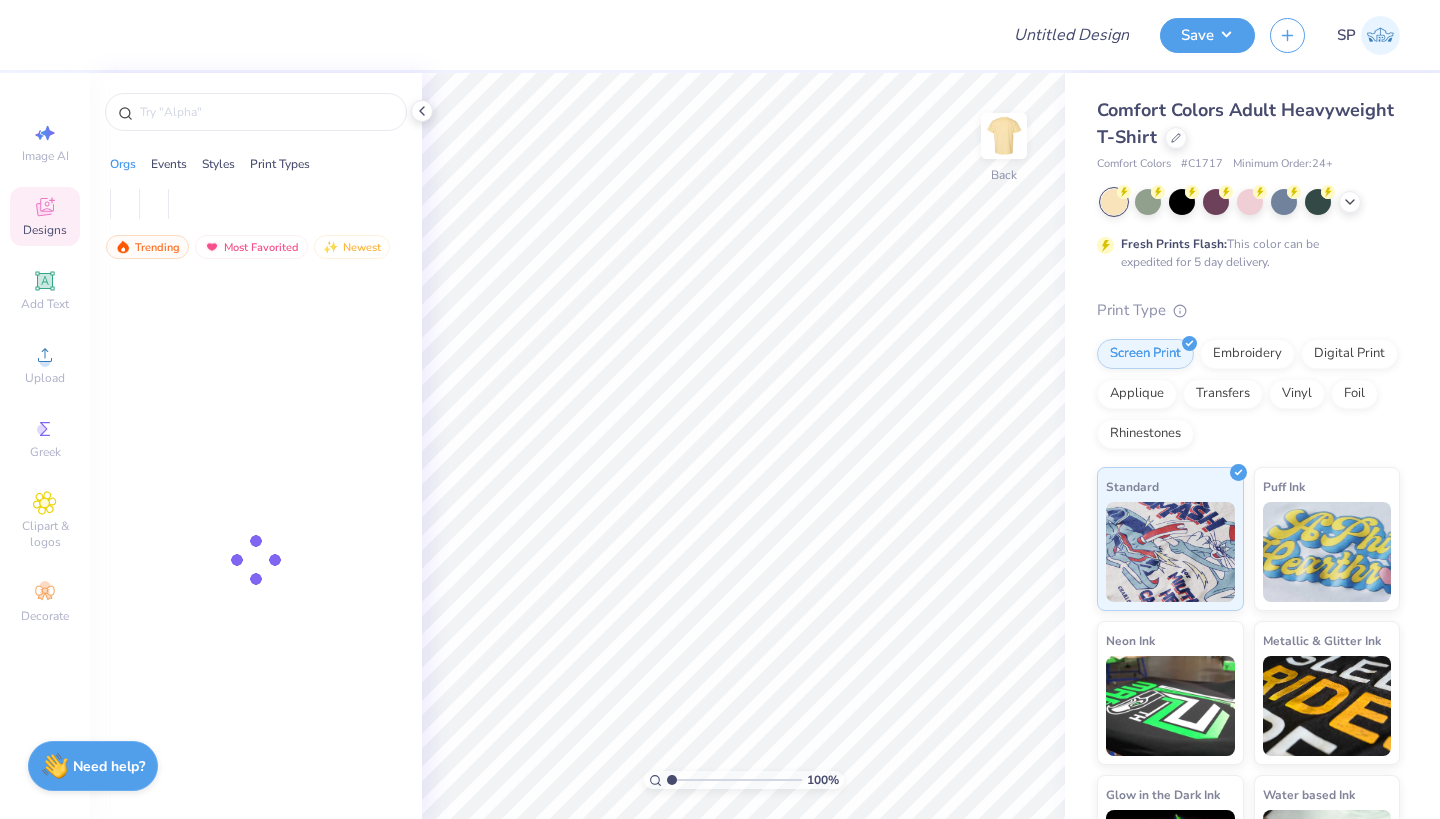 scroll, scrollTop: 0, scrollLeft: 0, axis: both 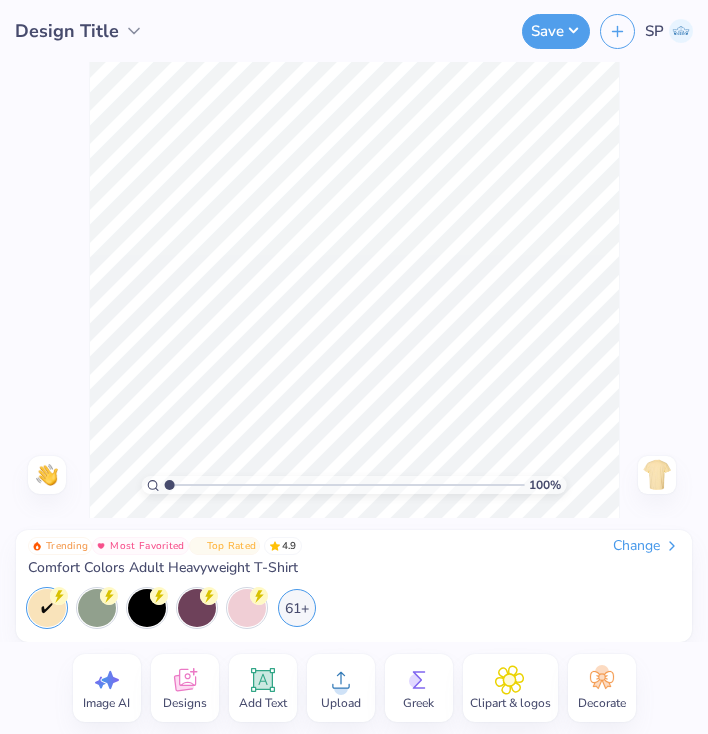 click 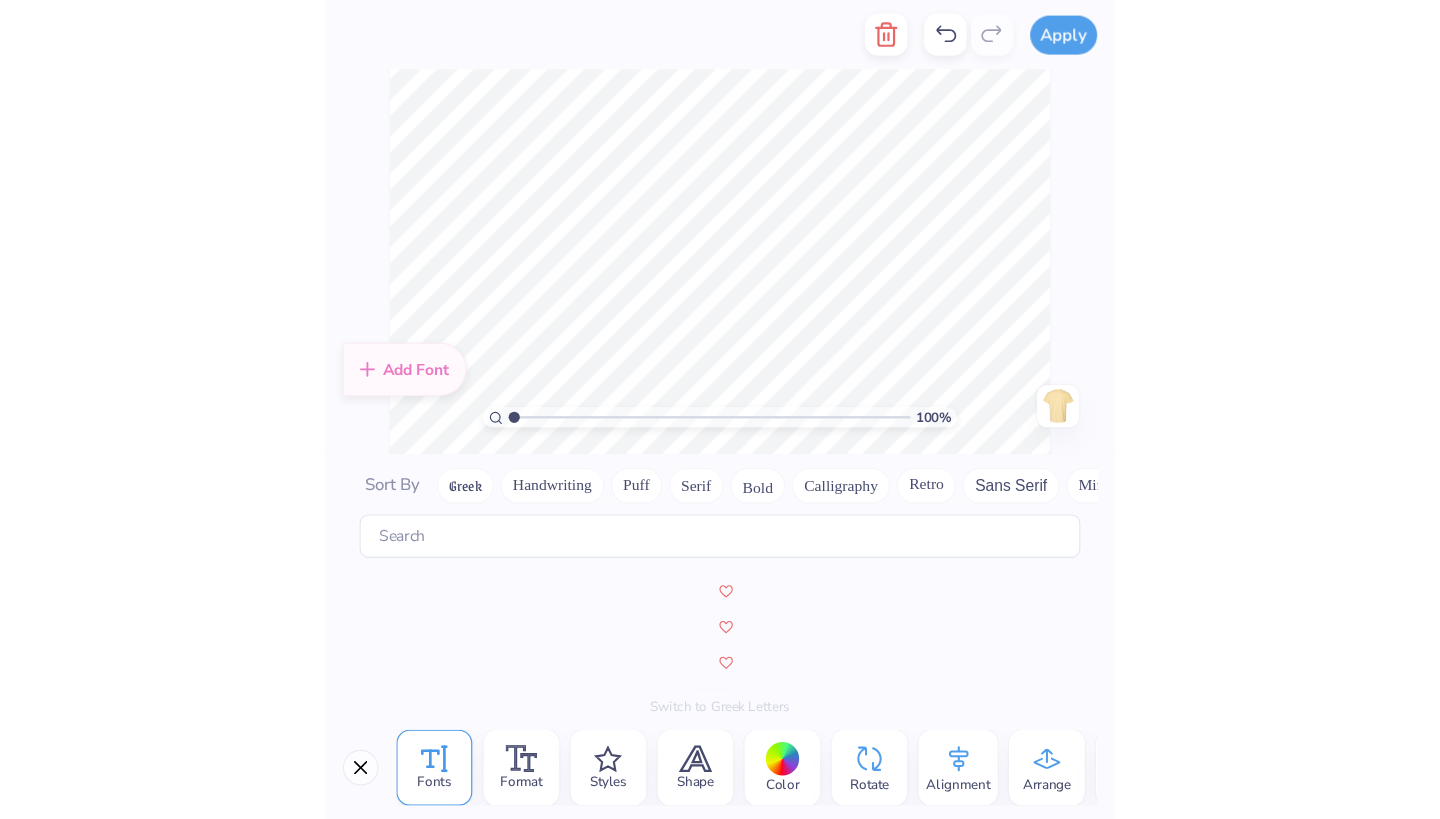 scroll, scrollTop: 7677, scrollLeft: 0, axis: vertical 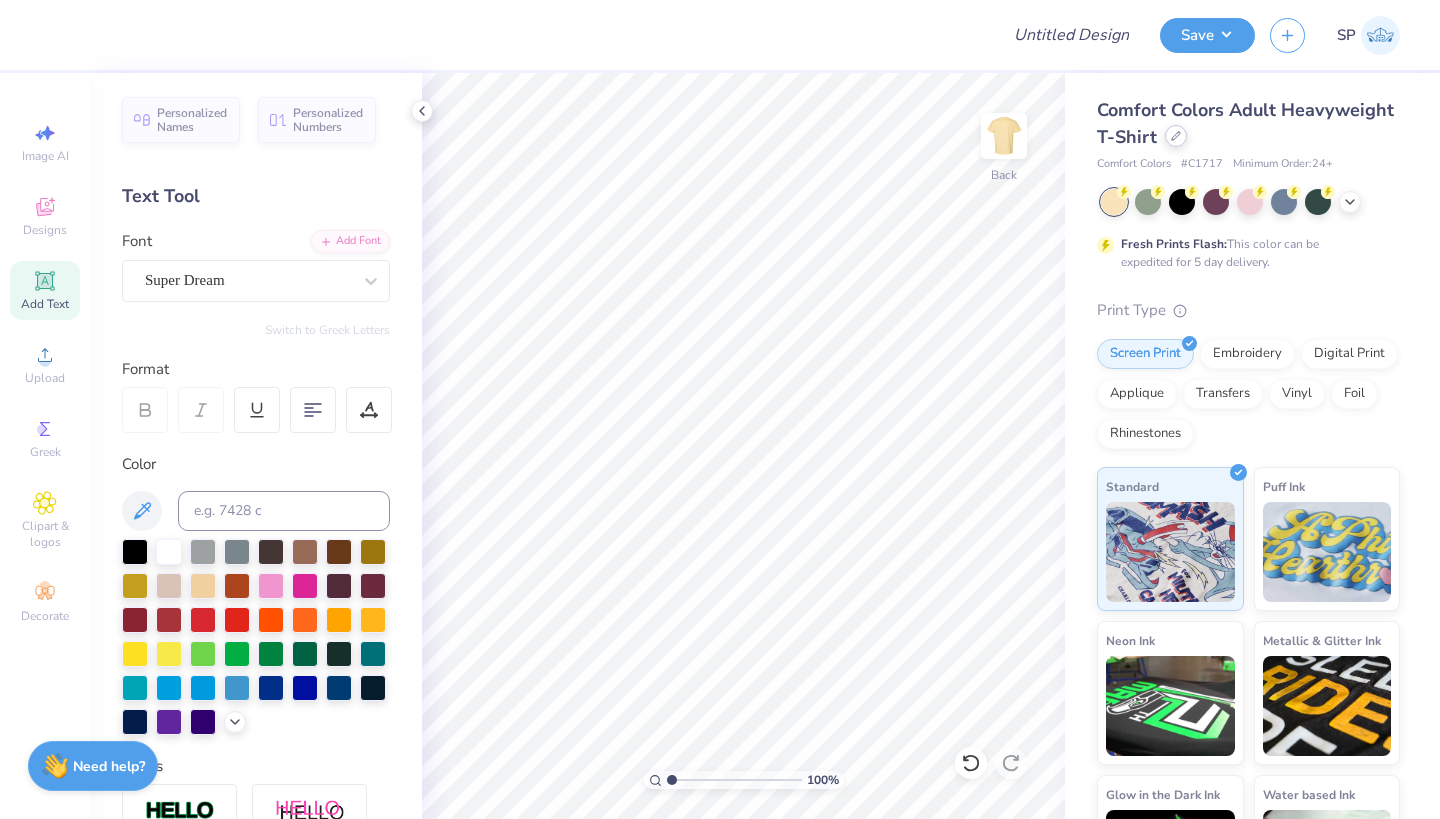 click at bounding box center (1176, 136) 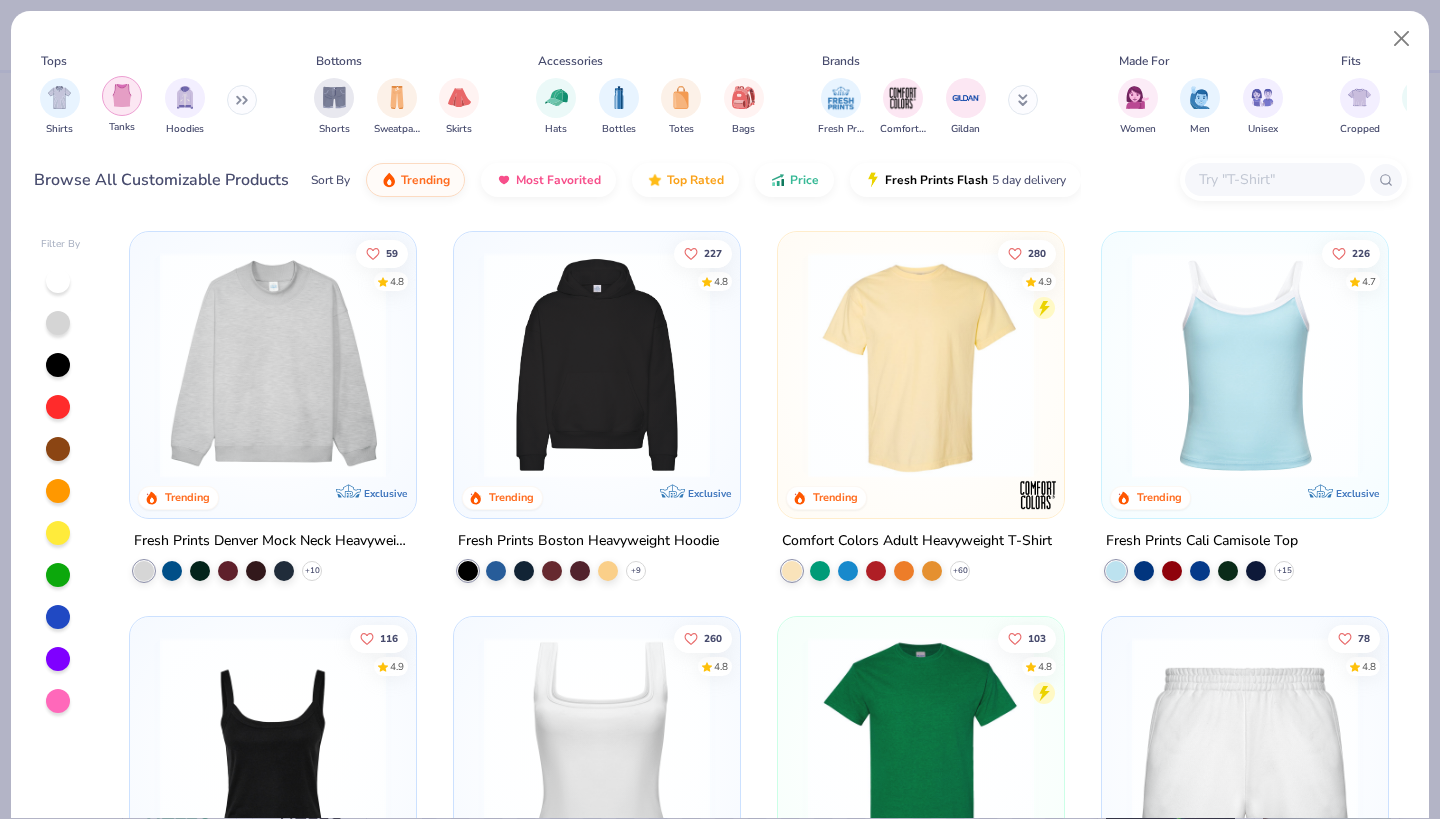 click at bounding box center (122, 95) 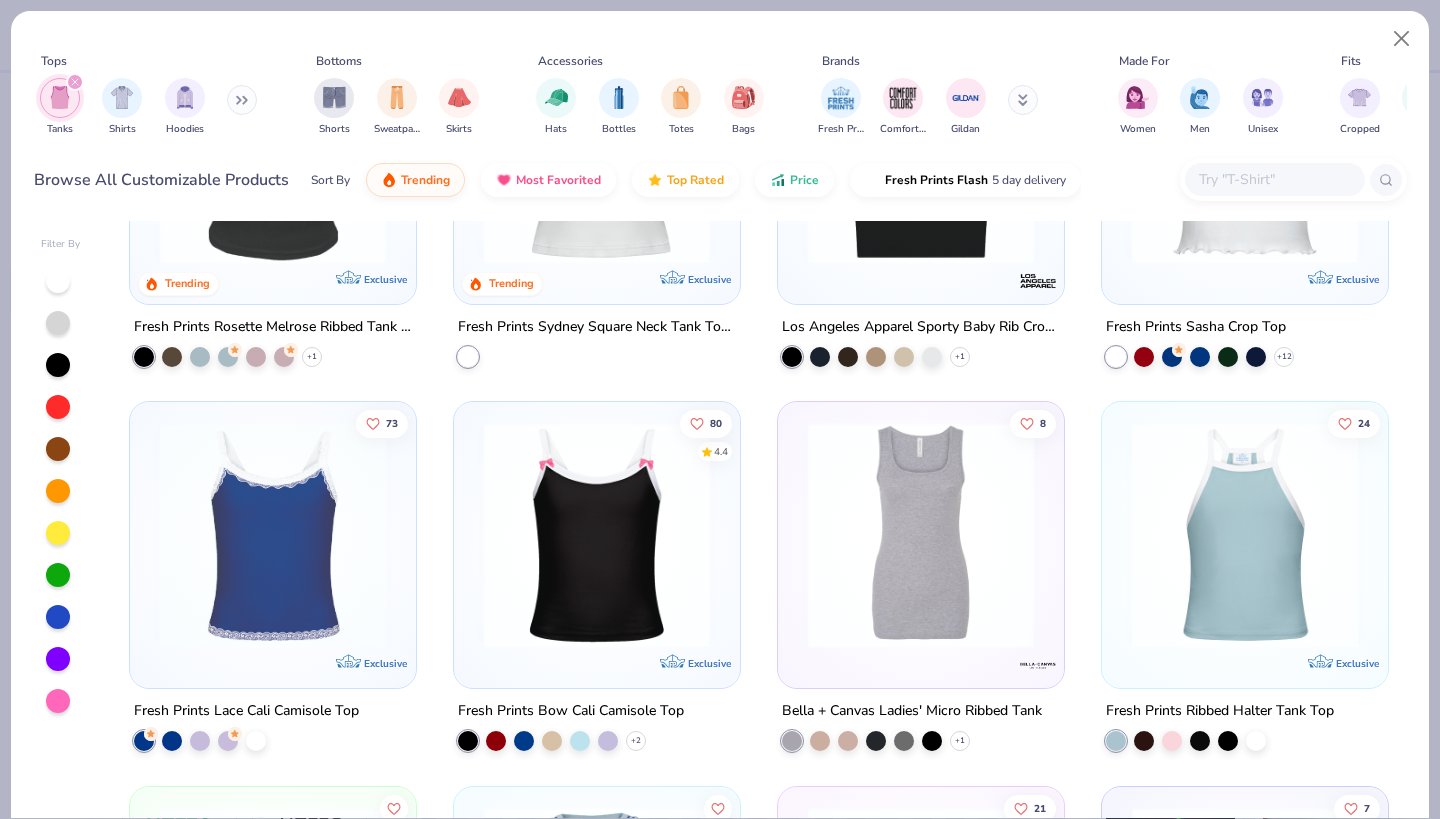 scroll, scrollTop: 997, scrollLeft: 0, axis: vertical 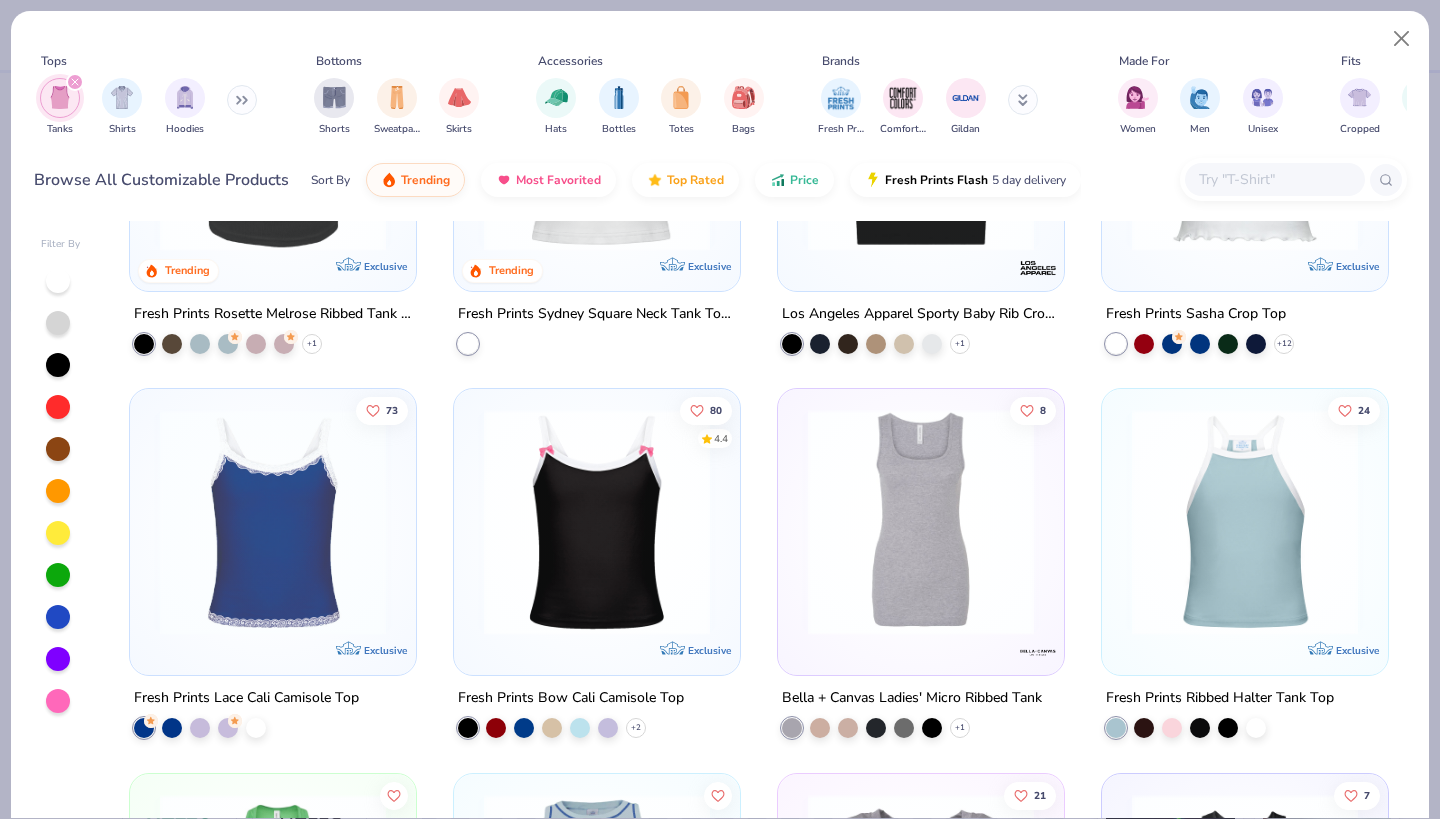 click at bounding box center (273, 522) 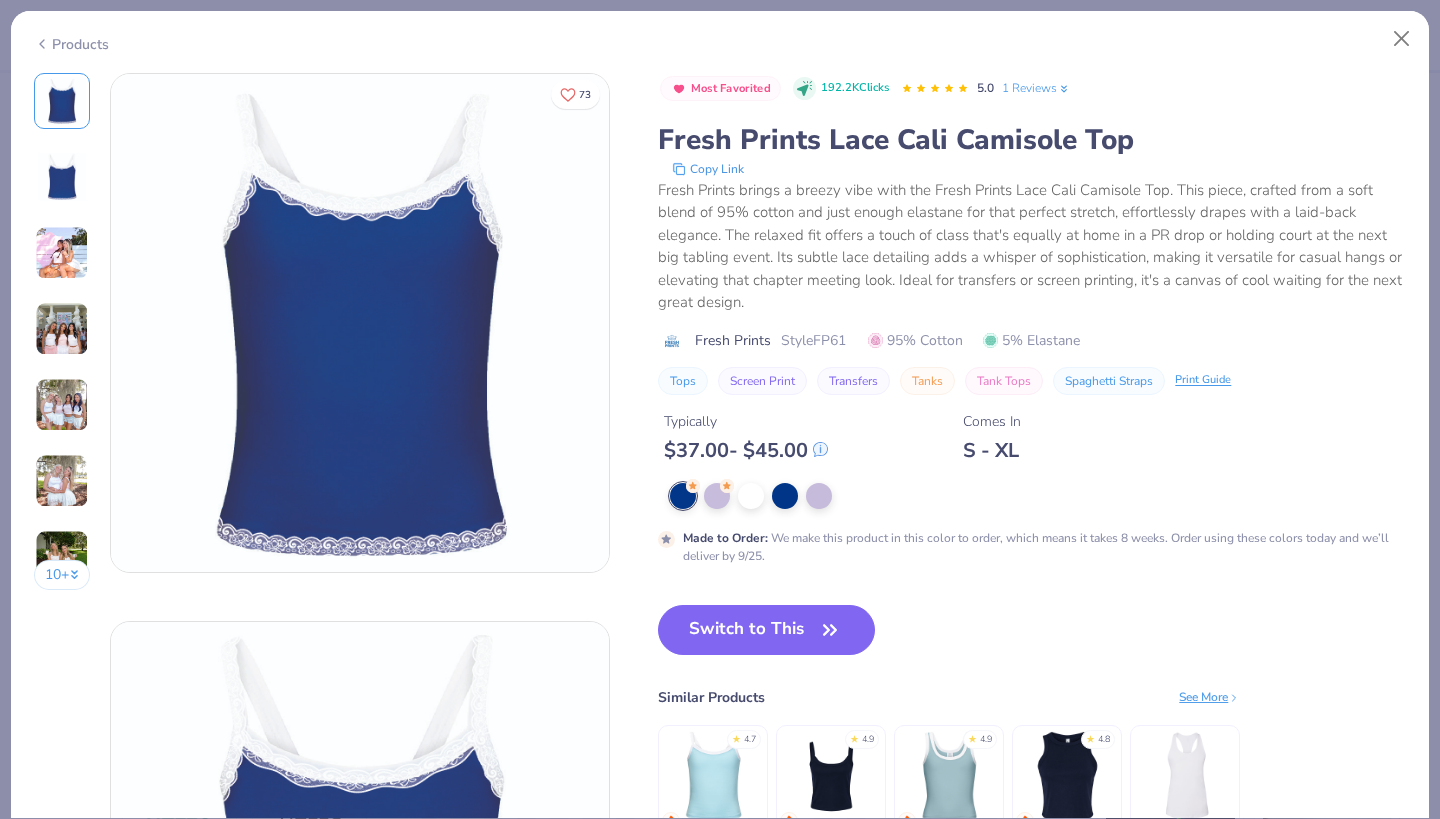 click on "Products" at bounding box center (71, 44) 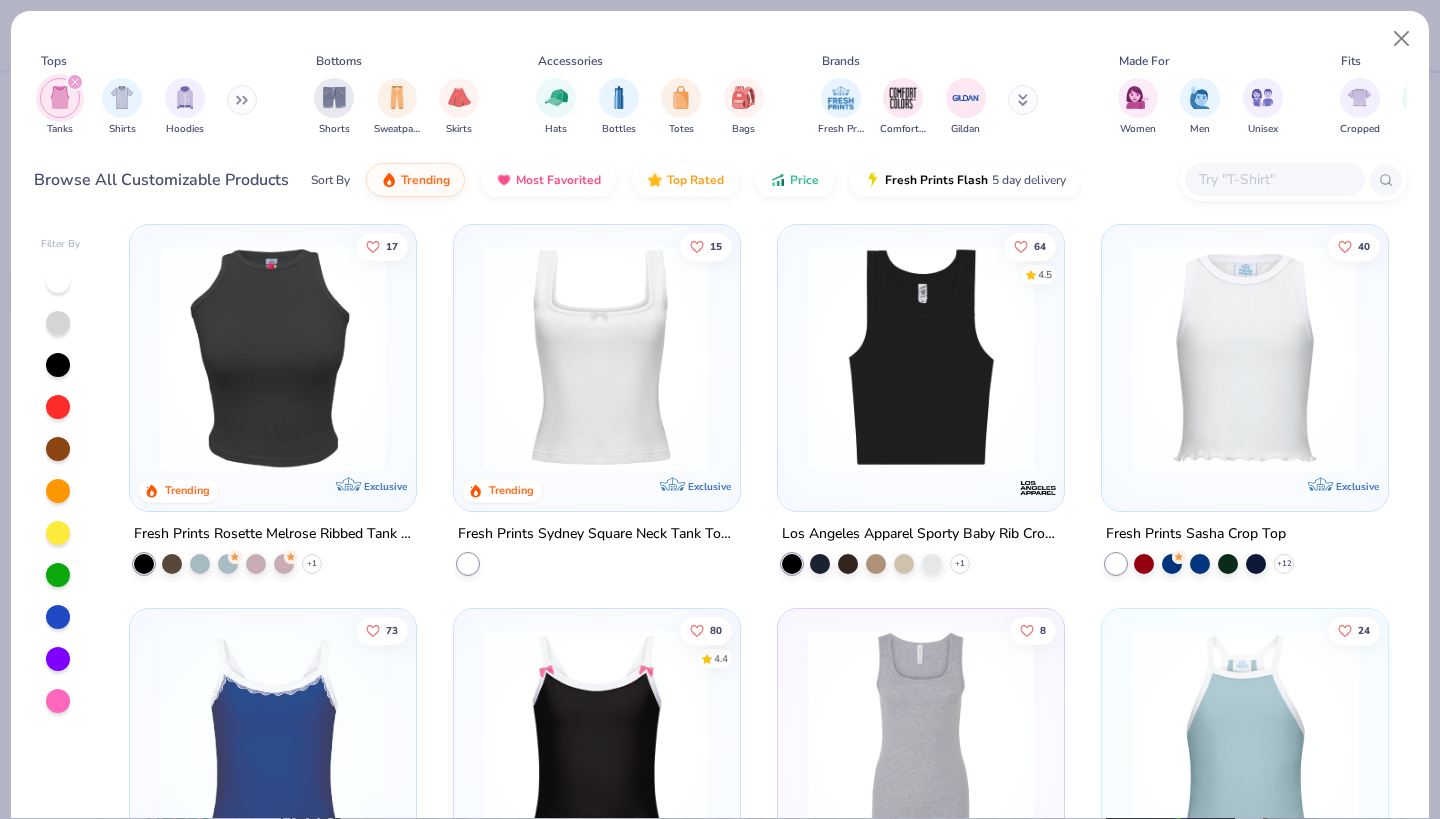 scroll, scrollTop: 768, scrollLeft: 0, axis: vertical 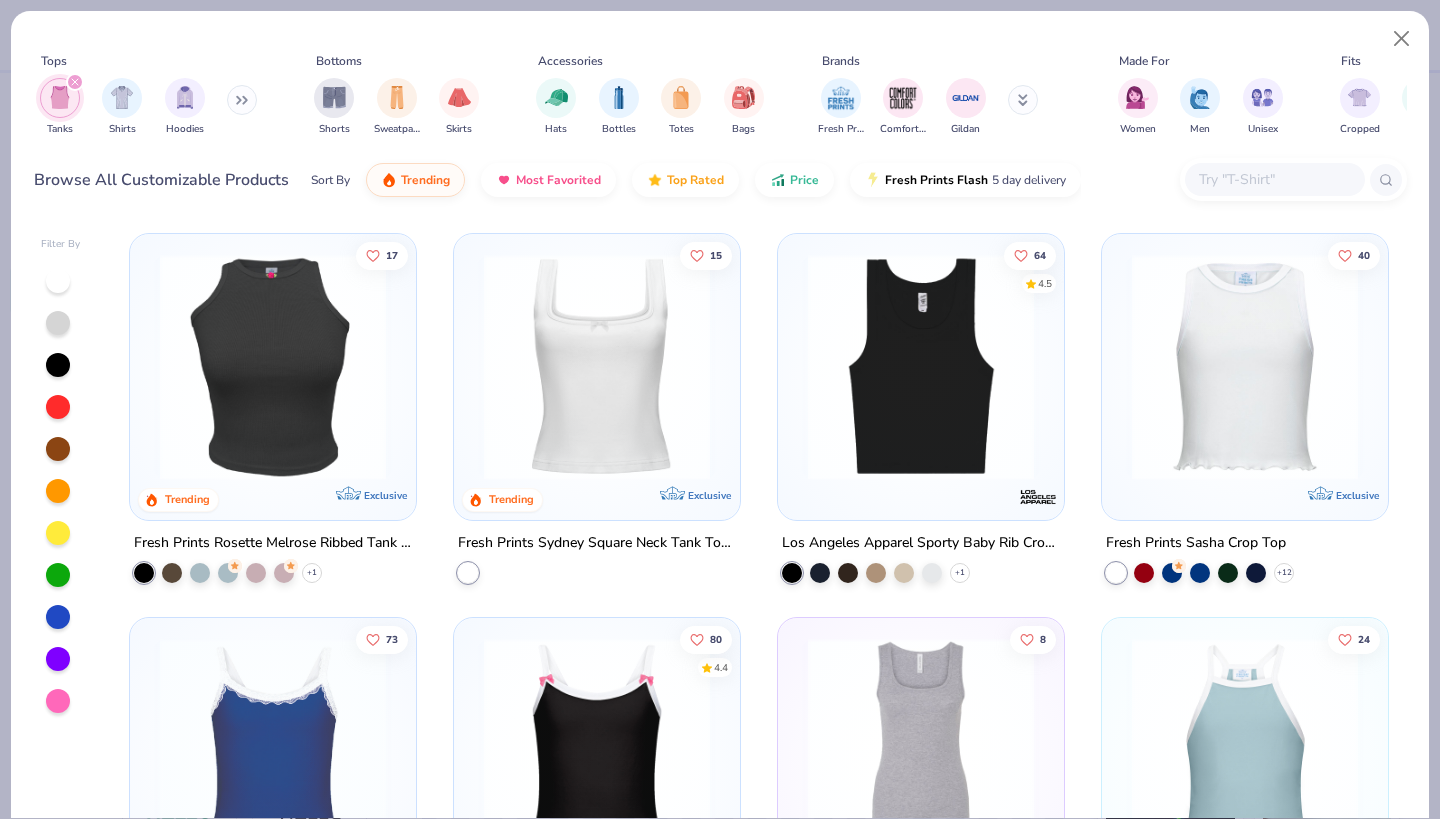 click at bounding box center (597, 366) 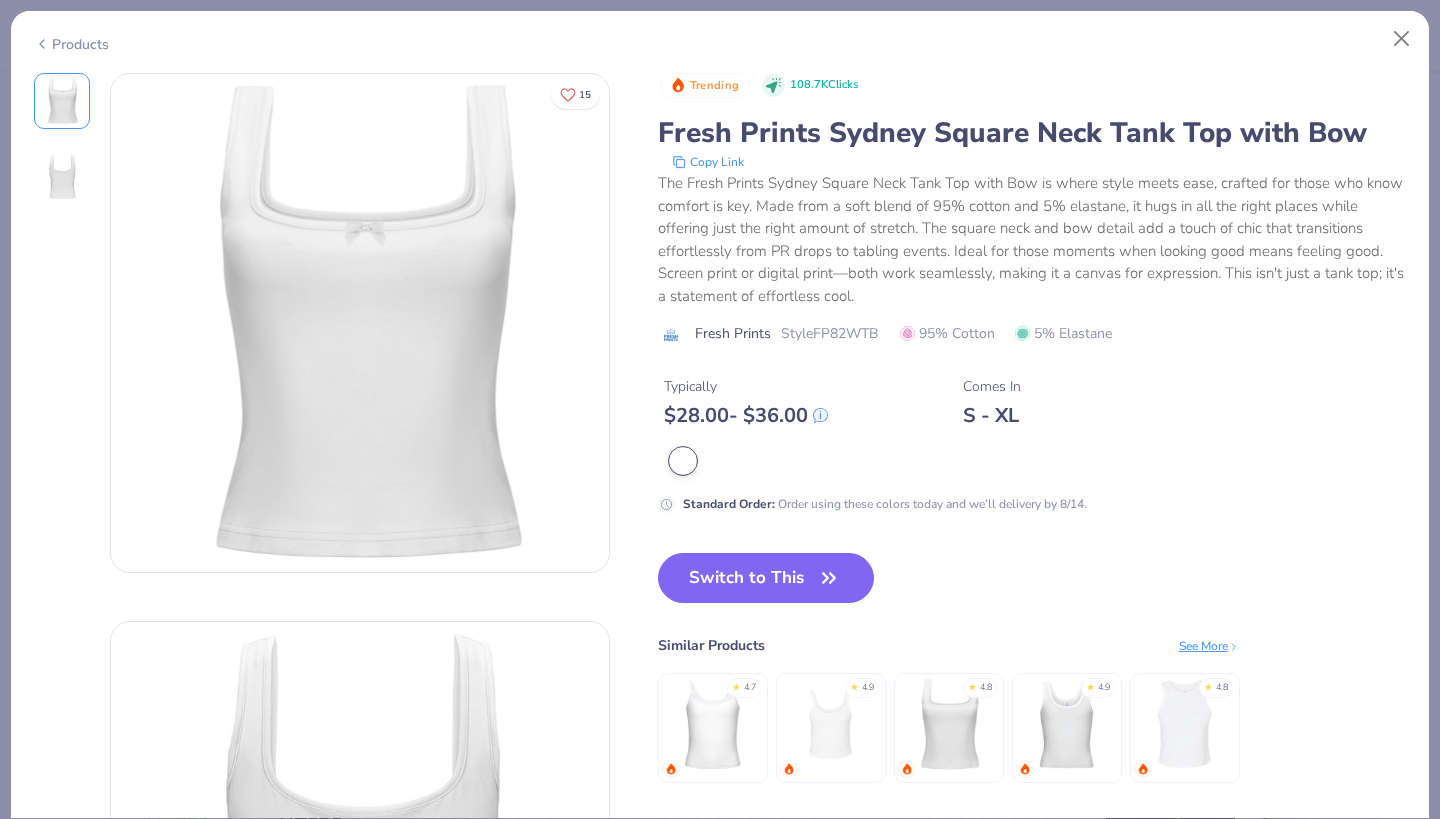 click on "Products" at bounding box center (71, 44) 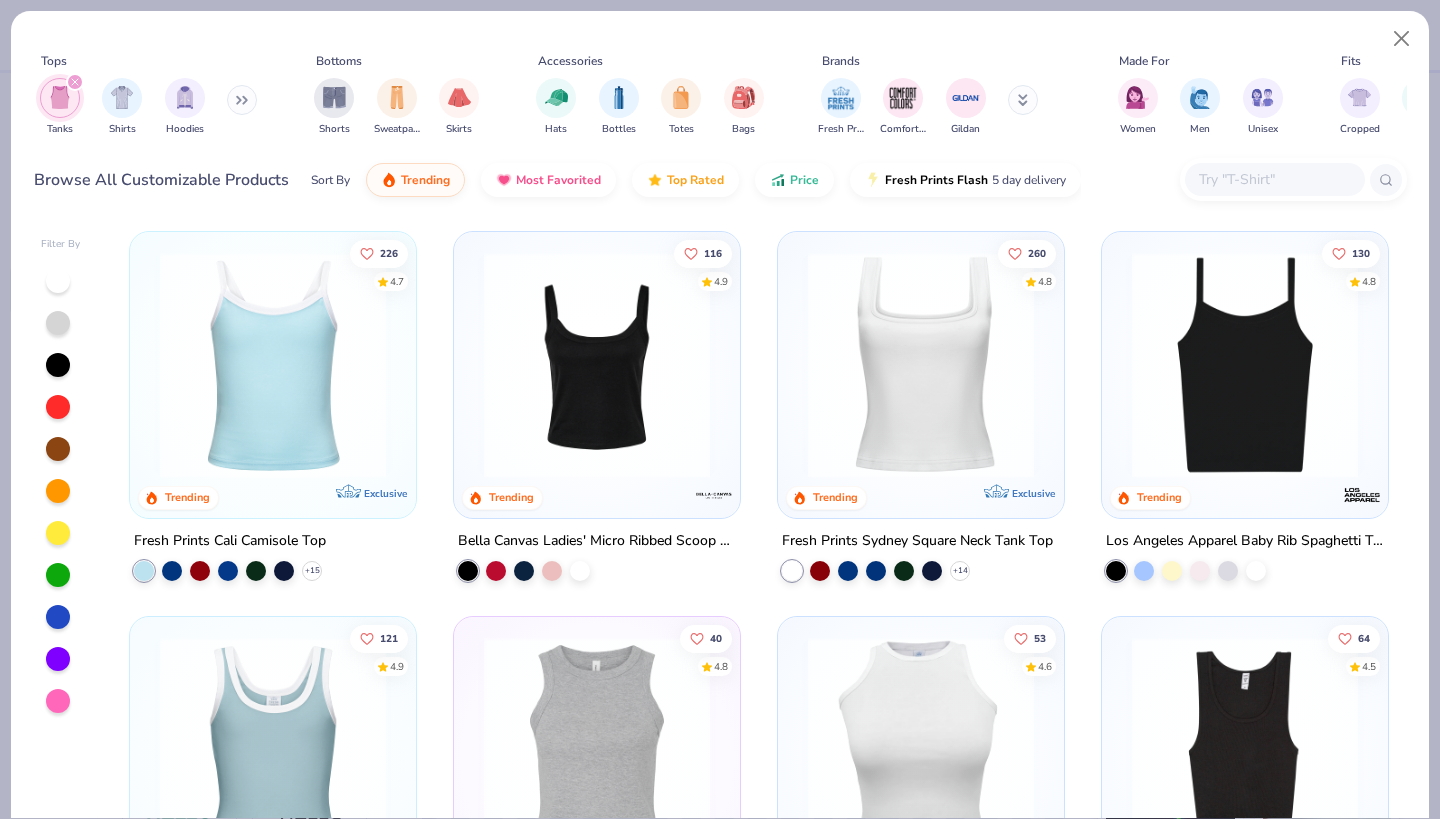 scroll, scrollTop: 0, scrollLeft: 0, axis: both 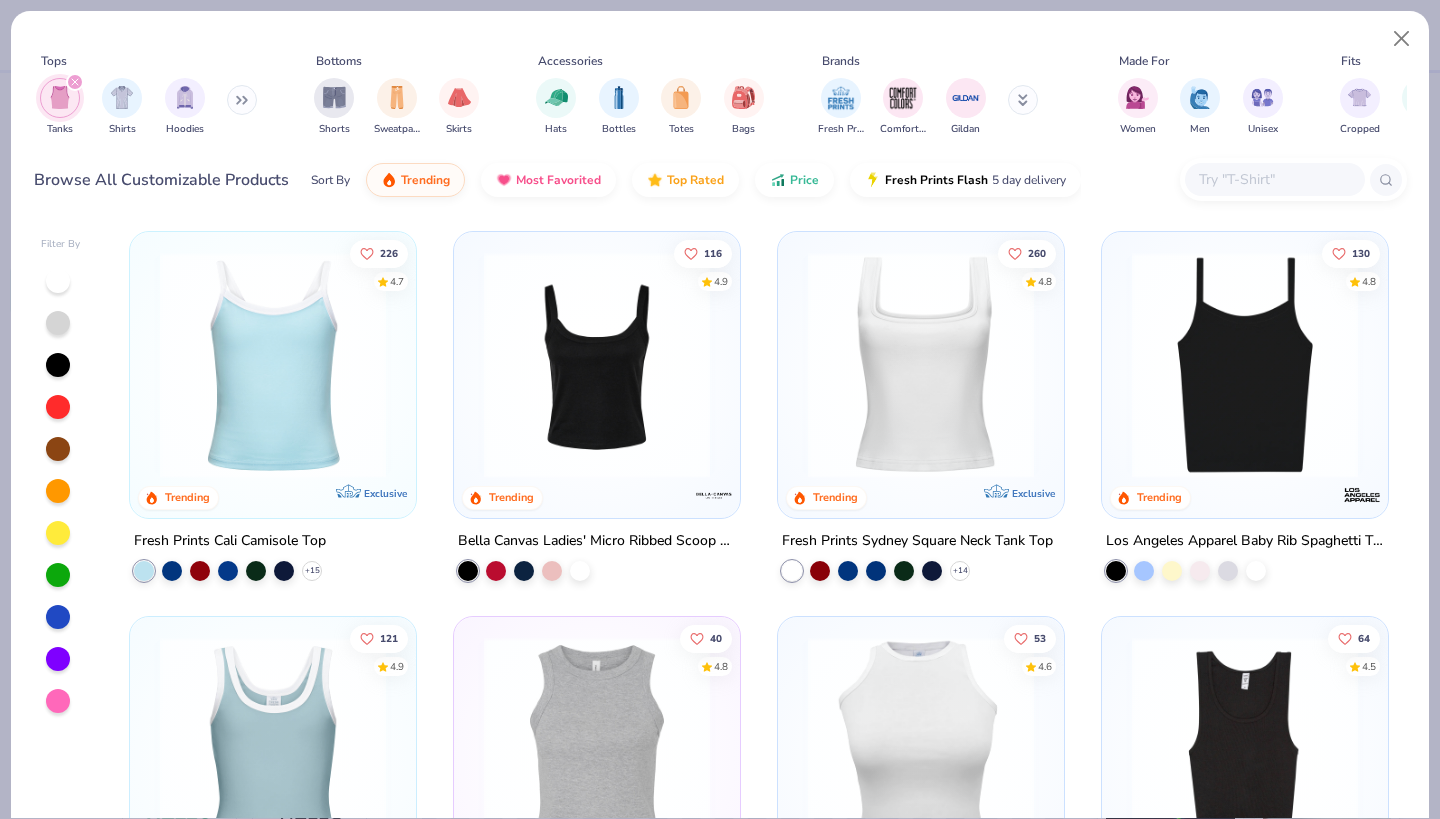 click at bounding box center (921, 365) 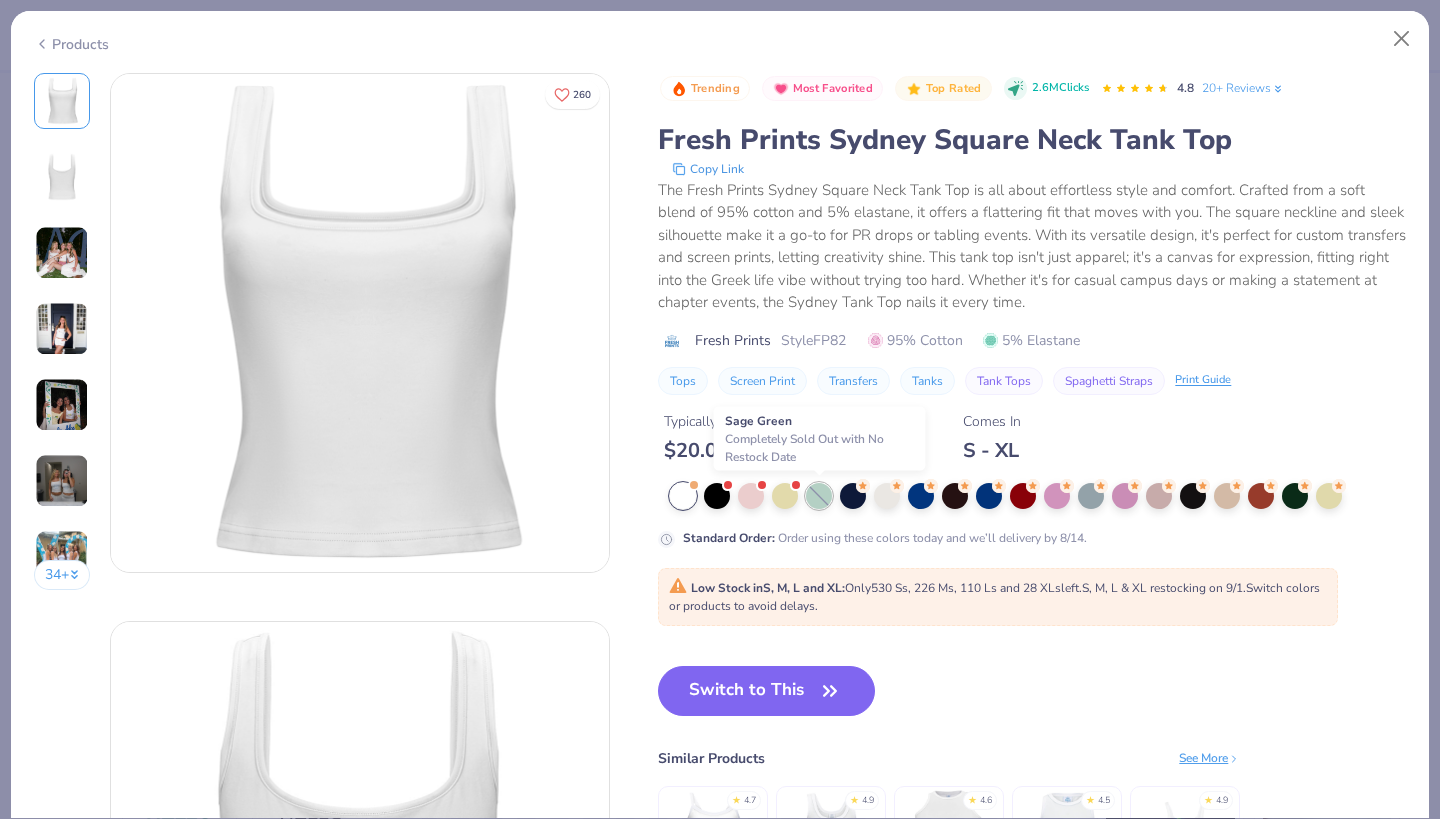 click at bounding box center [819, 496] 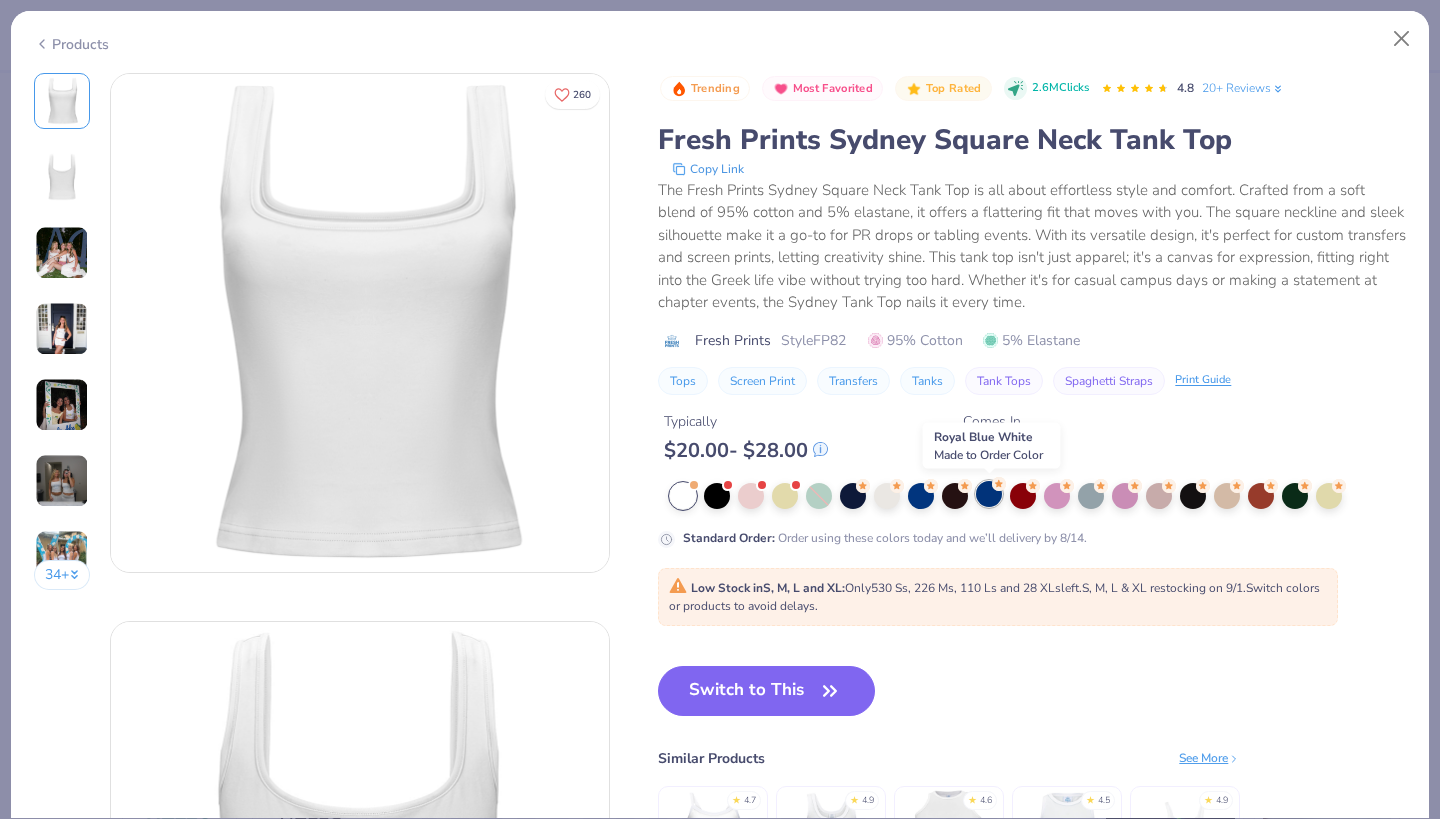 click at bounding box center (989, 494) 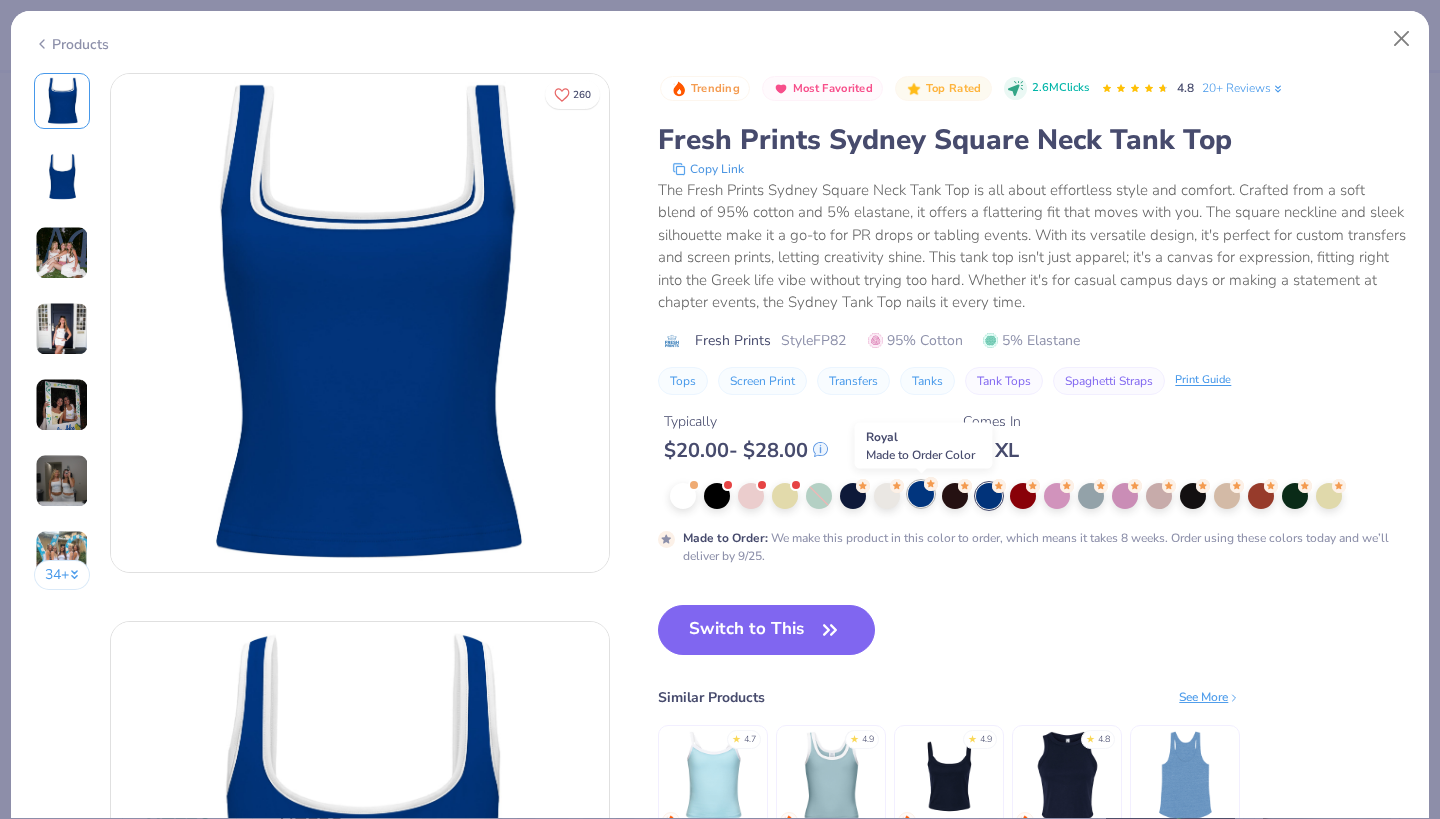 click at bounding box center [921, 494] 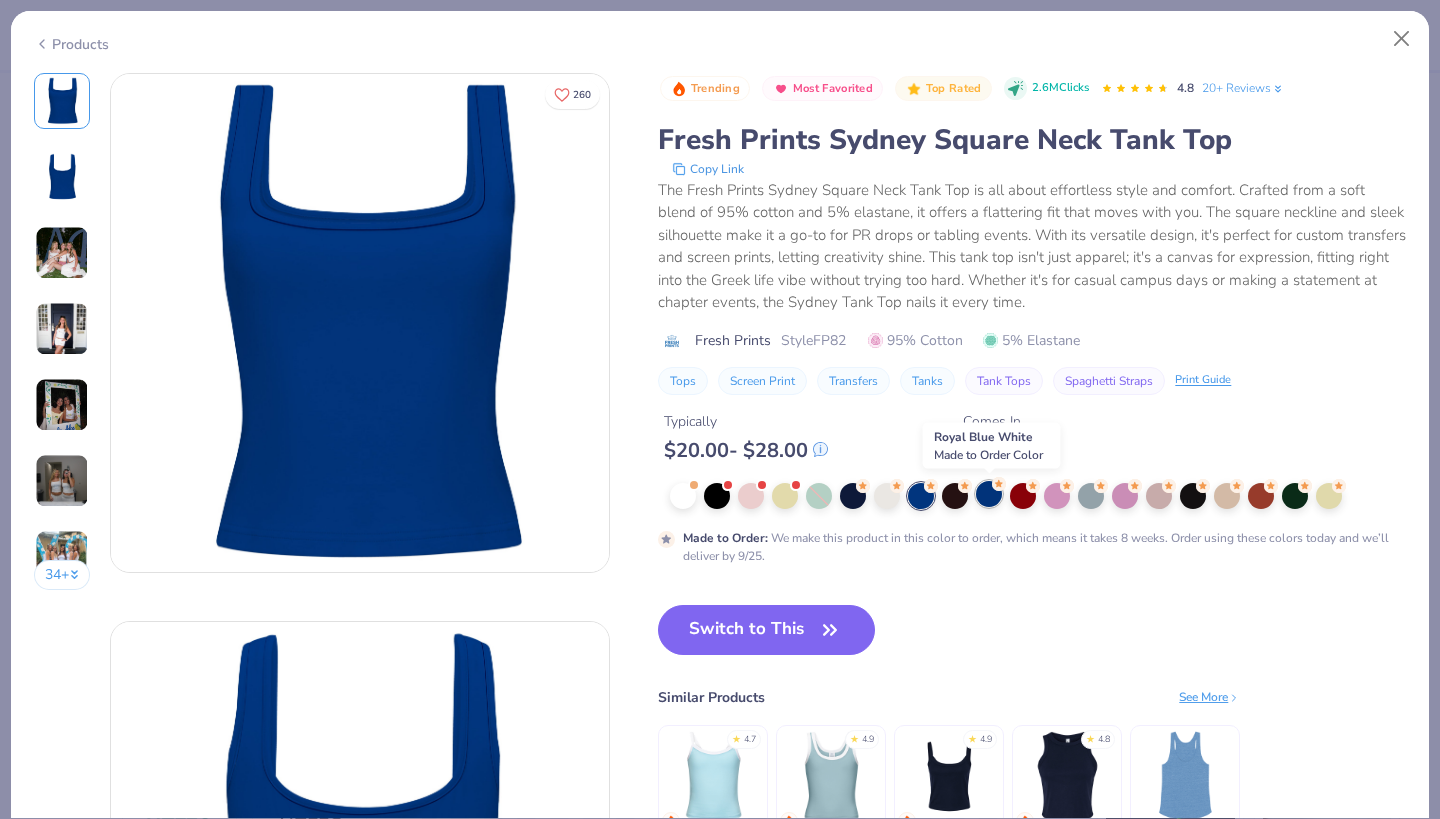 click at bounding box center (989, 494) 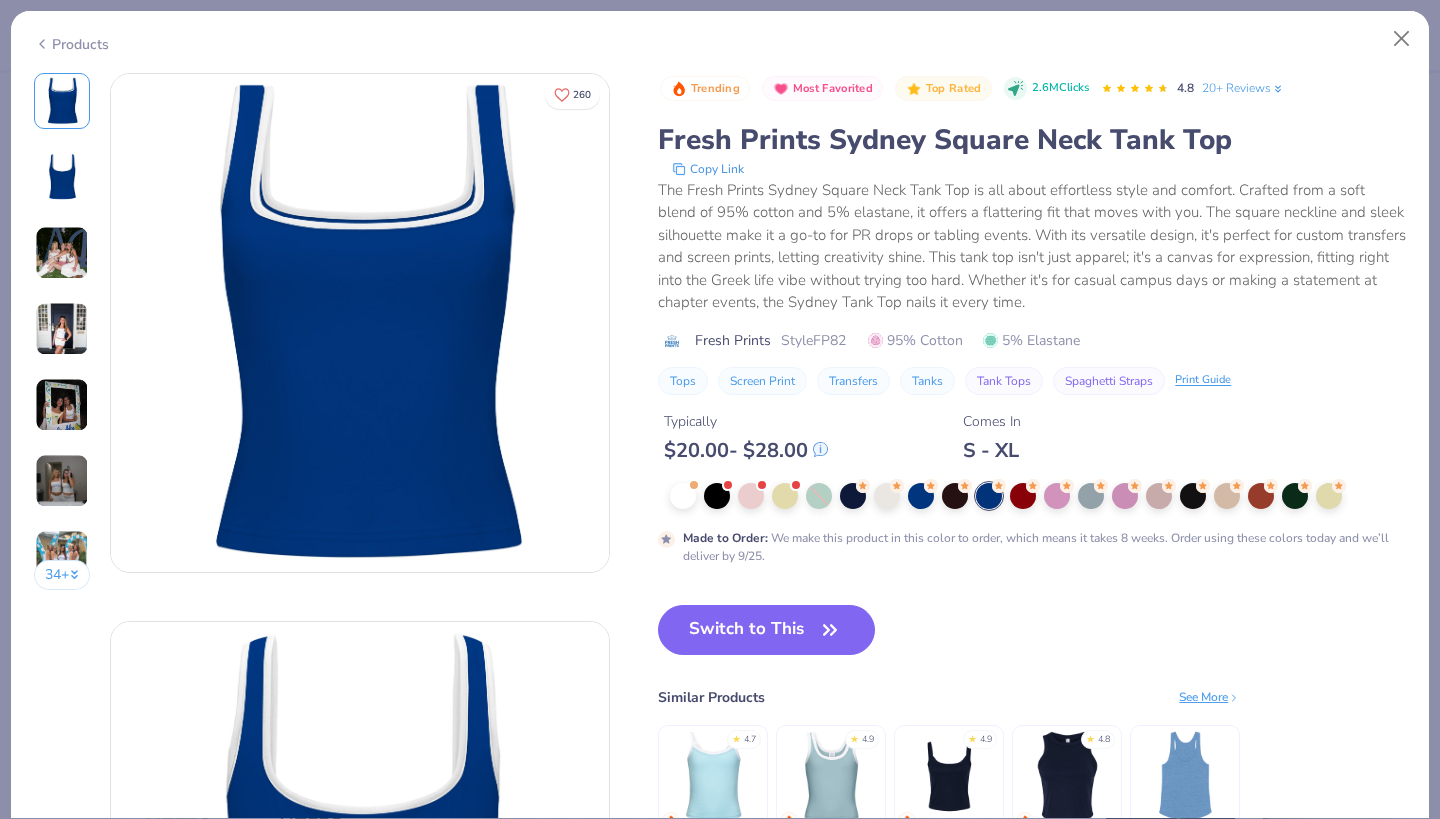 click at bounding box center (62, 253) 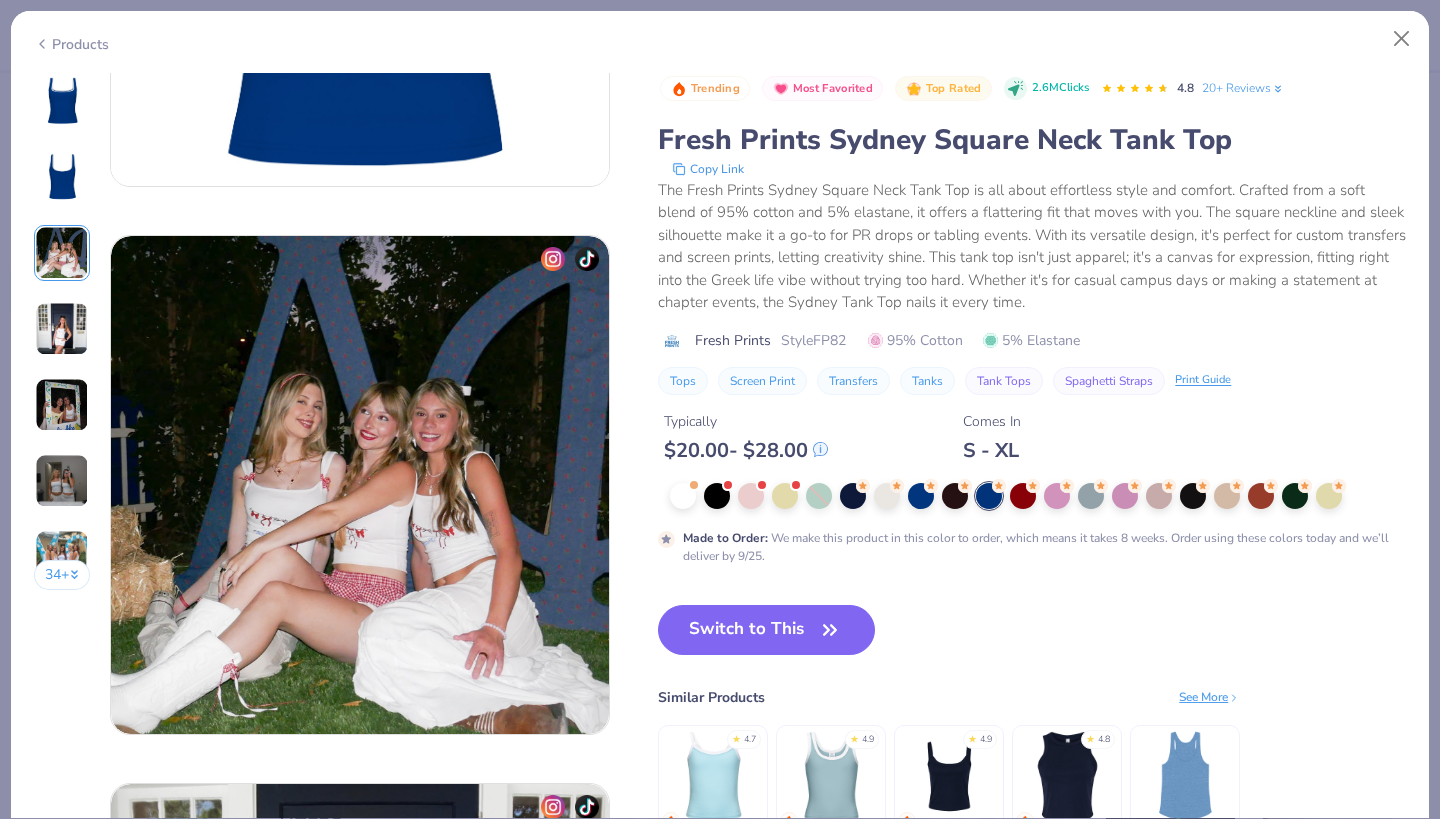 scroll, scrollTop: 1096, scrollLeft: 0, axis: vertical 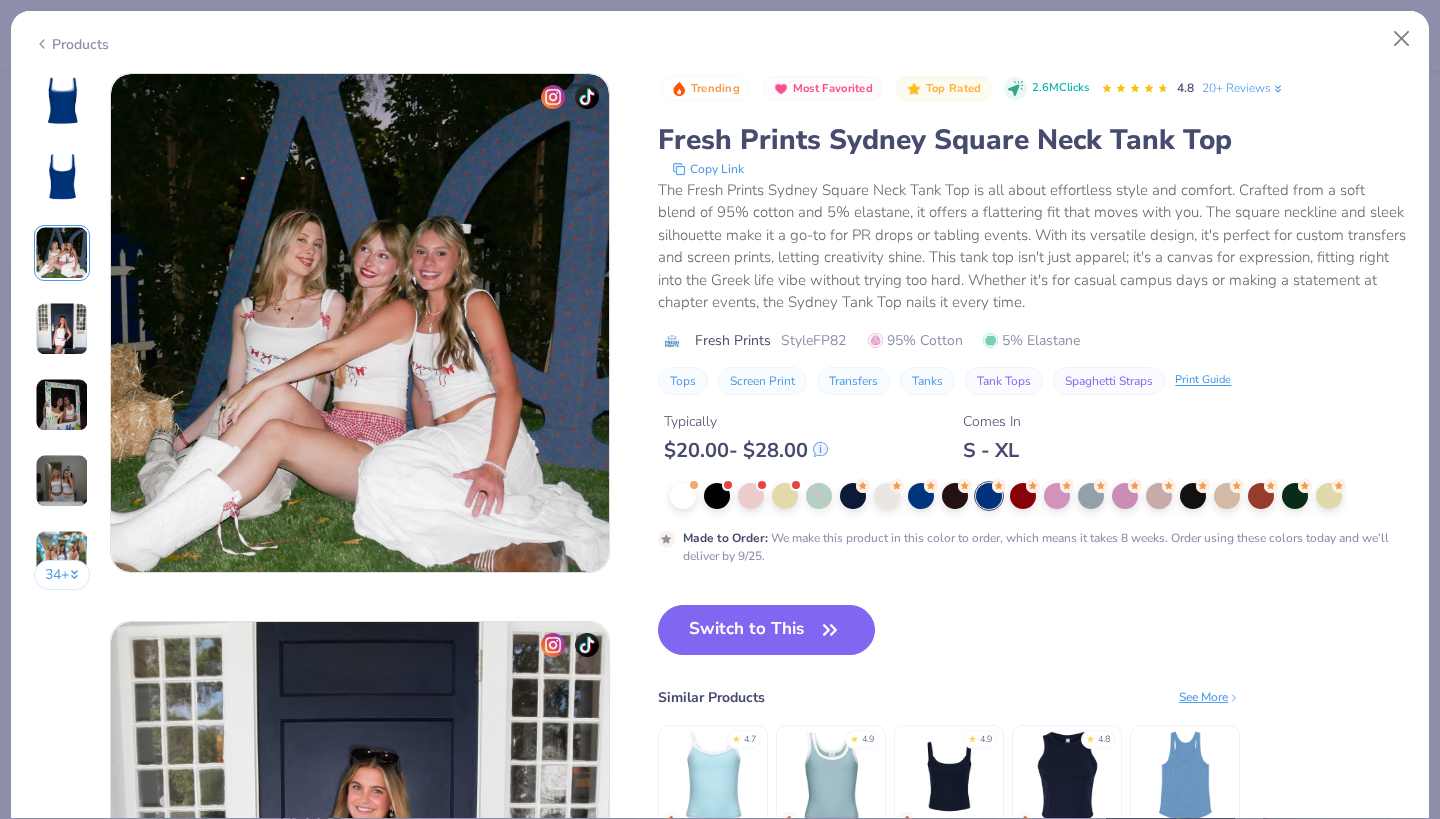 click at bounding box center (62, 329) 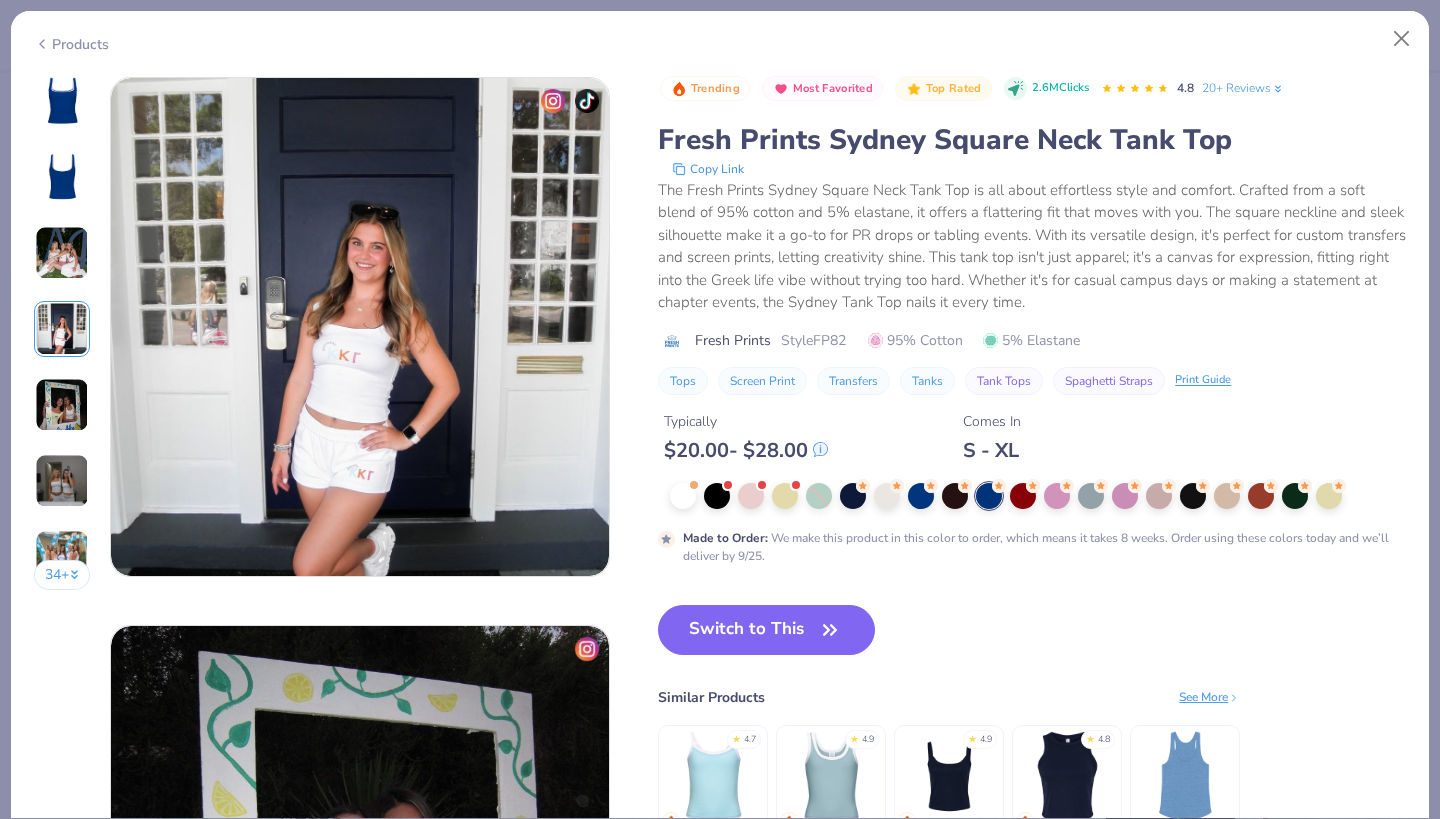 scroll, scrollTop: 1644, scrollLeft: 0, axis: vertical 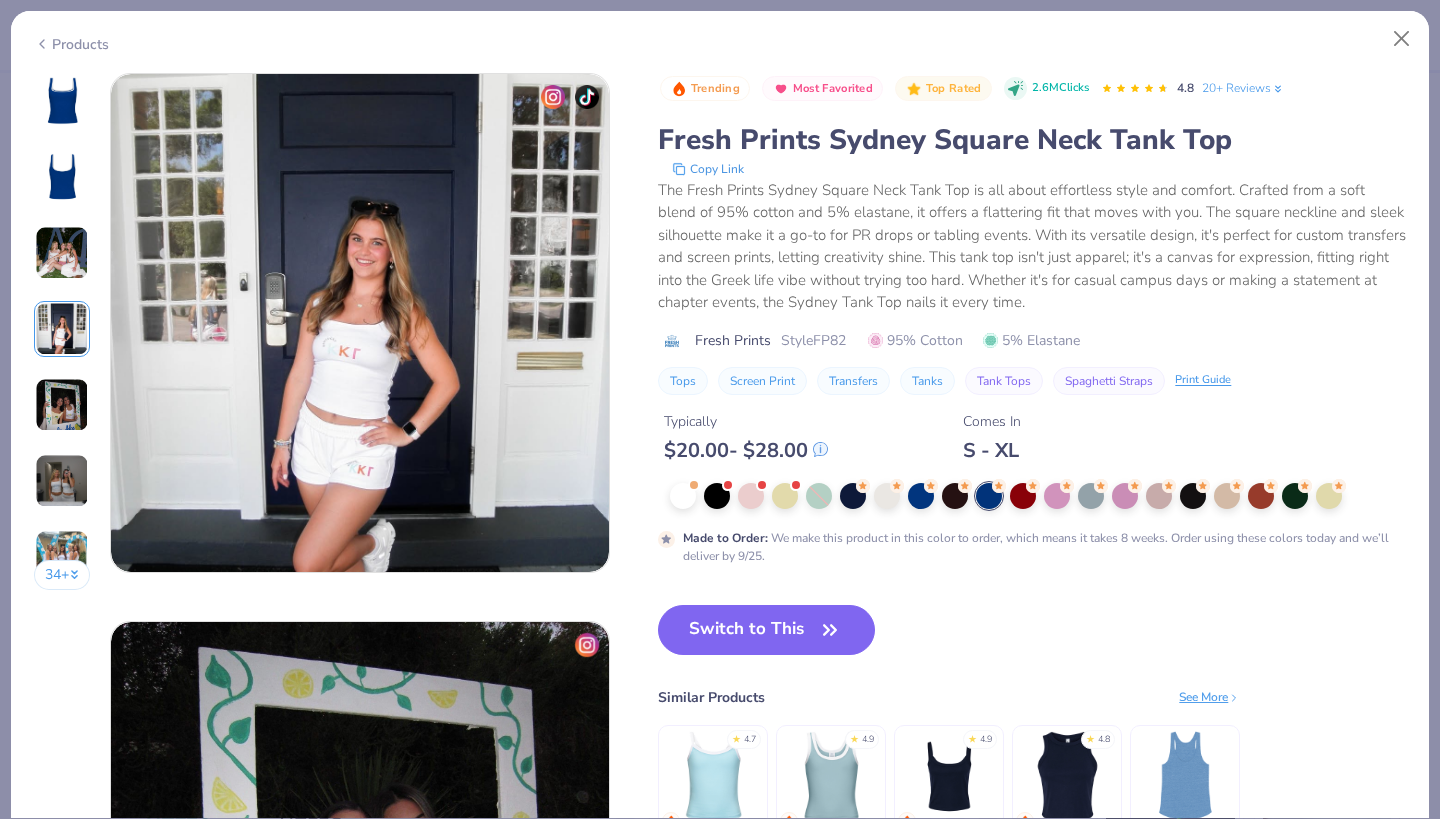 click at bounding box center (62, 405) 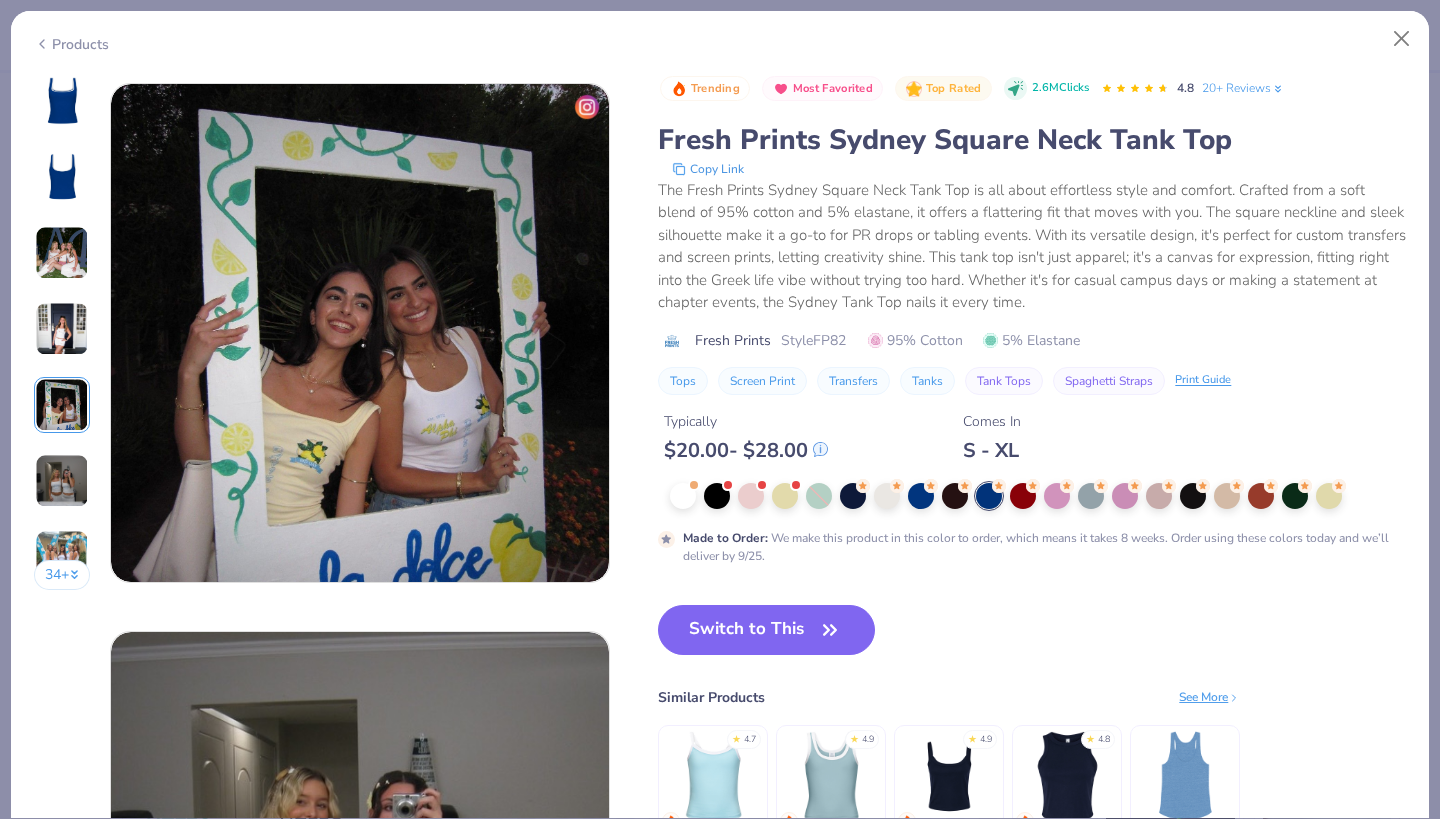scroll, scrollTop: 2192, scrollLeft: 0, axis: vertical 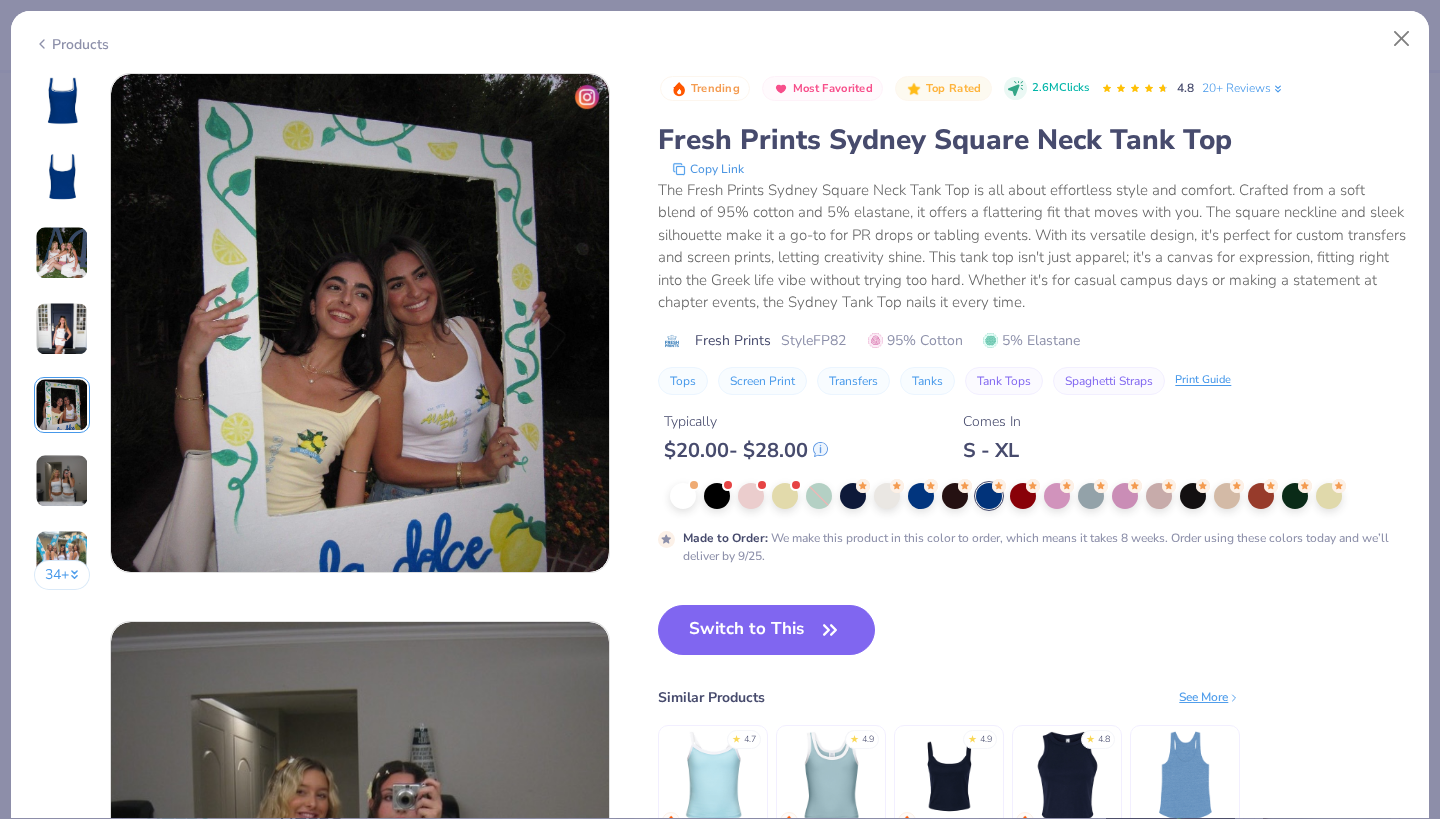 click at bounding box center (62, 481) 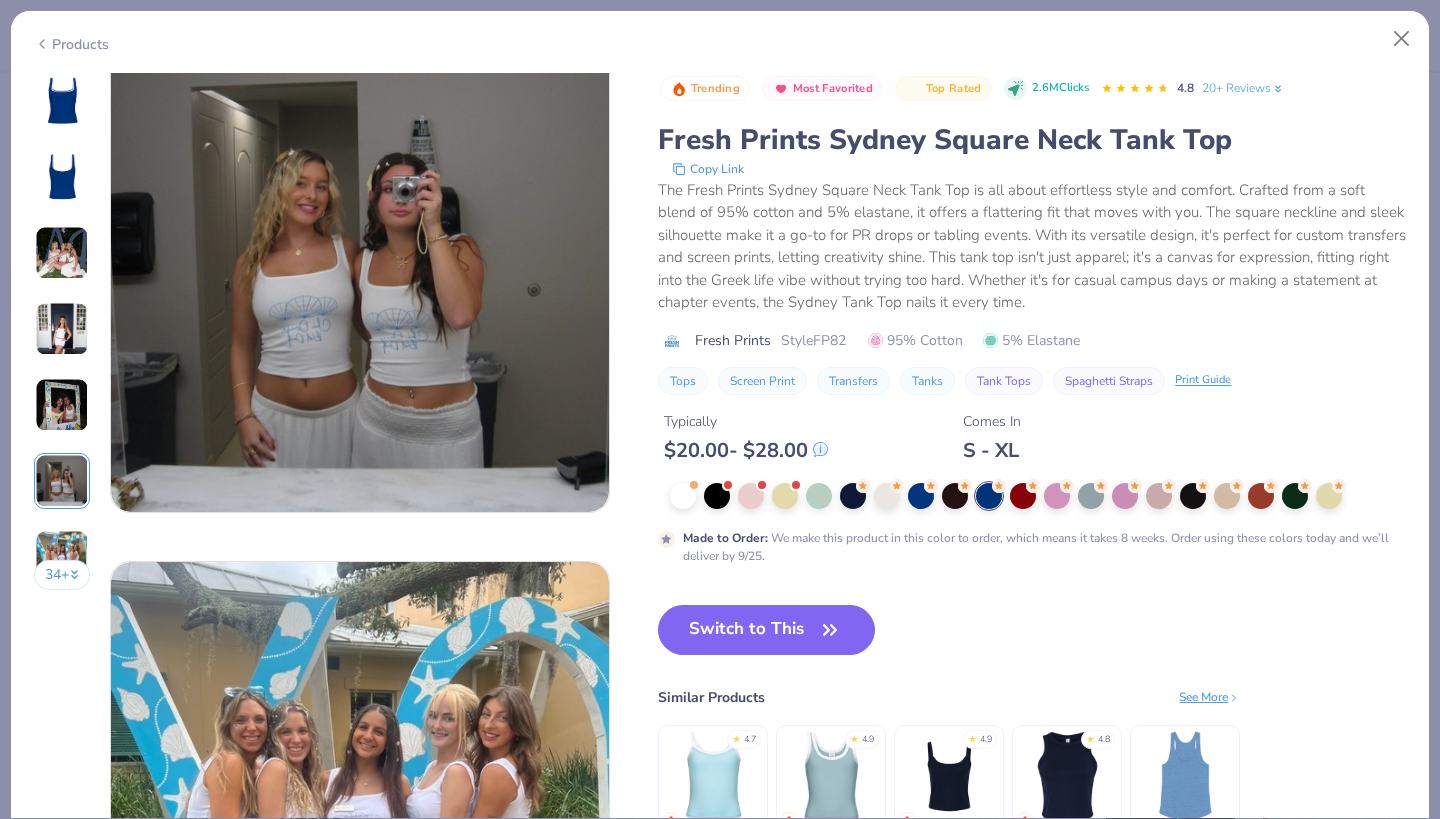 scroll, scrollTop: 2799, scrollLeft: 0, axis: vertical 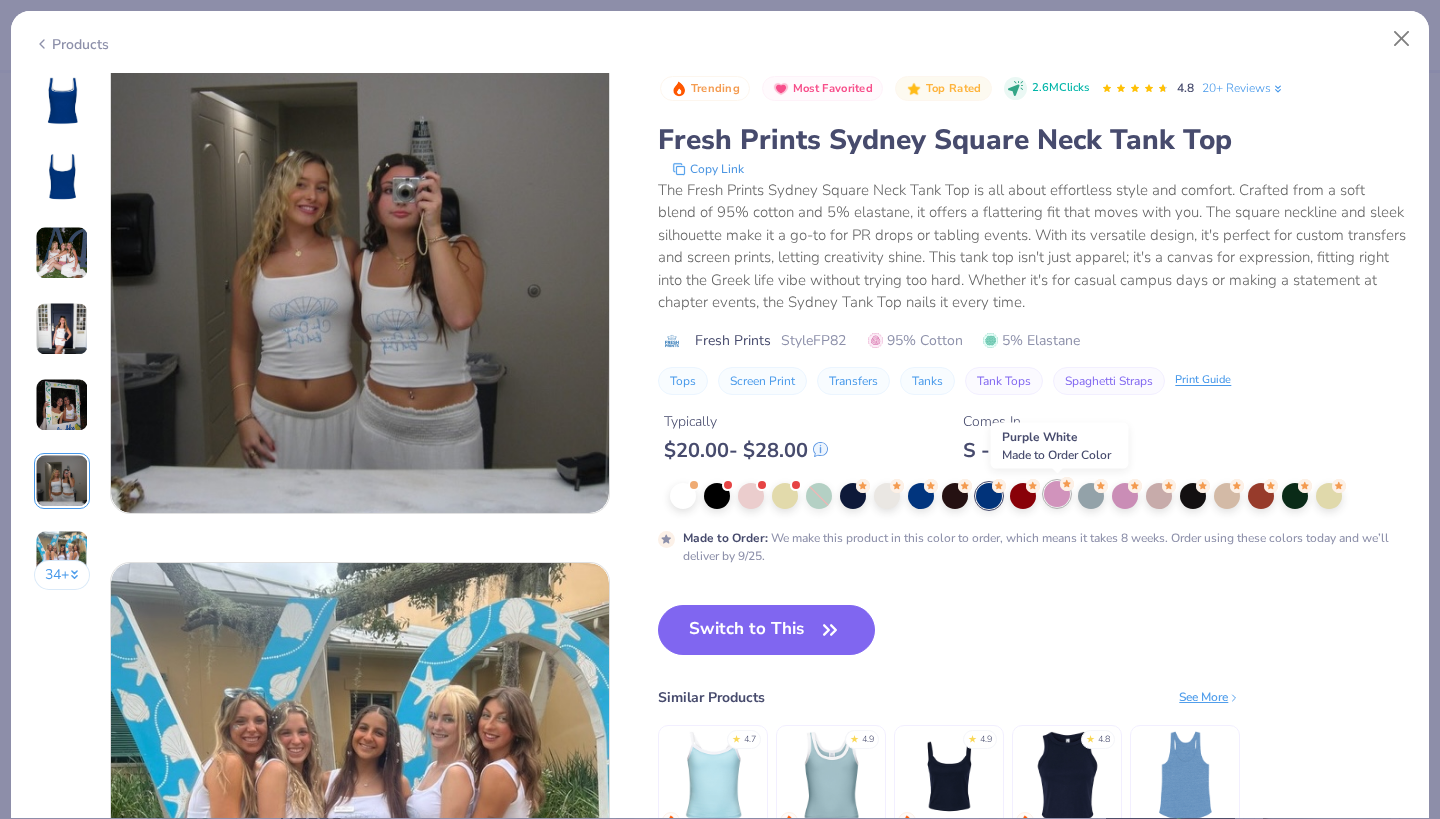 click at bounding box center [1057, 494] 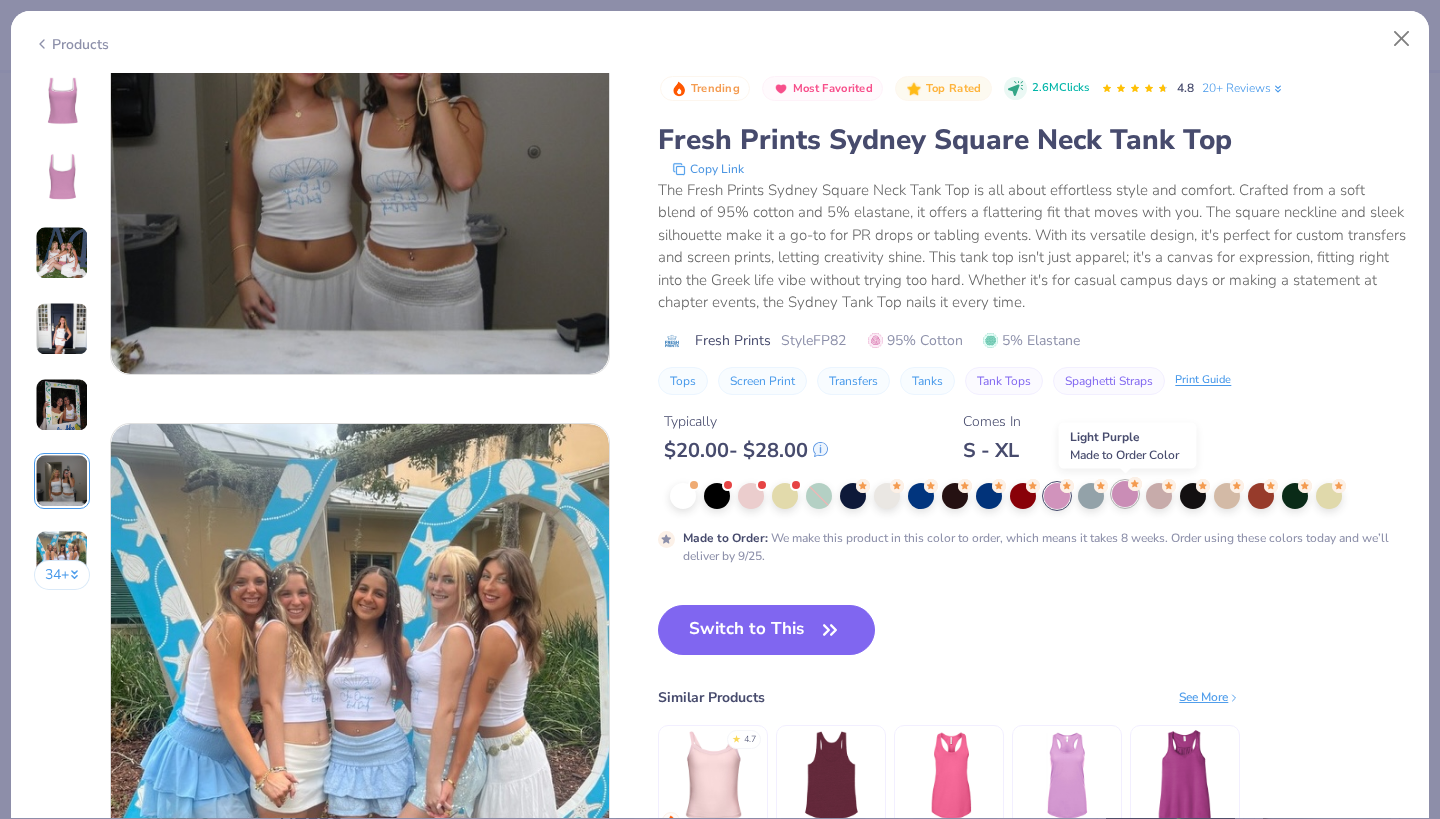 scroll, scrollTop: 2940, scrollLeft: 0, axis: vertical 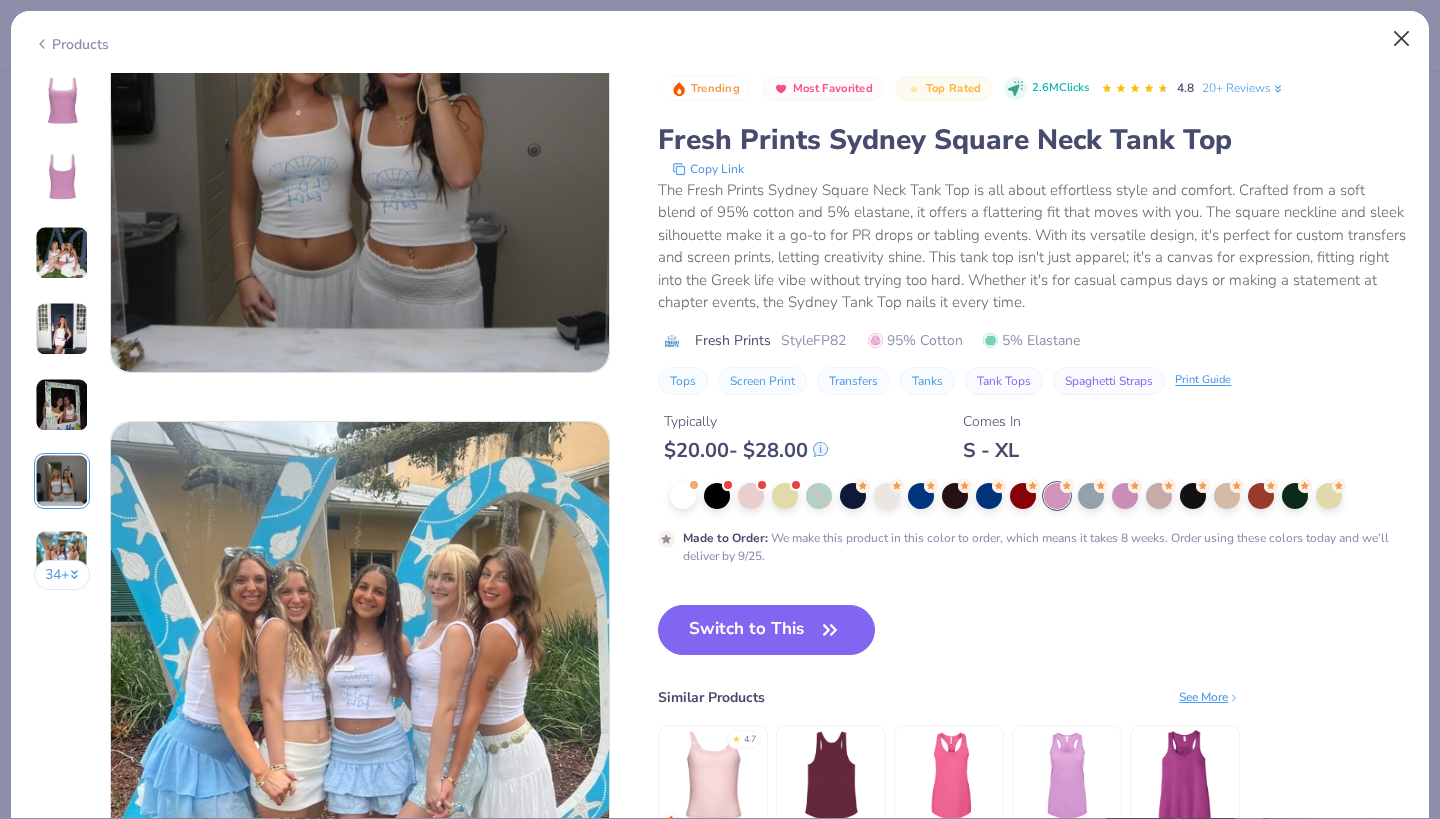click at bounding box center [1402, 39] 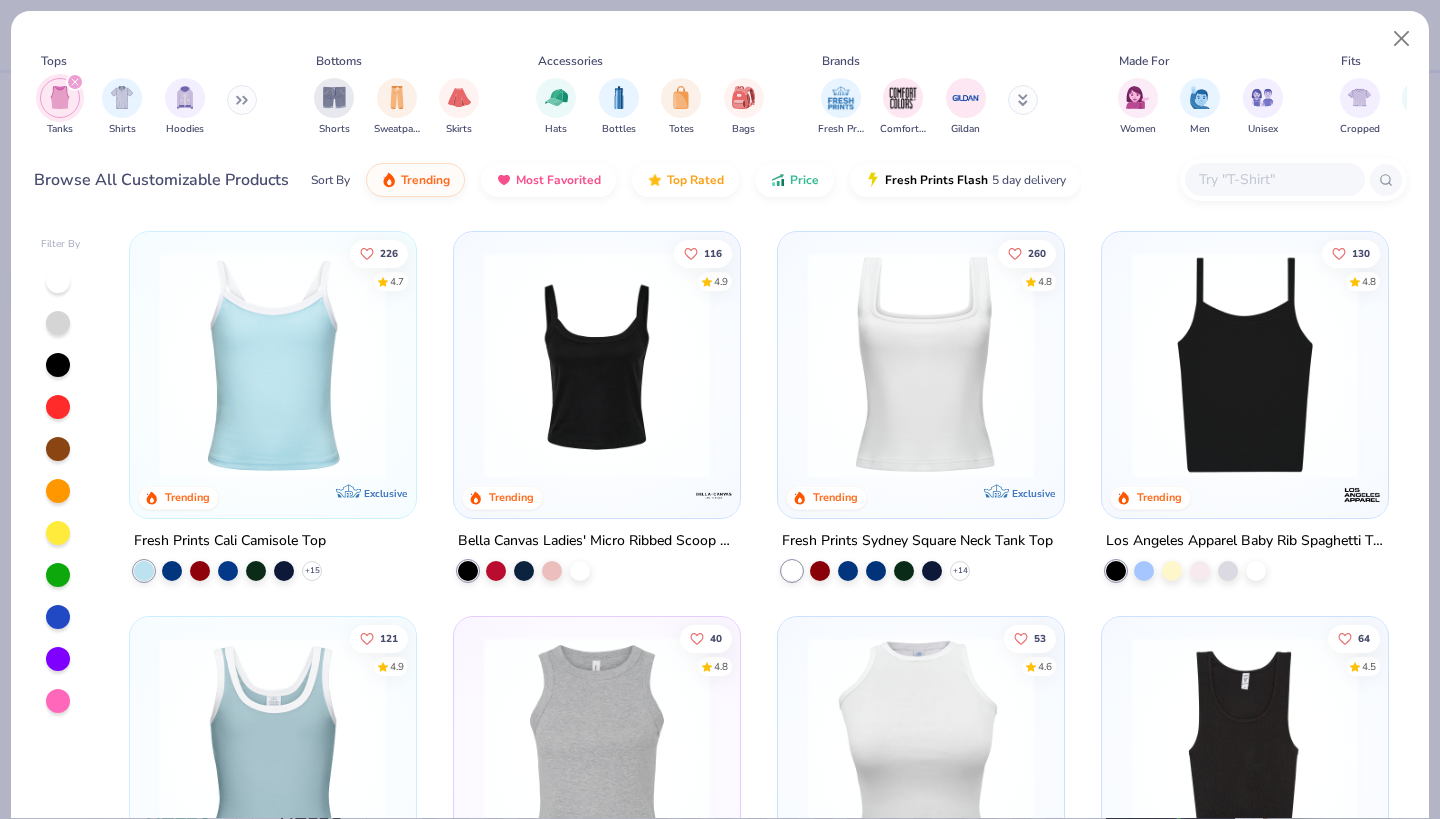 click at bounding box center (273, 365) 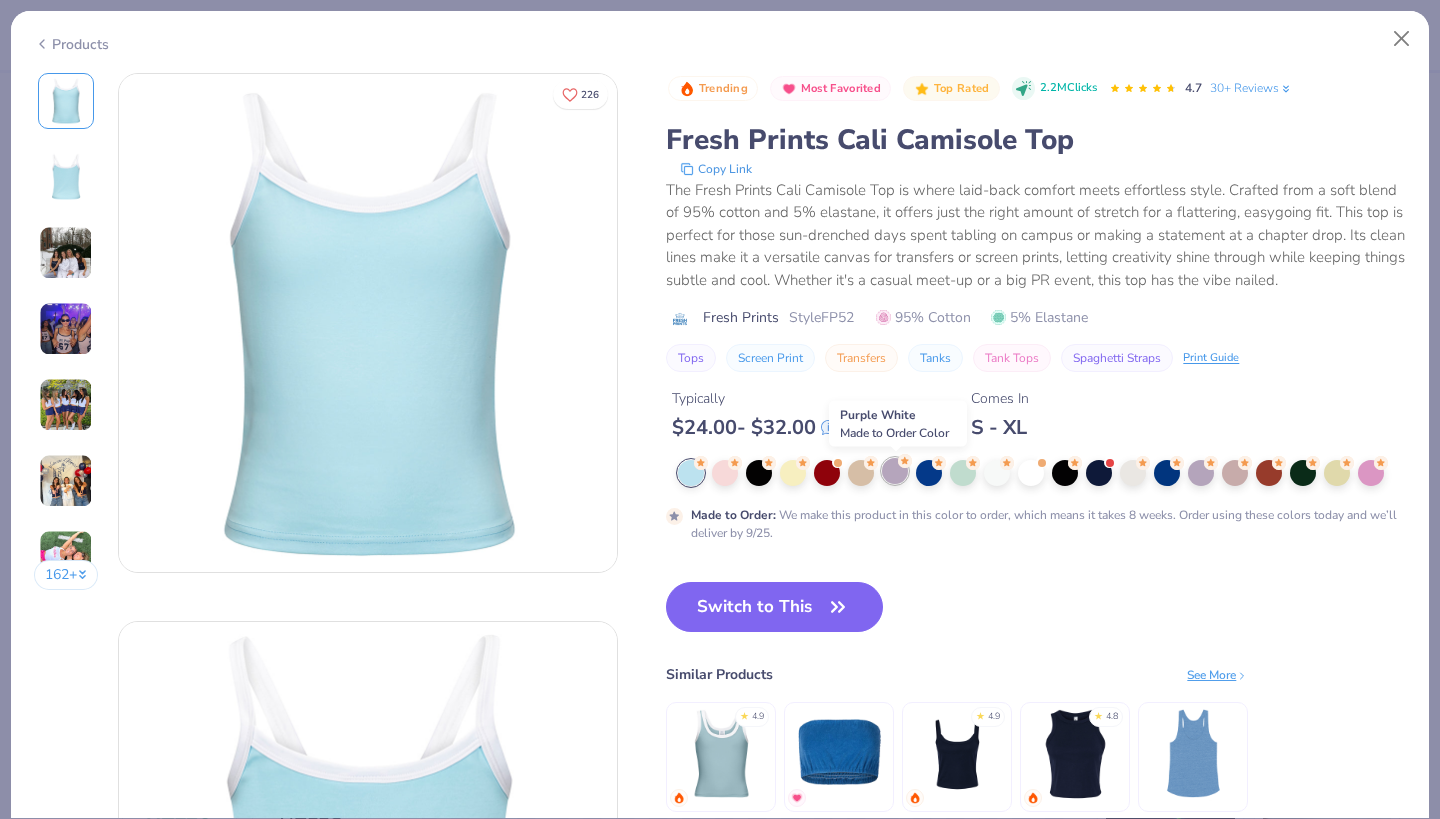 click at bounding box center (895, 471) 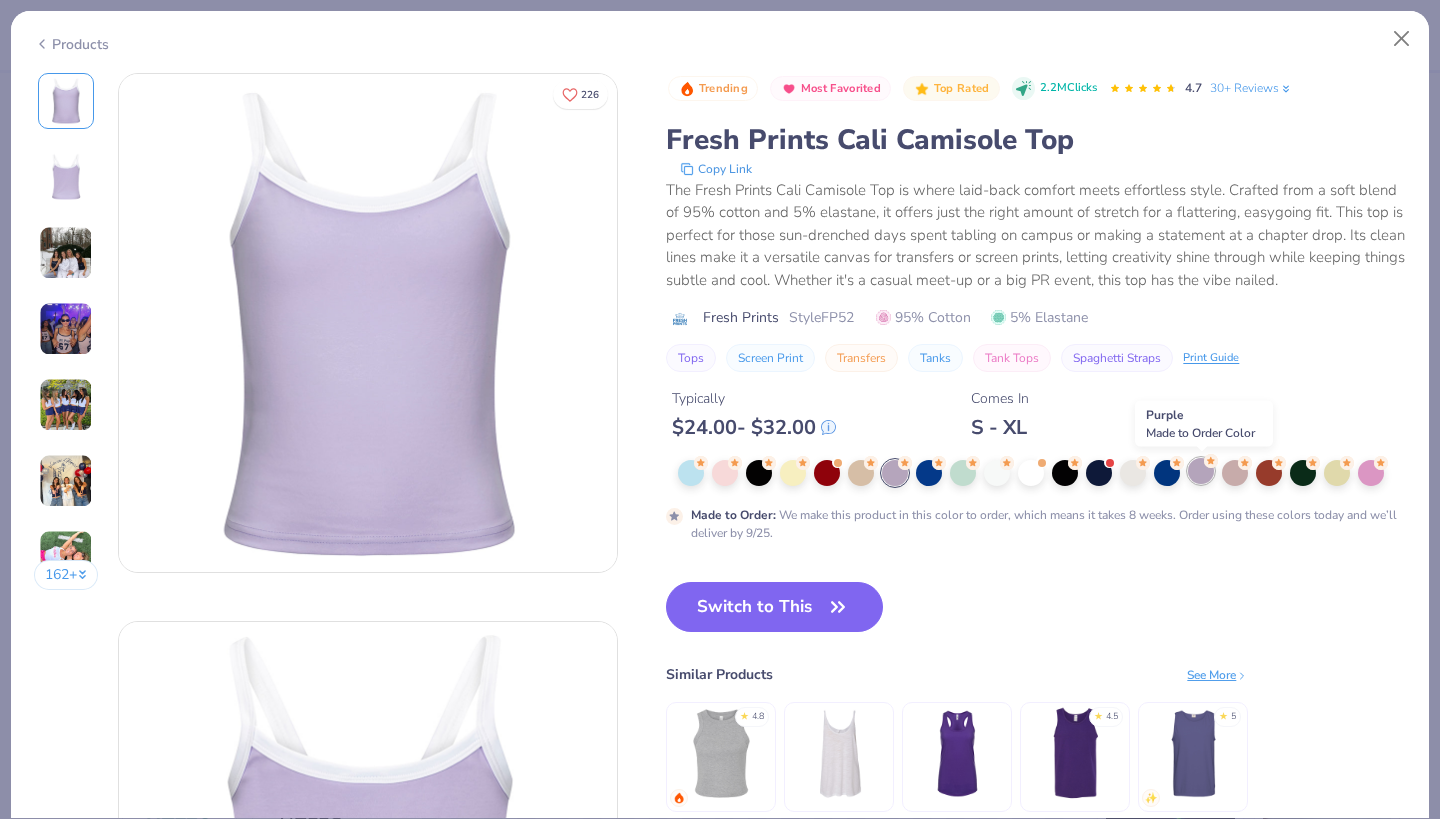 click at bounding box center [1201, 471] 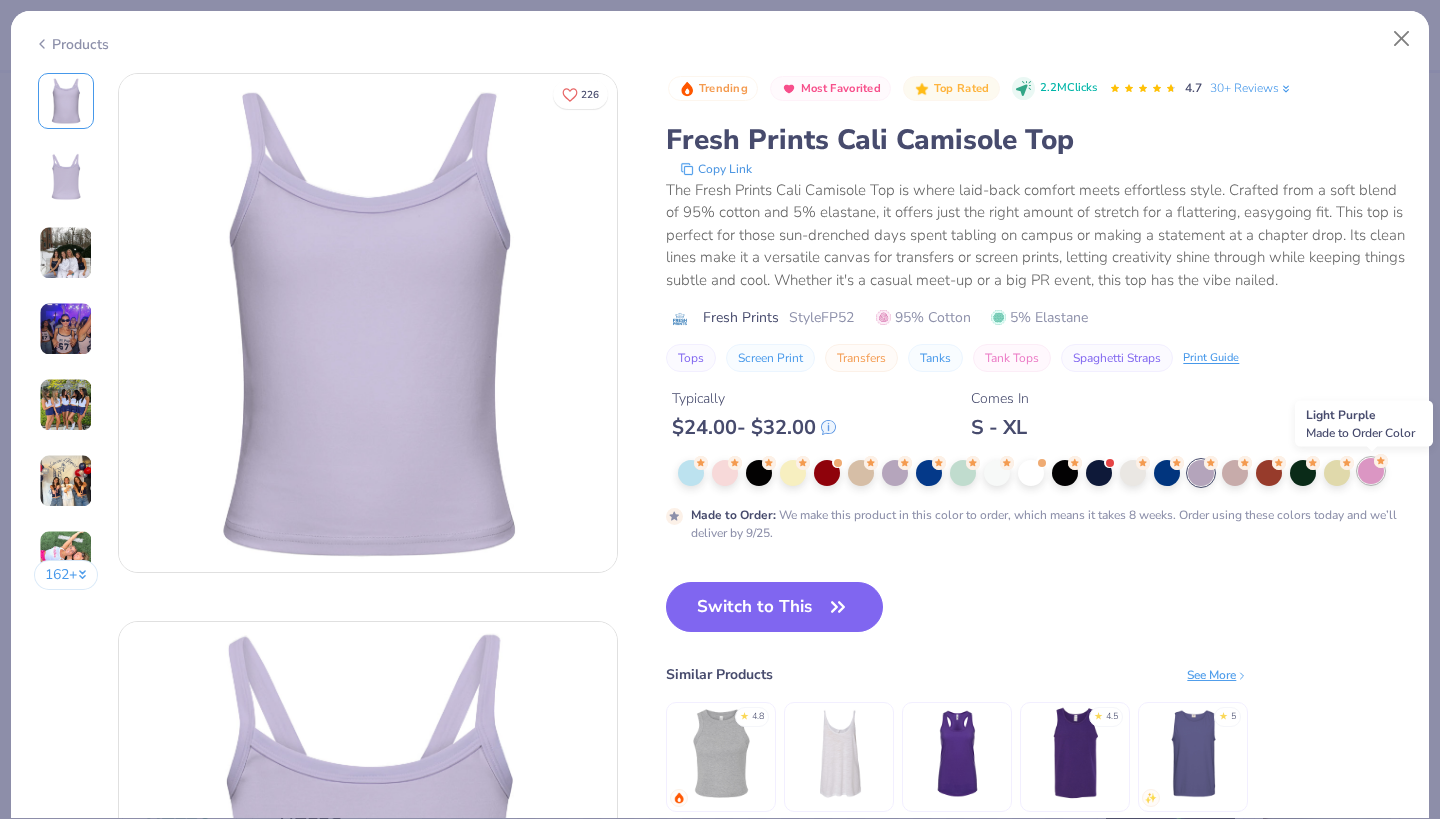 click at bounding box center (1371, 471) 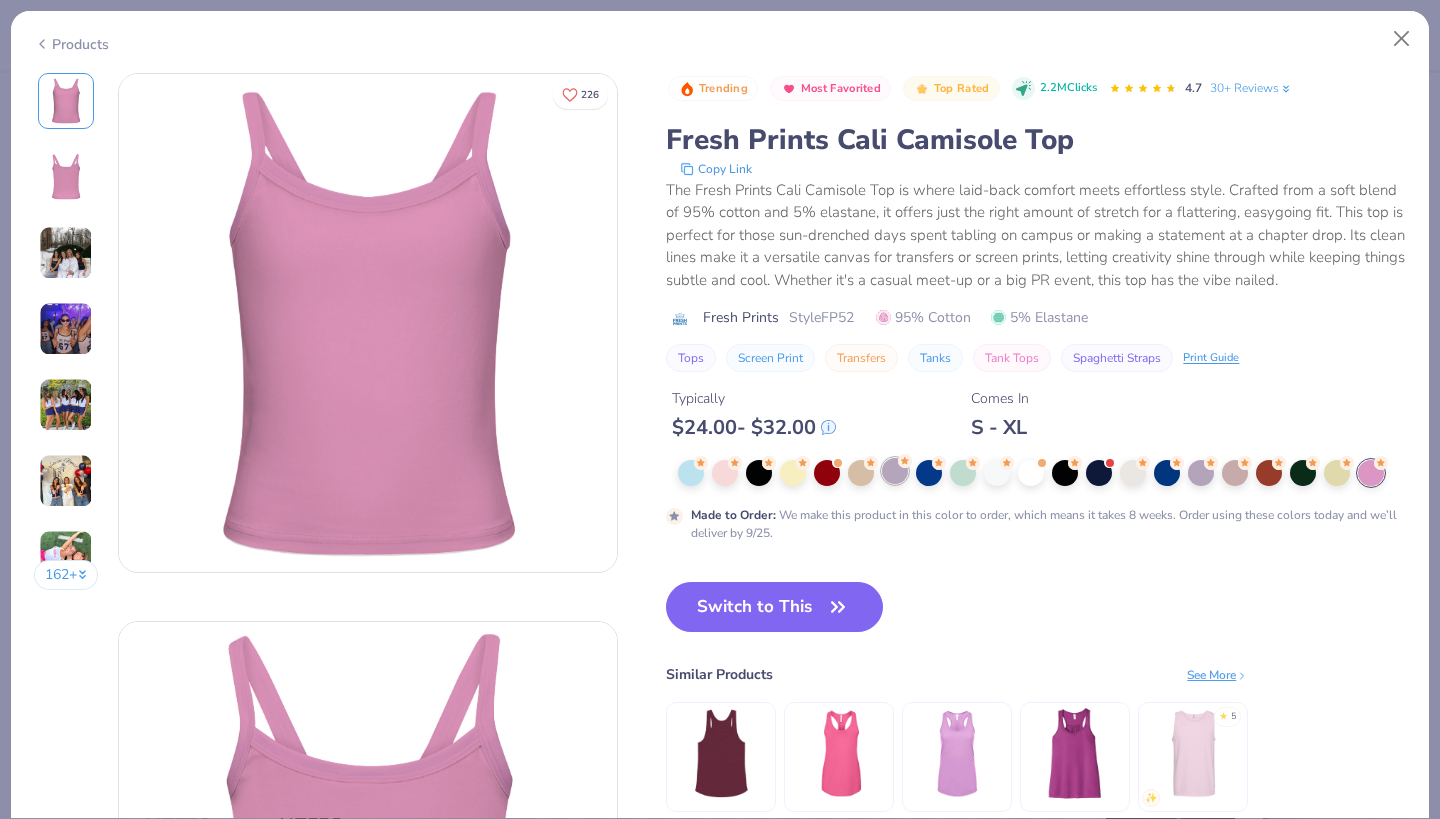 click at bounding box center (895, 471) 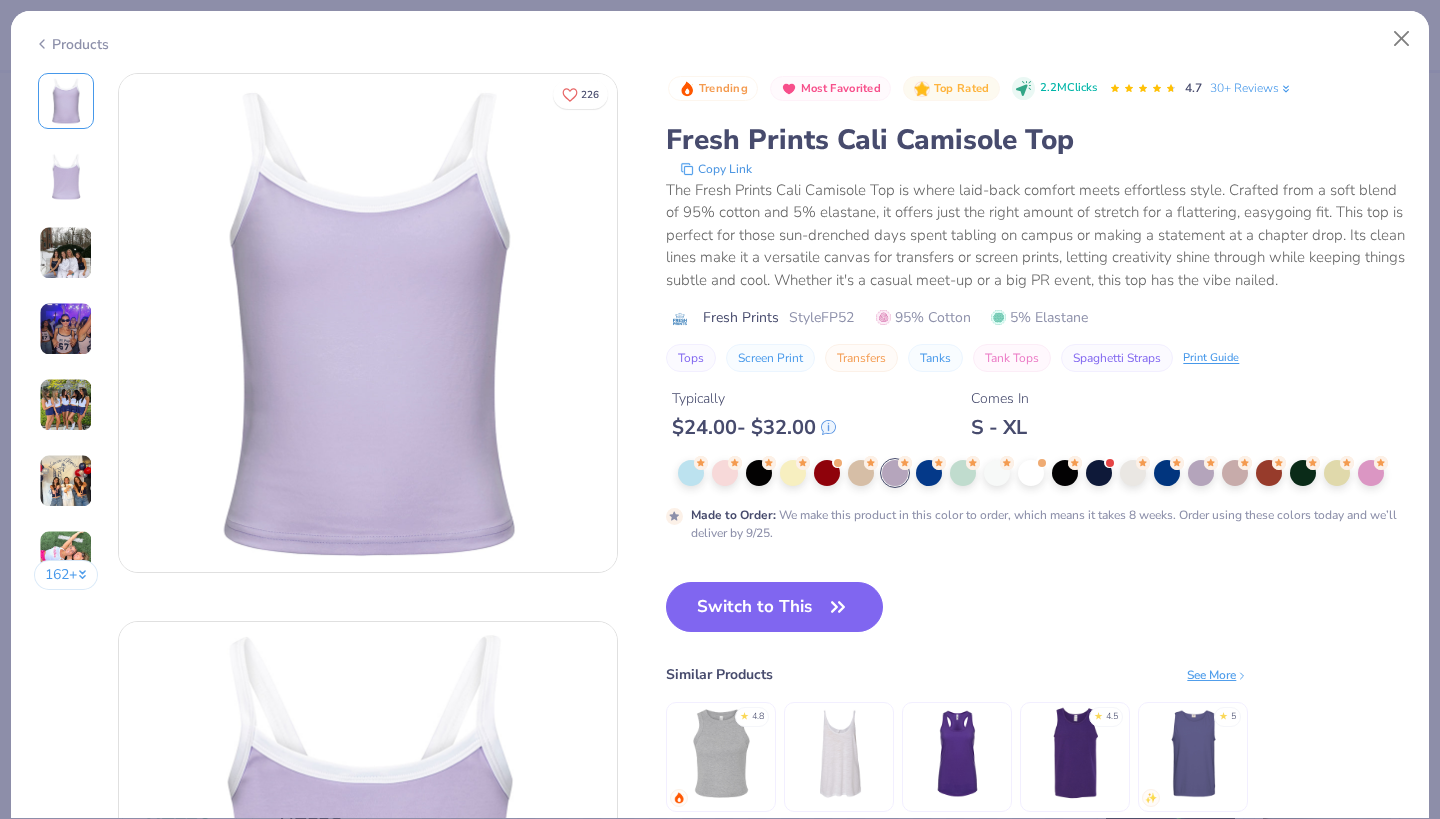 scroll, scrollTop: 0, scrollLeft: 0, axis: both 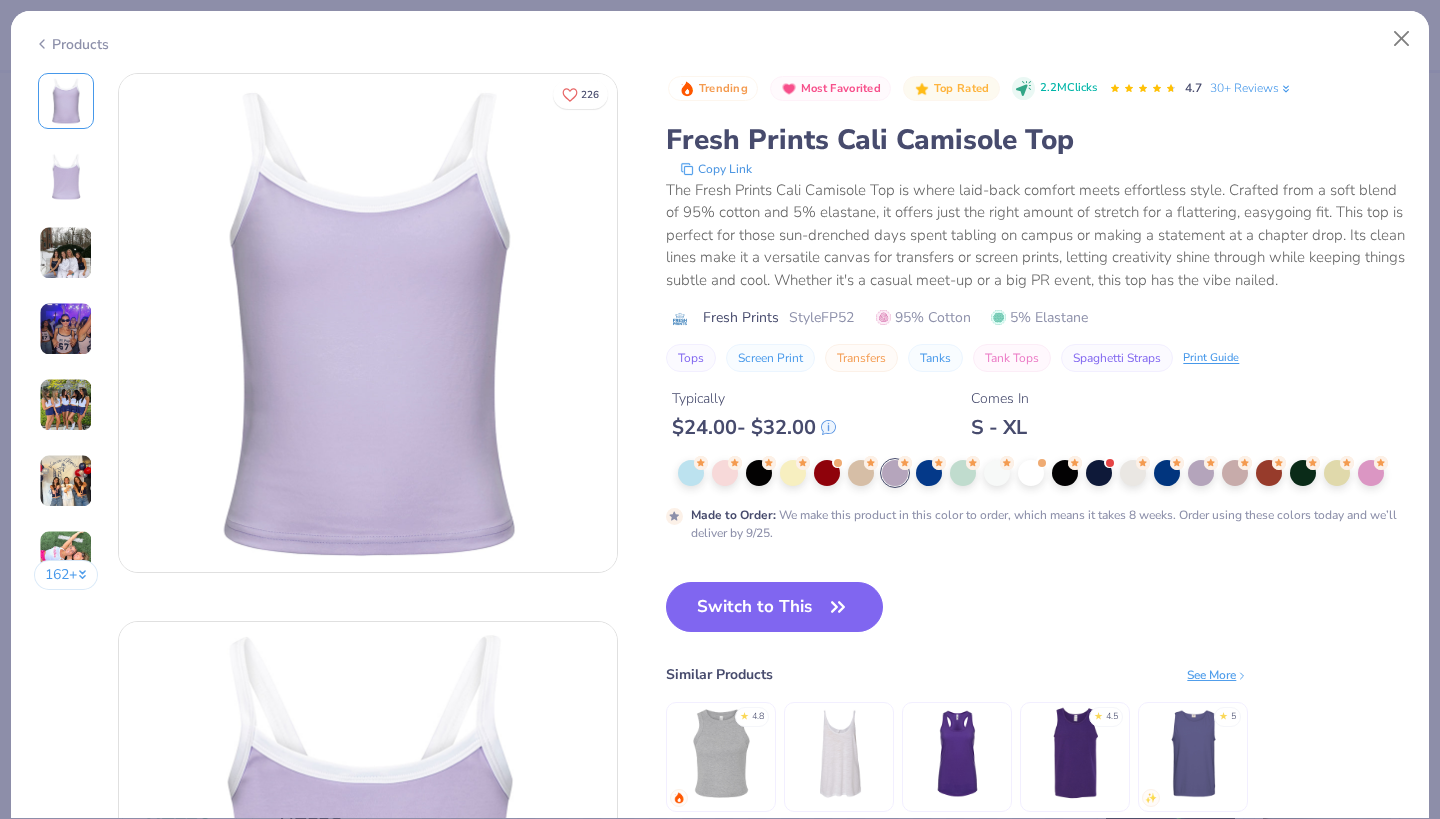 click on "Products" at bounding box center (71, 44) 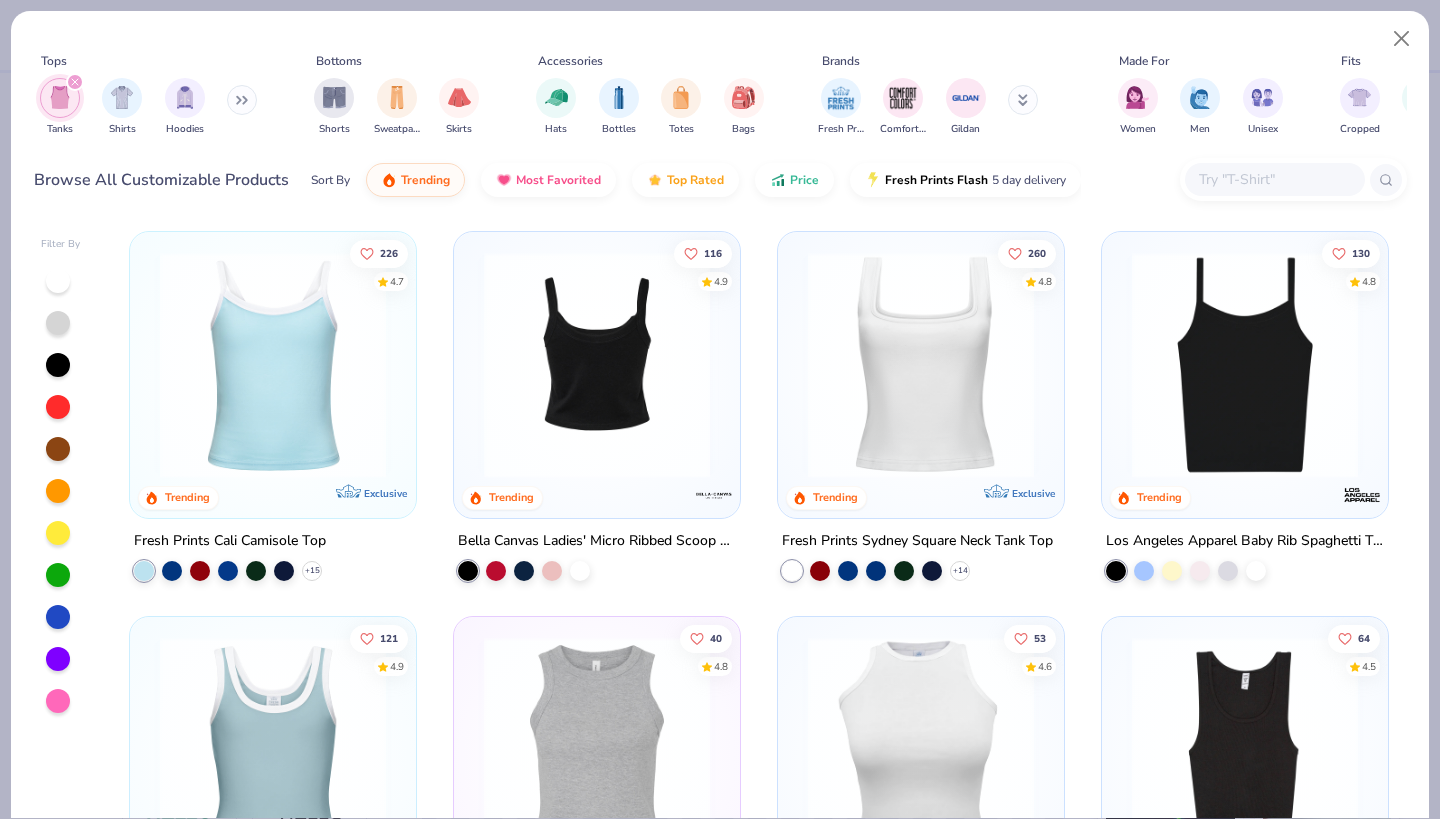 click at bounding box center [596, 365] 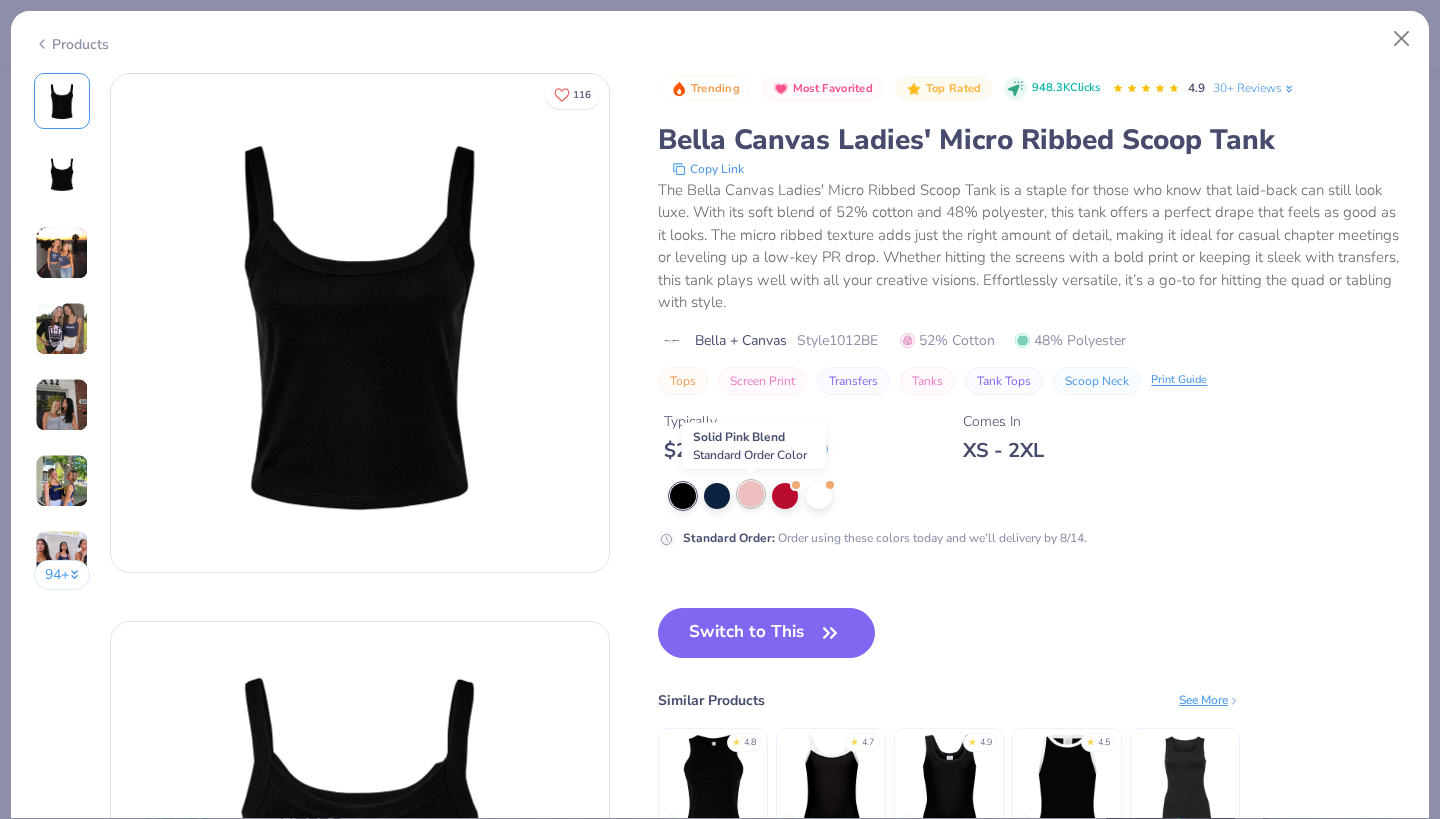 click at bounding box center (751, 494) 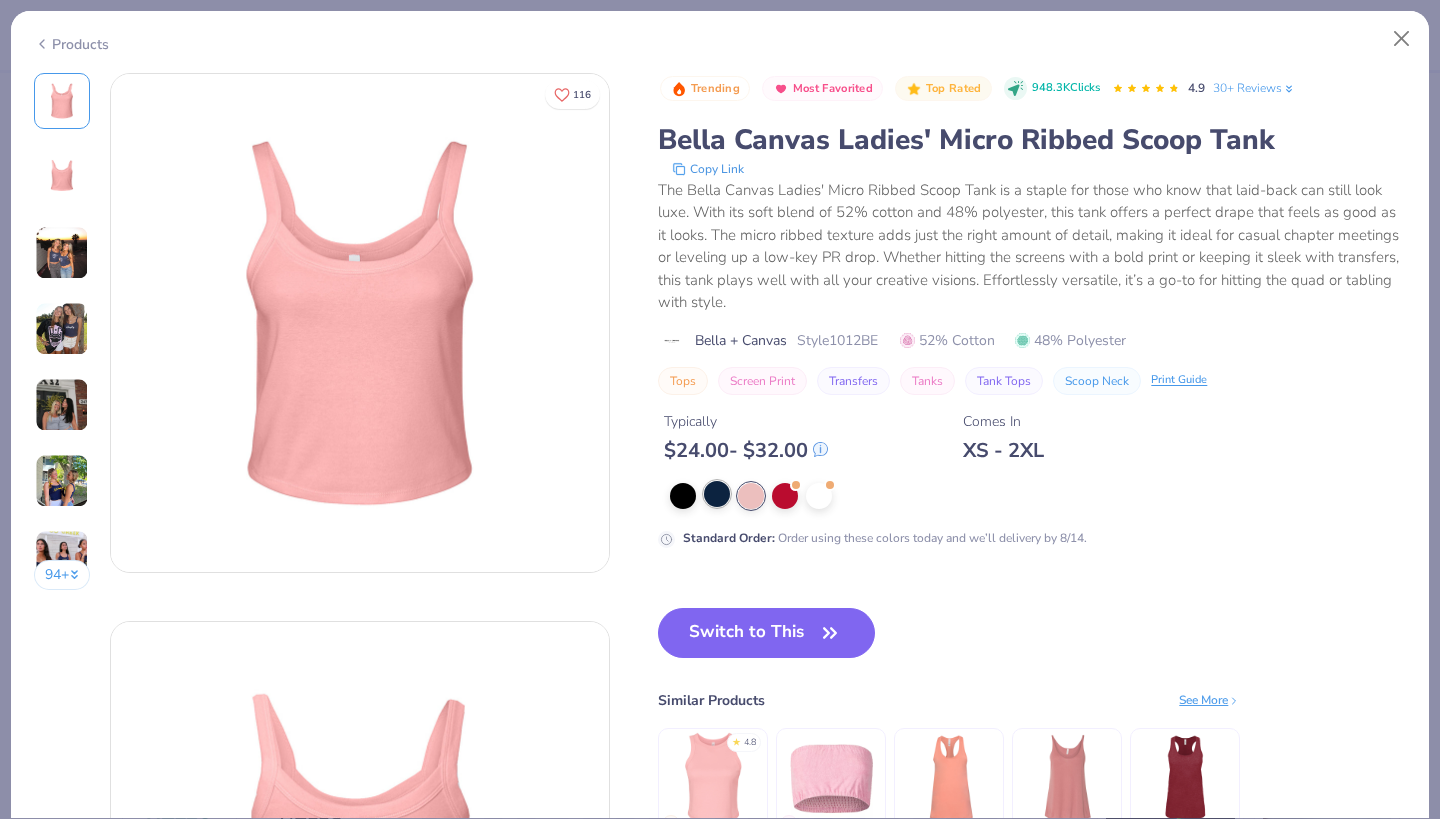 click at bounding box center (717, 494) 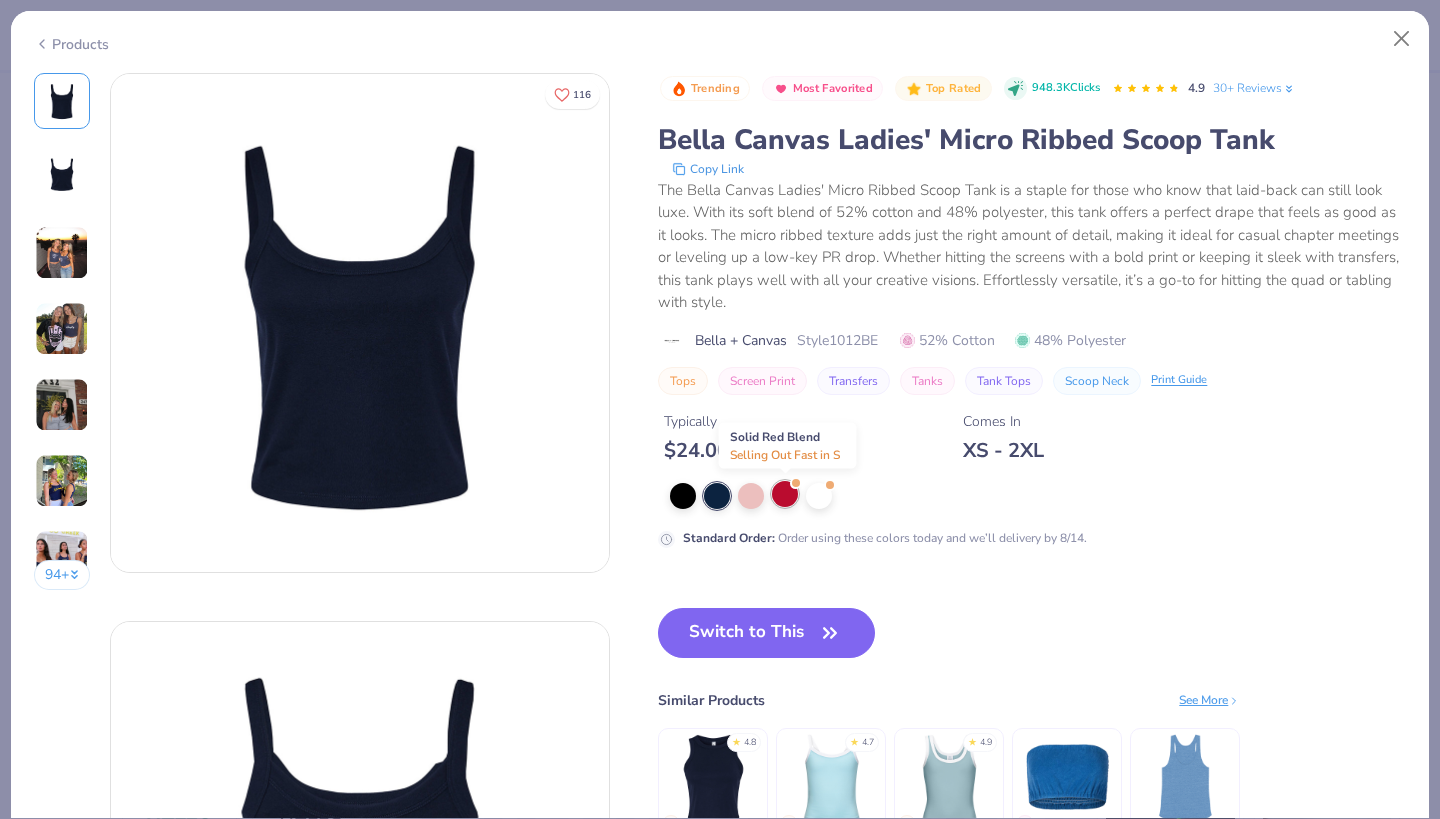 click at bounding box center [785, 494] 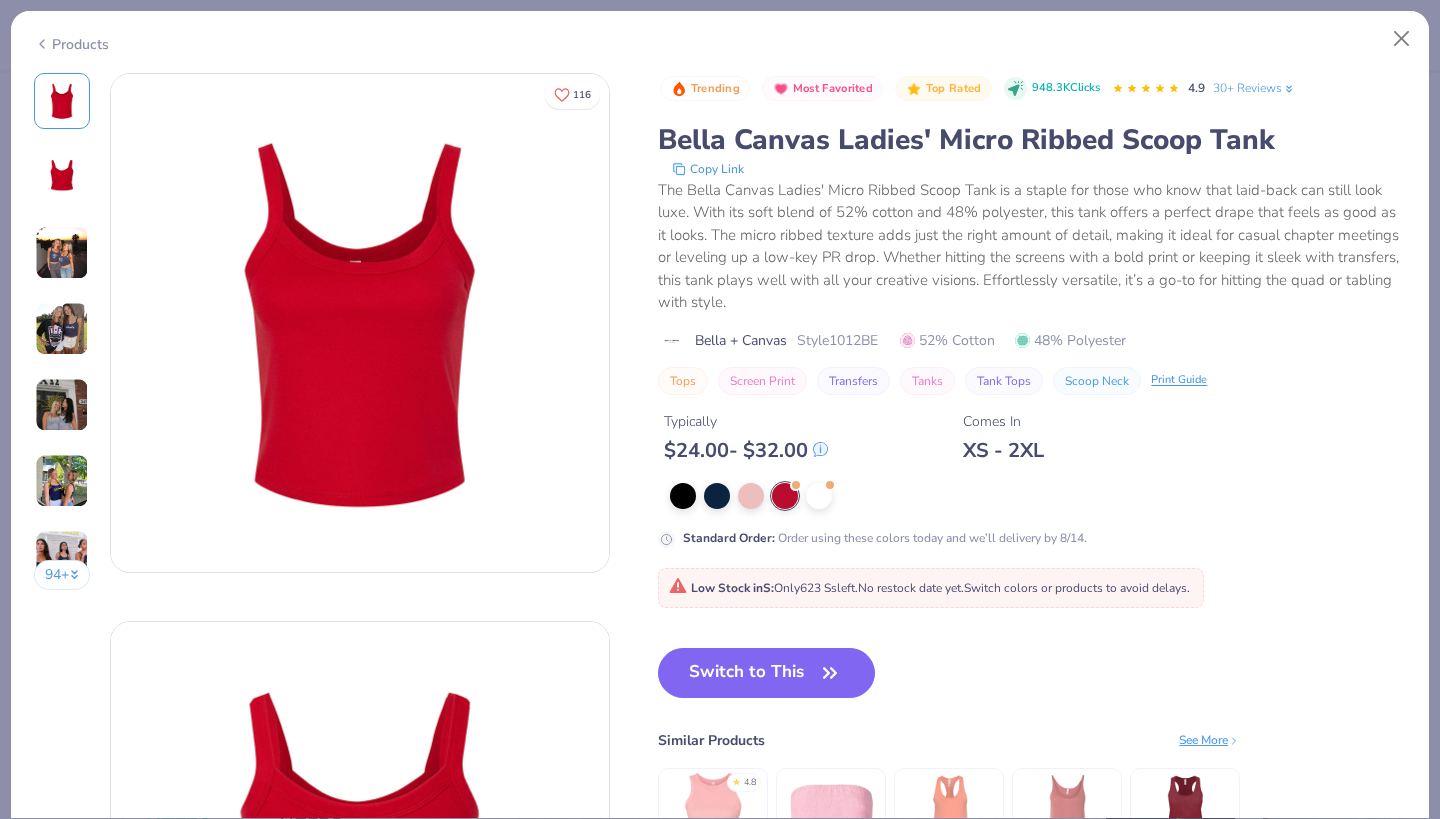 click on "Products" at bounding box center (71, 44) 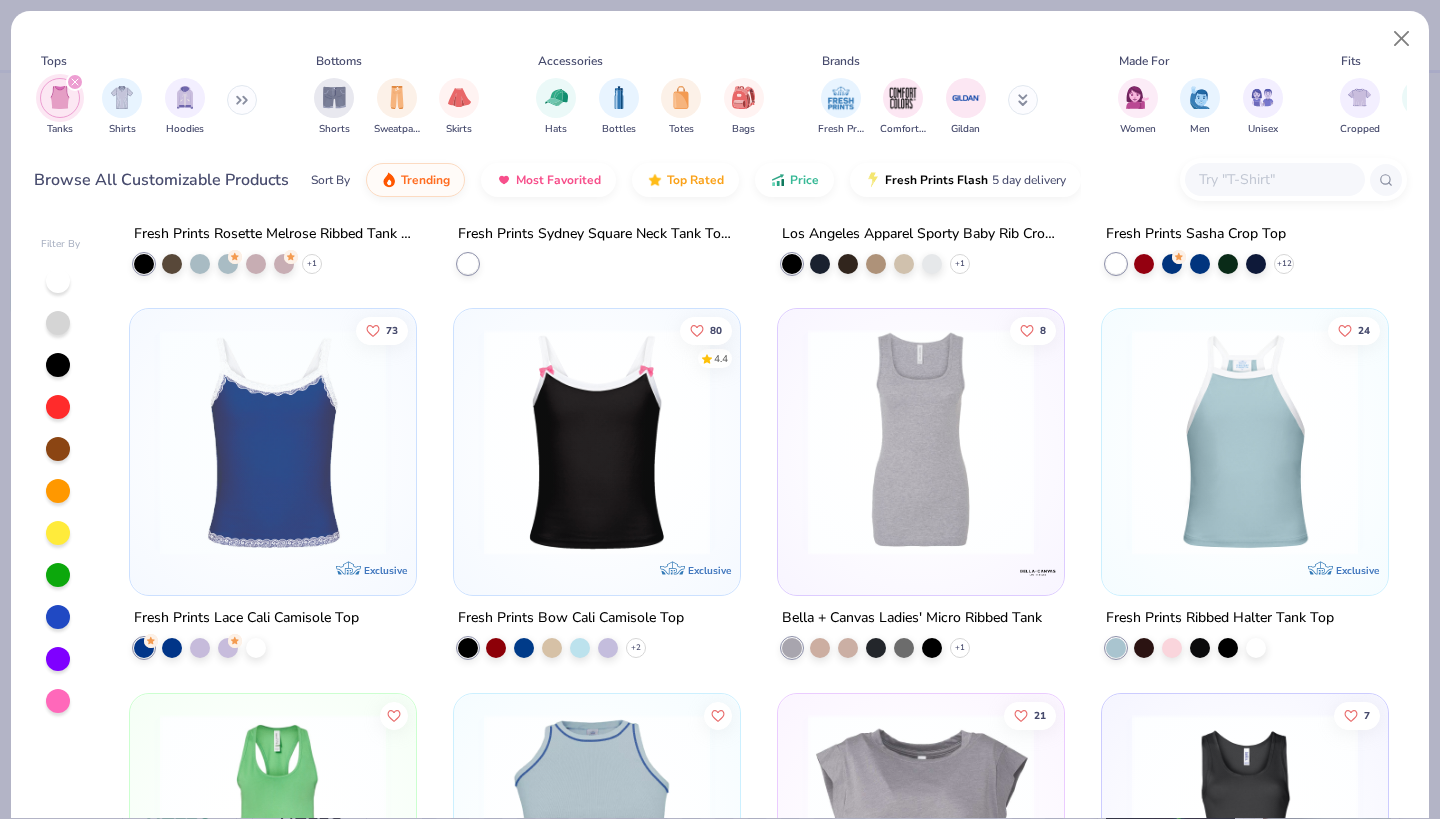 scroll, scrollTop: 1111, scrollLeft: 0, axis: vertical 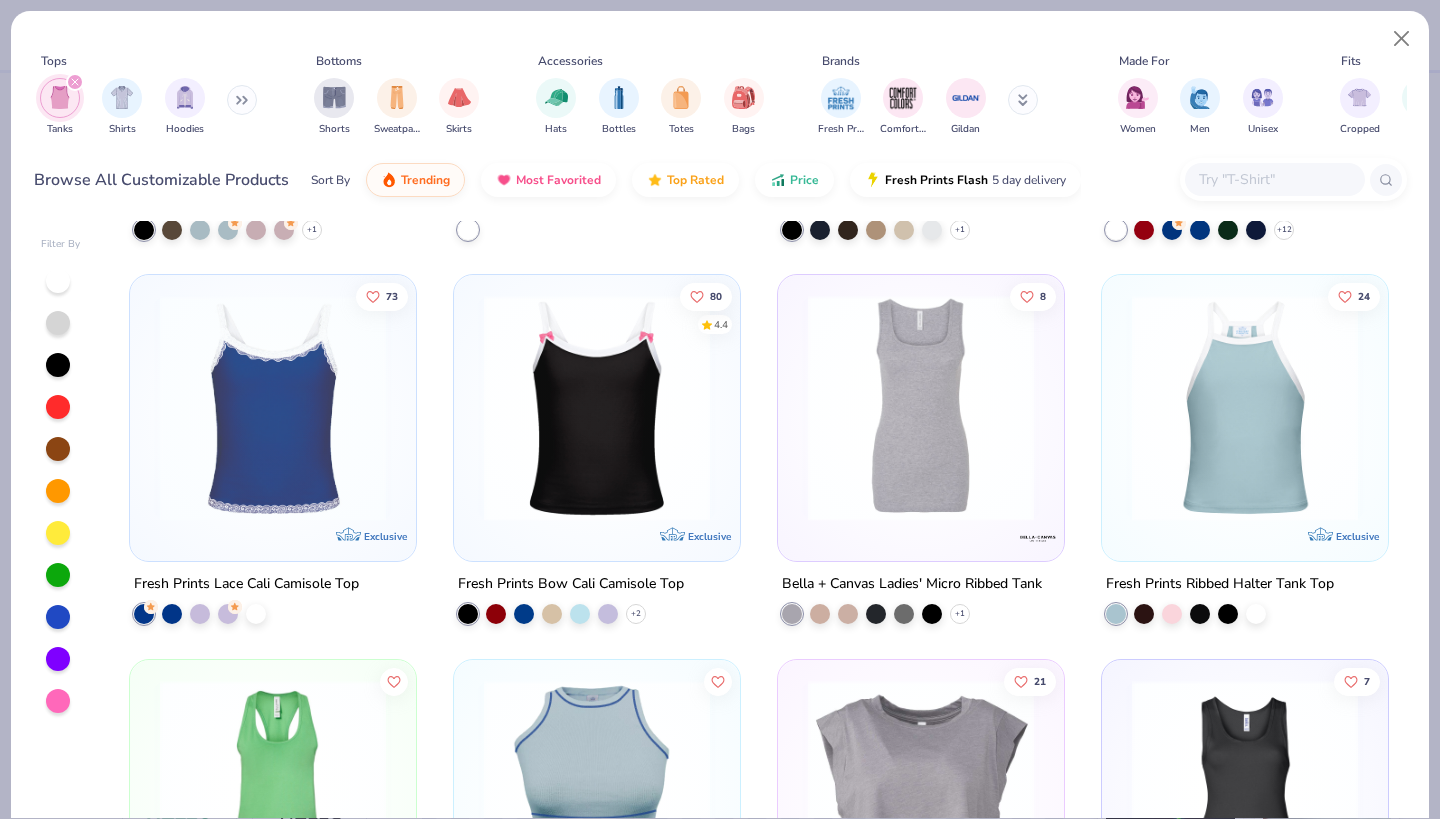 click at bounding box center (597, 408) 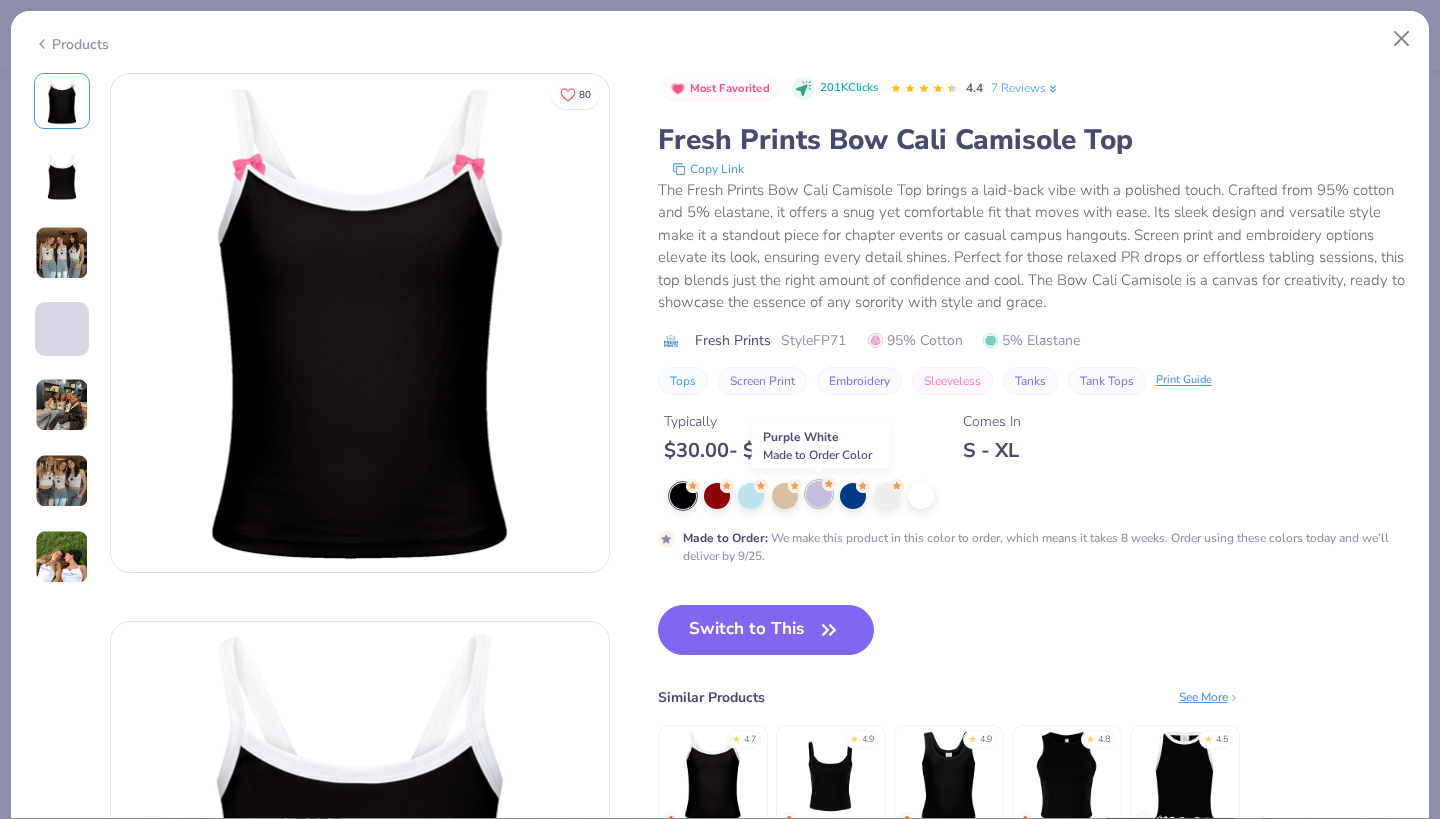 click at bounding box center [819, 494] 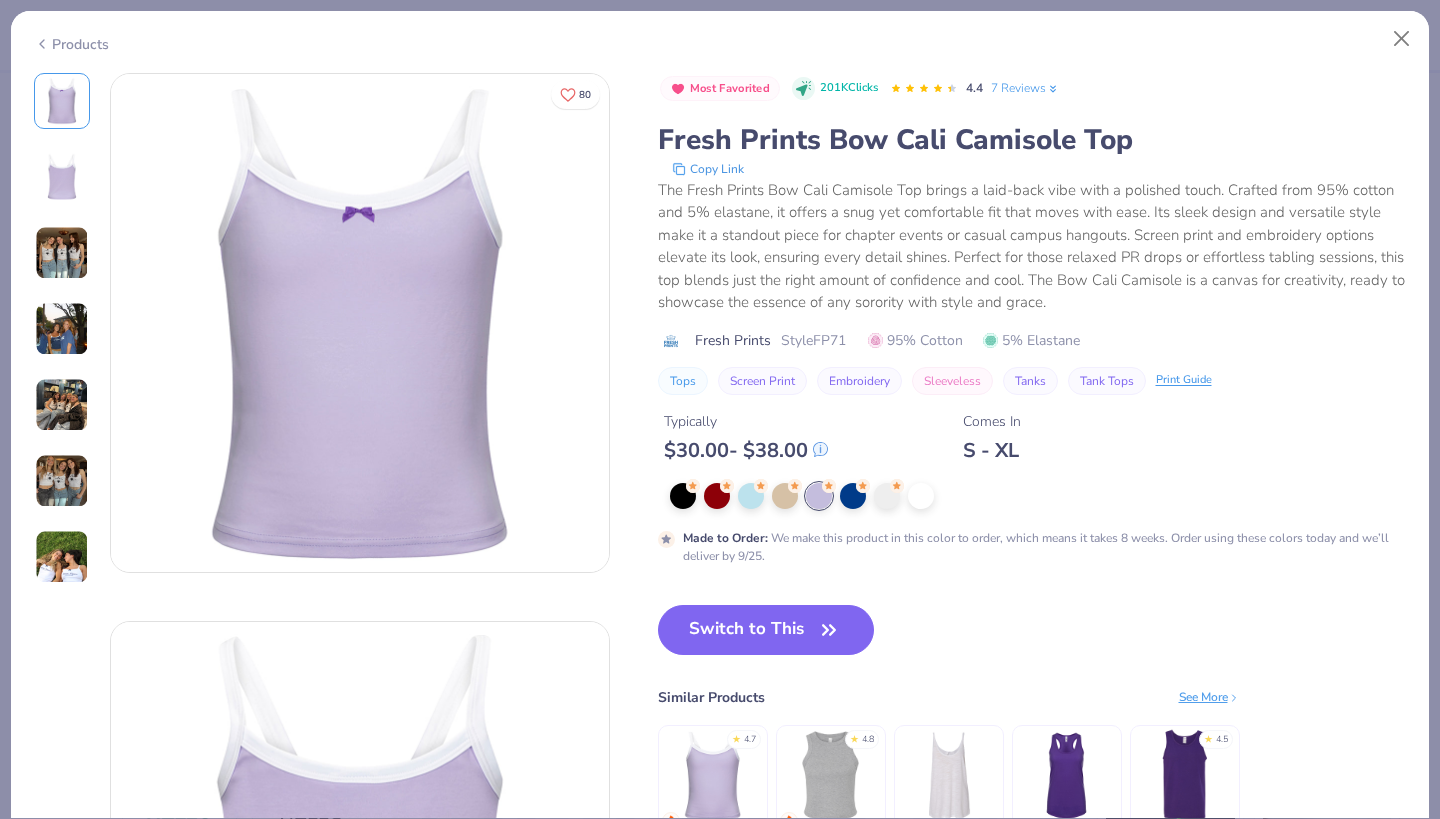 scroll, scrollTop: 0, scrollLeft: 0, axis: both 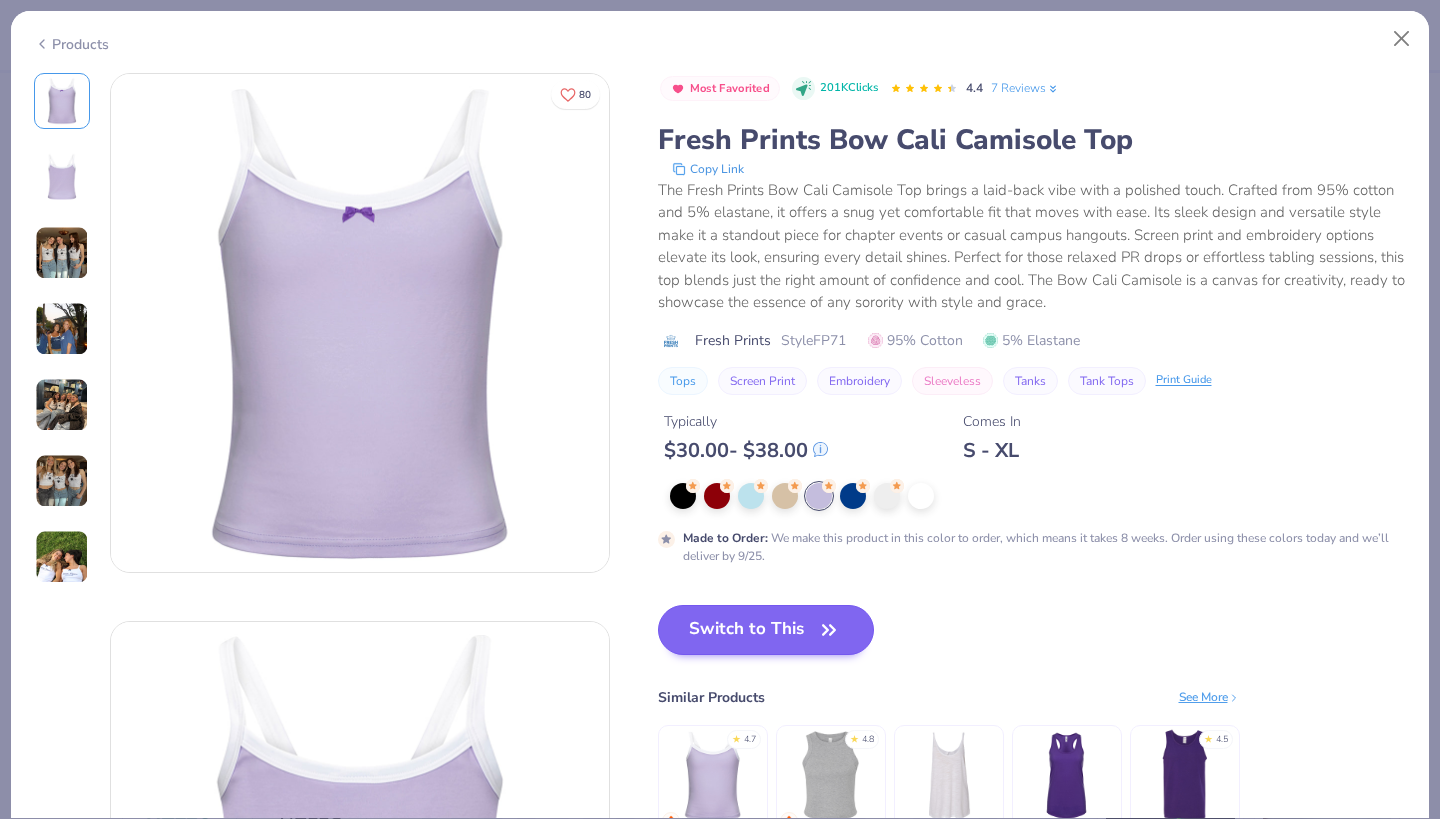 click 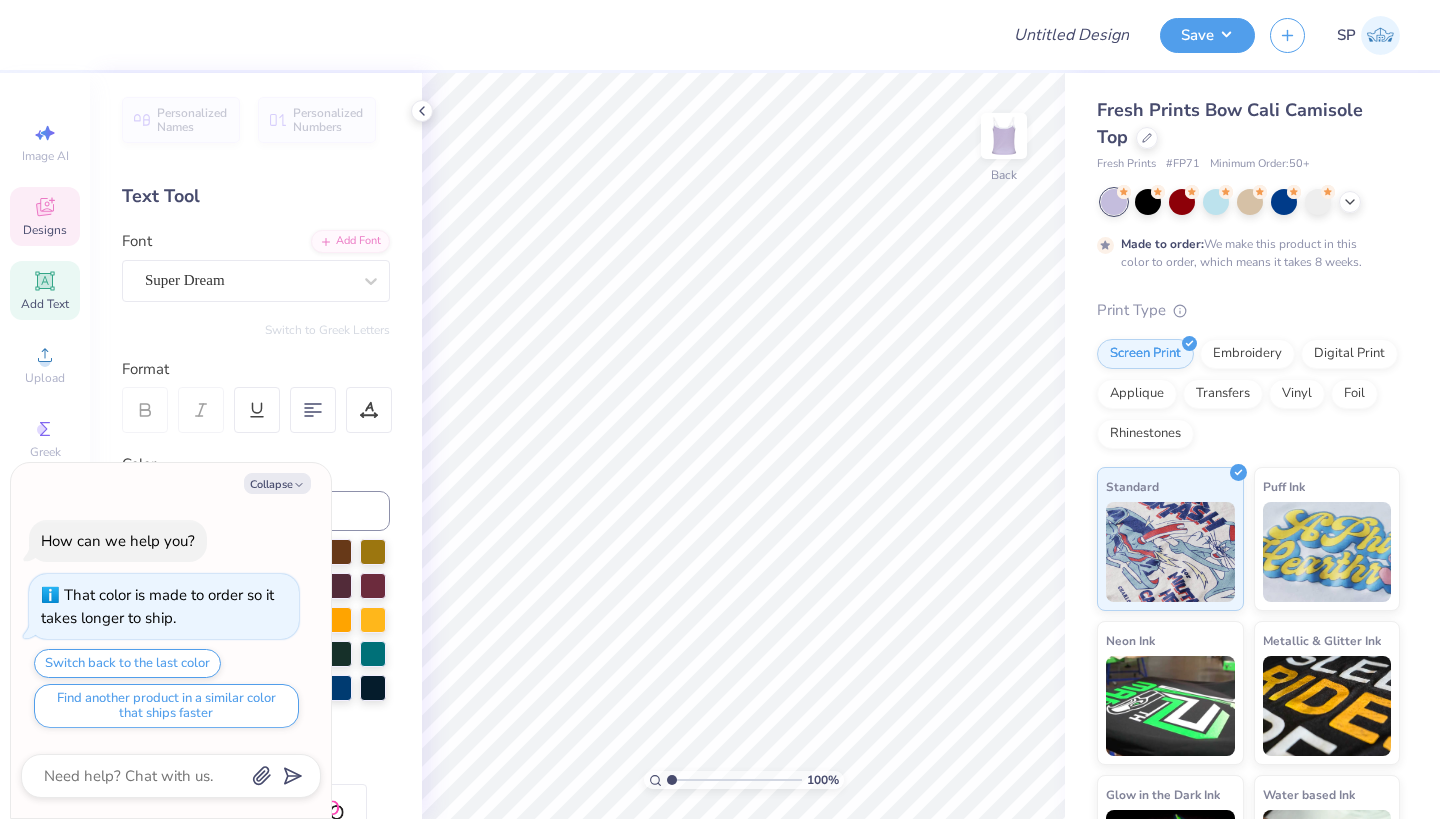 click on "Designs" at bounding box center [45, 216] 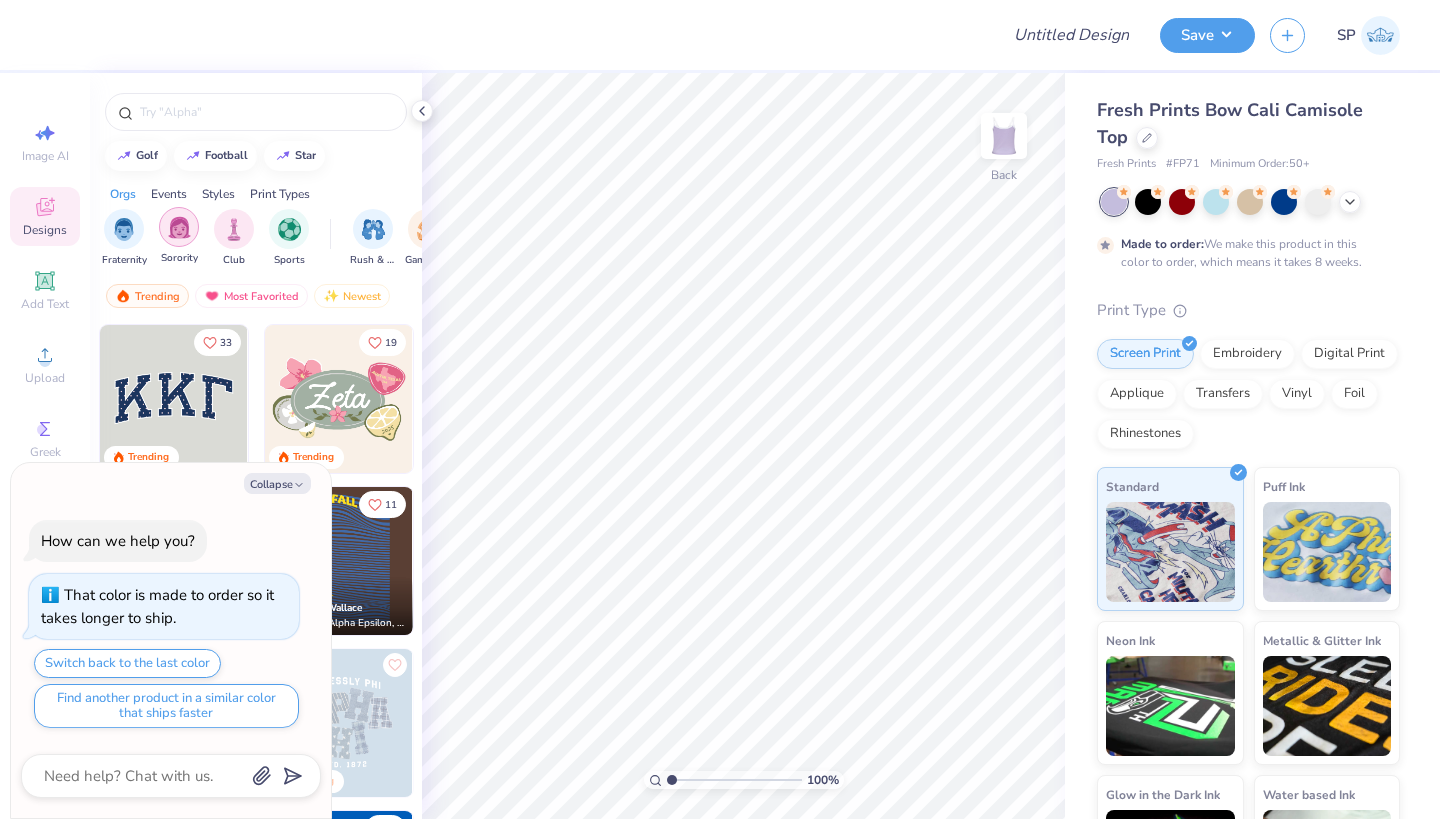 click at bounding box center (179, 227) 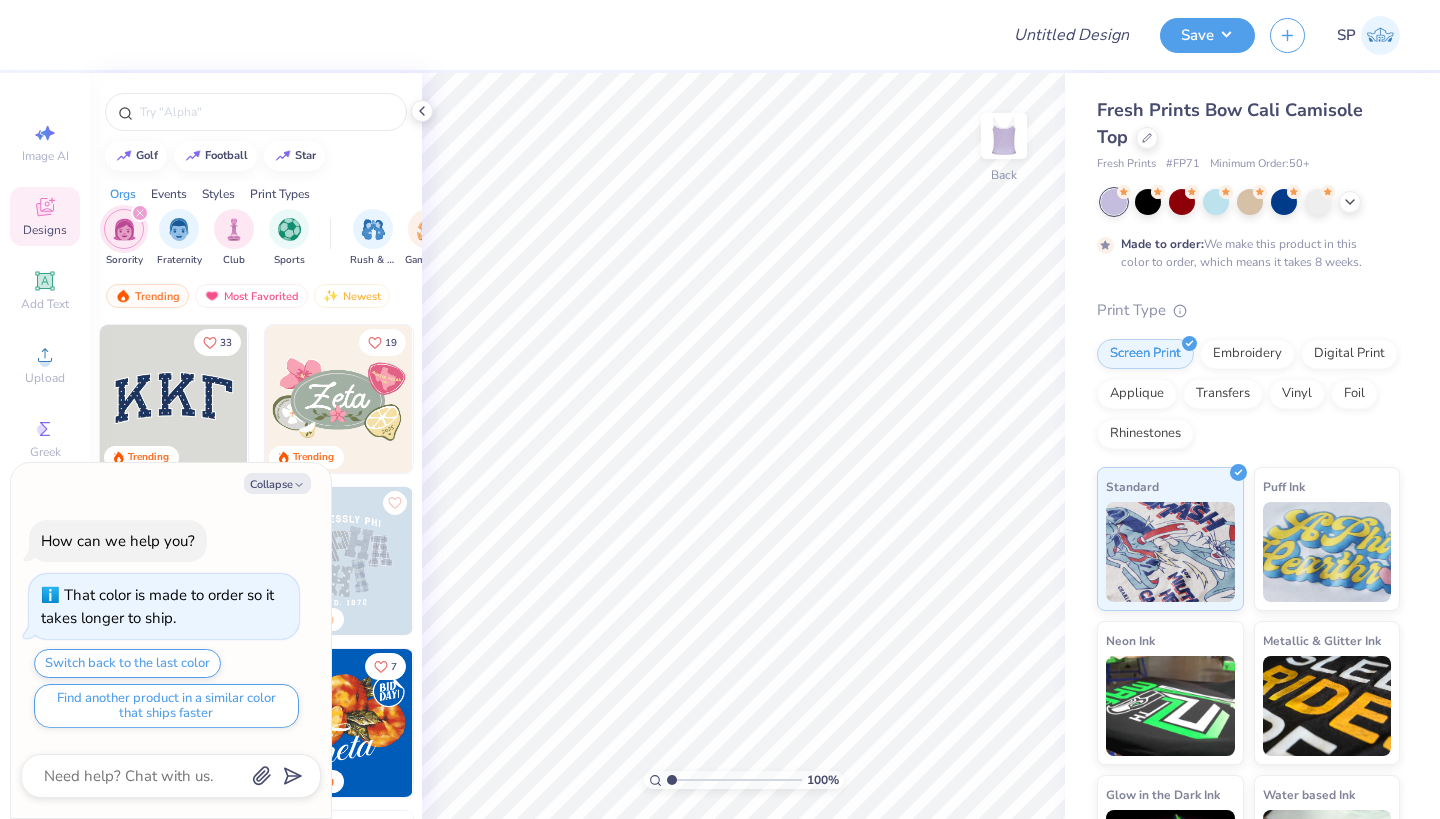 click on "That color is made to order so it takes longer to ship." at bounding box center [157, 606] 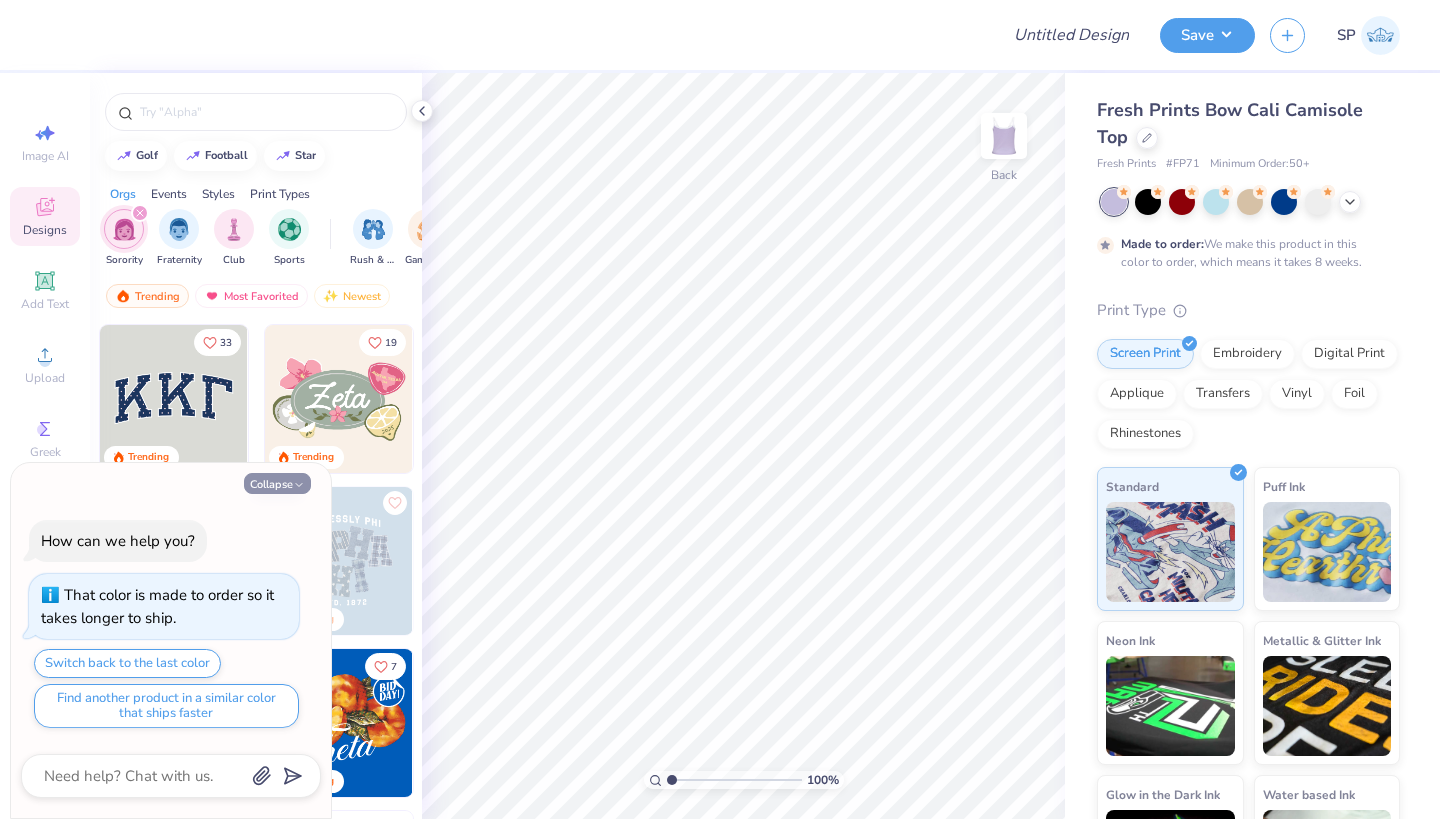 click on "Collapse" at bounding box center (277, 483) 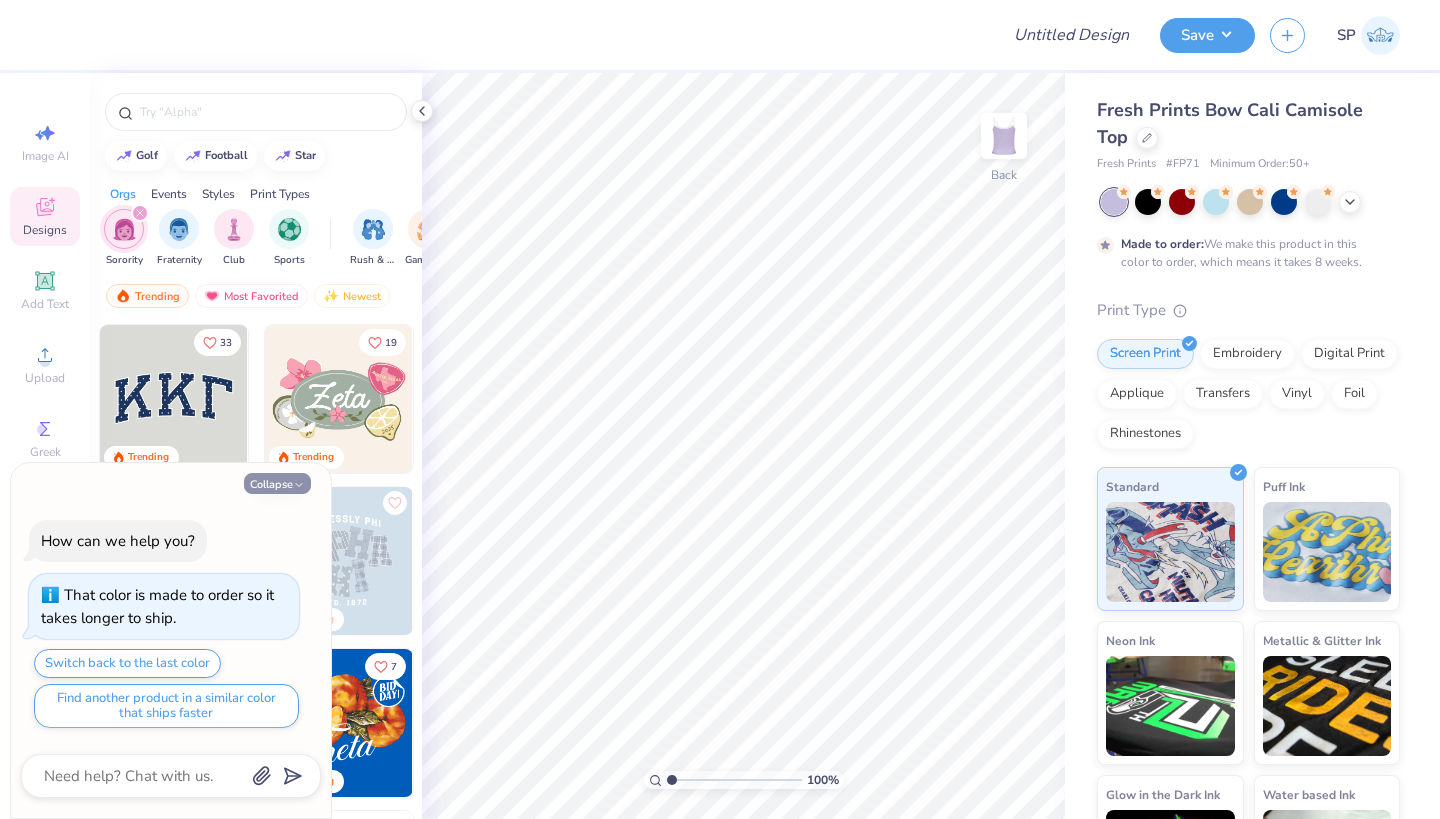 type on "x" 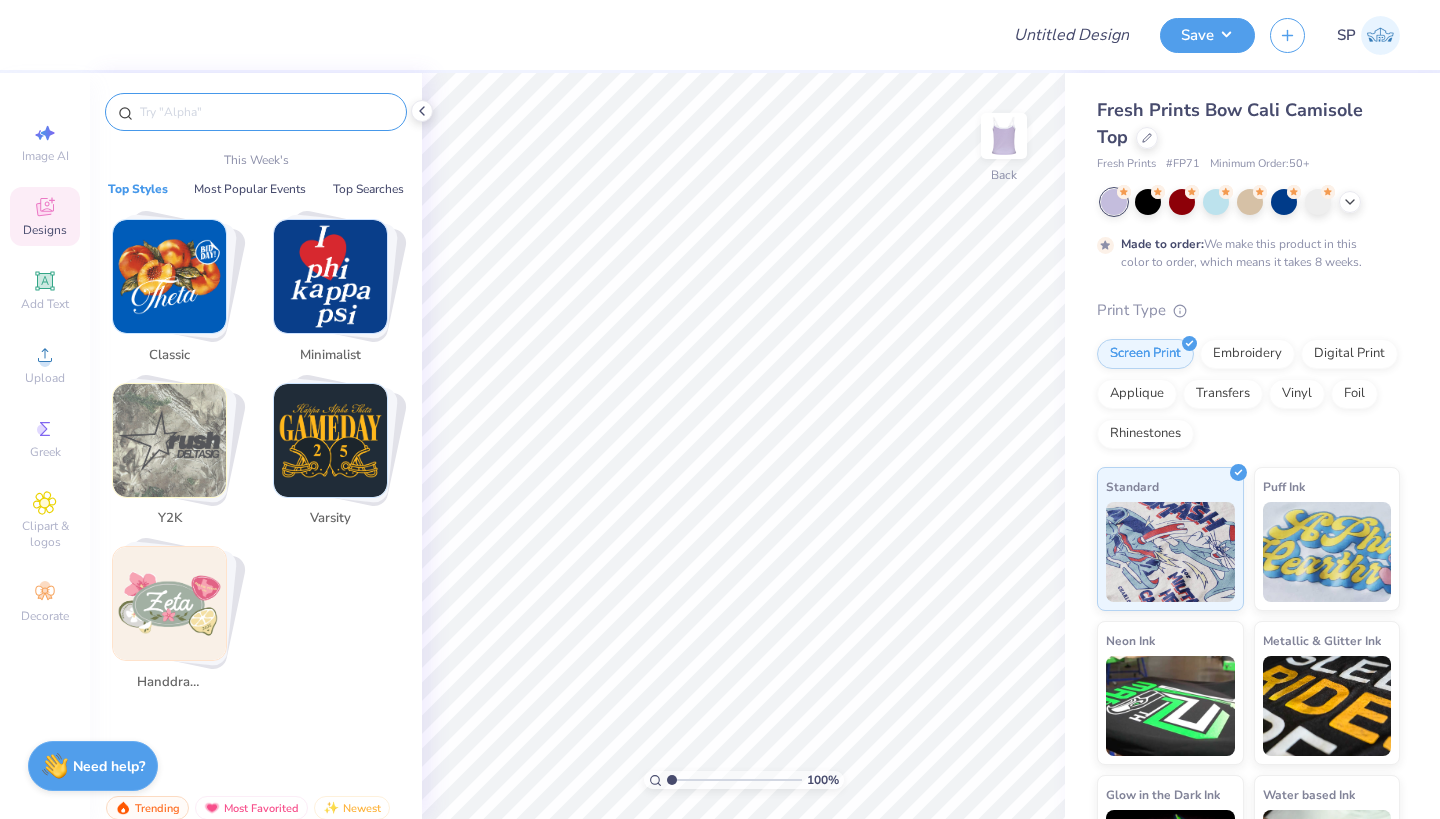 click at bounding box center (266, 112) 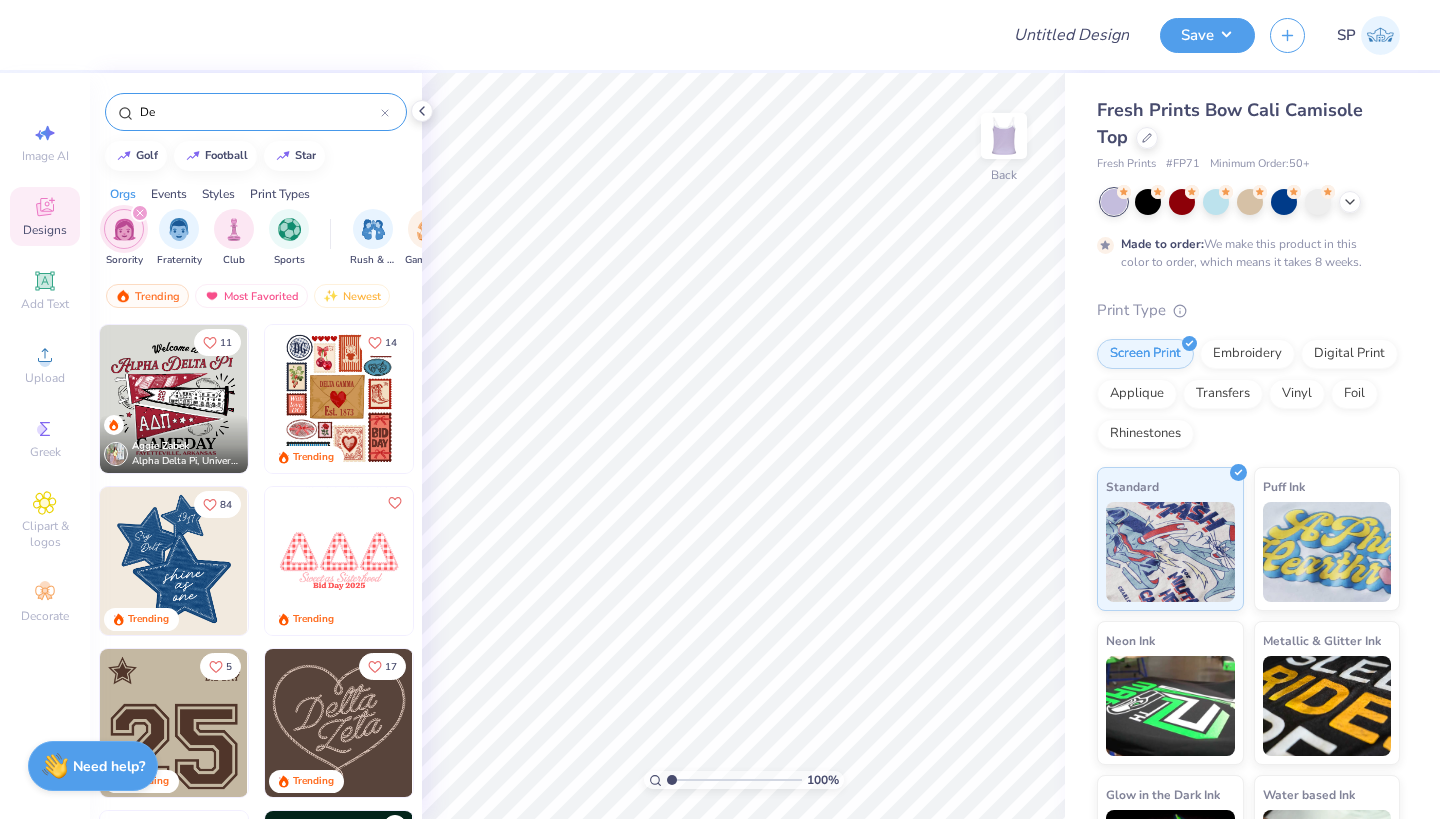 type on "D" 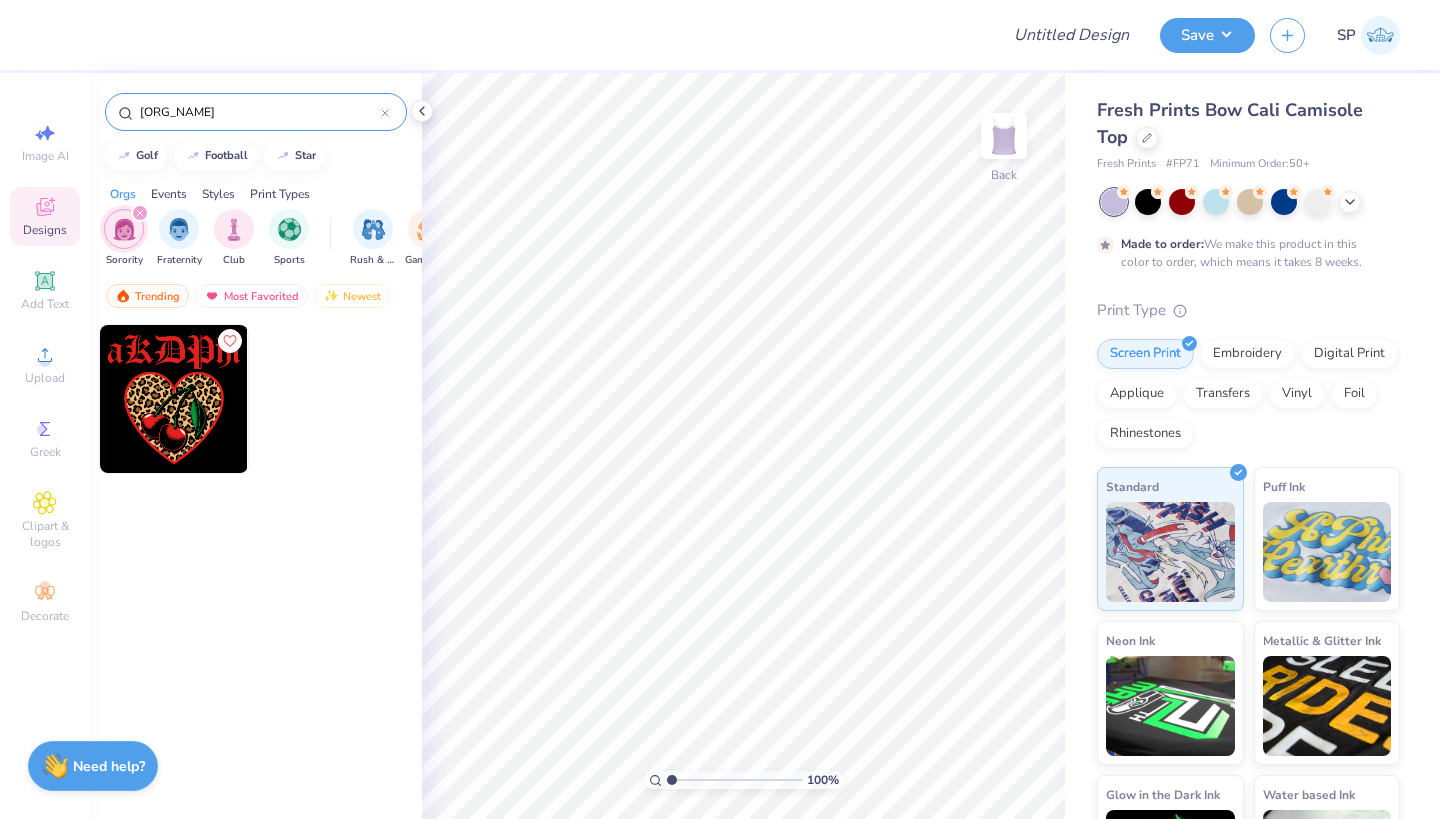 type on "[ORG_NAME]" 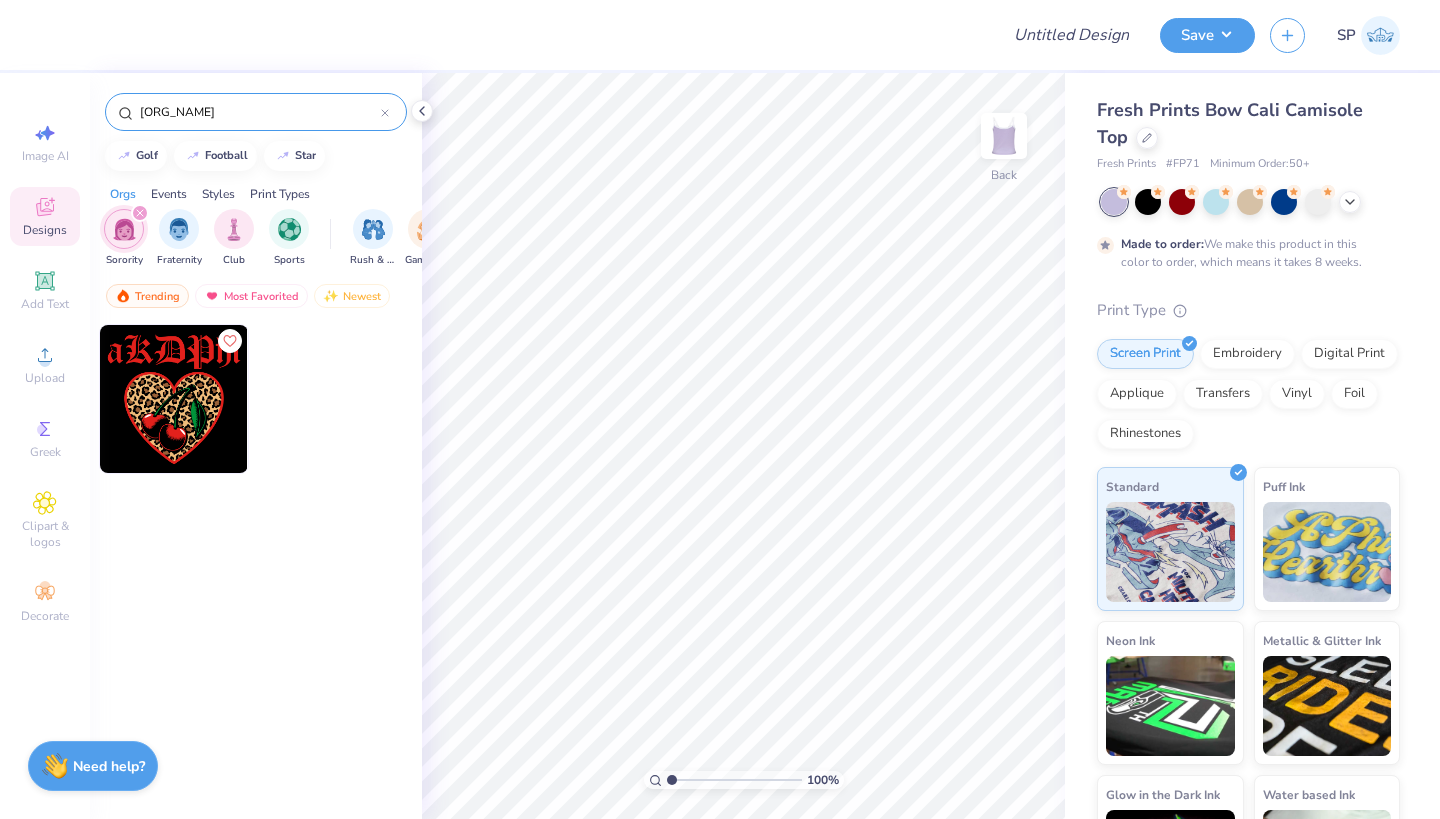 click at bounding box center [174, 399] 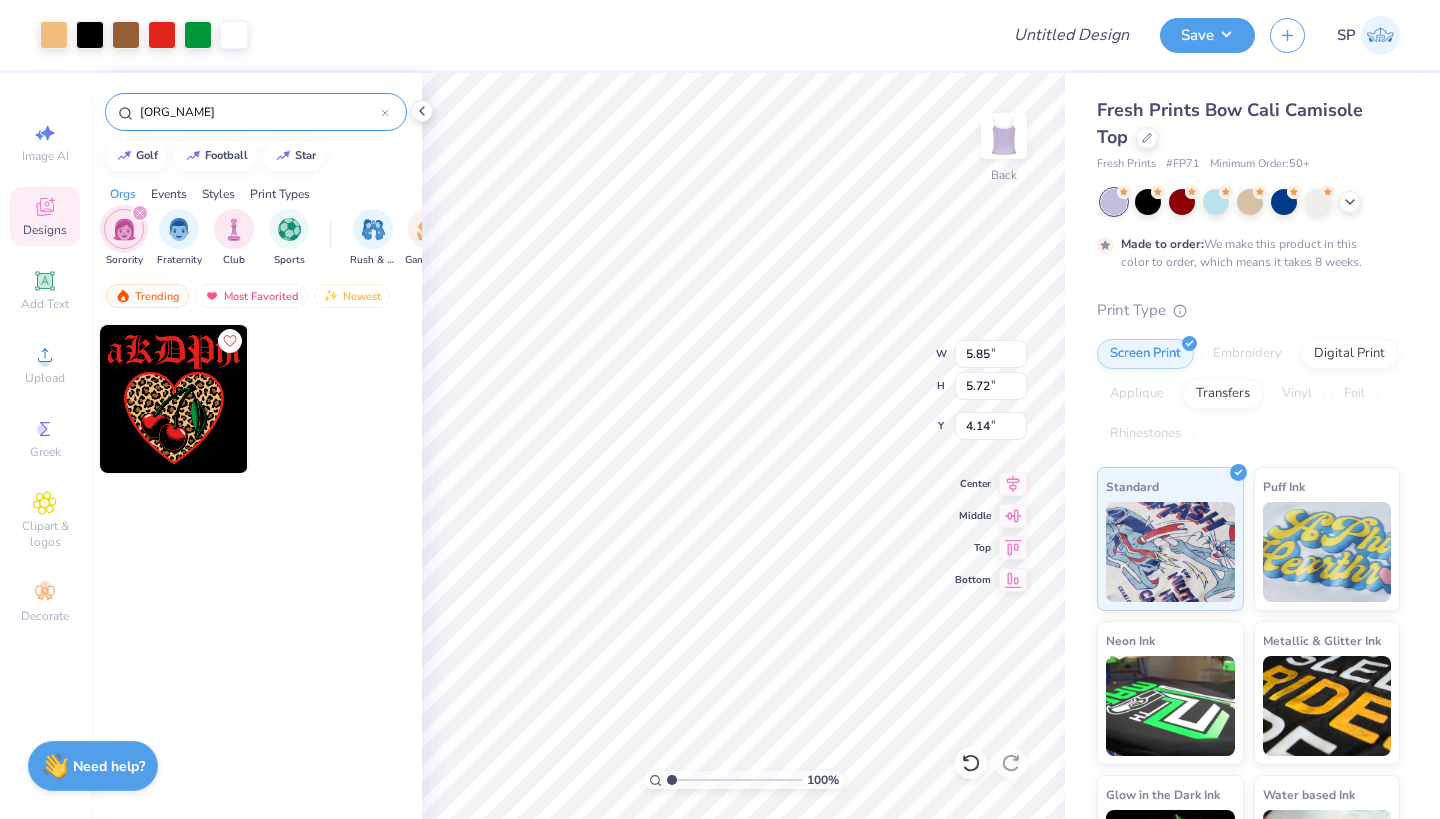 type on "2.50" 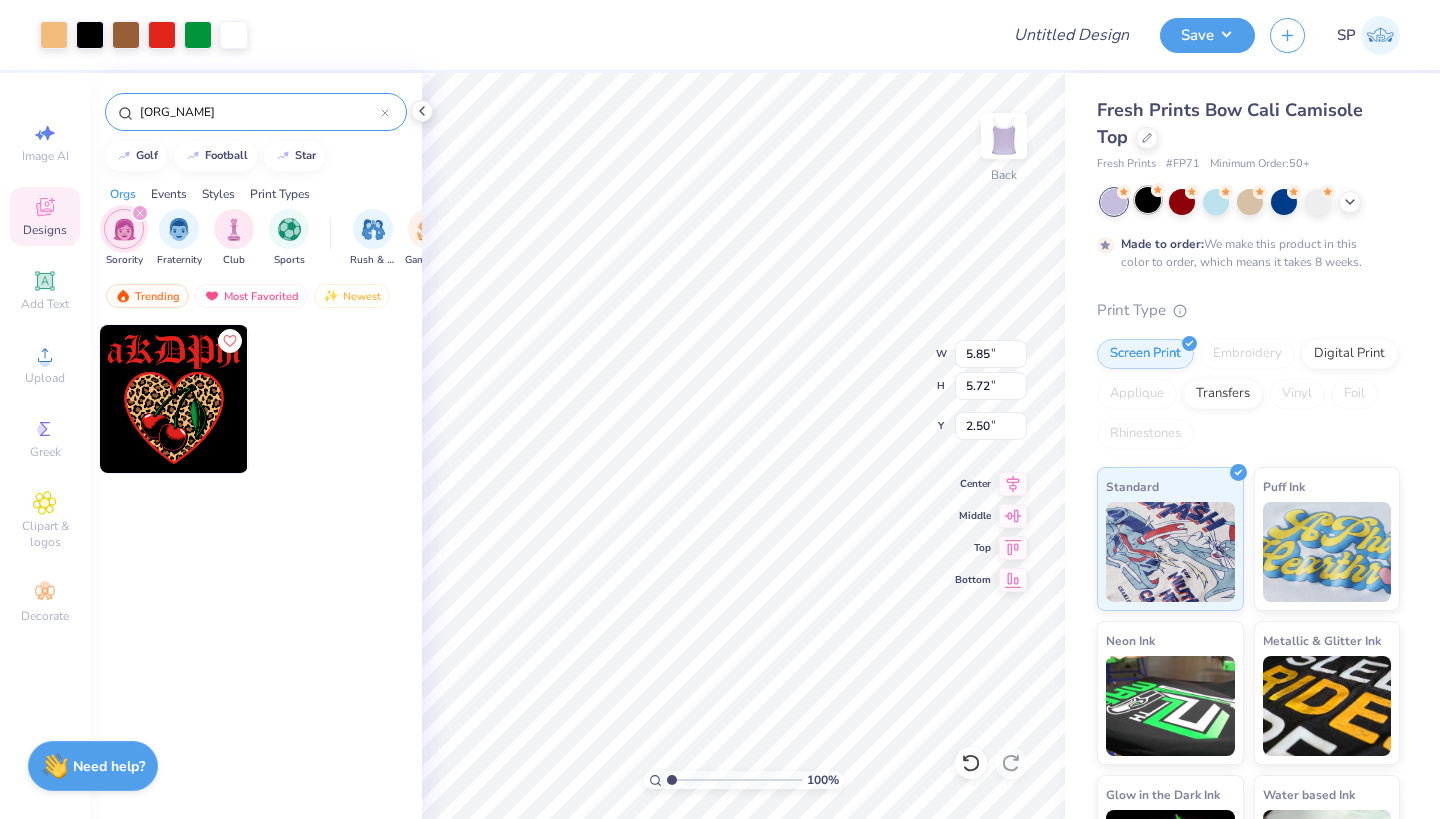 click at bounding box center [1148, 200] 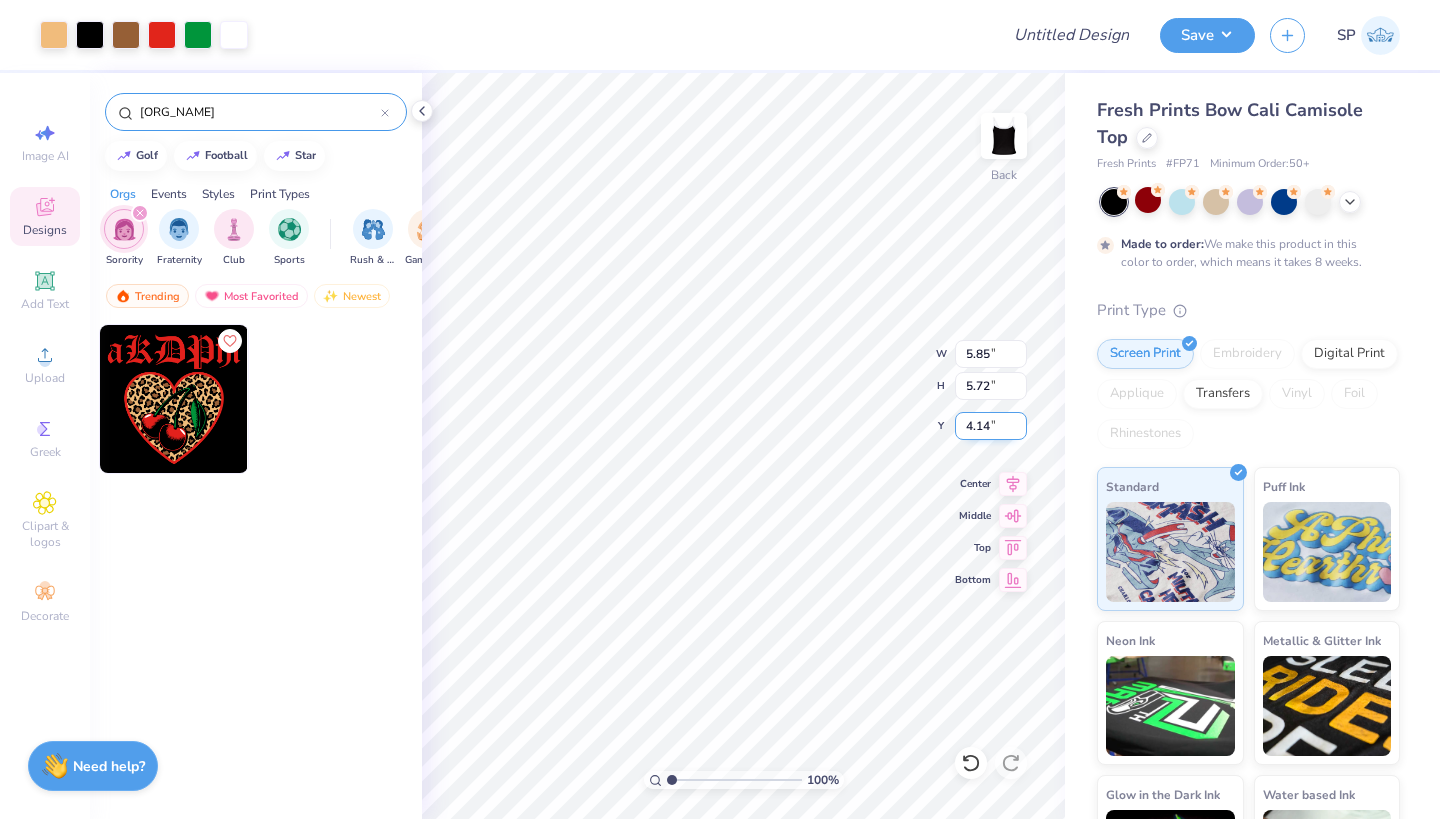 type on "4.40" 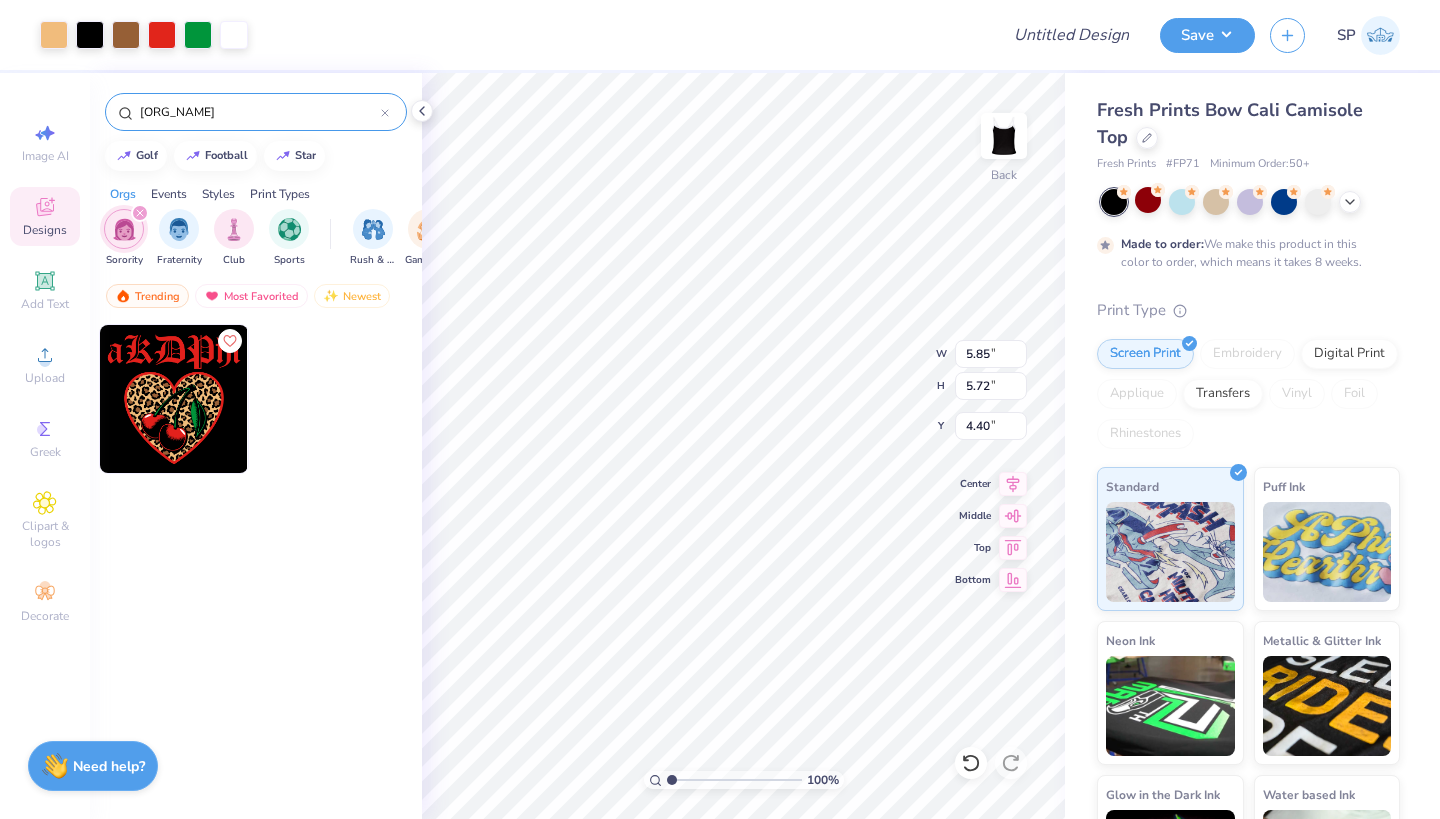 click on "Fresh Prints Bow Cali Camisole Top Fresh Prints # FP71 Minimum Order:  50 +   Made to order:  We make this product in this color to order, which means it takes 8 weeks. Print Type Screen Print Embroidery Digital Print Applique Transfers Vinyl Foil Rhinestones Standard Puff Ink Neon Ink Metallic & Glitter Ink Glow in the Dark Ink Water based Ink" at bounding box center [1252, 496] 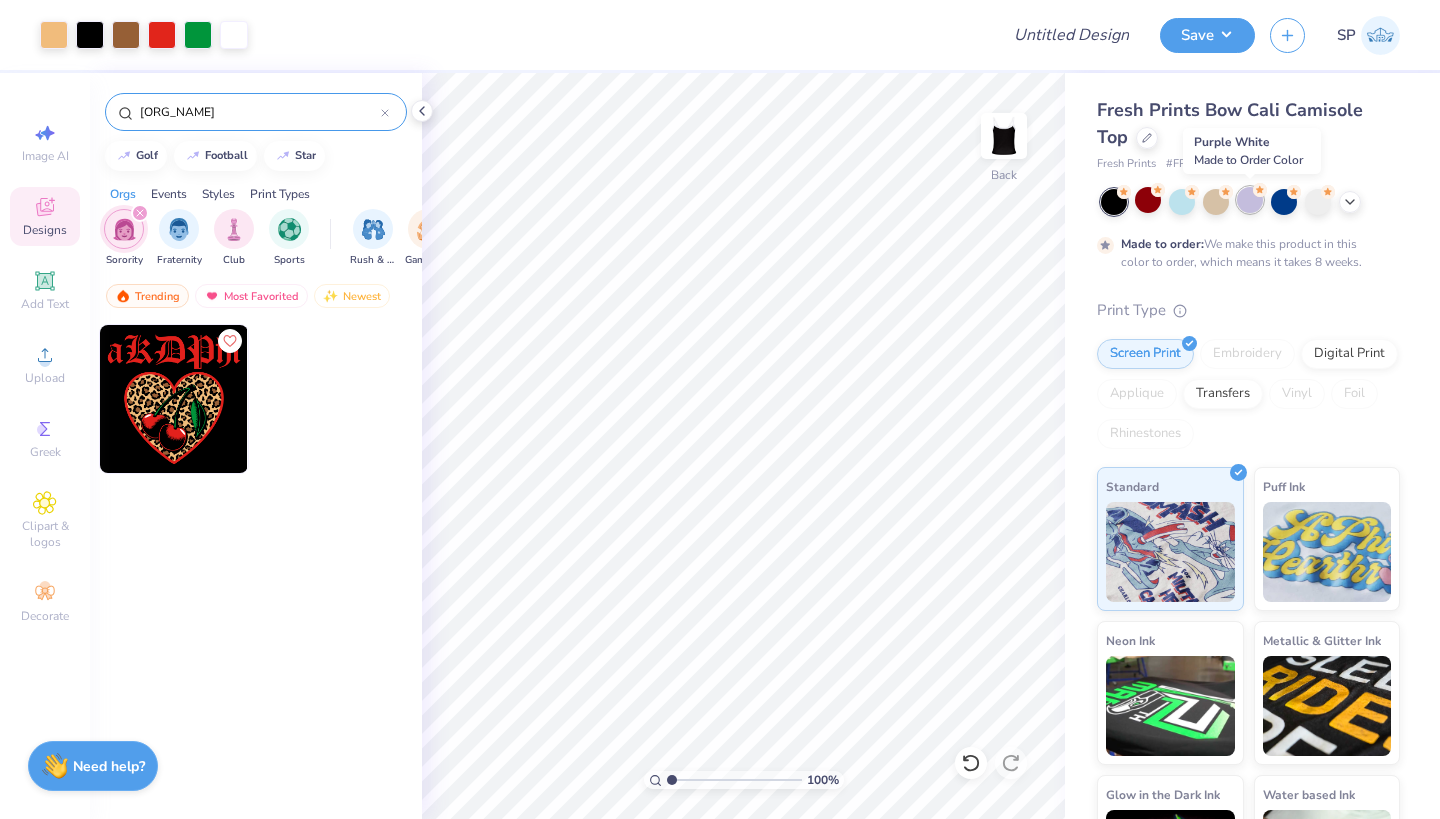 click at bounding box center [1250, 200] 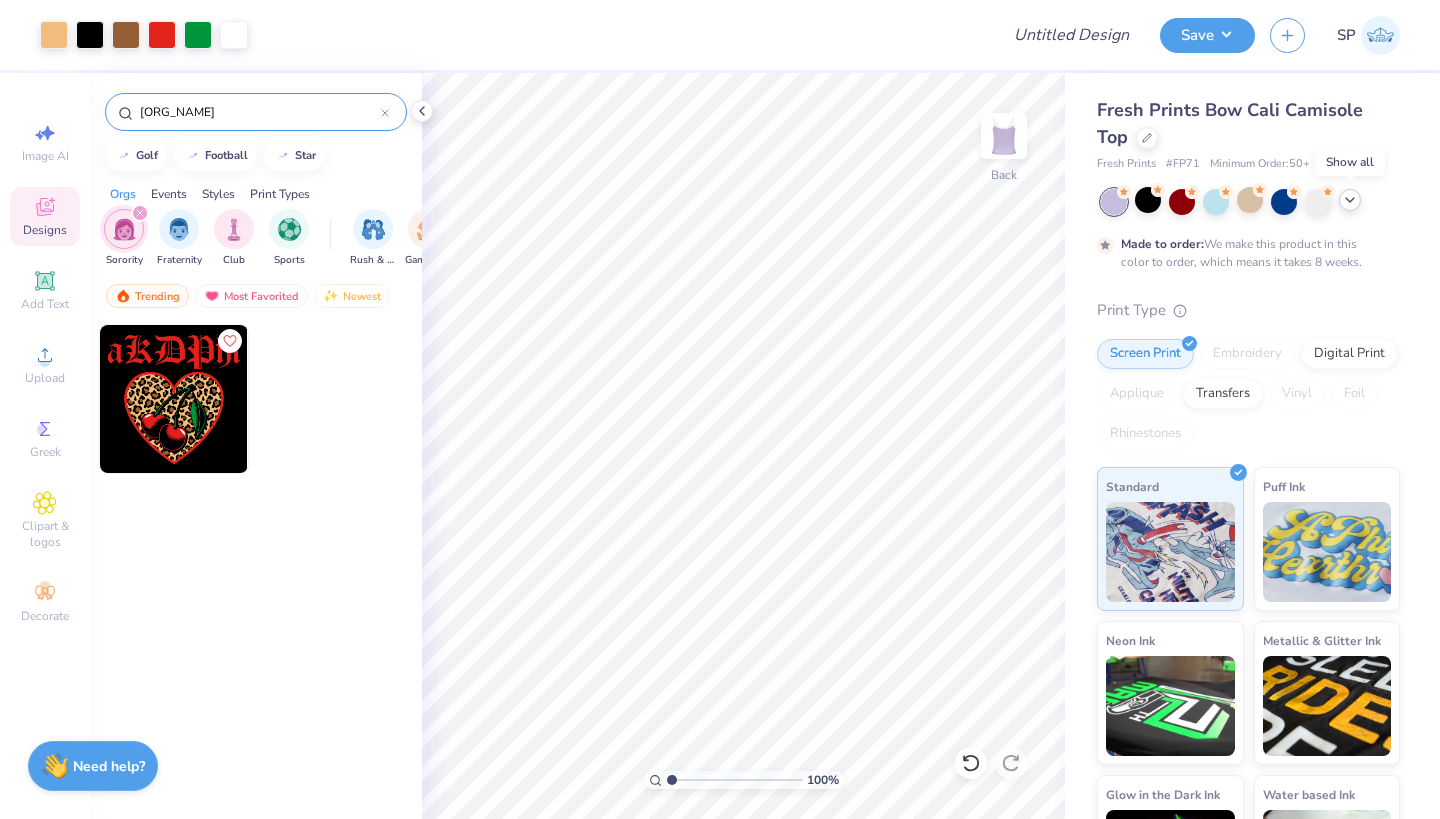 click 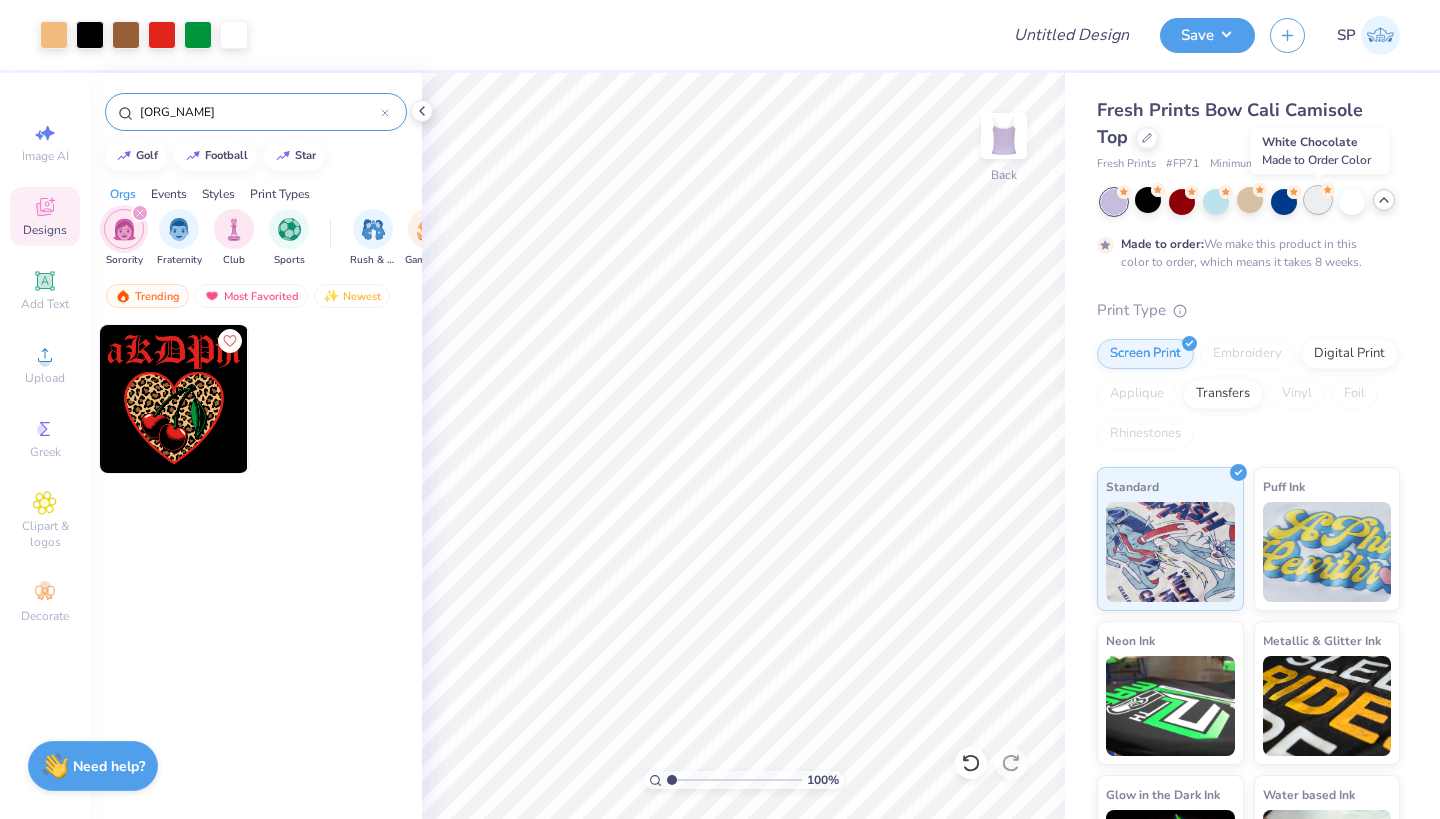 click at bounding box center [1318, 200] 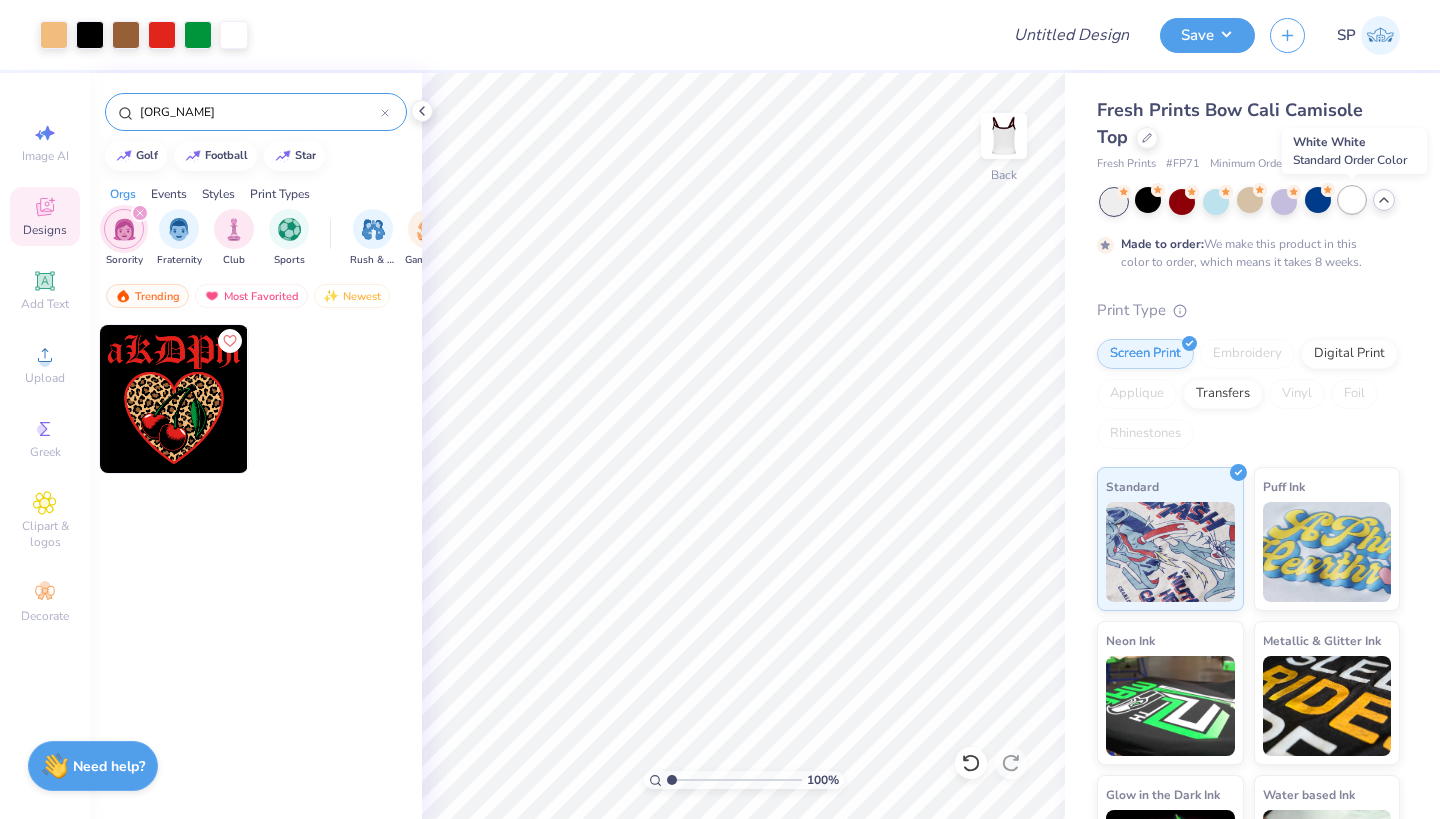 click at bounding box center [1352, 200] 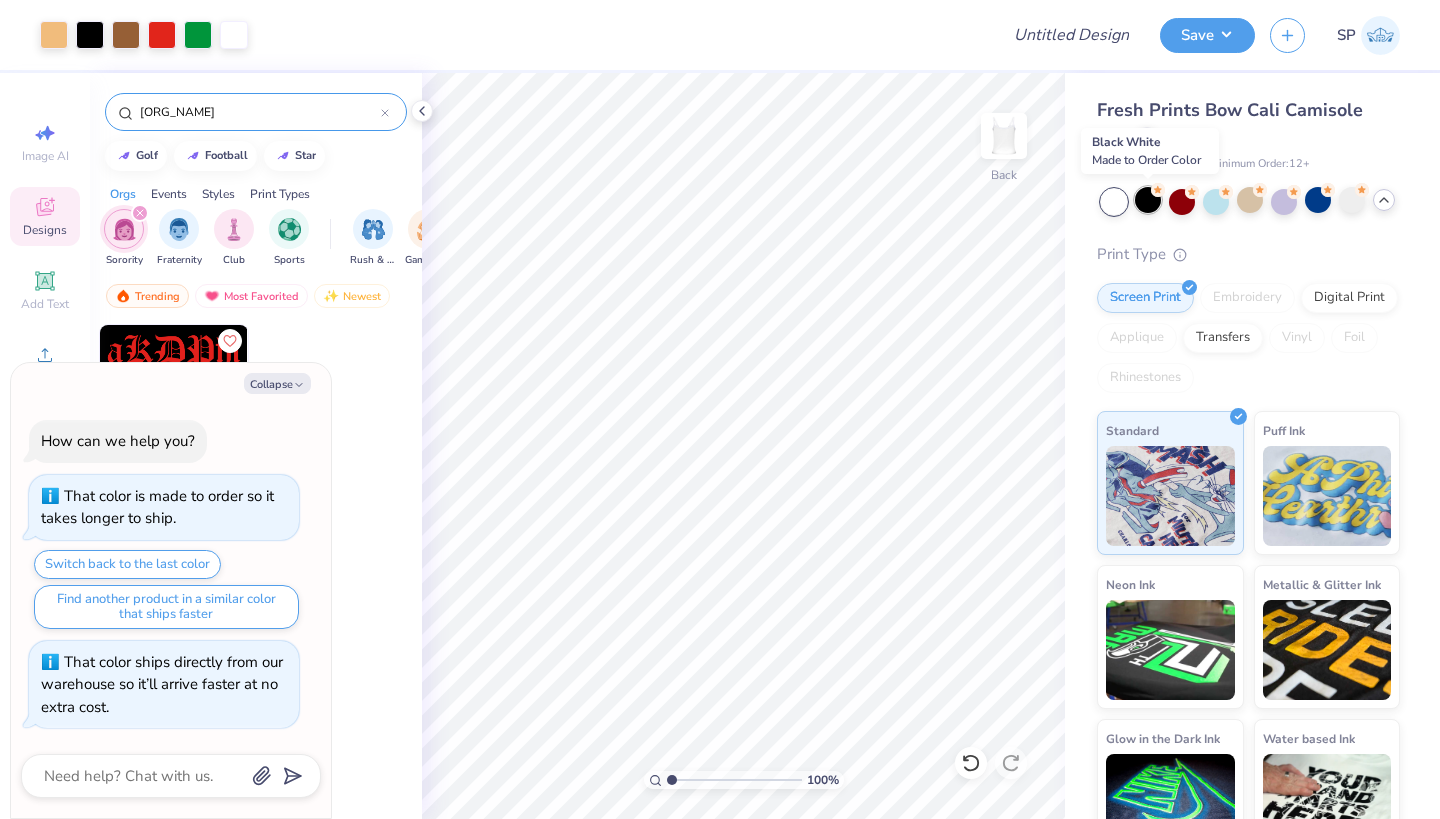 click at bounding box center (1148, 200) 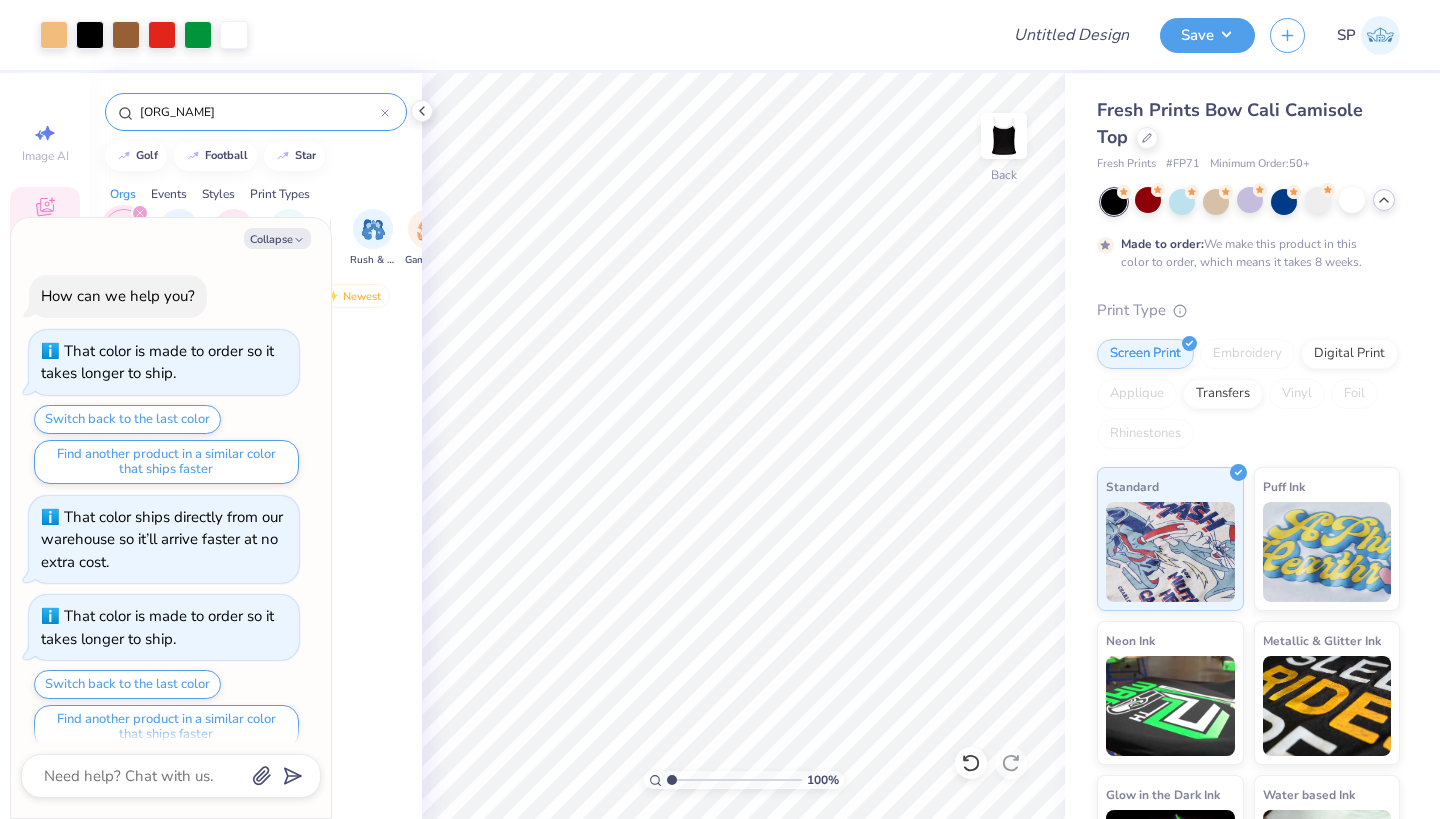 scroll, scrollTop: 17, scrollLeft: 0, axis: vertical 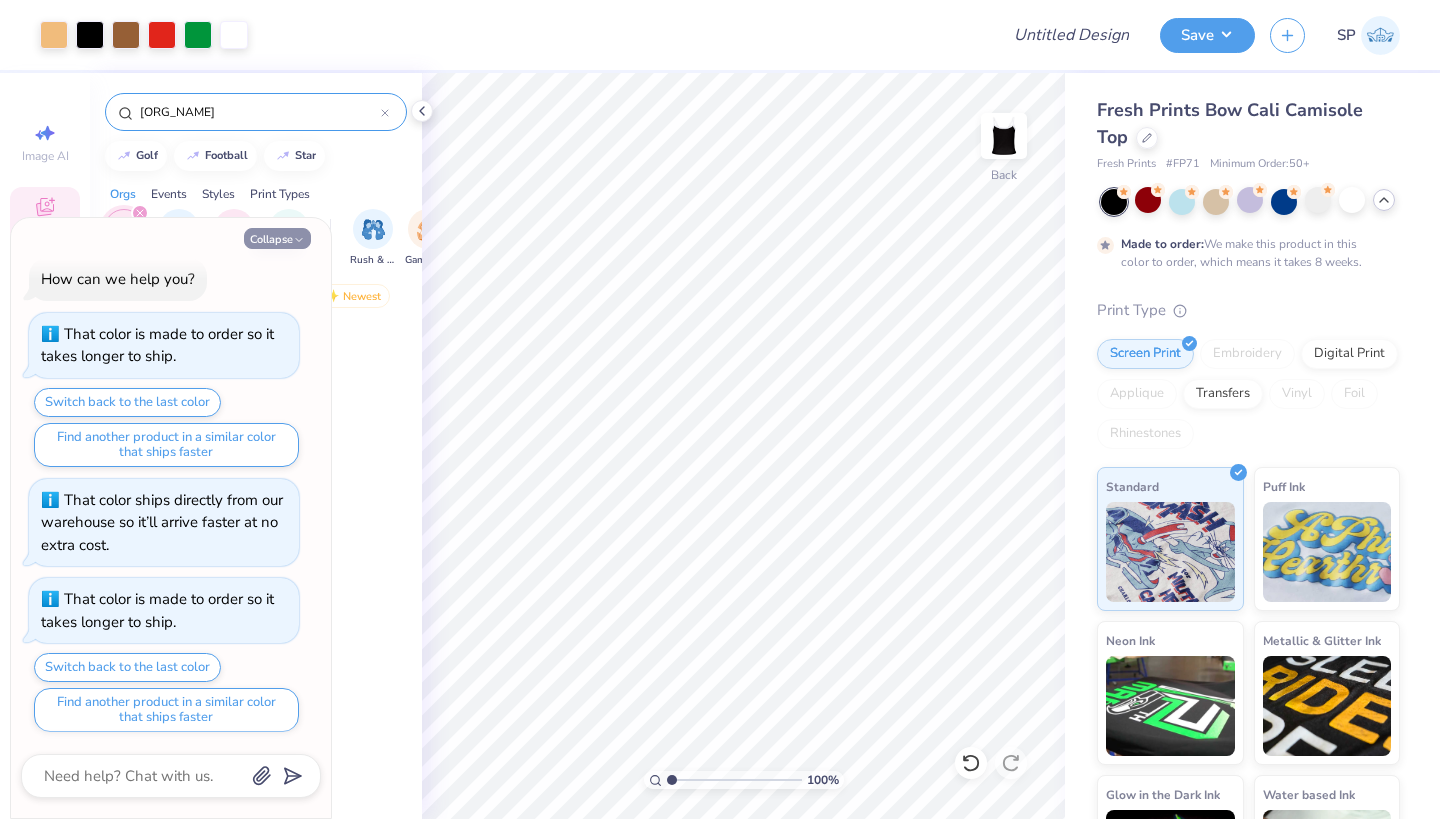 click on "Collapse" at bounding box center (277, 238) 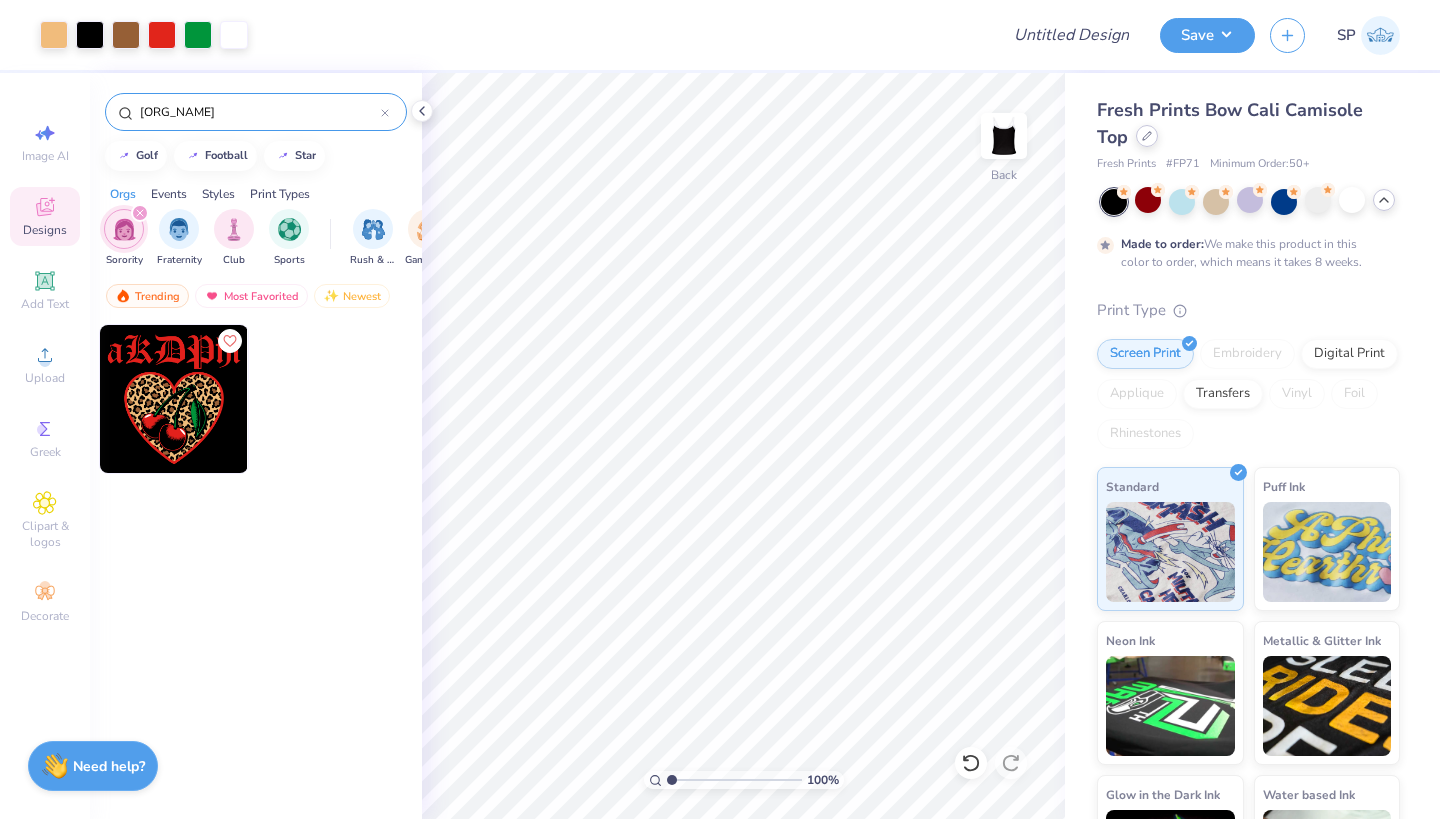 click at bounding box center (1147, 136) 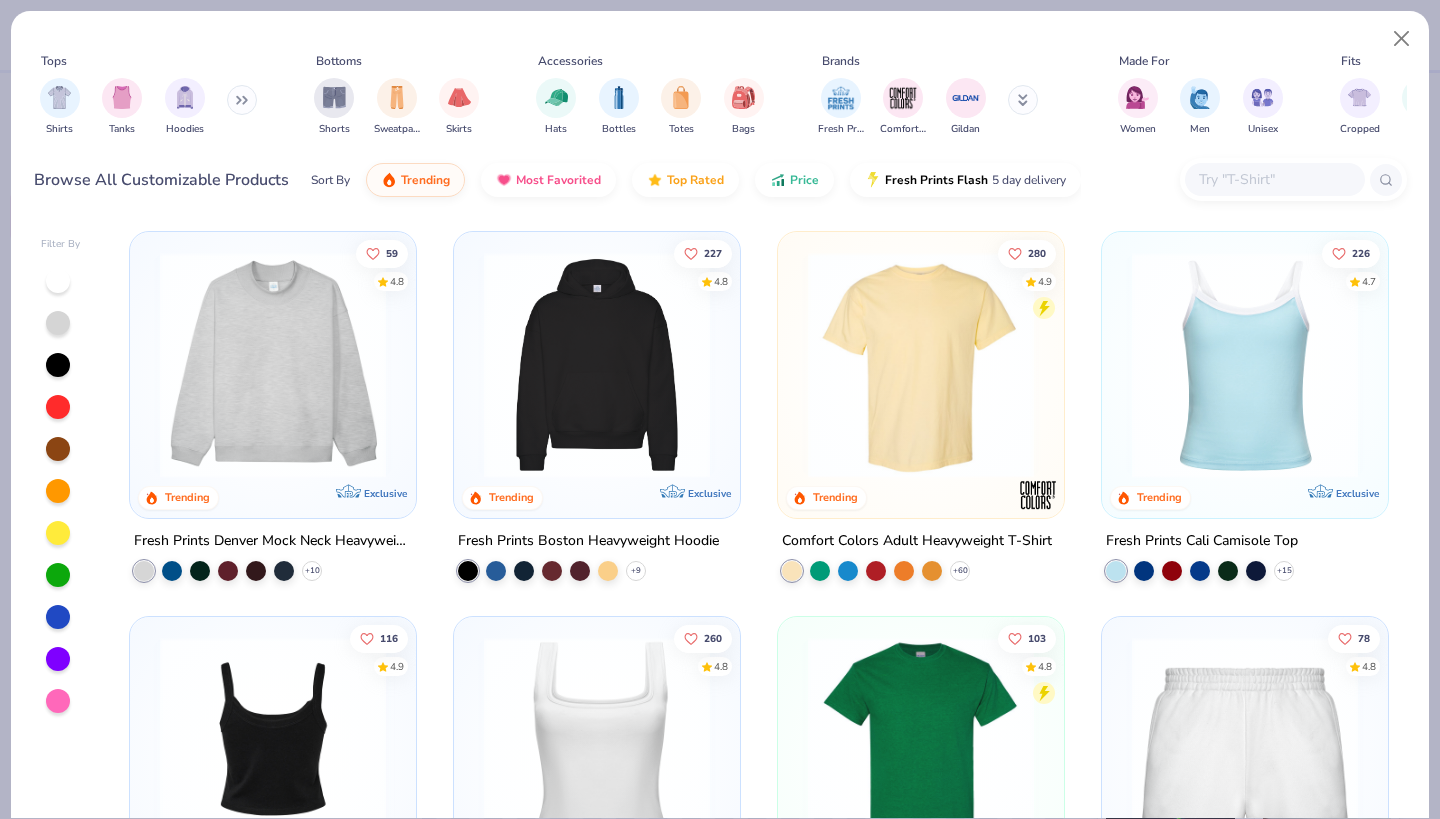 scroll, scrollTop: 0, scrollLeft: 0, axis: both 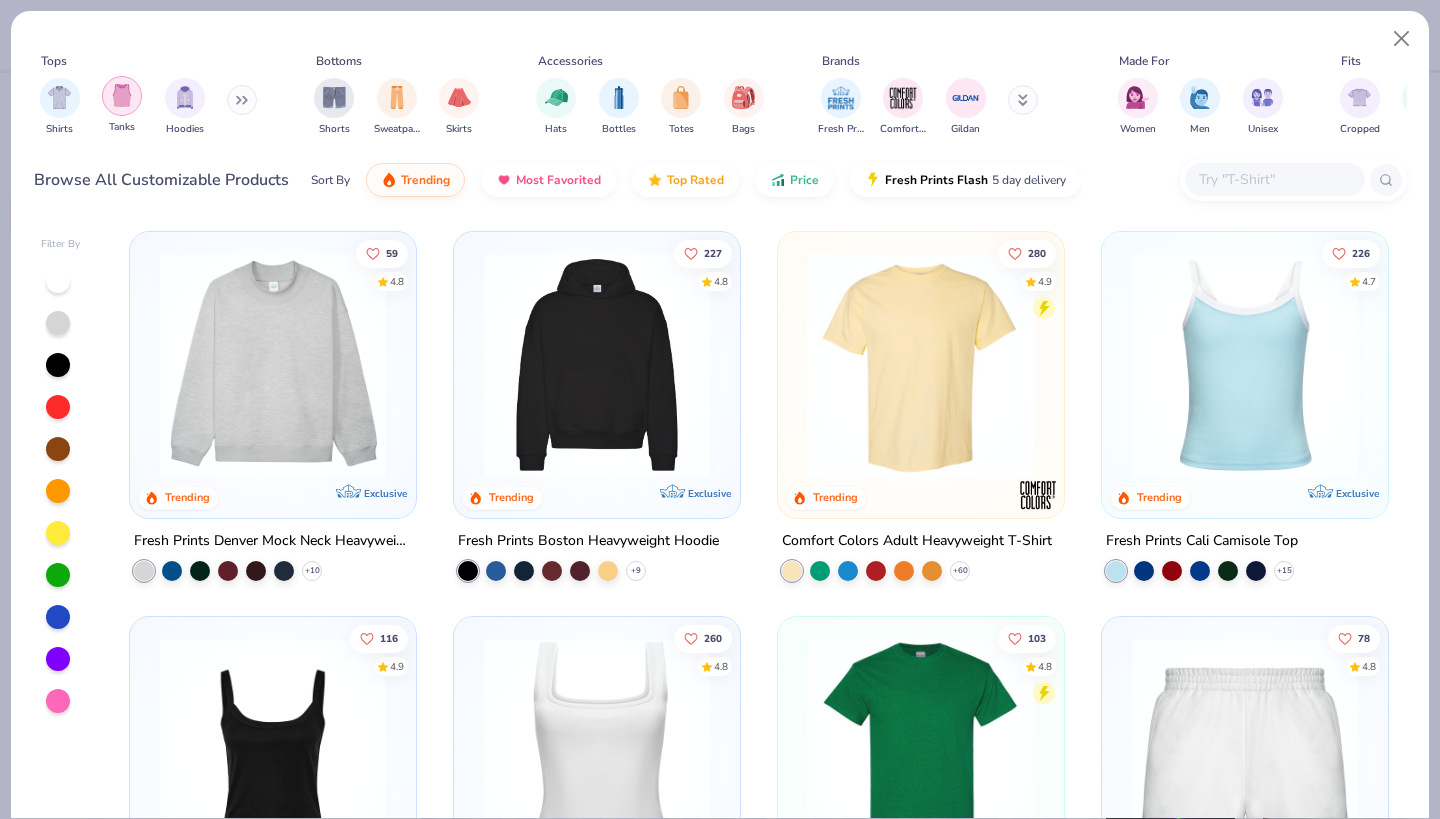 click at bounding box center (122, 96) 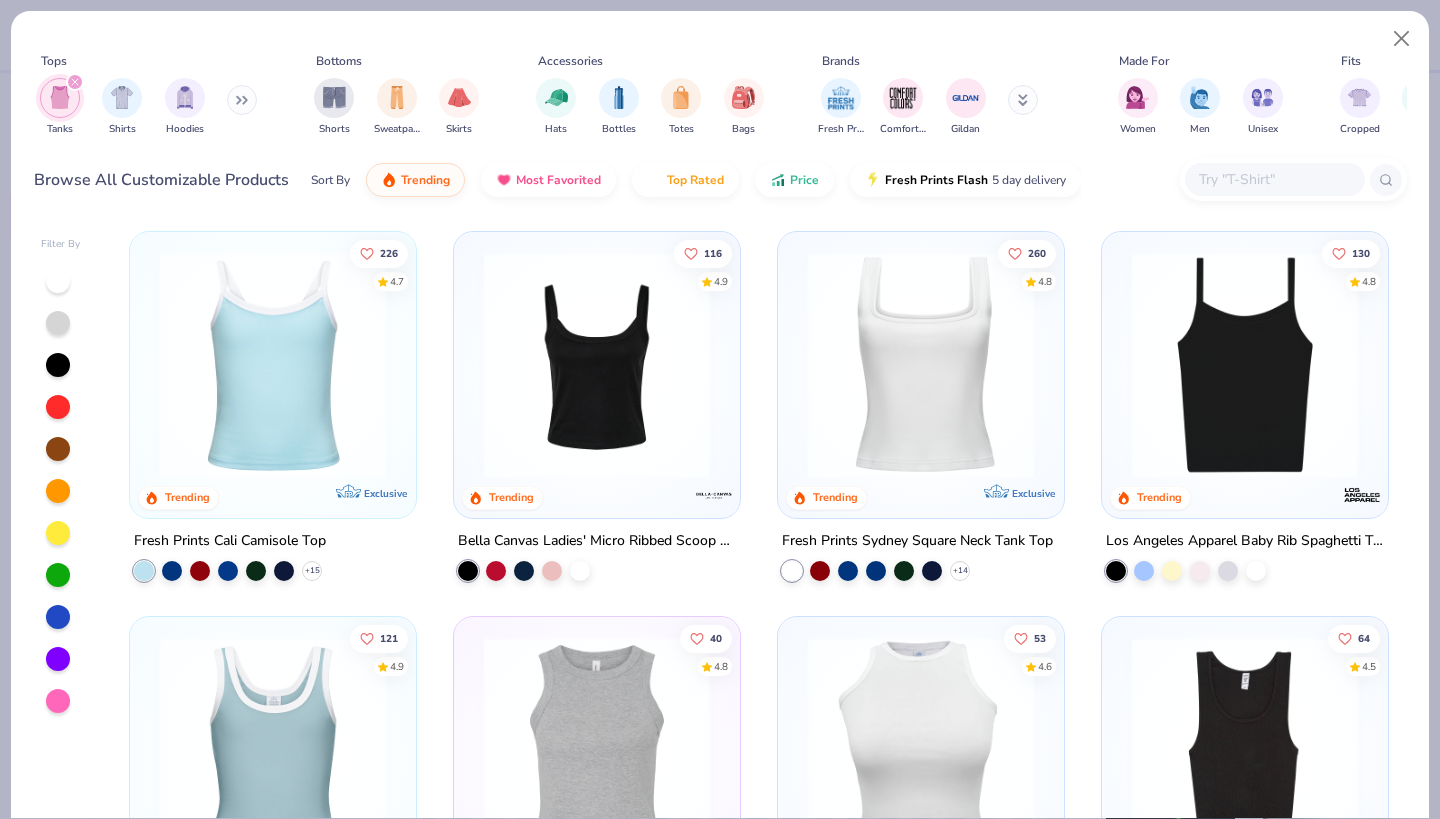 click at bounding box center (273, 365) 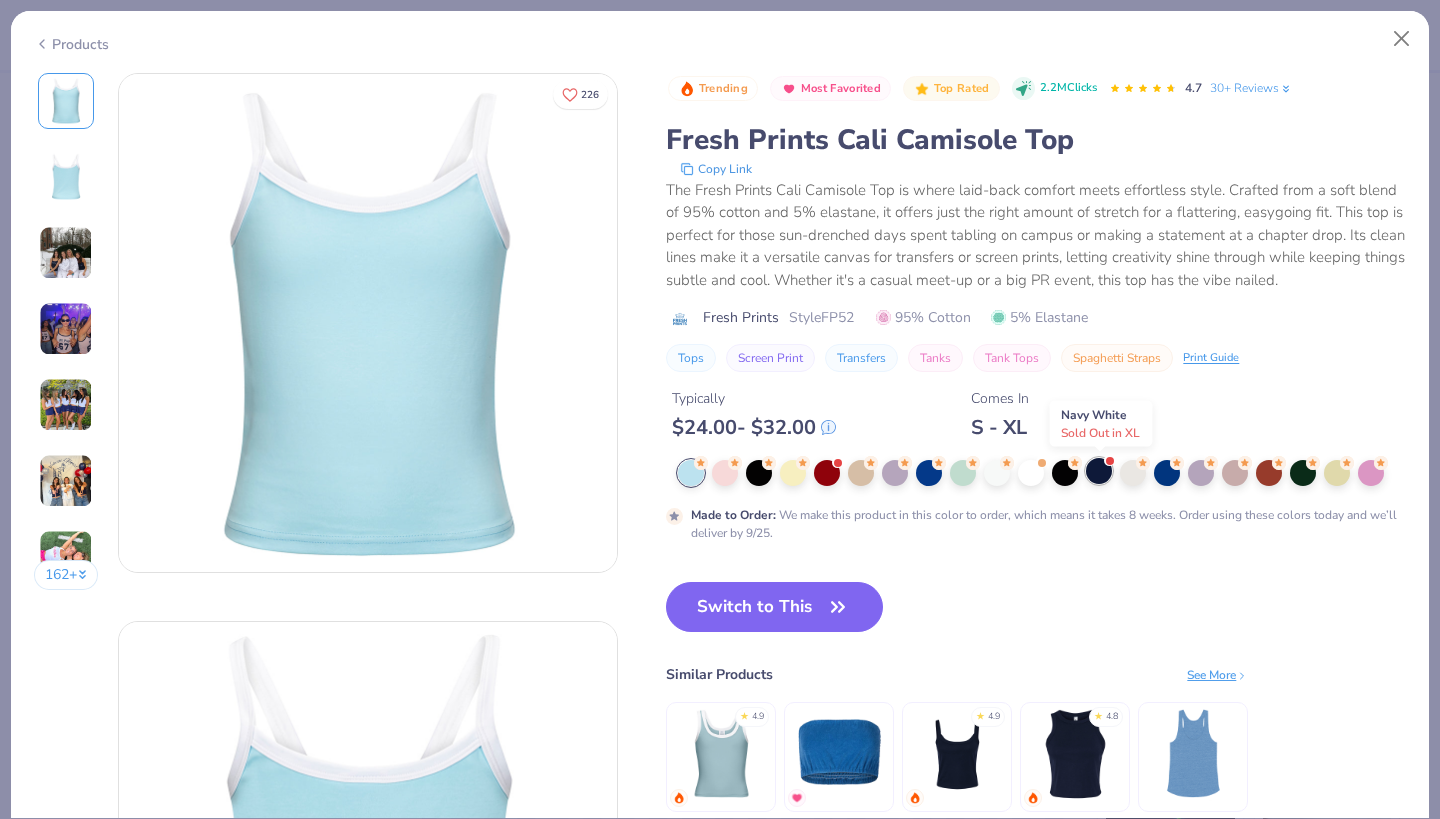click at bounding box center [1099, 471] 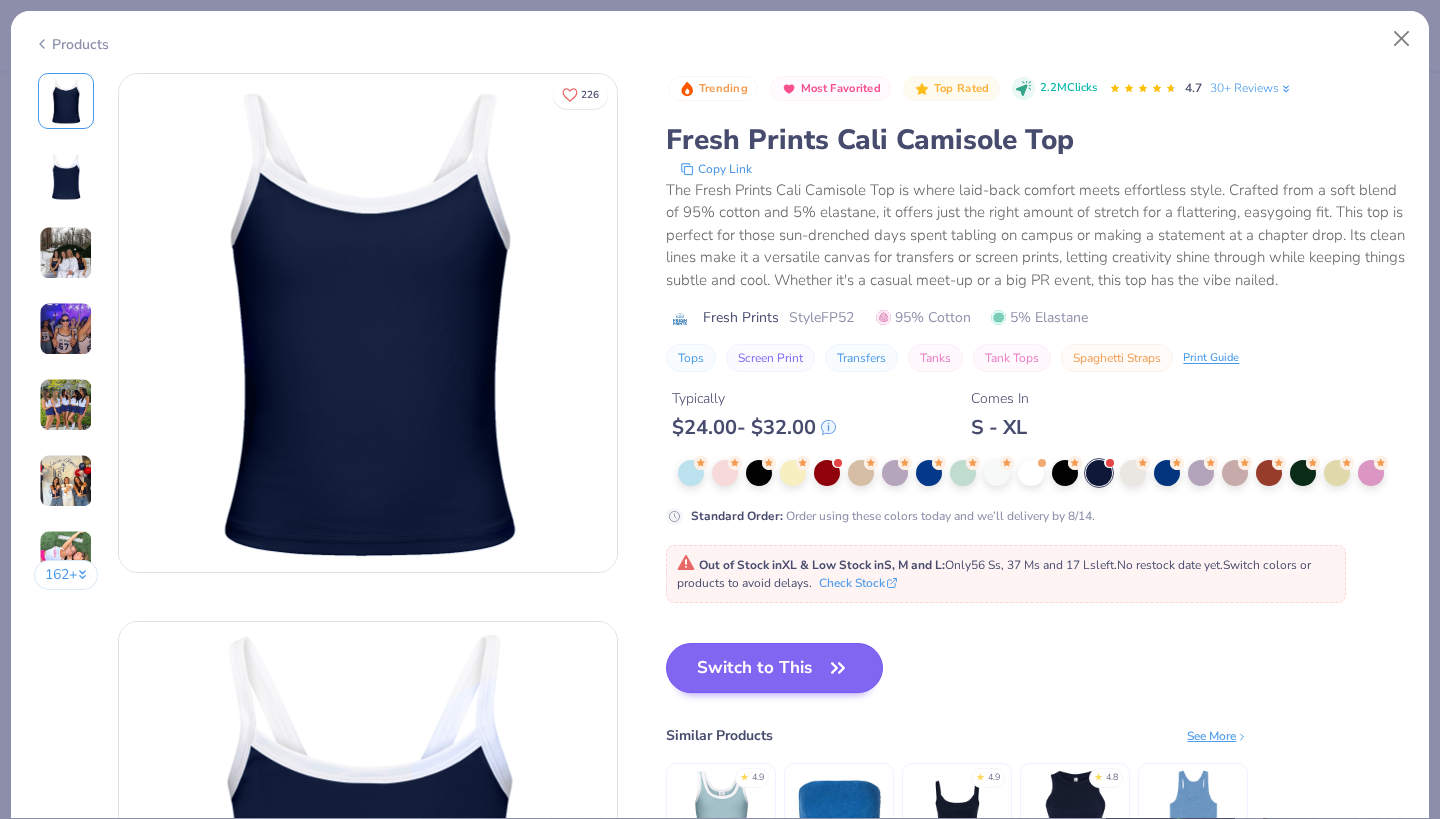 click on "Switch to This" at bounding box center (774, 668) 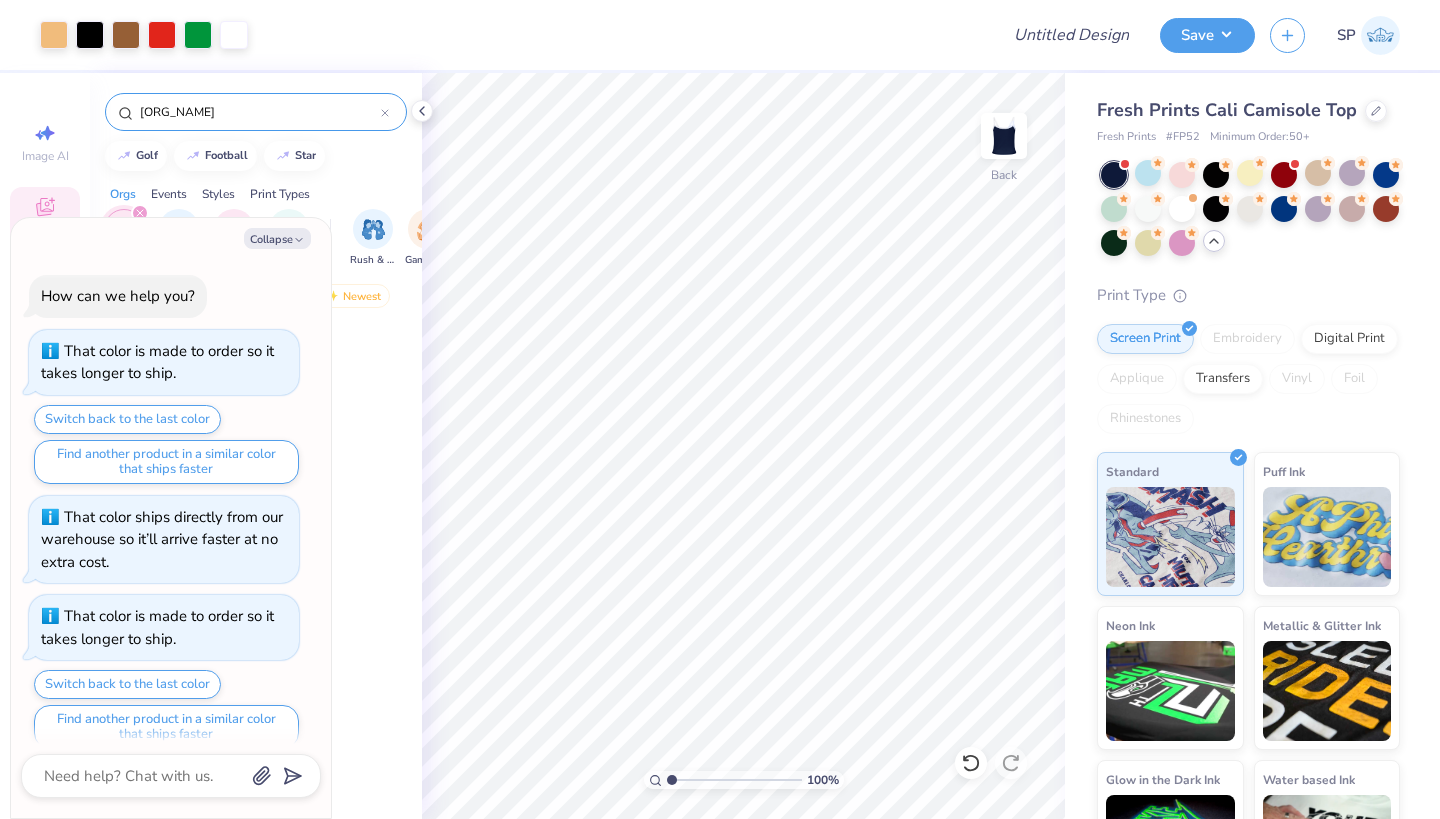 scroll, scrollTop: 115, scrollLeft: 0, axis: vertical 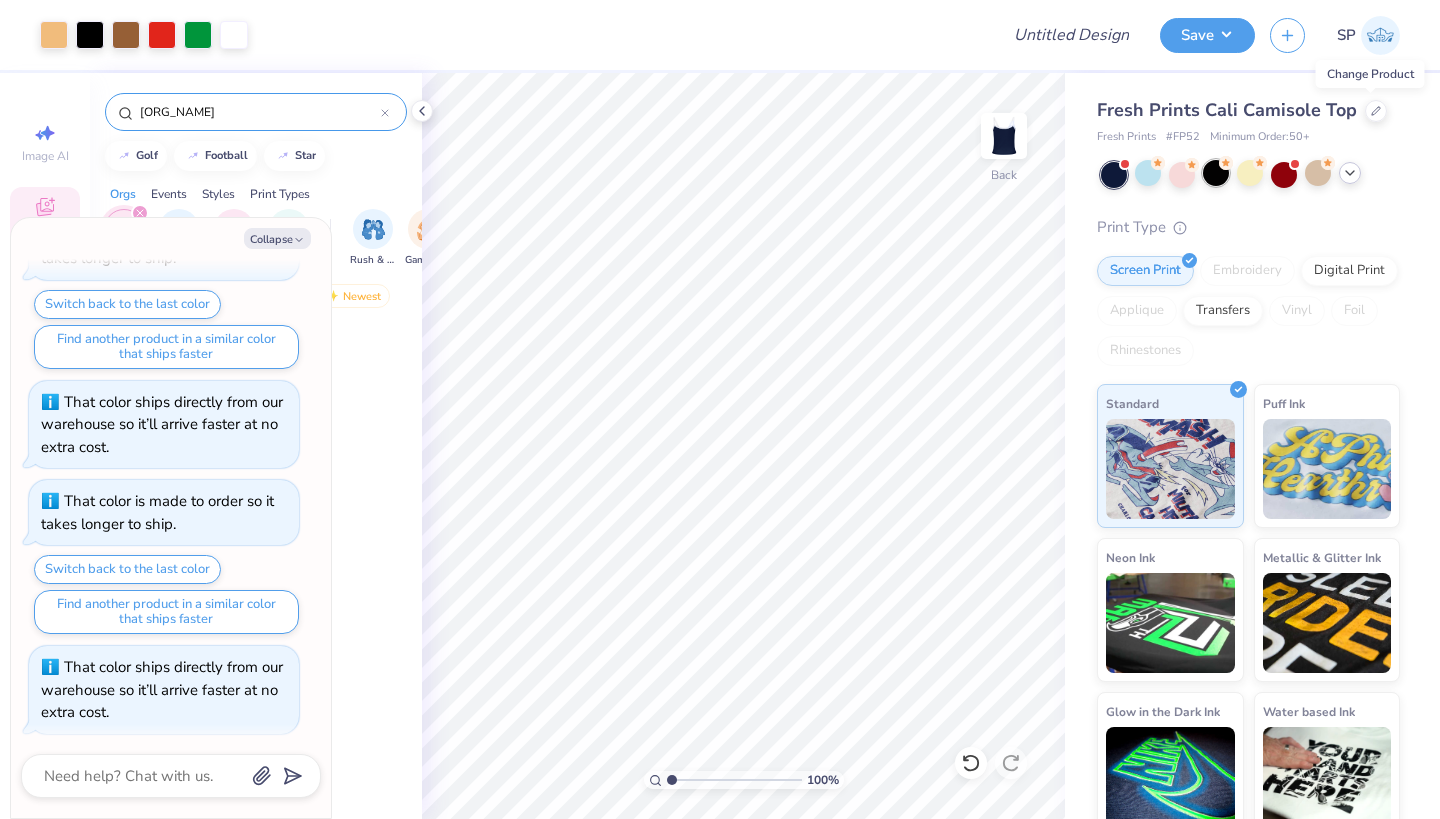 click at bounding box center [1216, 173] 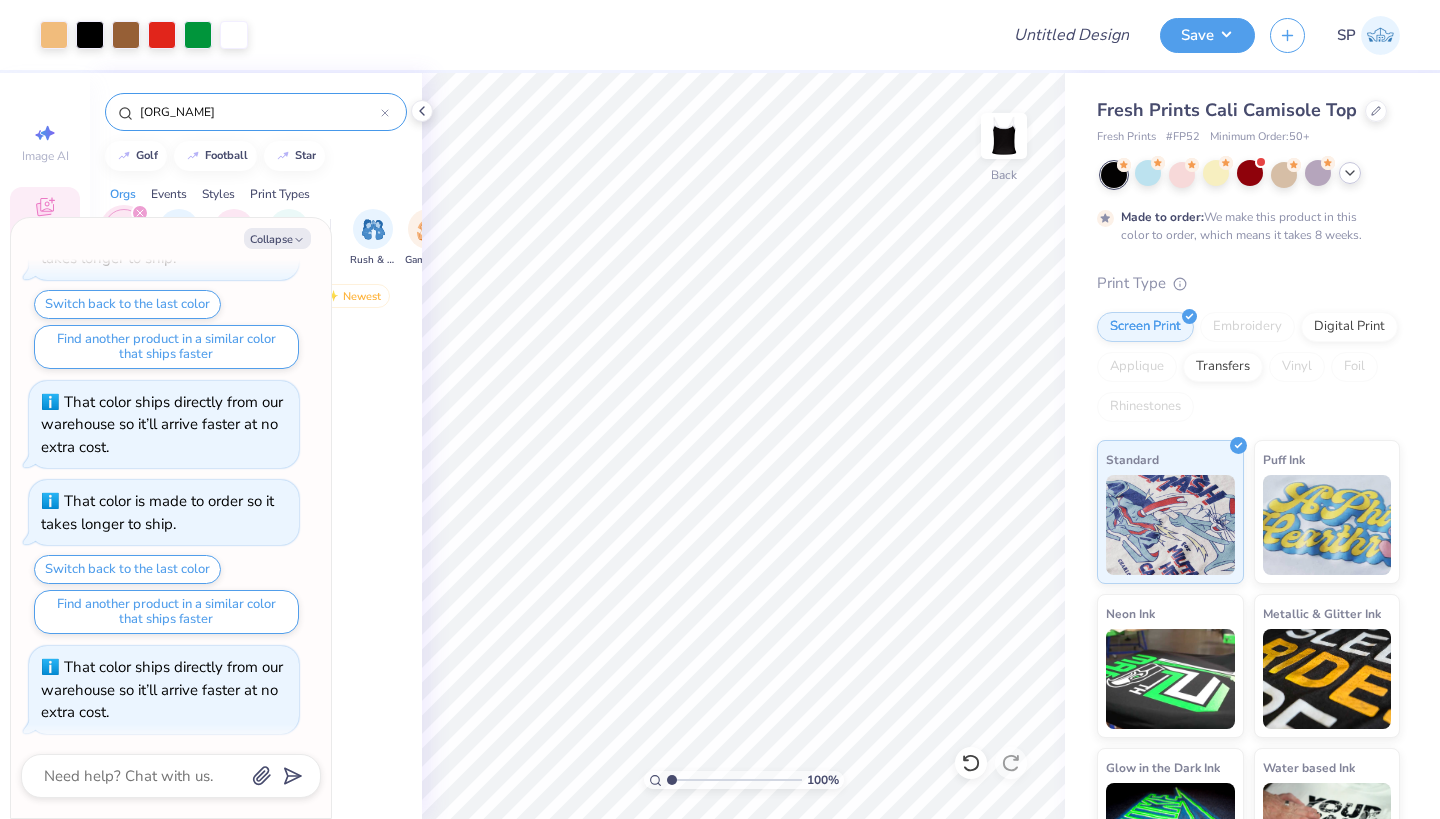 scroll, scrollTop: 280, scrollLeft: 0, axis: vertical 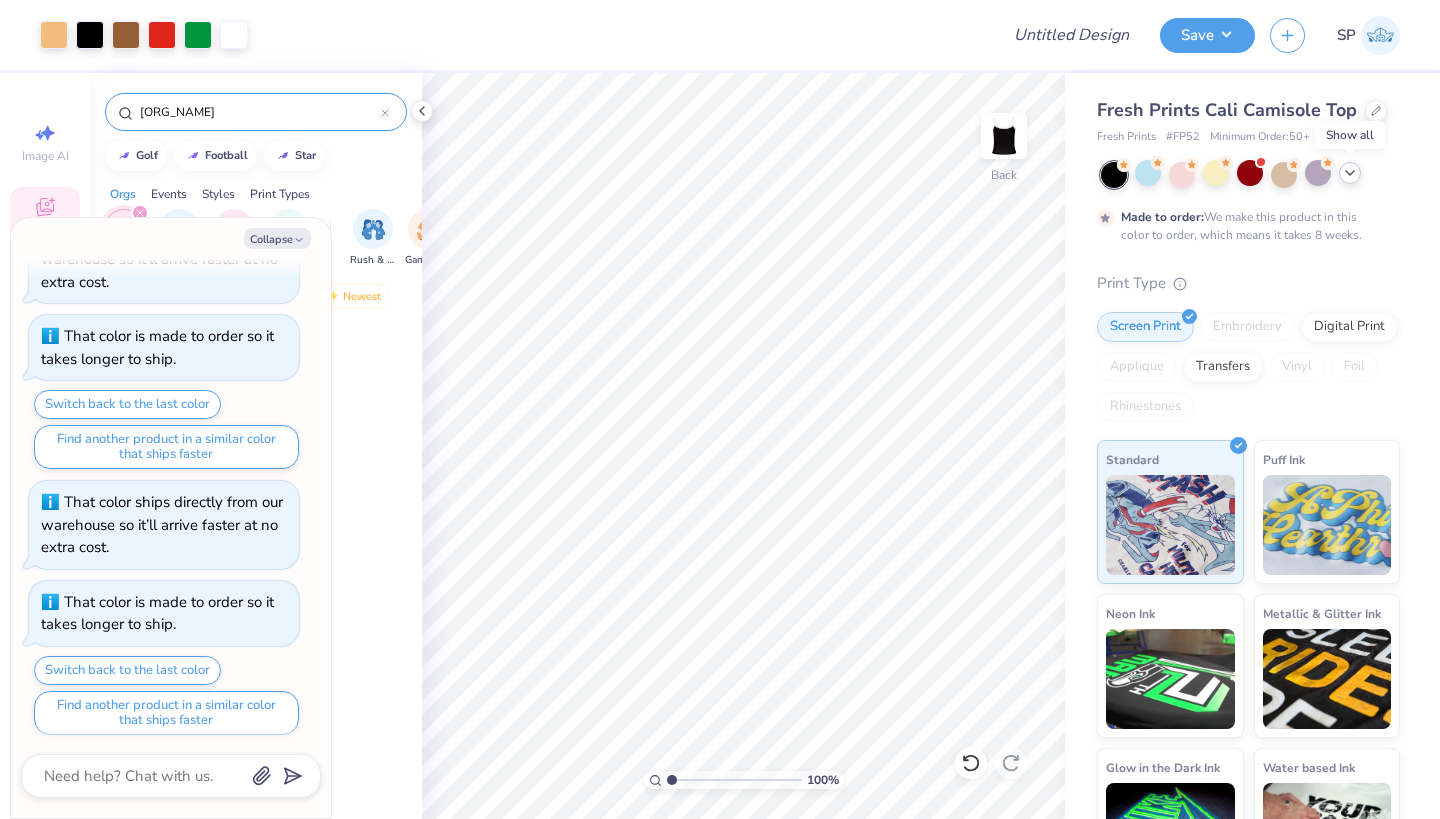 click at bounding box center (1350, 173) 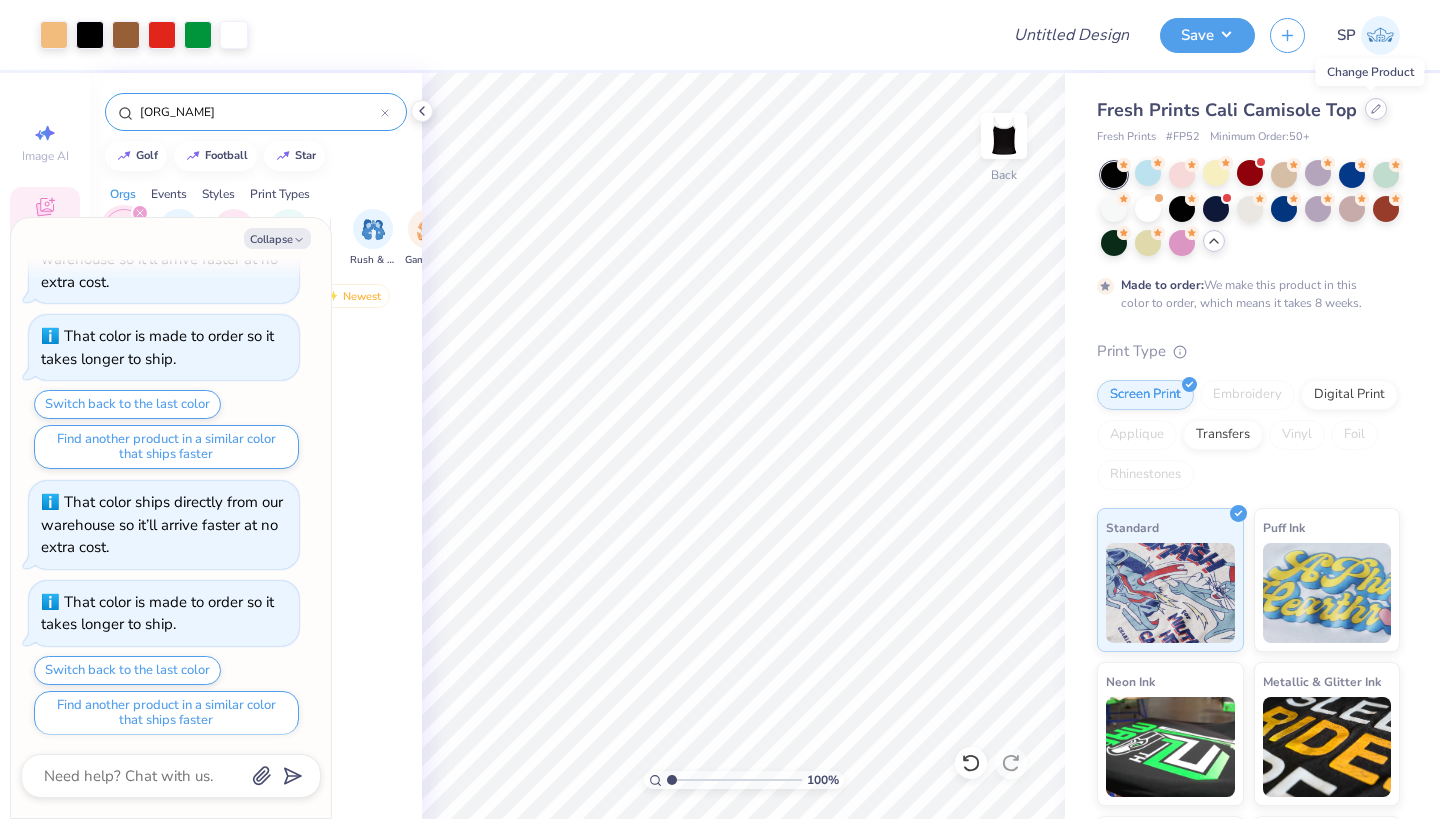 click at bounding box center (1376, 109) 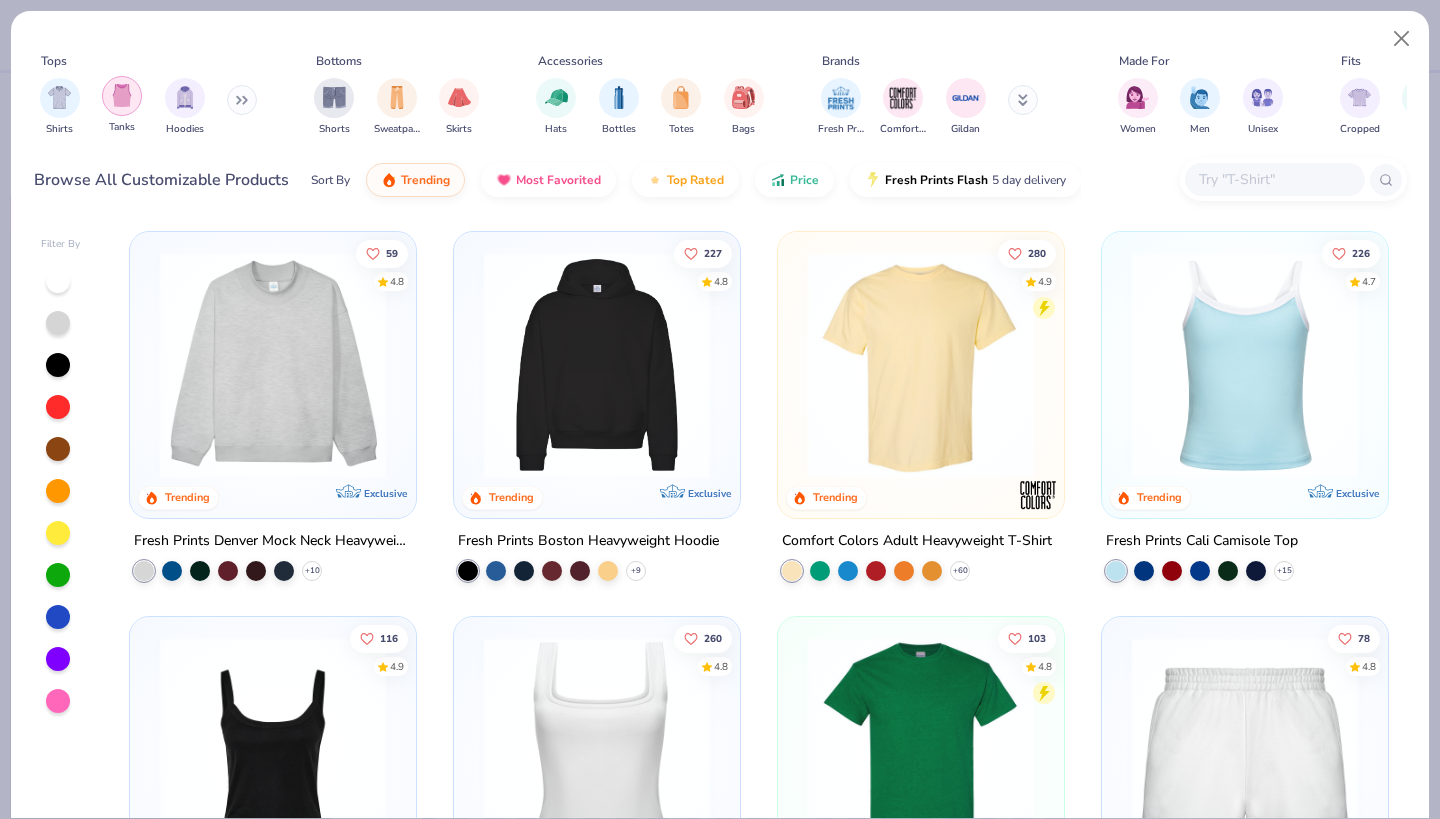 click at bounding box center (122, 96) 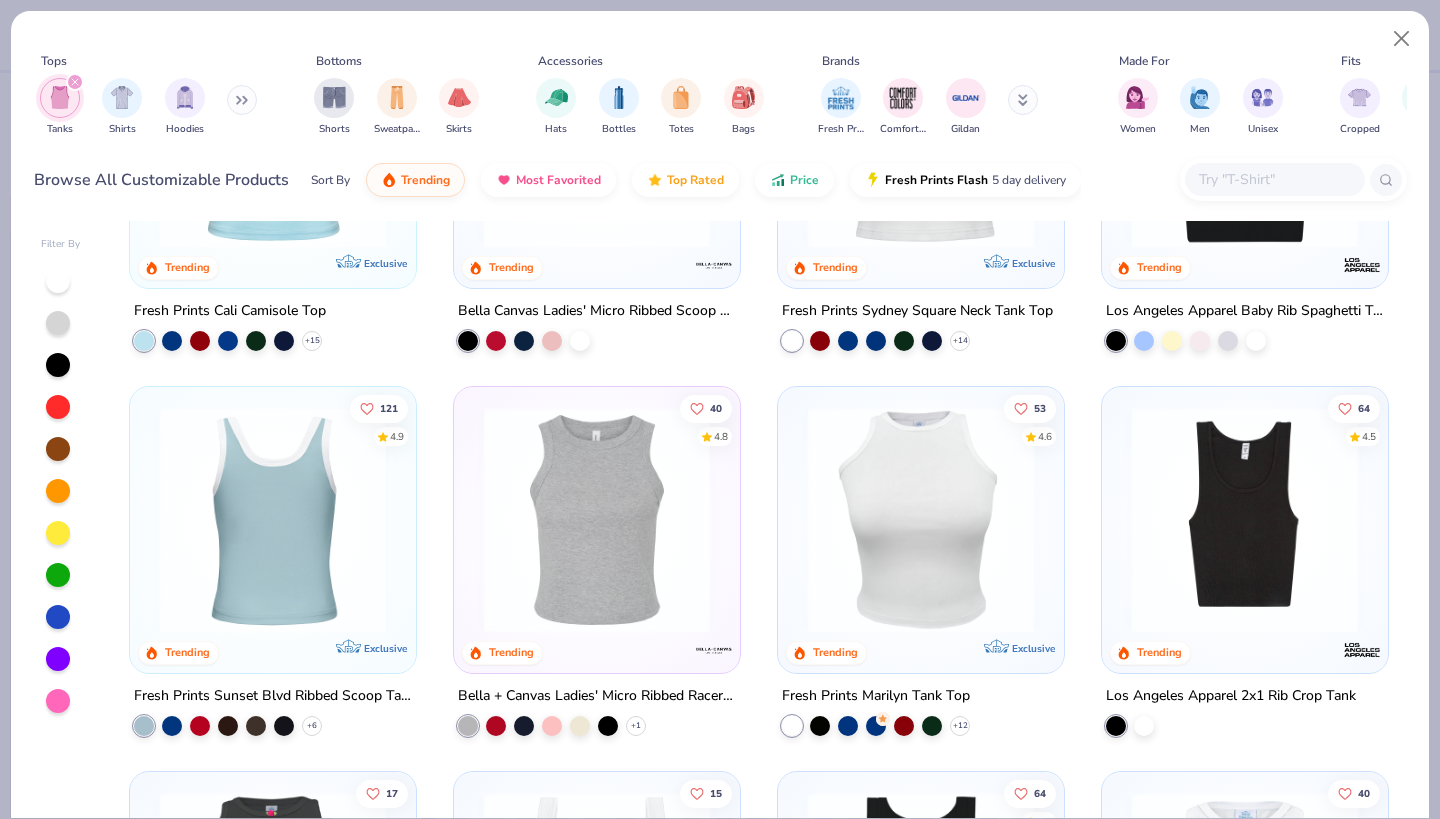 scroll, scrollTop: 292, scrollLeft: 0, axis: vertical 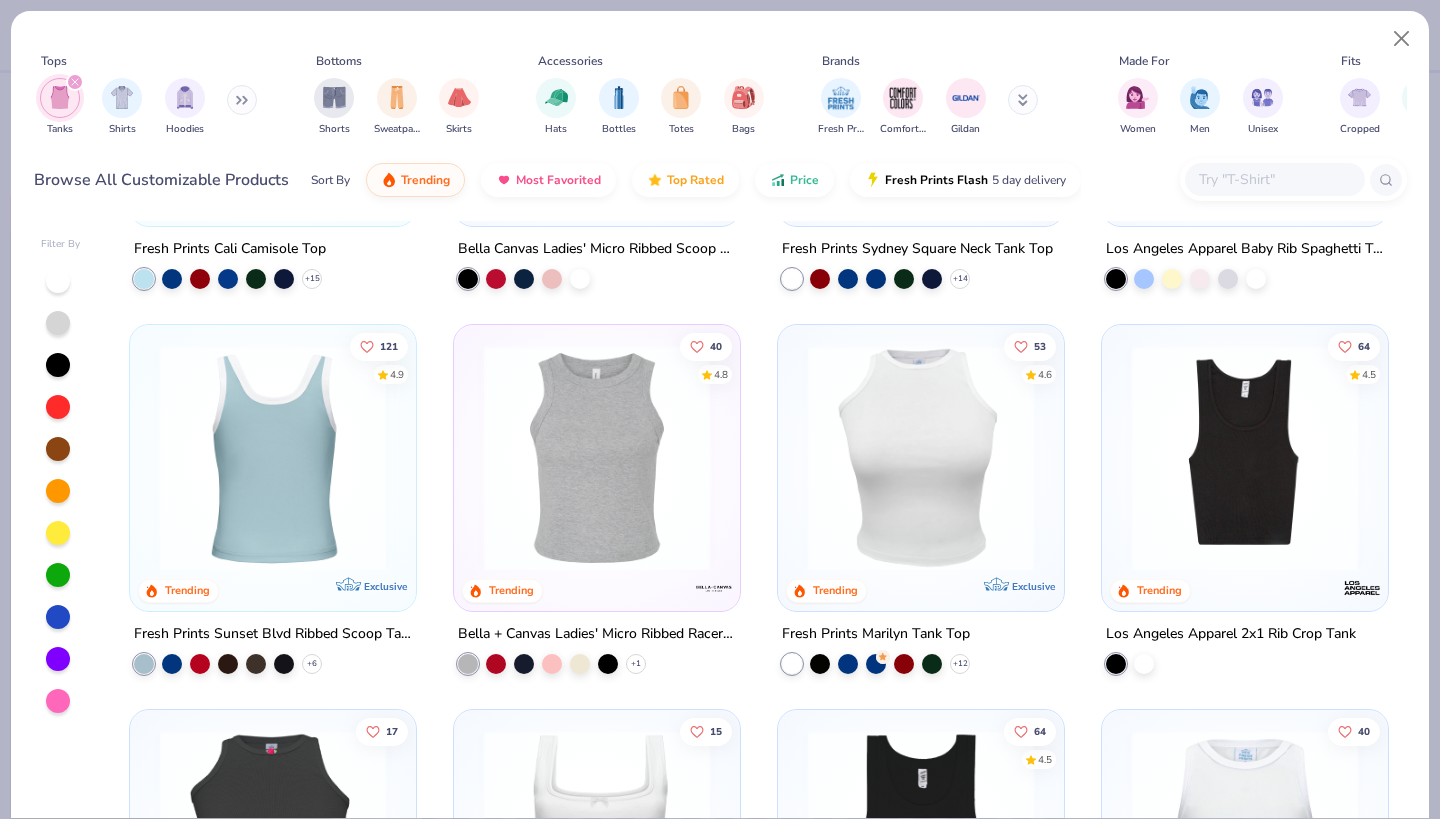 click at bounding box center (273, 458) 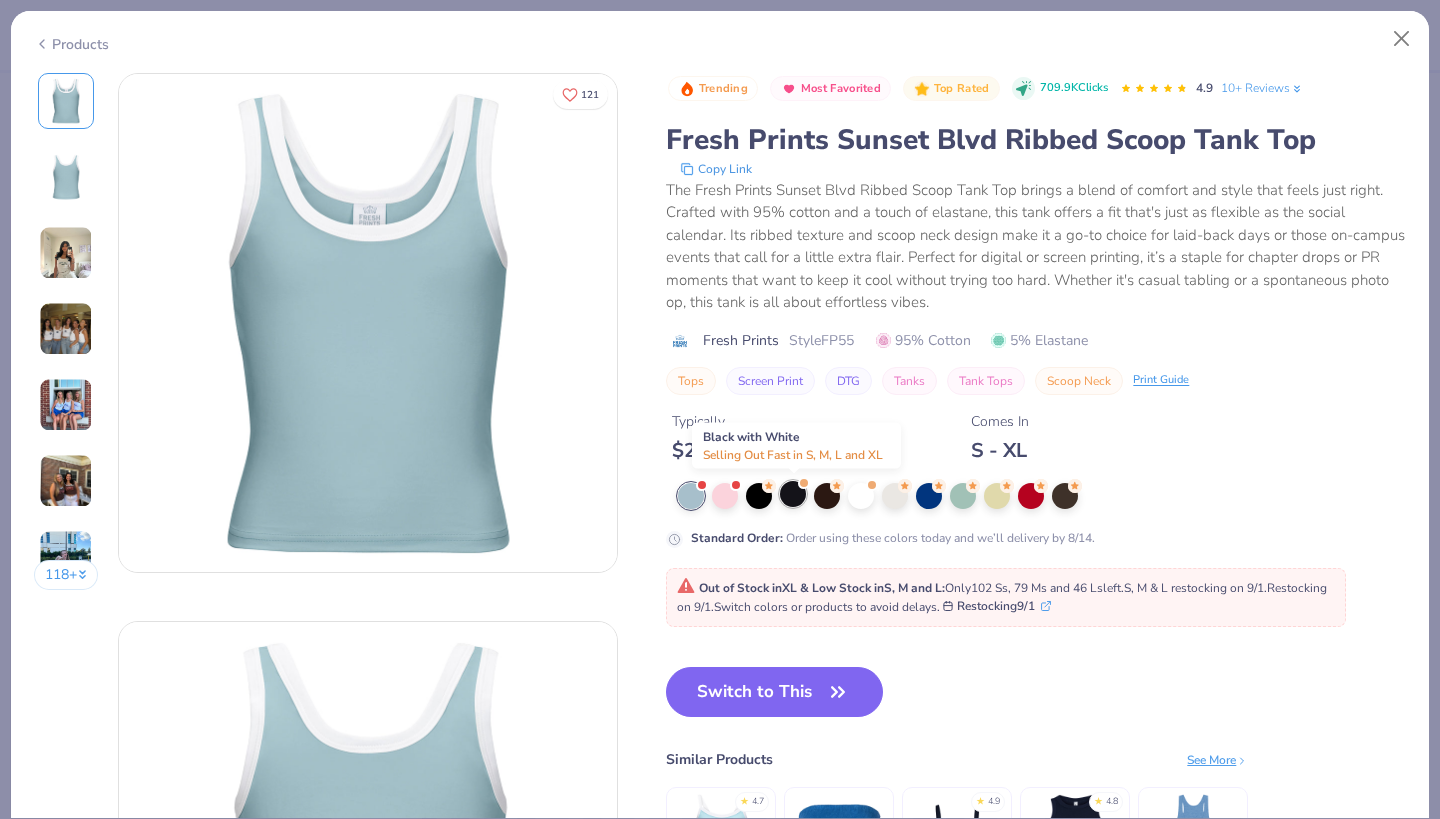 click at bounding box center [793, 494] 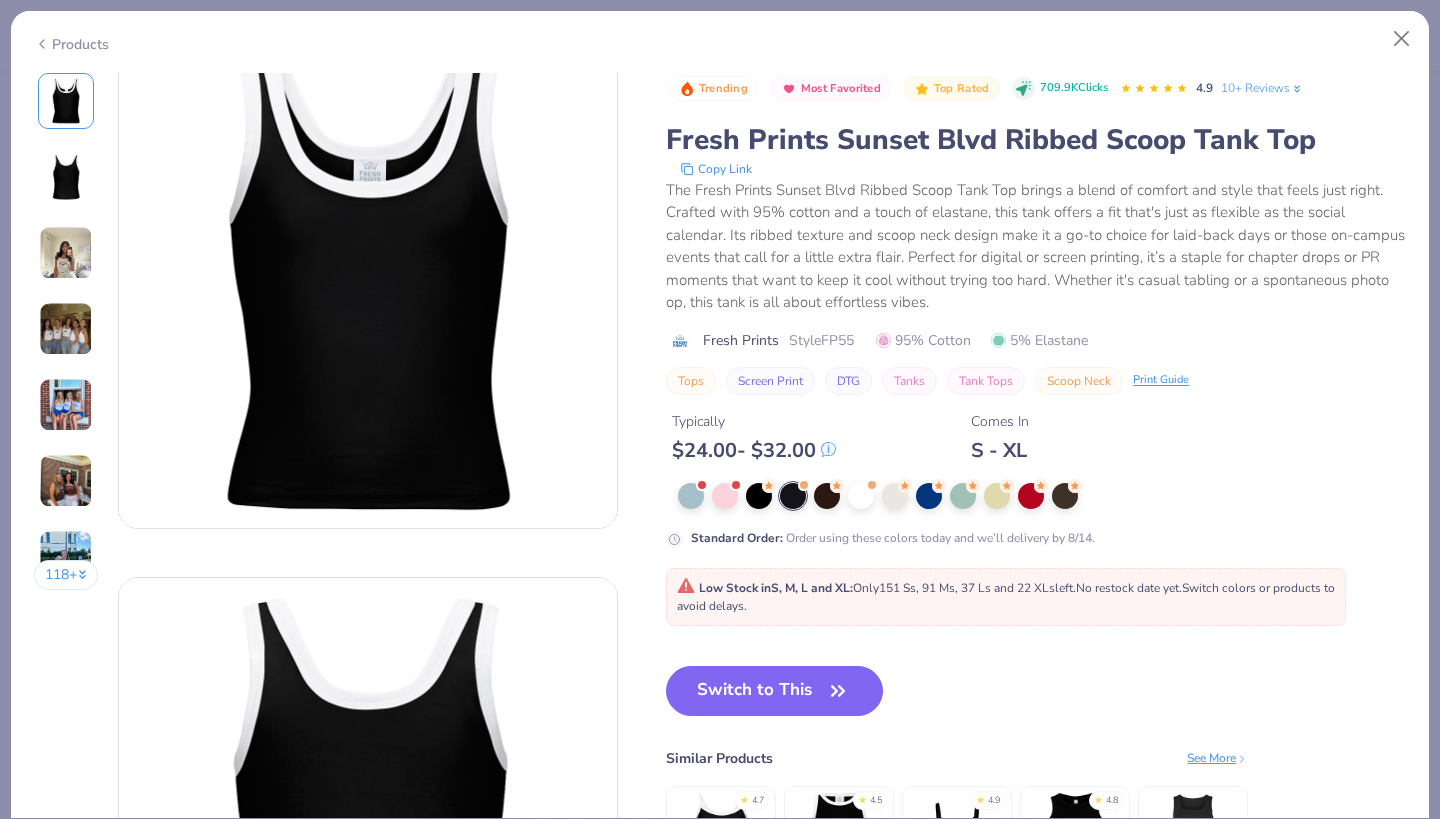 scroll, scrollTop: 35, scrollLeft: 0, axis: vertical 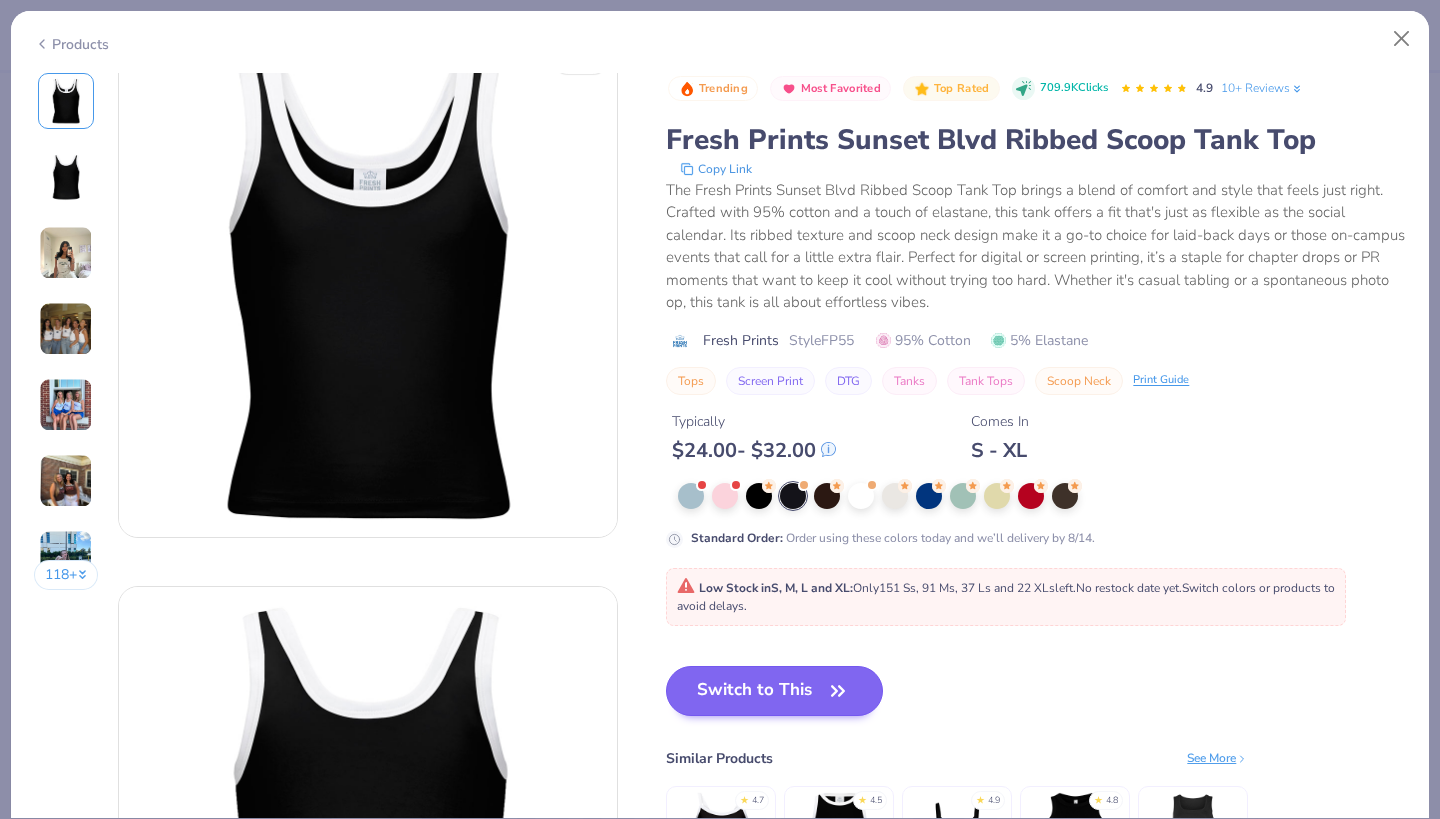 click on "Switch to This" at bounding box center [774, 691] 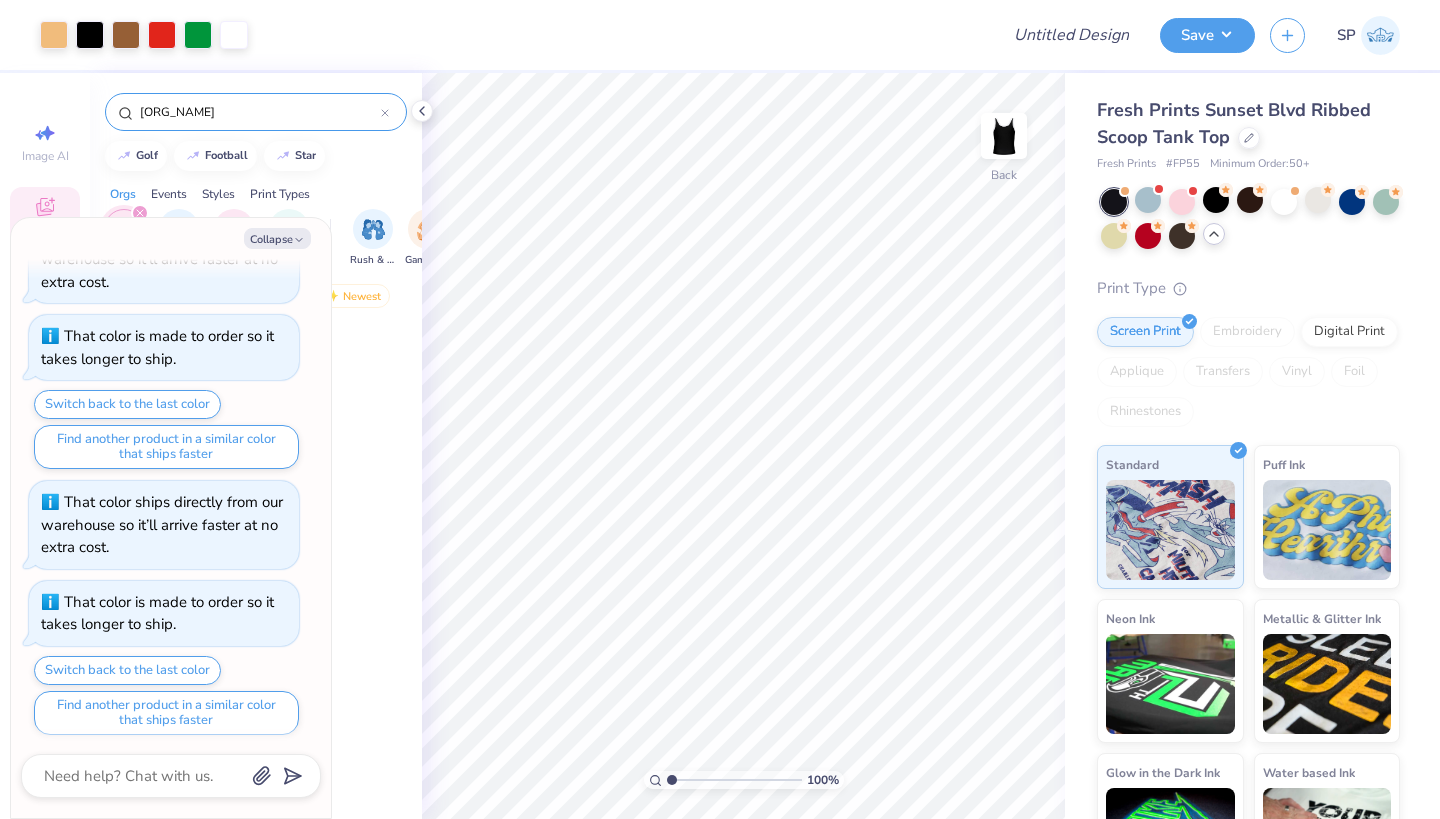 scroll, scrollTop: 378, scrollLeft: 0, axis: vertical 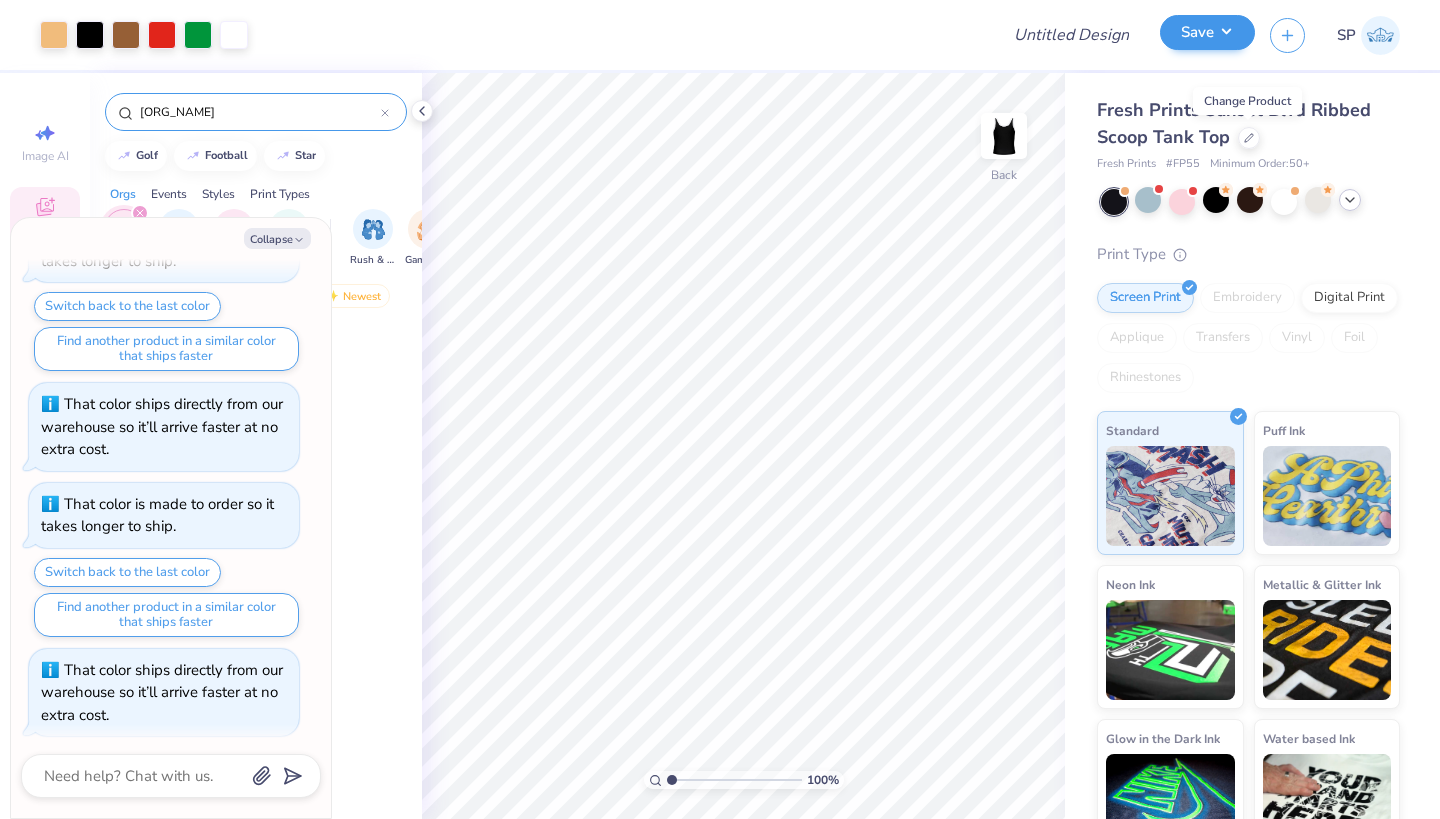 click on "Save" at bounding box center (1207, 32) 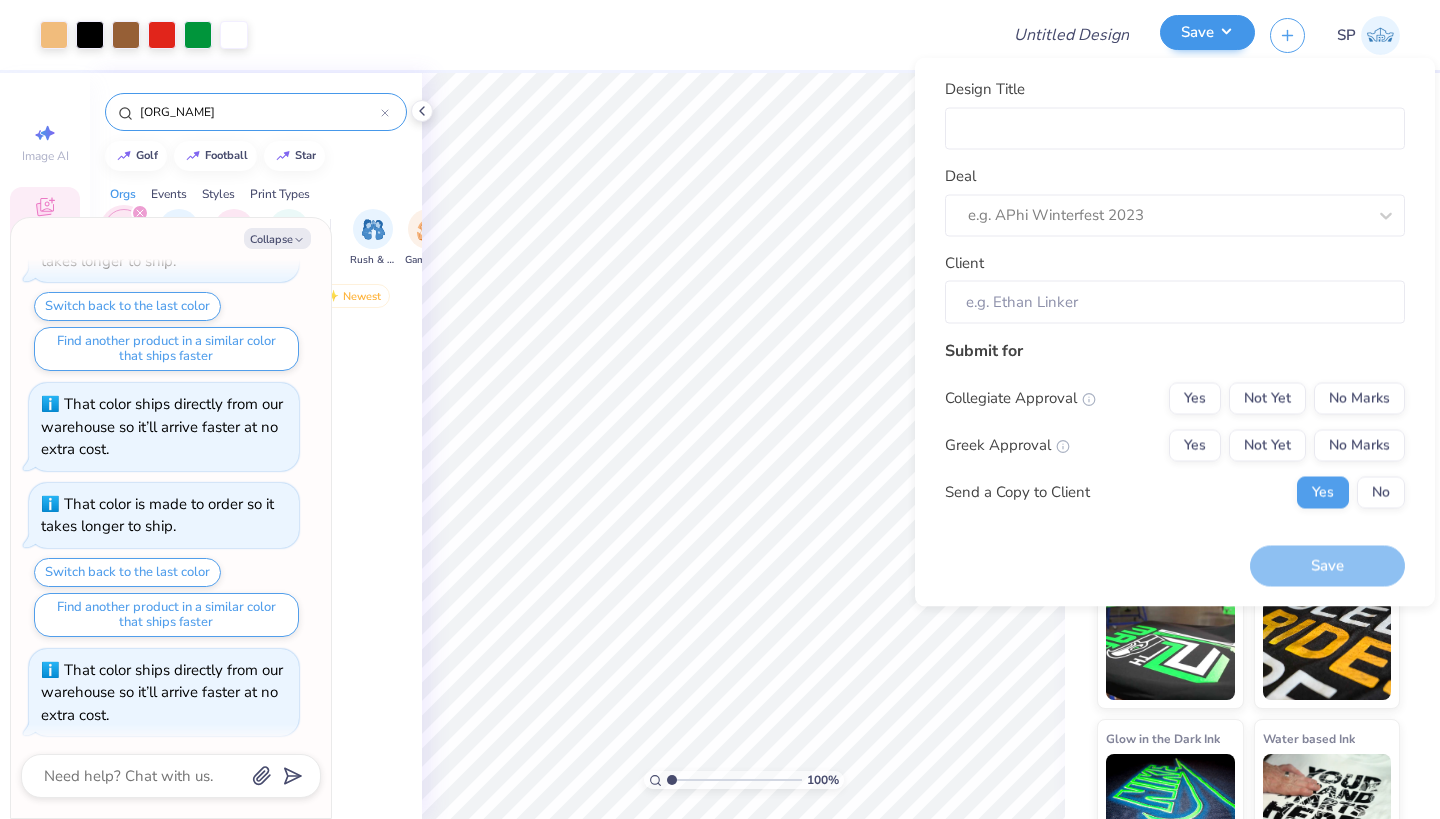 type on "x" 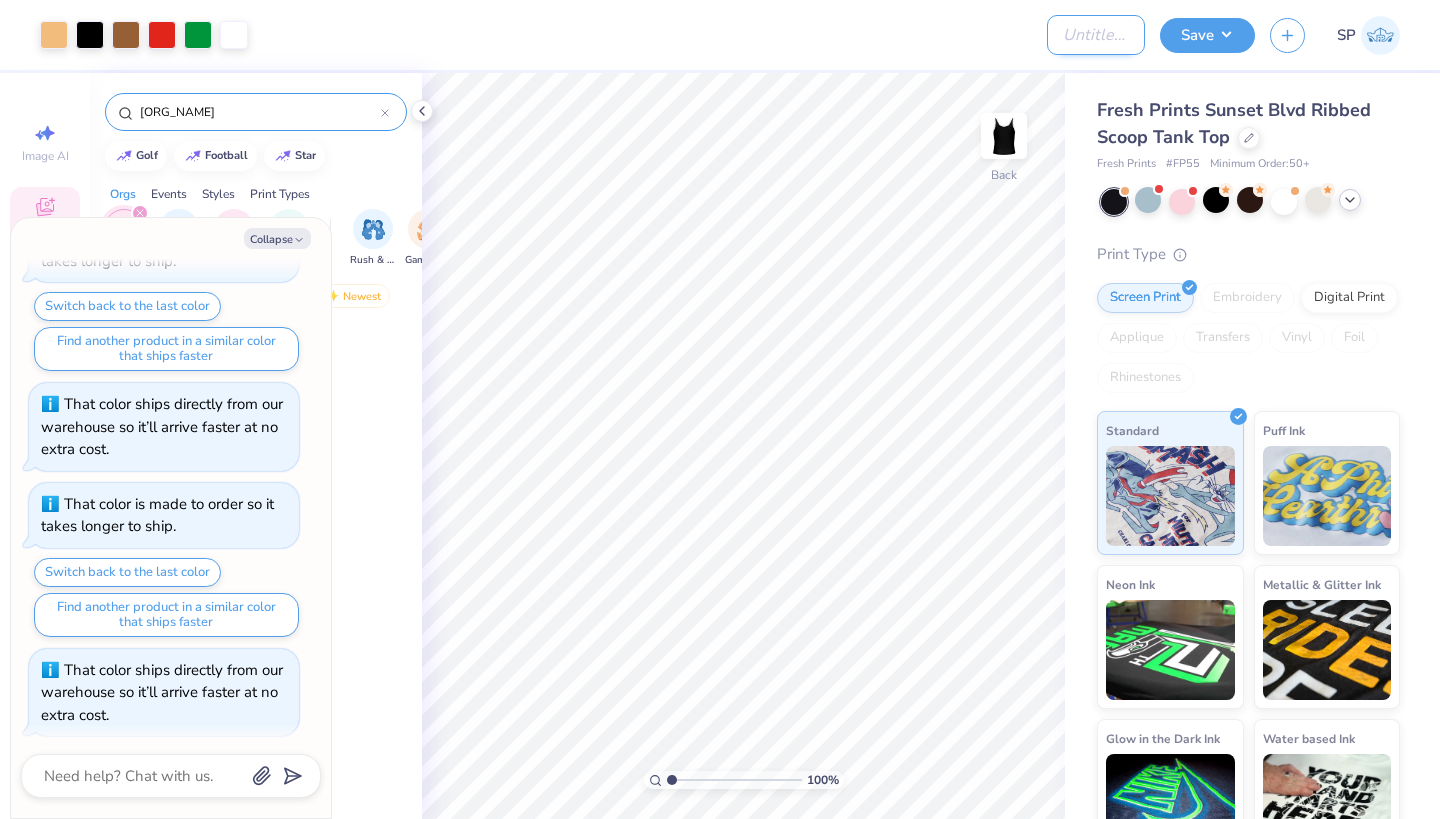 click on "Design Title" at bounding box center [1096, 35] 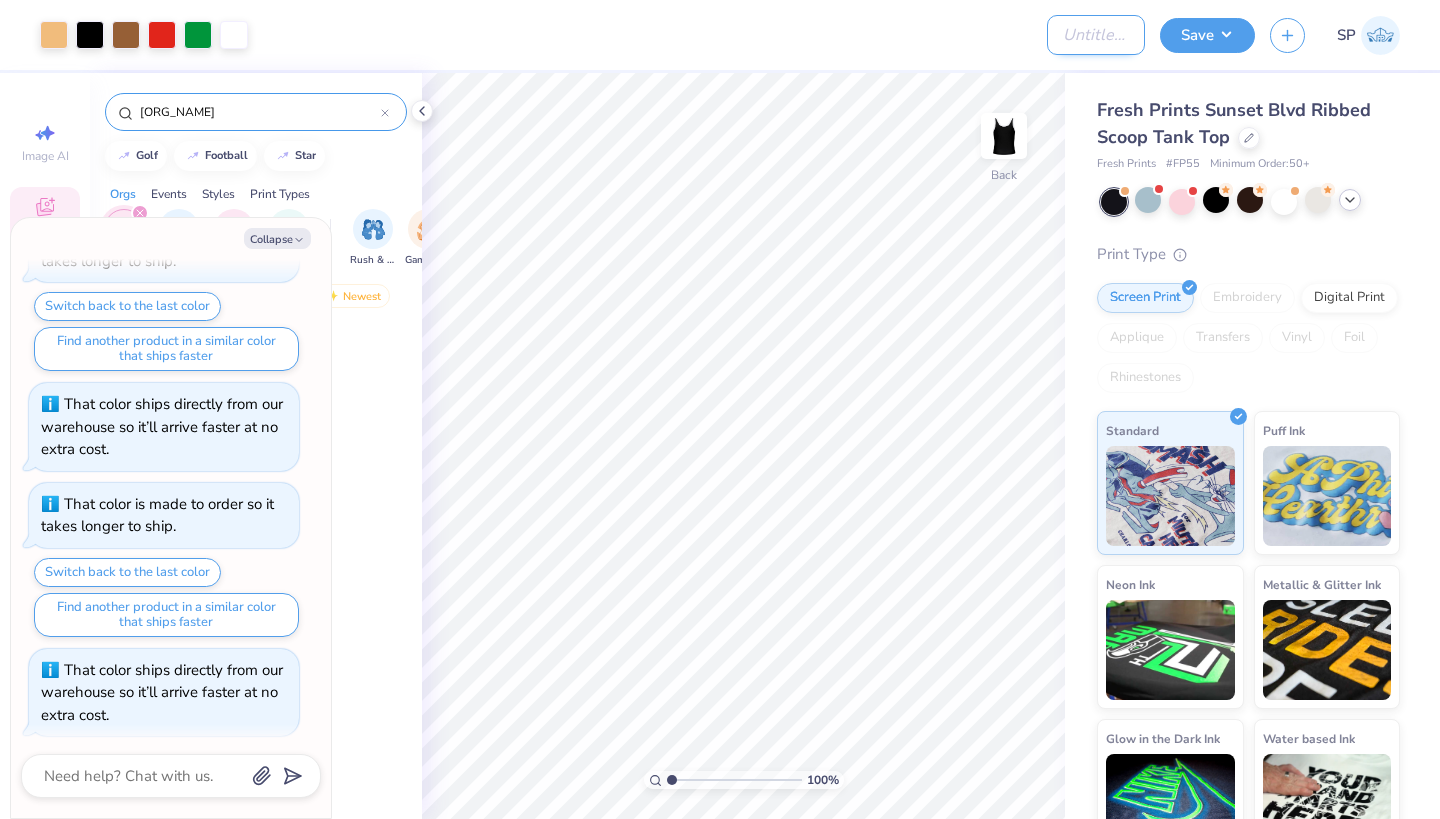 type on "A" 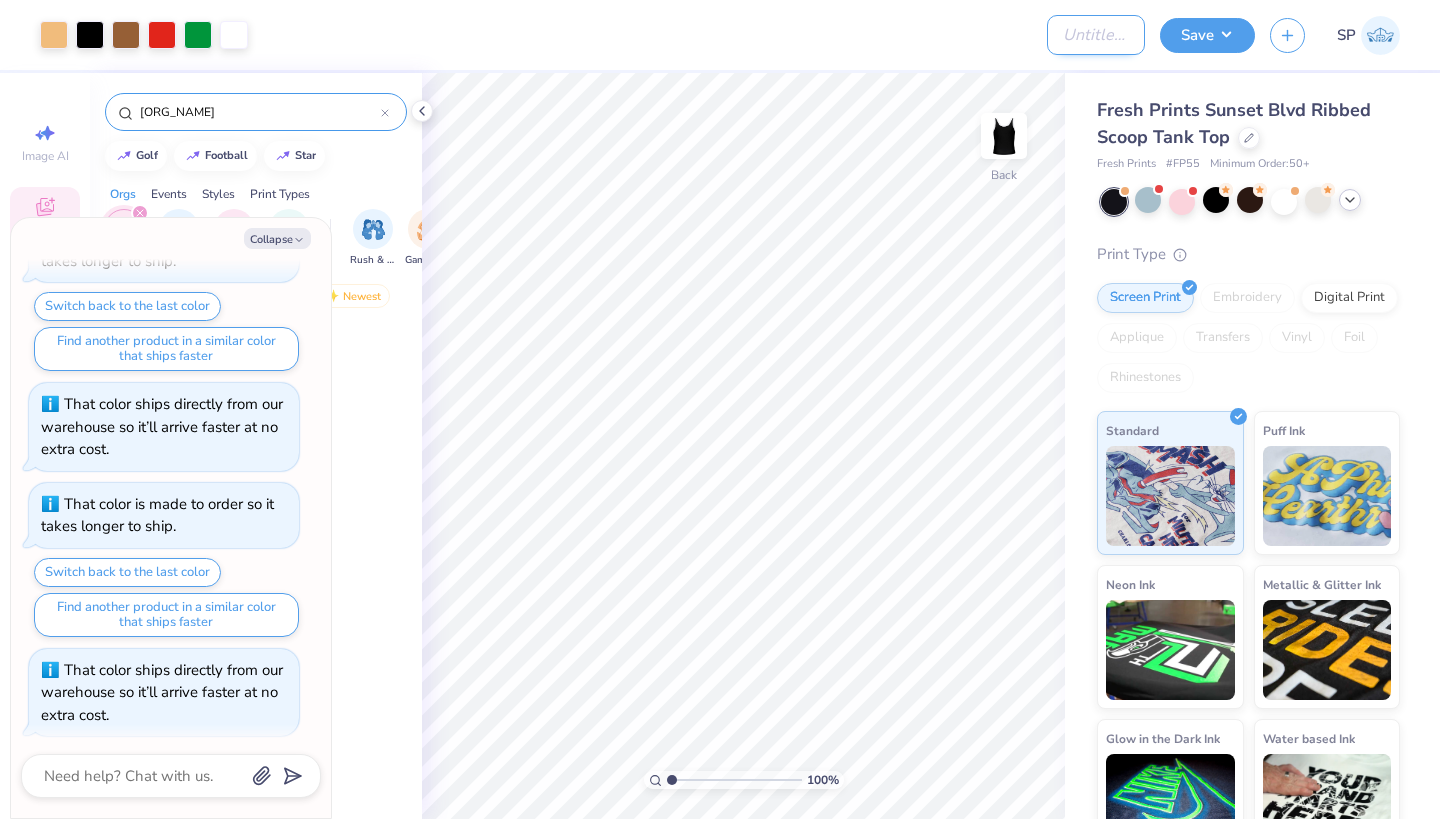 type on "x" 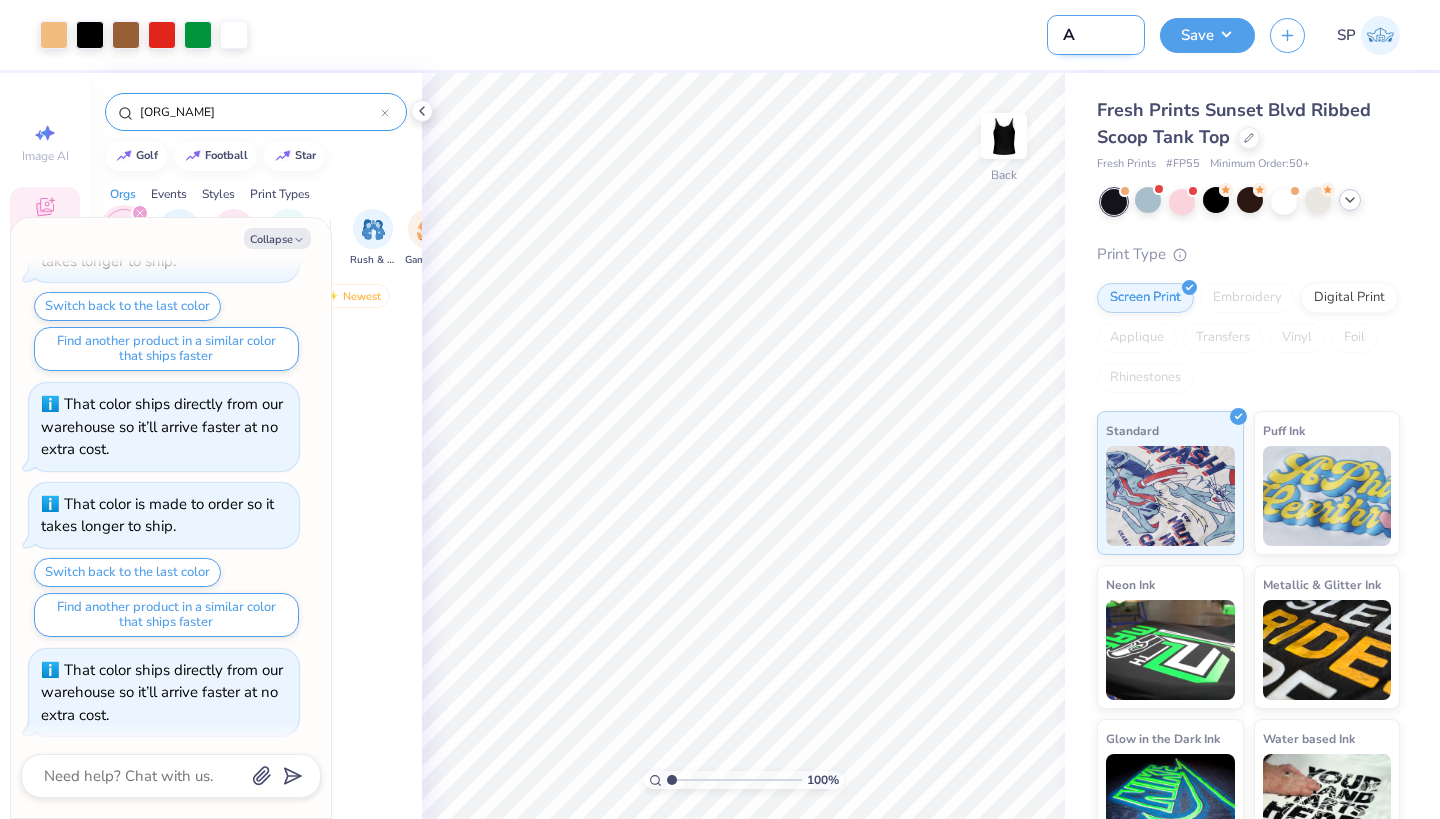type on "AK" 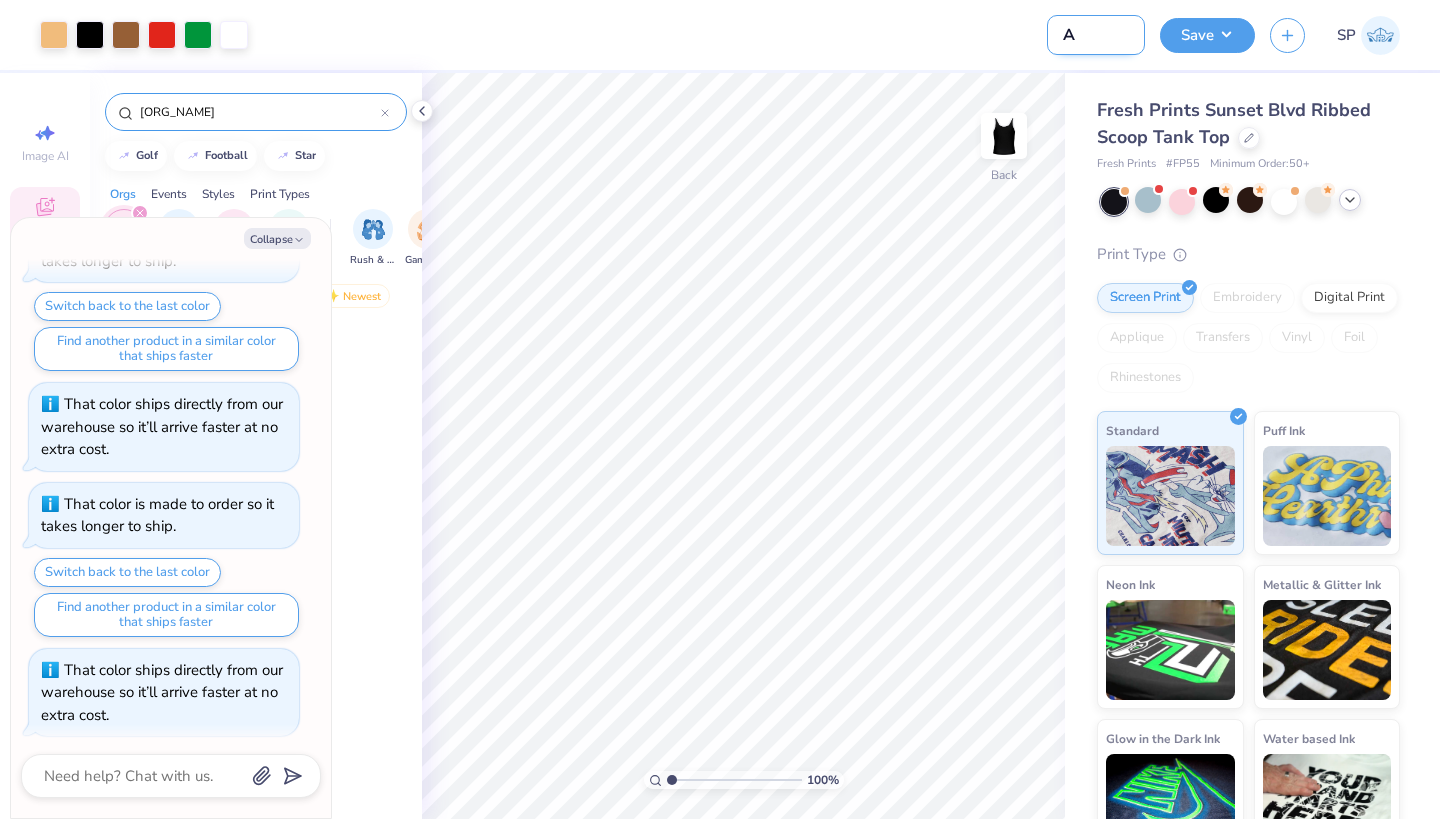 type on "x" 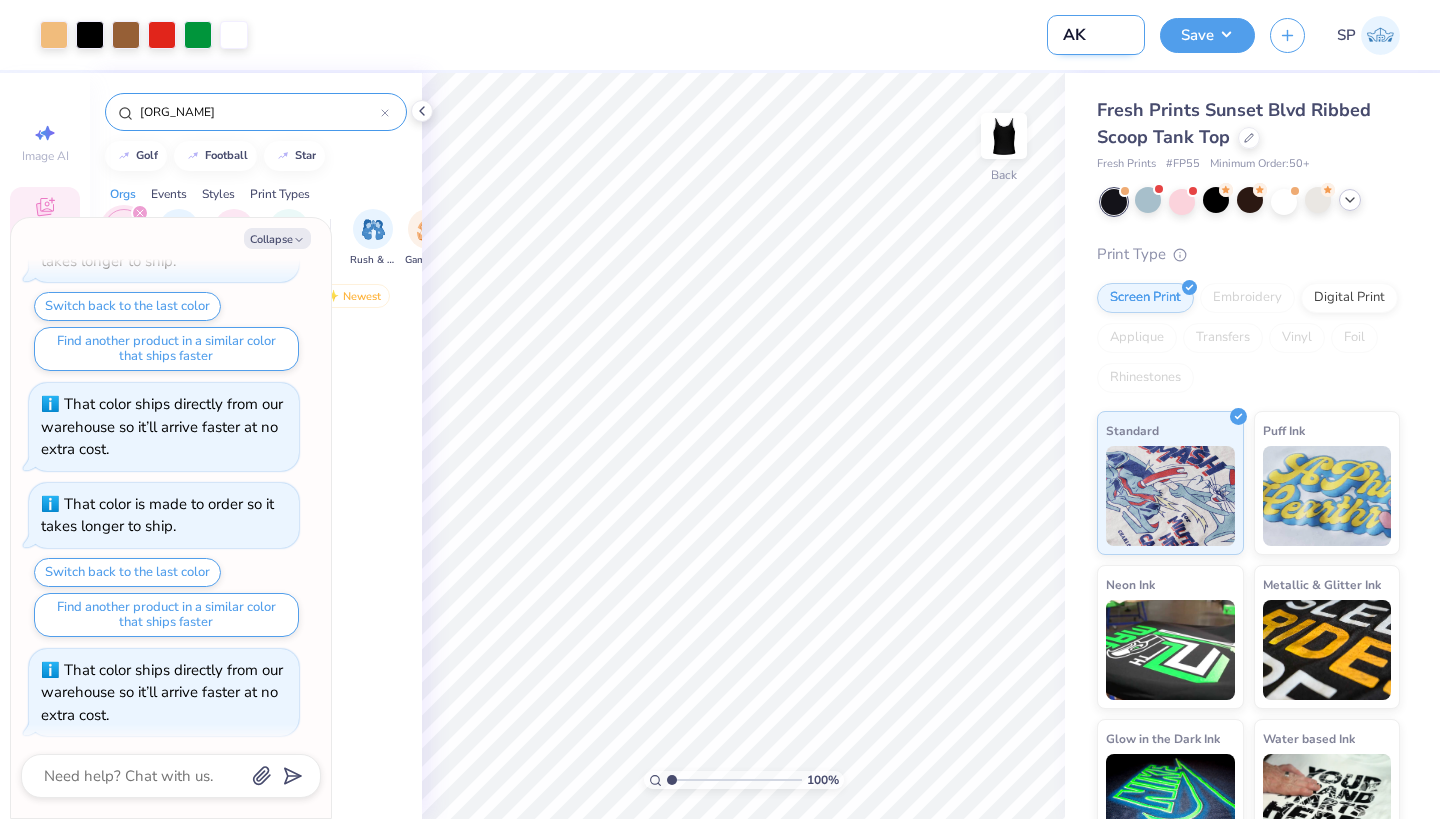 type on "[ORG_NAME]" 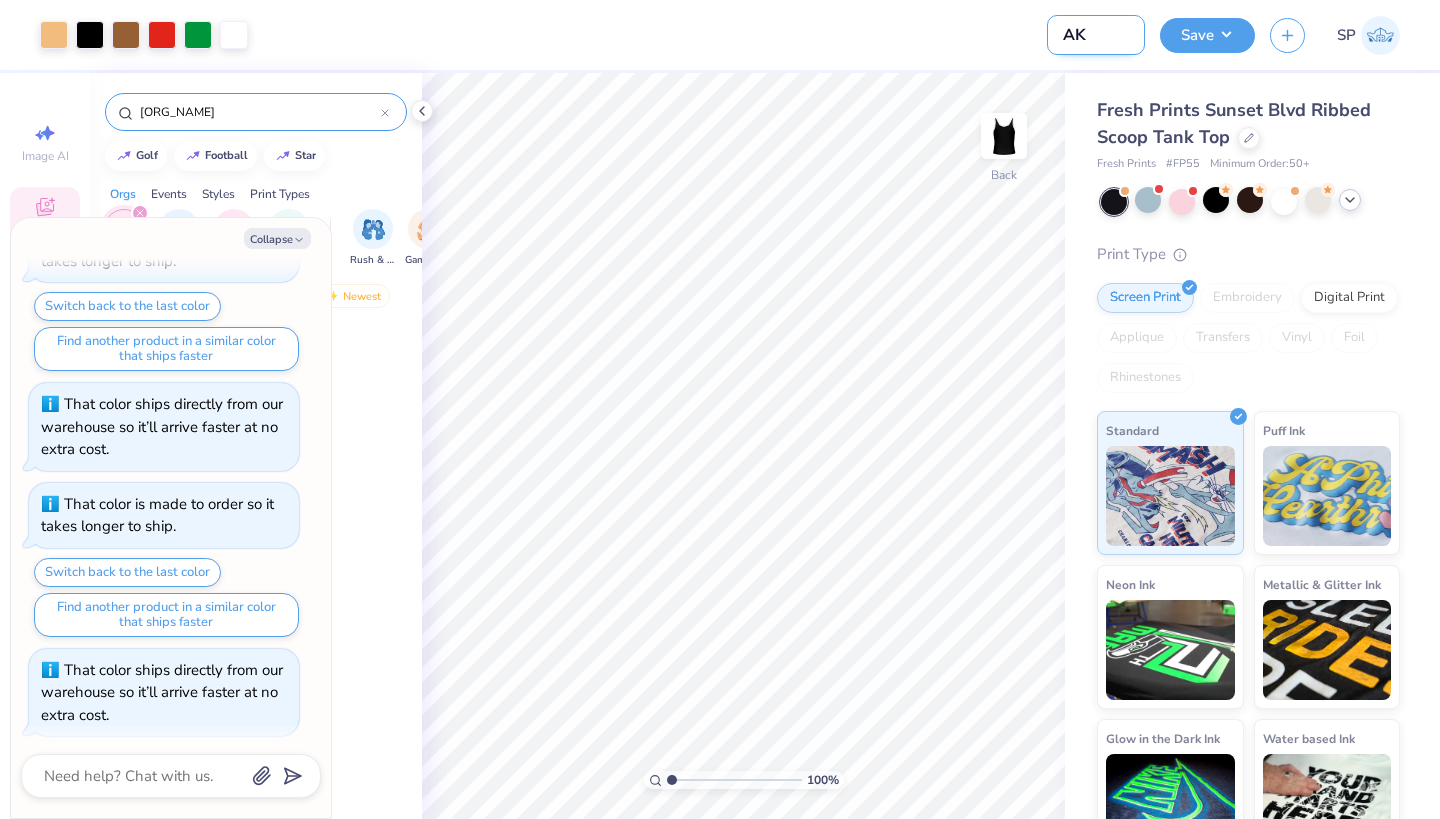 type on "x" 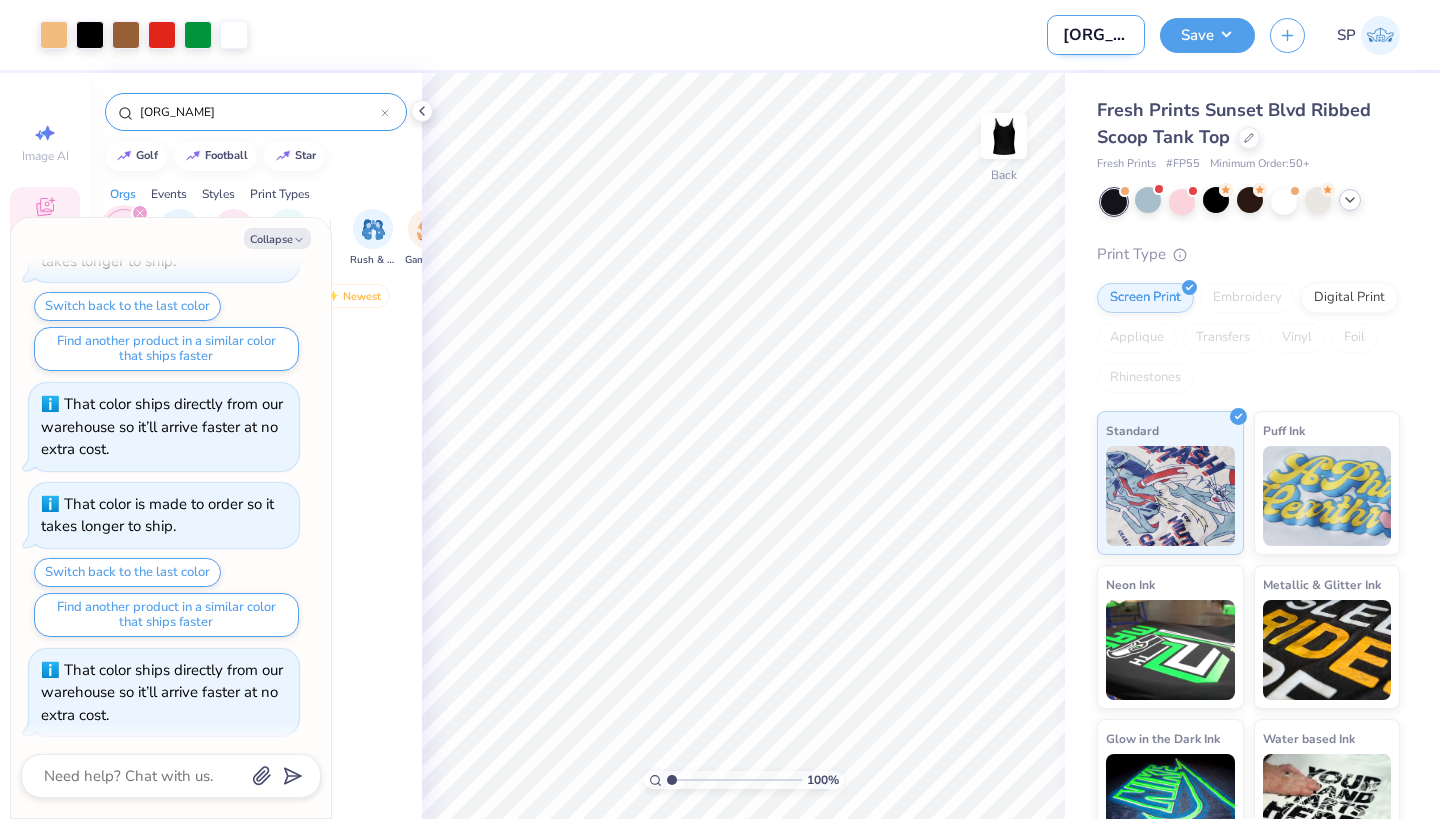 type on "[ORG_NAME]" 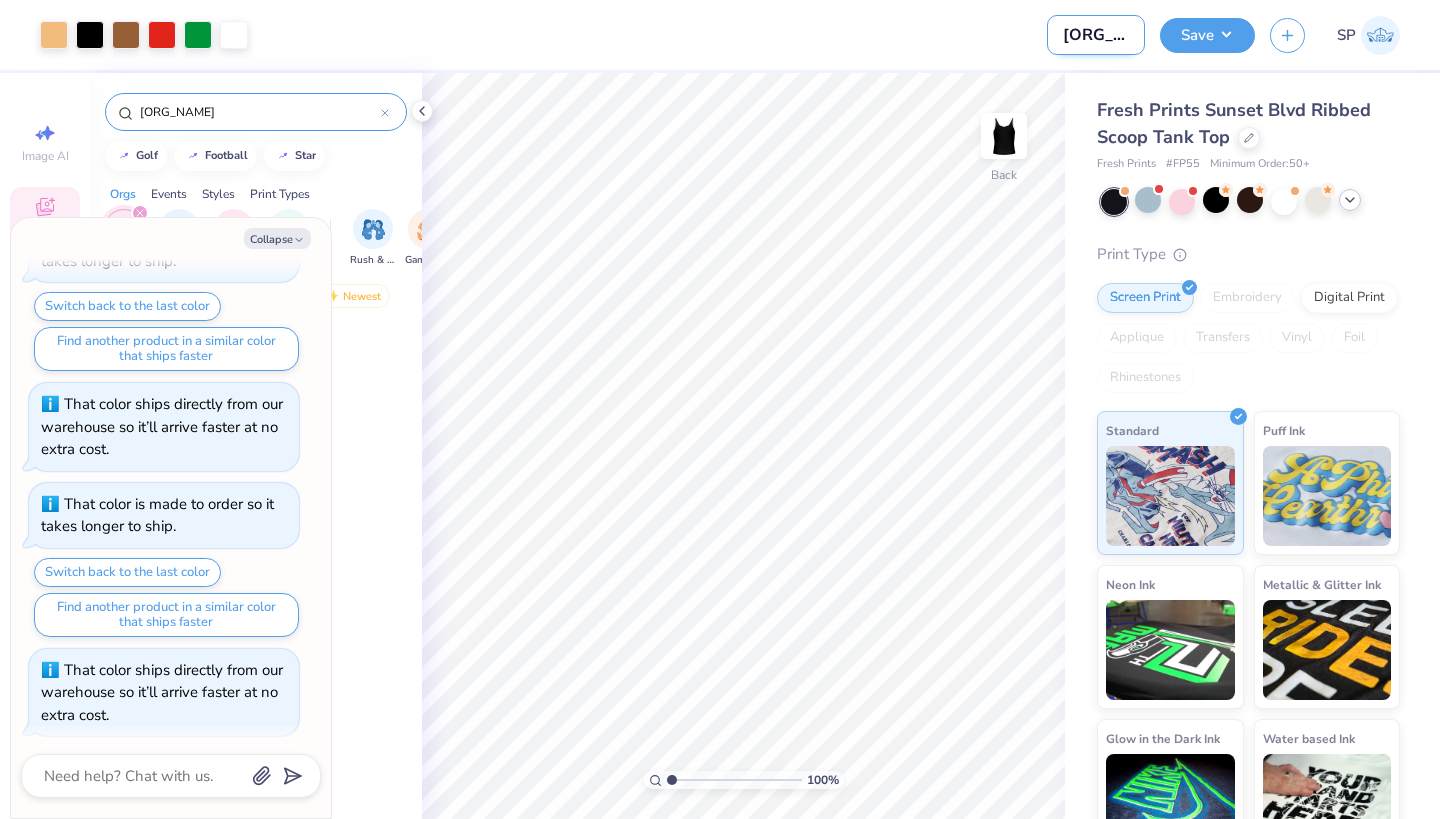 type on "x" 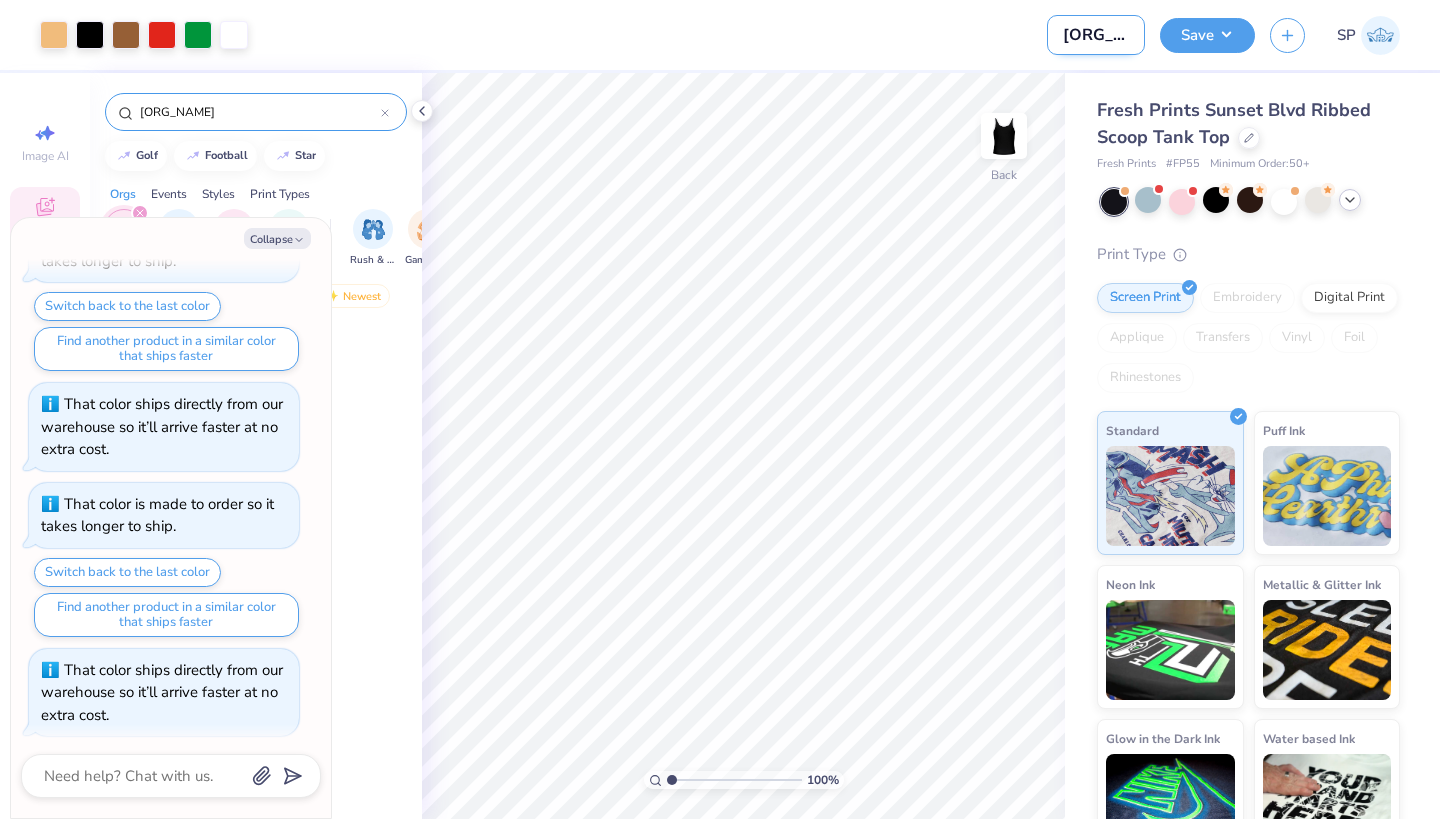 type on "[ORG_NAME]" 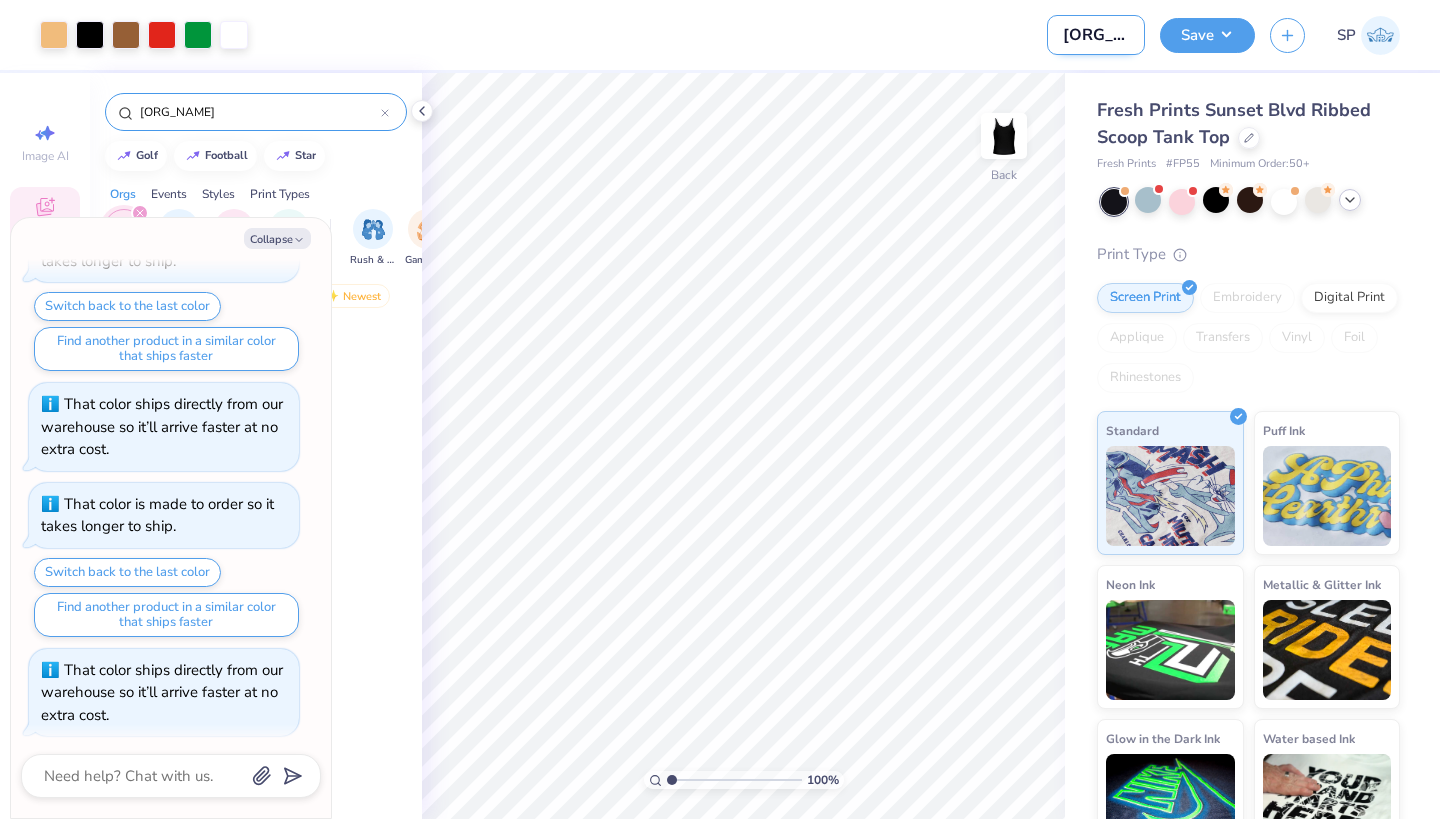 type on "x" 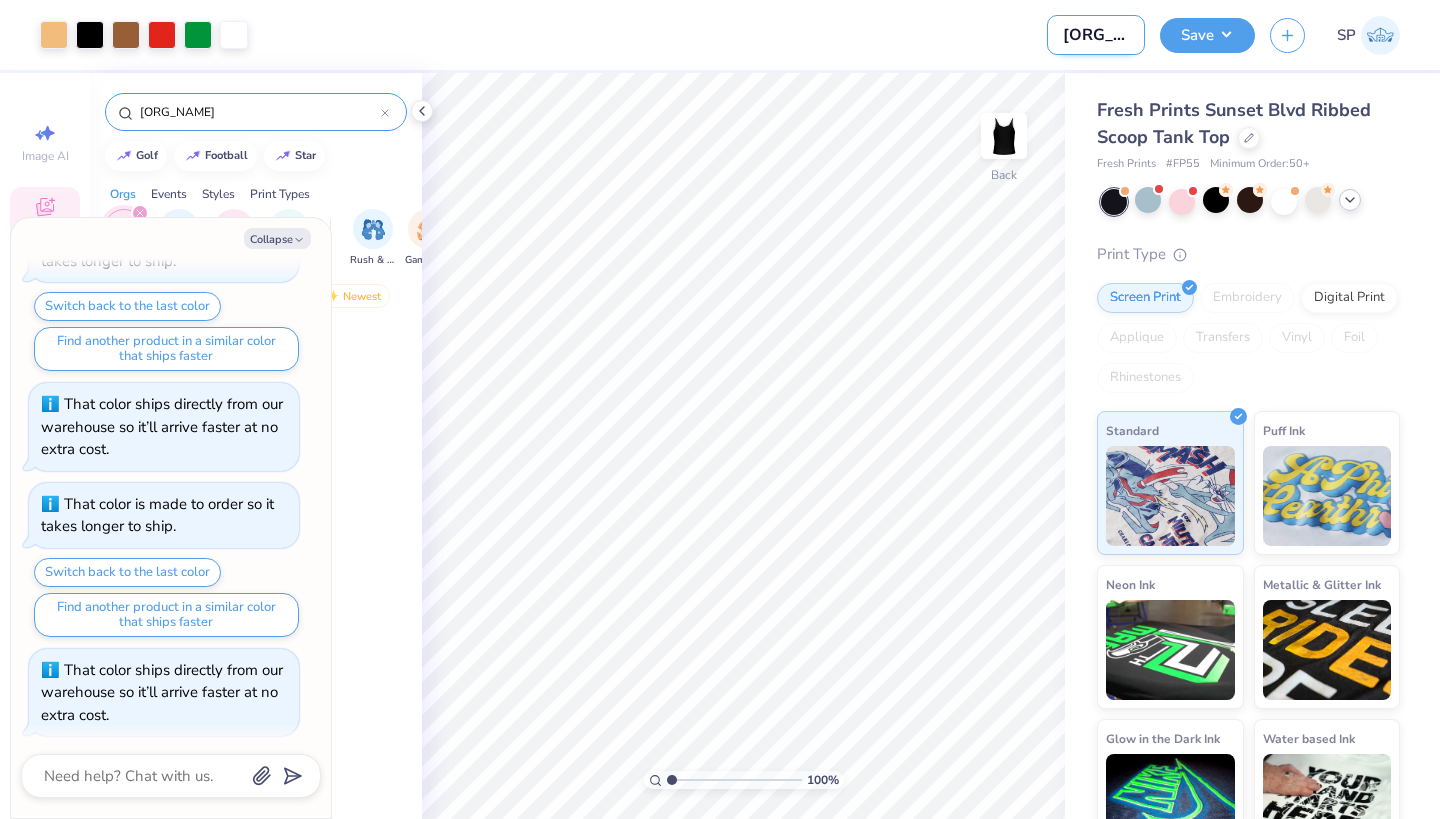type on "[ORG_NAME]" 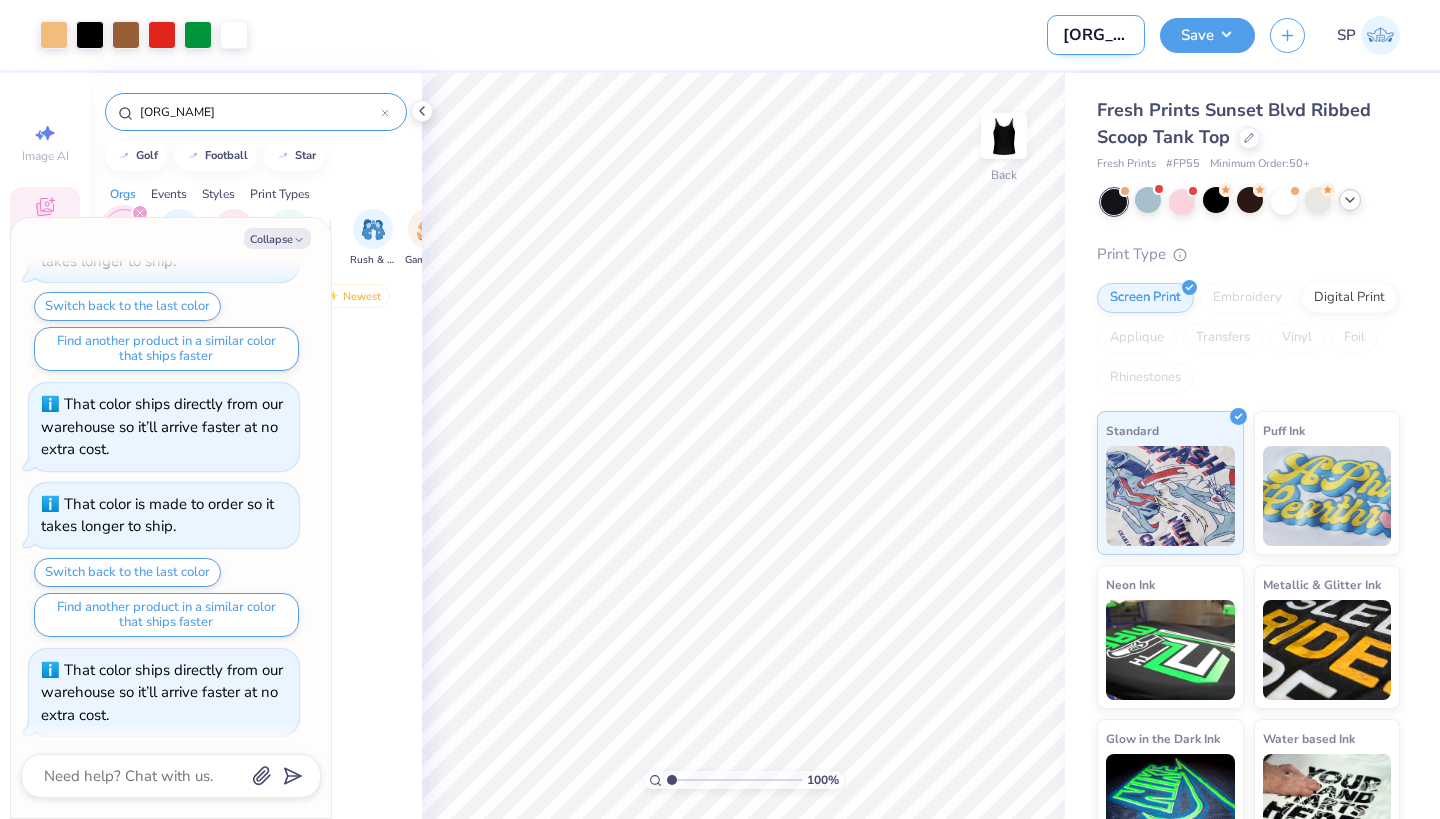 type on "x" 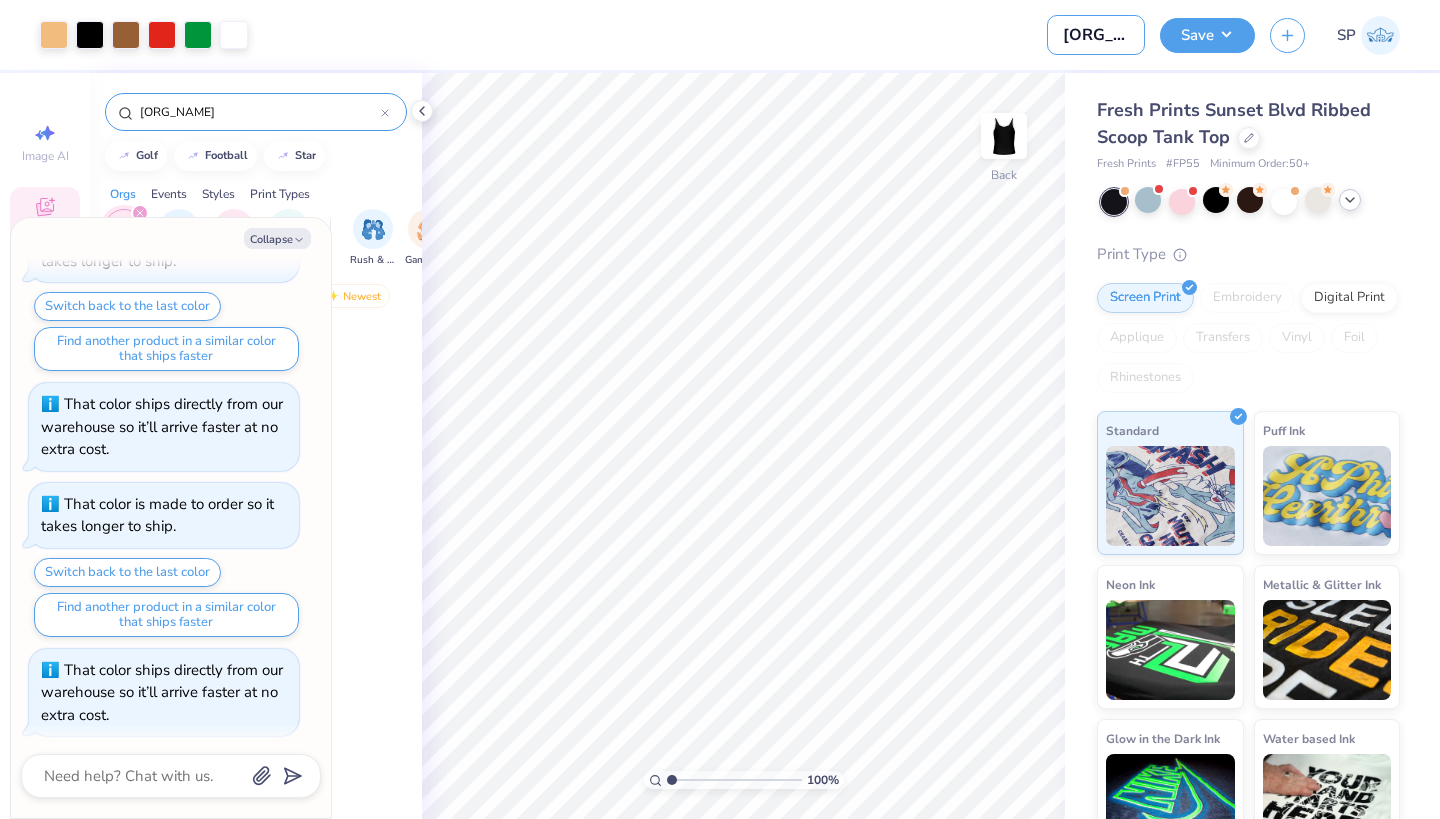 type on "[ORG_NAME]" 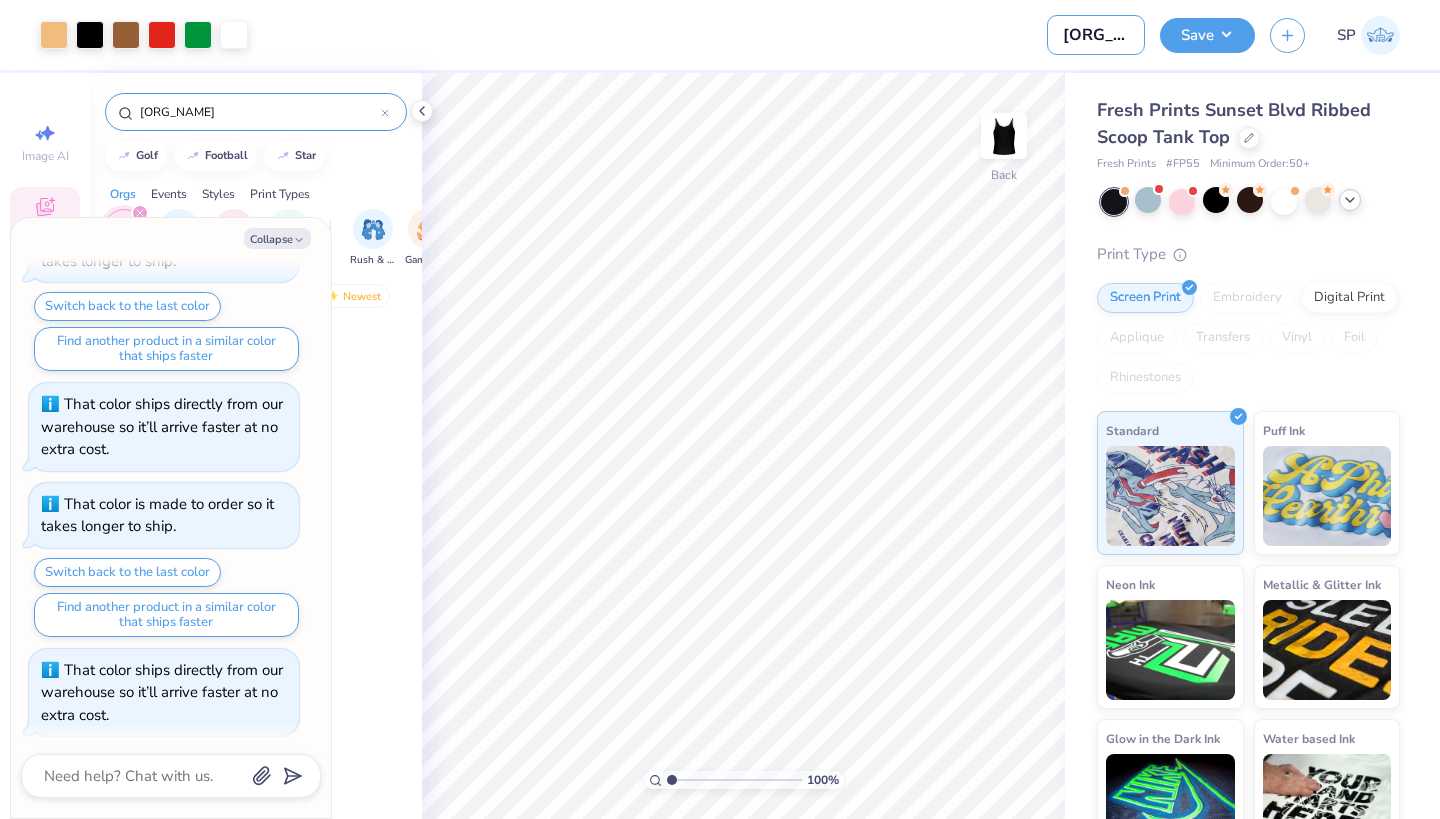 type on "x" 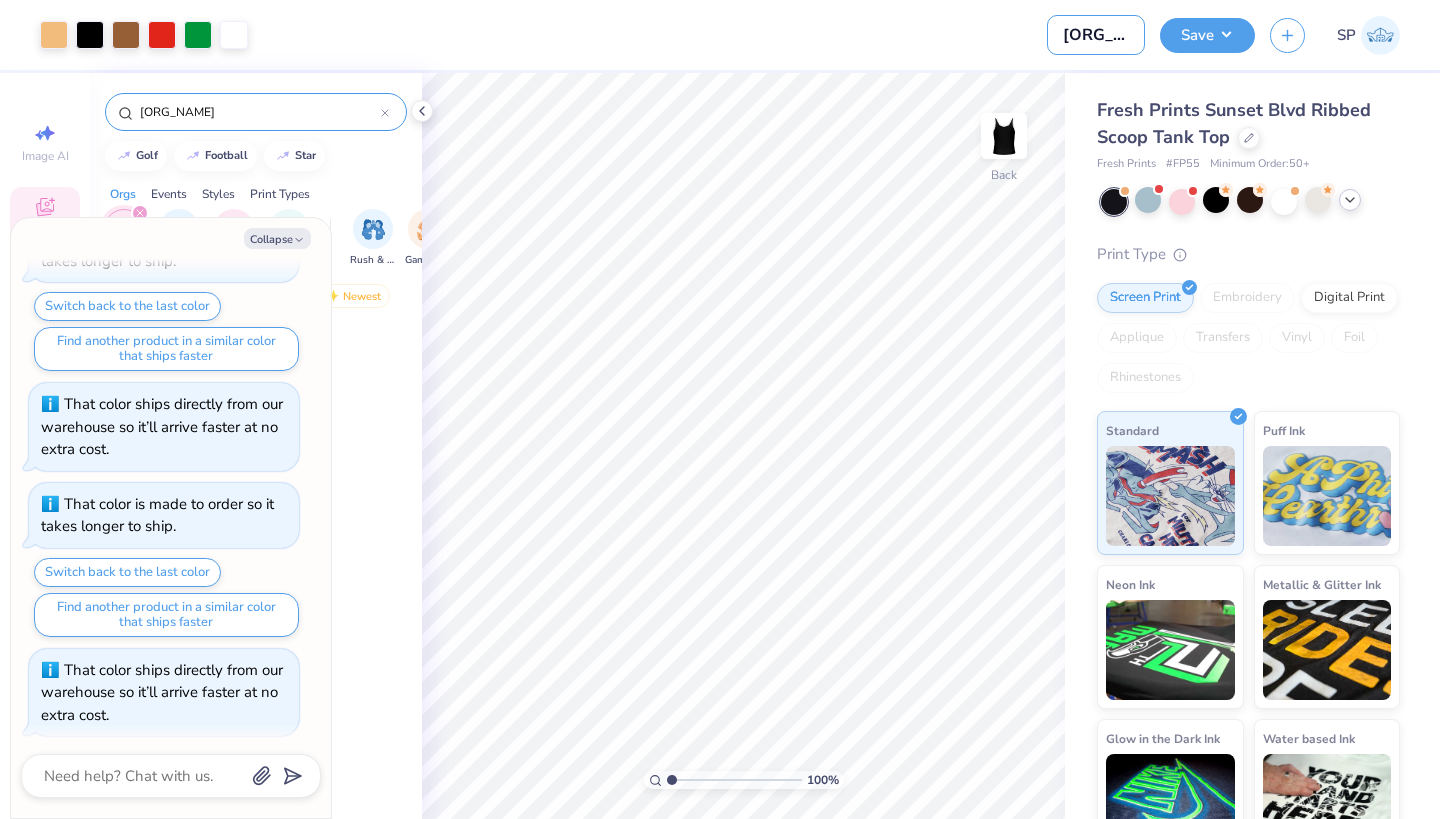 type on "[ORG_NAME] G" 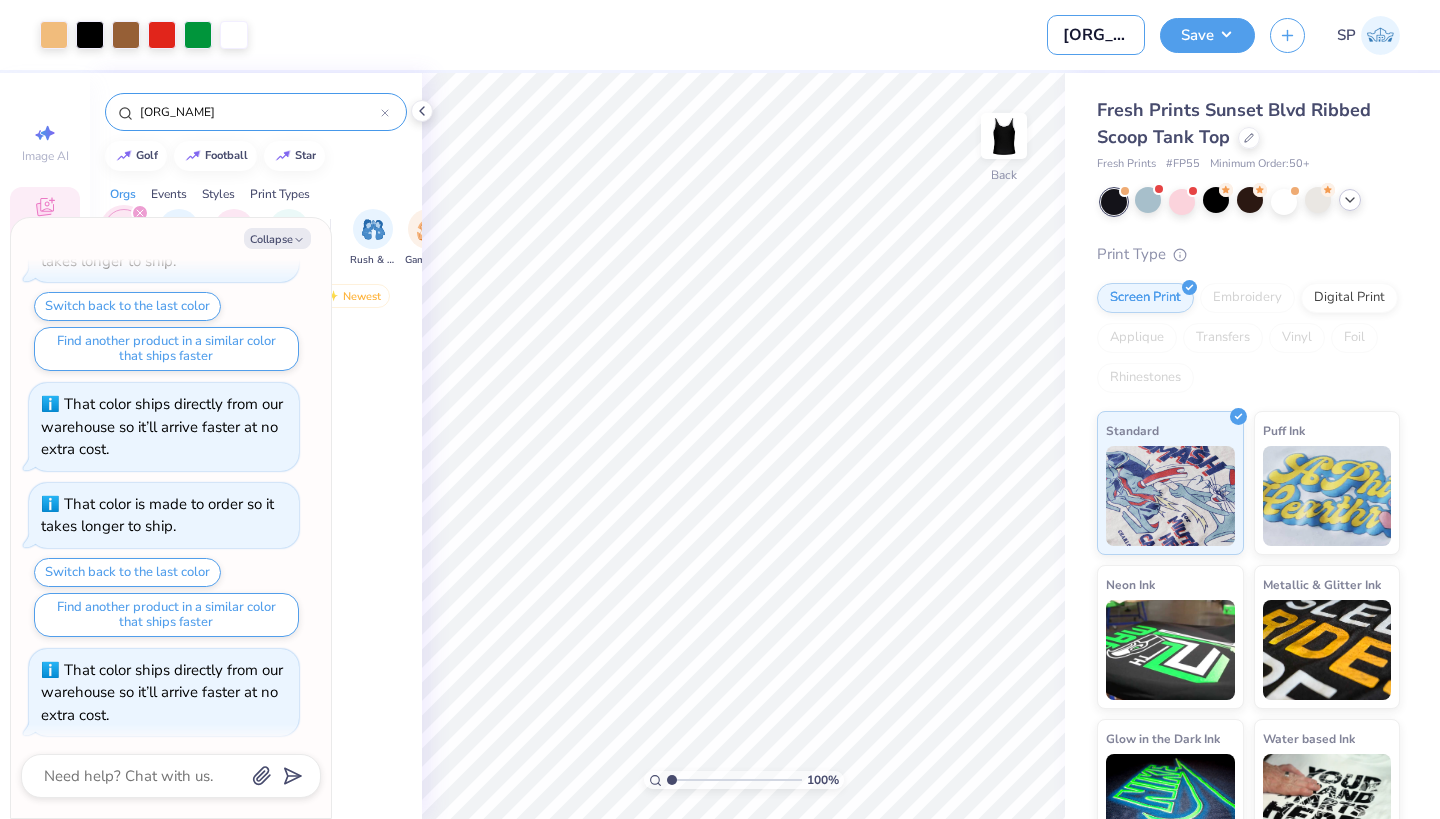 type on "x" 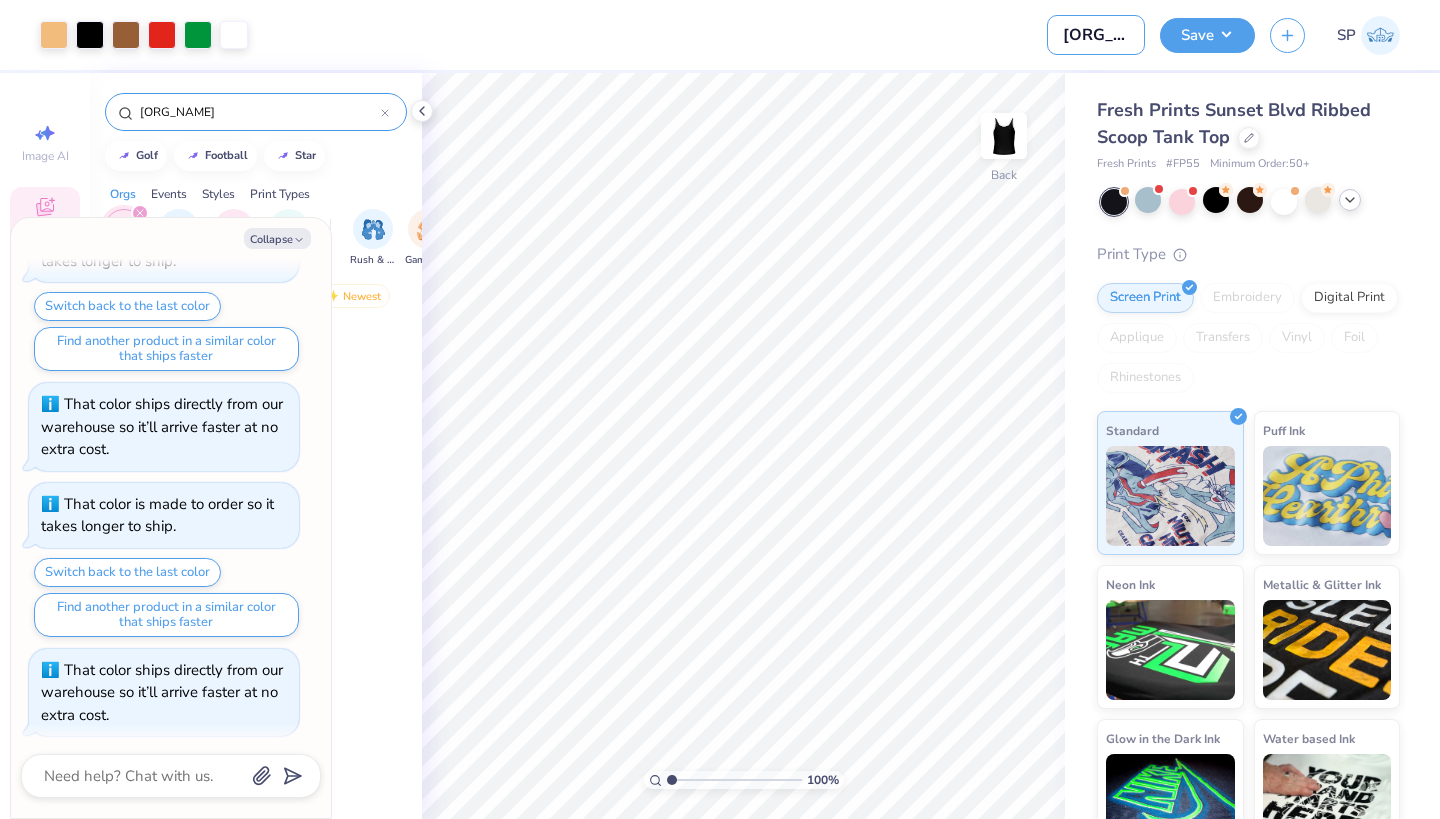 type on "[ORGANIZATION] [ORGANIZATION]" 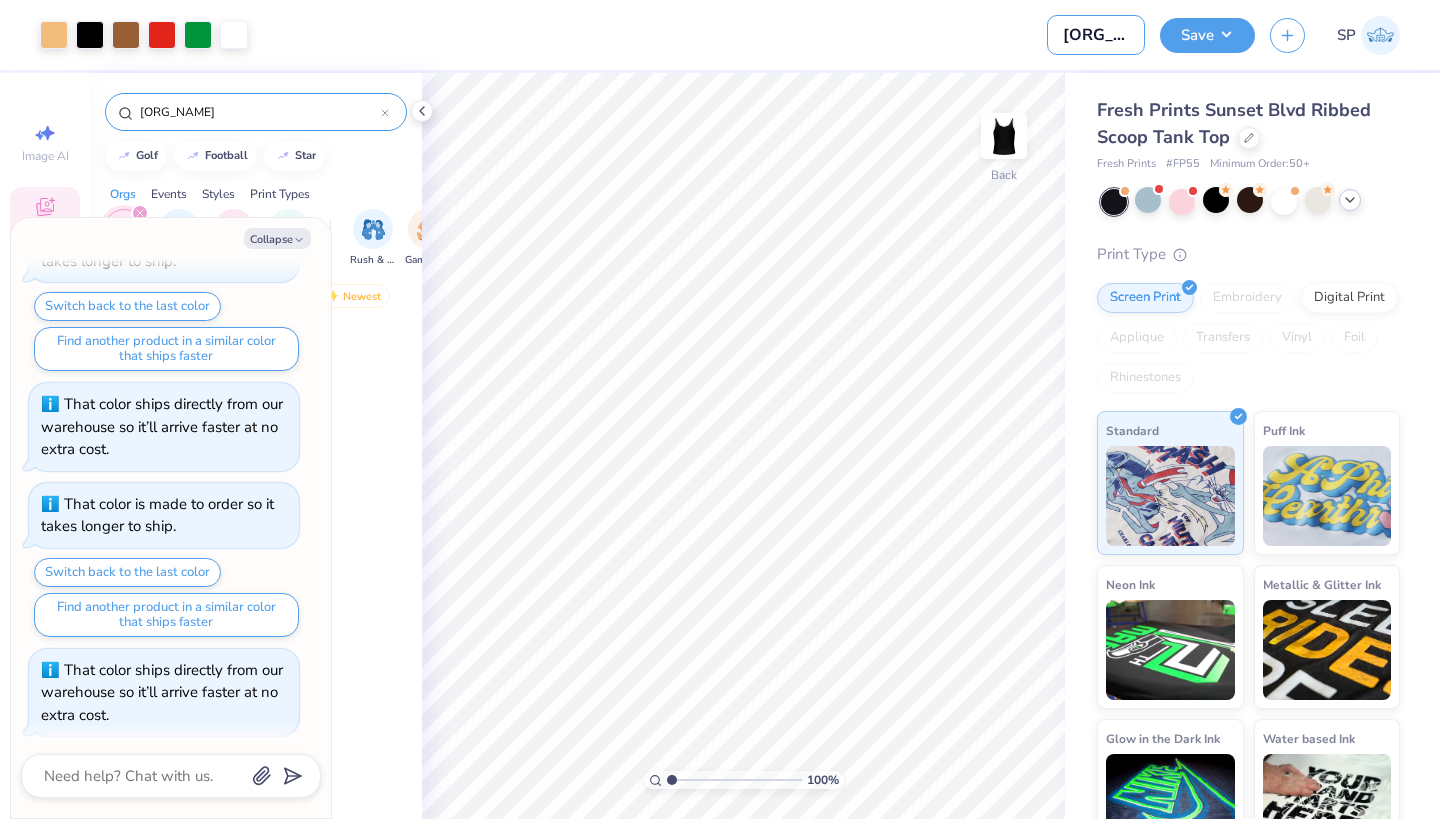 type on "x" 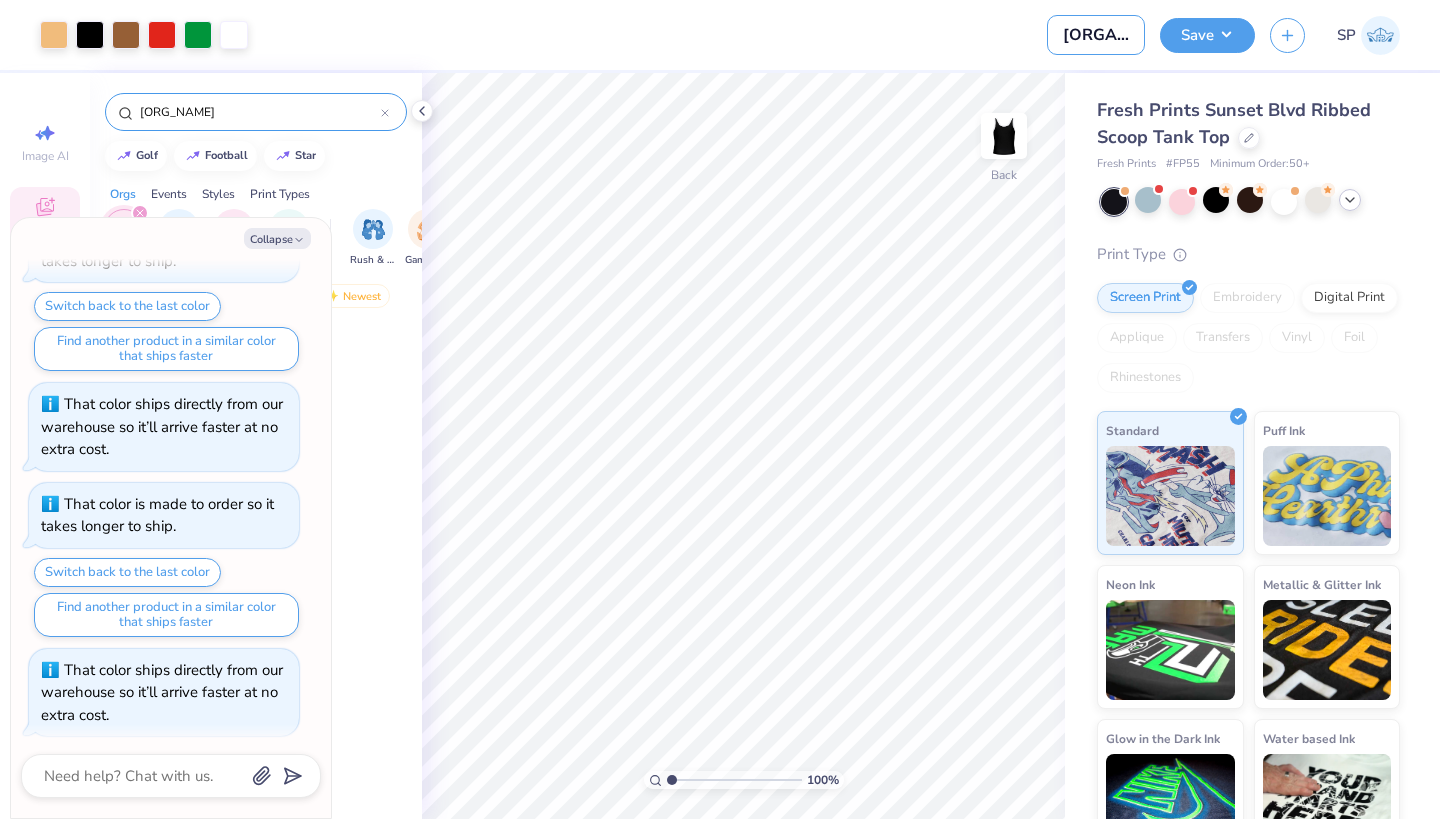 type on "[ORG_NAME] General" 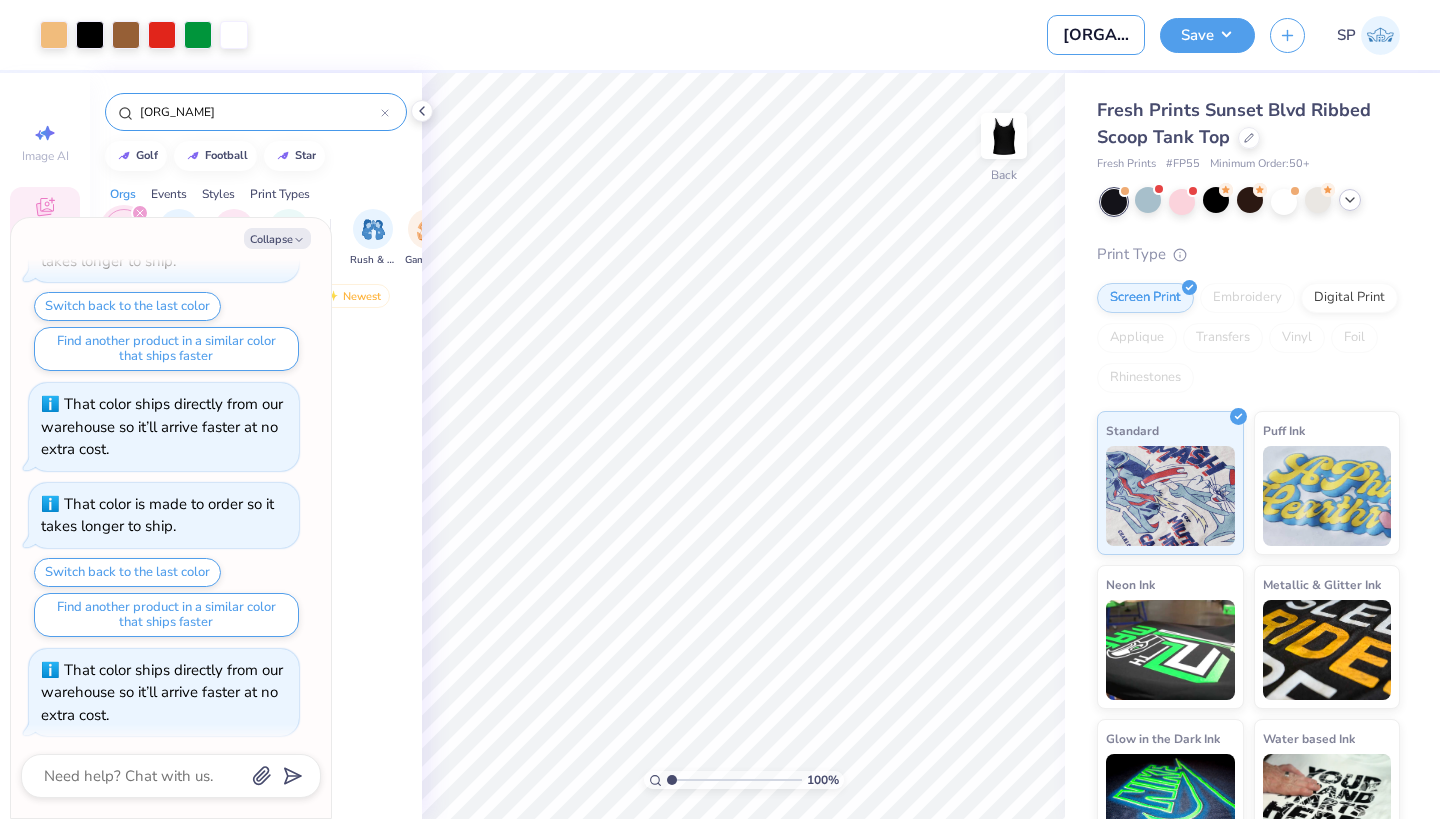 type on "x" 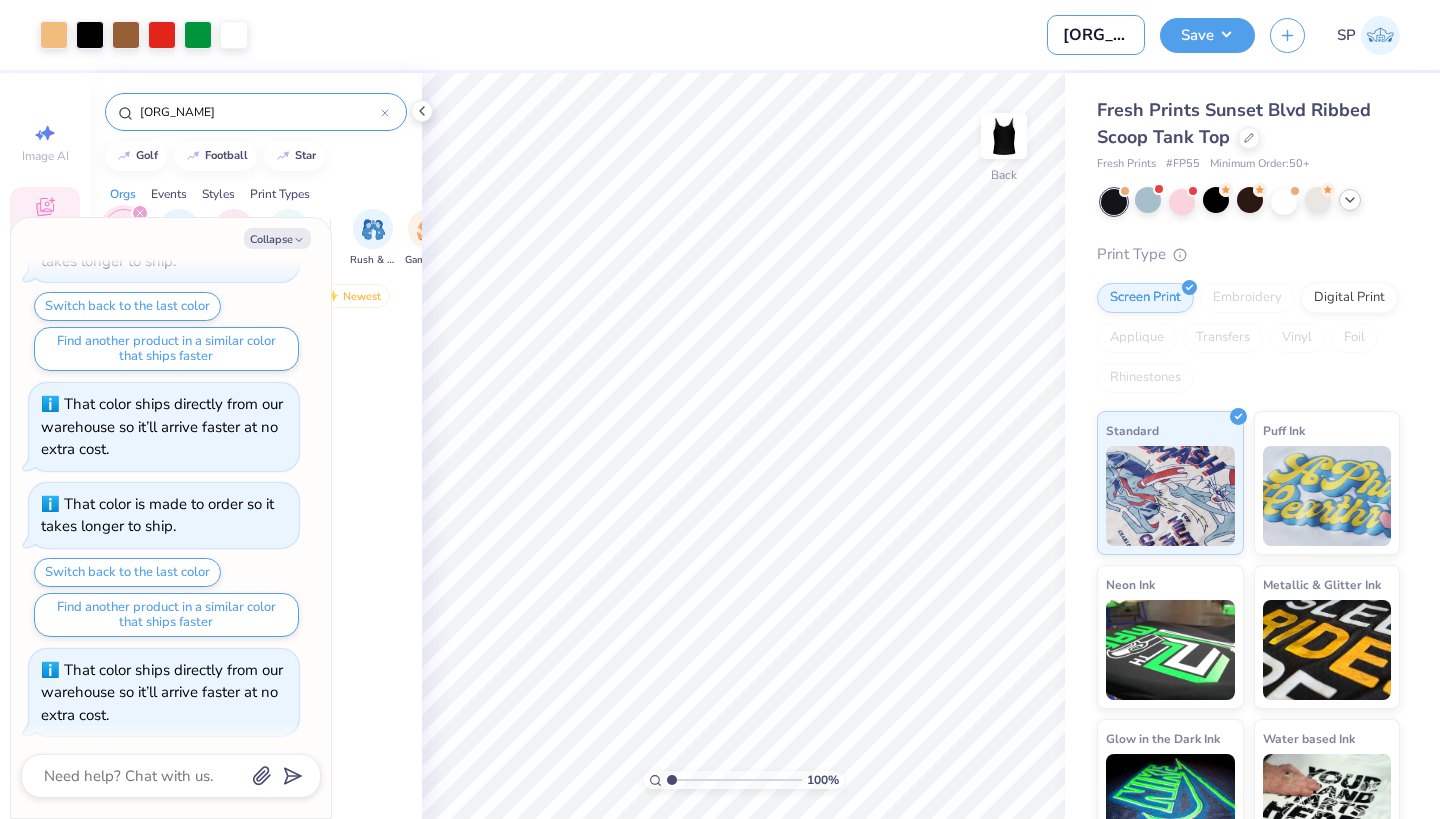 type on "[ORG_NAME] Gene" 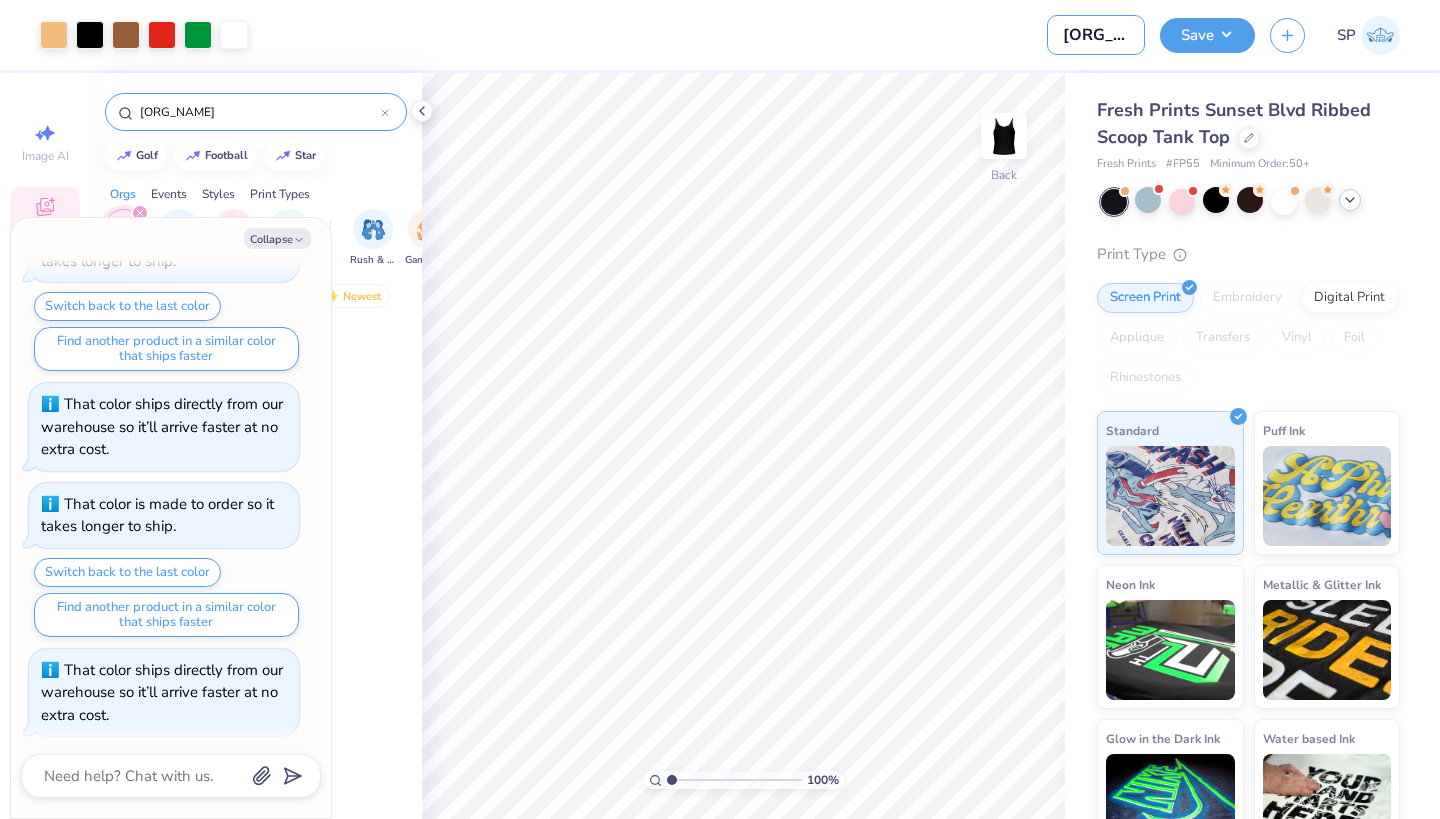 type on "x" 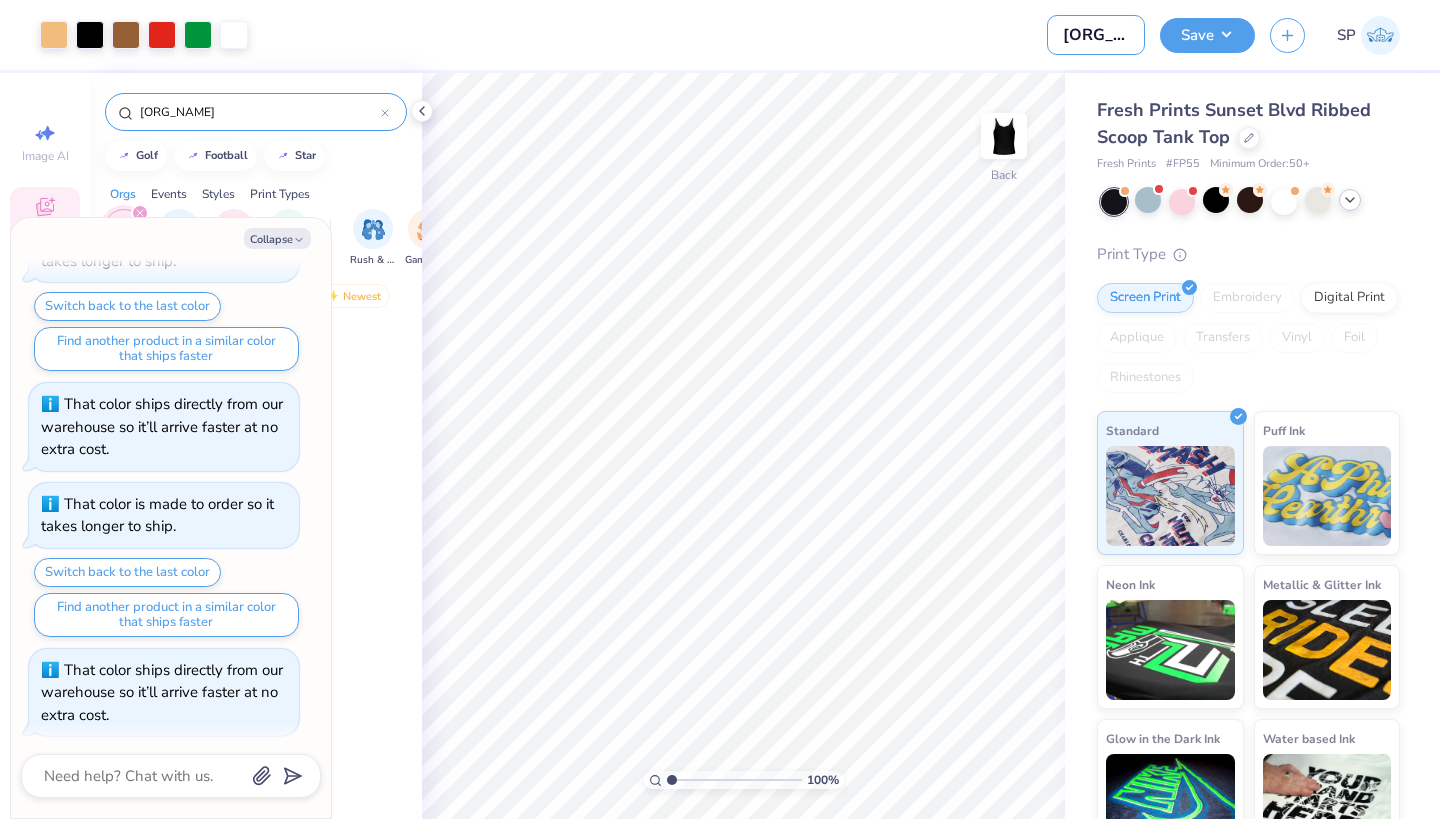 type on "[ORG_NAME] Gener" 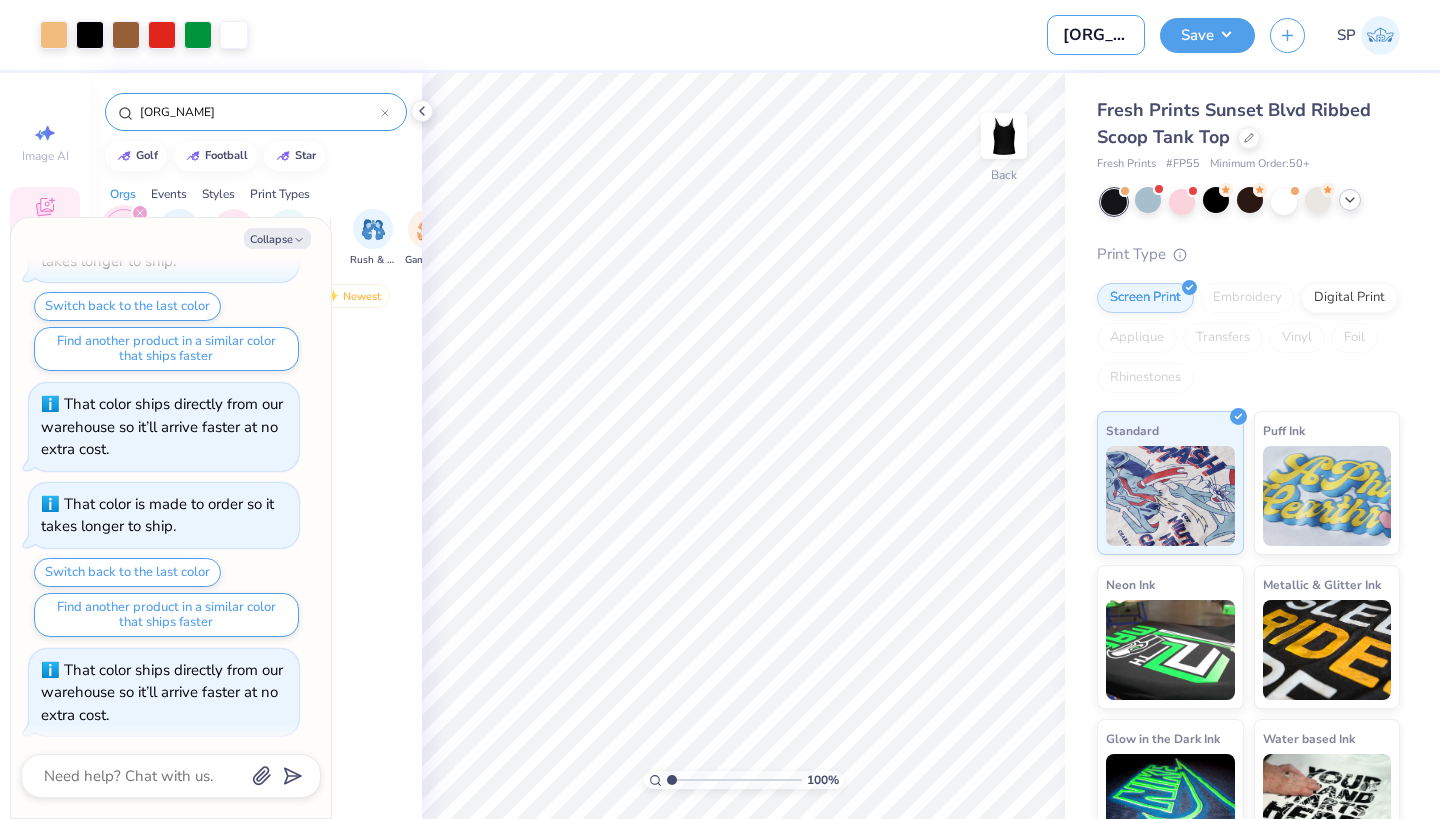 type on "x" 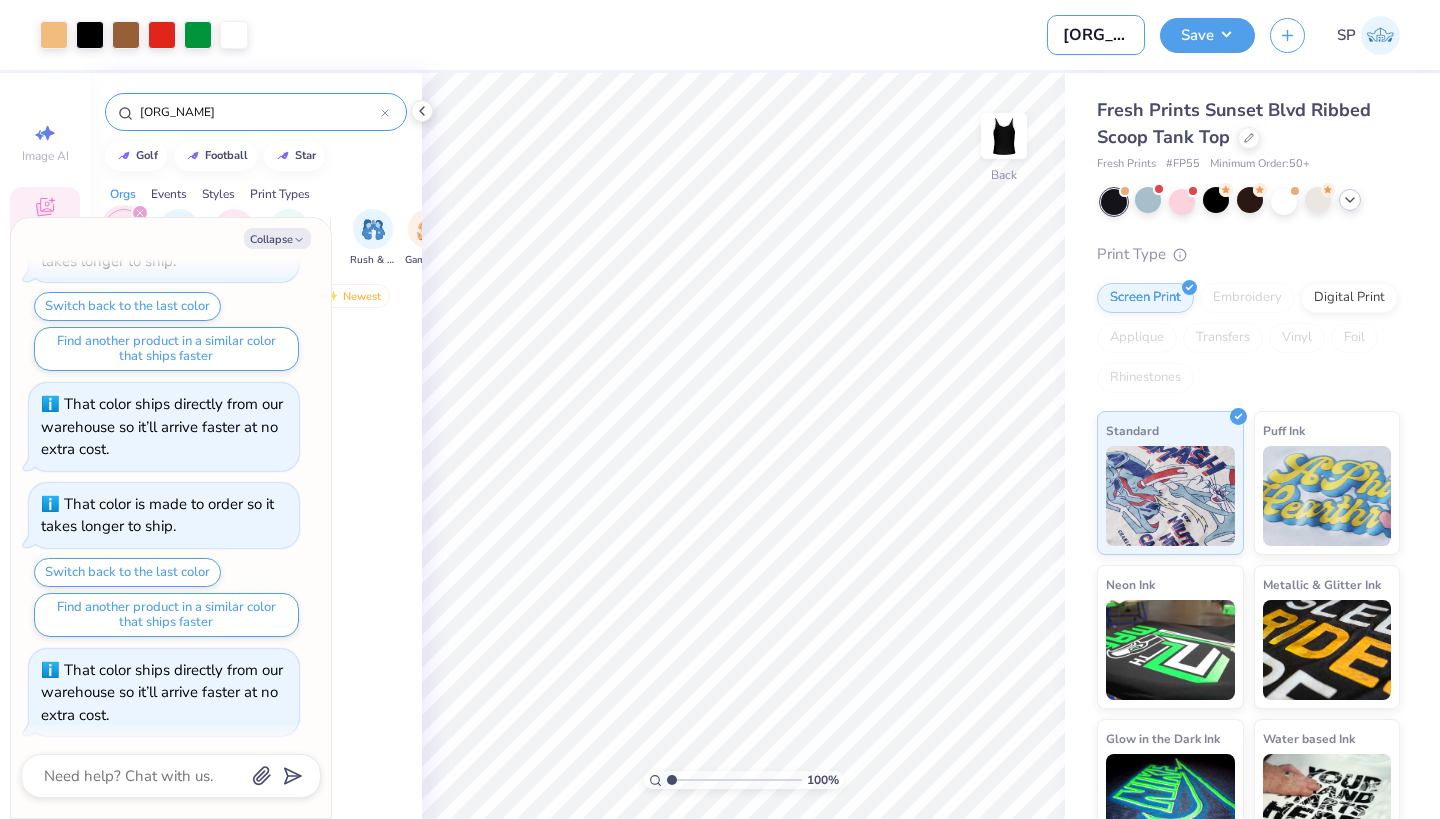 type on "[ORG_NAME] Genera" 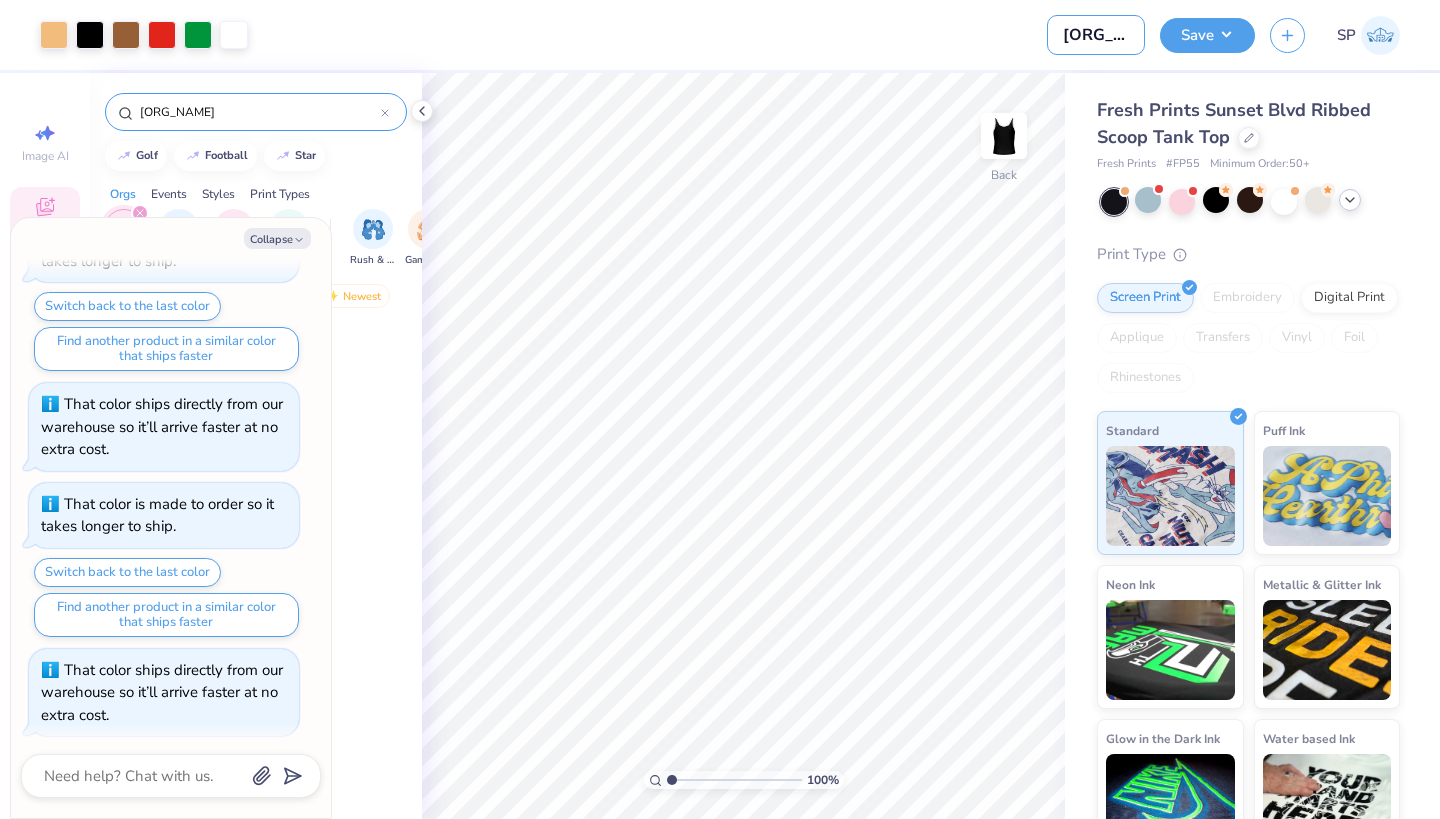 type on "x" 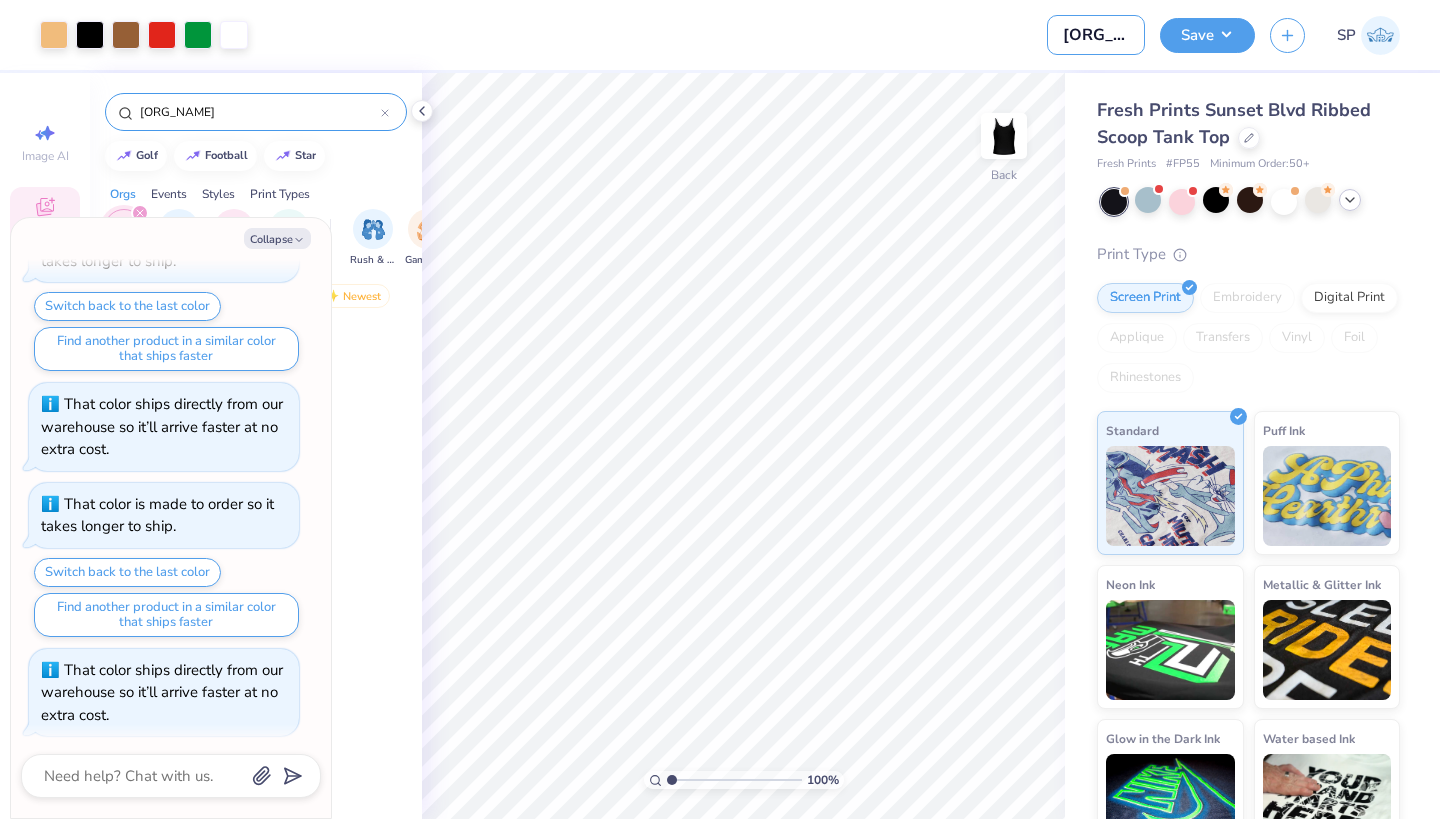 type on "[ORG_NAME] General" 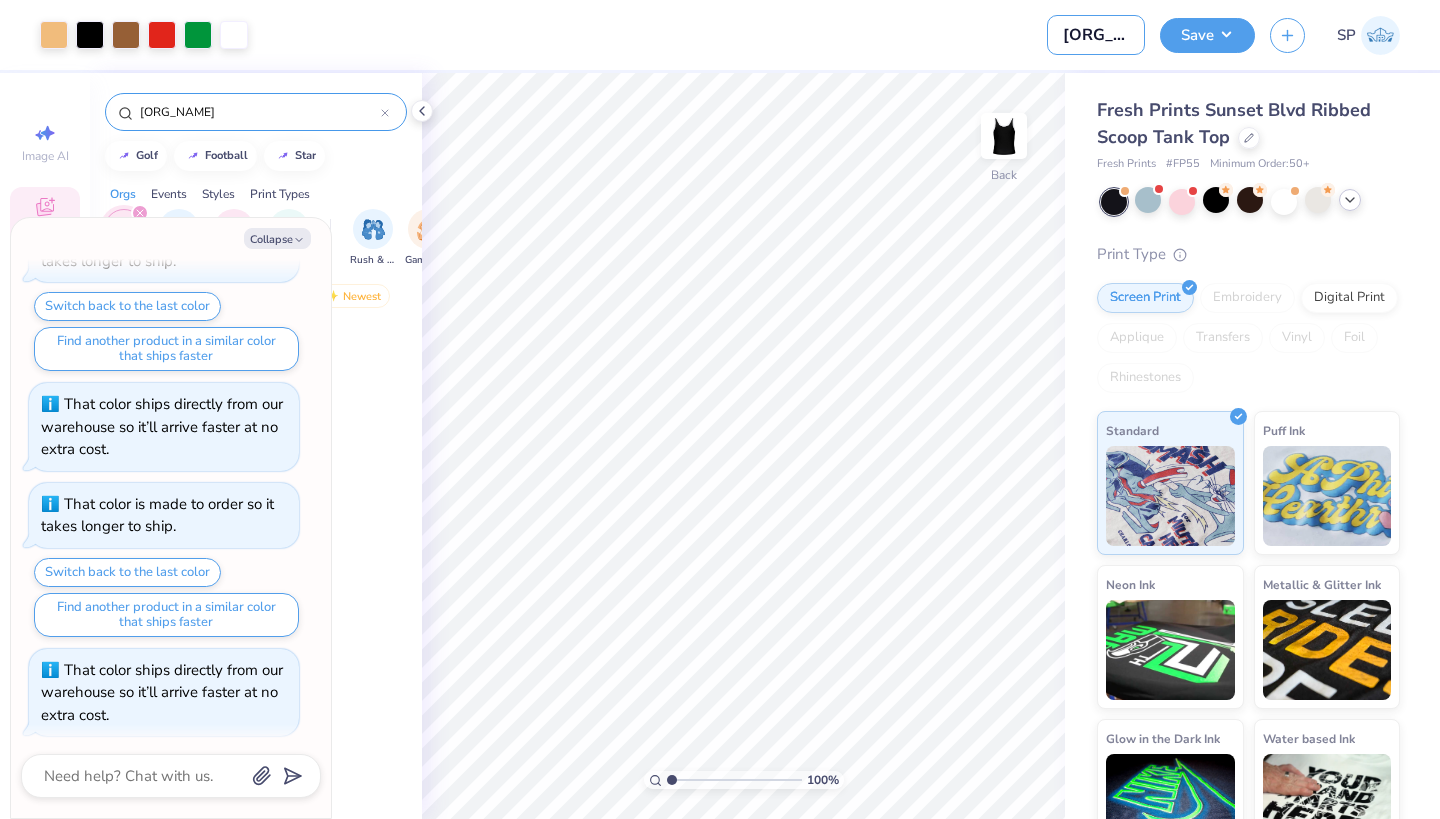 type on "x" 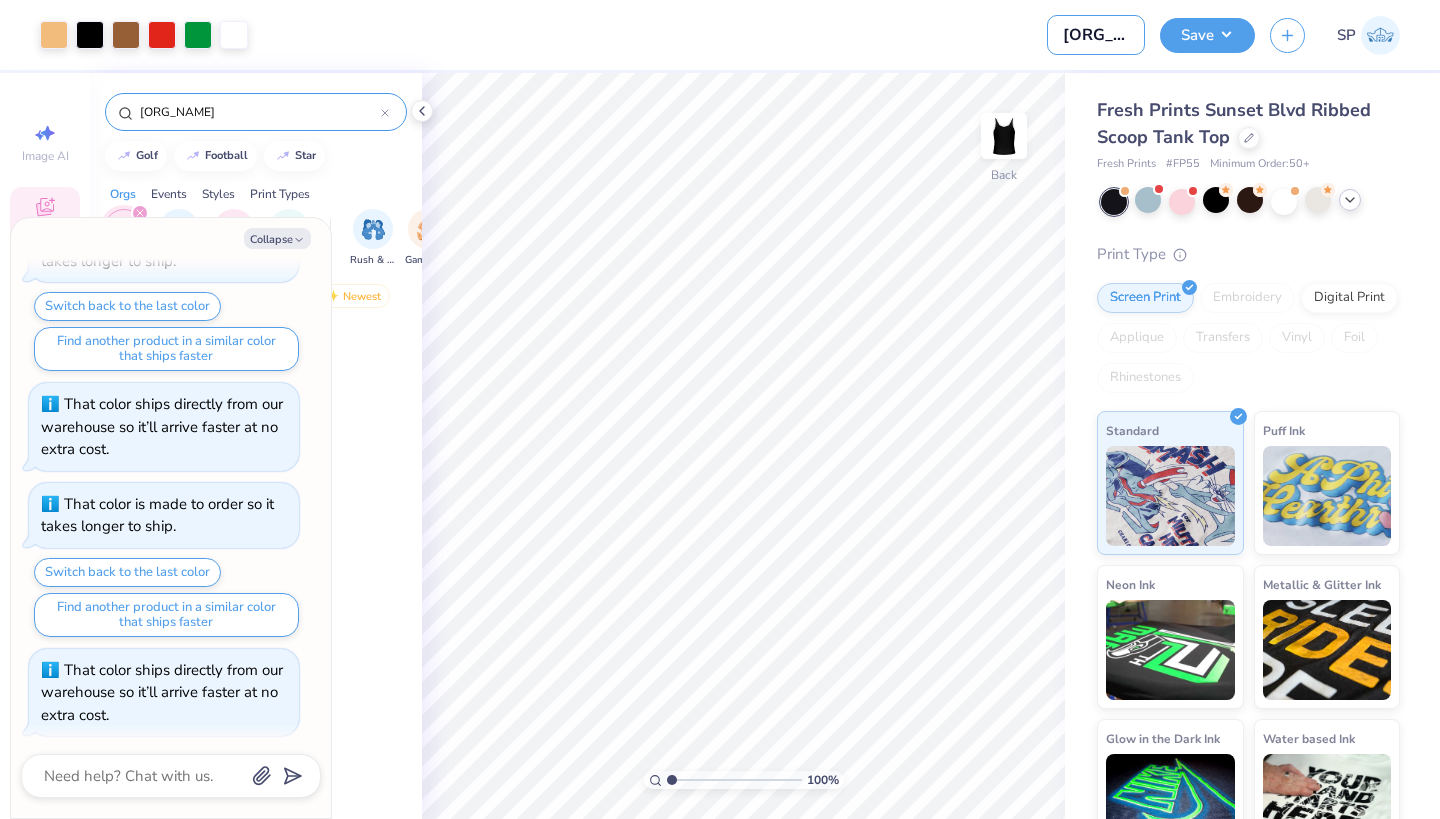 type on "[ORG_NAME] General" 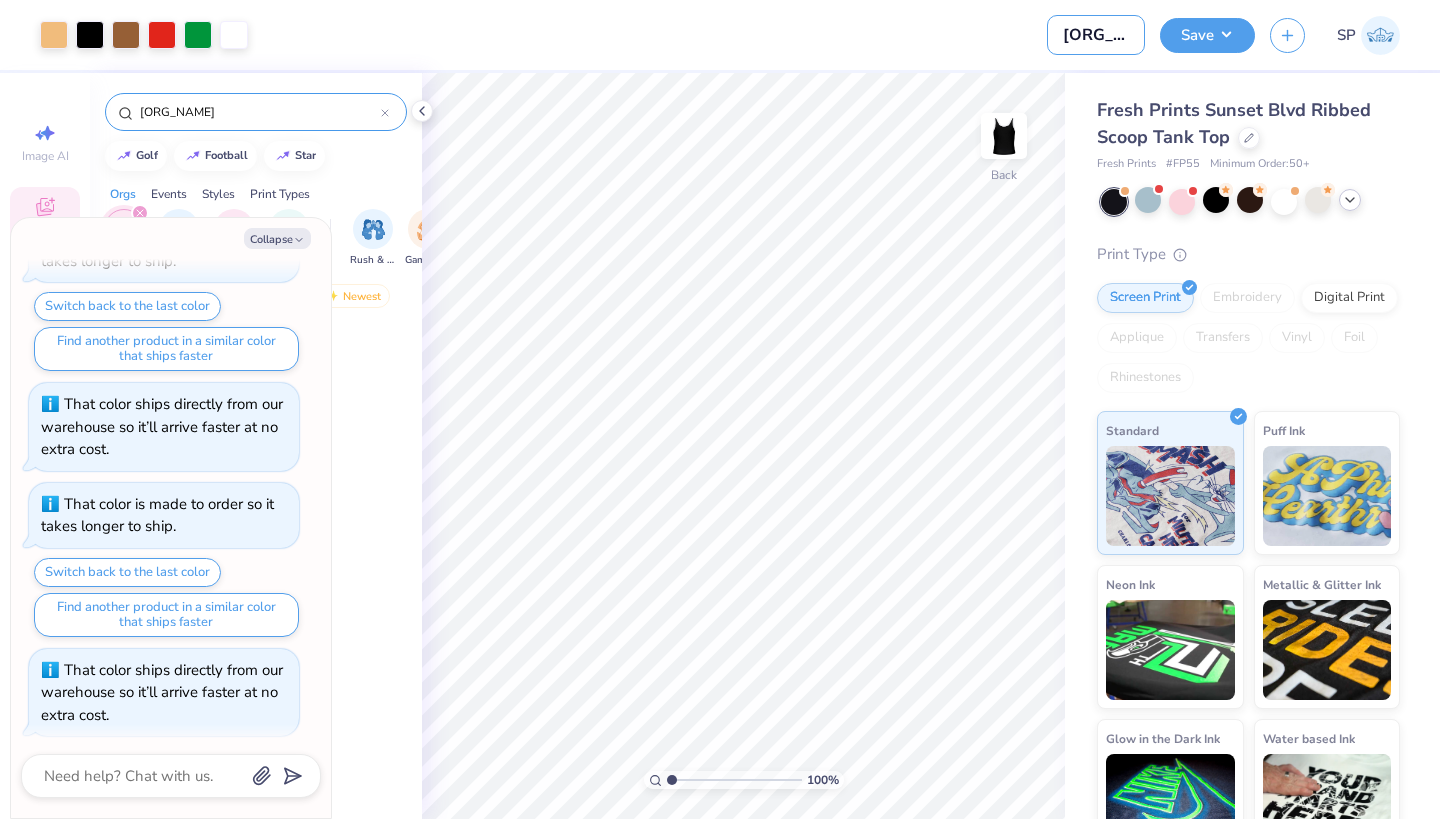 type on "x" 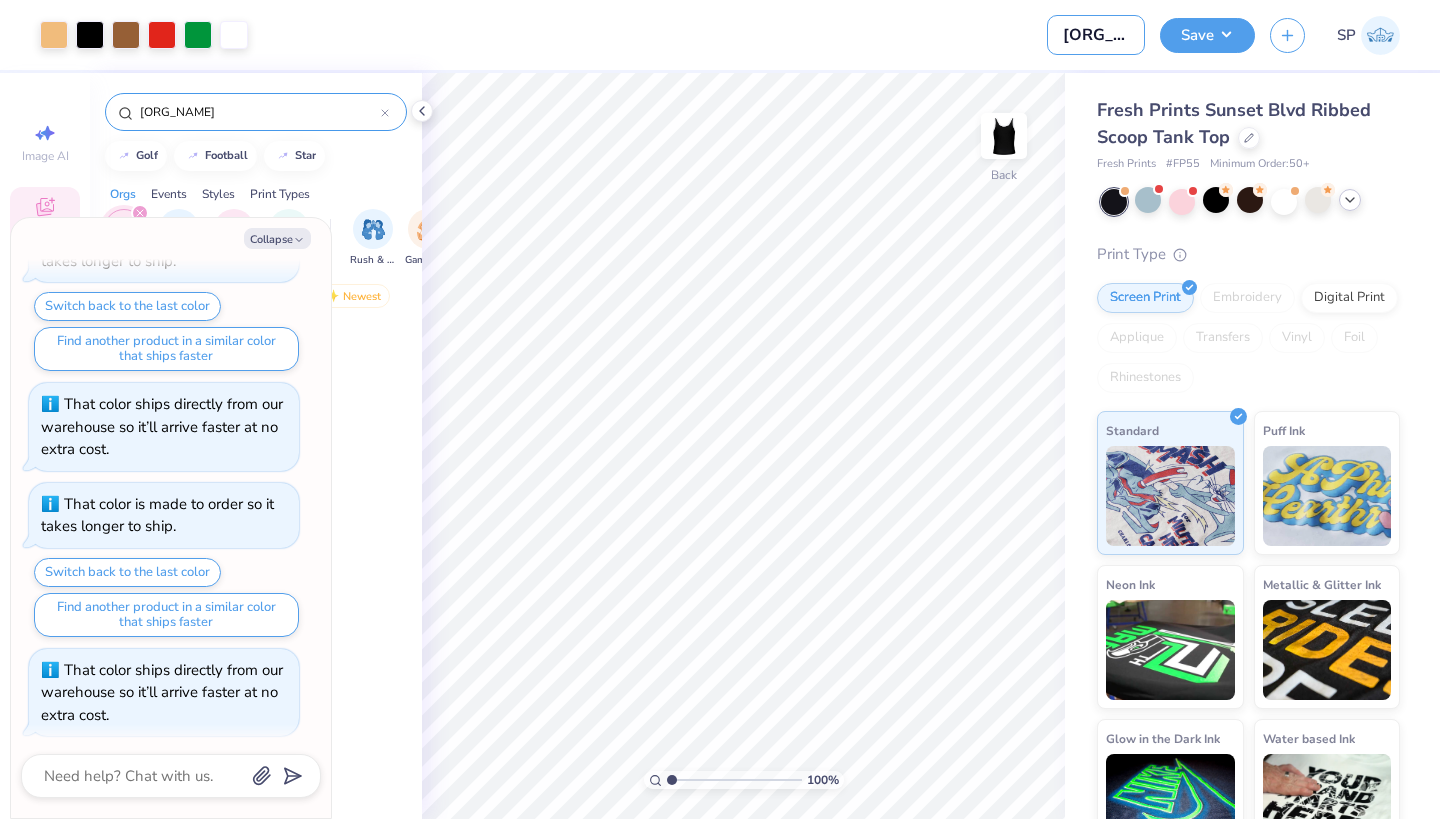 type on "[ORG_NAME] M" 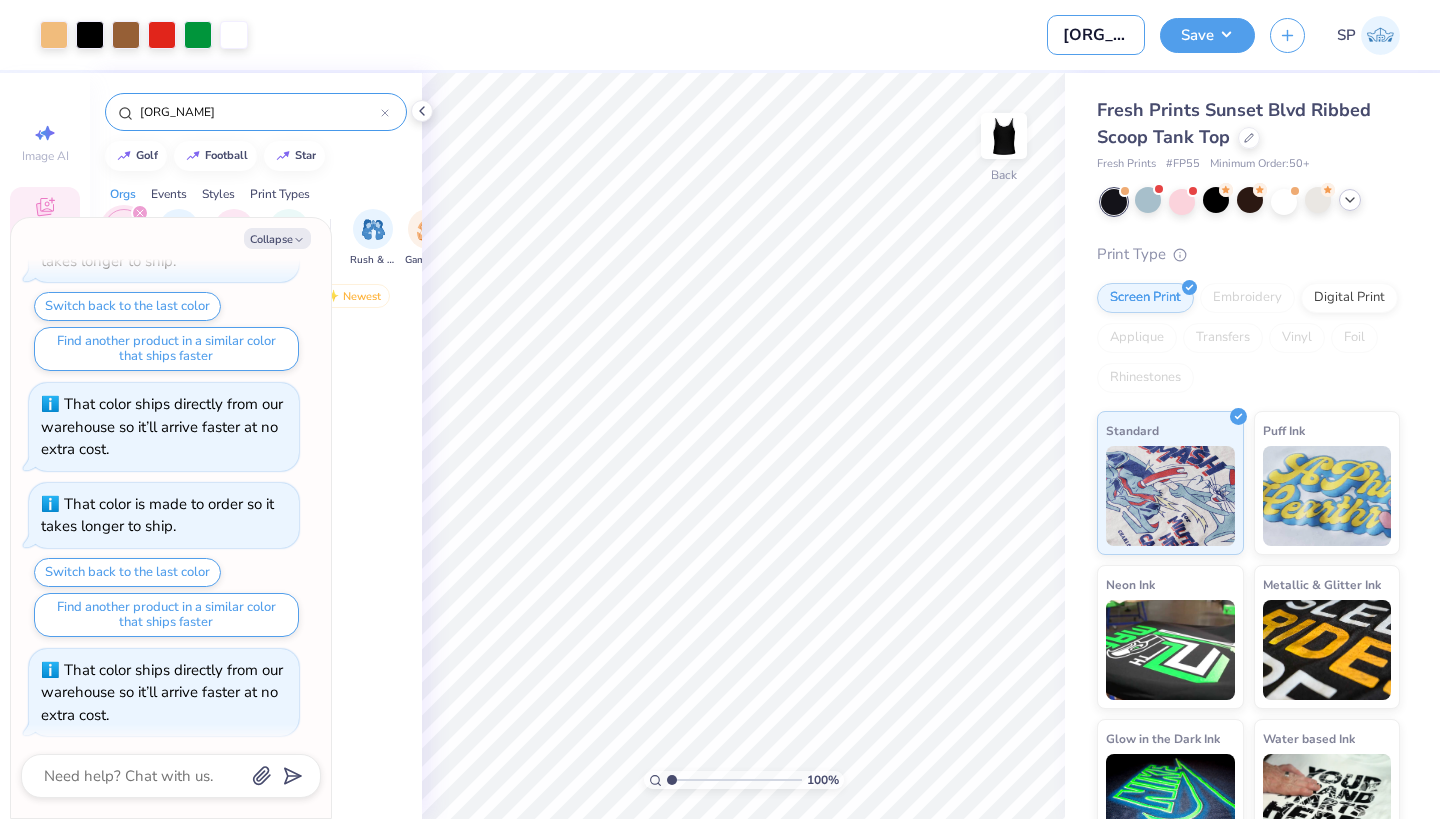 type on "x" 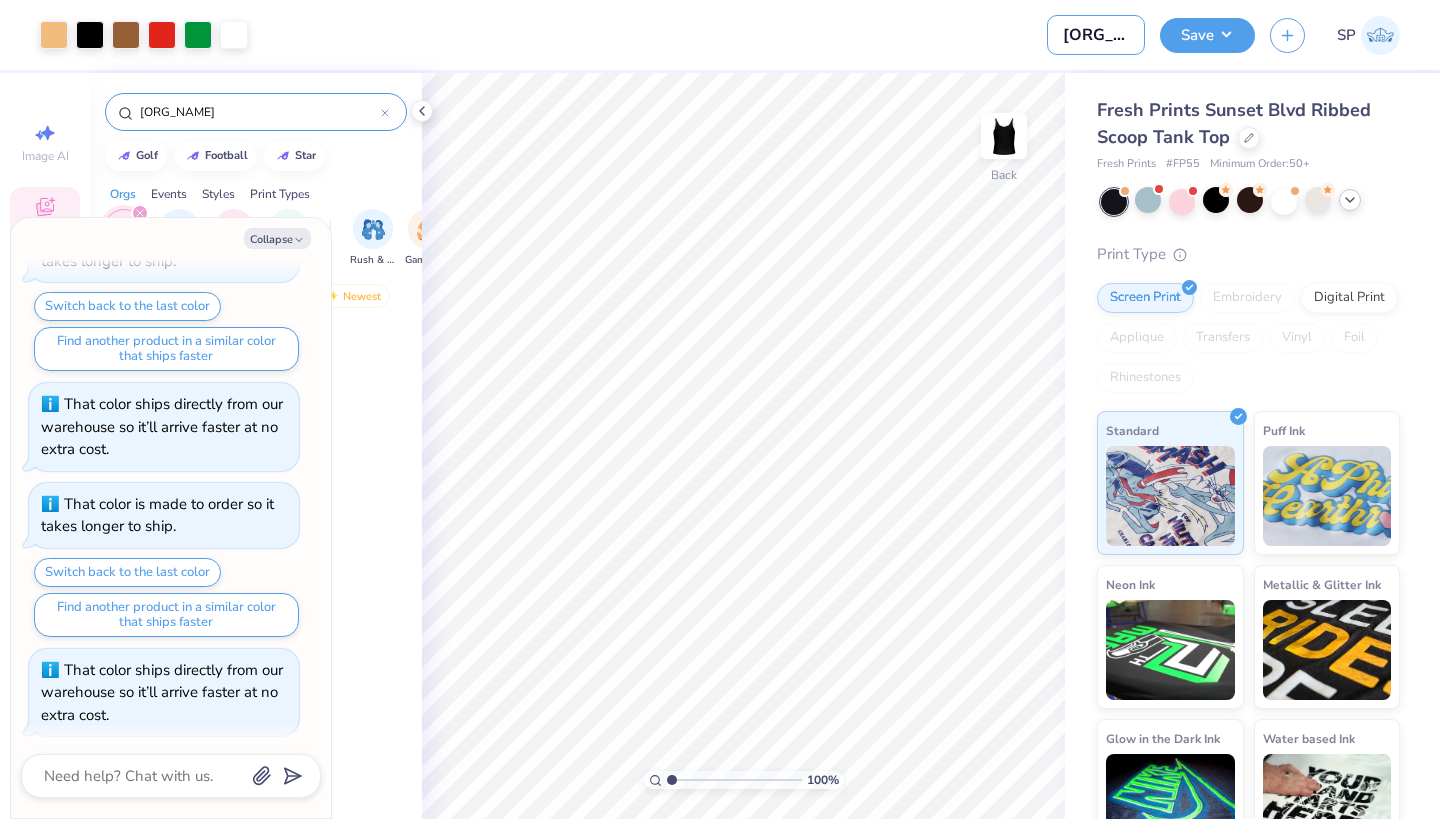 type on "[ORG_NAME] General Me" 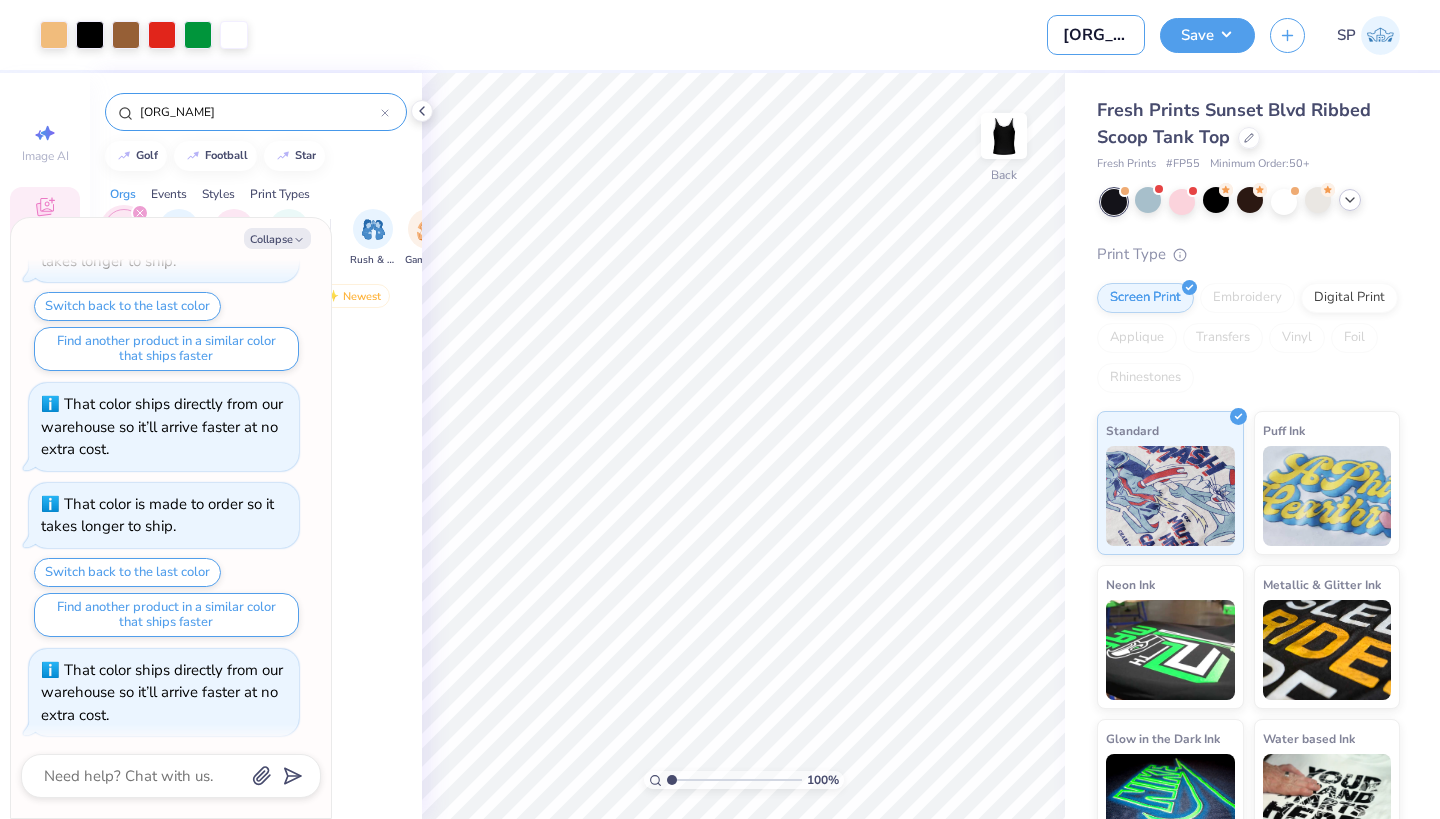 type on "x" 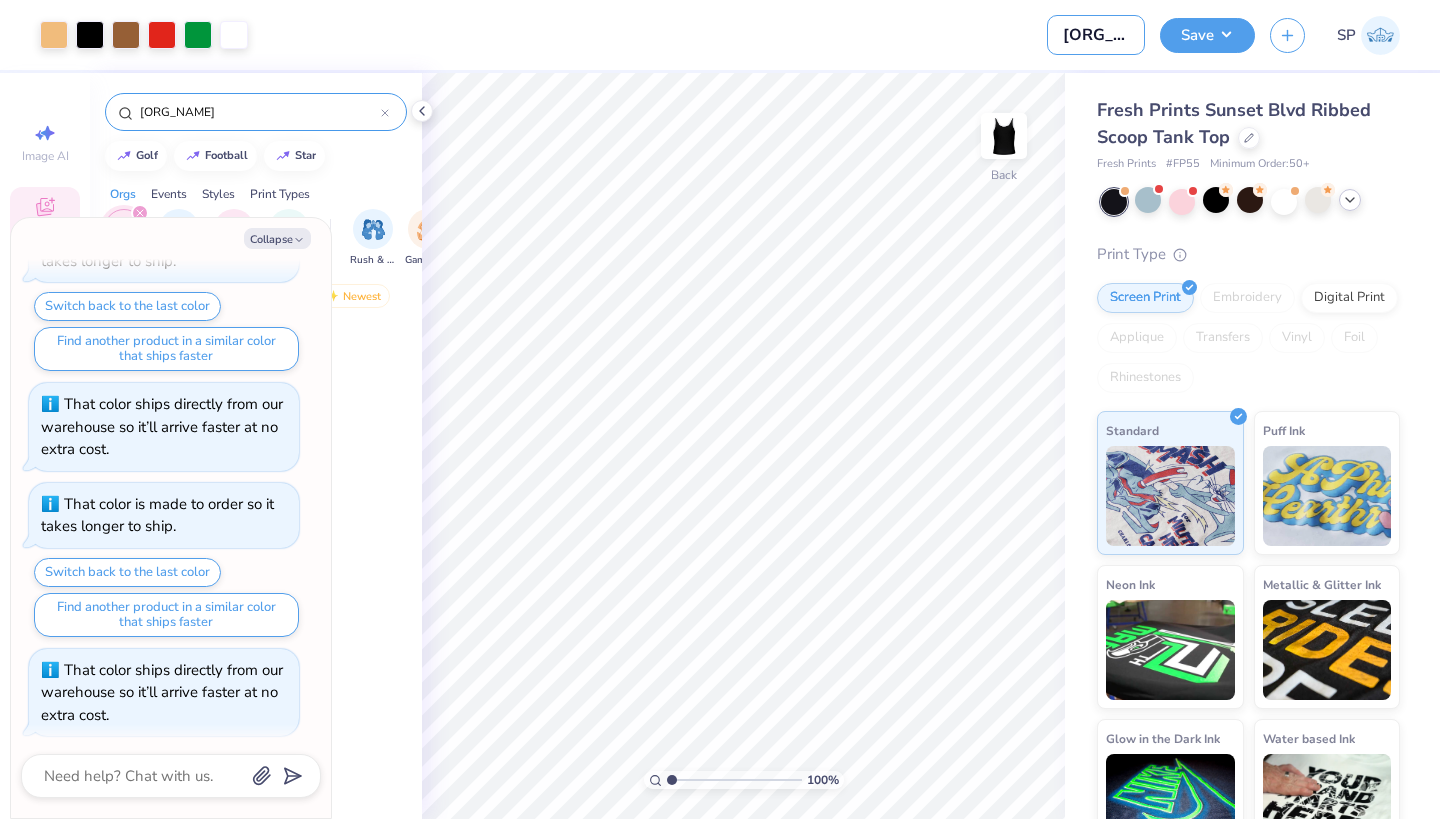 type on "[ORG_NAME] Mer" 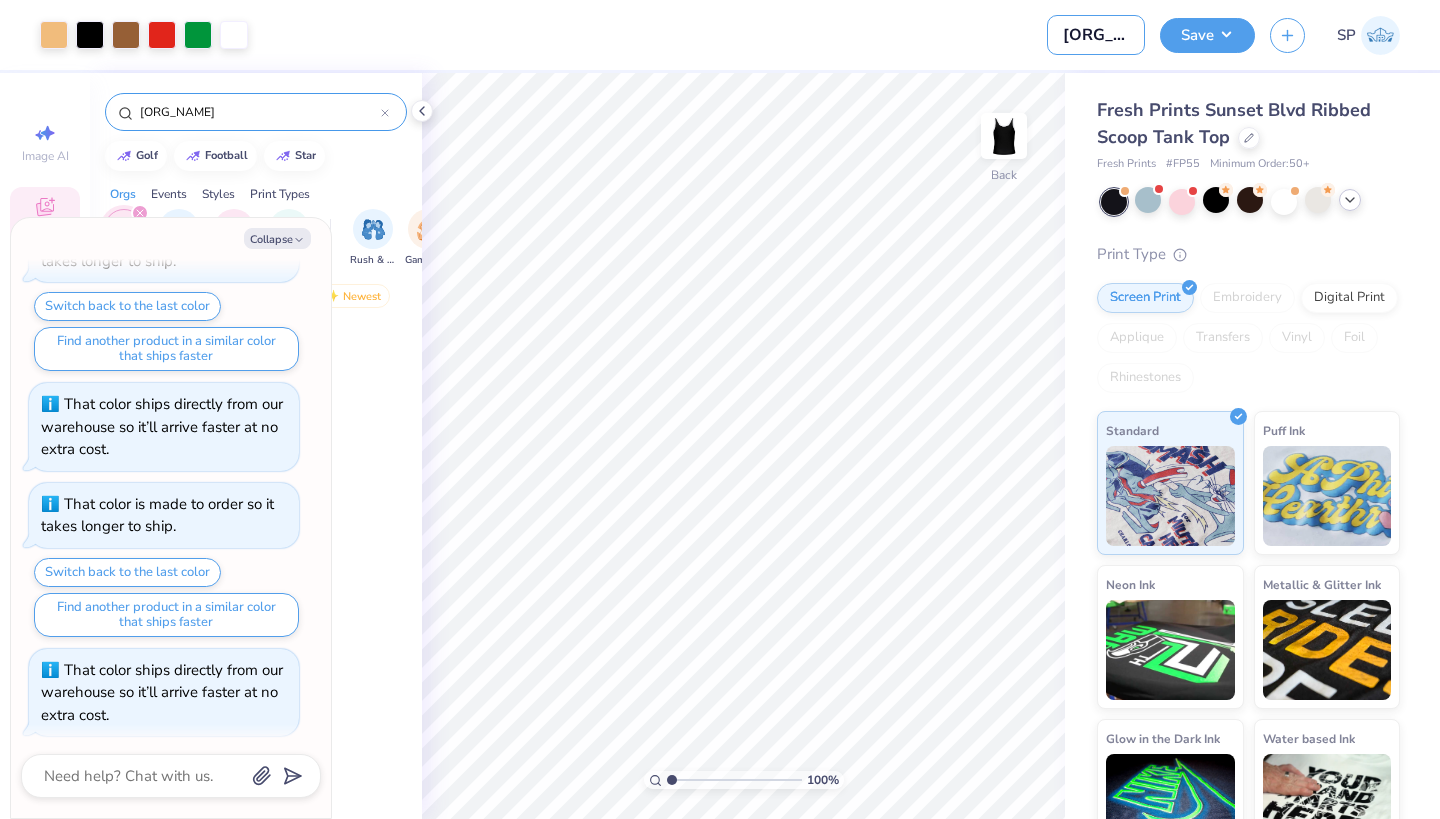 type on "x" 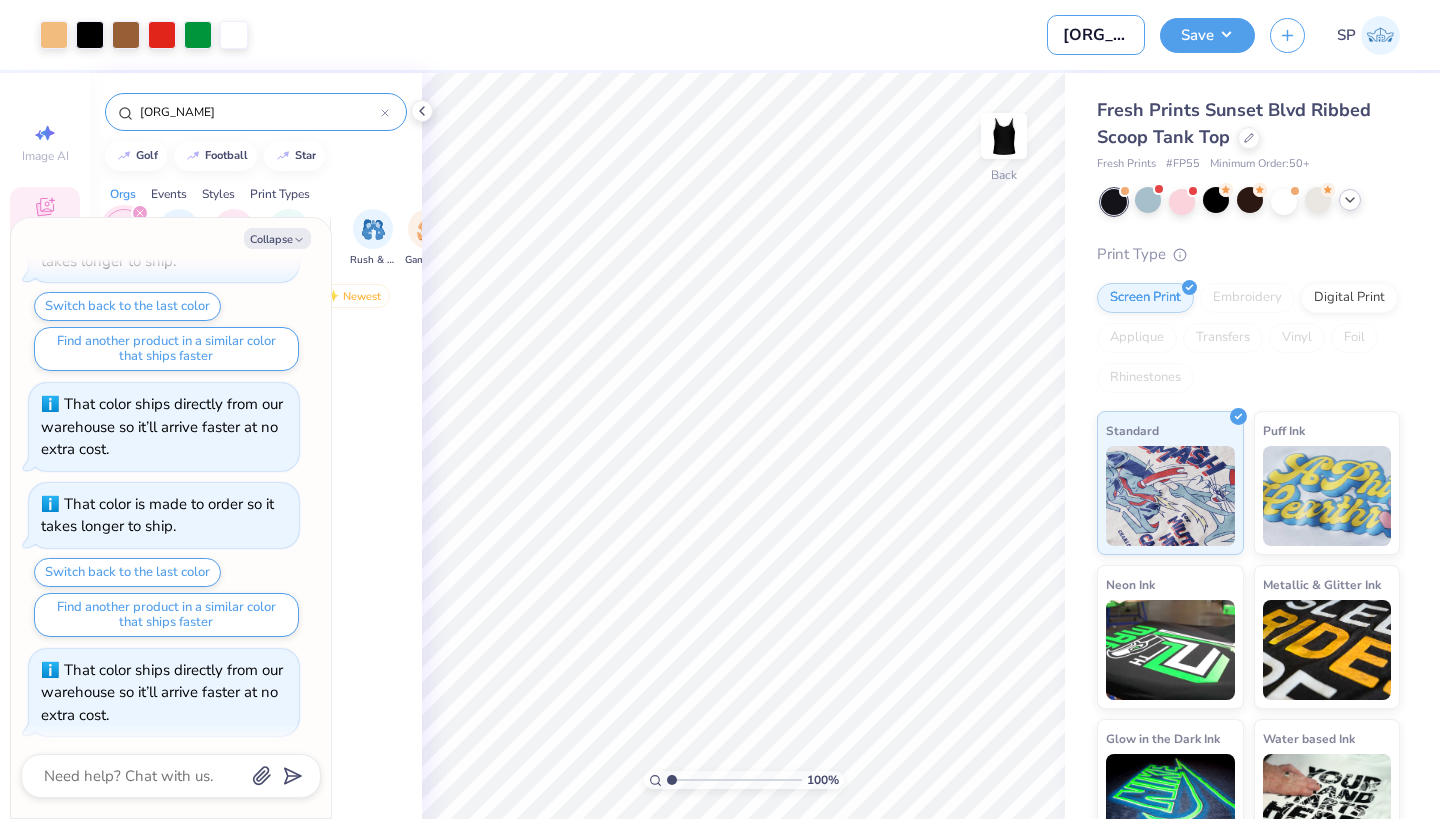 type on "[ORG_NAME] Merc" 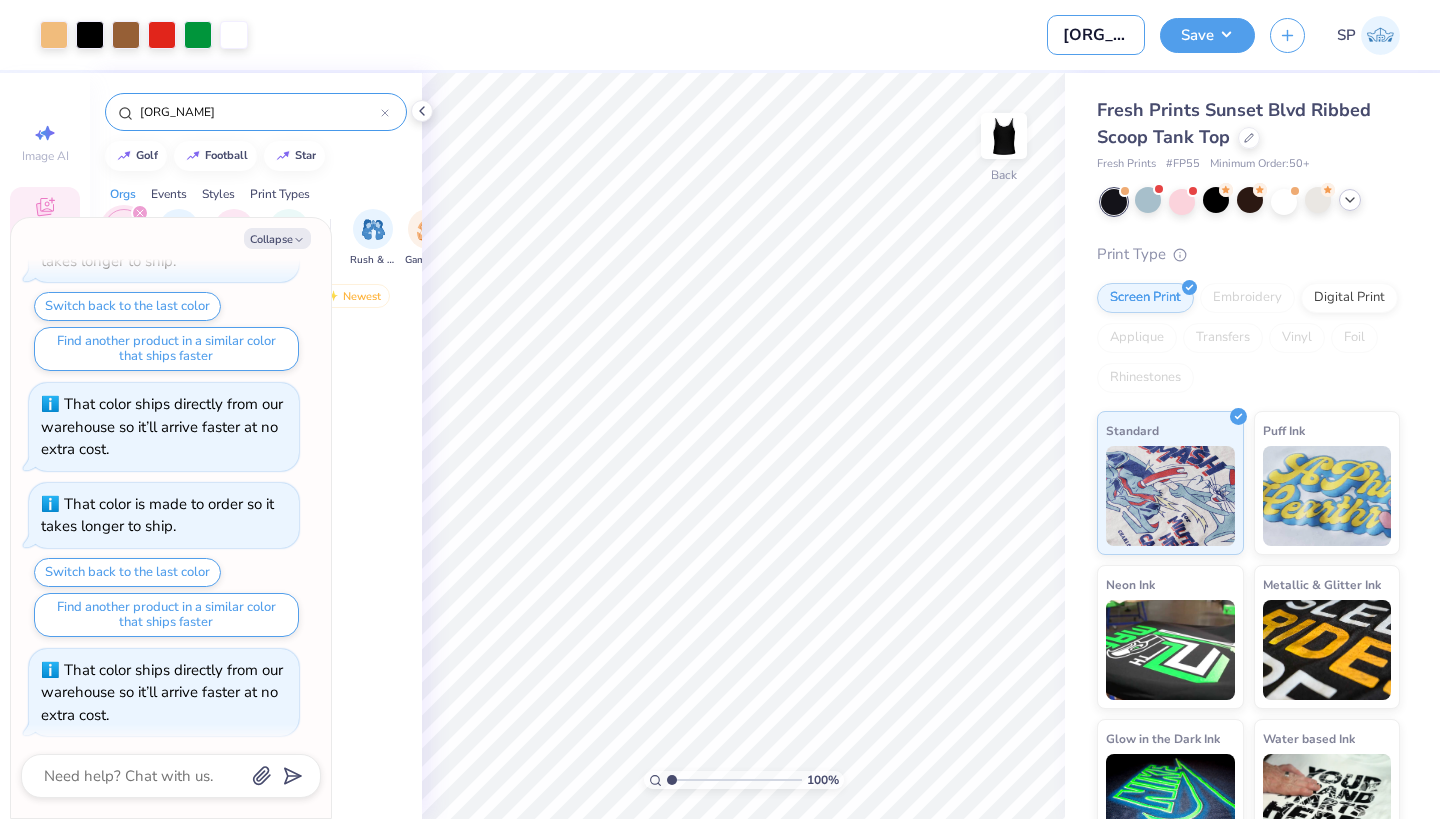 type on "x" 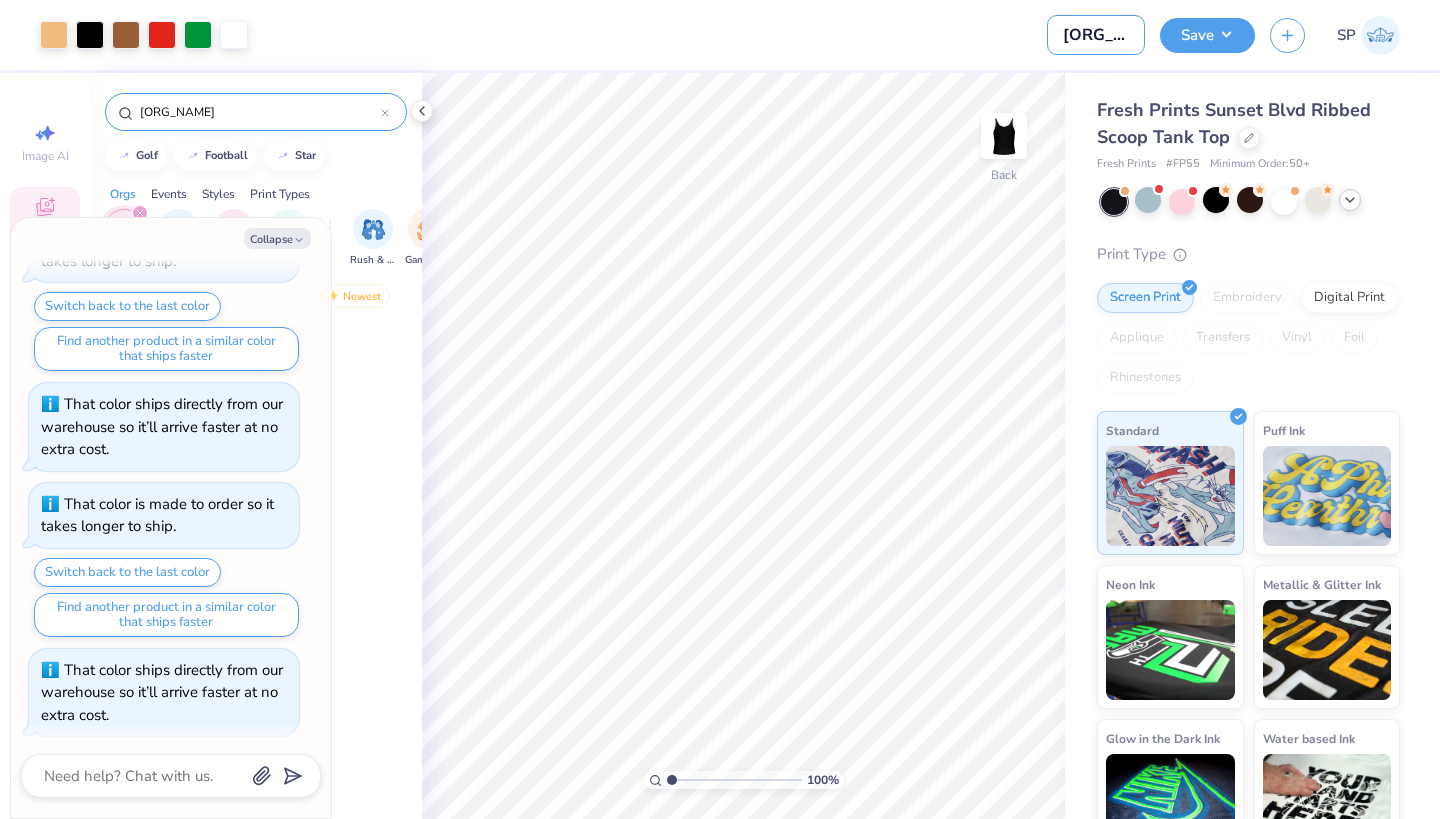 type on "AKDPHI General Merch" 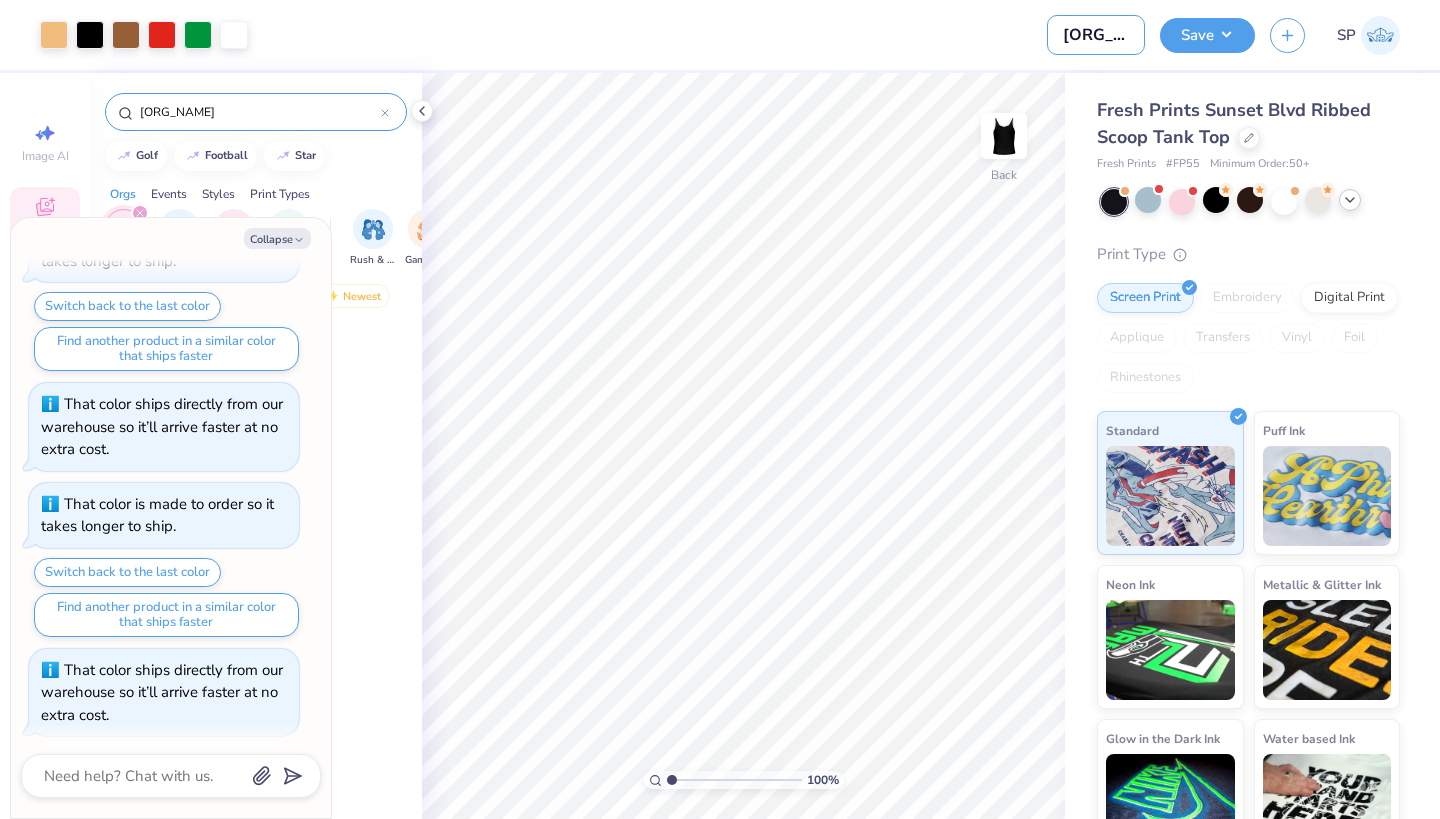 type on "x" 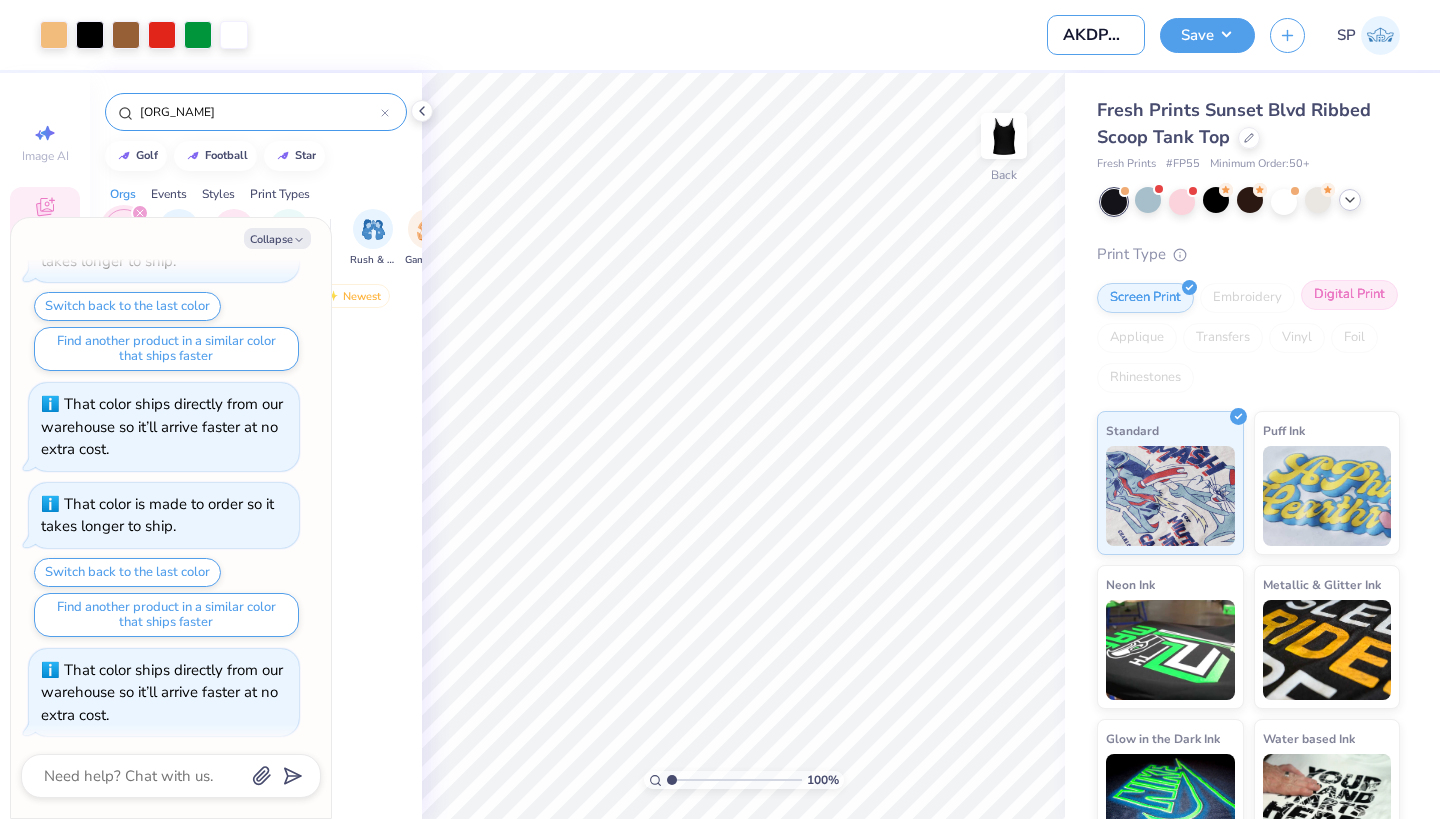 type on "AKDPHI General Merch" 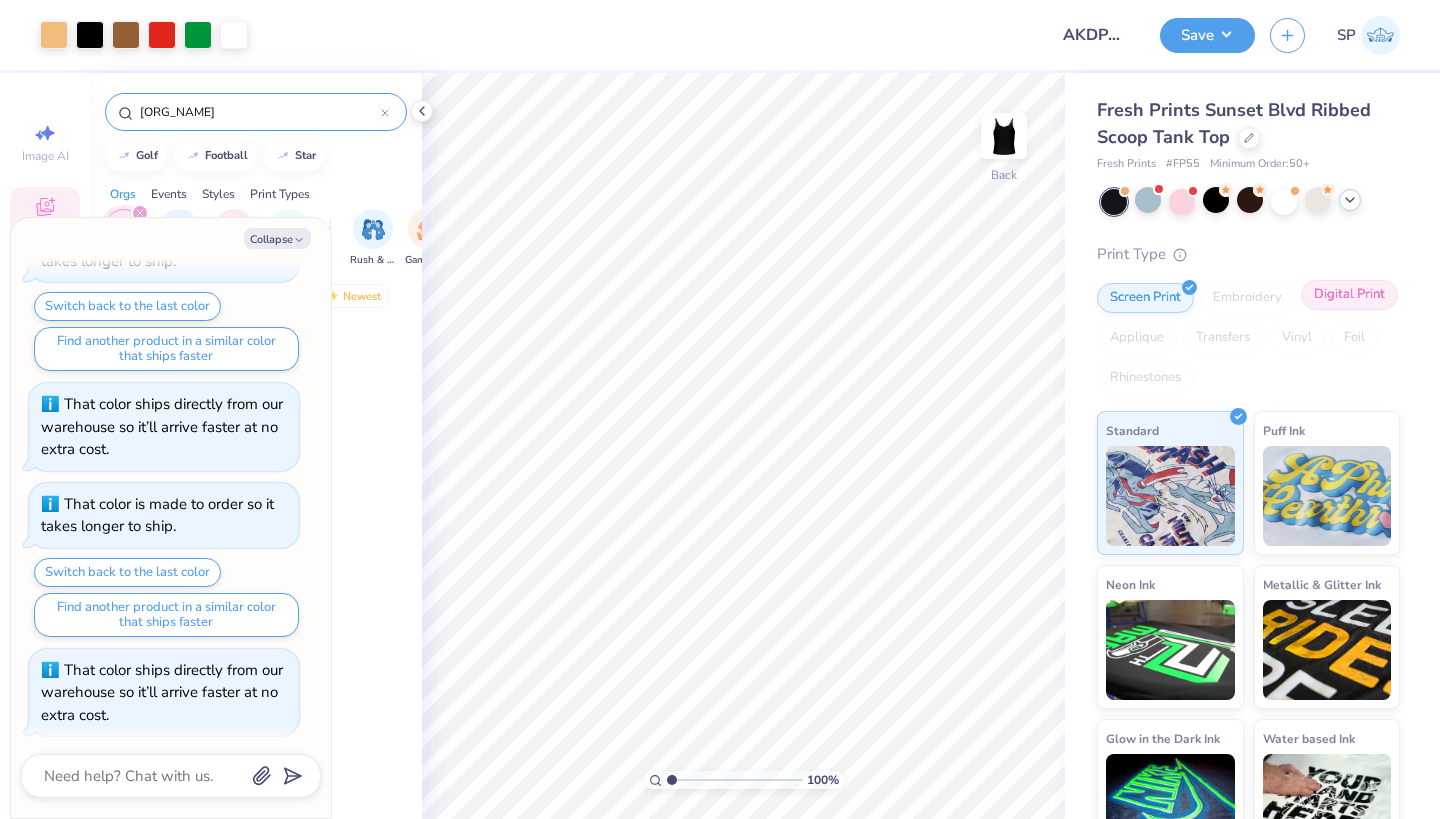click on "Digital Print" at bounding box center [1349, 295] 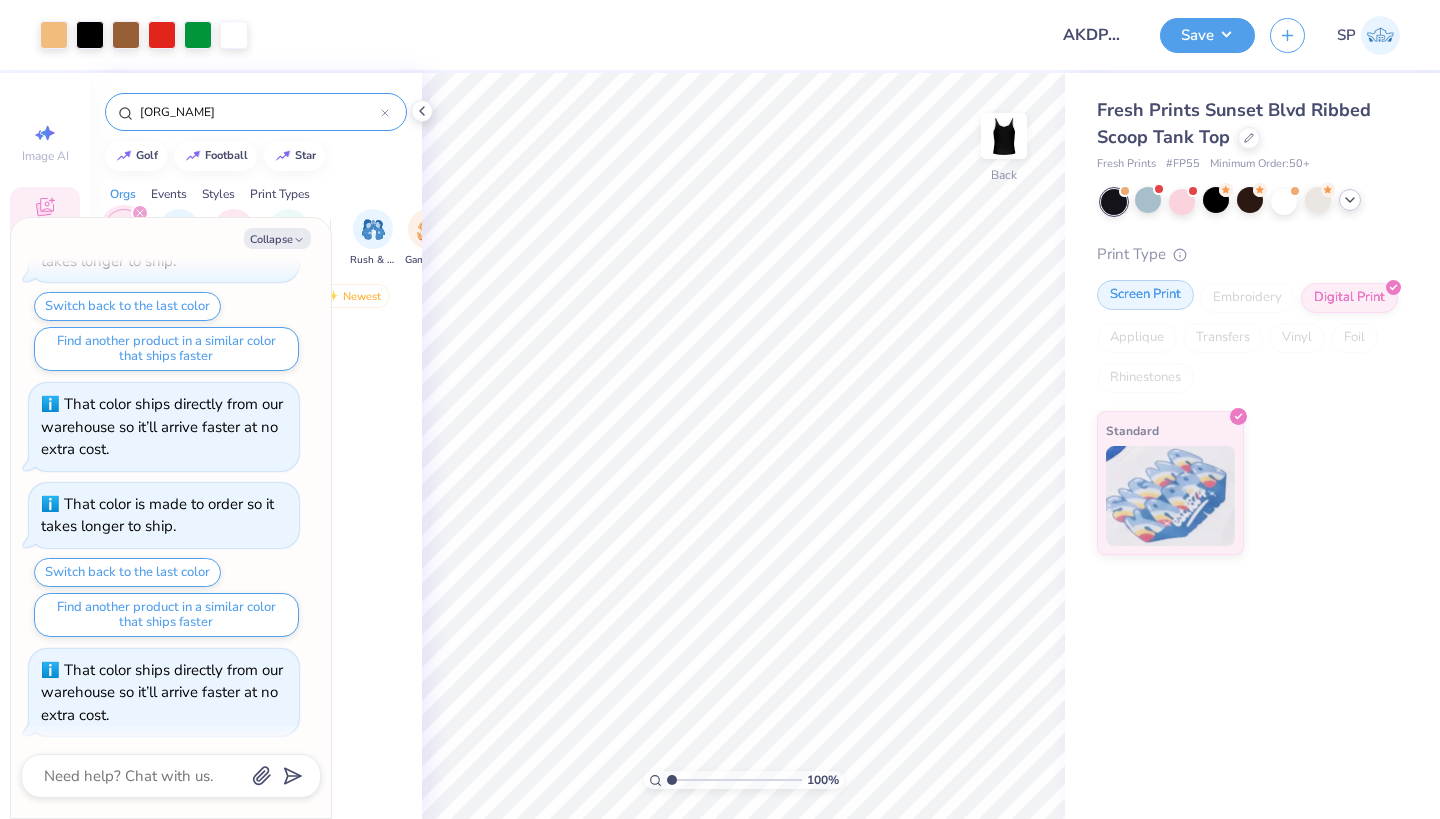 click on "Screen Print" at bounding box center (1145, 295) 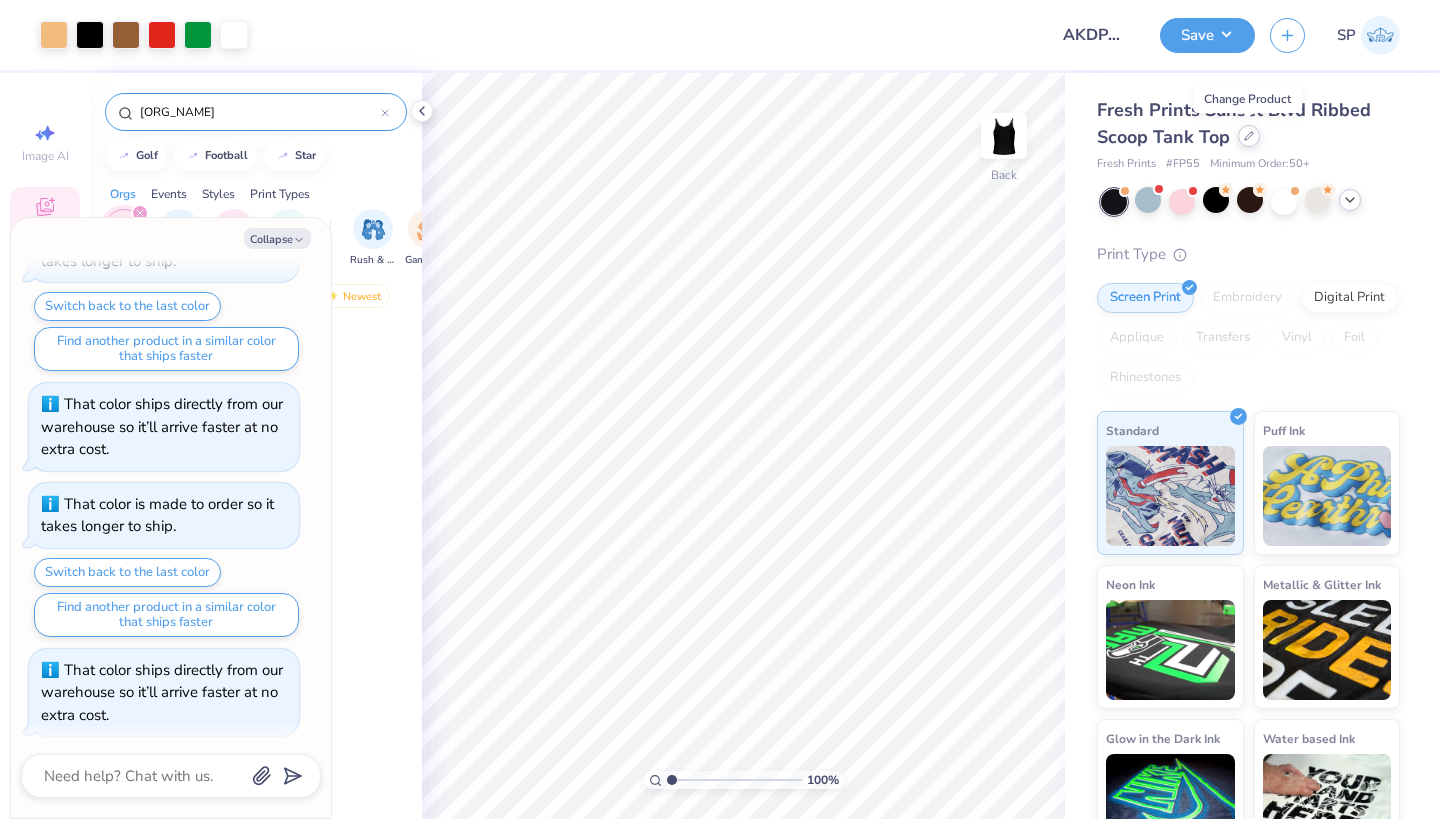 click 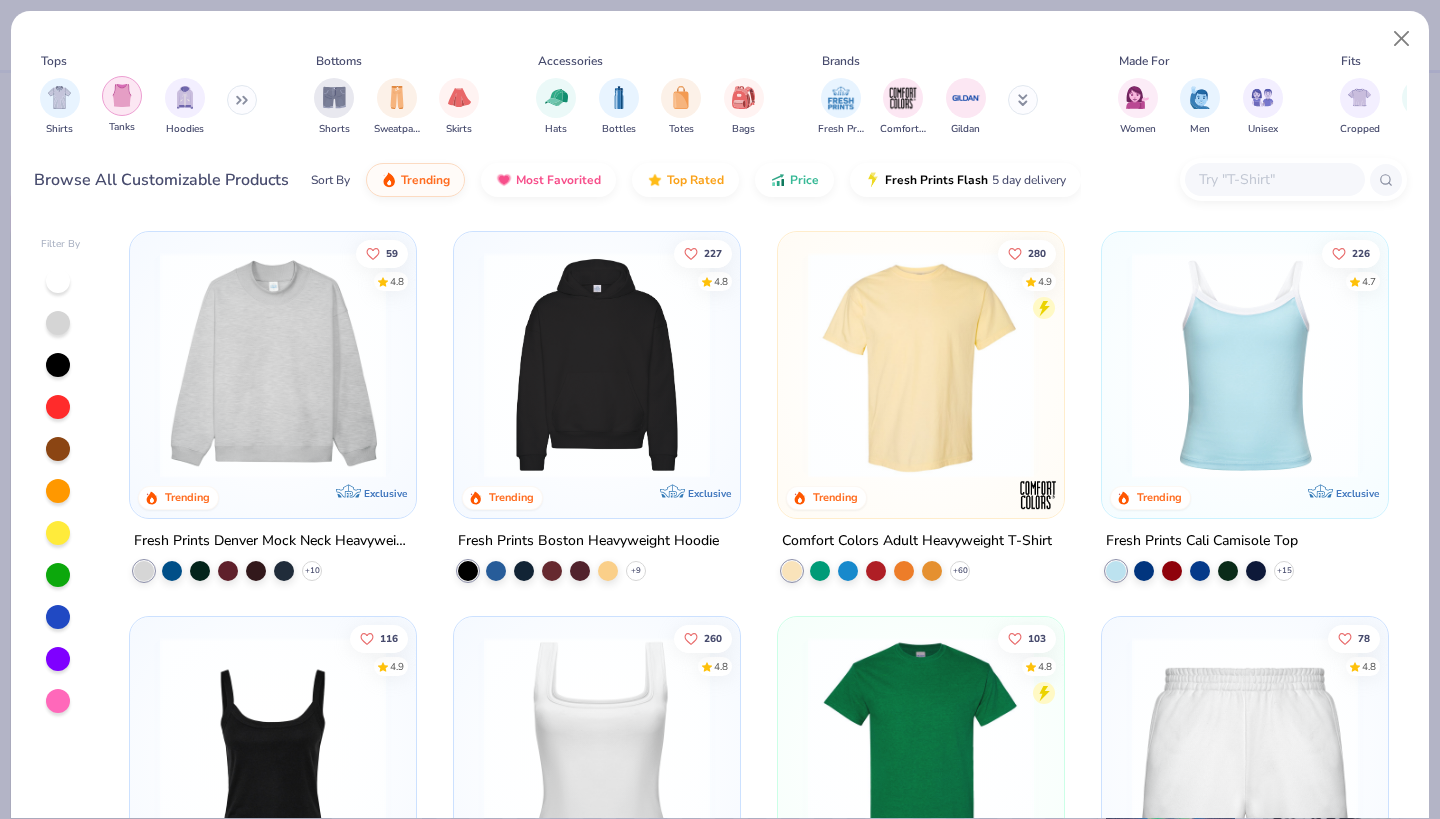 click at bounding box center [122, 95] 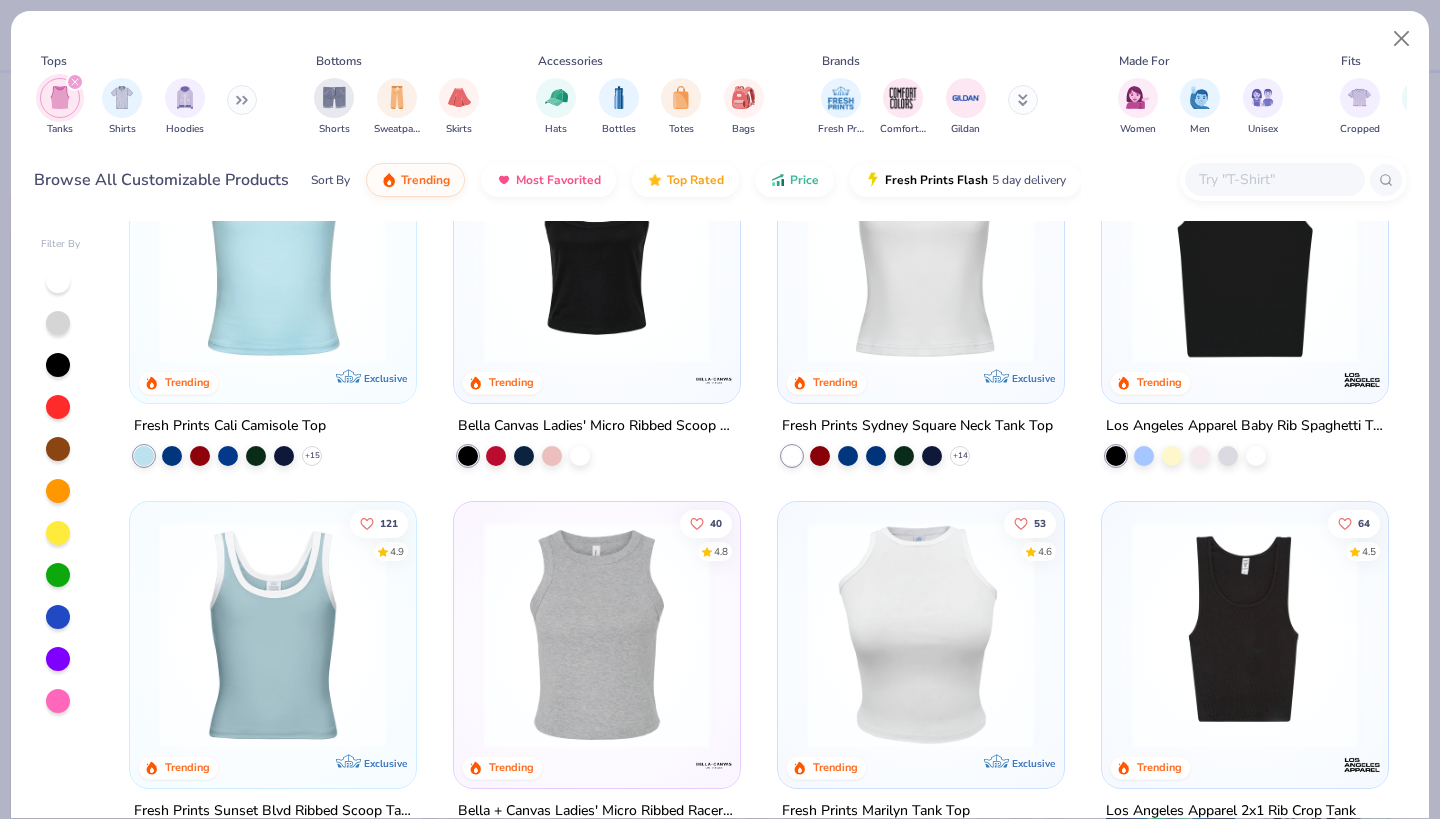 scroll, scrollTop: 116, scrollLeft: 0, axis: vertical 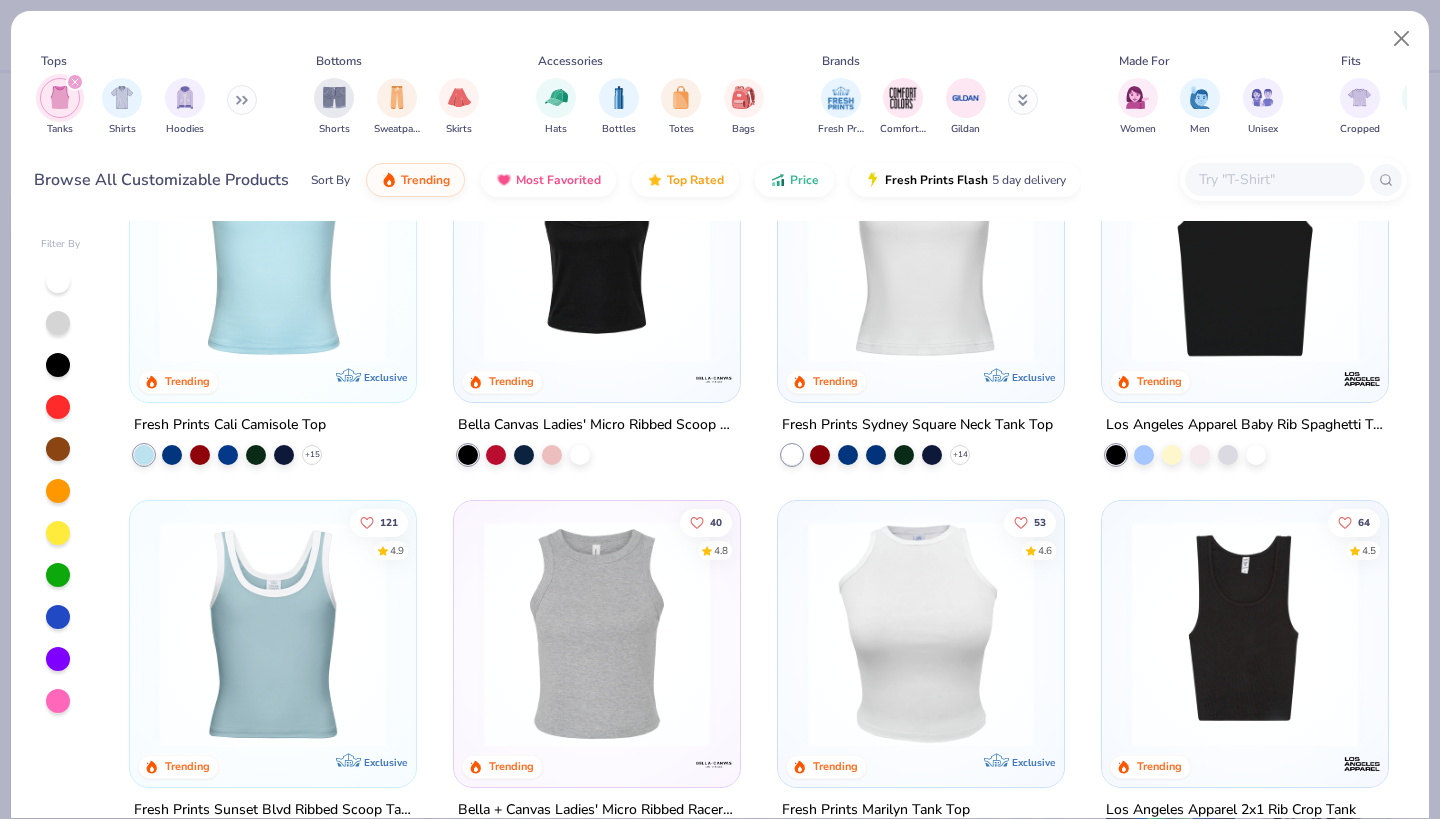 click at bounding box center (1245, 249) 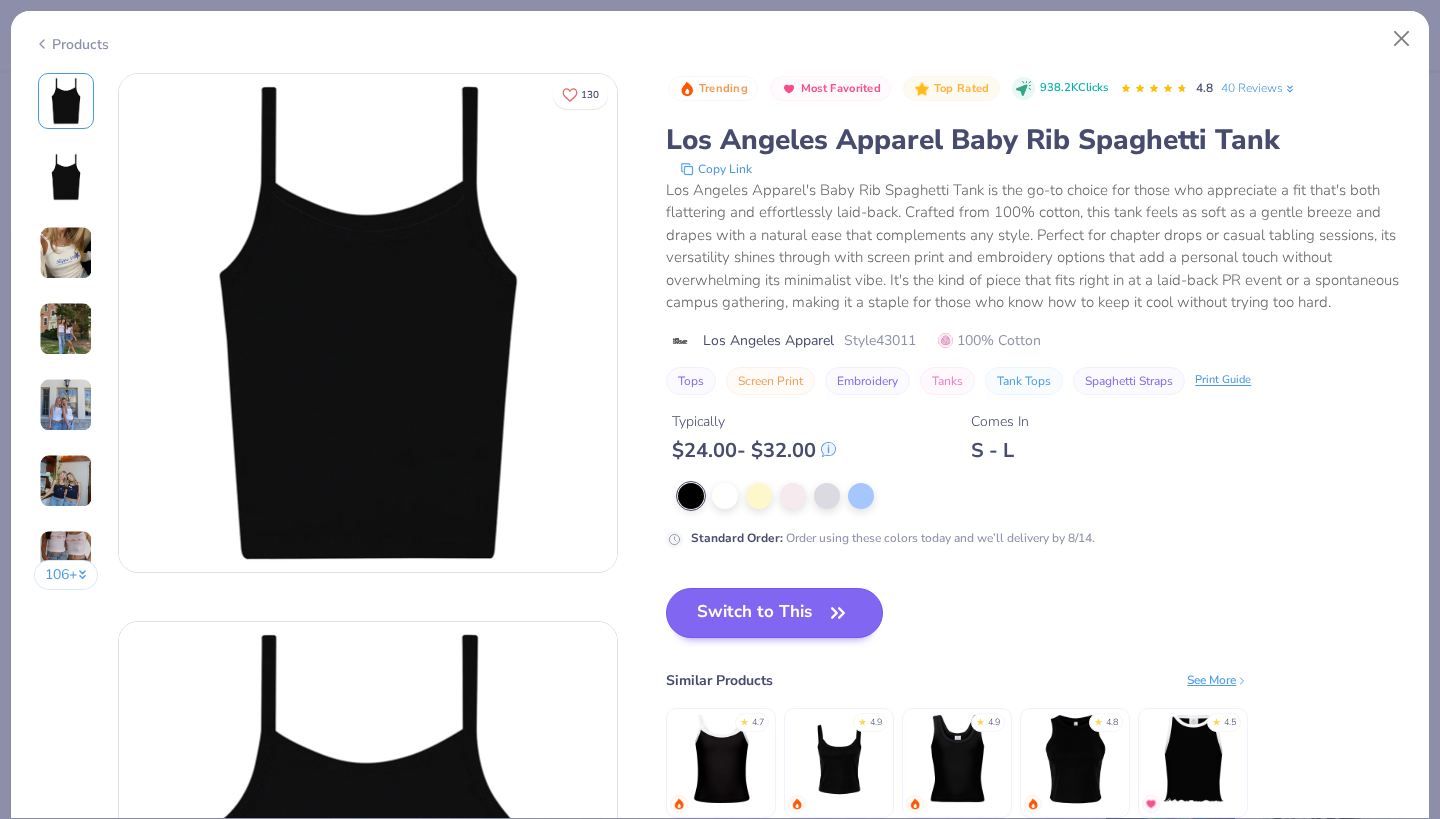 scroll, scrollTop: 0, scrollLeft: 0, axis: both 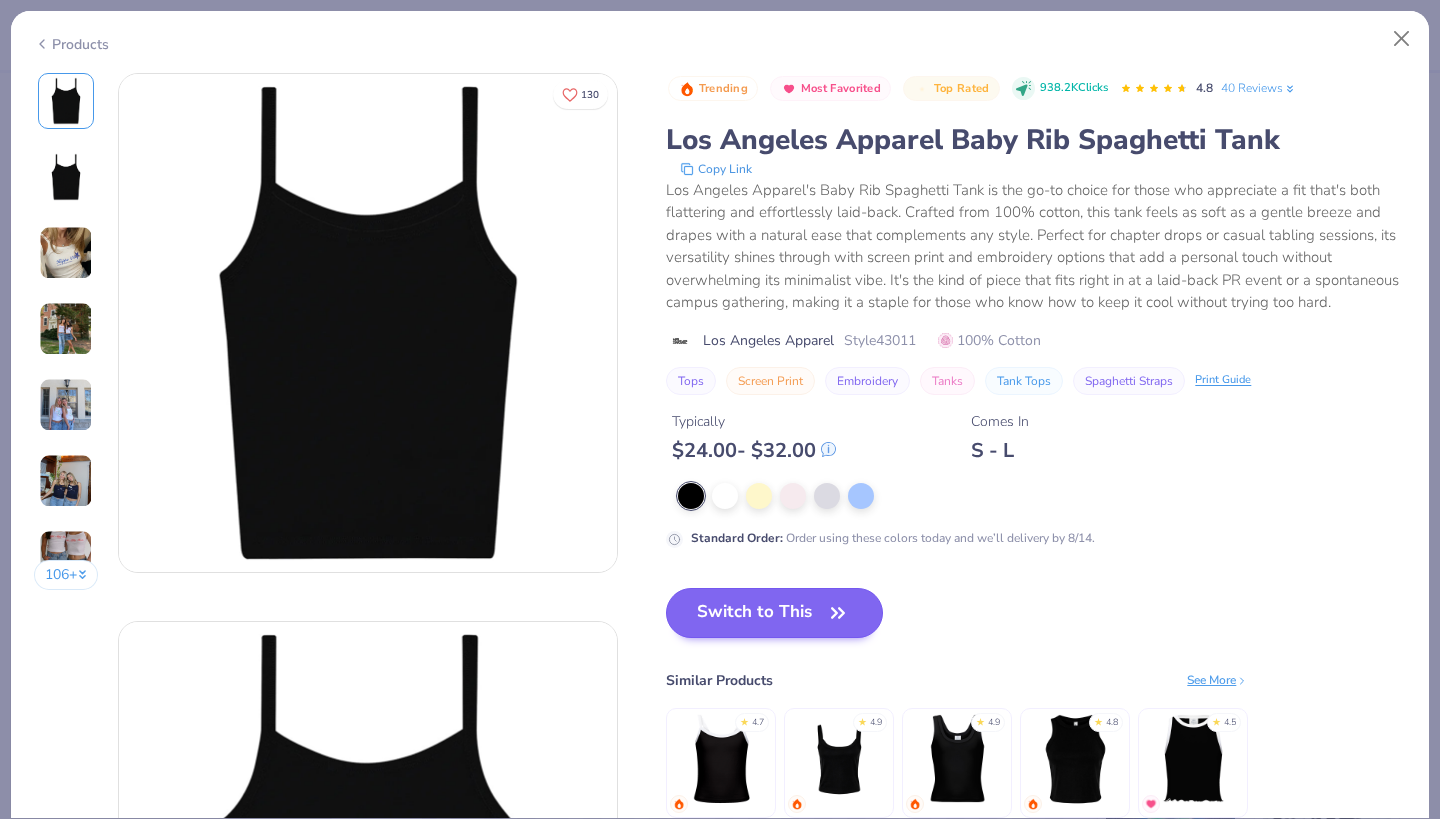 click on "Switch to This" at bounding box center (774, 613) 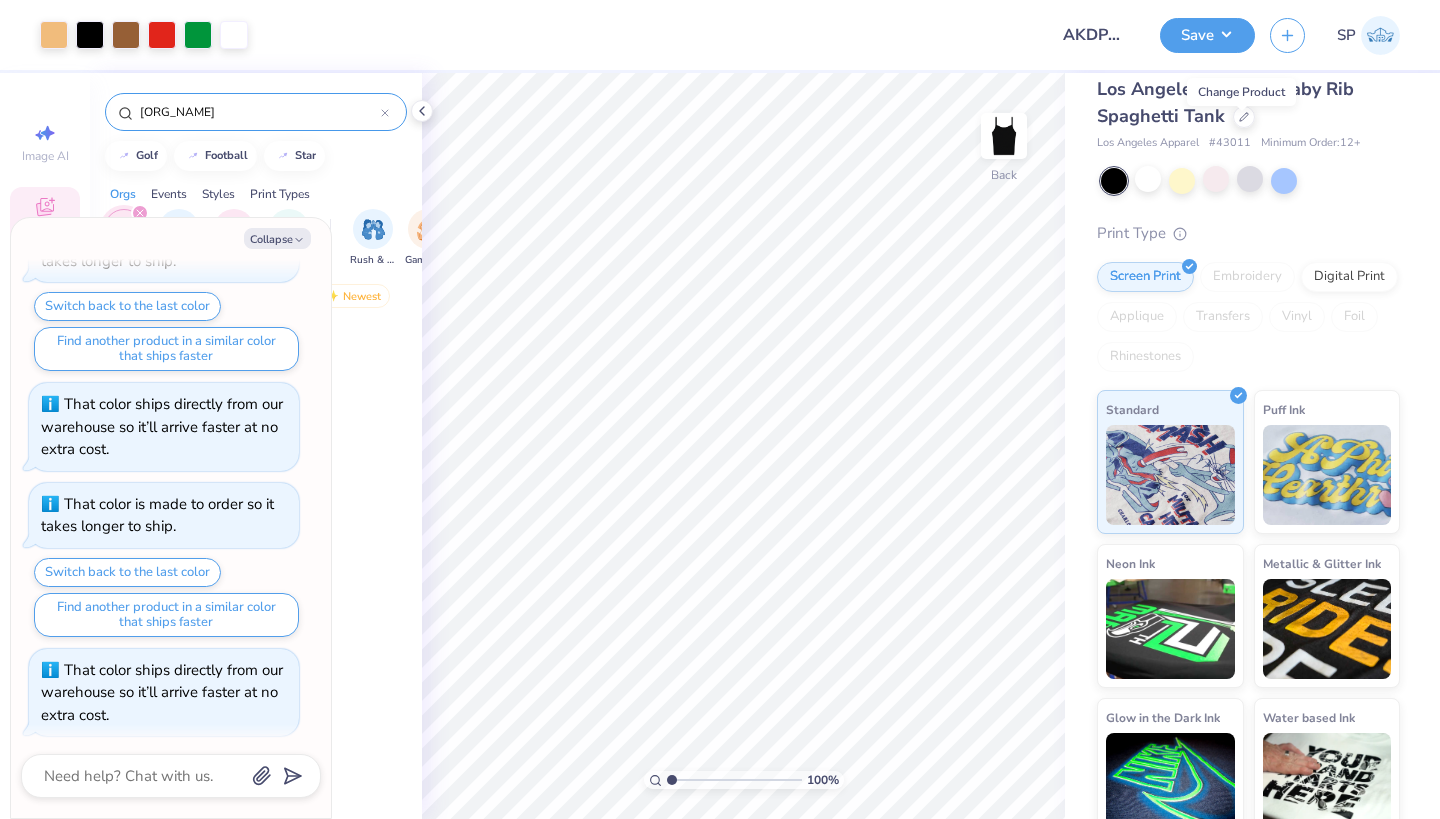 scroll, scrollTop: 22, scrollLeft: 0, axis: vertical 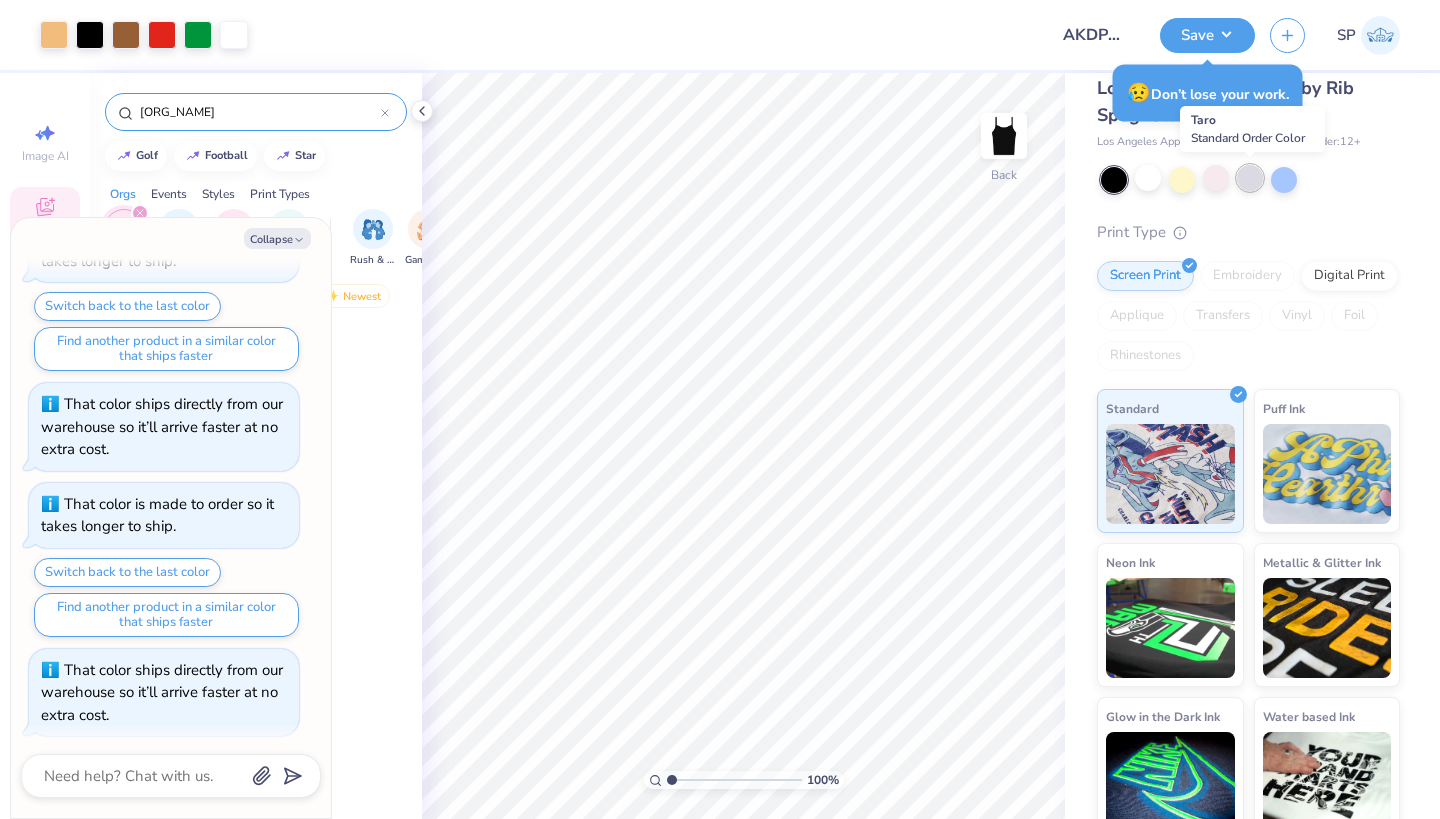 click at bounding box center (1250, 178) 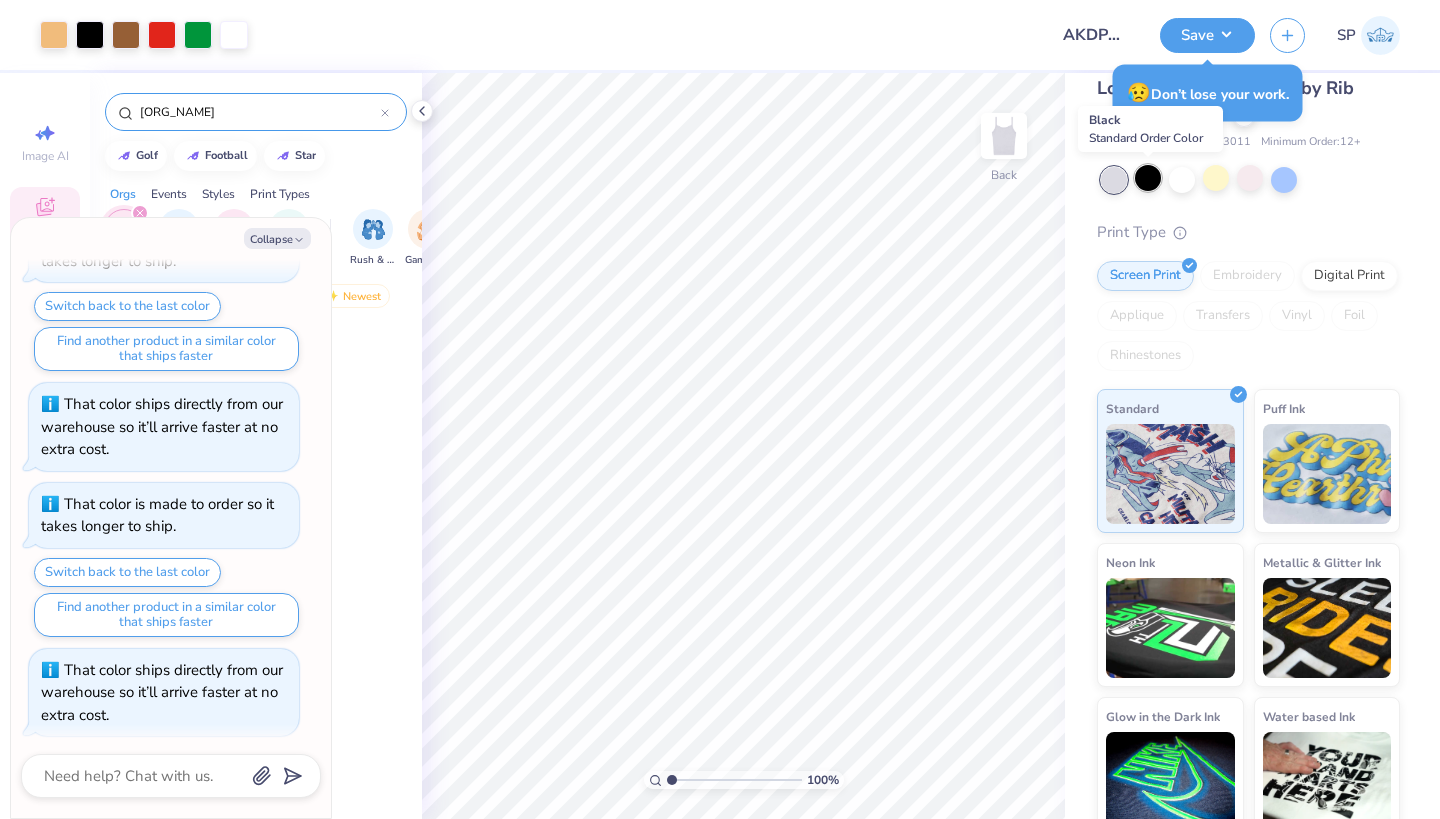 click at bounding box center [1148, 178] 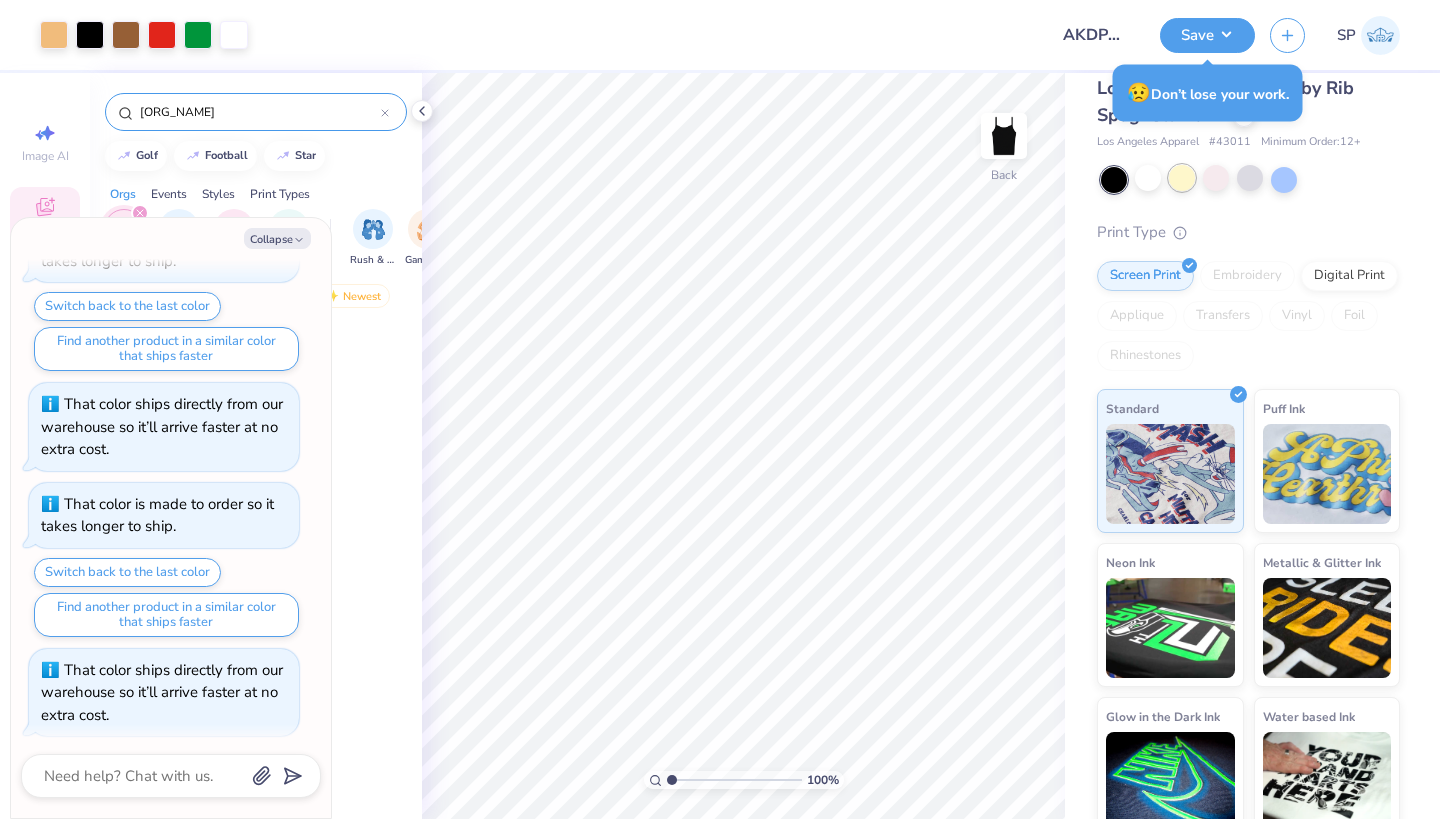click at bounding box center [1182, 178] 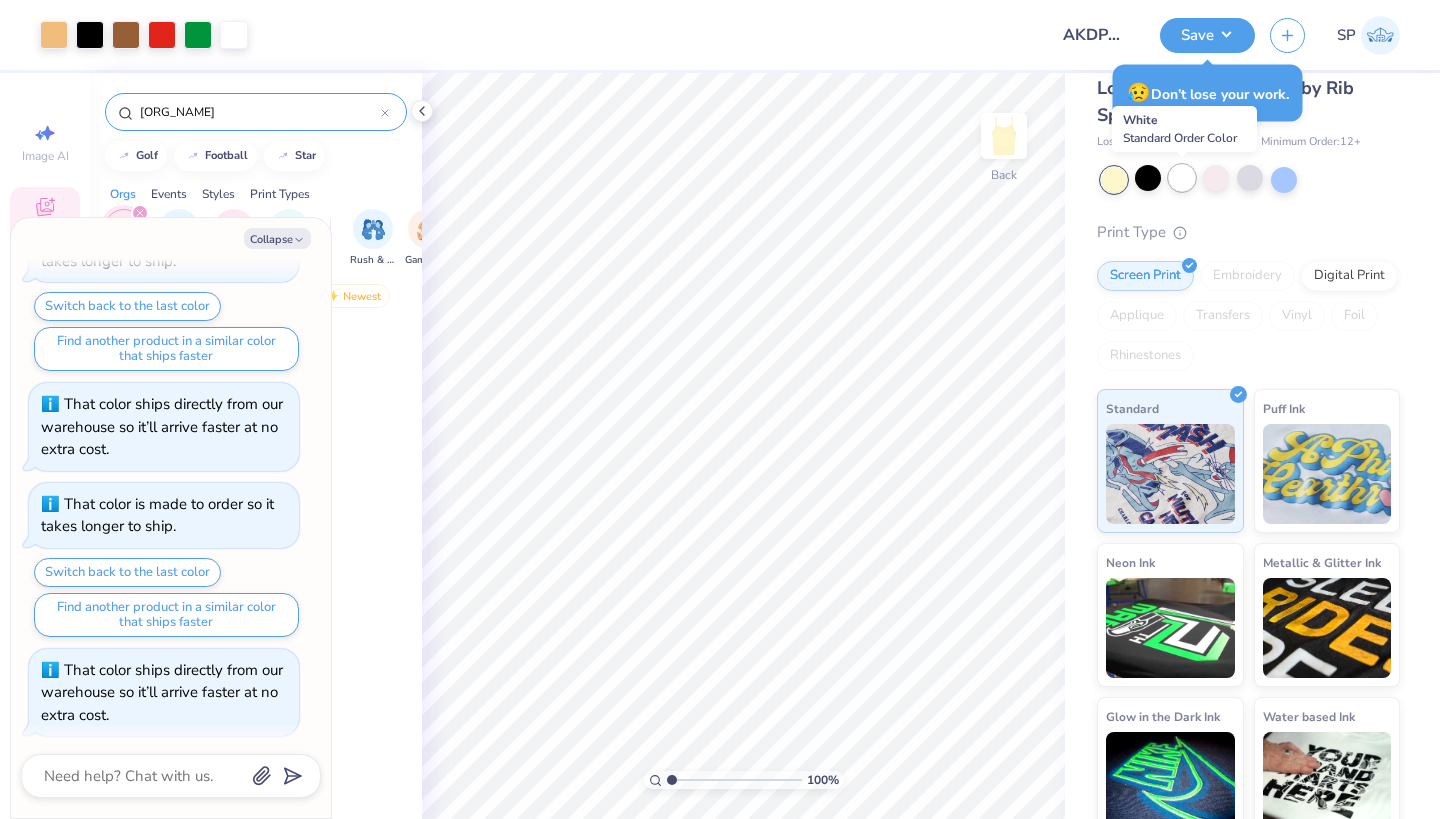 click at bounding box center [1182, 178] 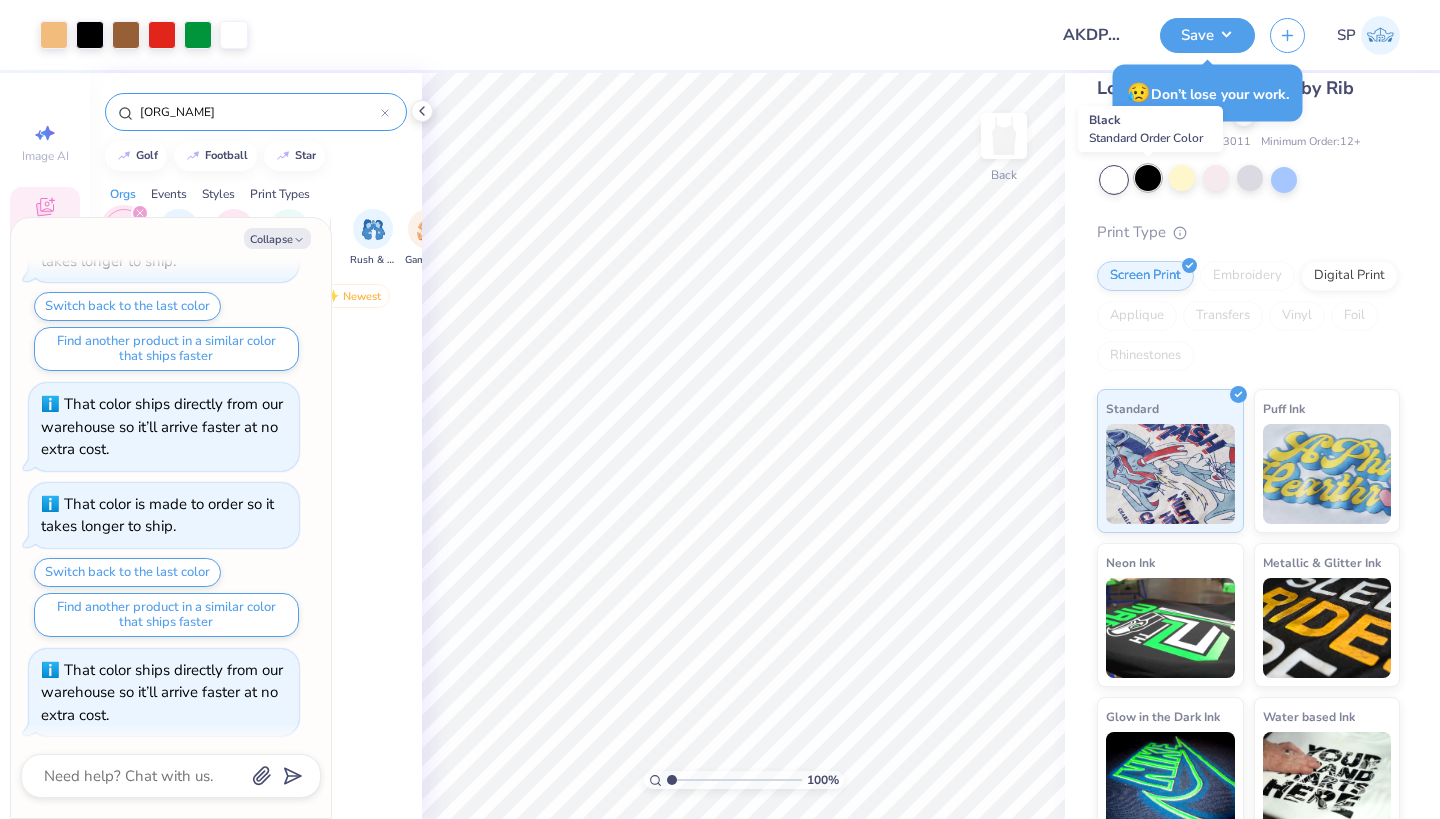 click at bounding box center [1148, 178] 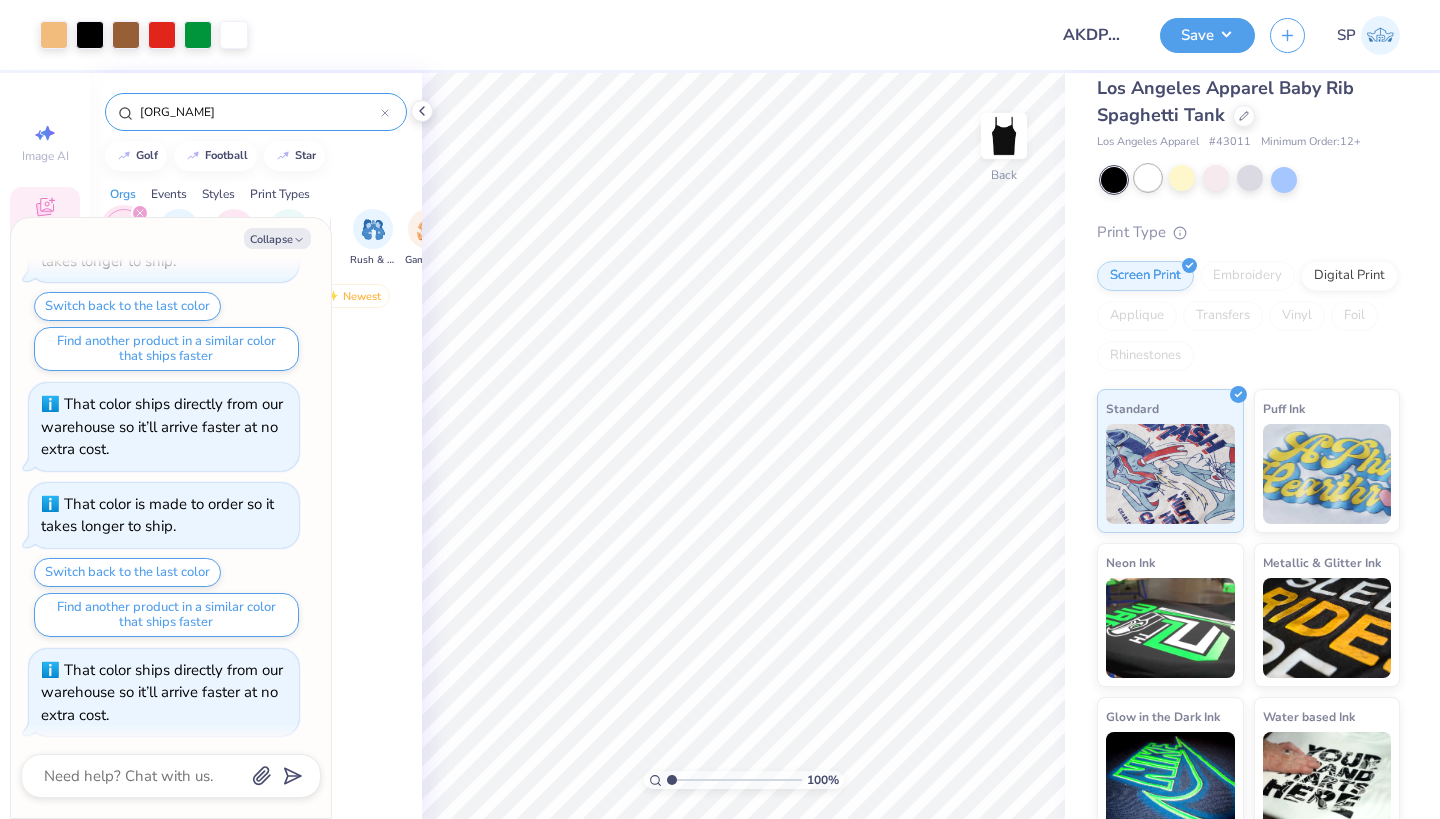 click at bounding box center (1148, 178) 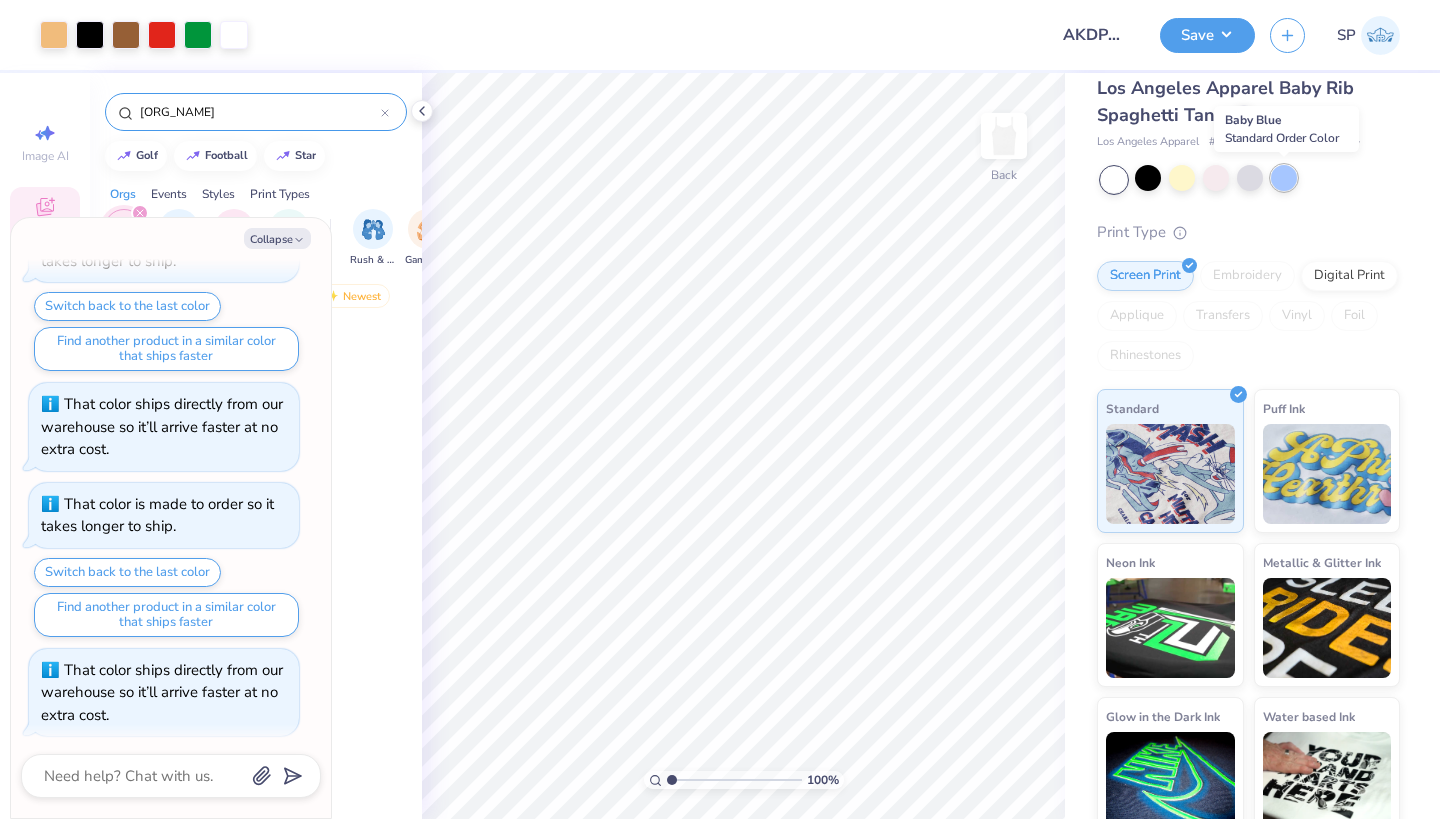 click at bounding box center [1284, 178] 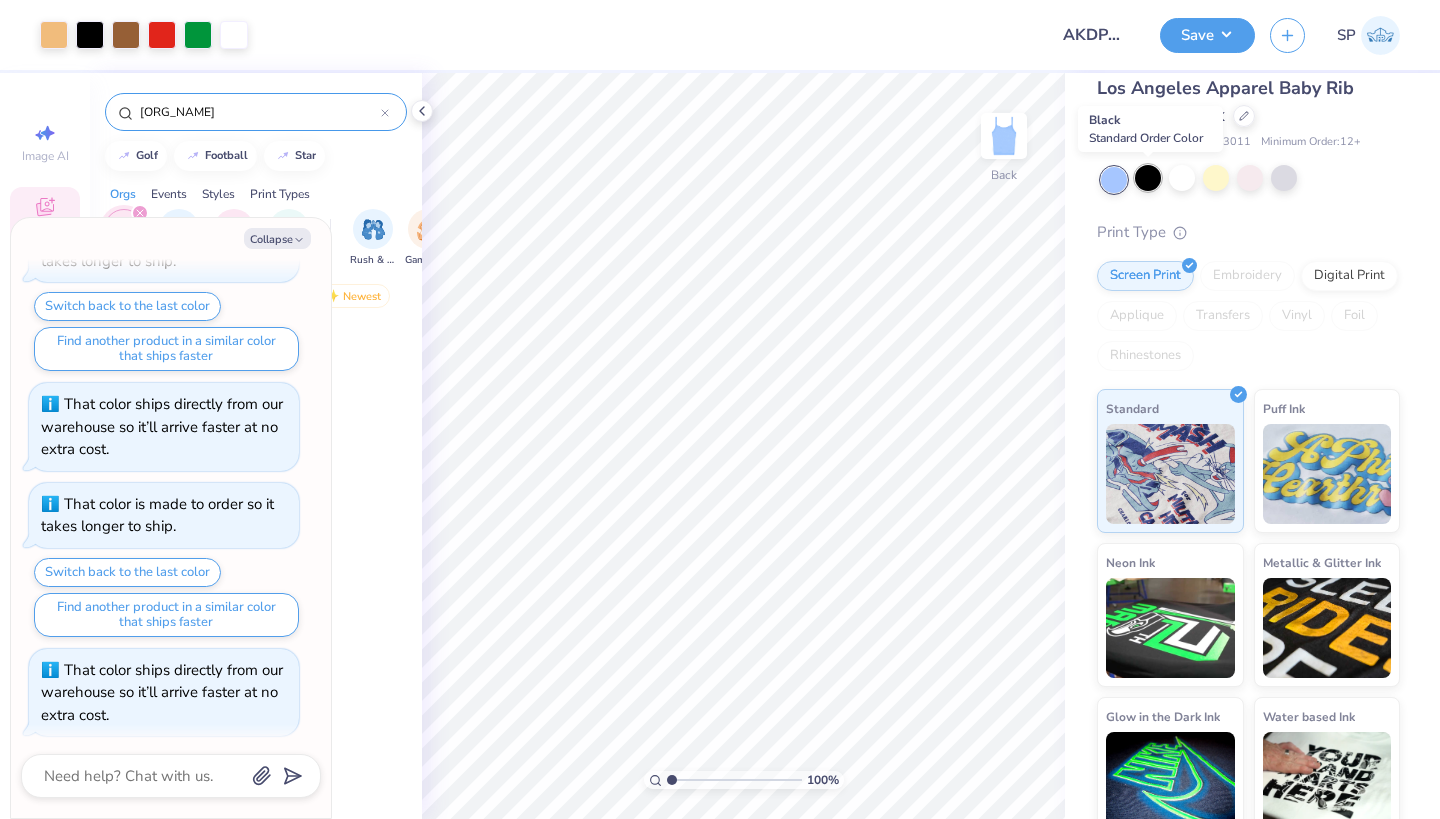click at bounding box center (1148, 178) 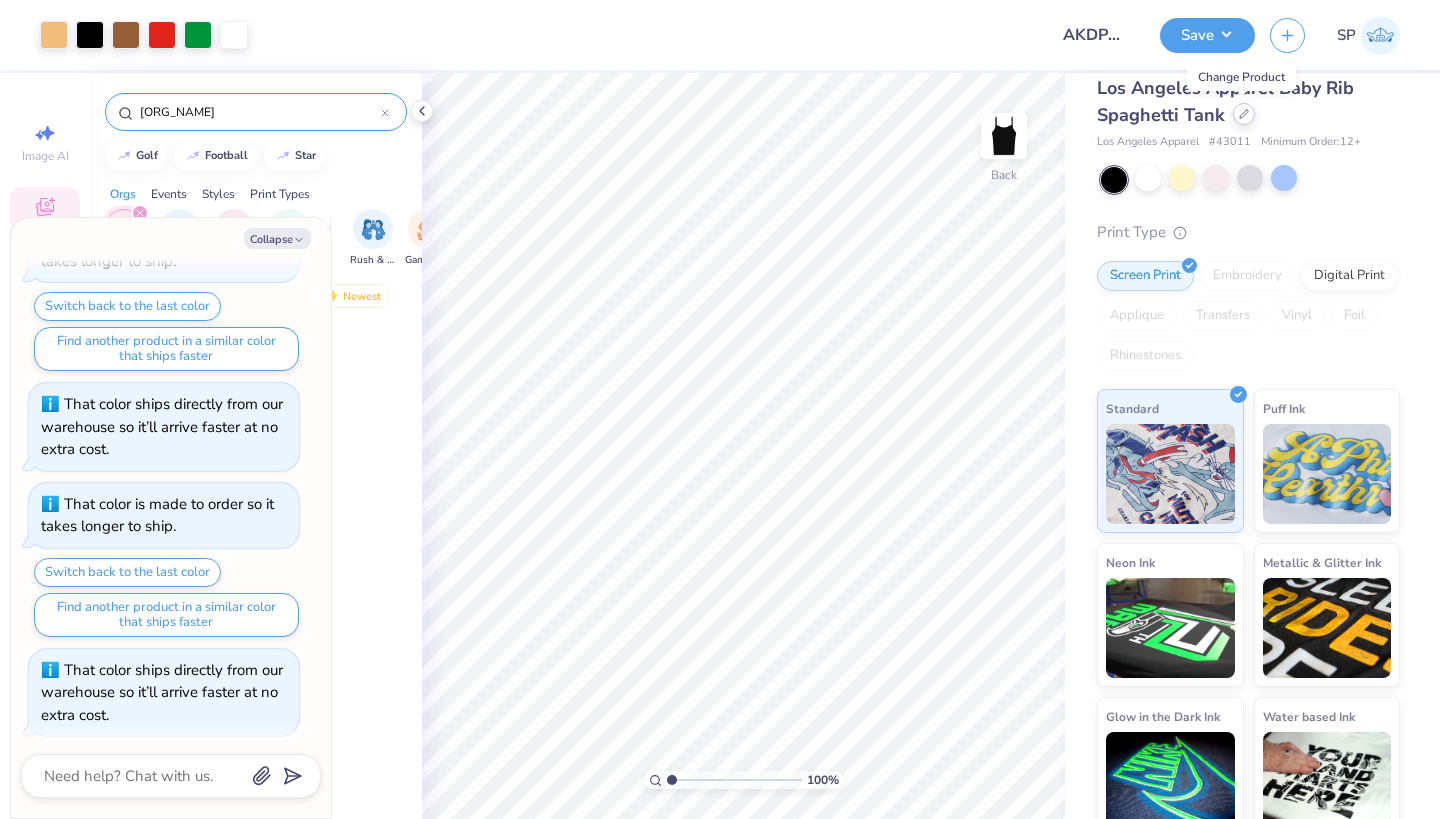 click at bounding box center [1244, 114] 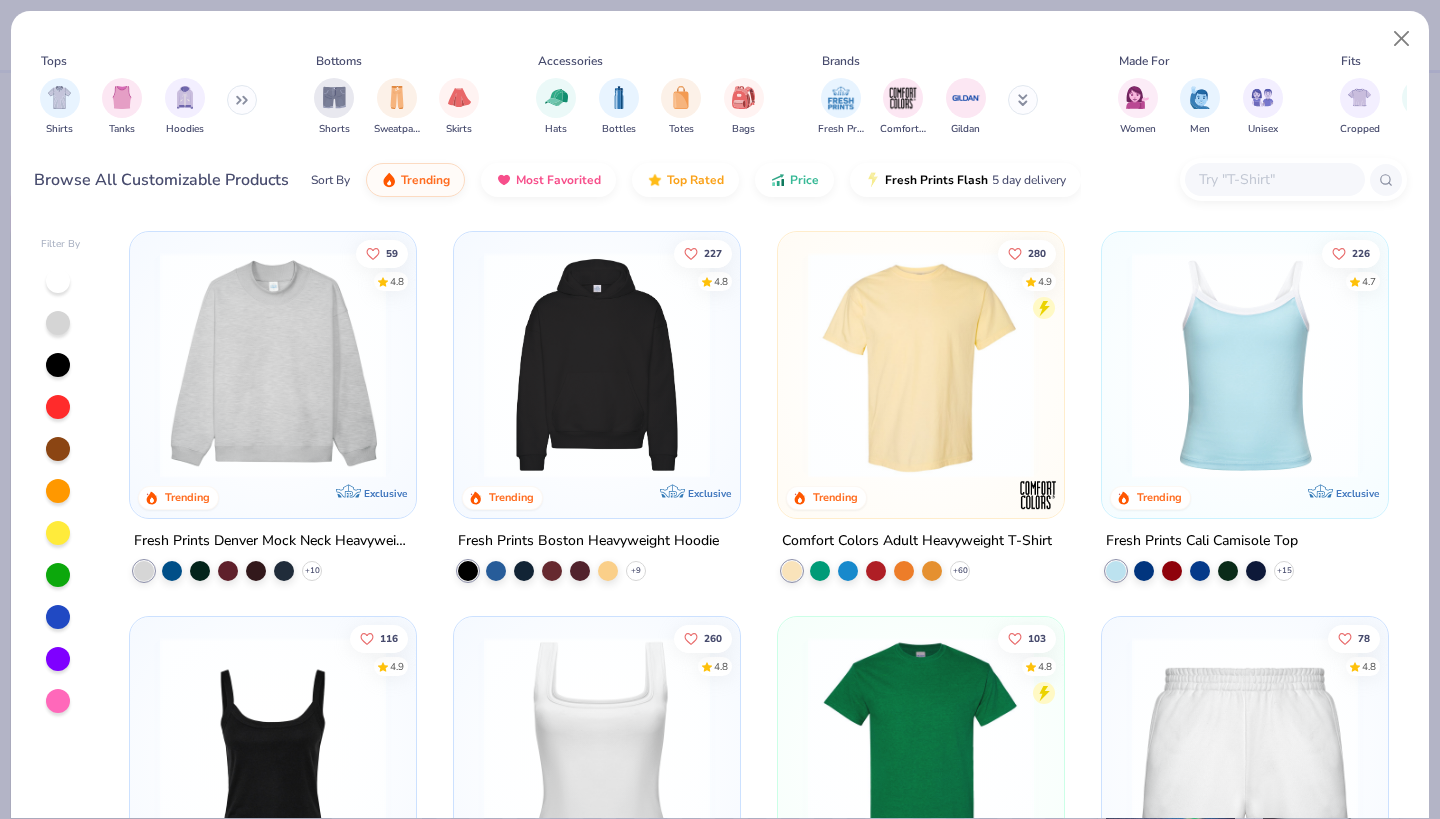 scroll, scrollTop: 0, scrollLeft: 0, axis: both 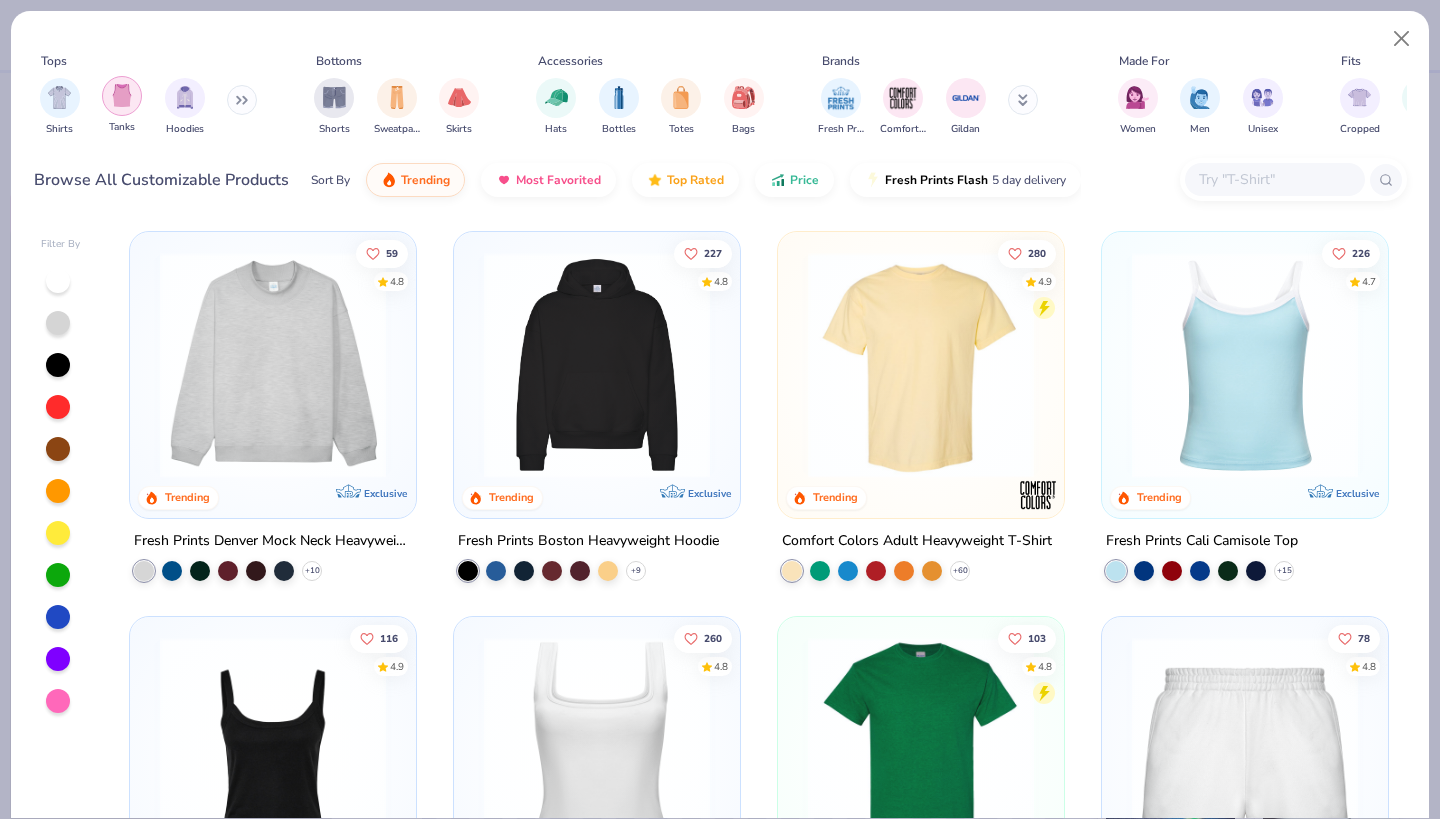 click at bounding box center (122, 95) 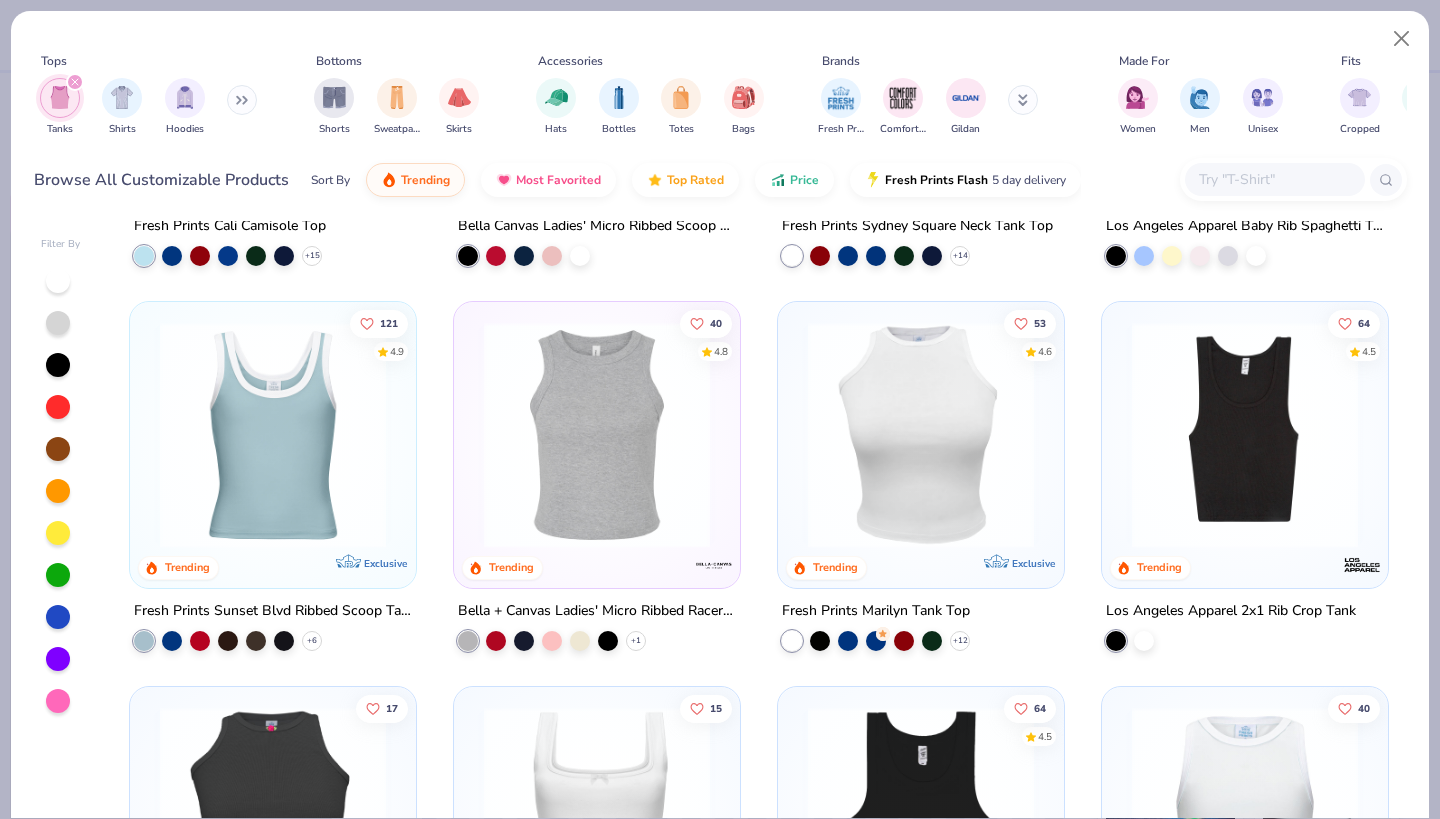 scroll, scrollTop: 316, scrollLeft: 0, axis: vertical 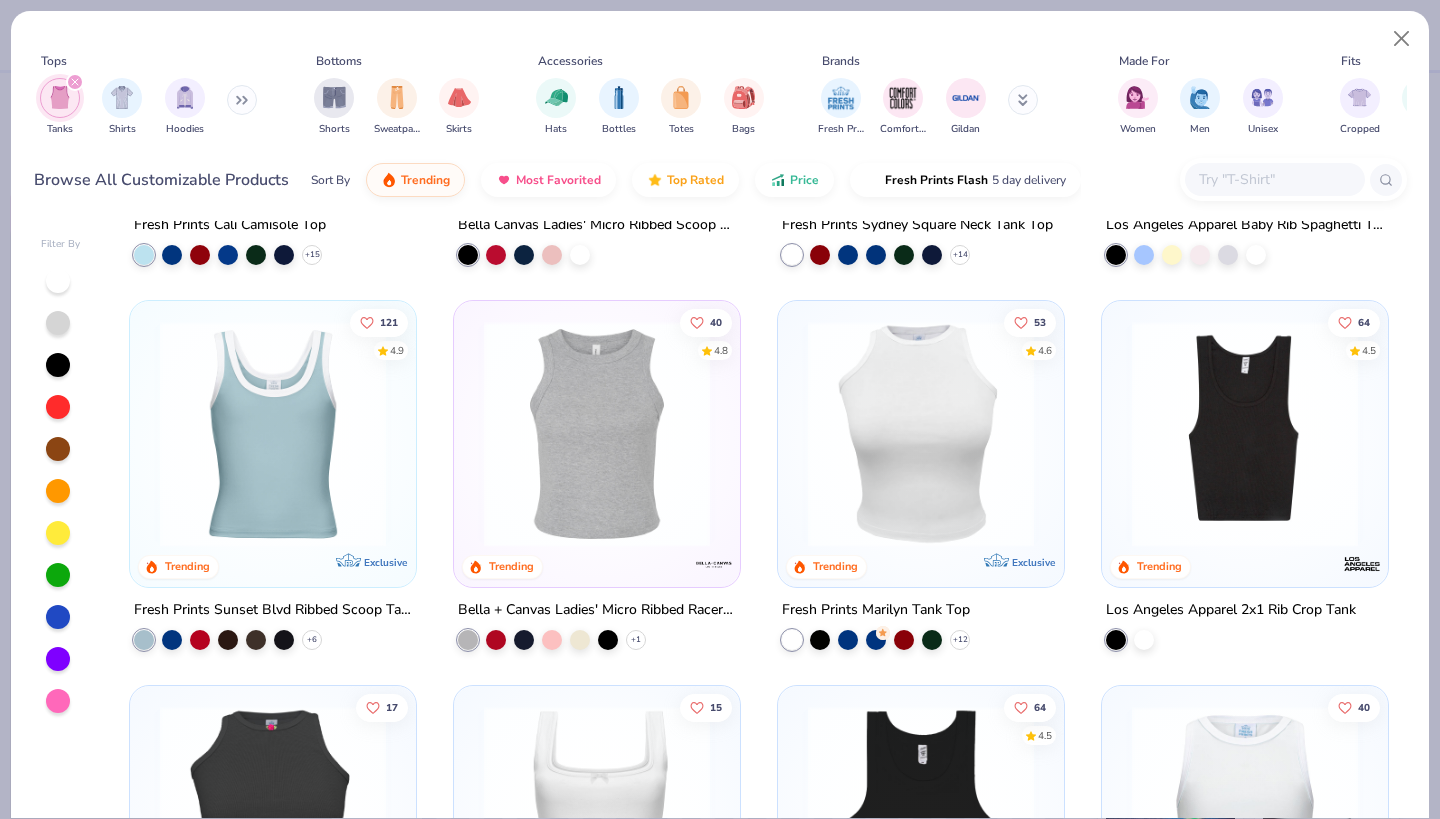 click at bounding box center (597, 434) 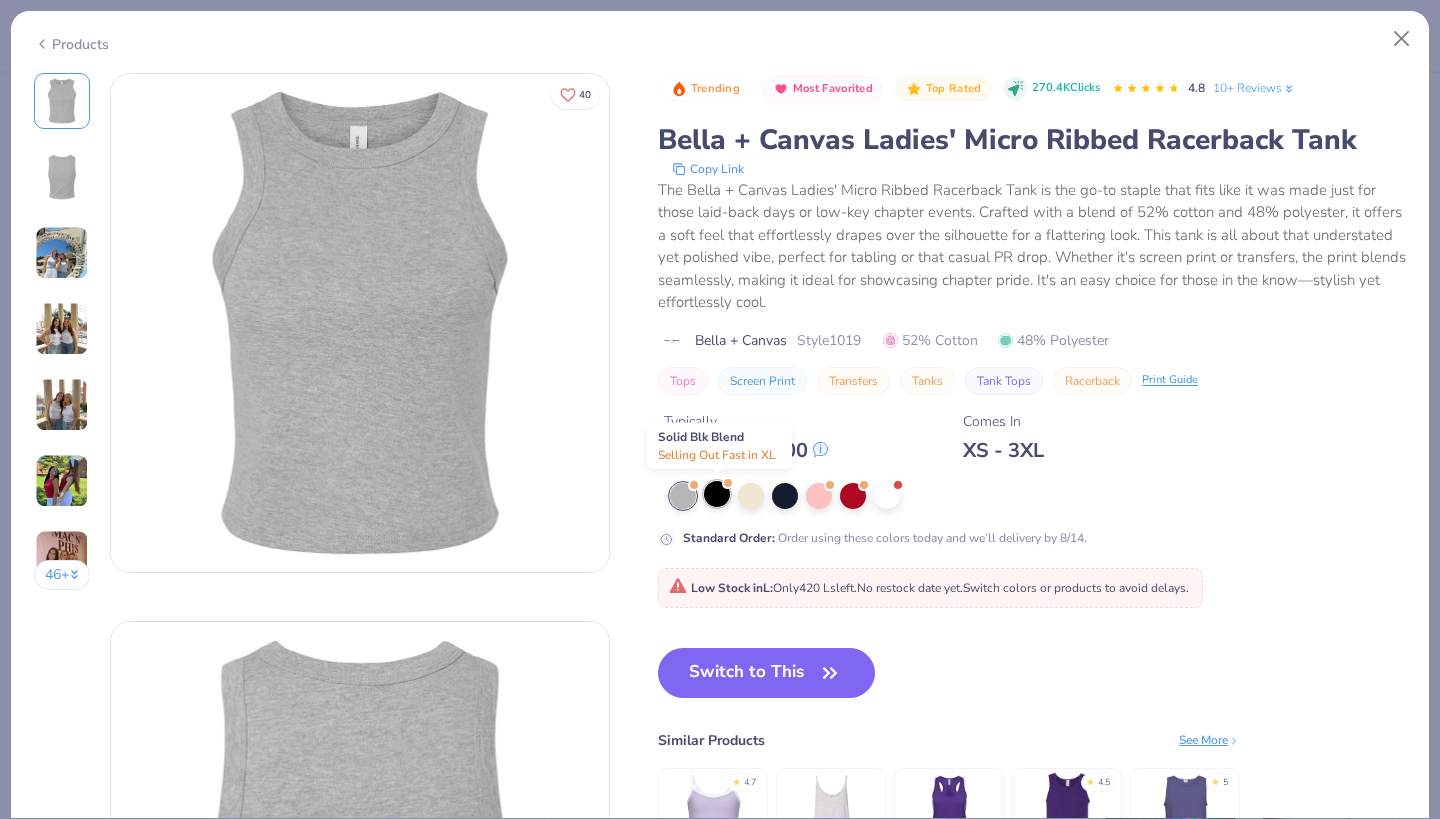click at bounding box center (717, 494) 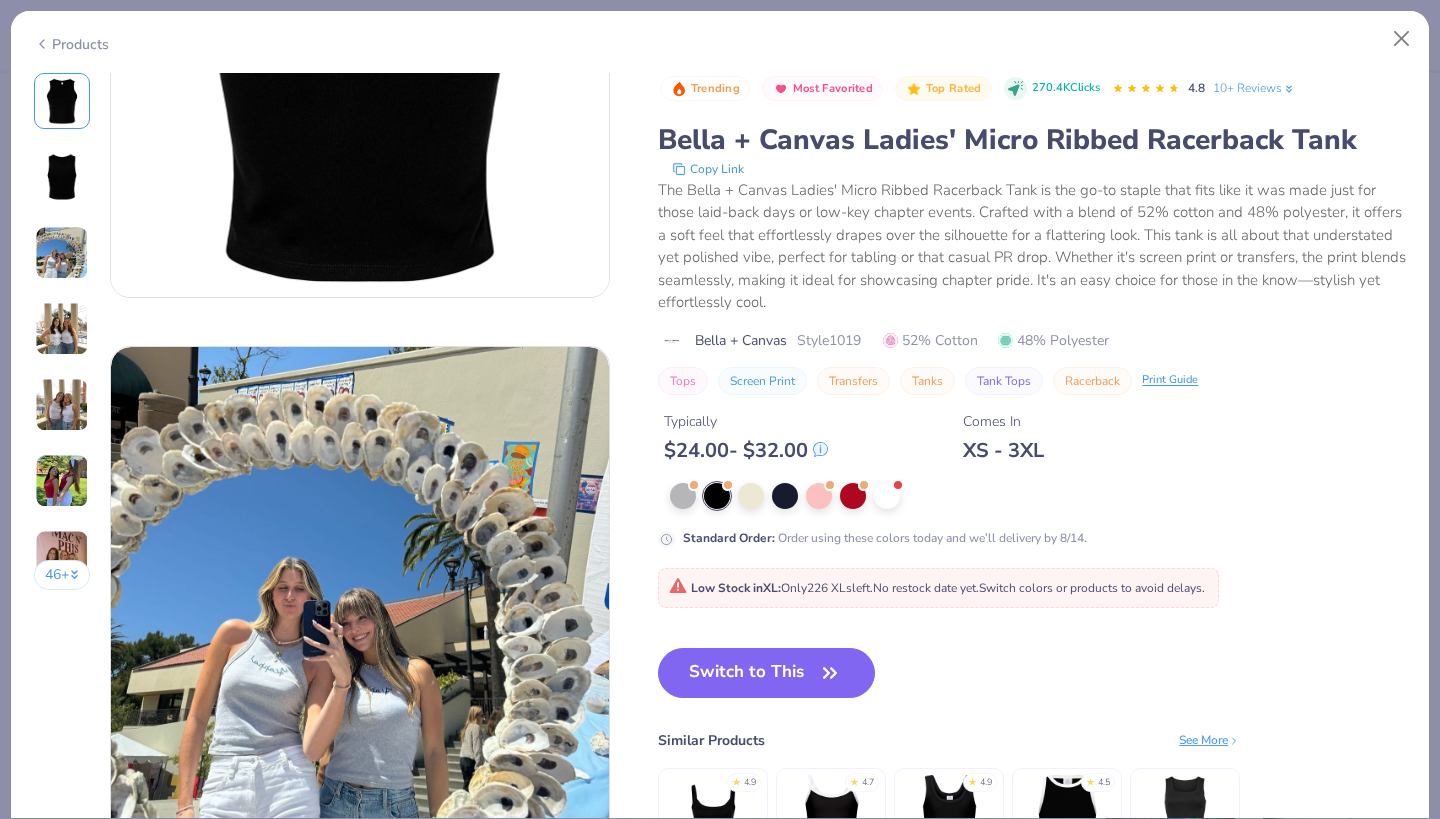 scroll, scrollTop: 827, scrollLeft: 0, axis: vertical 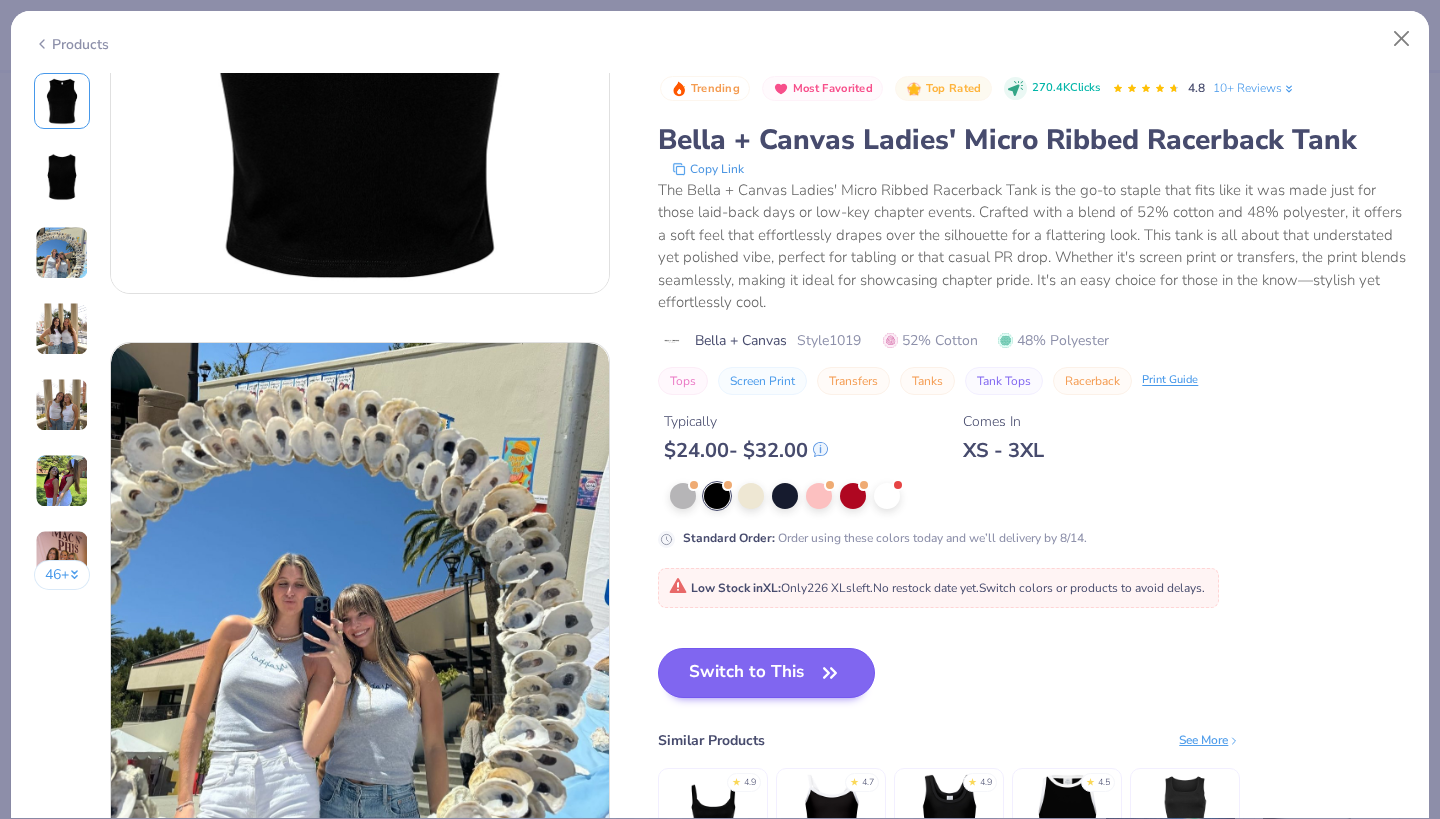 click on "Switch to This" at bounding box center [766, 673] 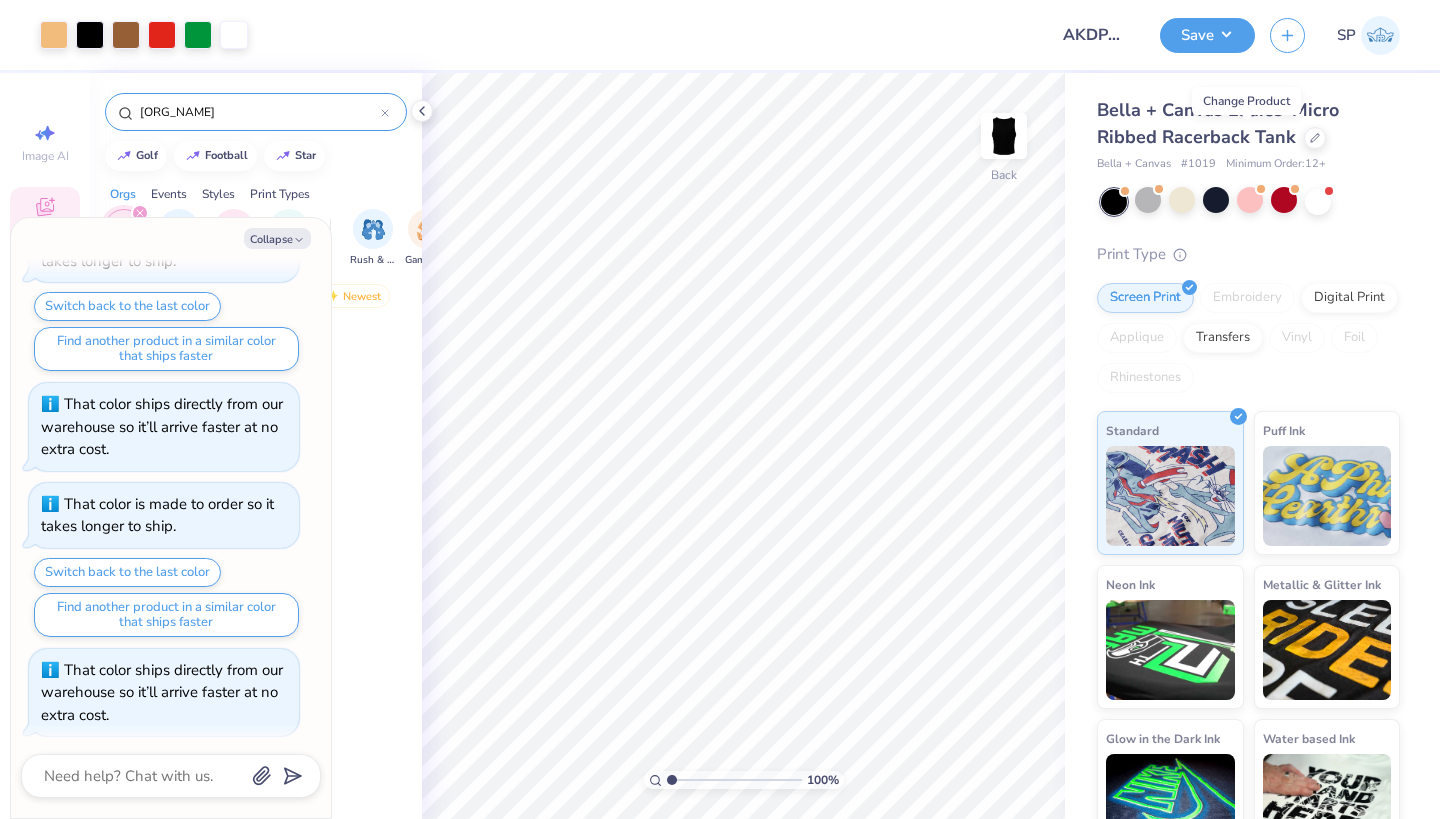 scroll, scrollTop: 0, scrollLeft: 0, axis: both 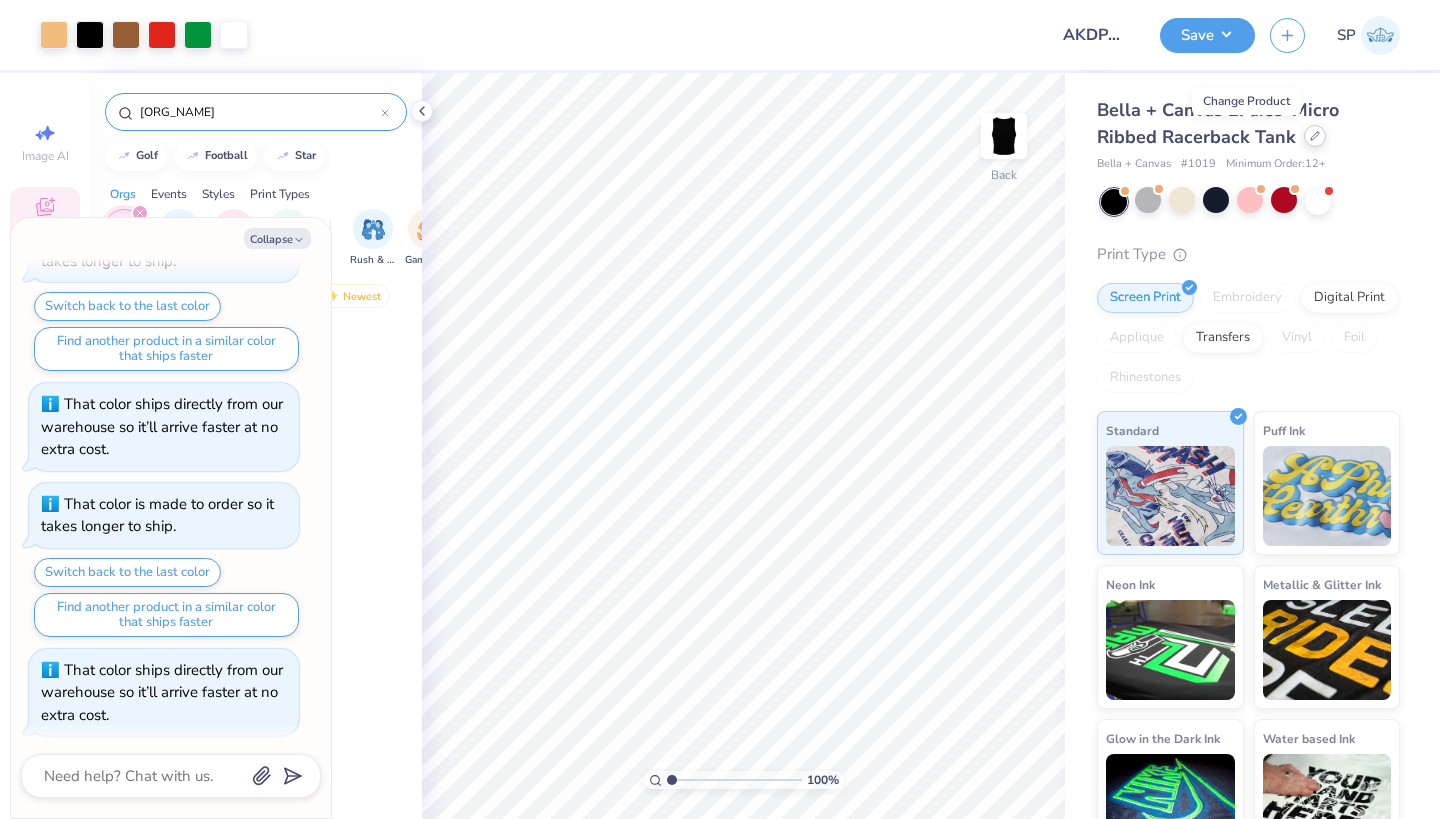 click at bounding box center [1315, 136] 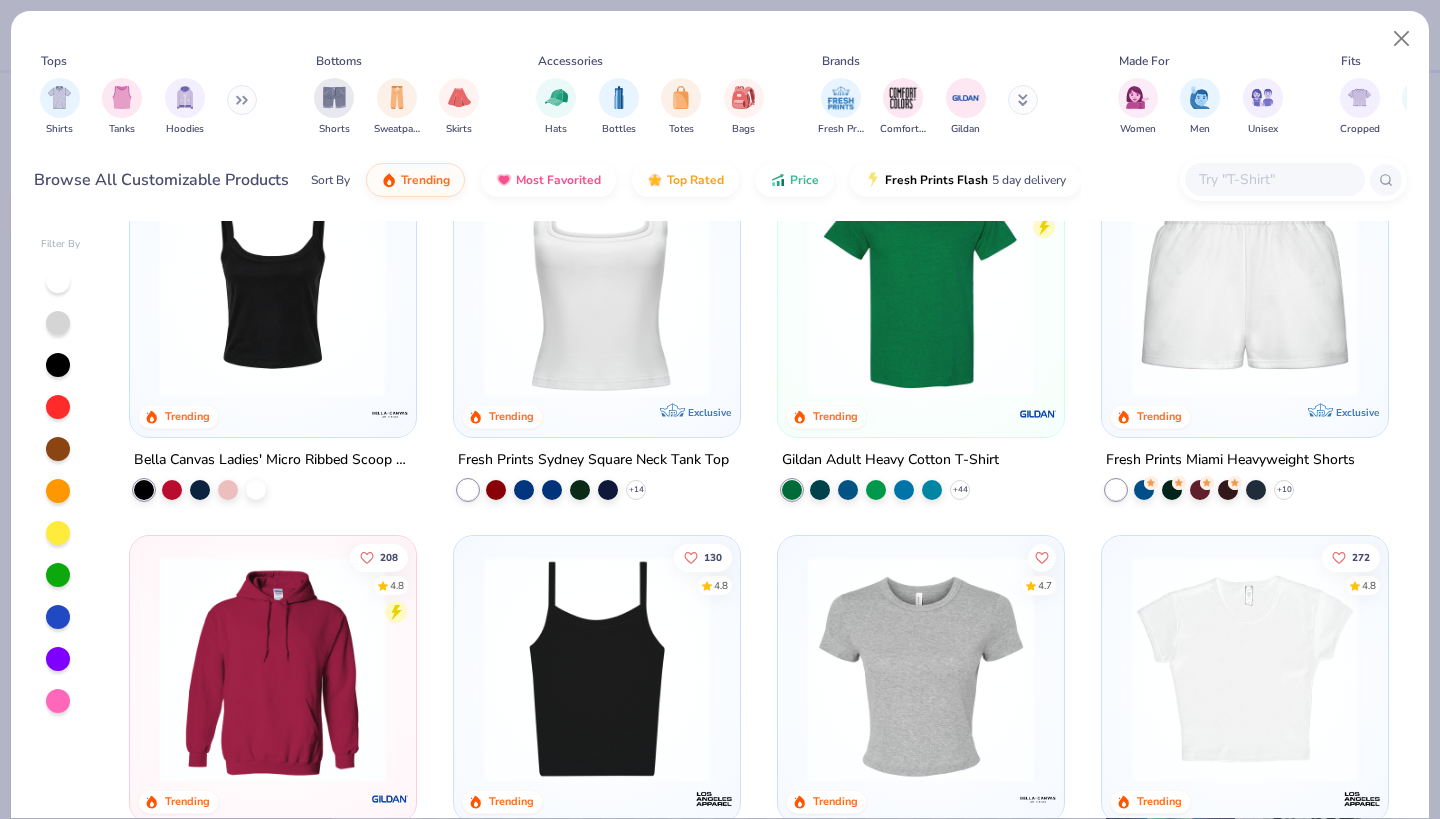scroll, scrollTop: 454, scrollLeft: 0, axis: vertical 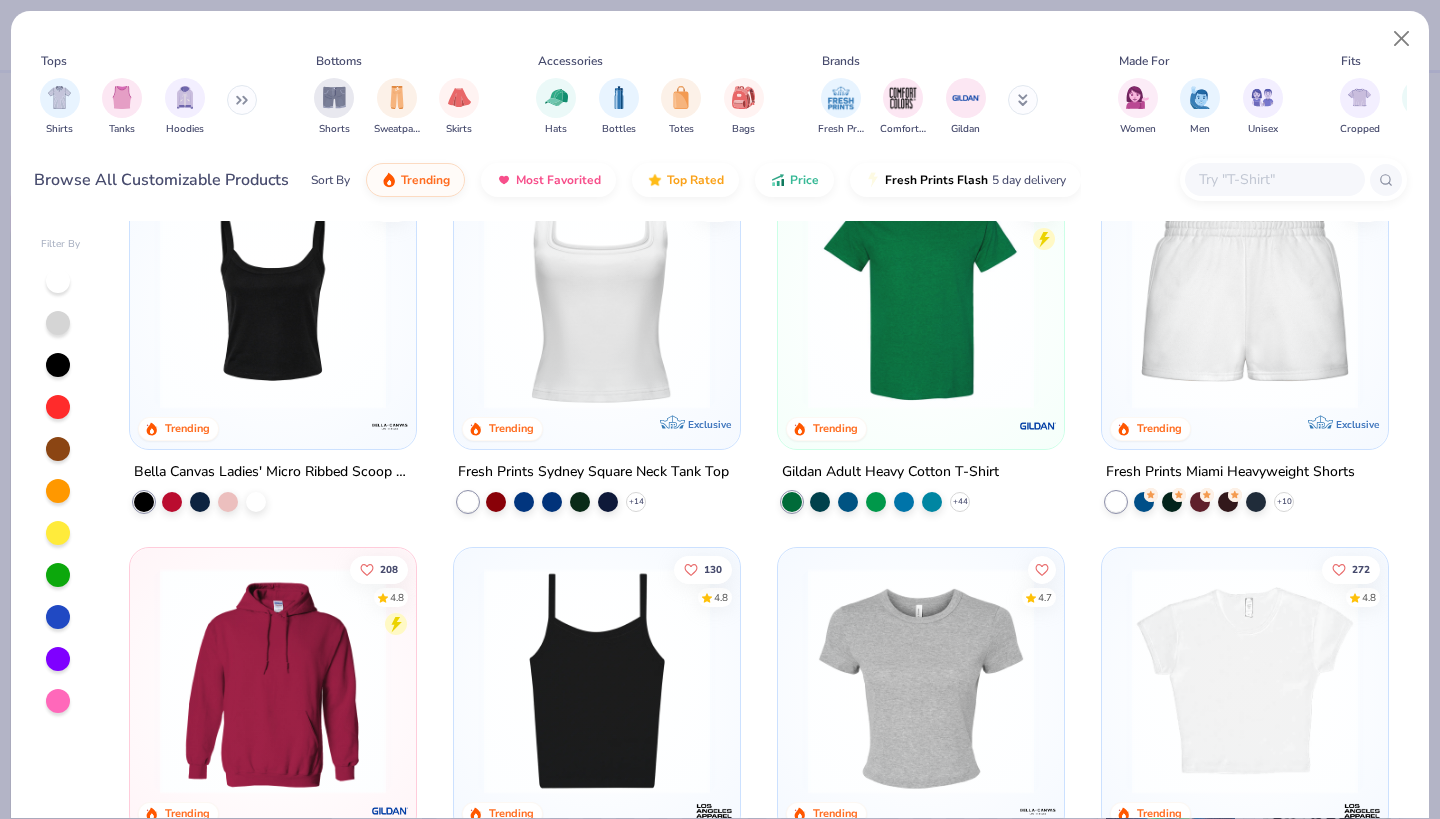 click at bounding box center [273, 296] 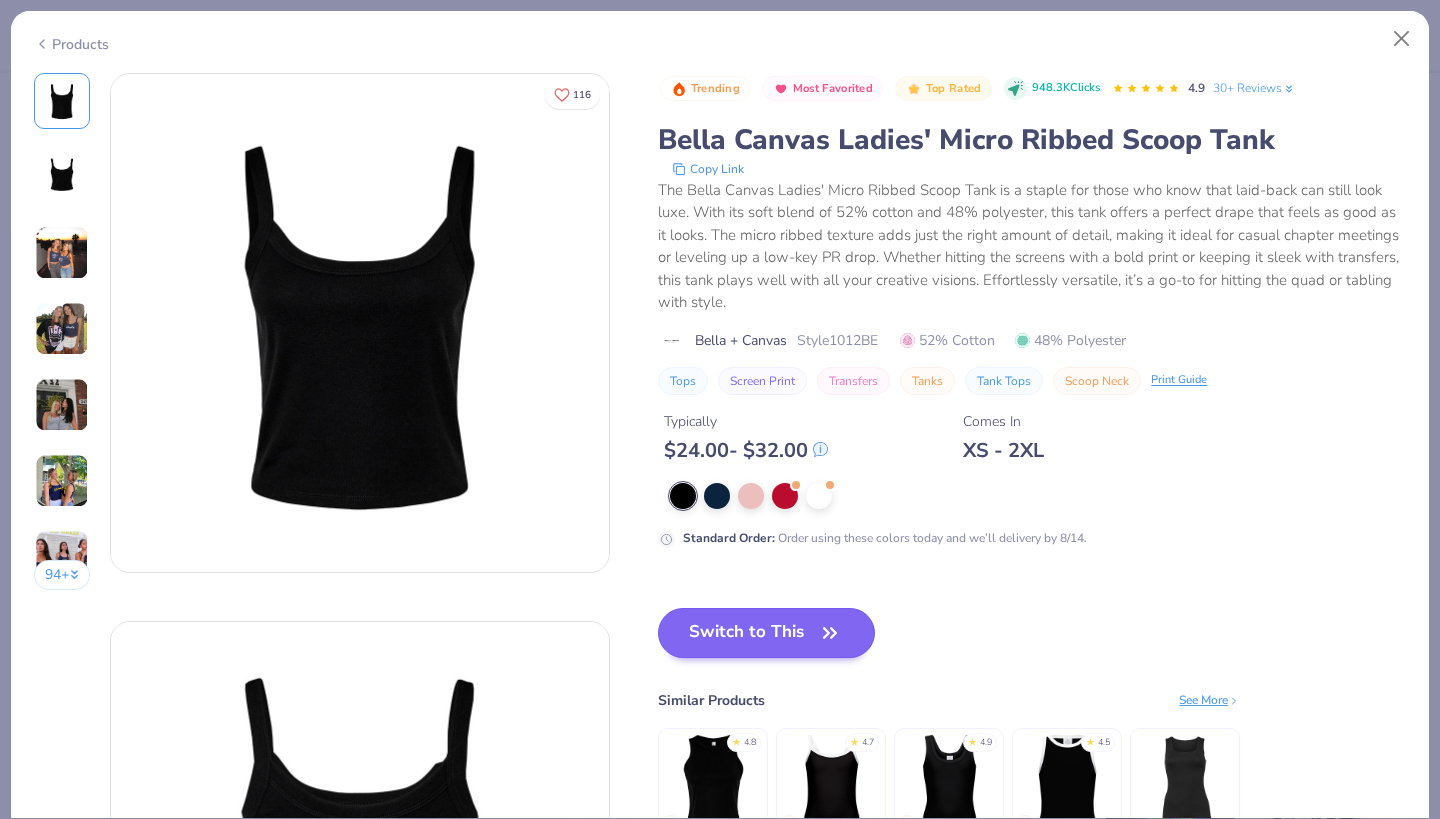 click on "Switch to This" at bounding box center [766, 633] 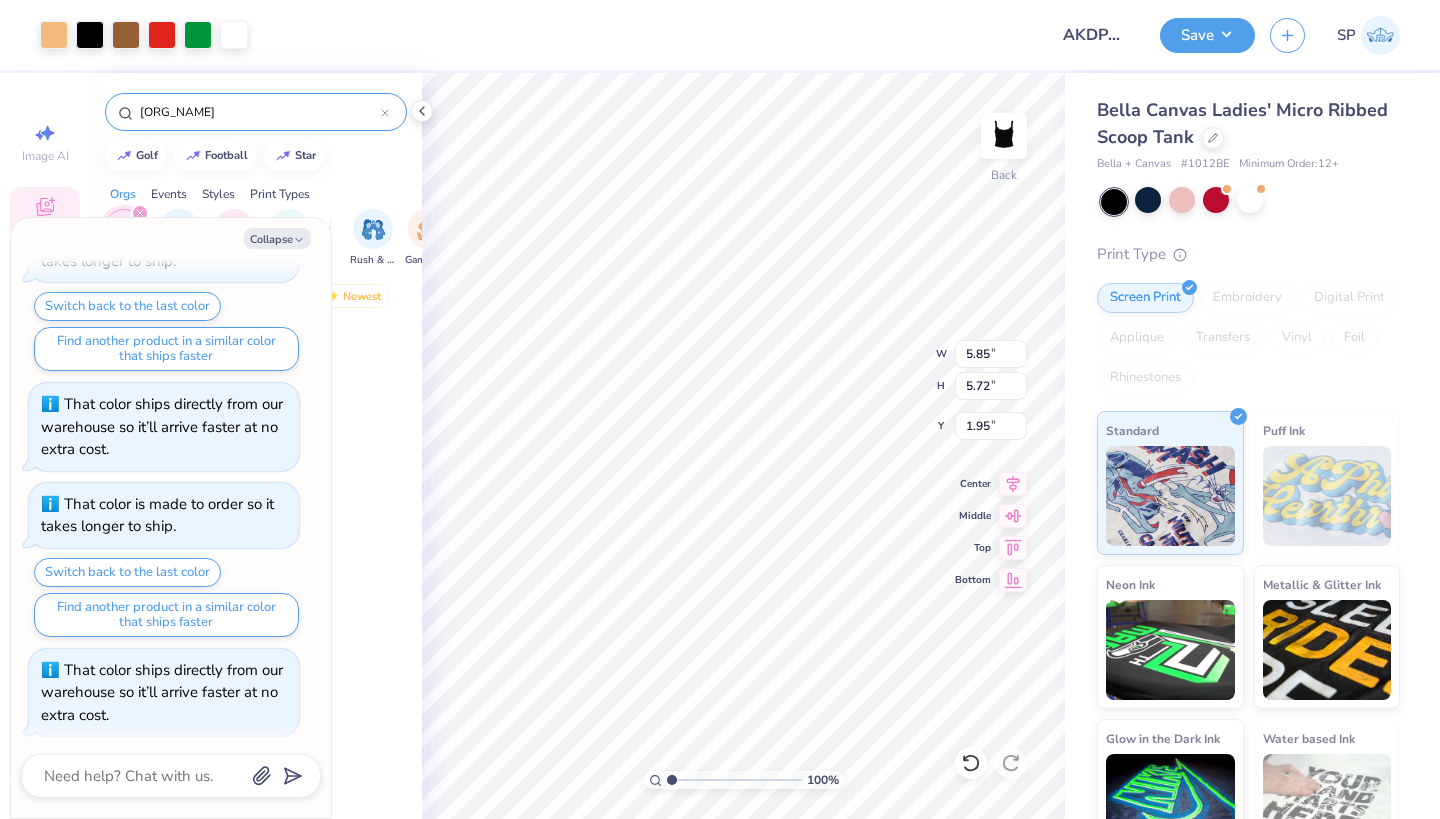 type on "x" 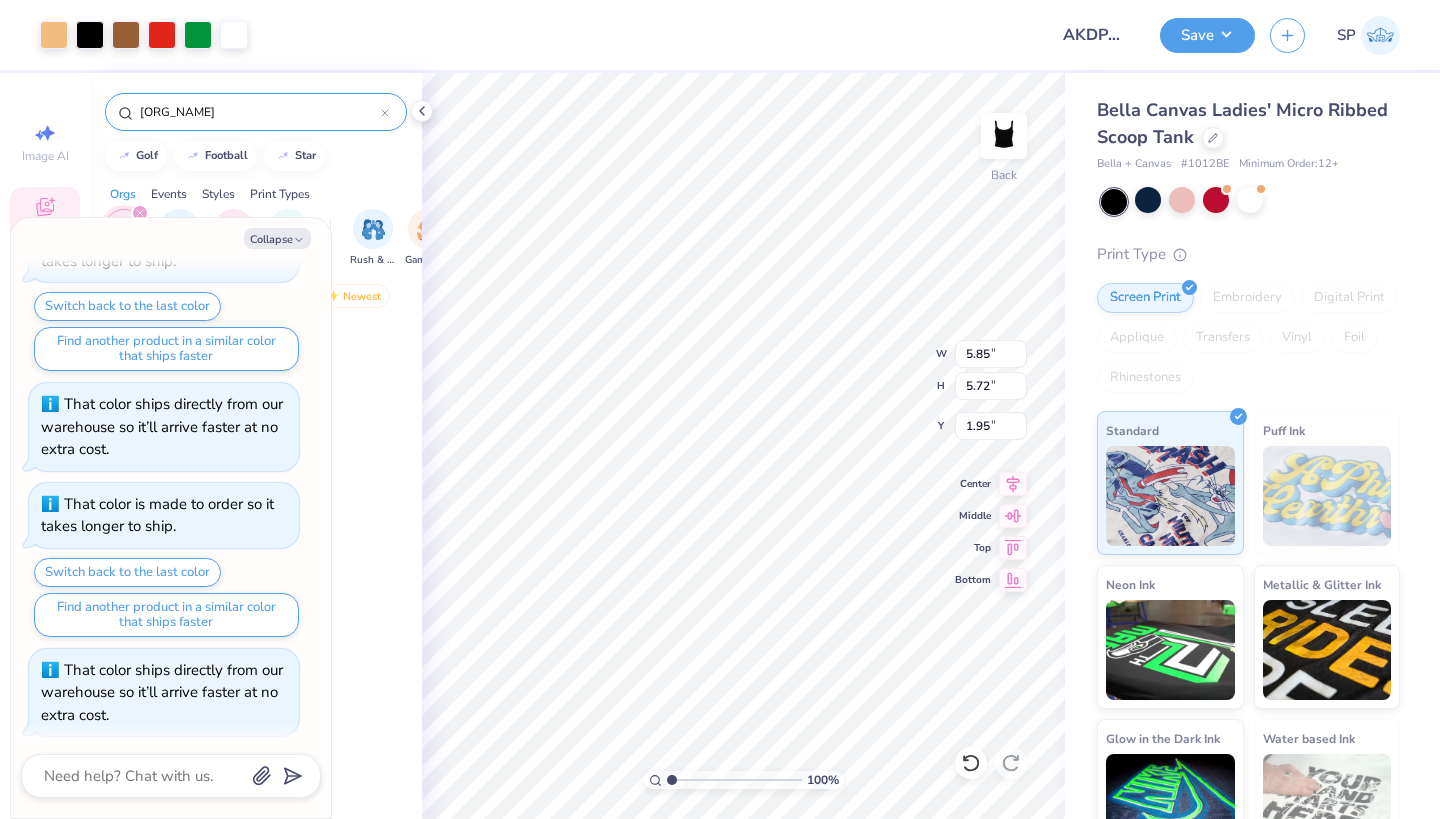 type on "4.39" 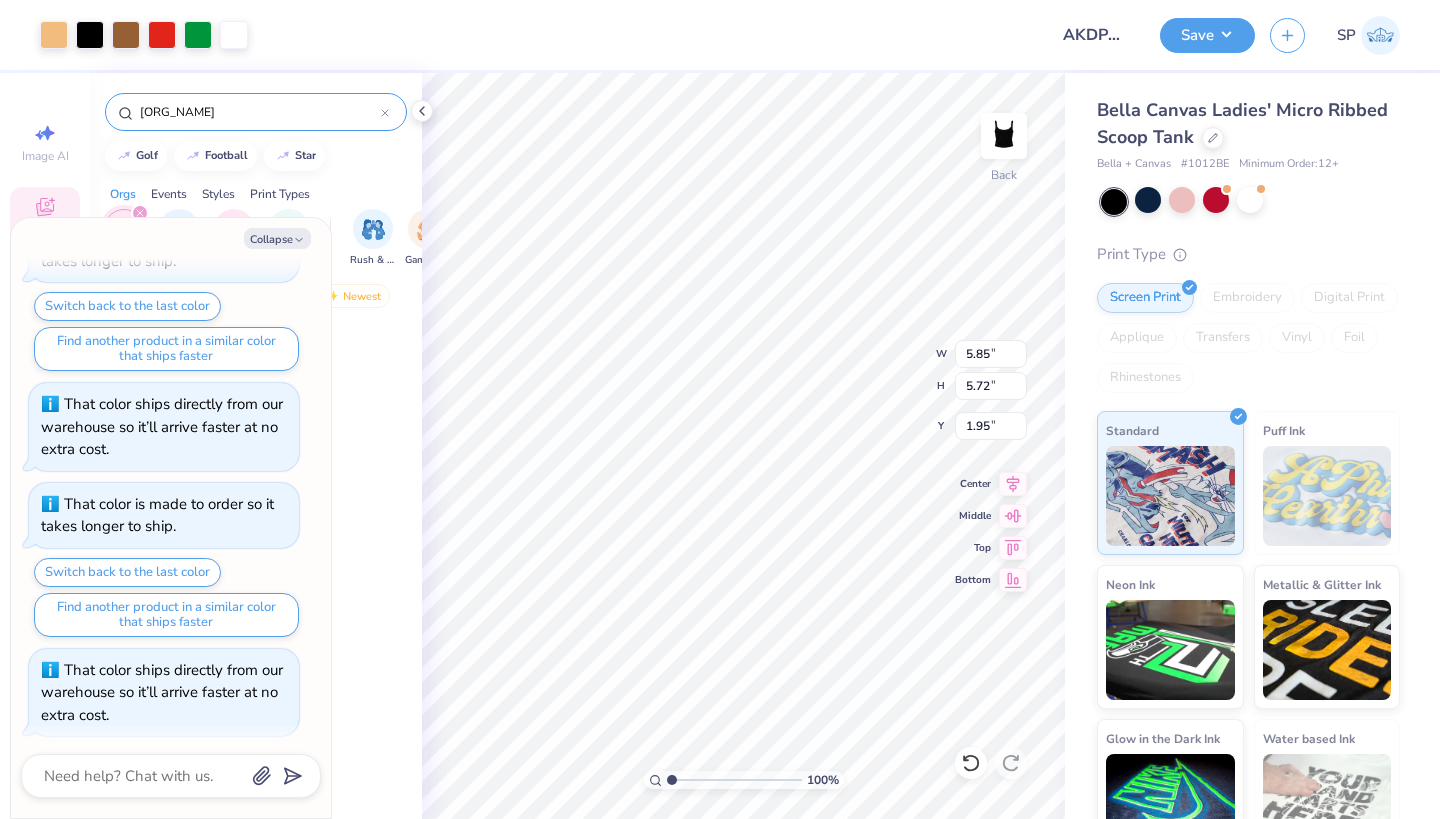 type on "4.29" 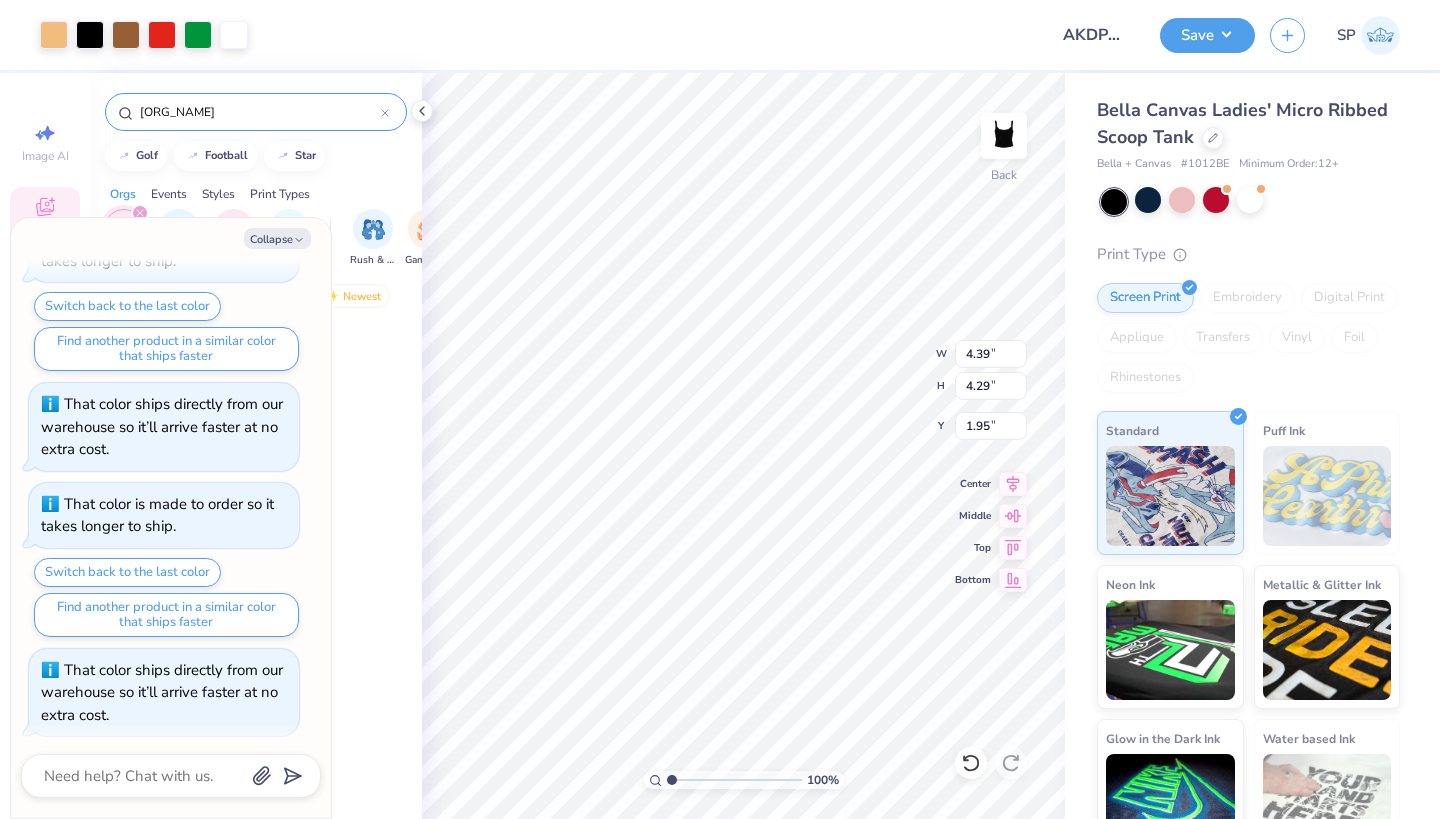 type on "x" 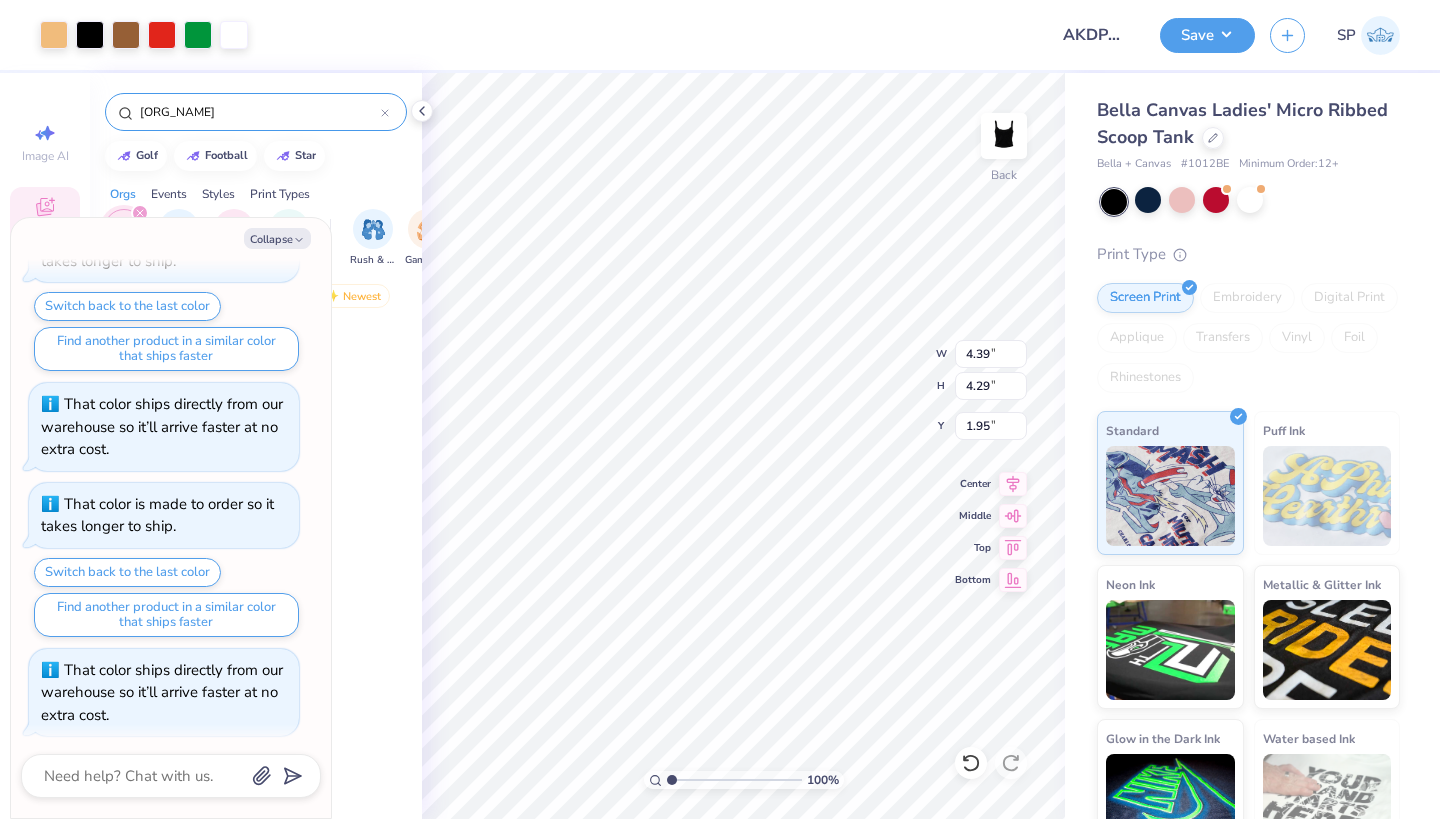 type on "2.00" 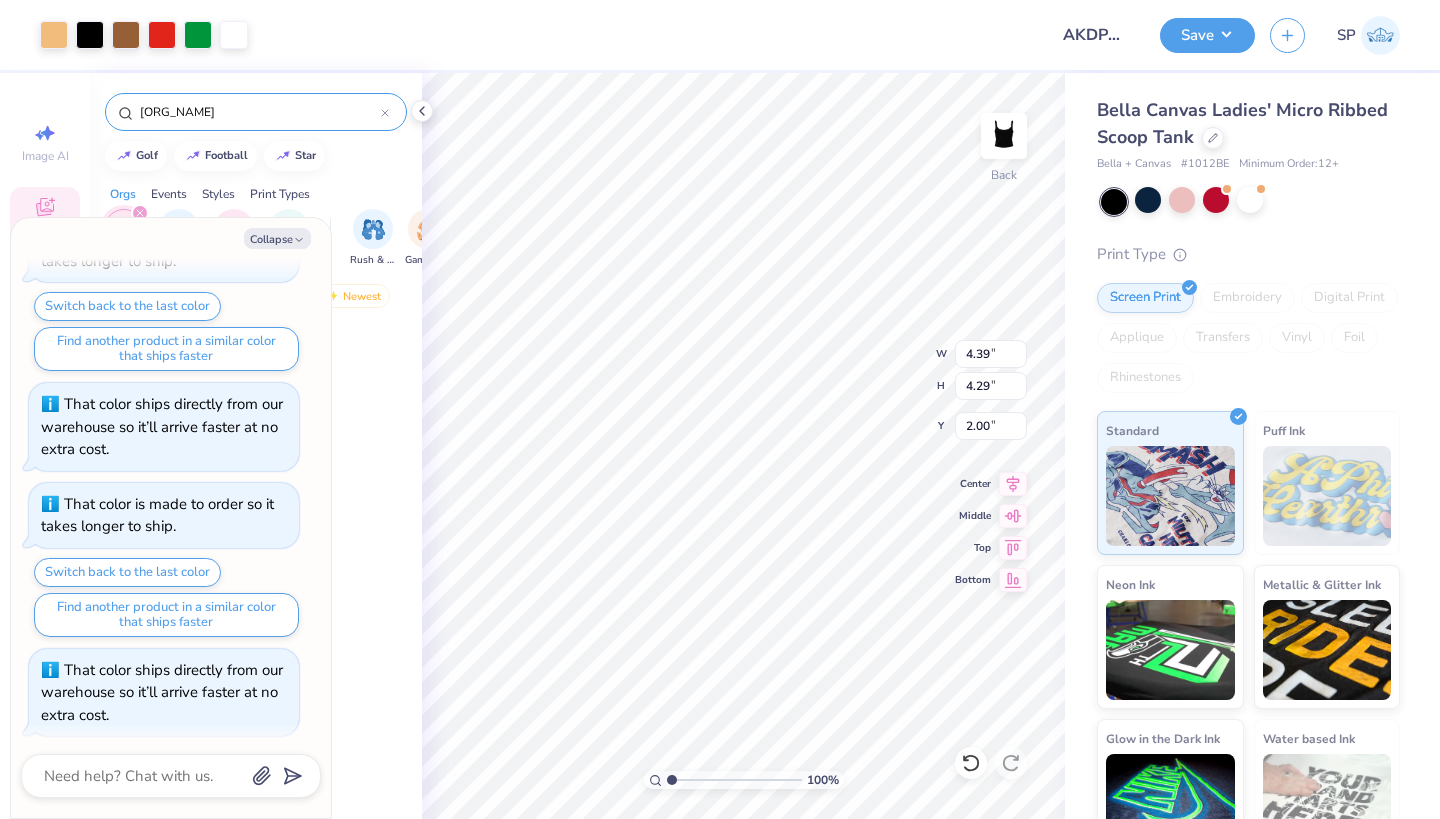 type on "x" 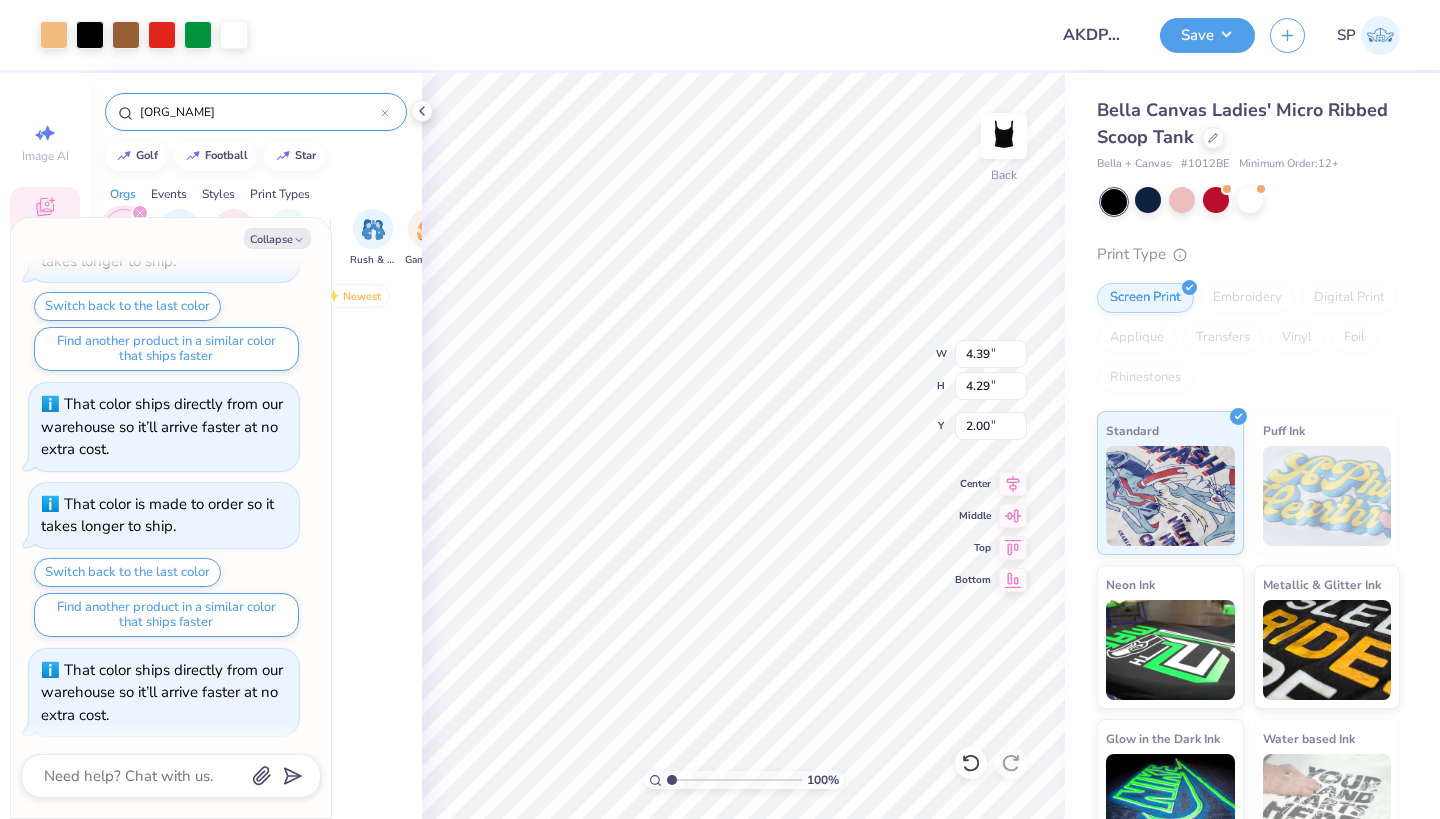 type on "2.37" 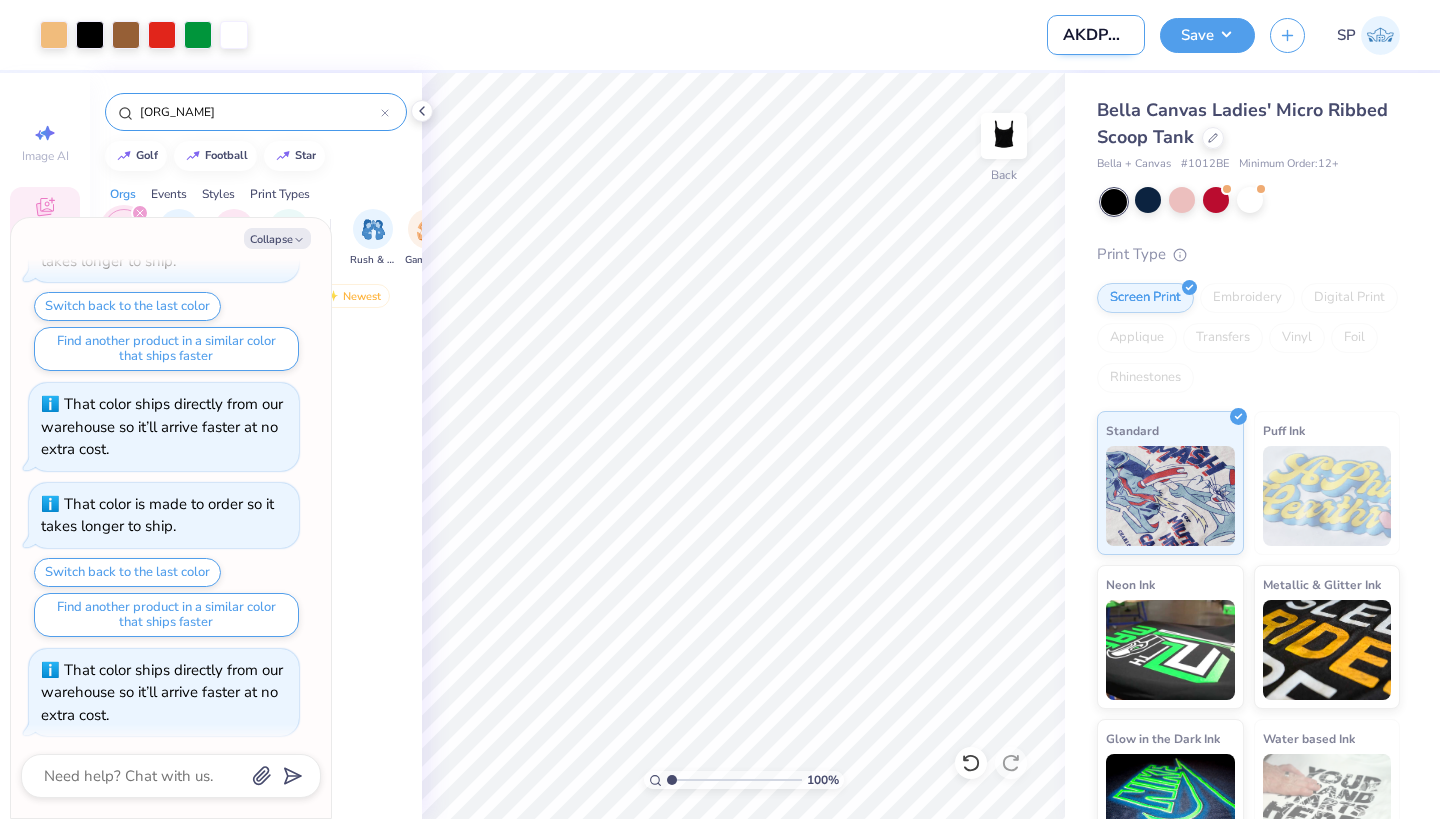 click on "AKDPHI General Merch" at bounding box center [1096, 35] 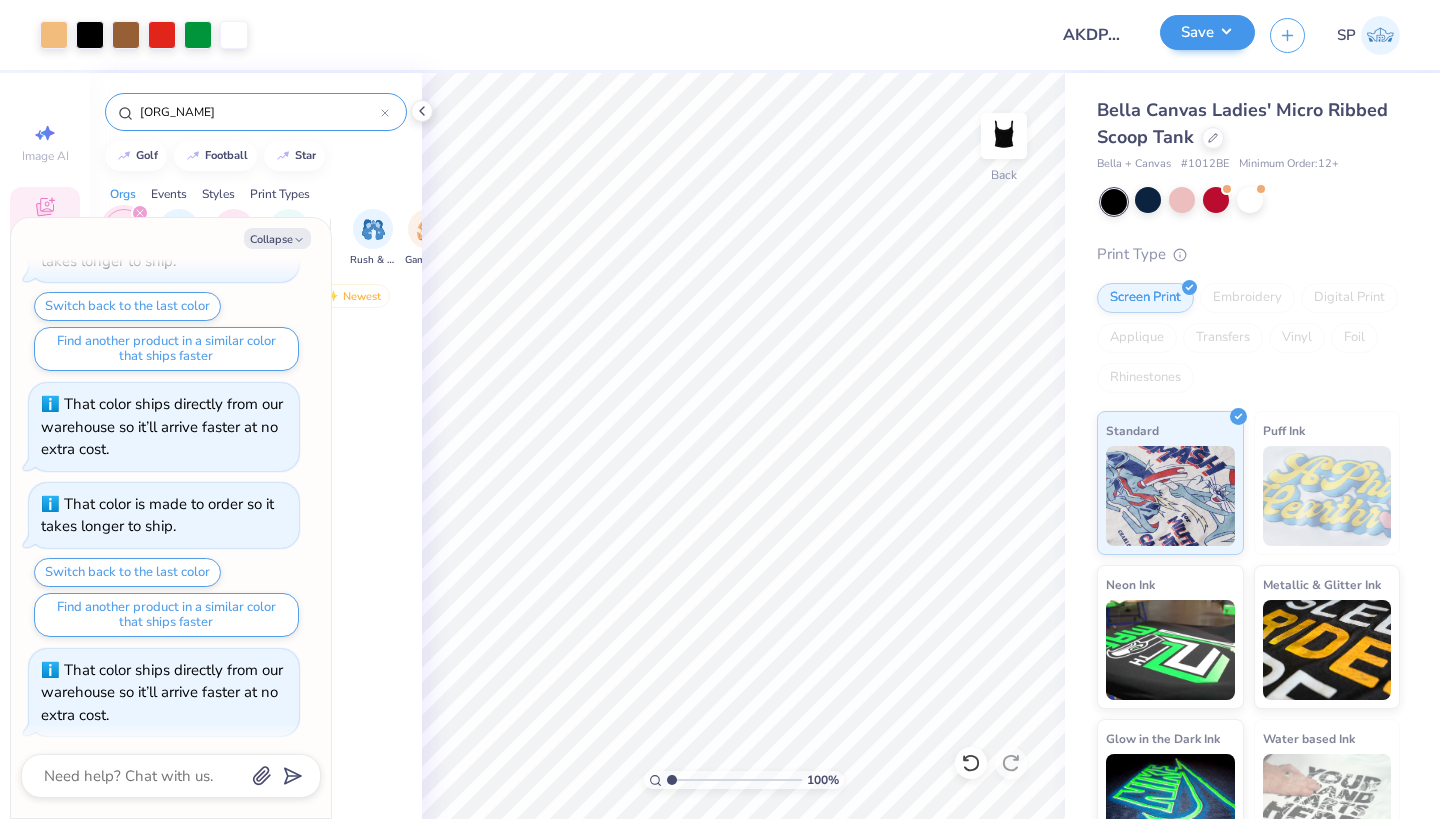 click on "Save" at bounding box center (1207, 32) 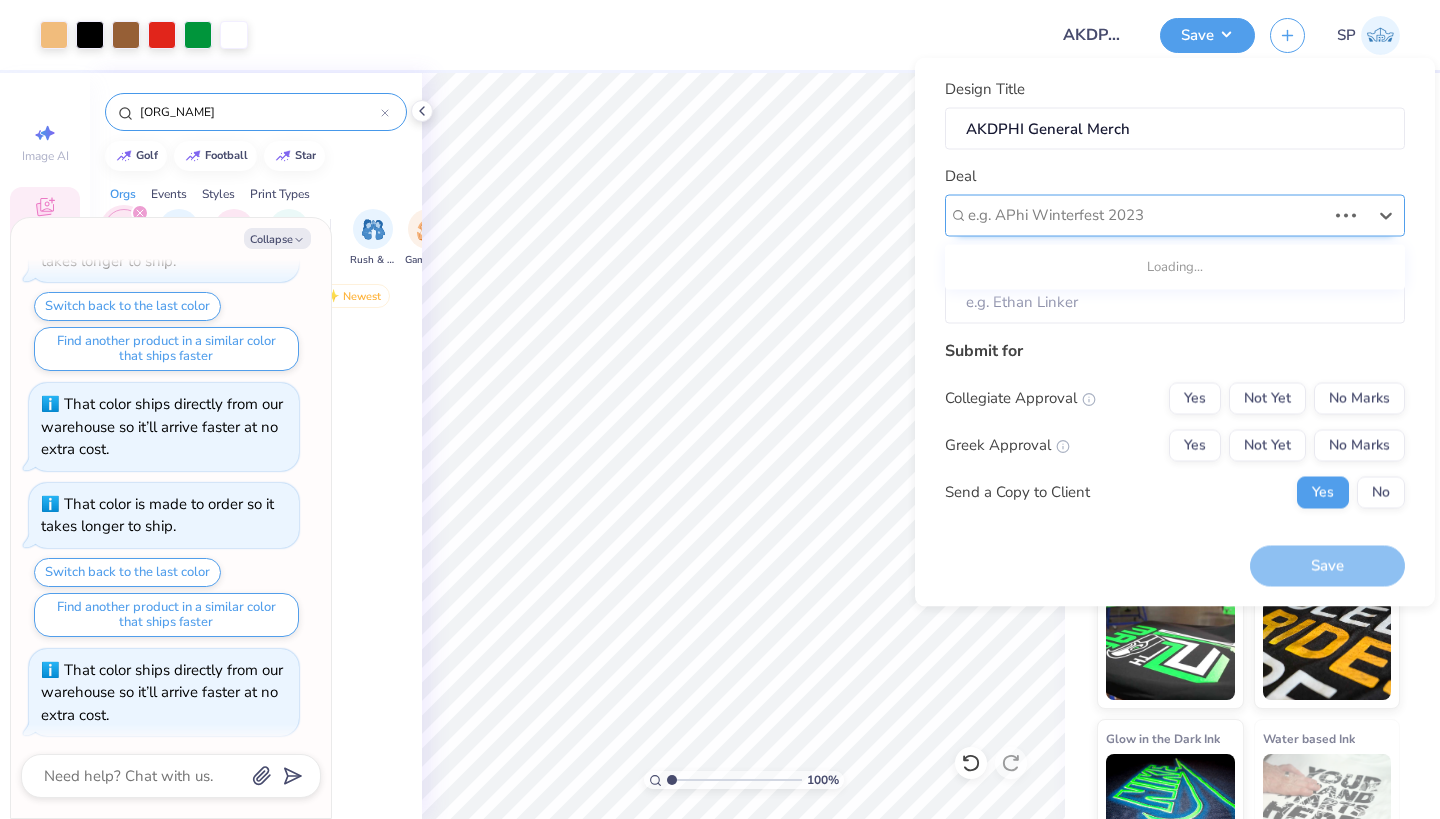 click at bounding box center (1147, 215) 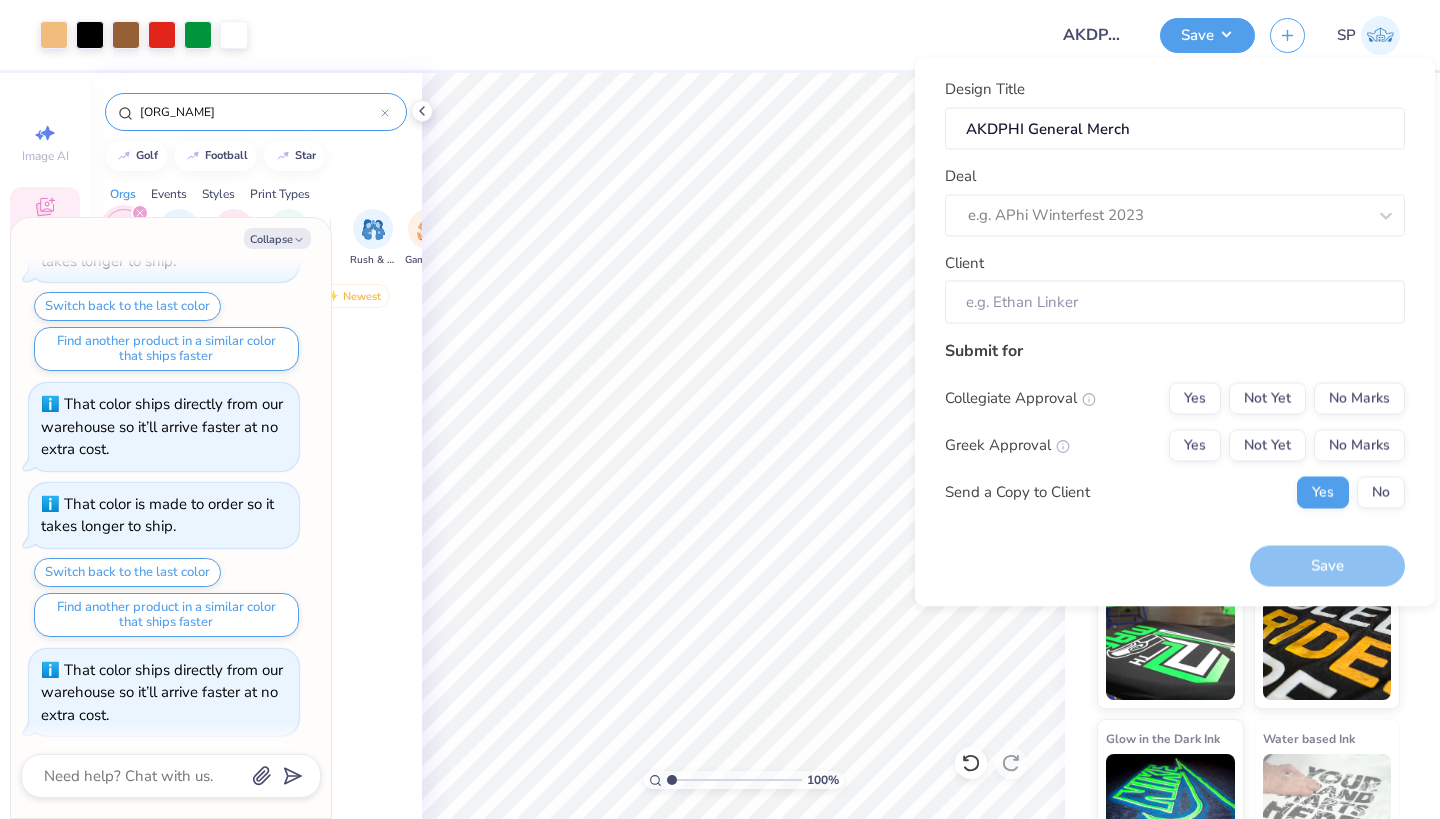 click on "Design Title [ORG_NAME] General Merch Deal e.g. APhi Winterfest 2023 Client Submit for Collegiate Approval Yes Not Yet No Marks Greek Approval Yes Not Yet No Marks Send a Copy to Client Yes No Save" at bounding box center (1175, 332) 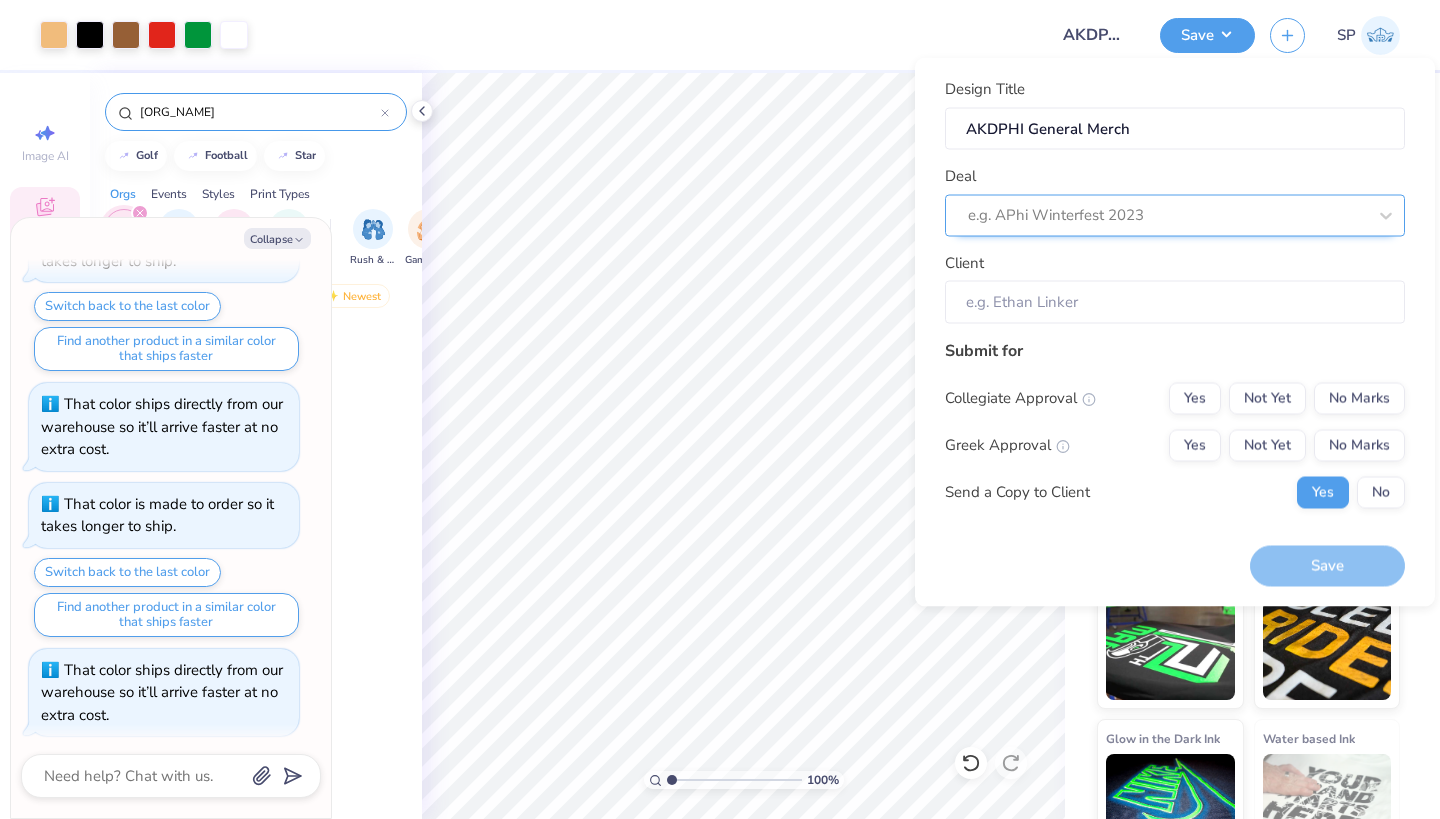 click at bounding box center (1167, 215) 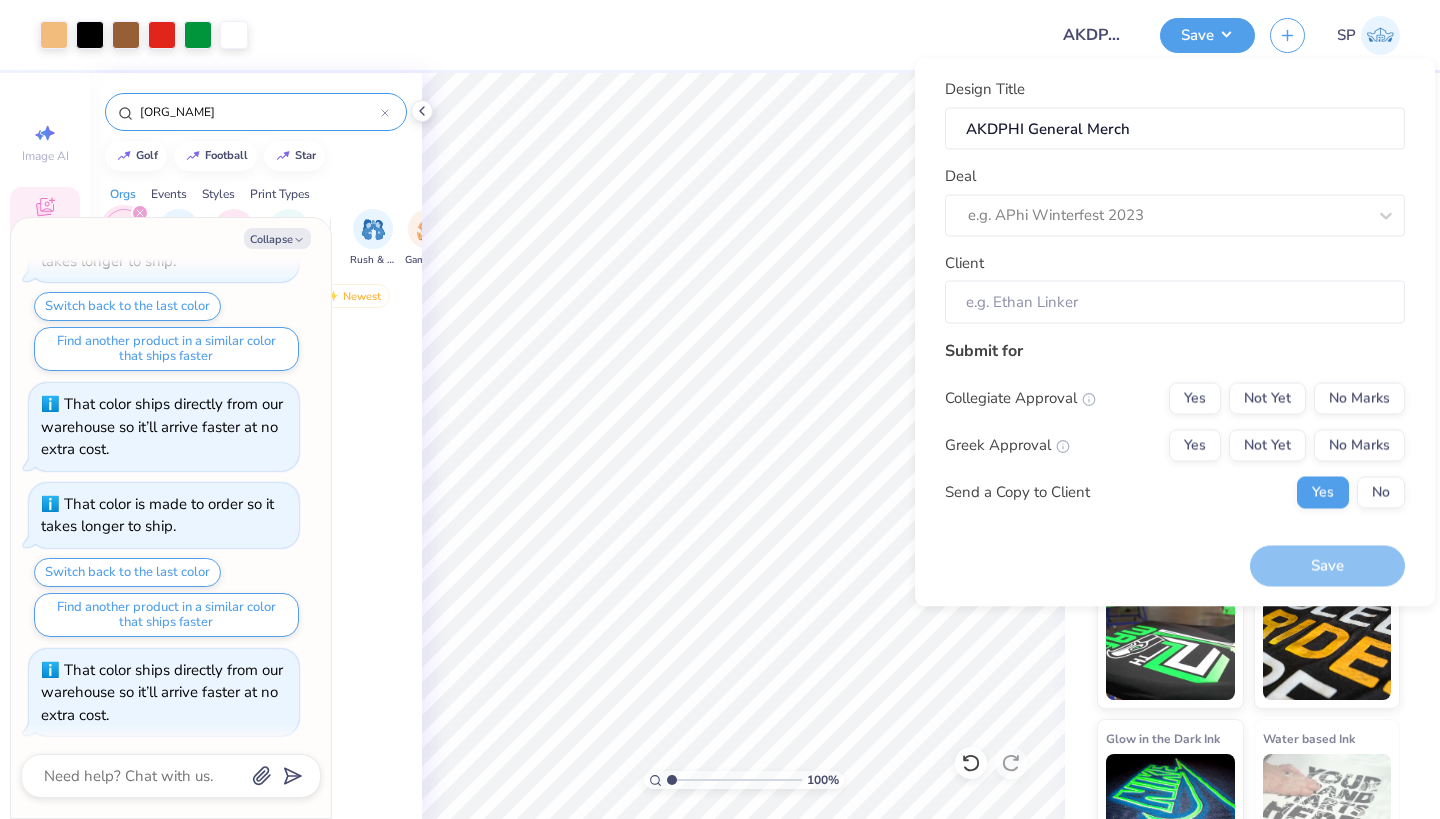 click on "Design Title [ORG_NAME] General Merch Deal e.g. APhi Winterfest 2023 Client Submit for Collegiate Approval Yes Not Yet No Marks Greek Approval Yes Not Yet No Marks Send a Copy to Client Yes No Save" at bounding box center [1175, 332] 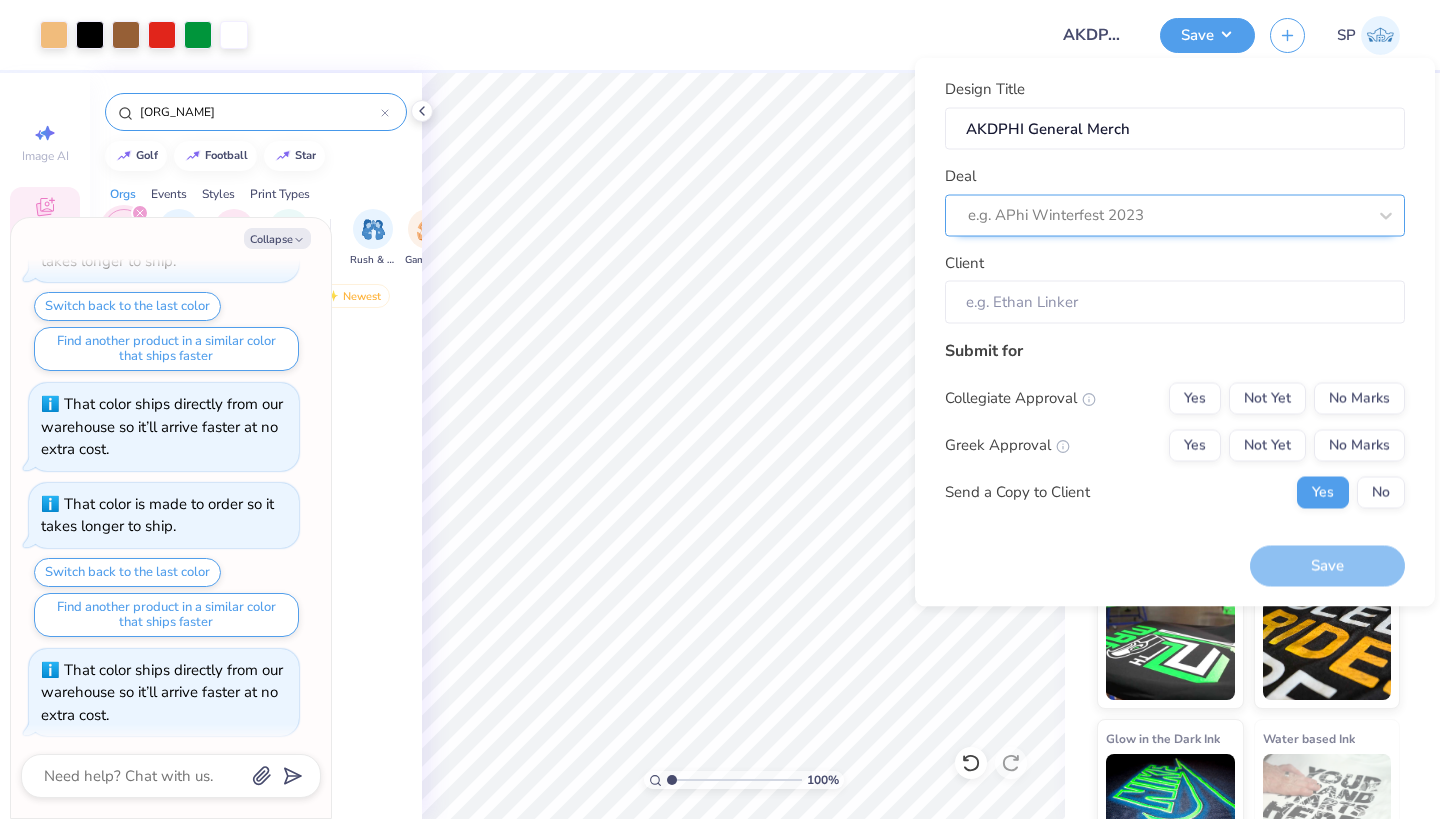 click at bounding box center (1167, 215) 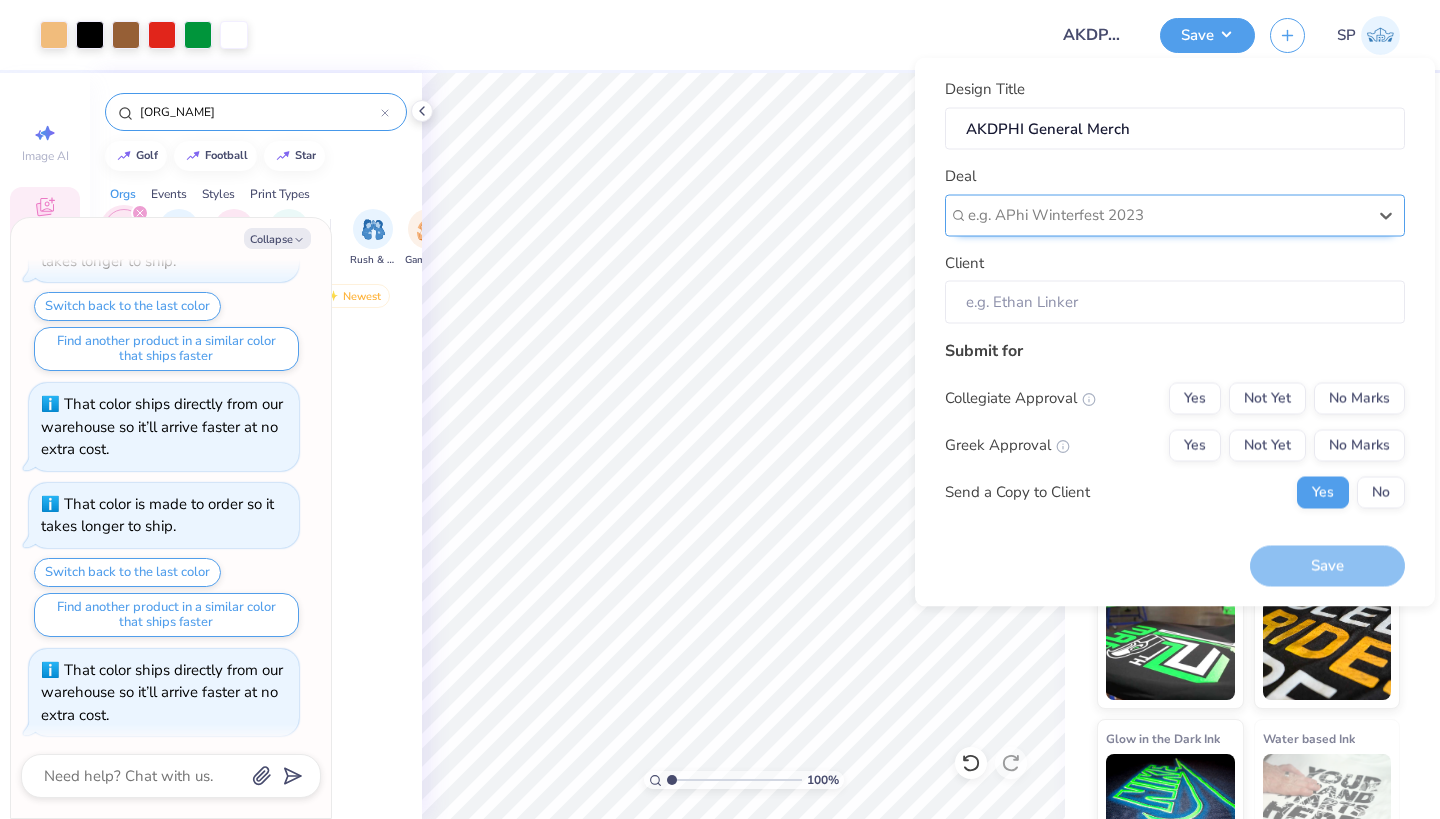 click on "e.g. APhi Winterfest 2023" at bounding box center (1167, 215) 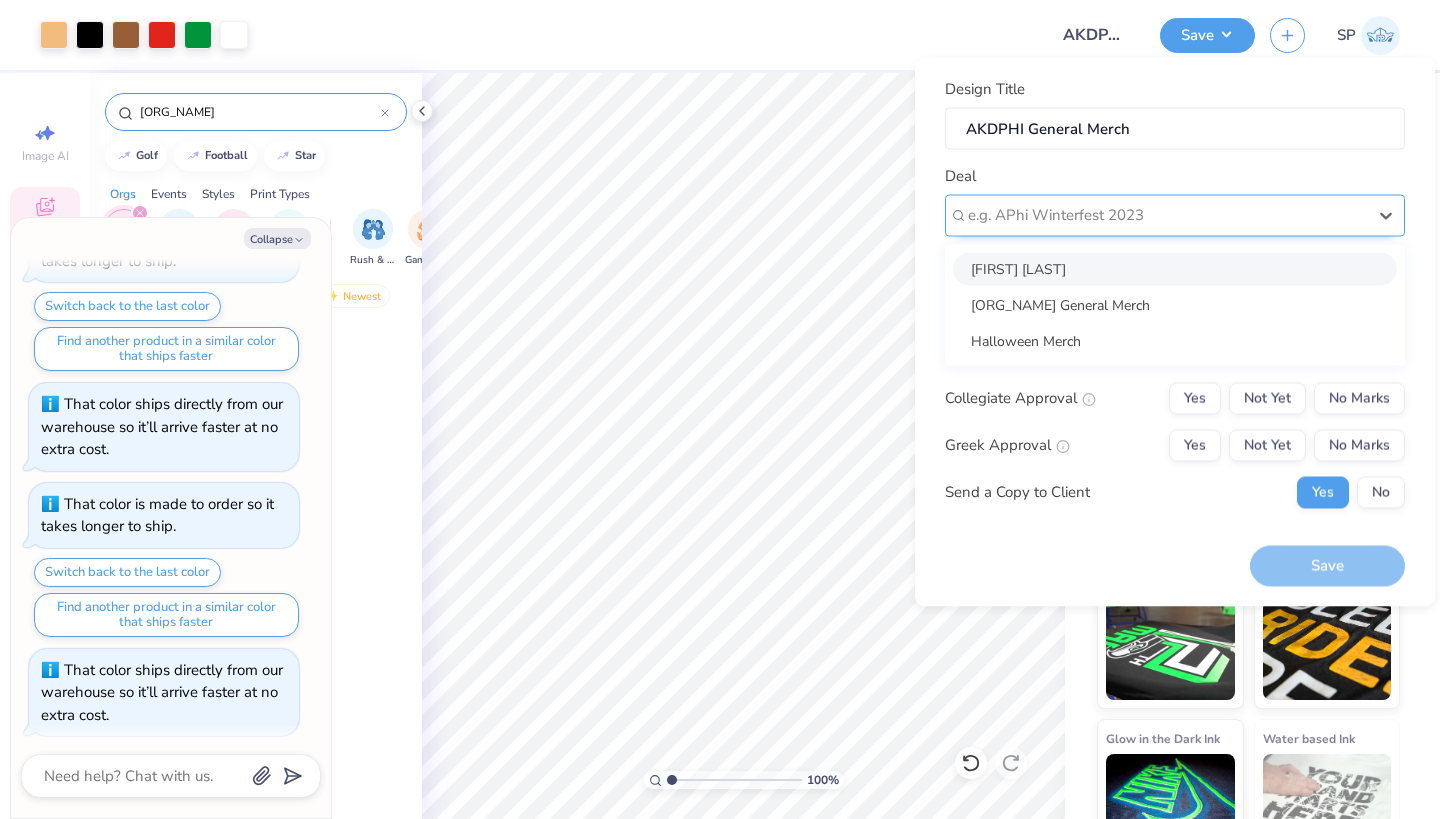 click on "e.g. APhi Winterfest 2023" at bounding box center (1167, 215) 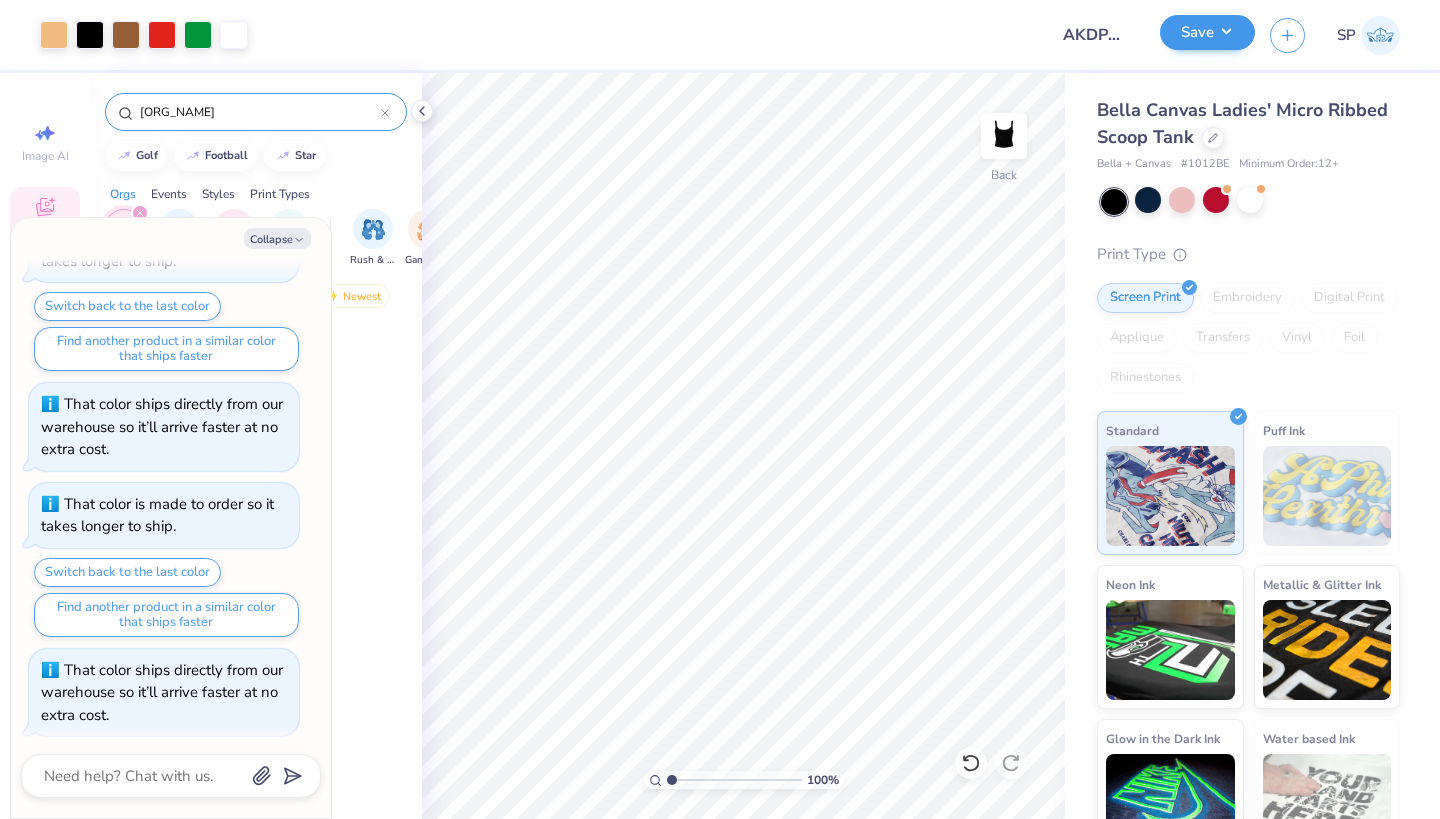click on "Save" at bounding box center [1207, 32] 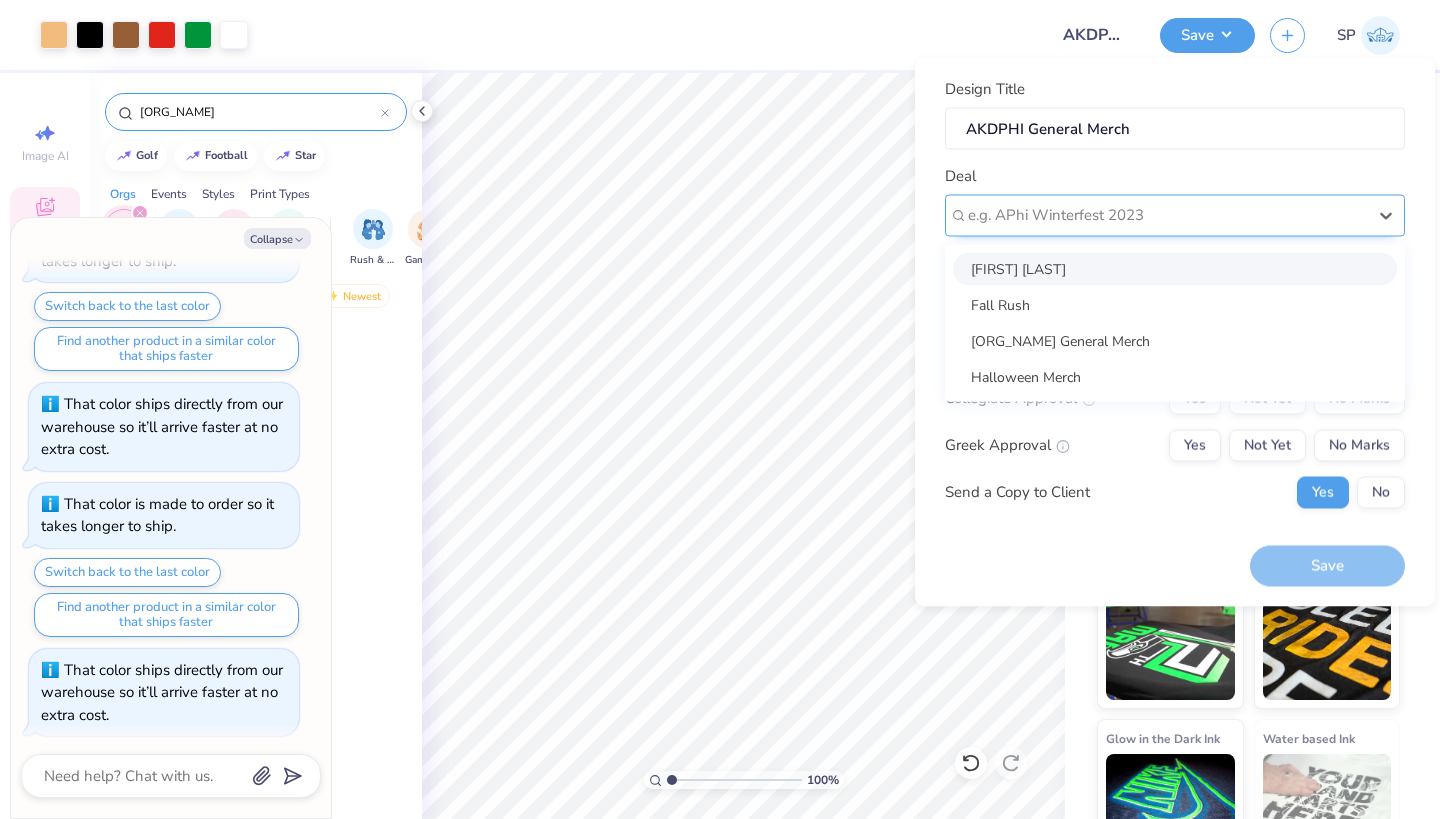 click on "e.g. APhi Winterfest 2023" at bounding box center (1167, 215) 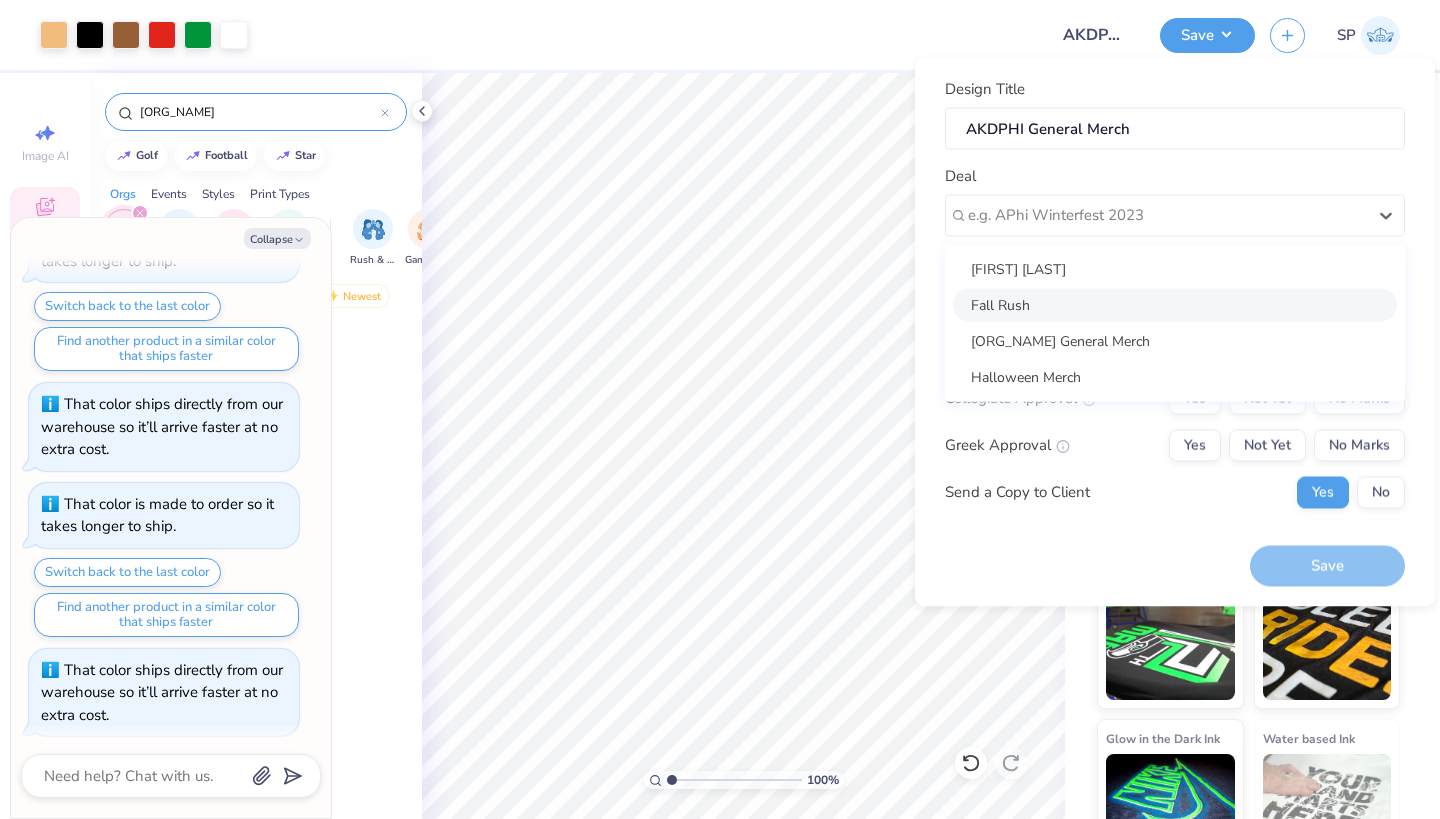 click on "Fall Rush" at bounding box center (1175, 304) 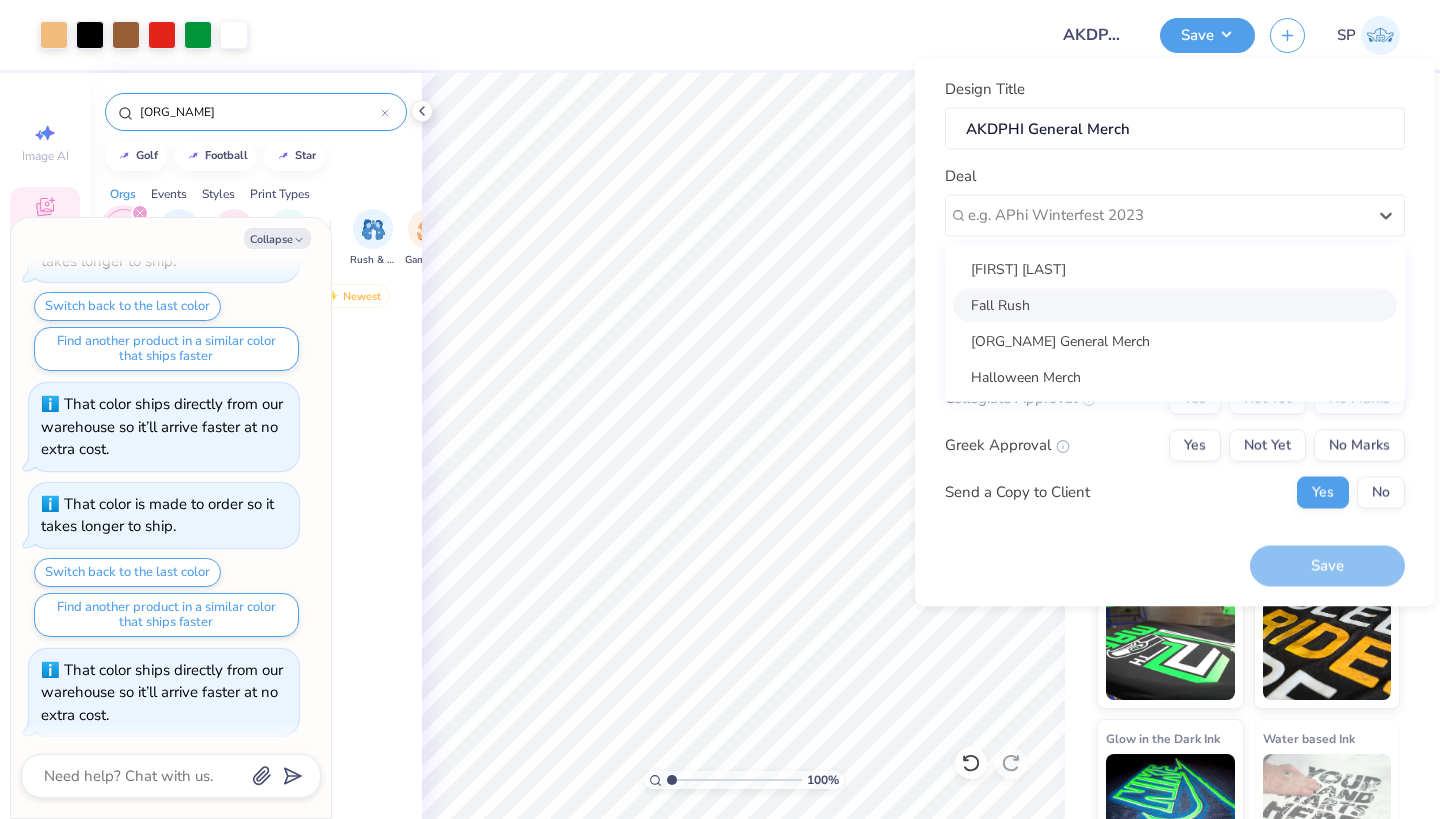 type on "x" 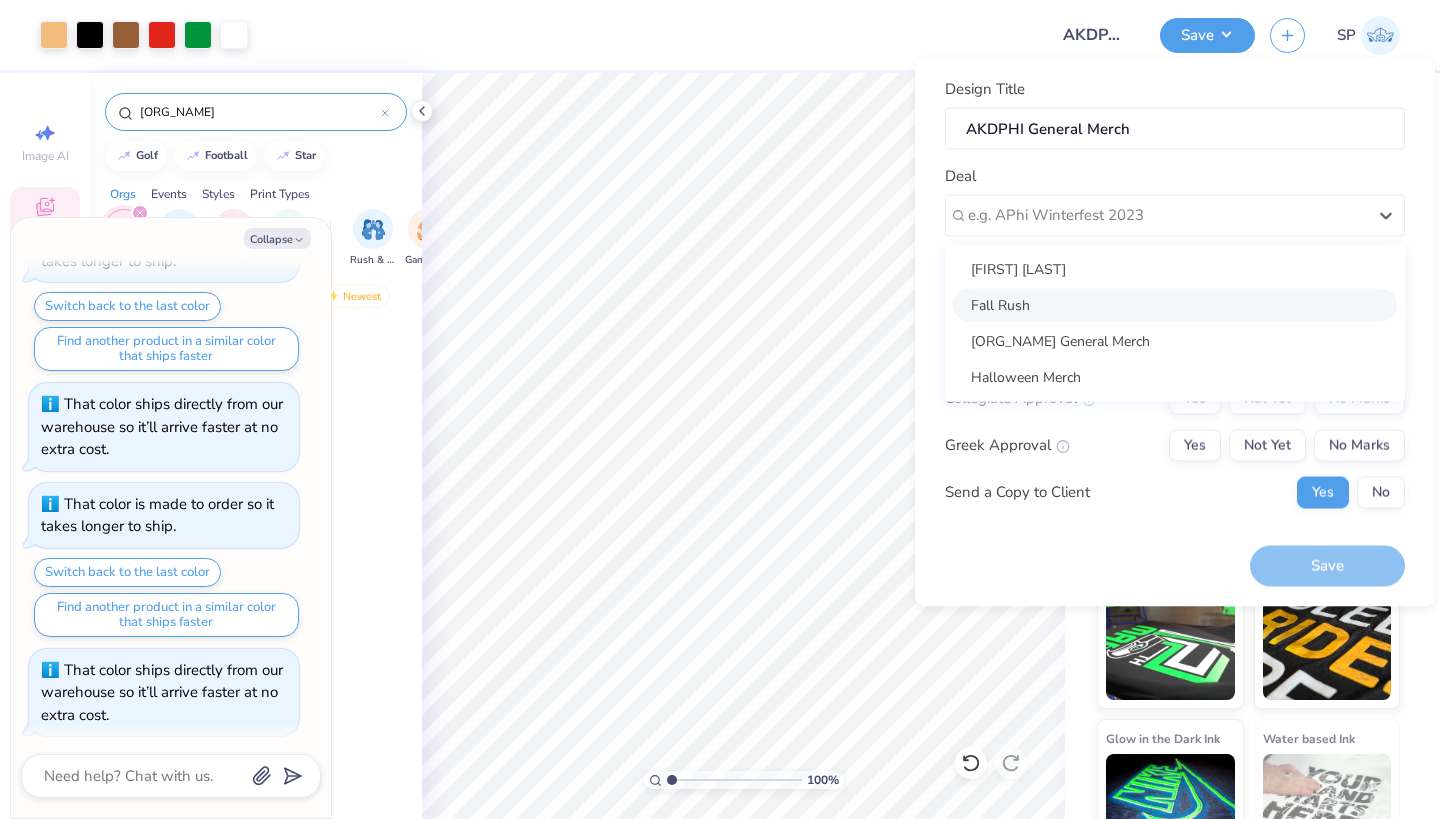 type on "[FIRST] [LAST]" 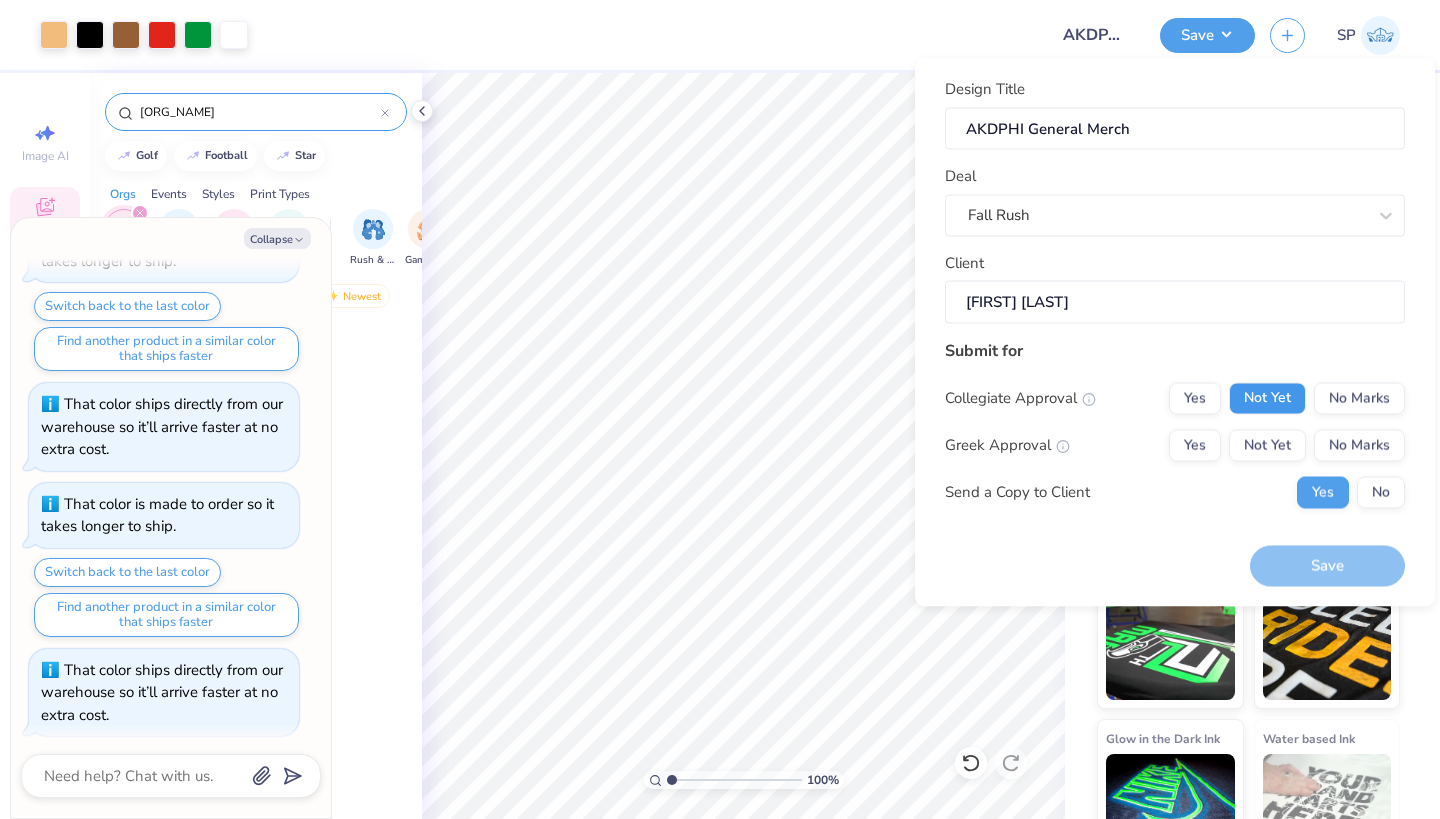 click on "Not Yet" at bounding box center [1267, 398] 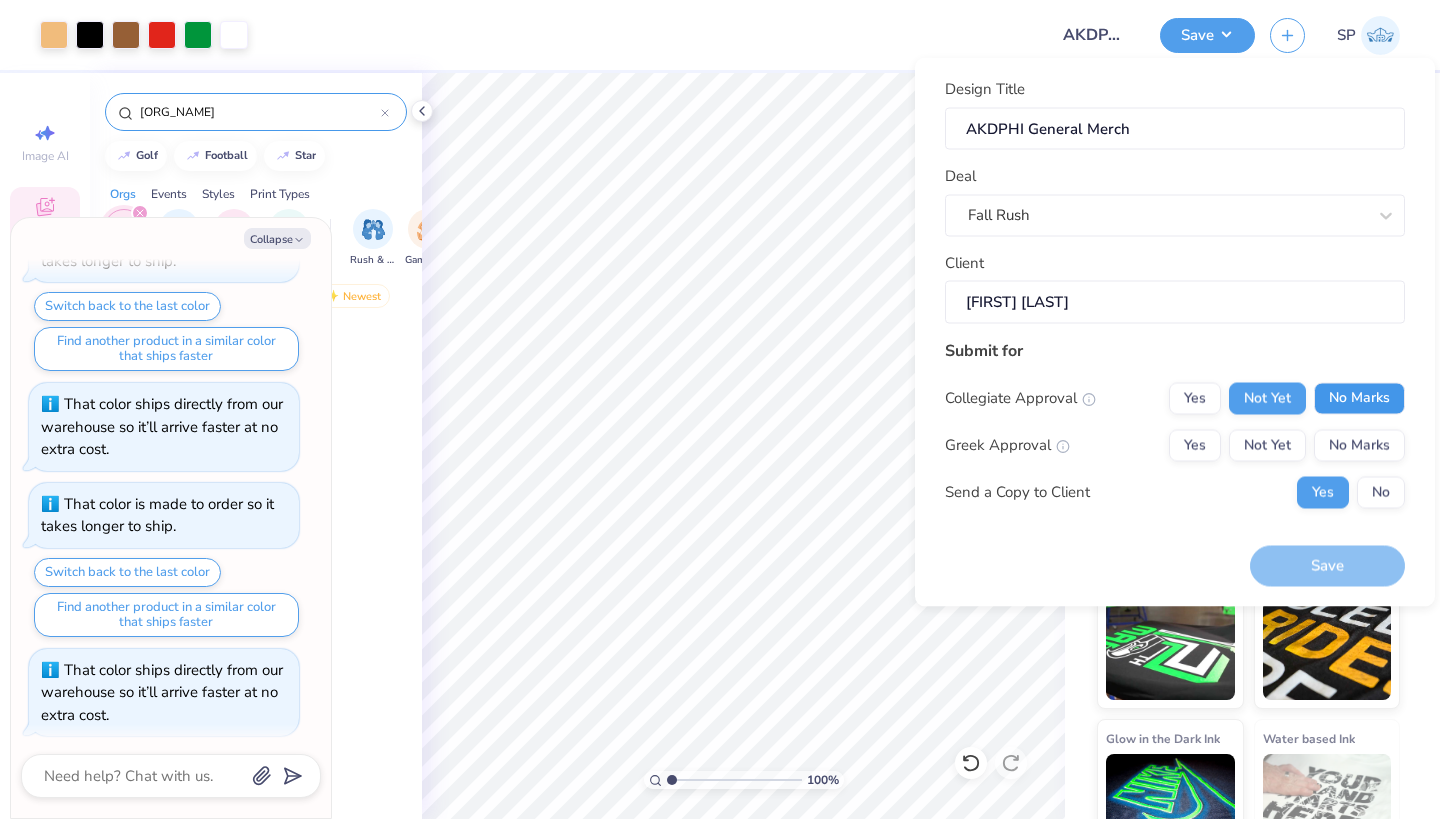 click on "No Marks" at bounding box center [1359, 398] 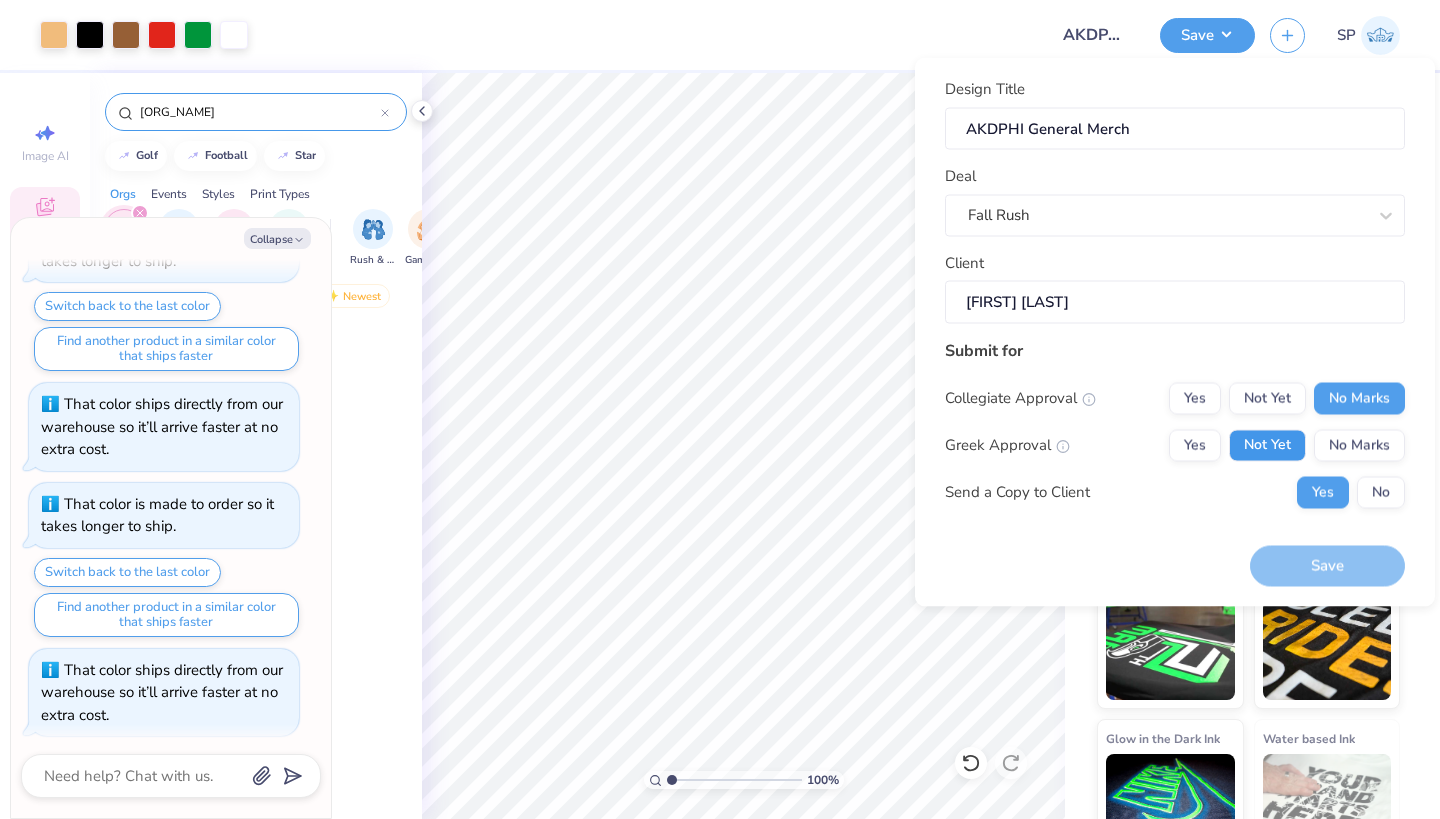 click on "Not Yet" at bounding box center (1267, 445) 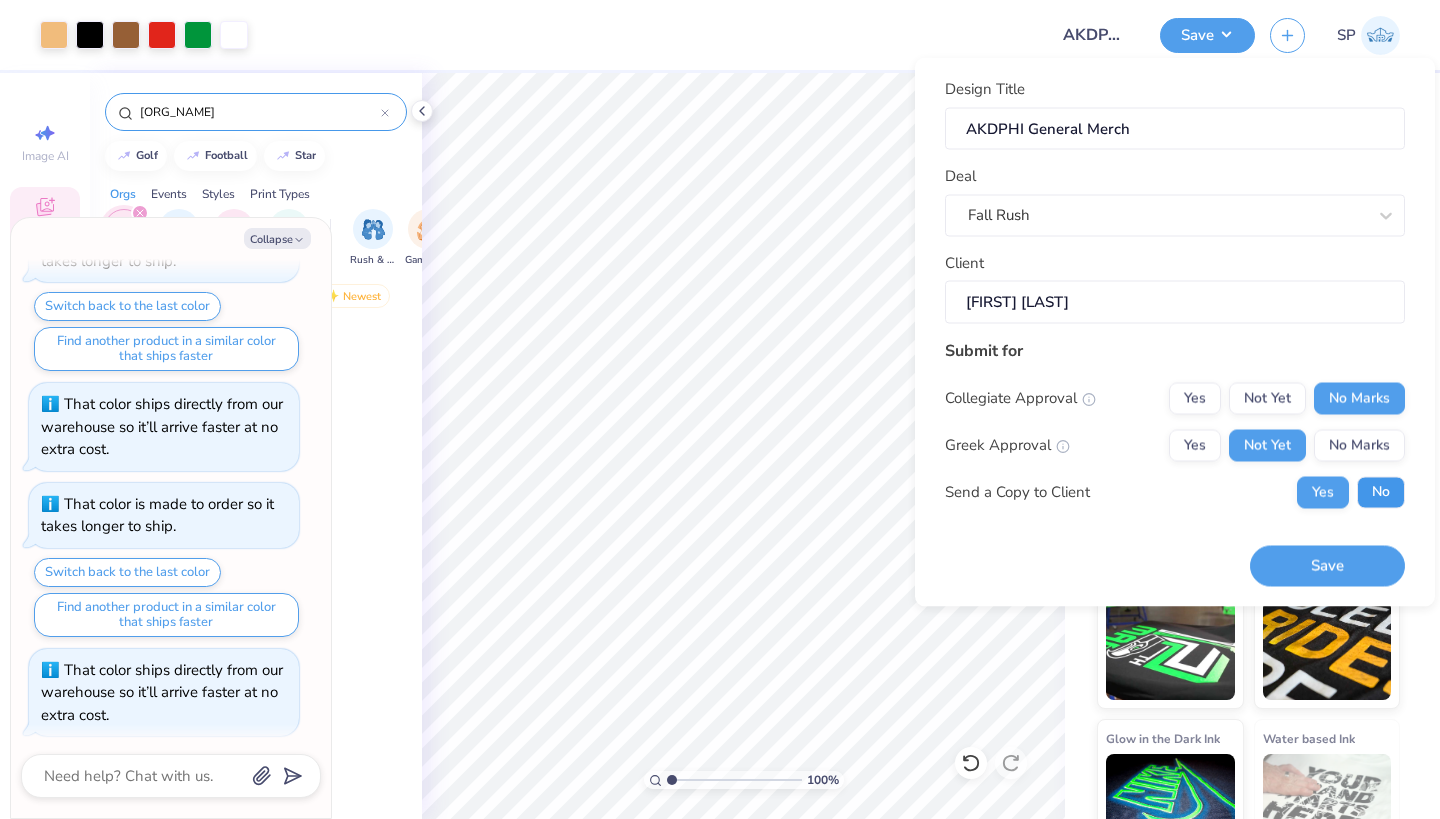 click on "No" at bounding box center (1381, 492) 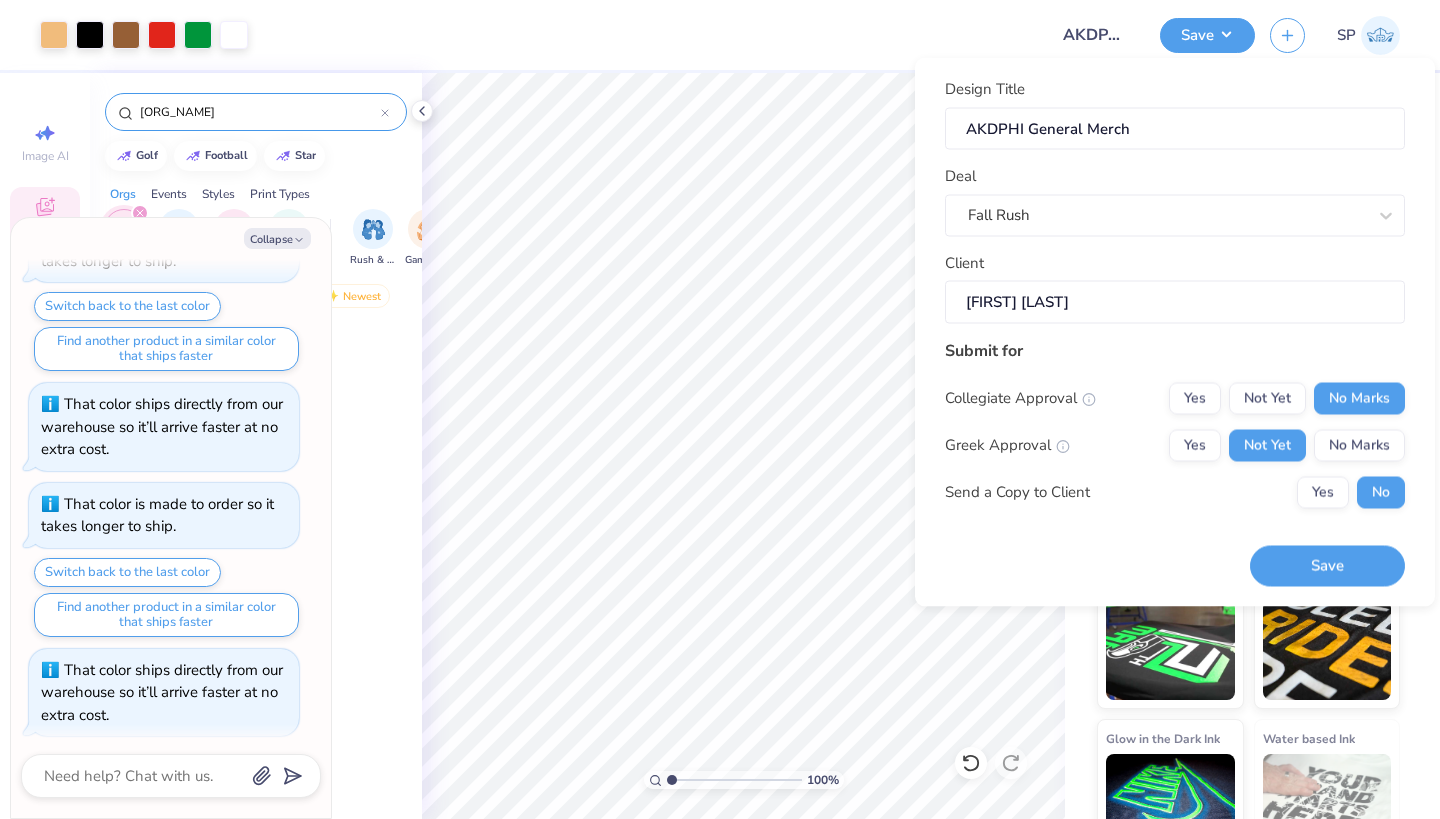 click on "Save" at bounding box center (1327, 554) 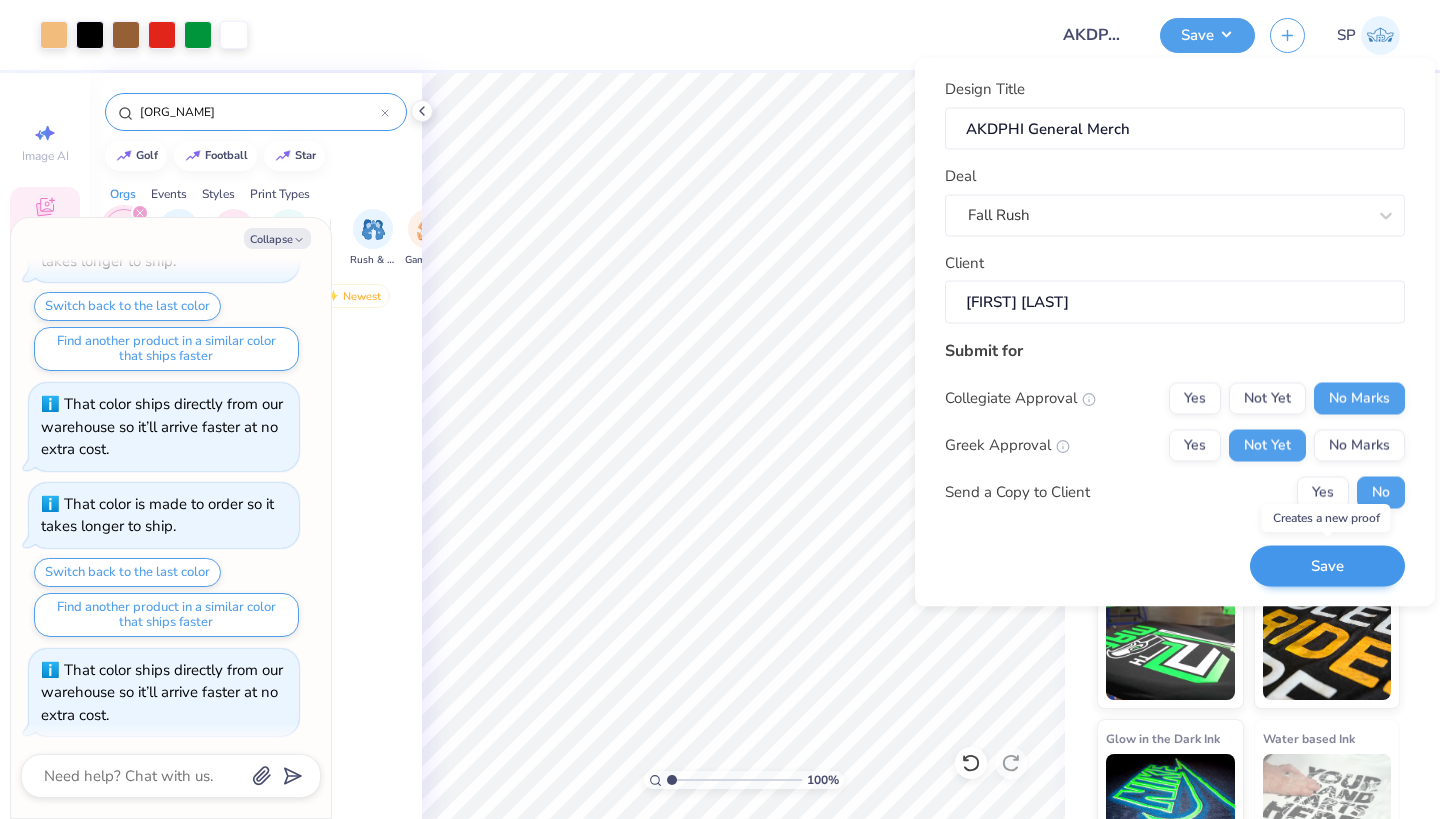 click on "Save" at bounding box center (1327, 566) 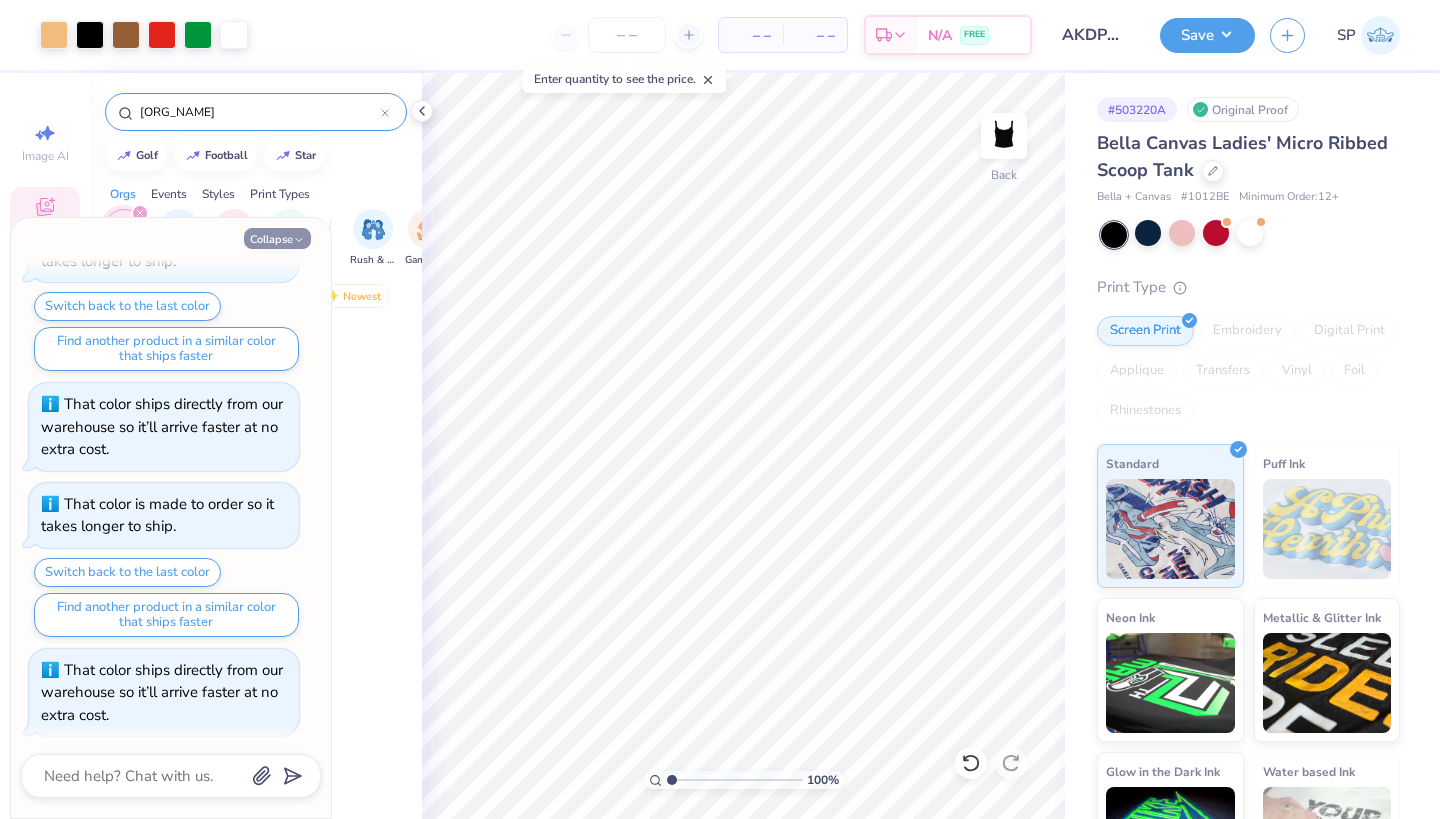 click on "Collapse" at bounding box center (277, 238) 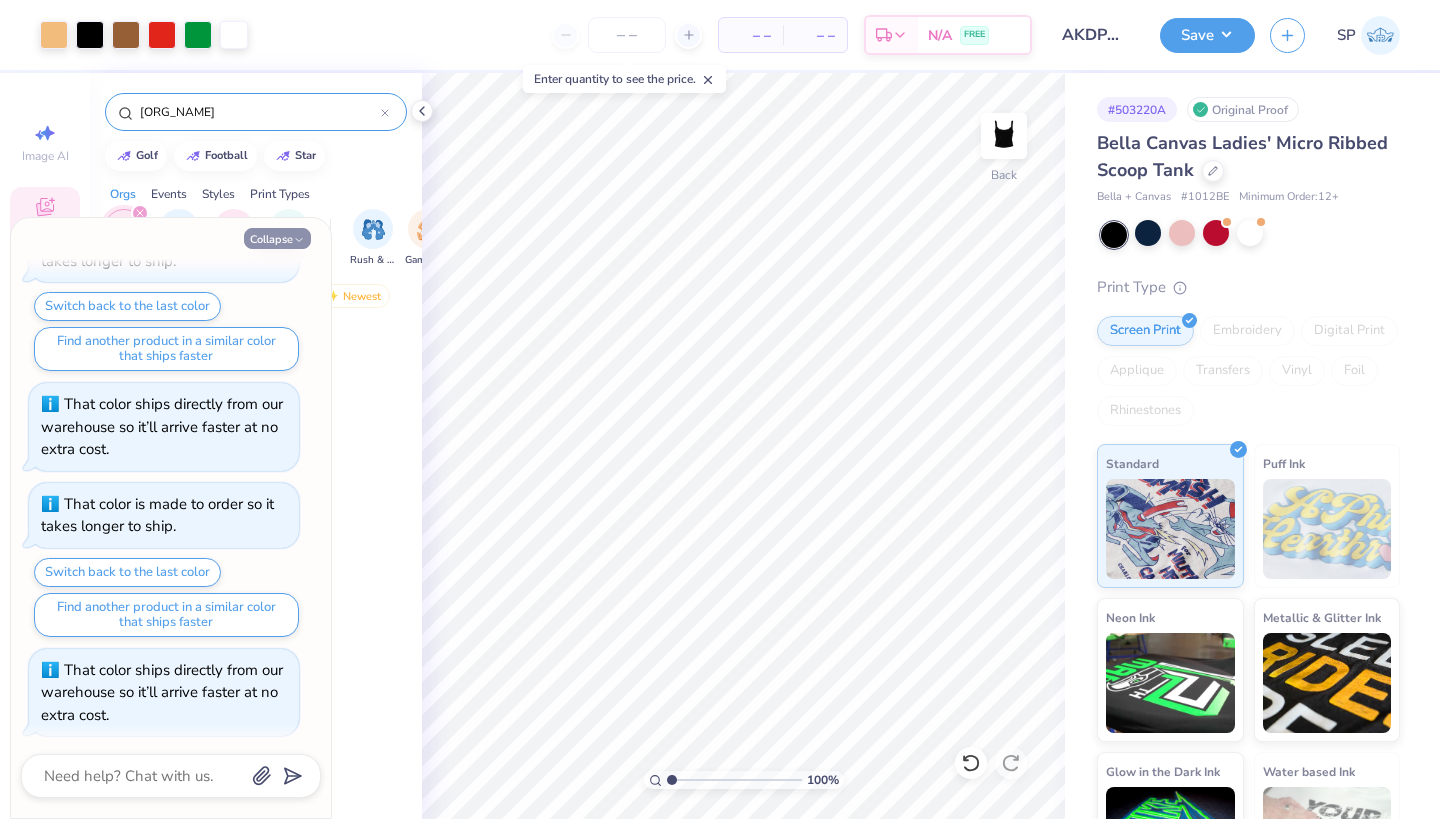 type on "x" 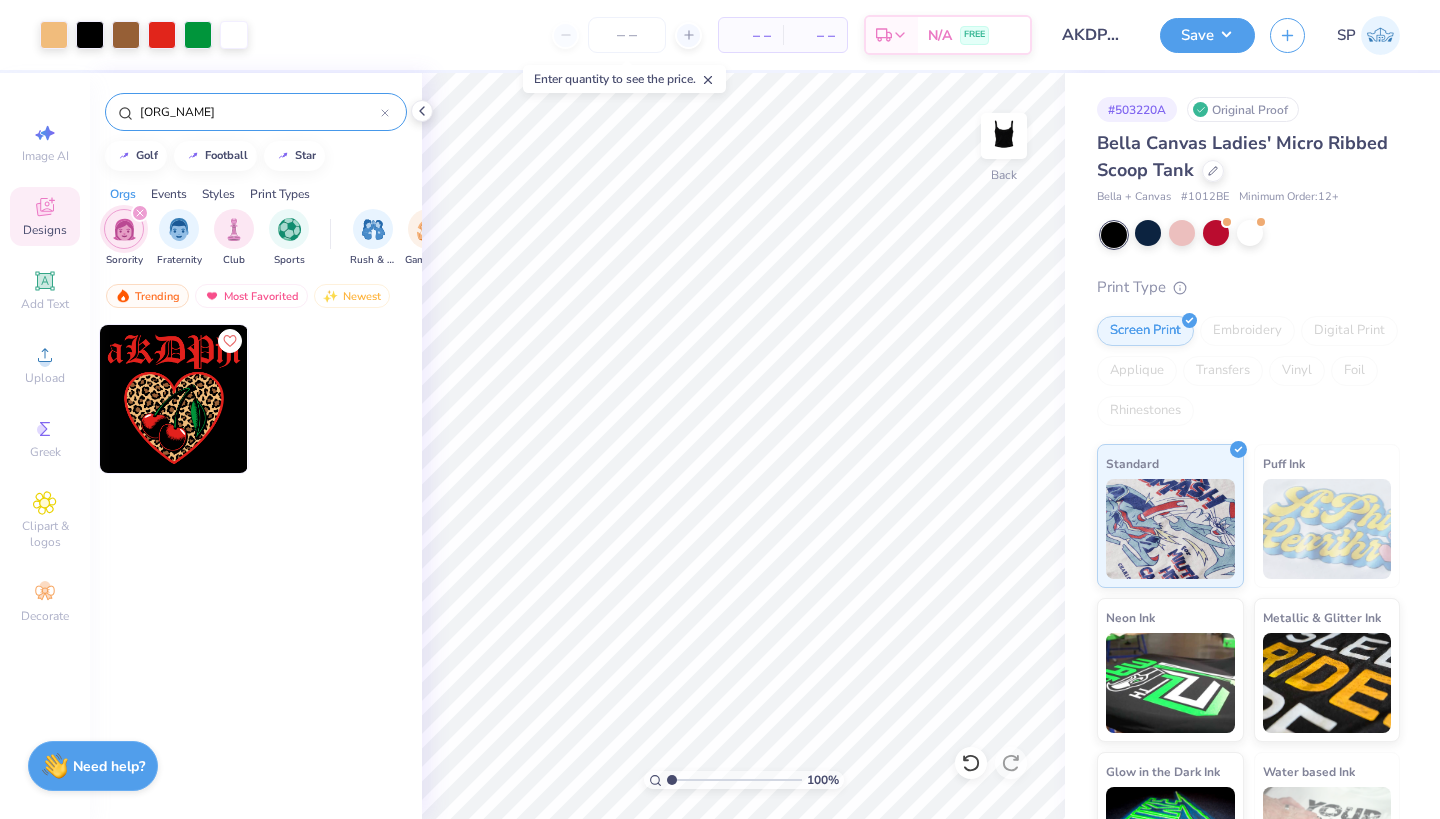 click at bounding box center (174, 399) 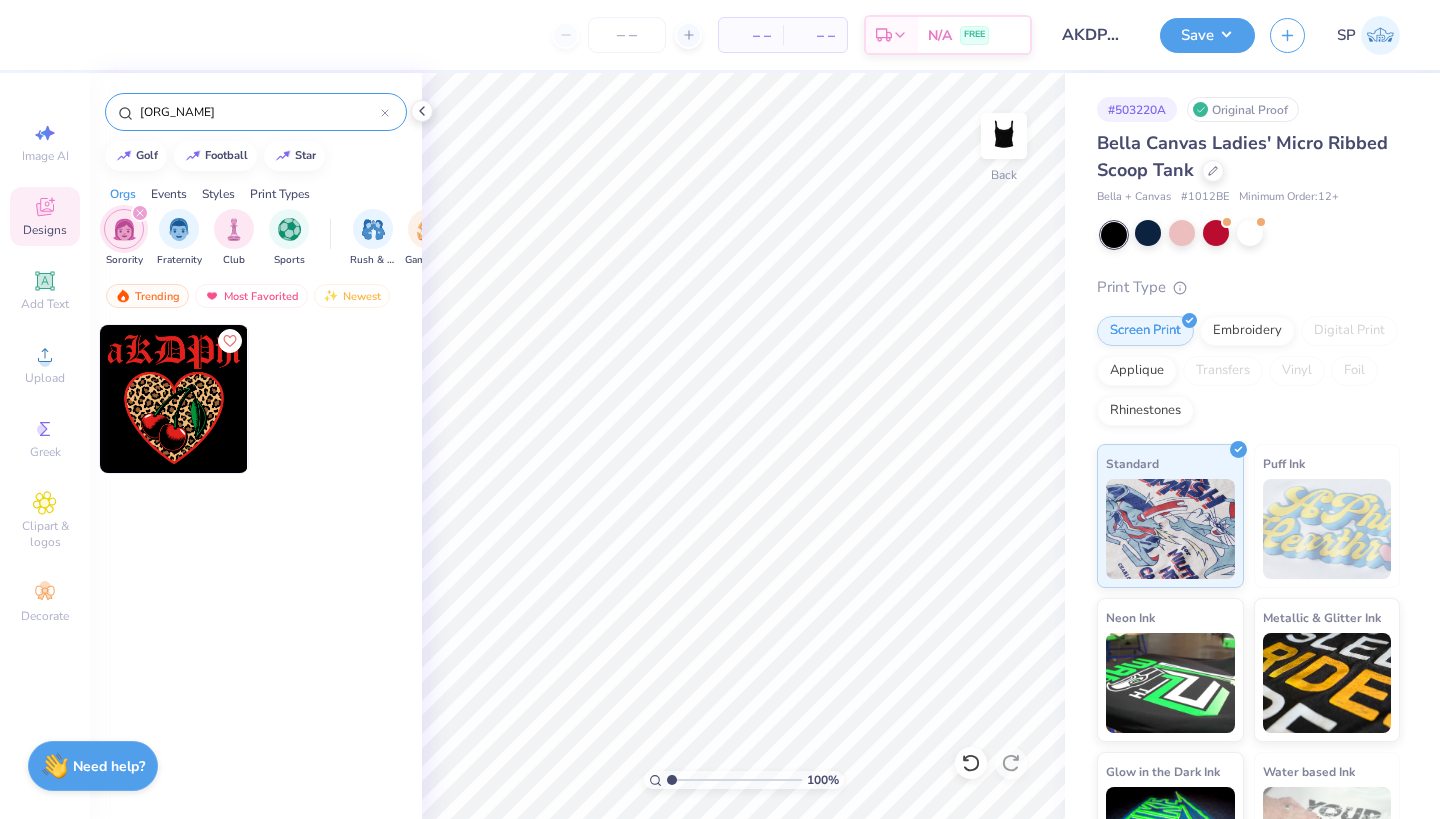 click on "[ORG_NAME]" at bounding box center [259, 112] 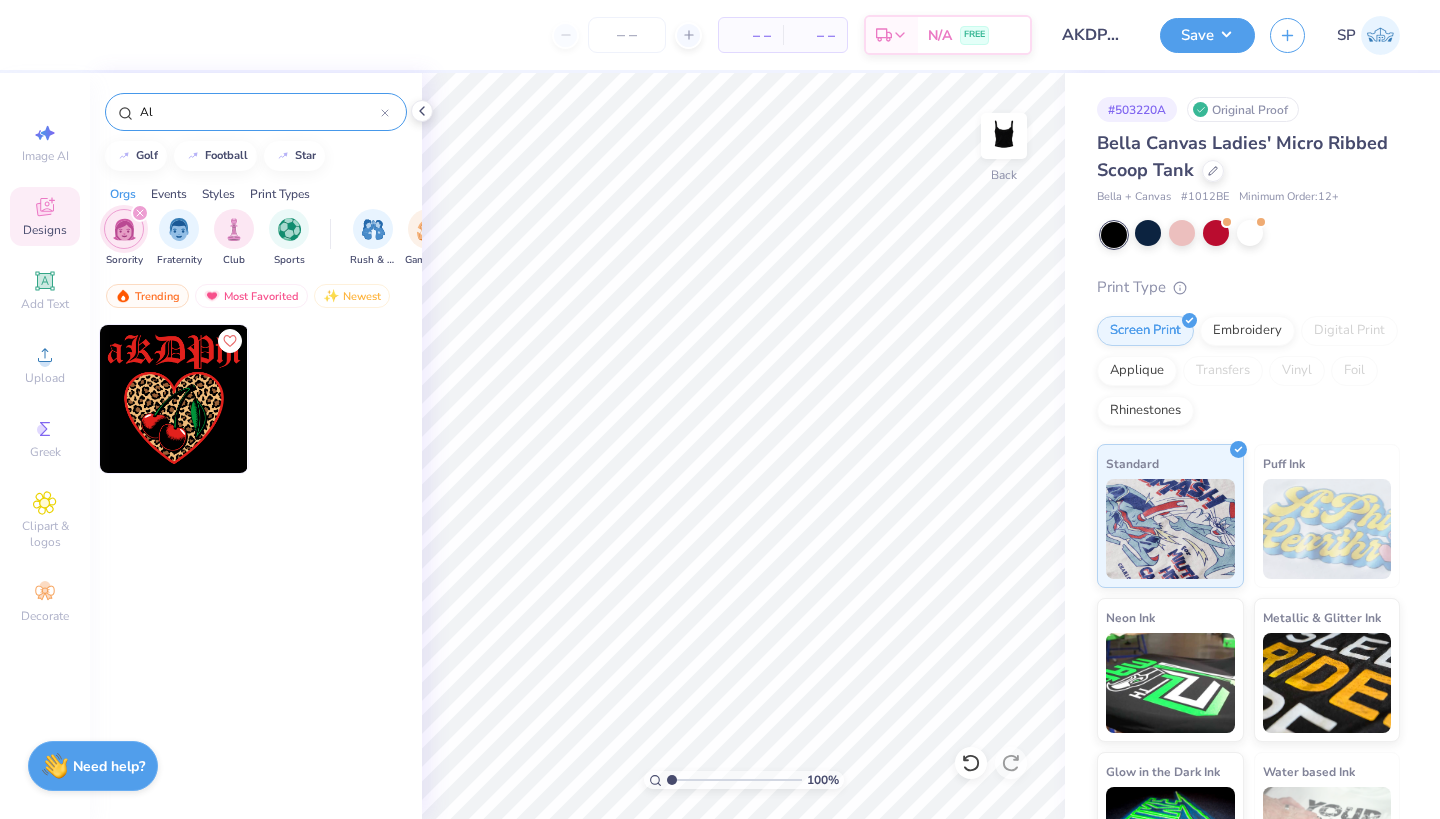 type on "A" 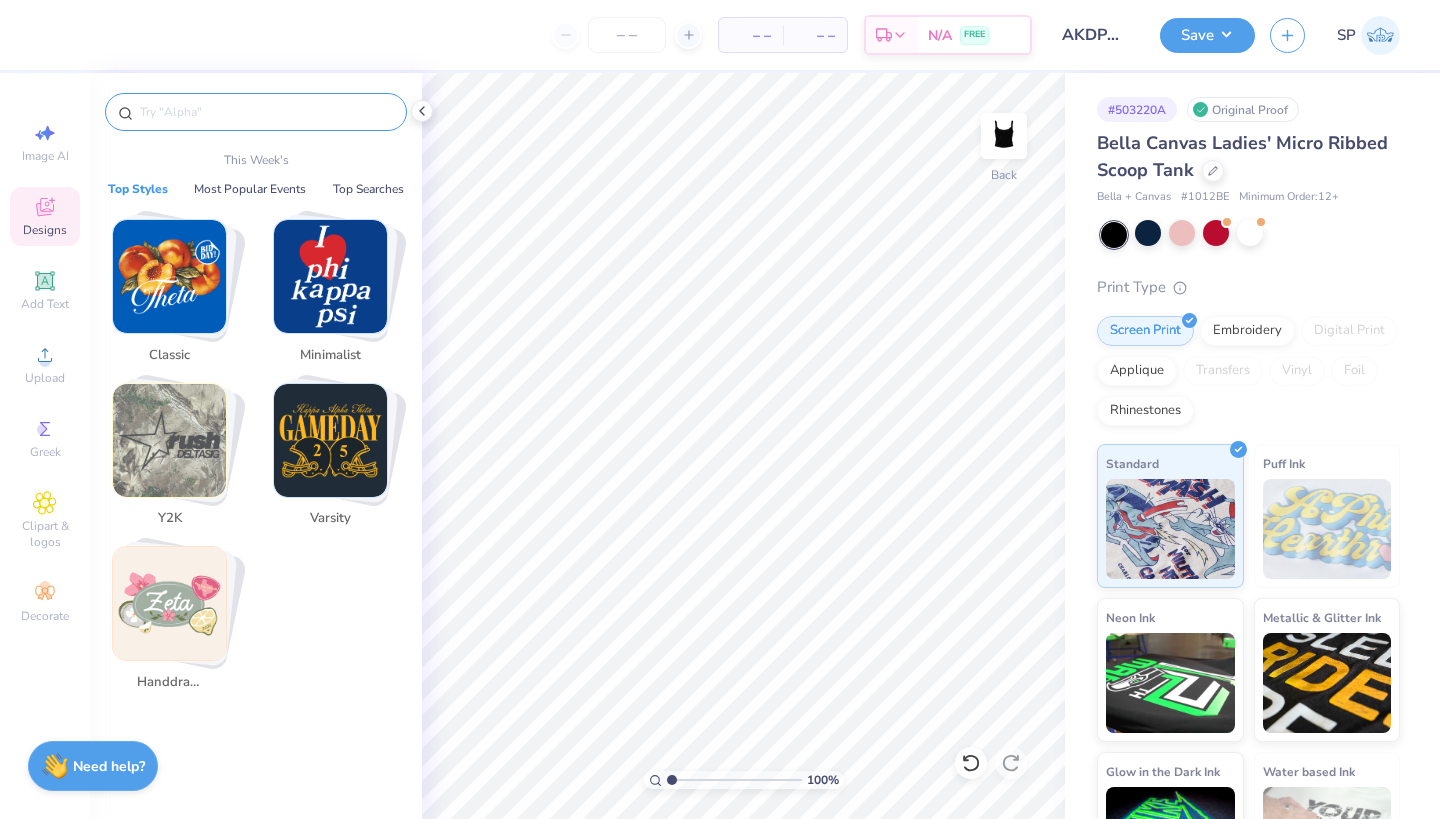 type 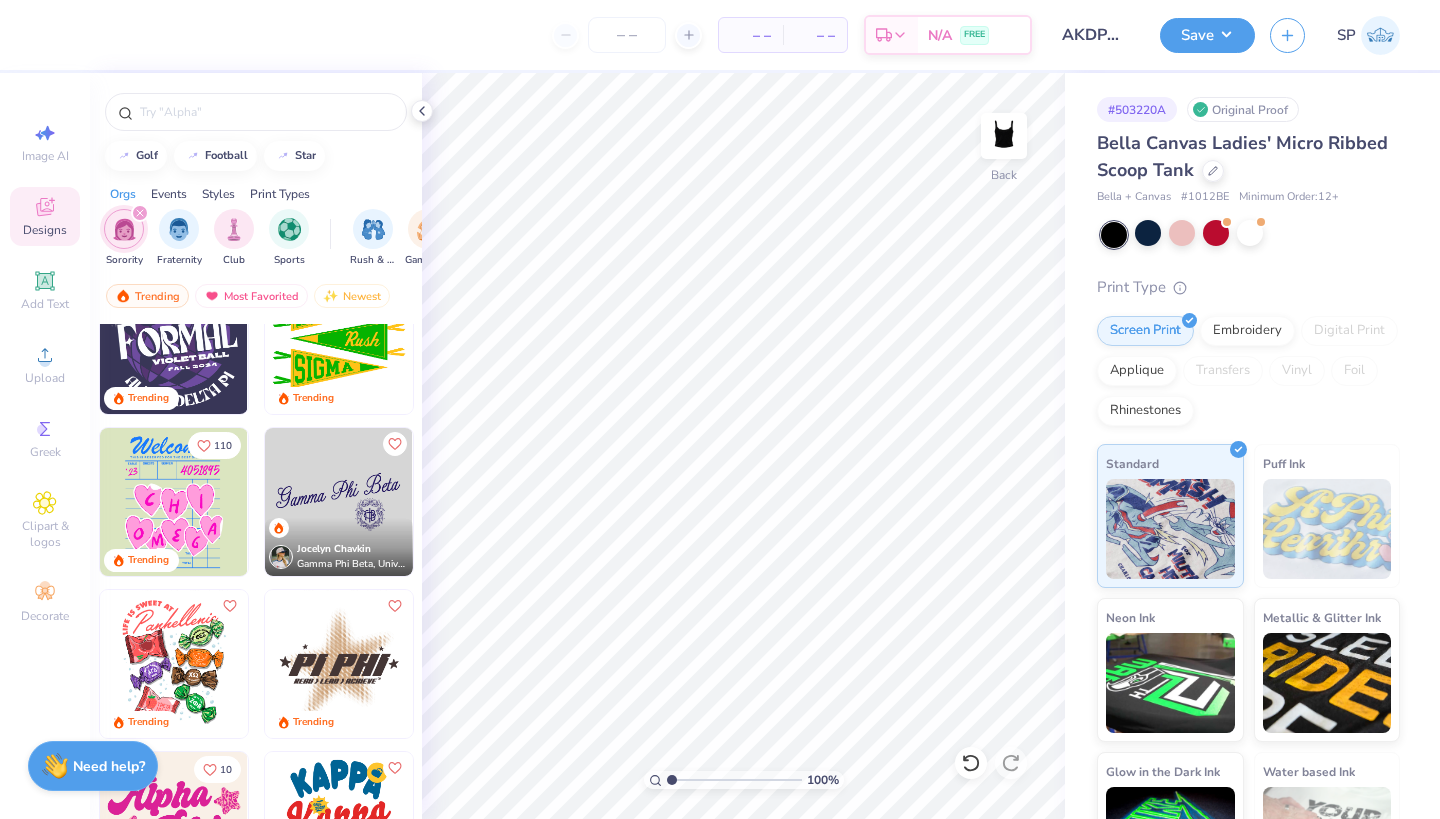 scroll, scrollTop: 5568, scrollLeft: 0, axis: vertical 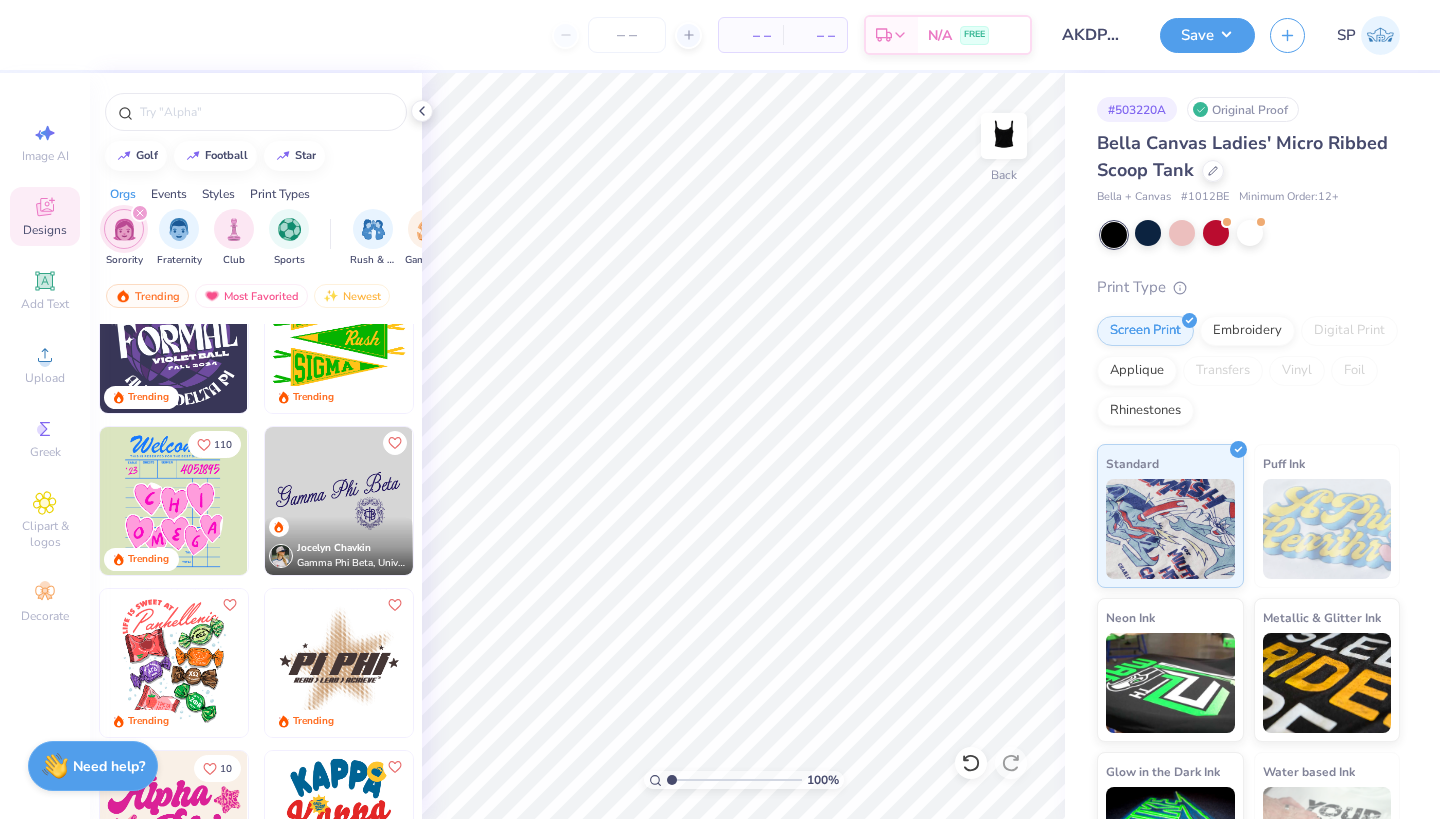 click at bounding box center (339, 501) 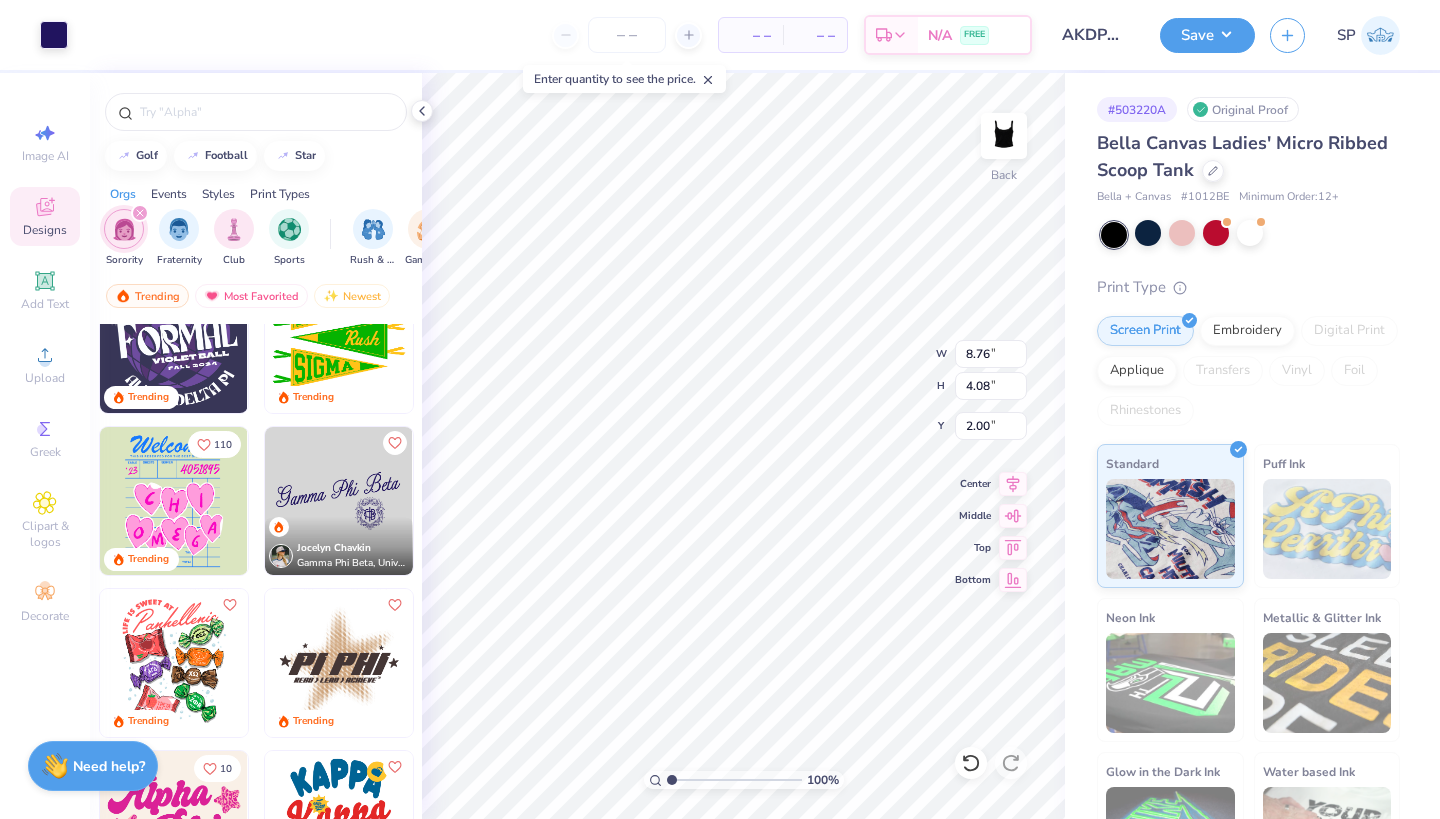 type on "6.25" 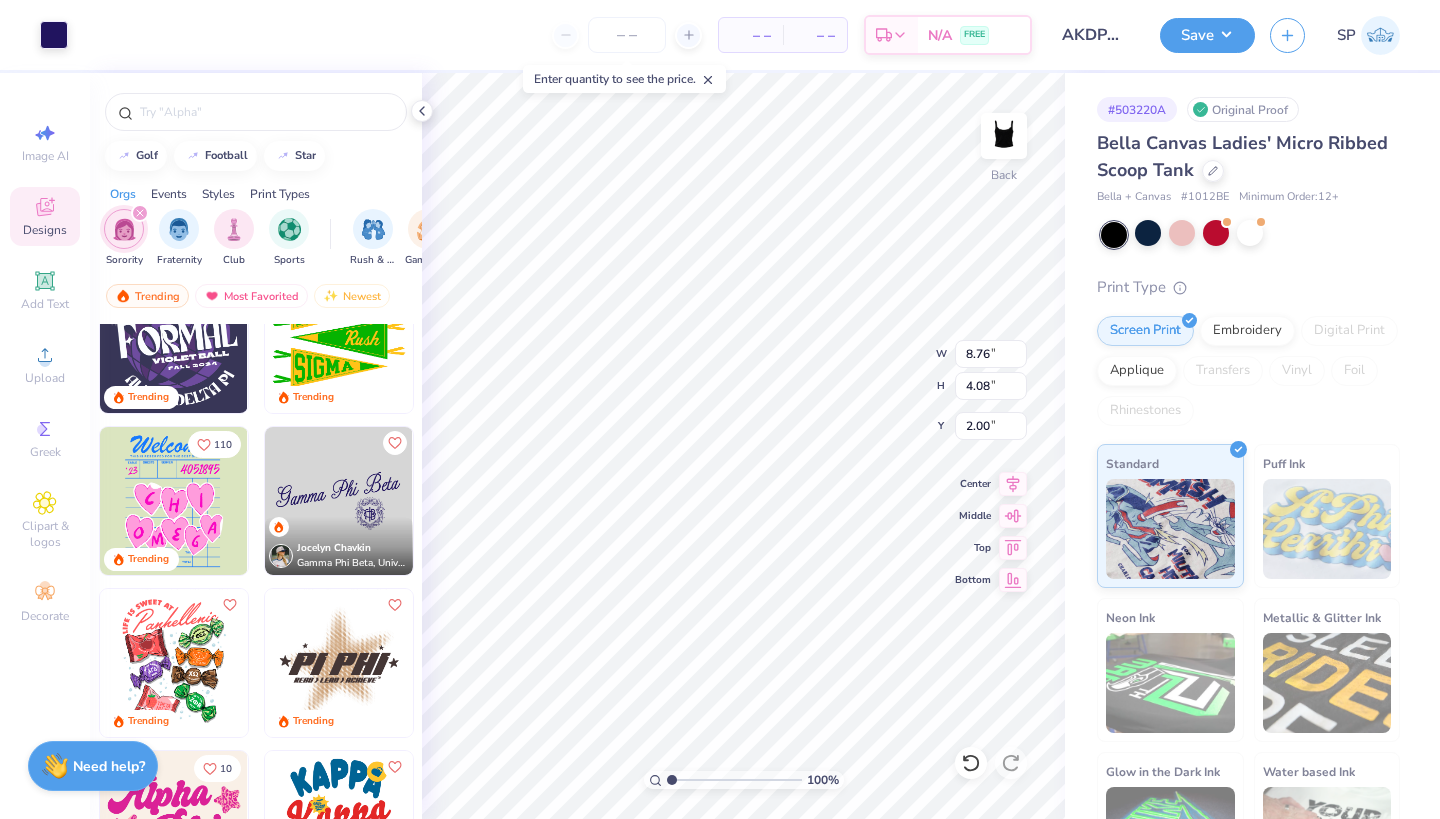 type on "2.91" 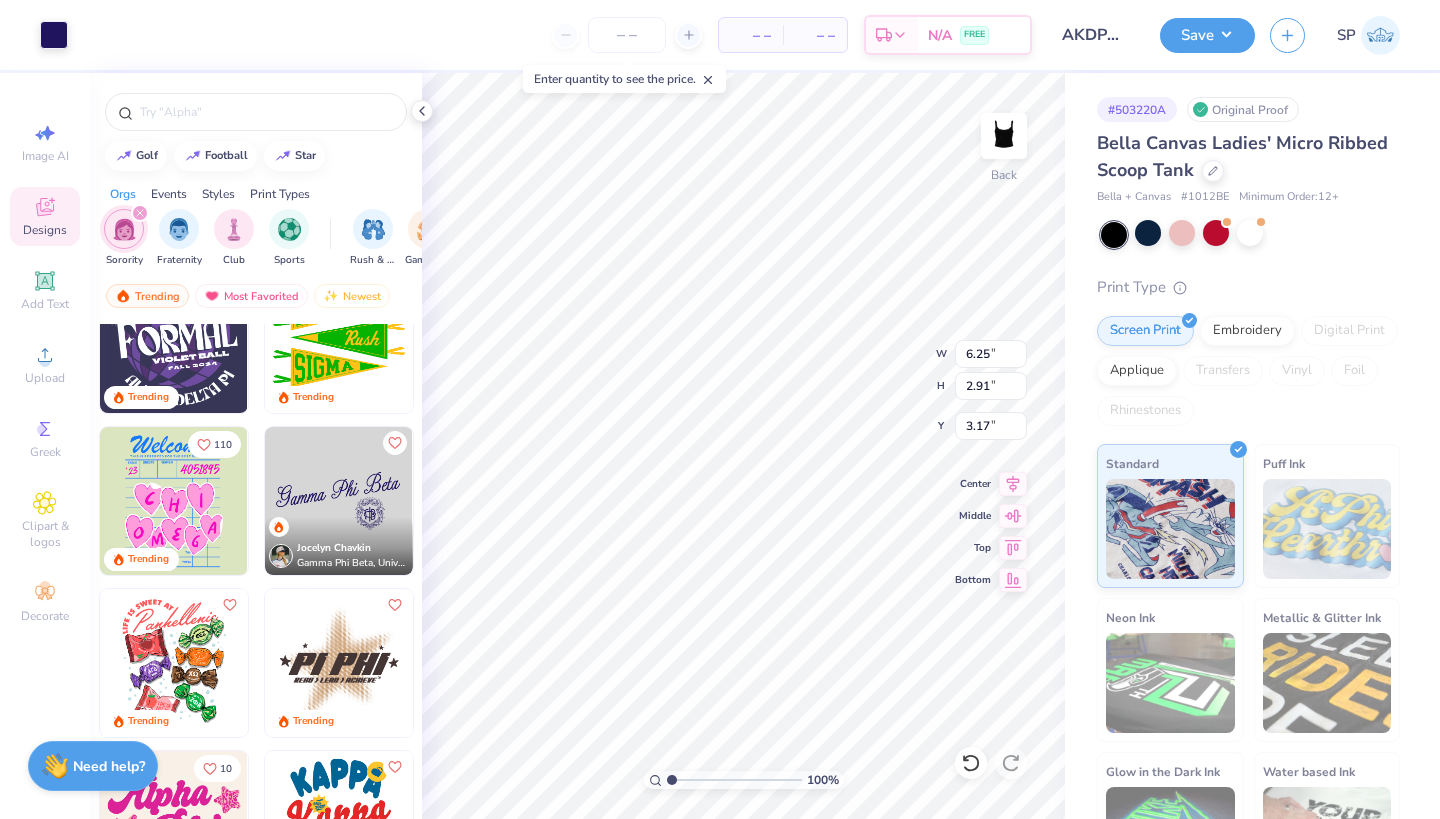 type on "2.00" 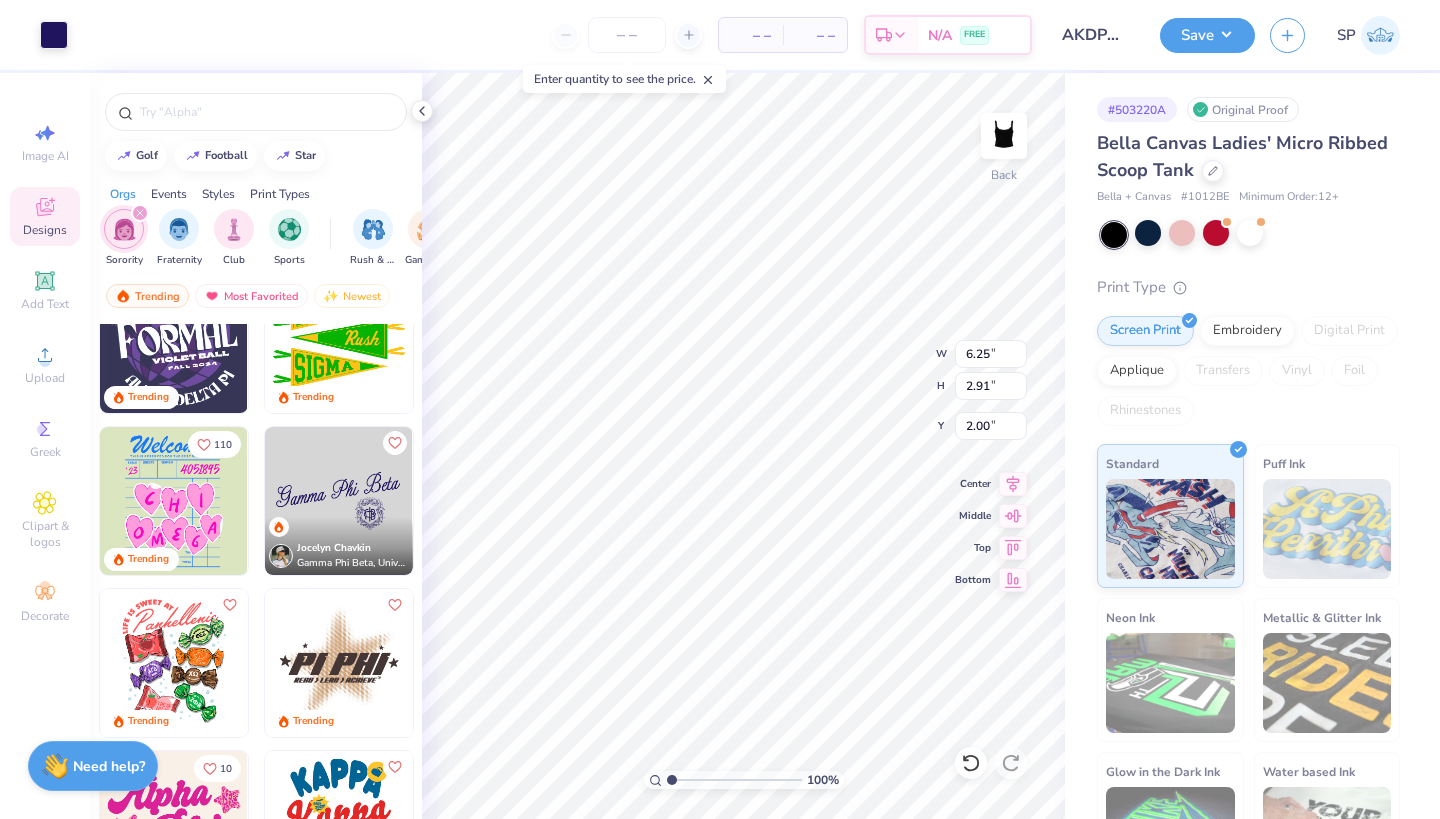 type on "2.59" 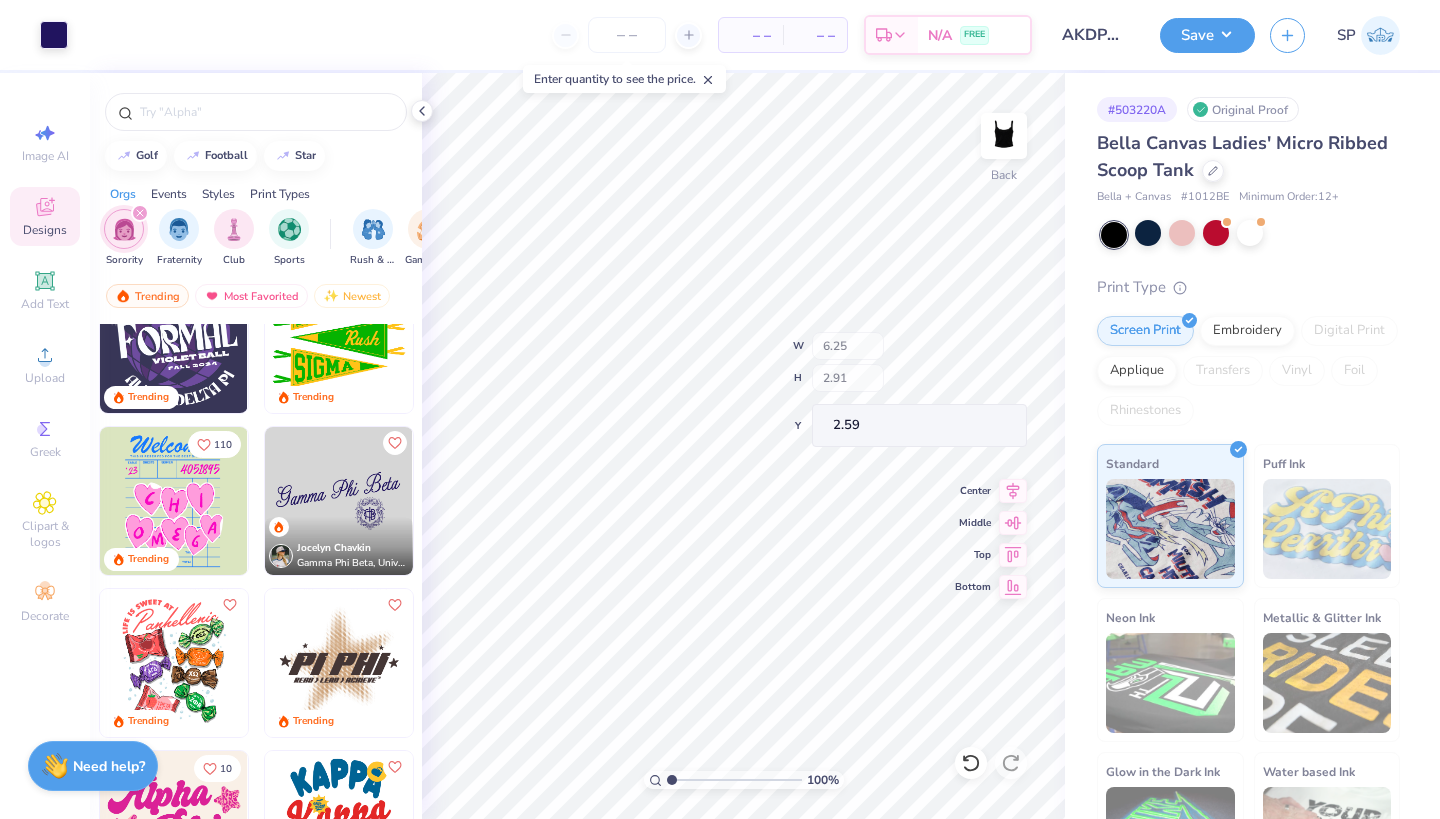 type on "1.77" 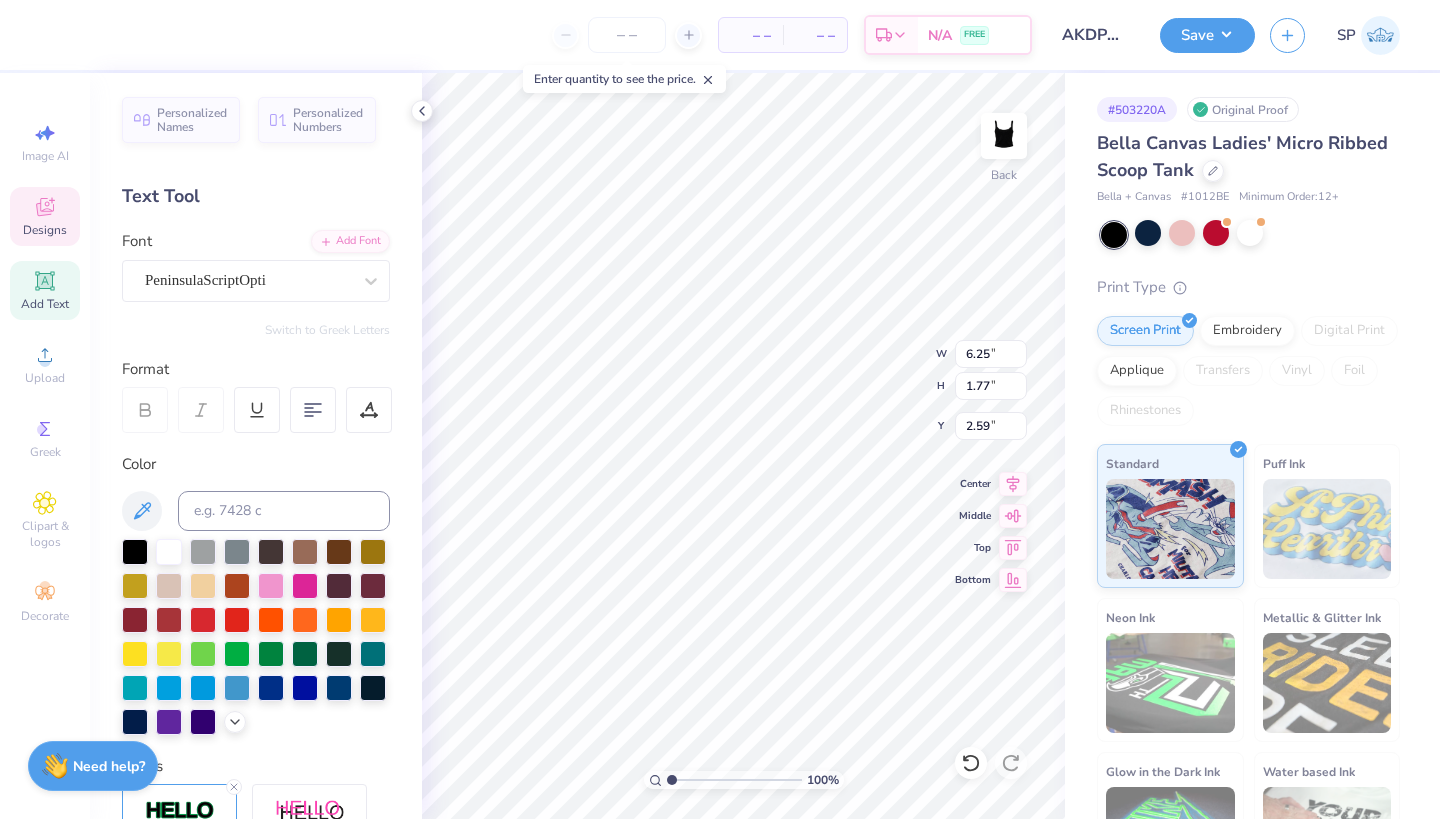 scroll, scrollTop: 0, scrollLeft: 8, axis: horizontal 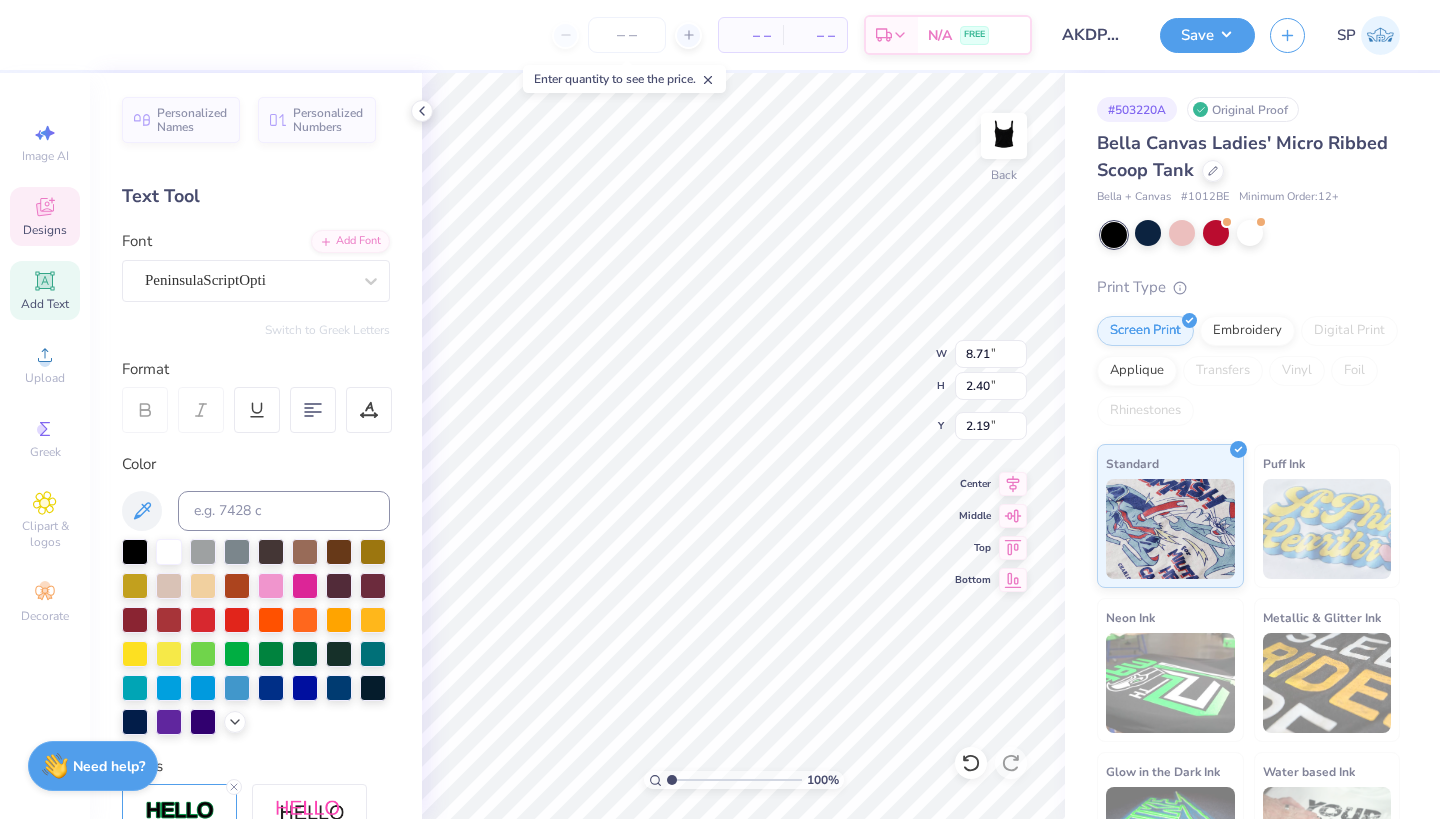 type on "6.73" 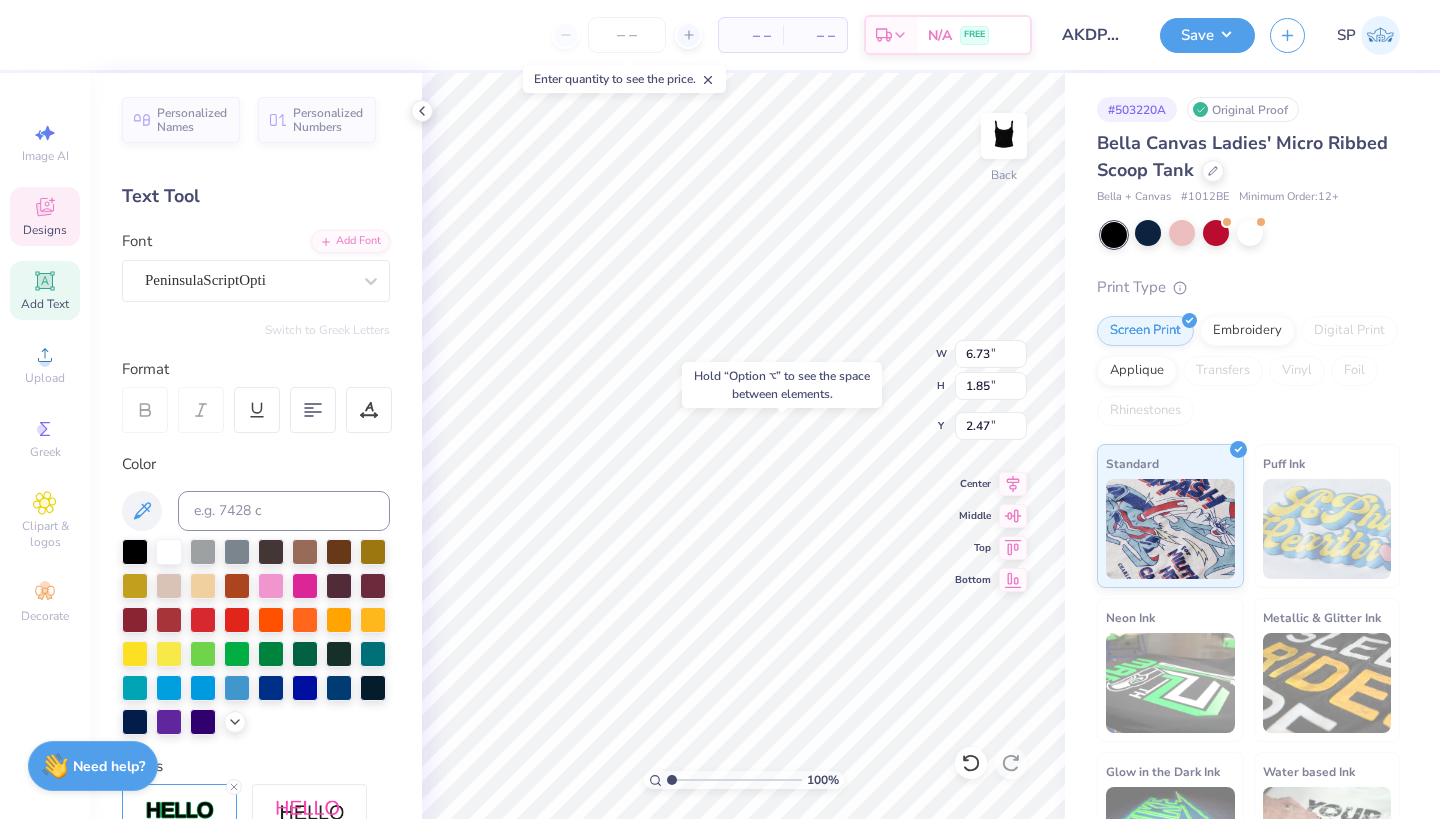 type on "2.00" 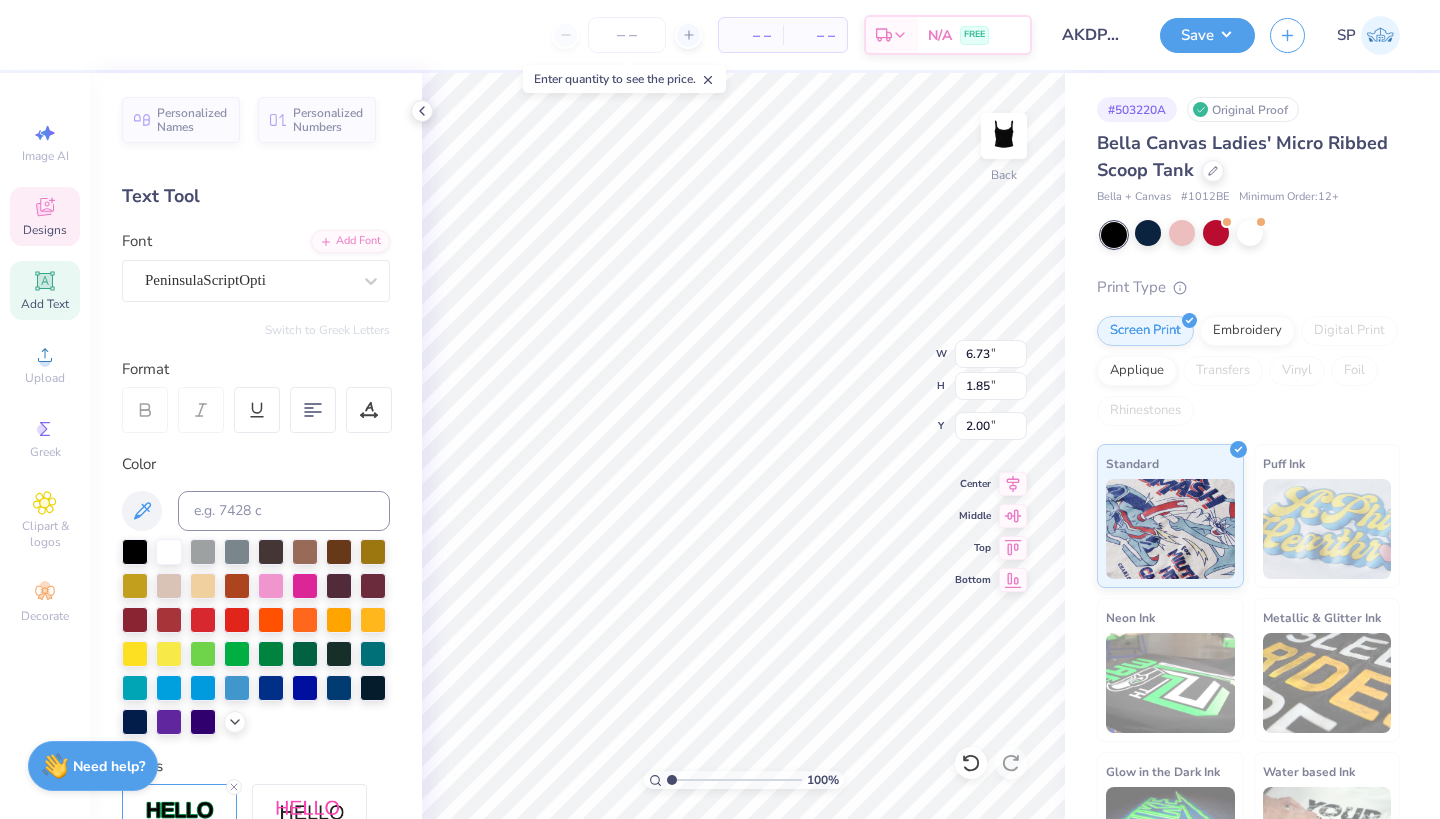 type on "0.61" 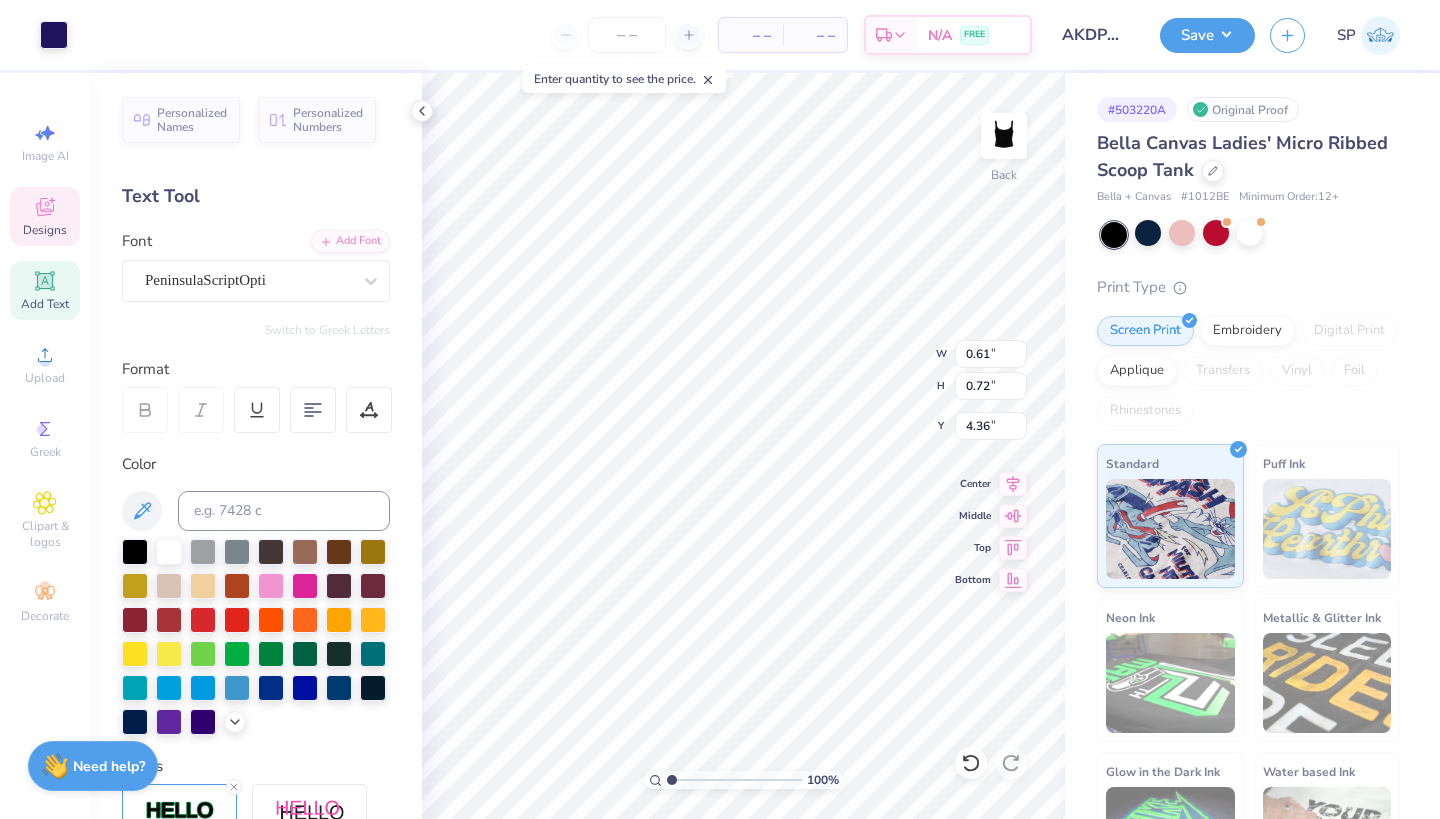 type on "4.32" 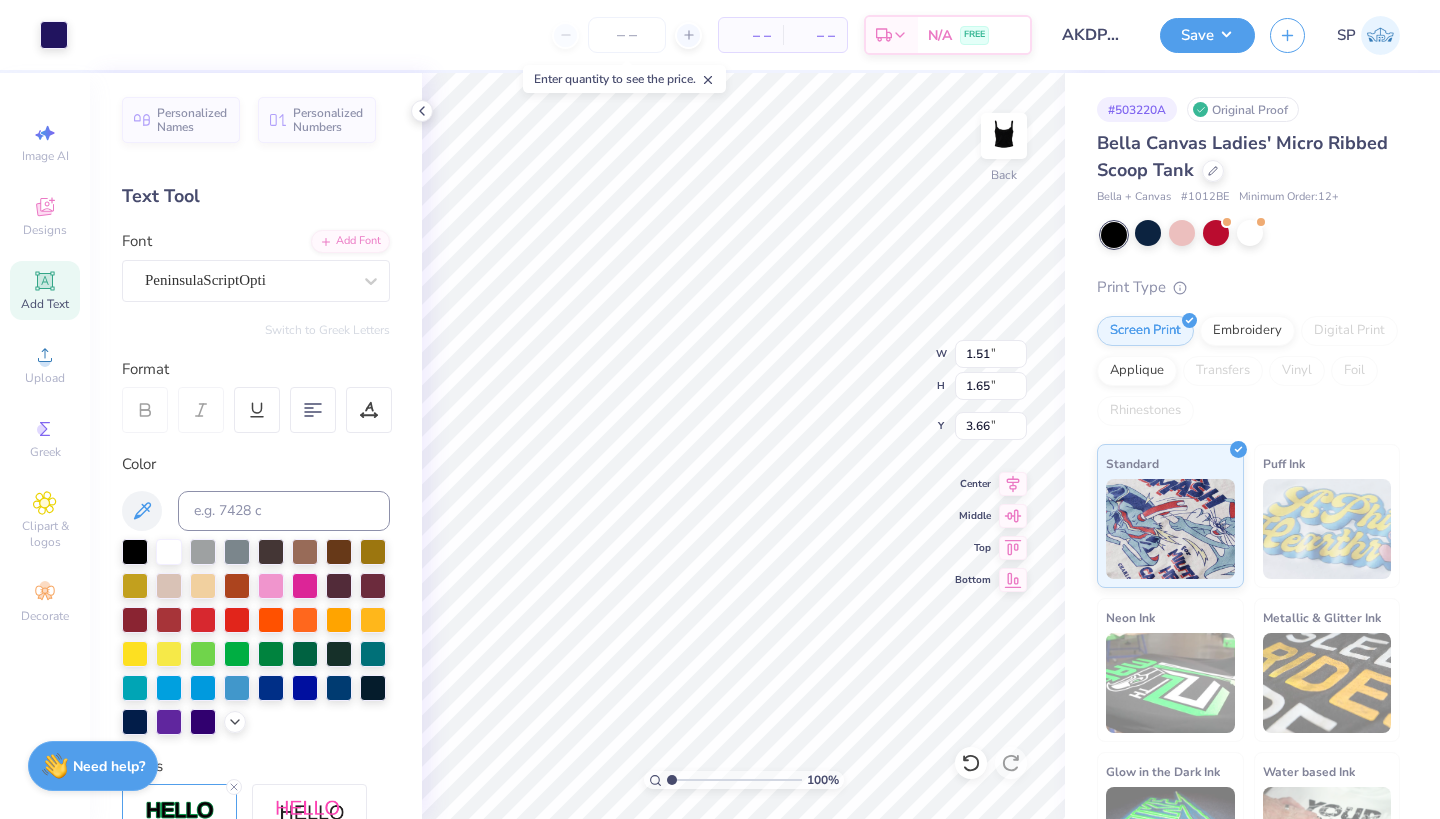 type on "3.50" 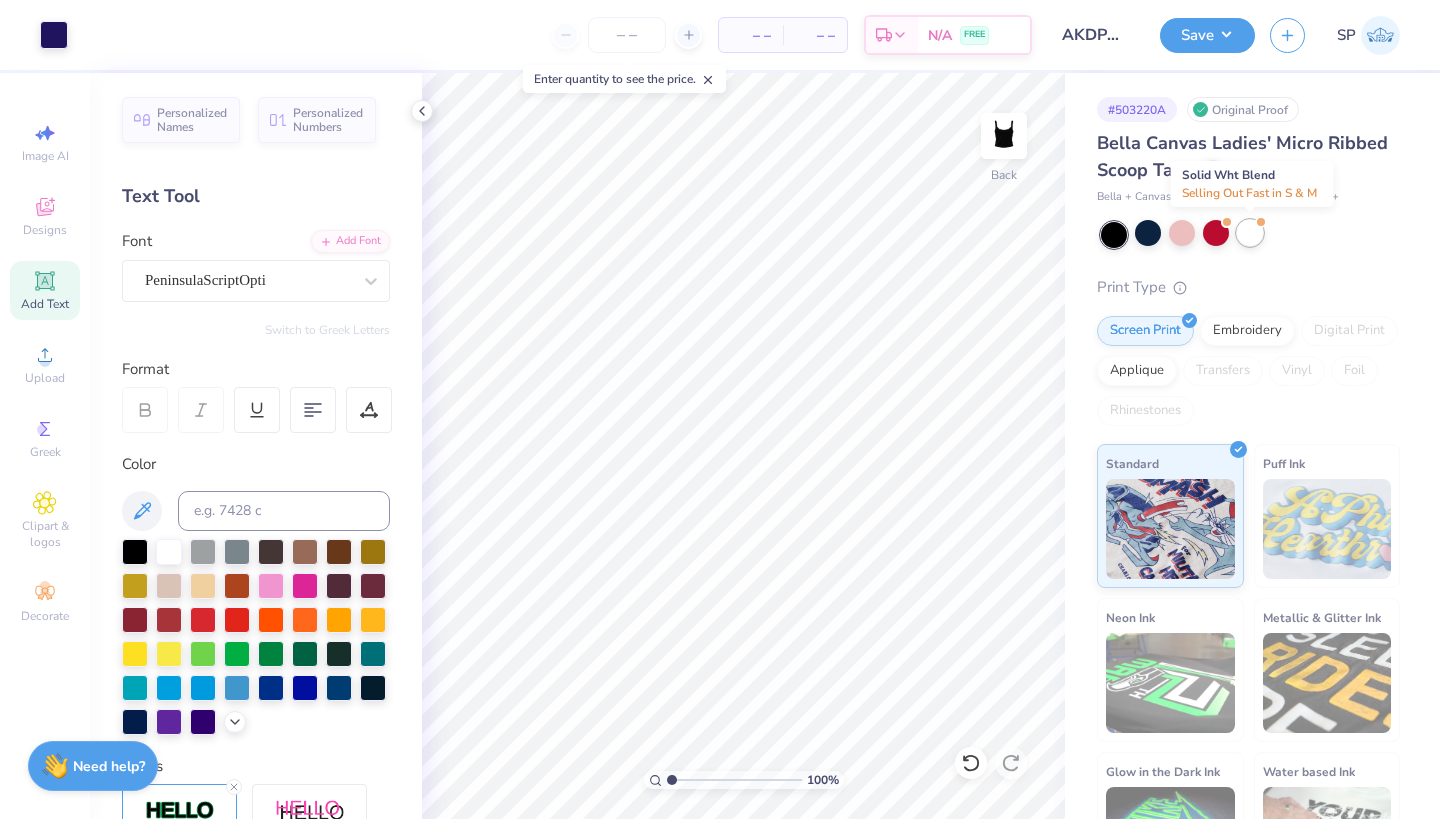 click at bounding box center (1250, 233) 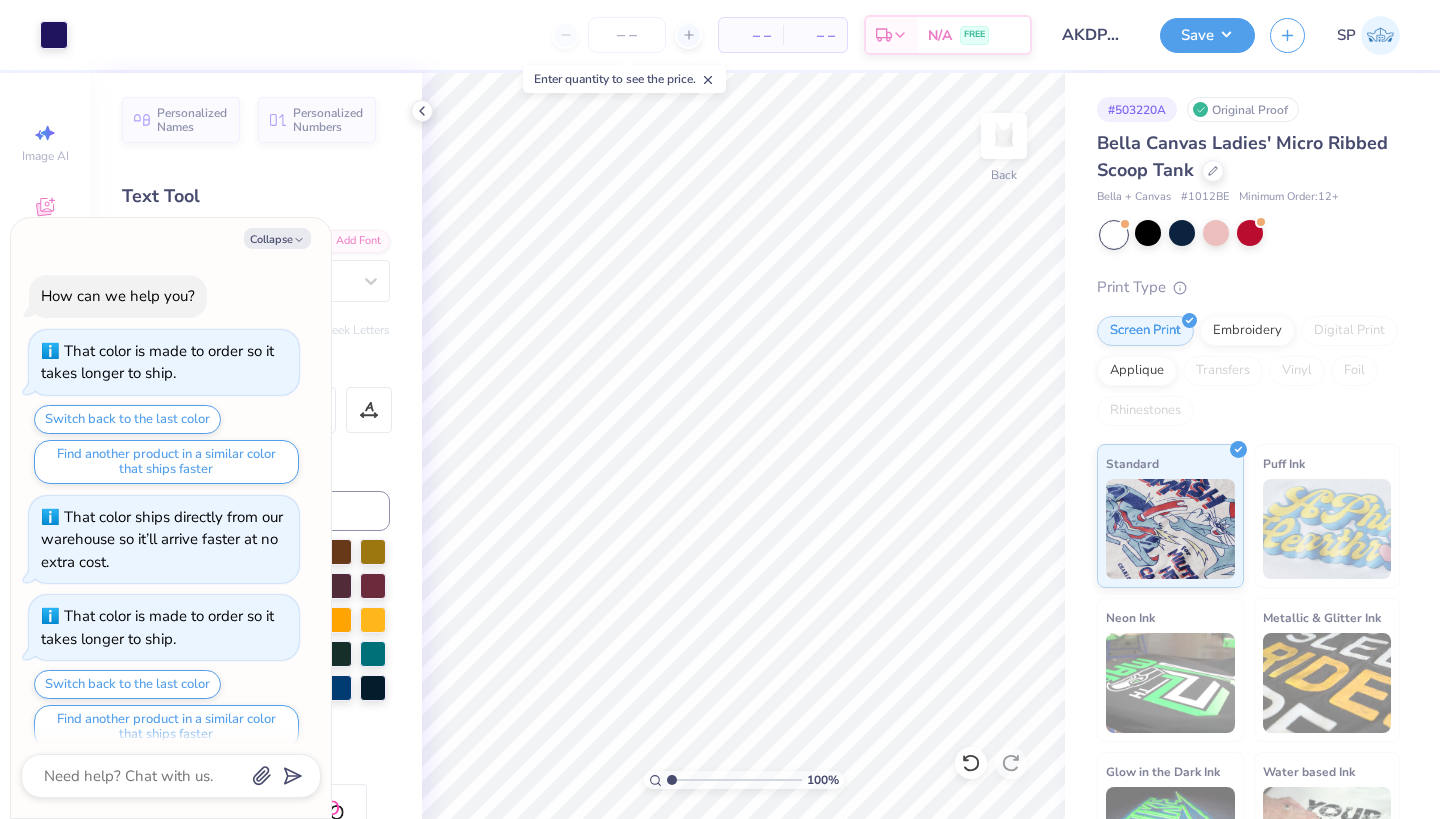 scroll, scrollTop: 658, scrollLeft: 0, axis: vertical 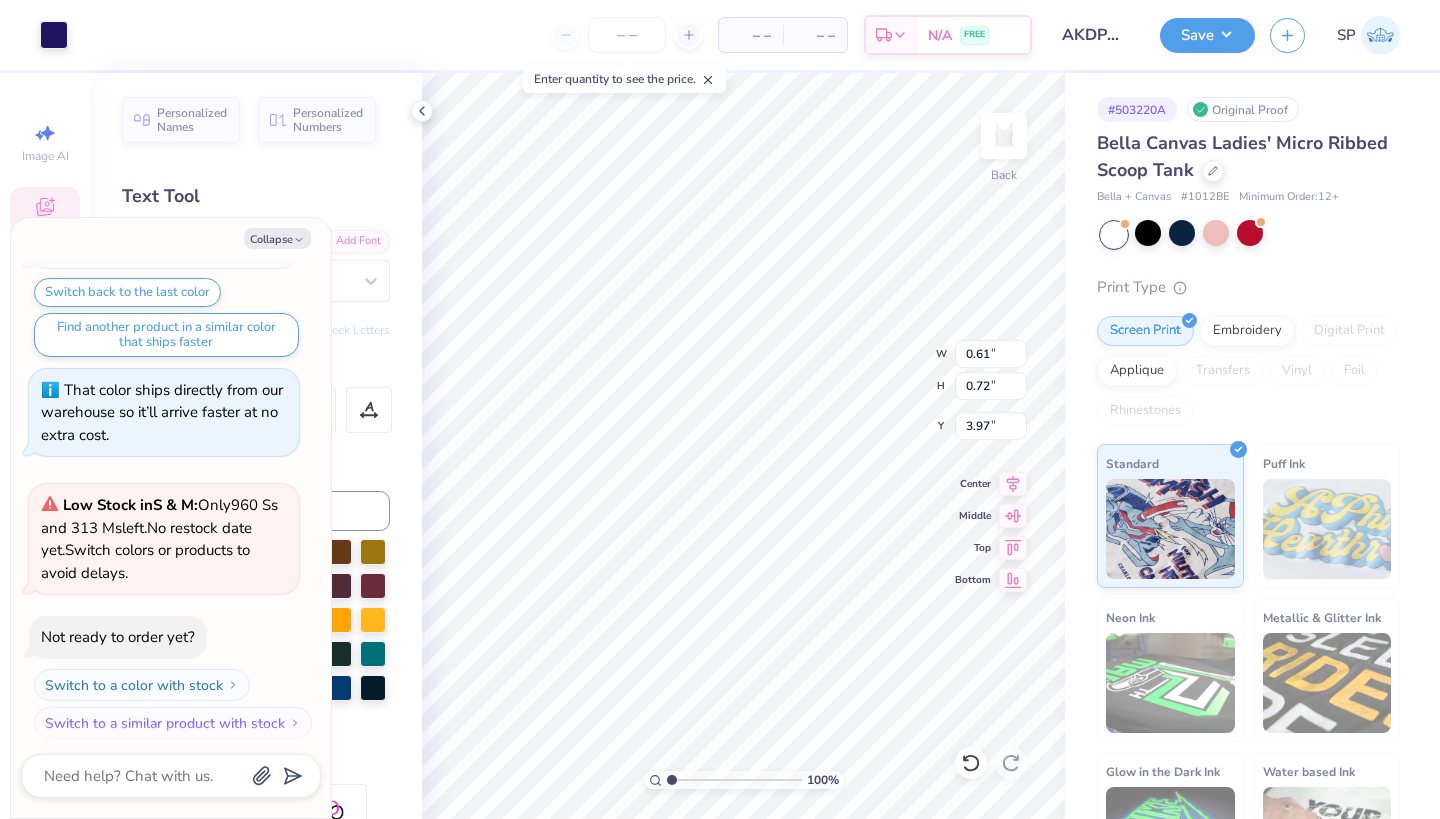 click on "No restock date yet." at bounding box center (146, 539) 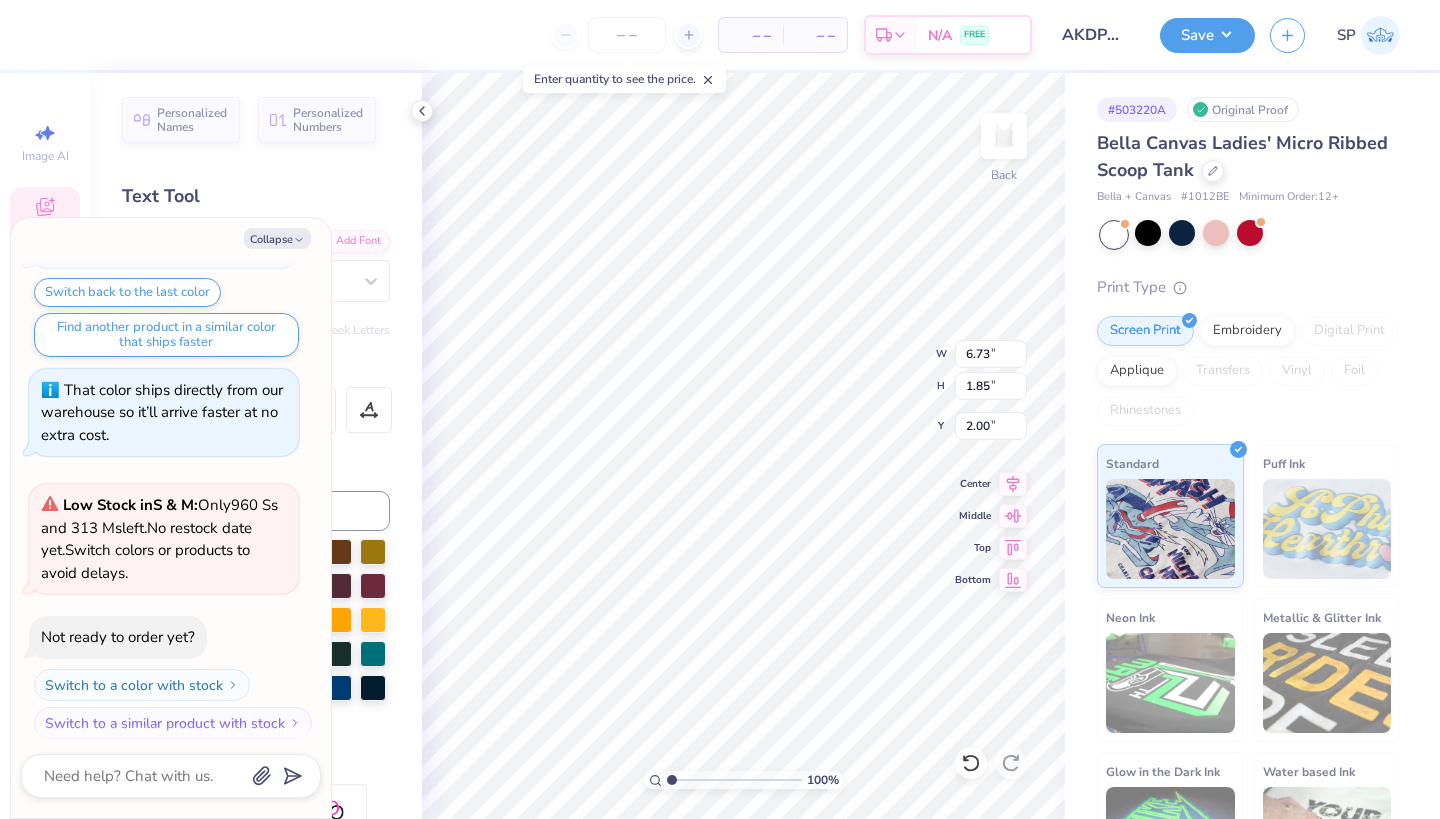 scroll, scrollTop: 0, scrollLeft: 2, axis: horizontal 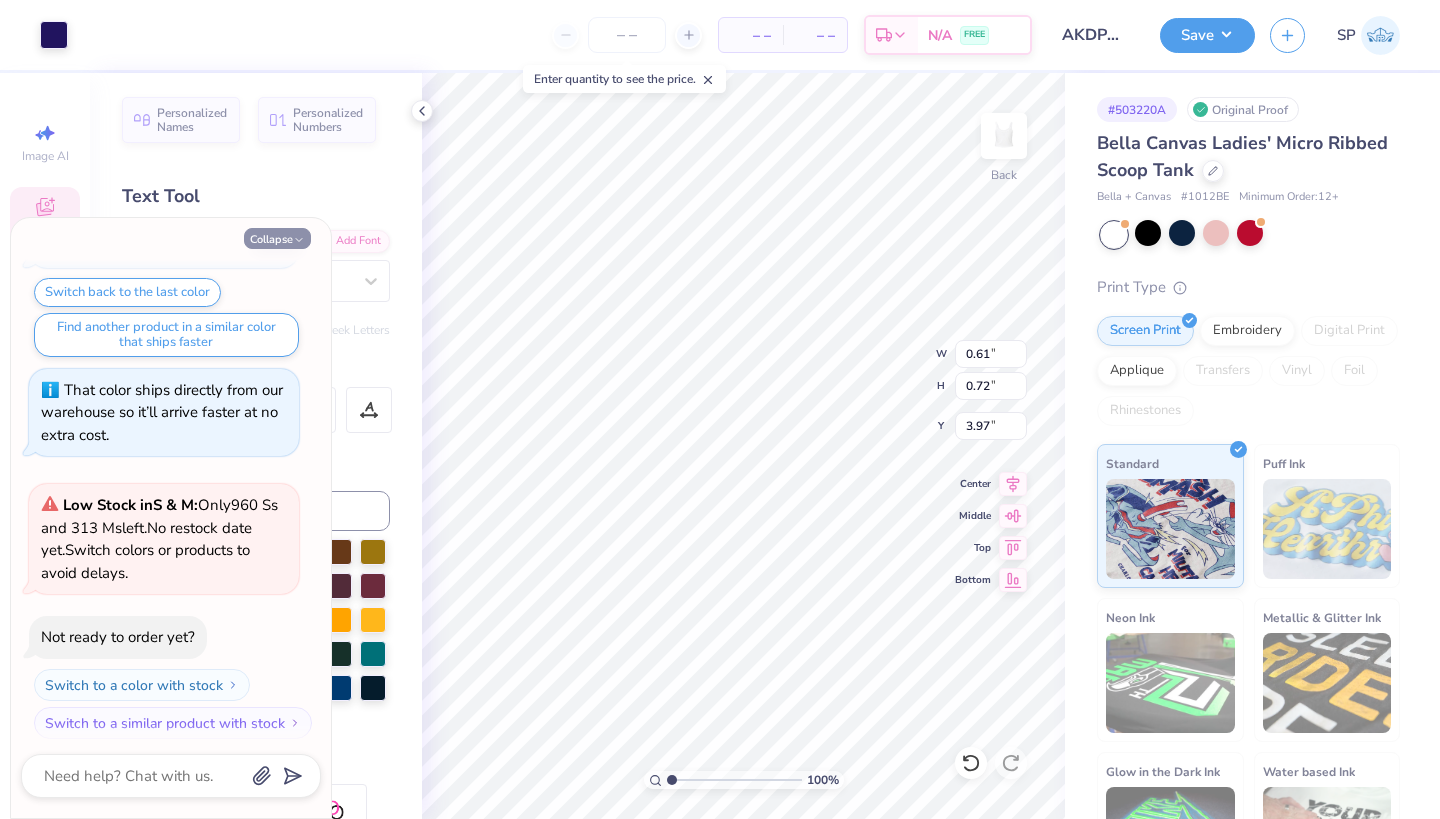click on "Collapse" at bounding box center [277, 238] 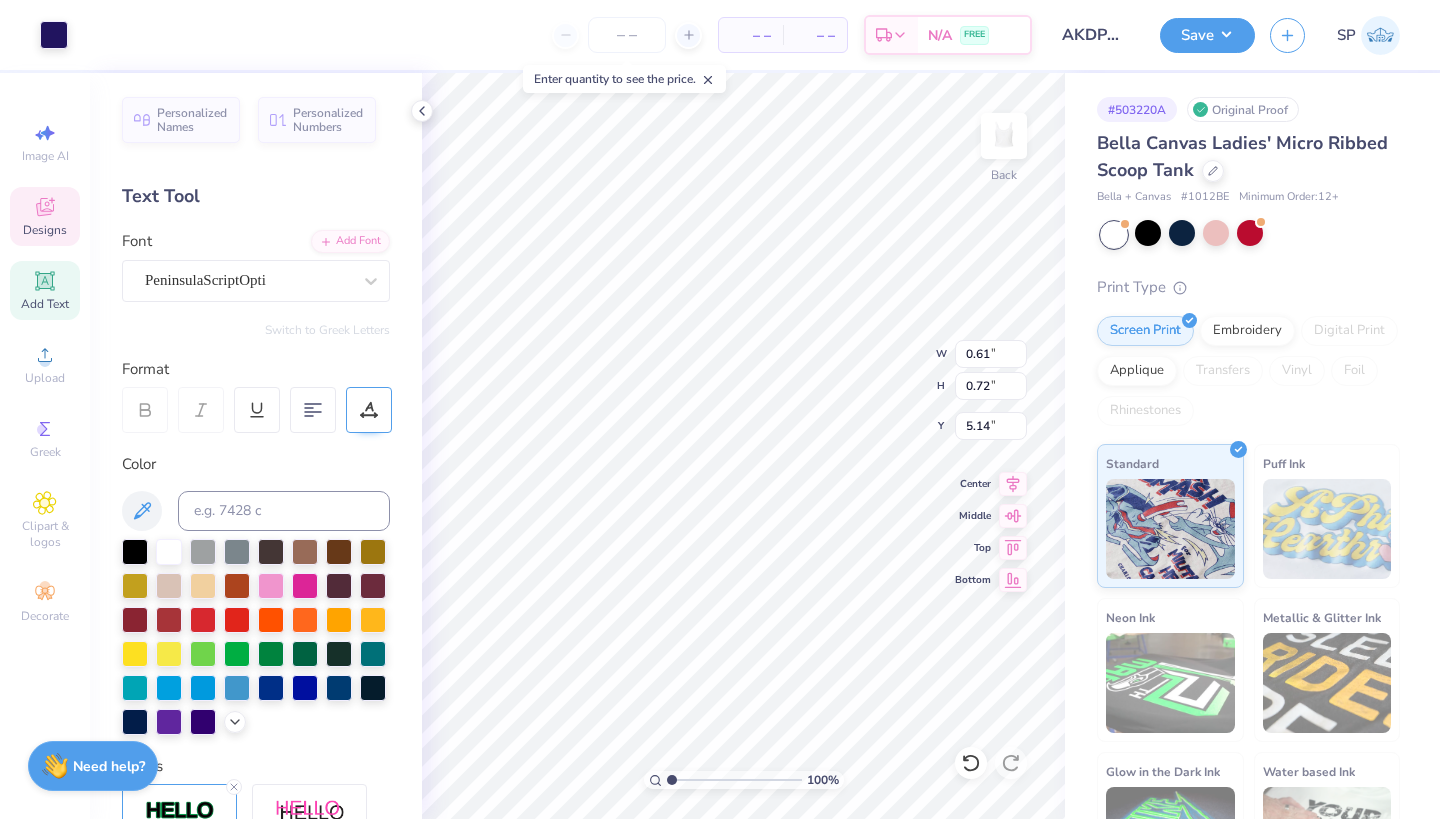 type on "5.50" 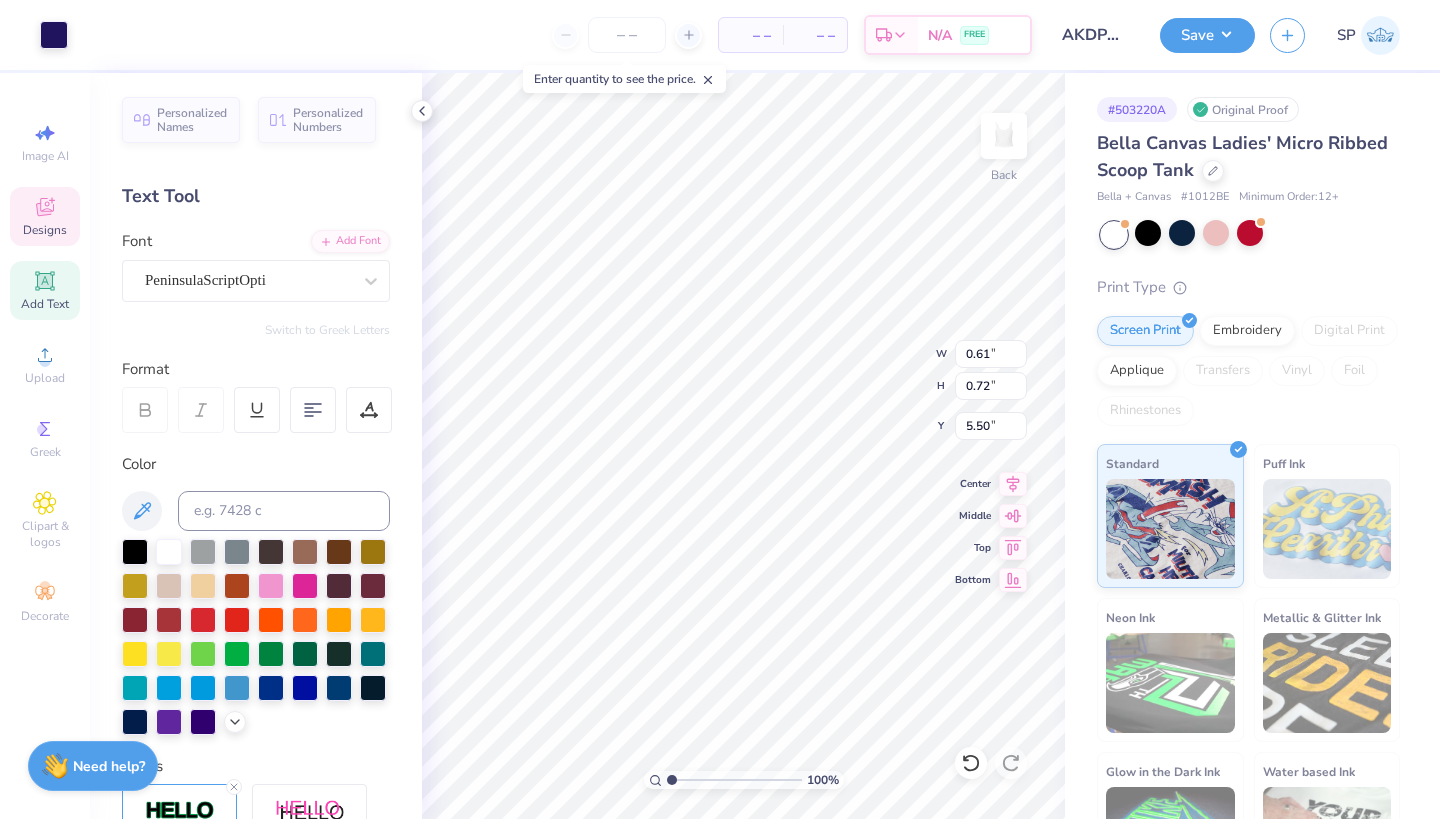 click 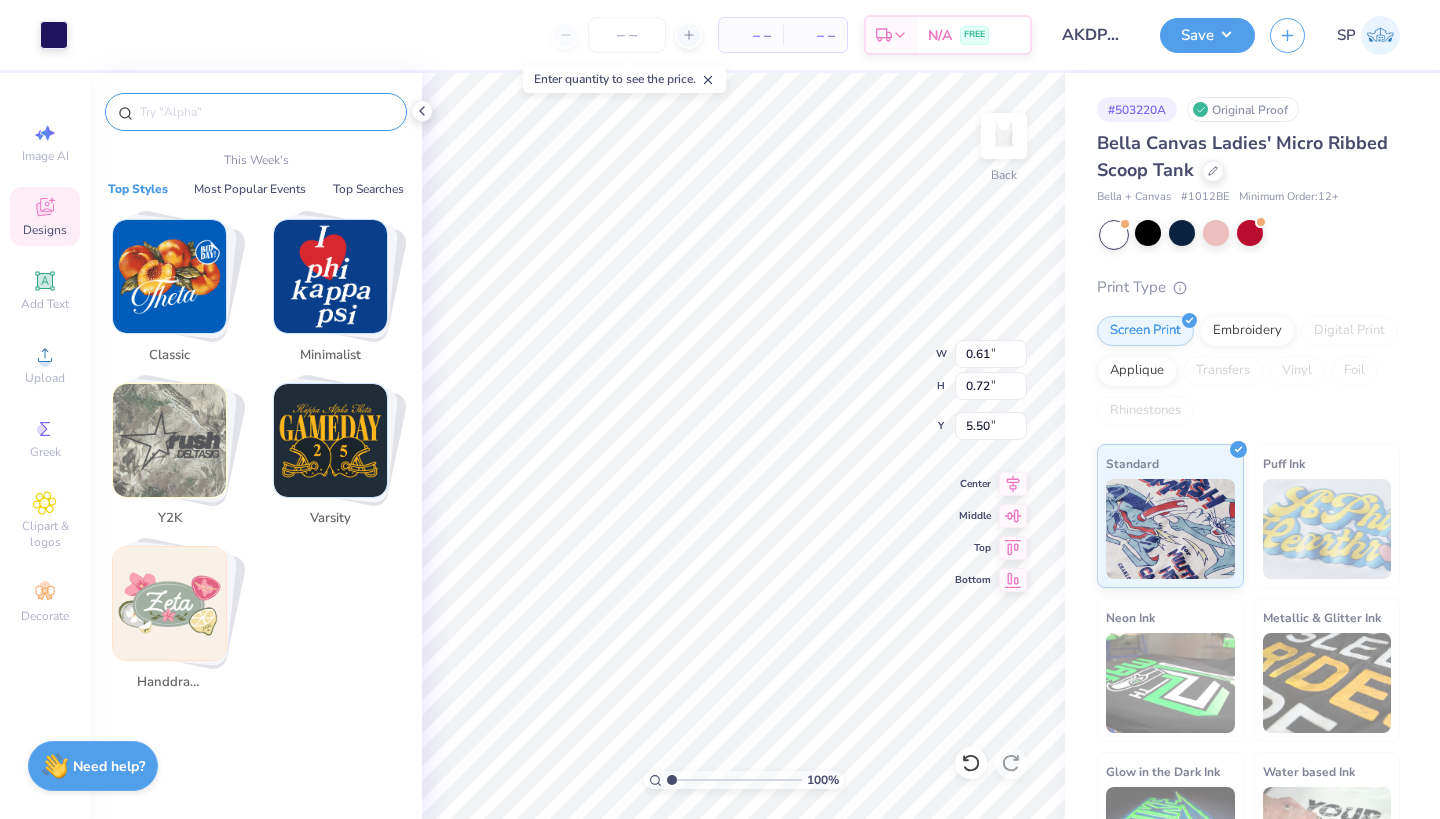 click at bounding box center (266, 112) 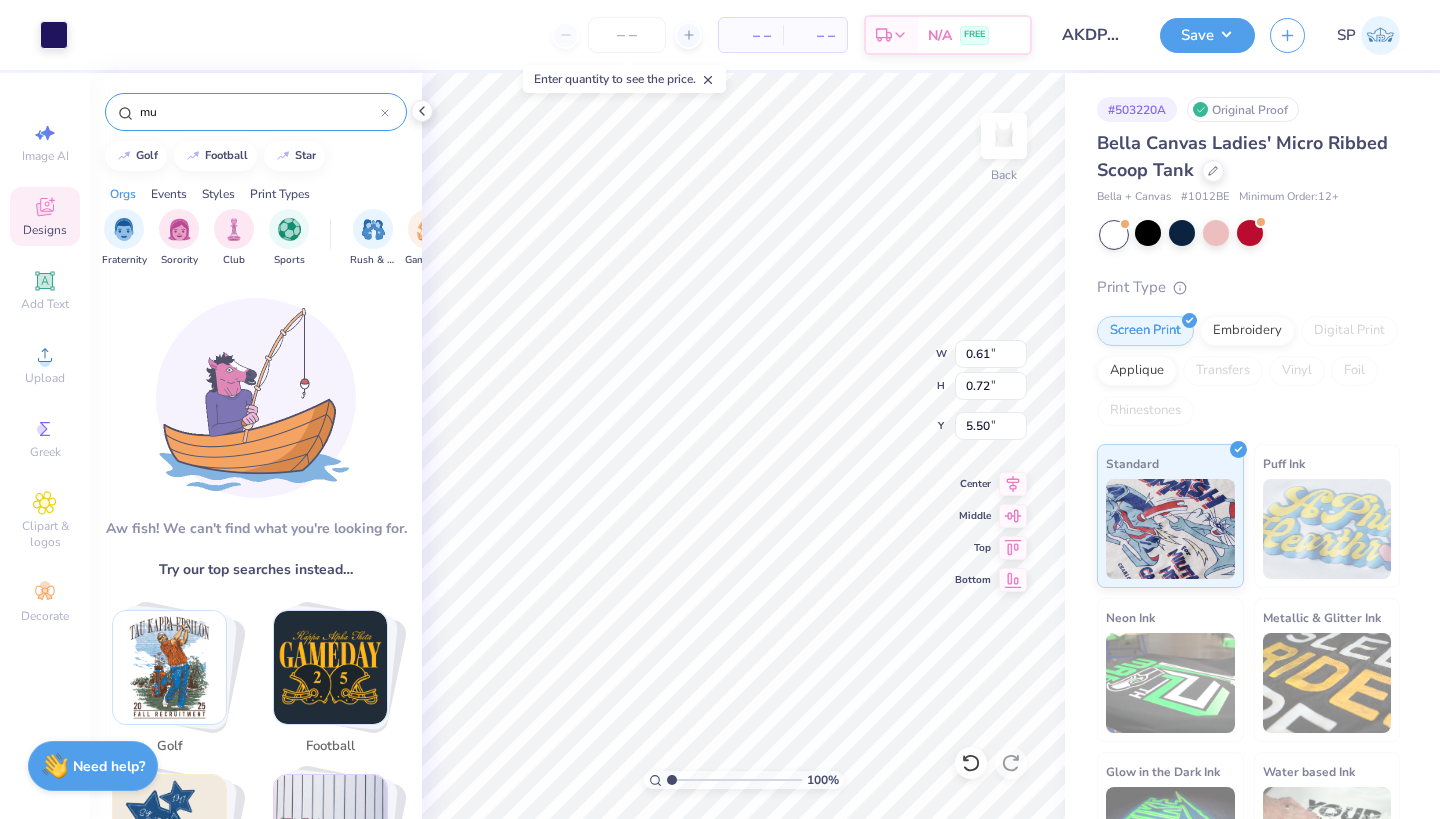 type on "m" 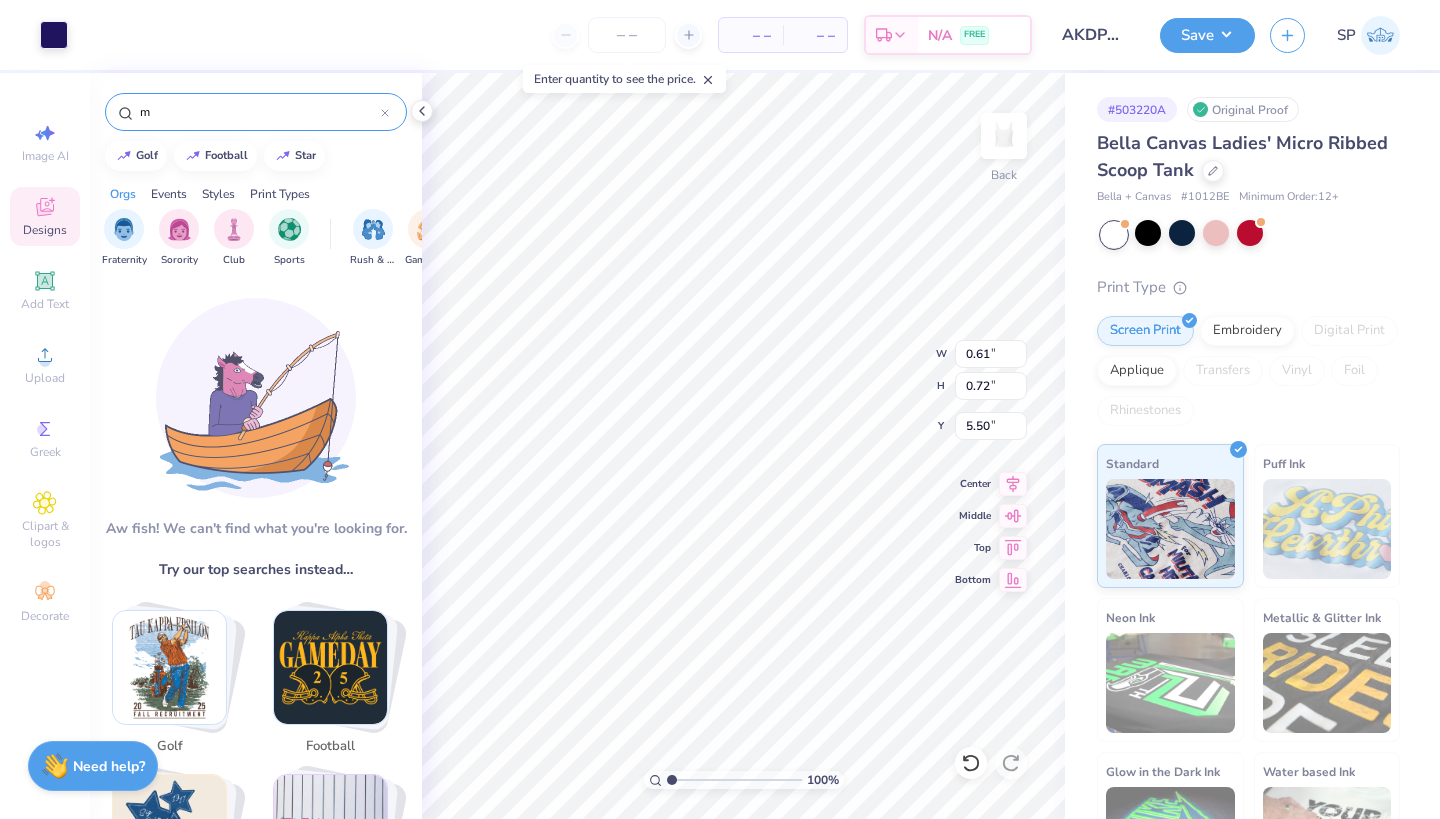 type 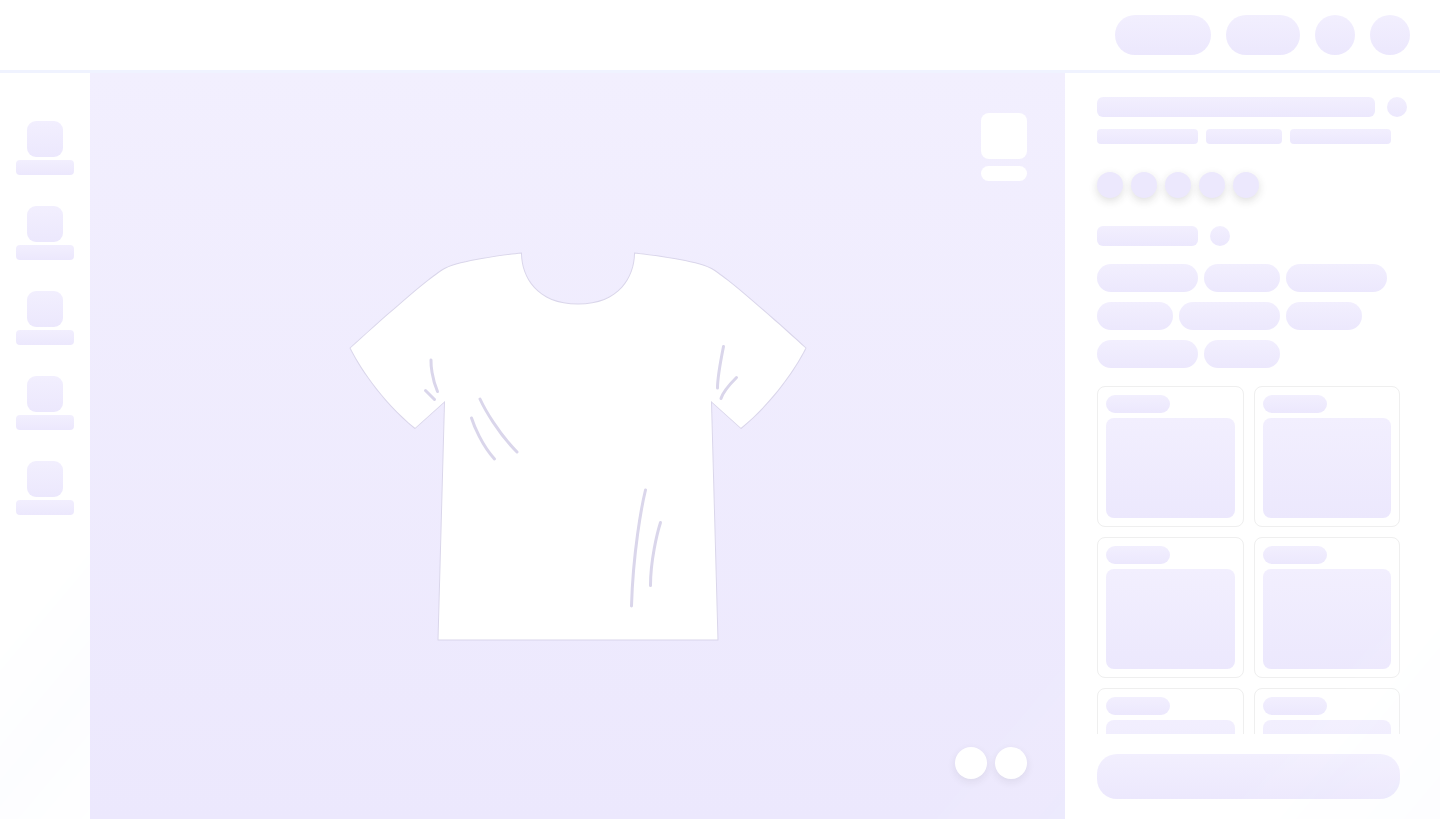 scroll, scrollTop: 0, scrollLeft: 0, axis: both 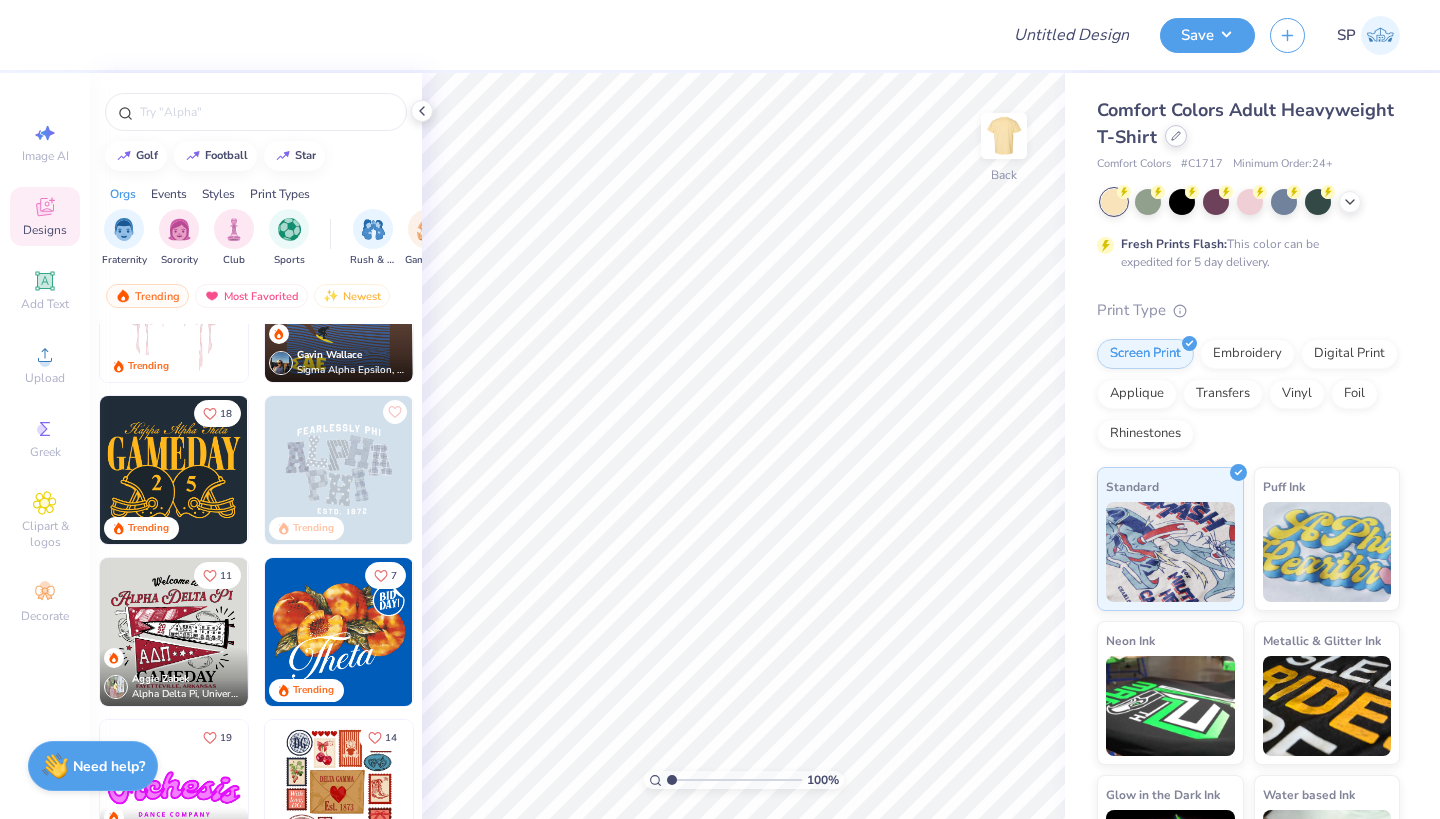 click at bounding box center [1176, 136] 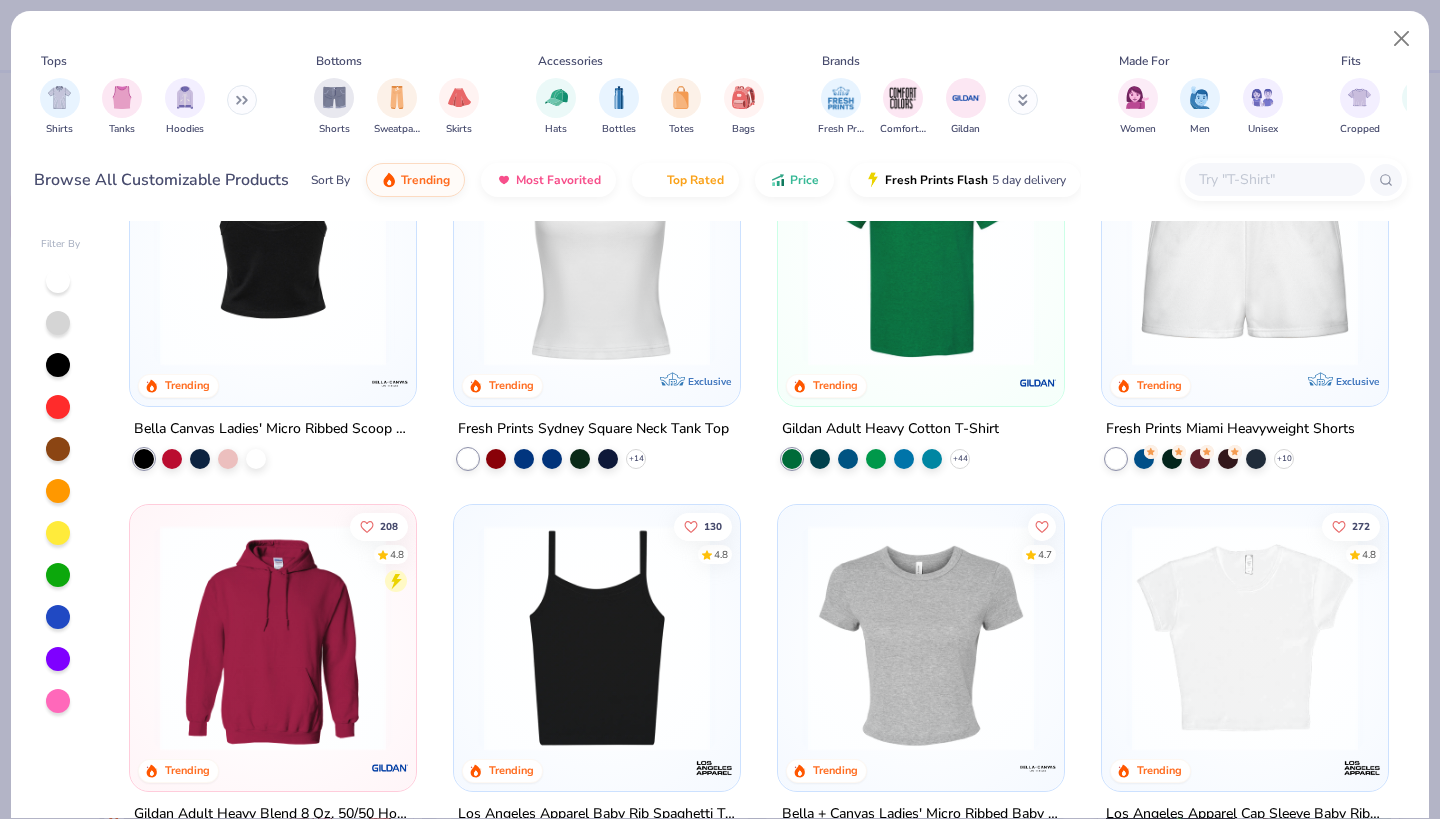 scroll, scrollTop: 502, scrollLeft: 0, axis: vertical 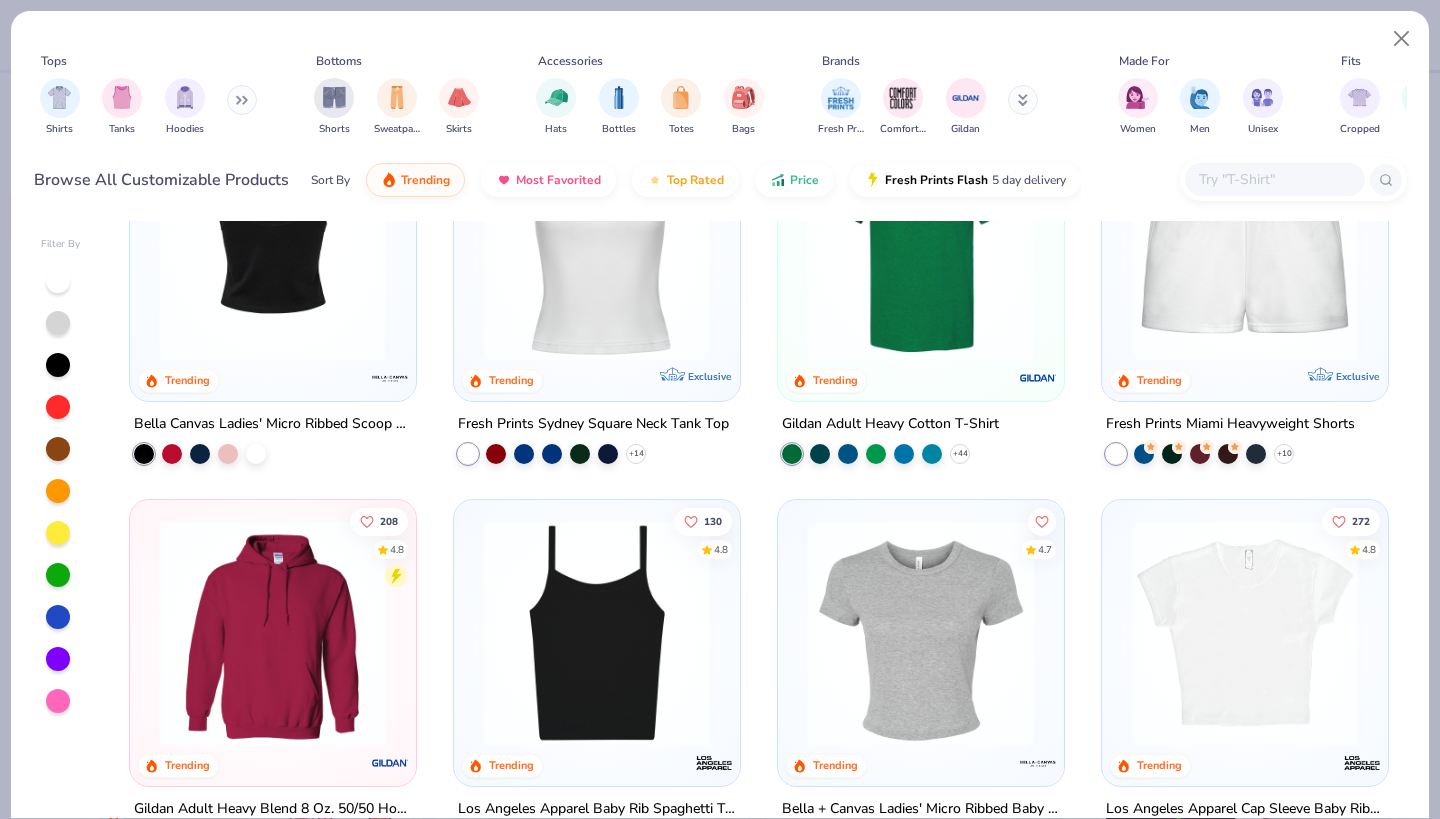 click at bounding box center (273, 248) 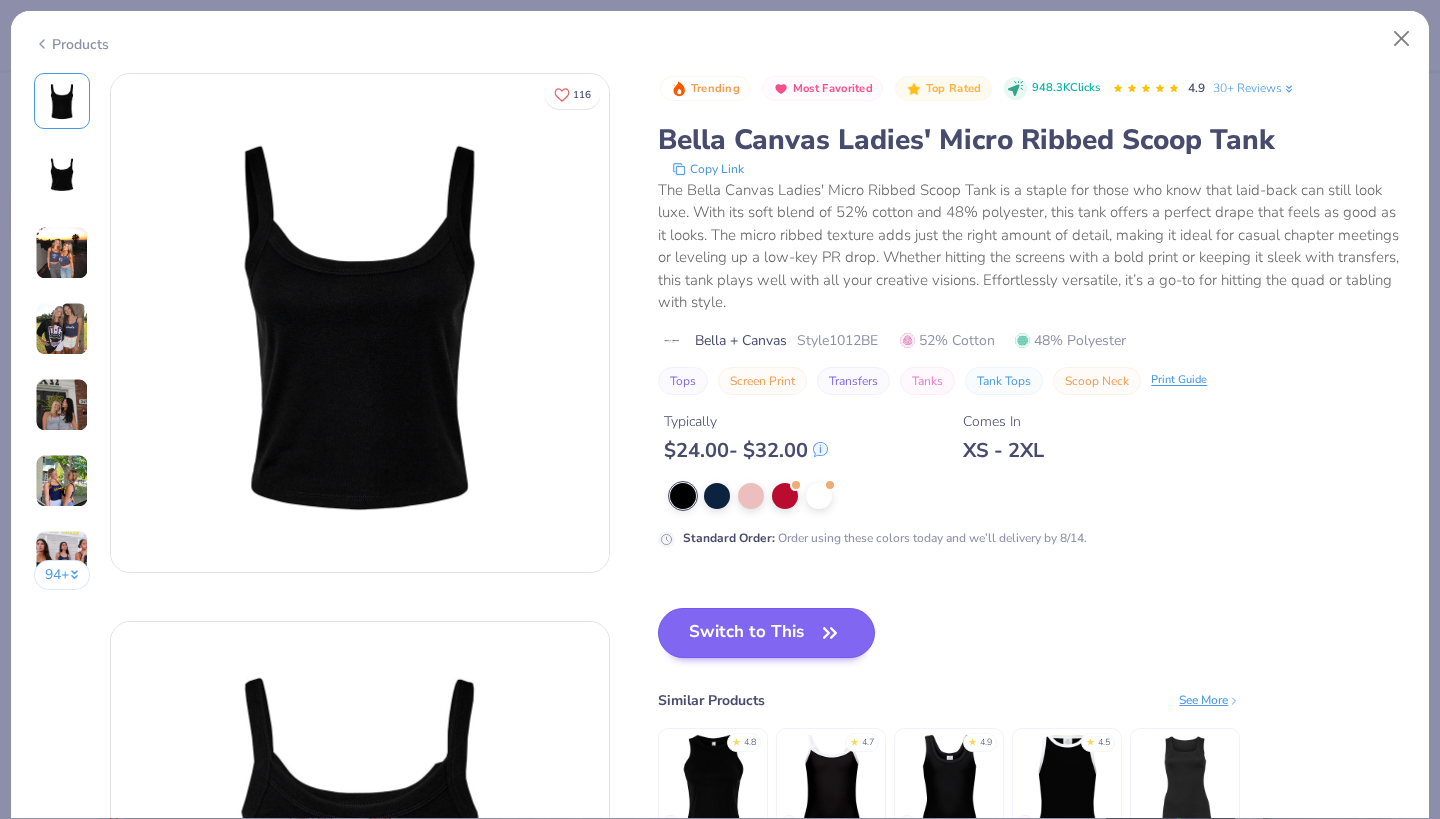 click on "Switch to This" at bounding box center (766, 633) 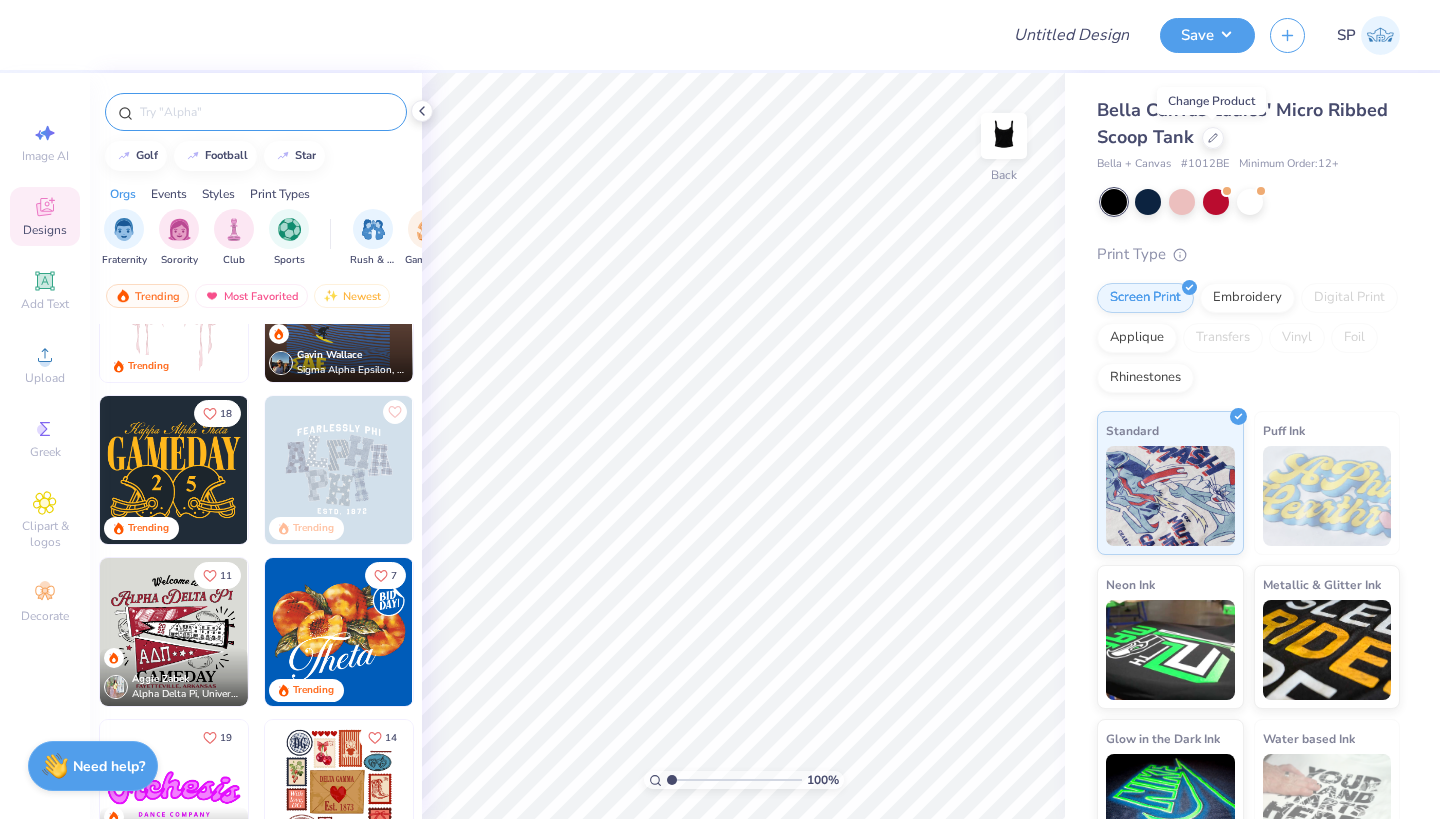 click at bounding box center (266, 112) 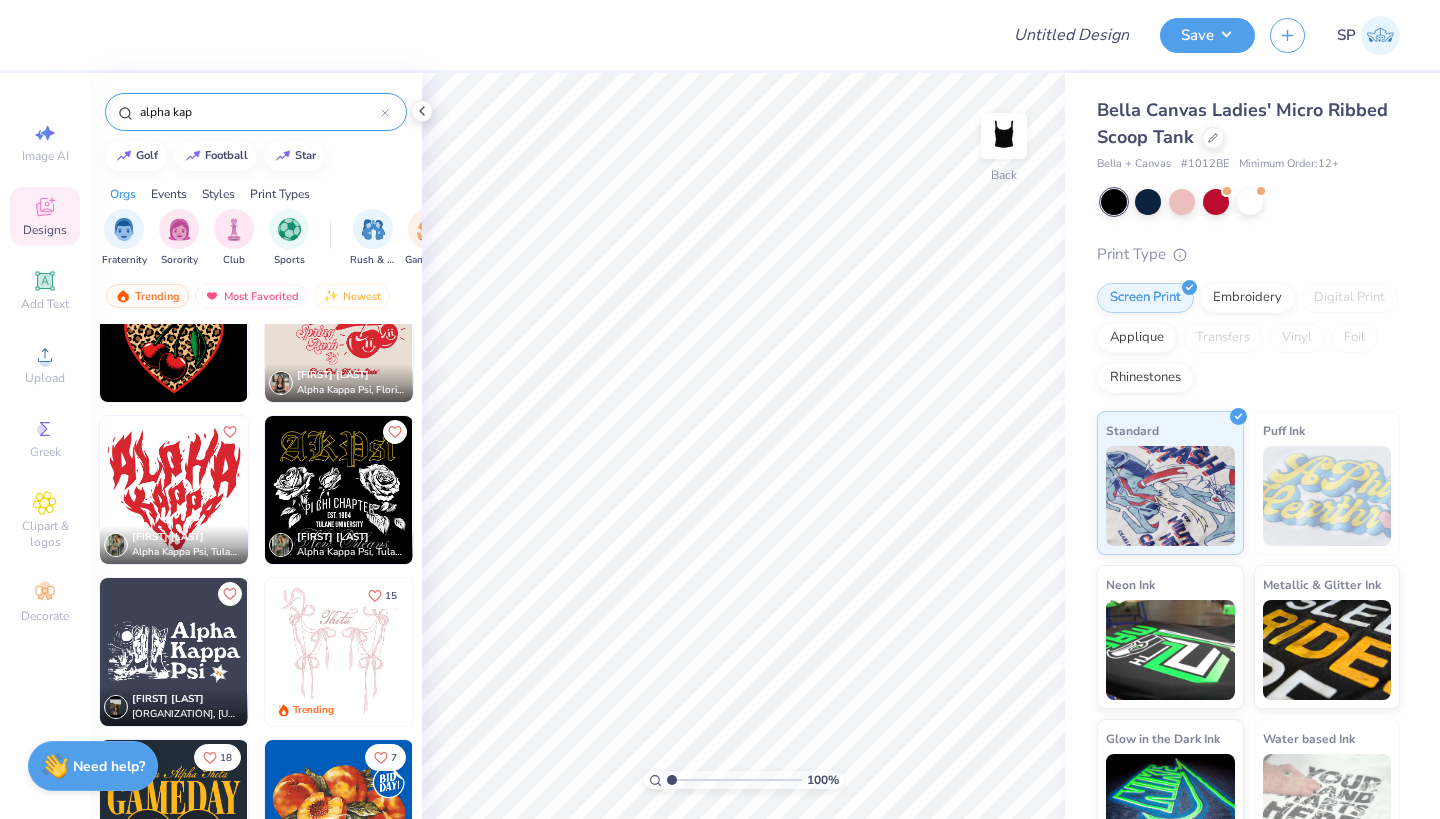scroll, scrollTop: 0, scrollLeft: 0, axis: both 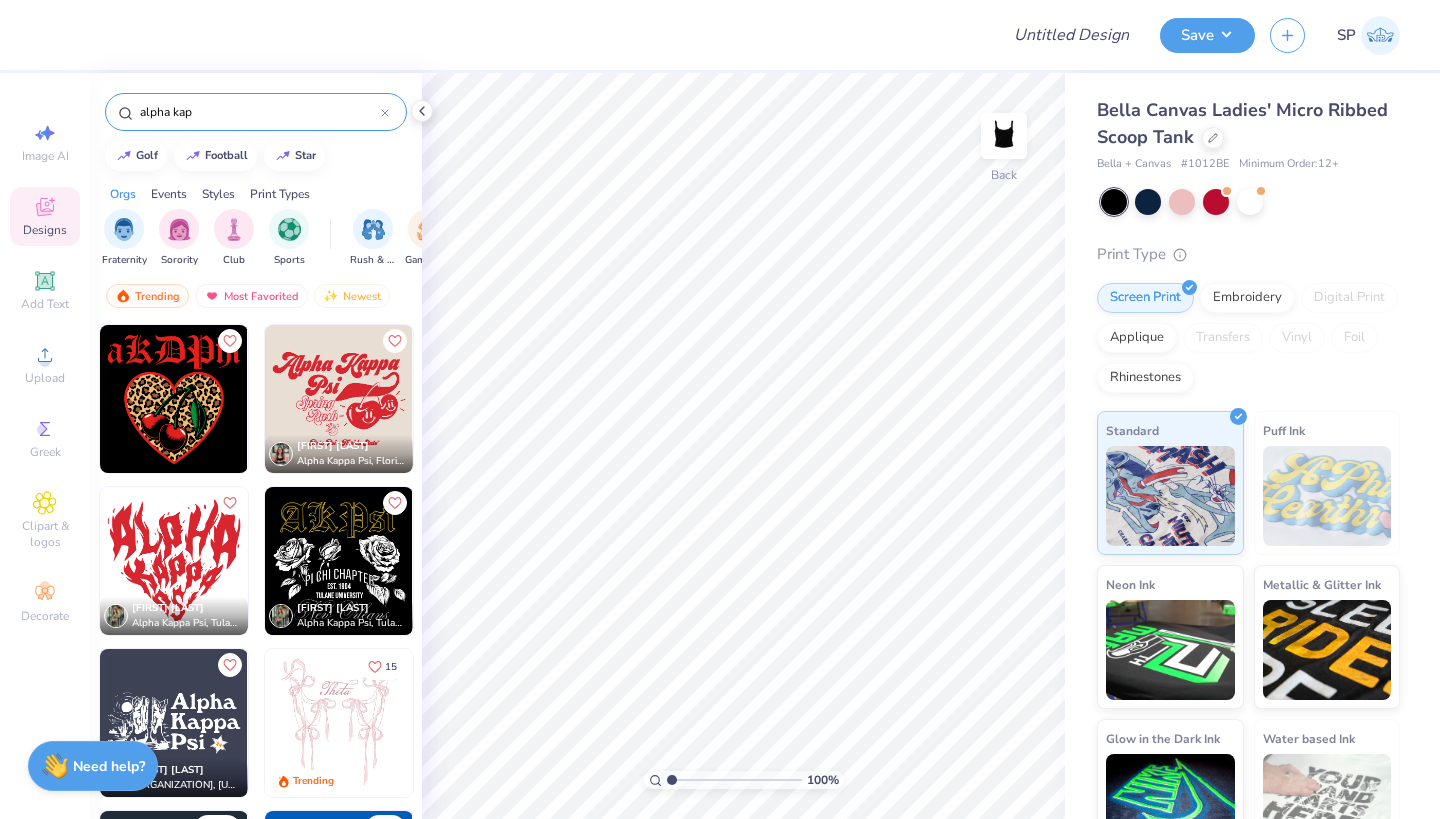 type on "alpha kap" 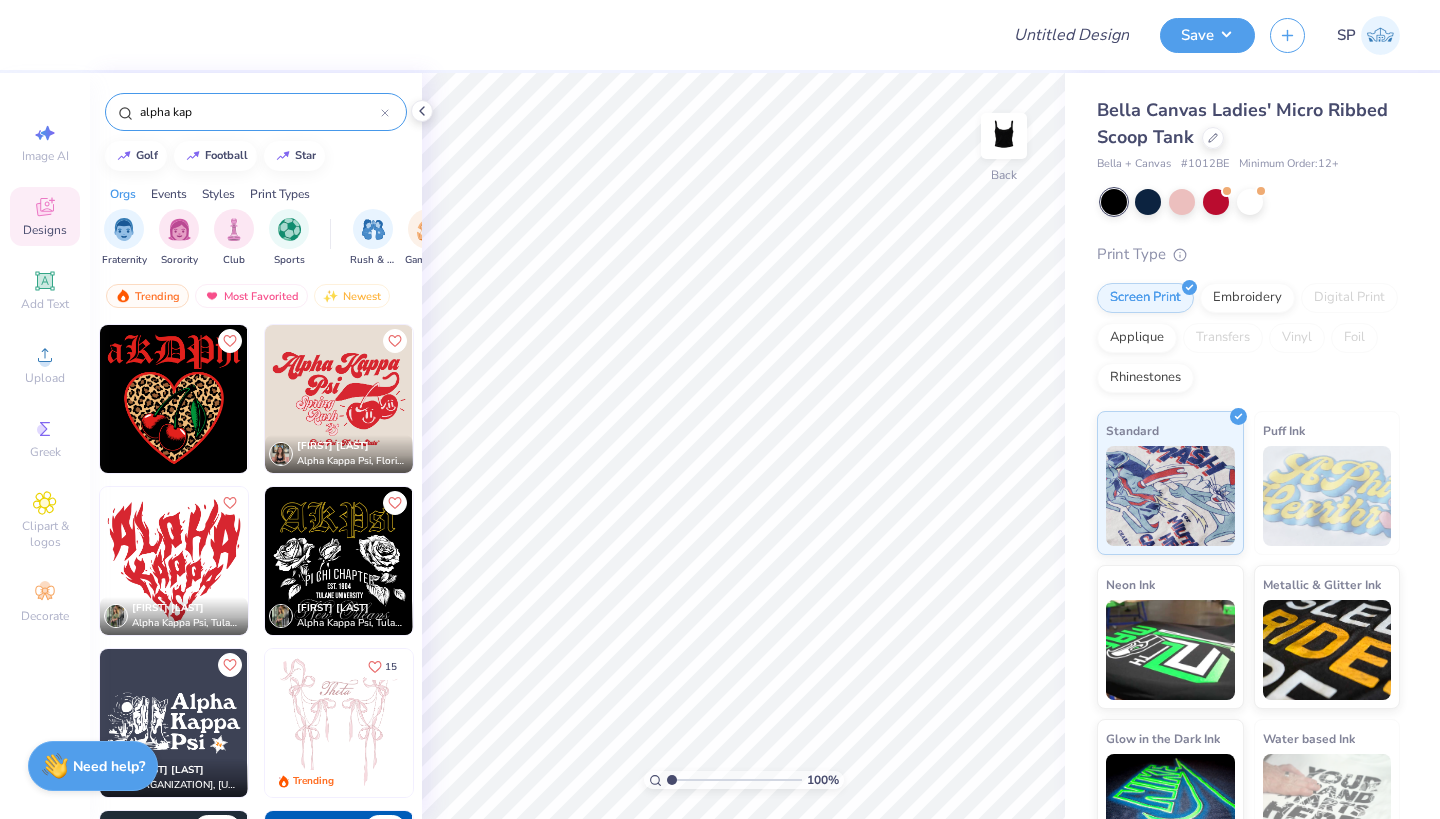 click at bounding box center [339, 399] 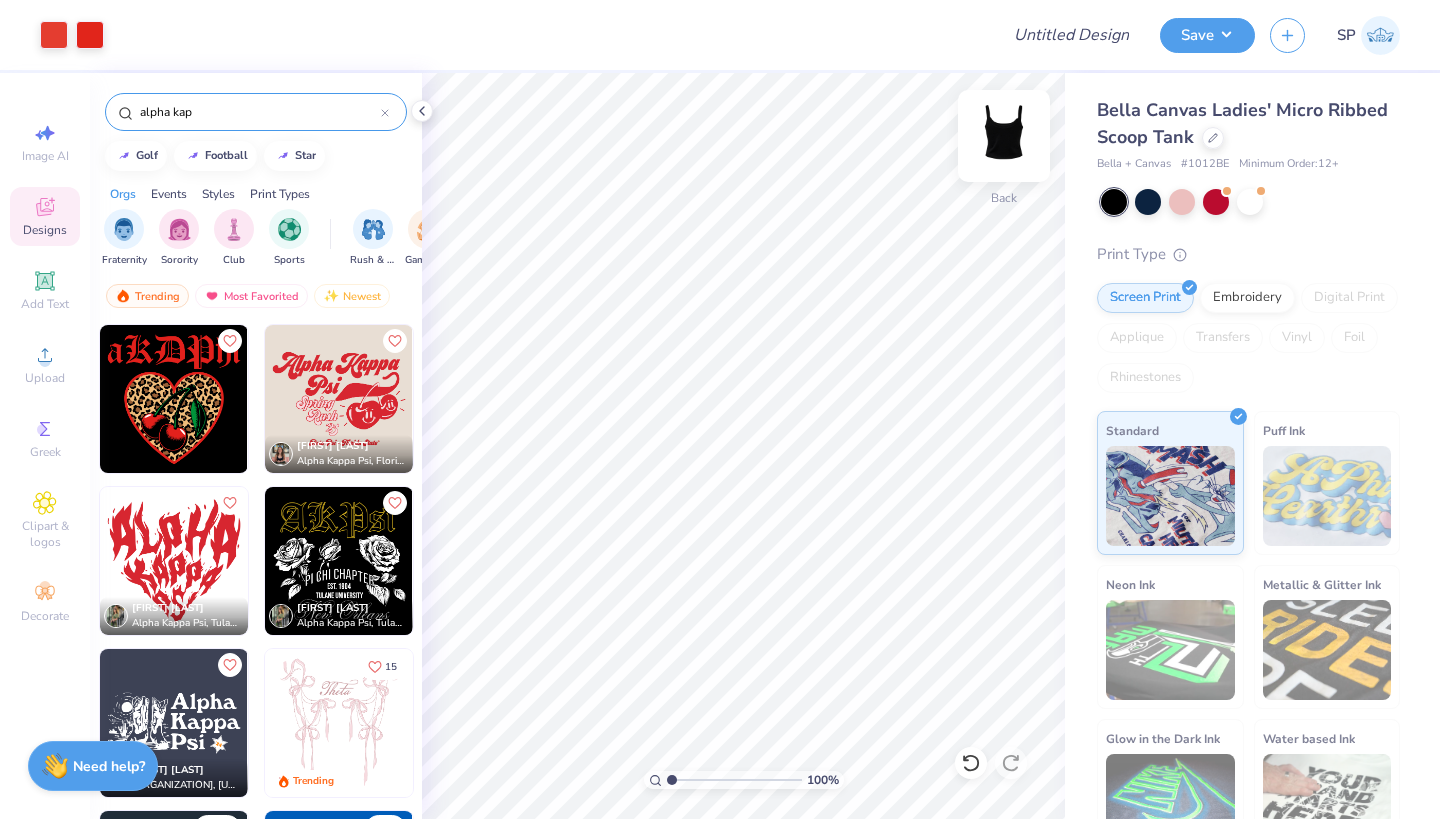 click at bounding box center [1004, 136] 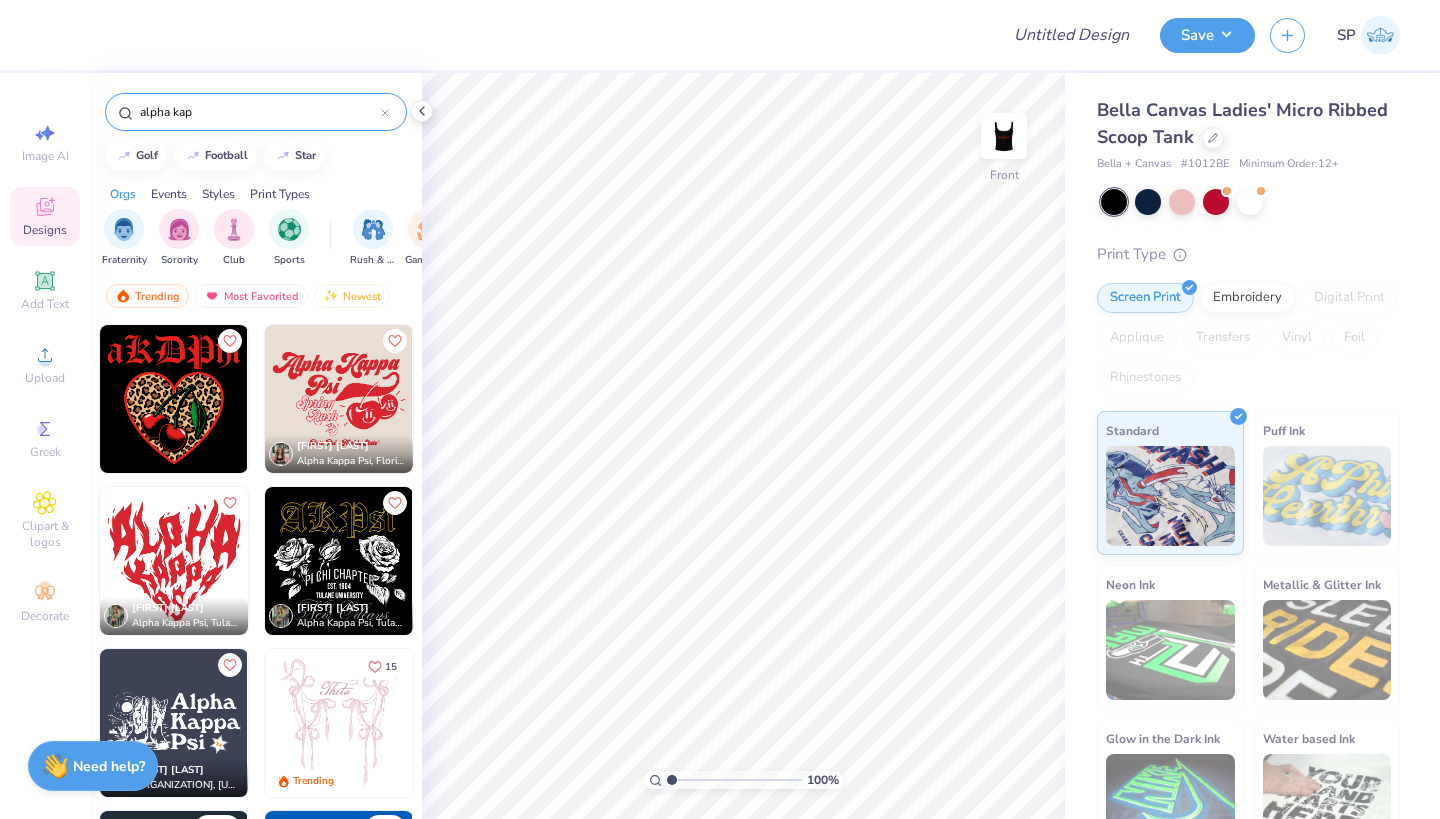 click at bounding box center [1004, 136] 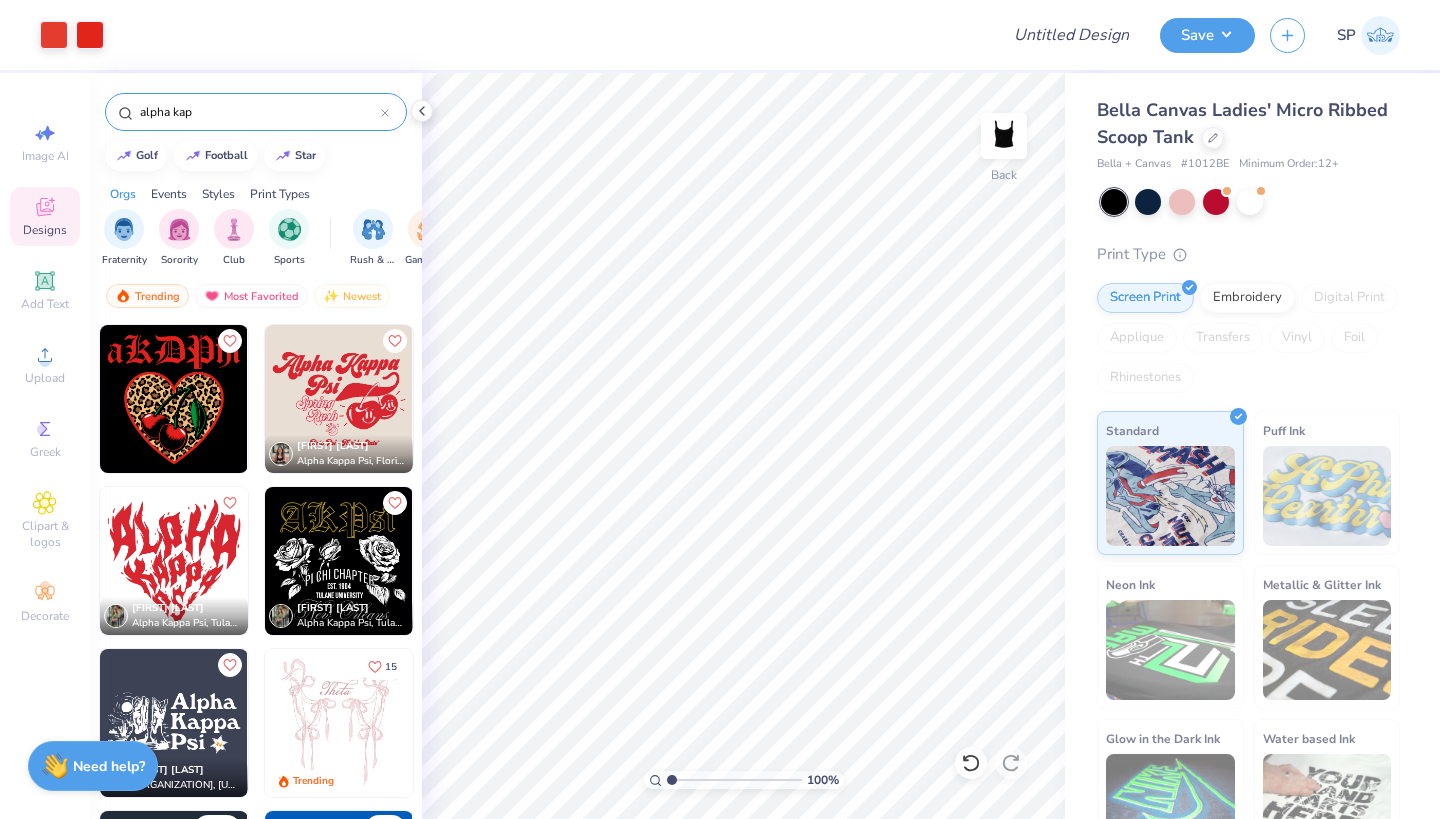 click at bounding box center [1004, 136] 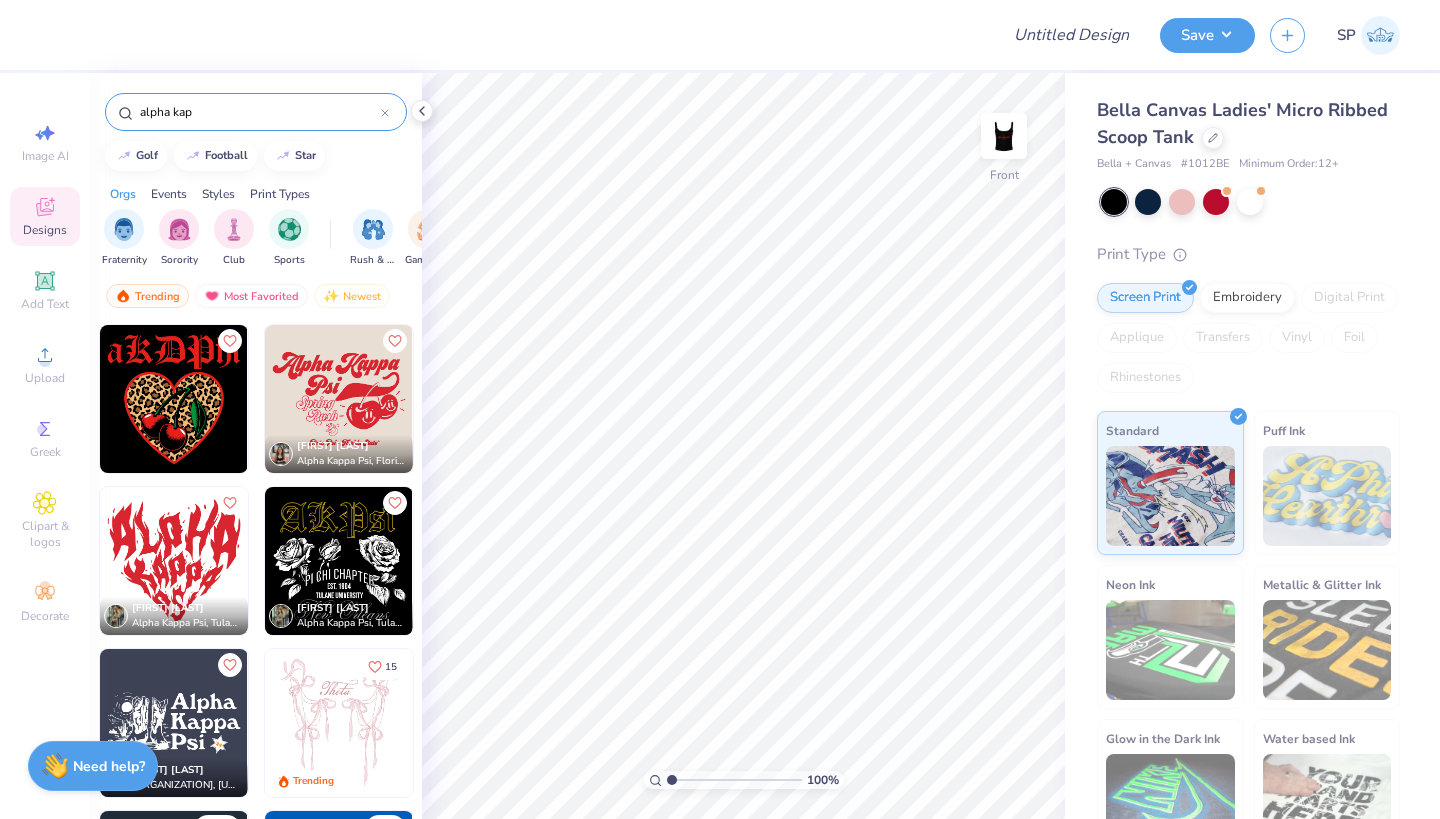 click at bounding box center (1004, 136) 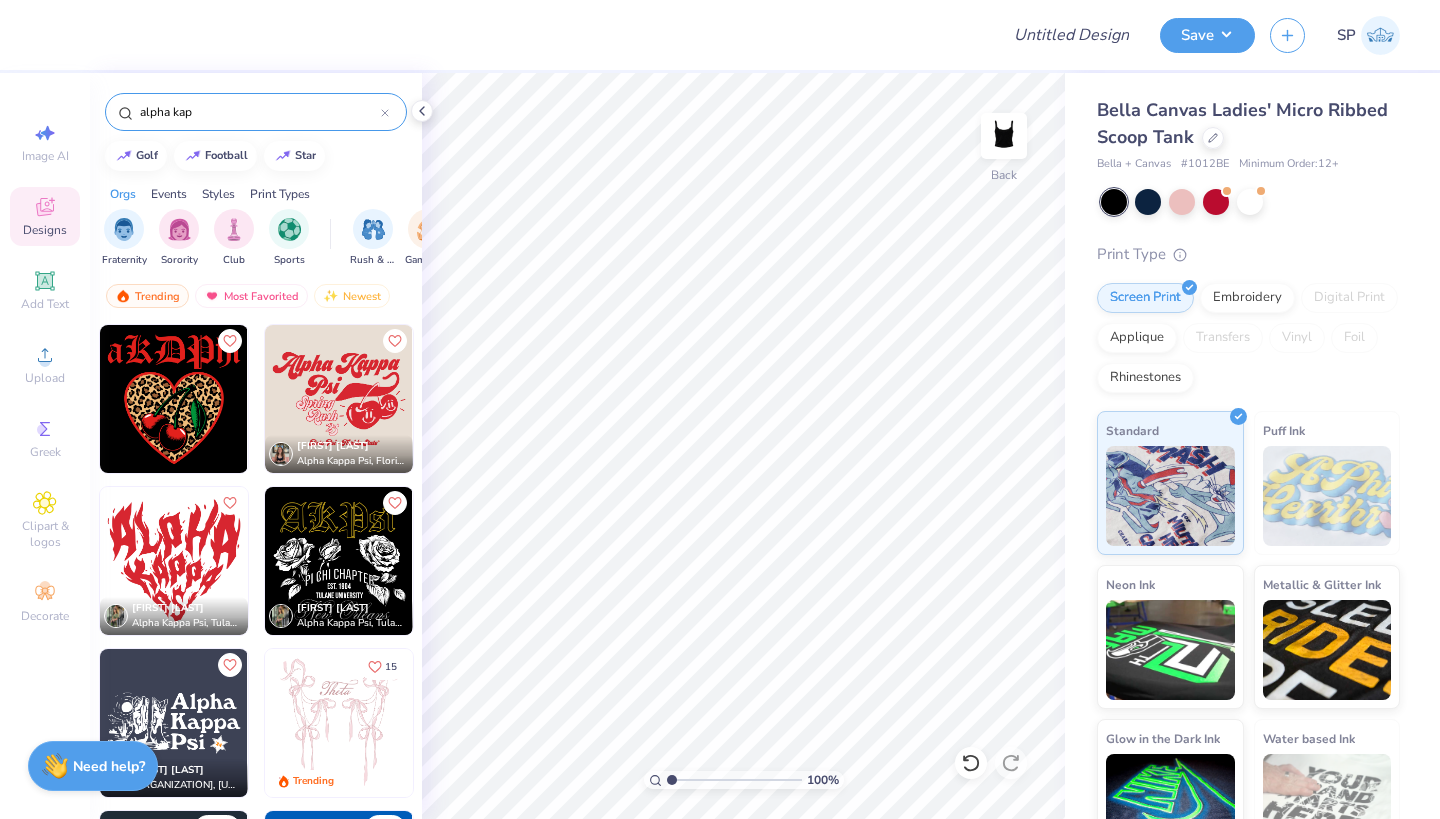 click at bounding box center [339, 399] 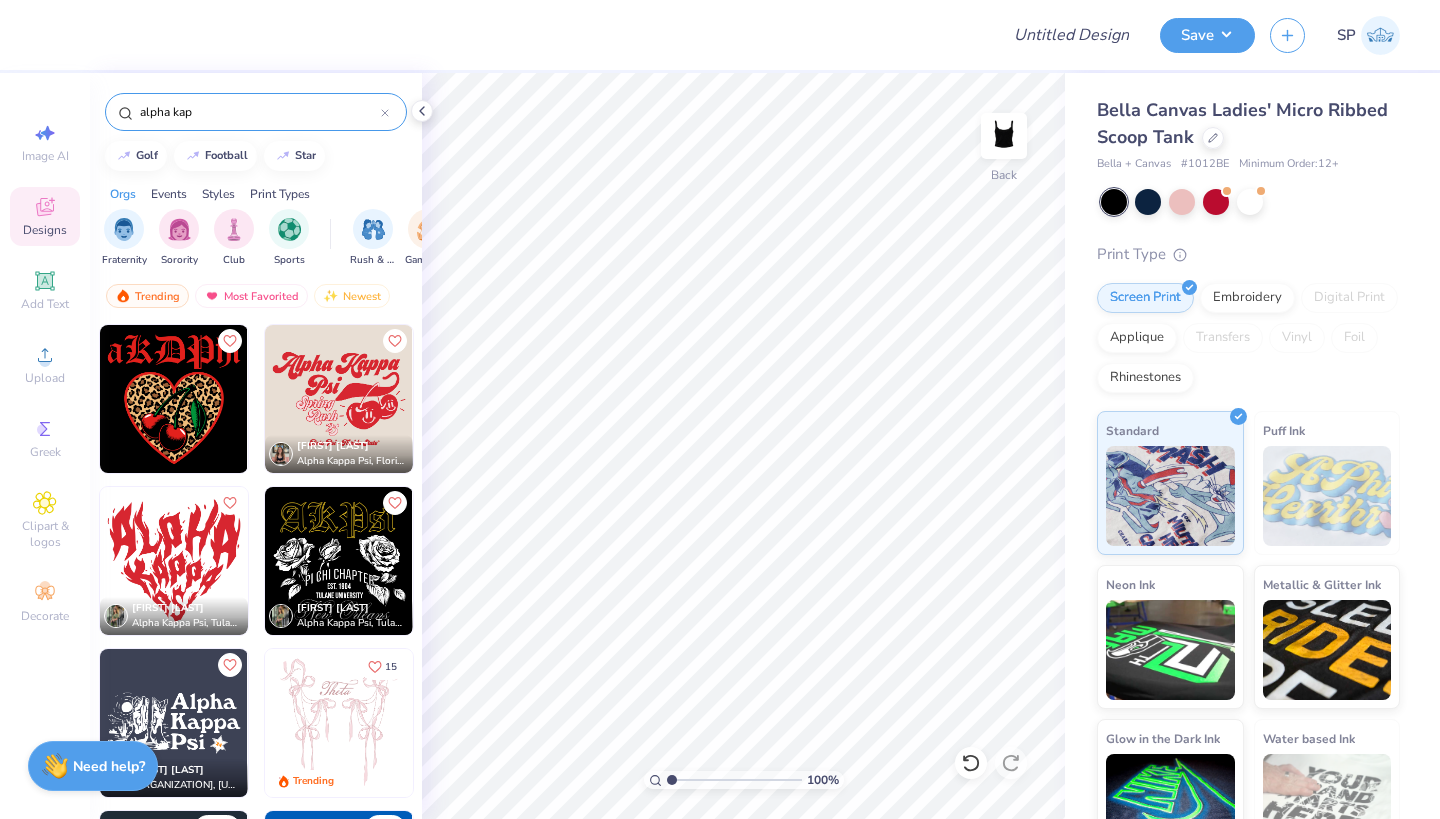 click at bounding box center [174, 399] 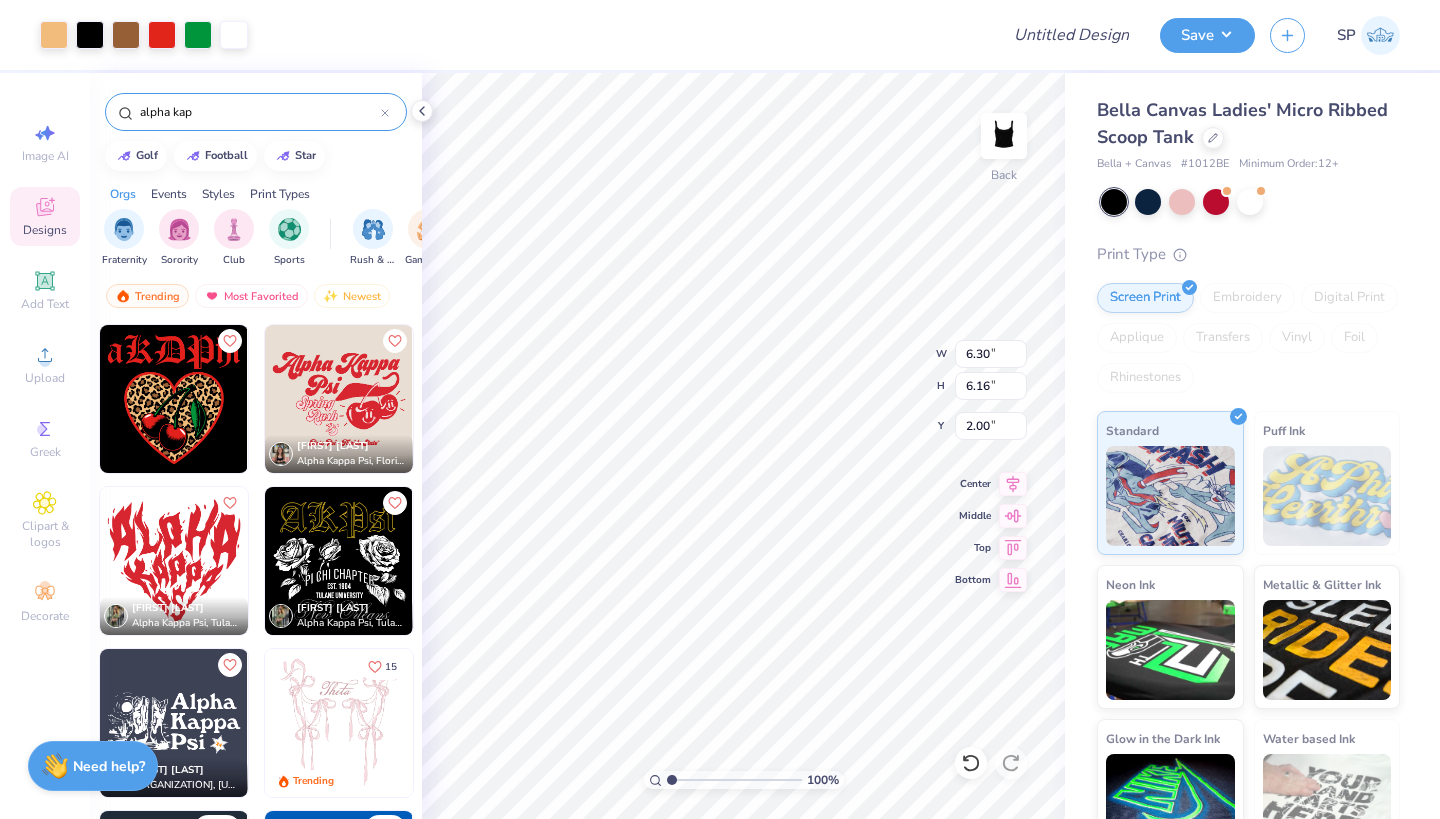 type on "3.89" 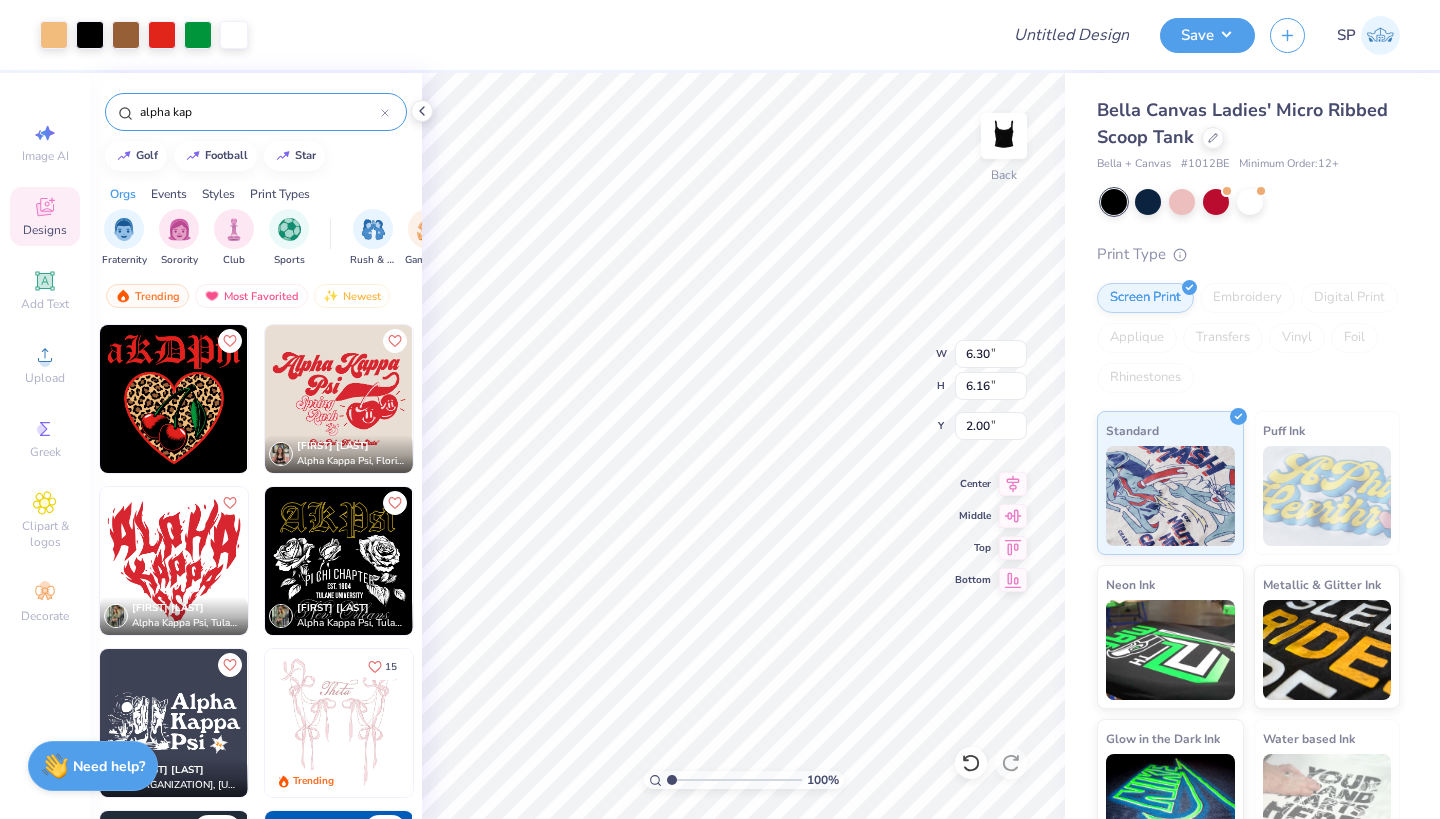 type on "3.80" 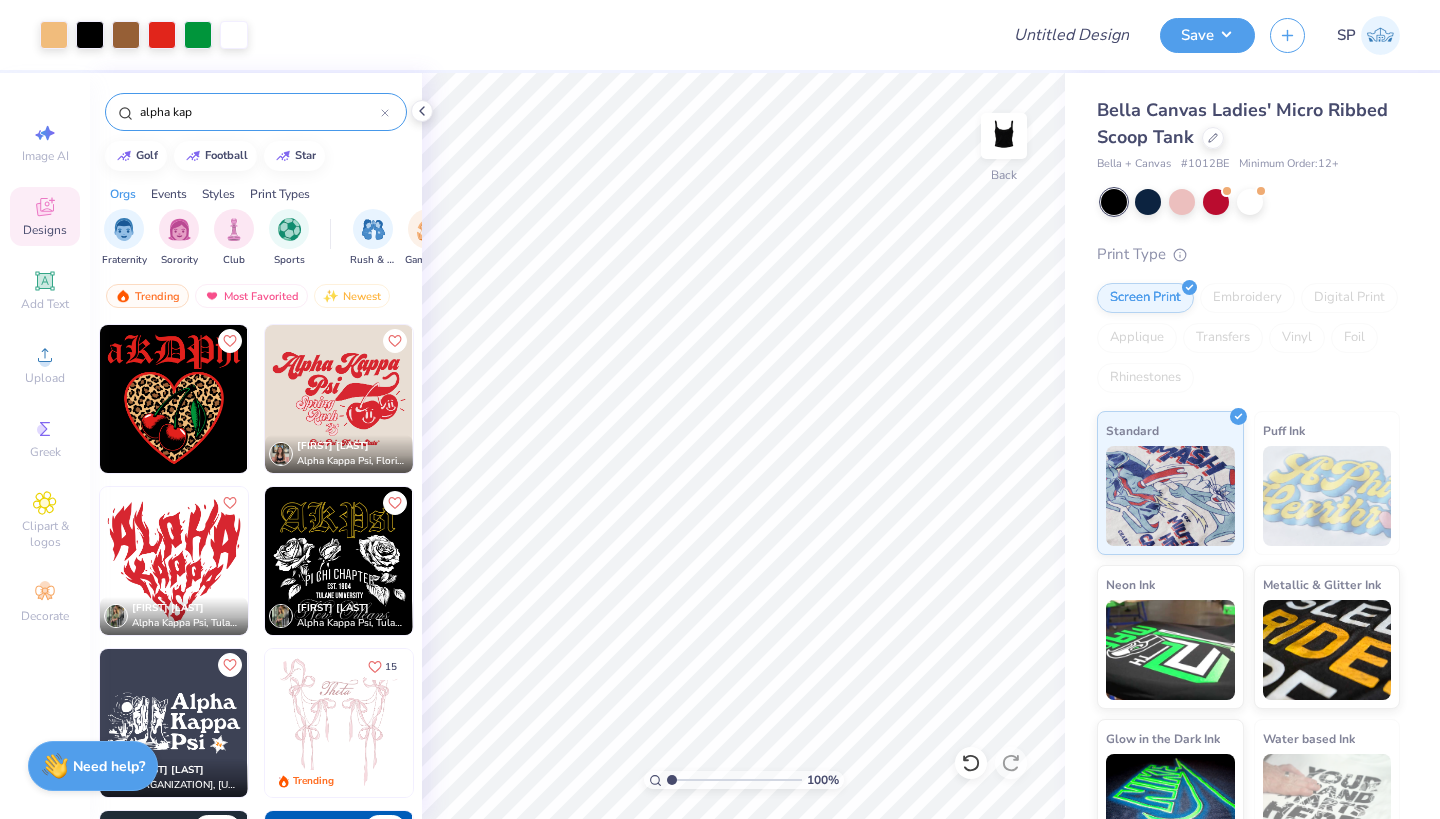 scroll, scrollTop: 0, scrollLeft: 0, axis: both 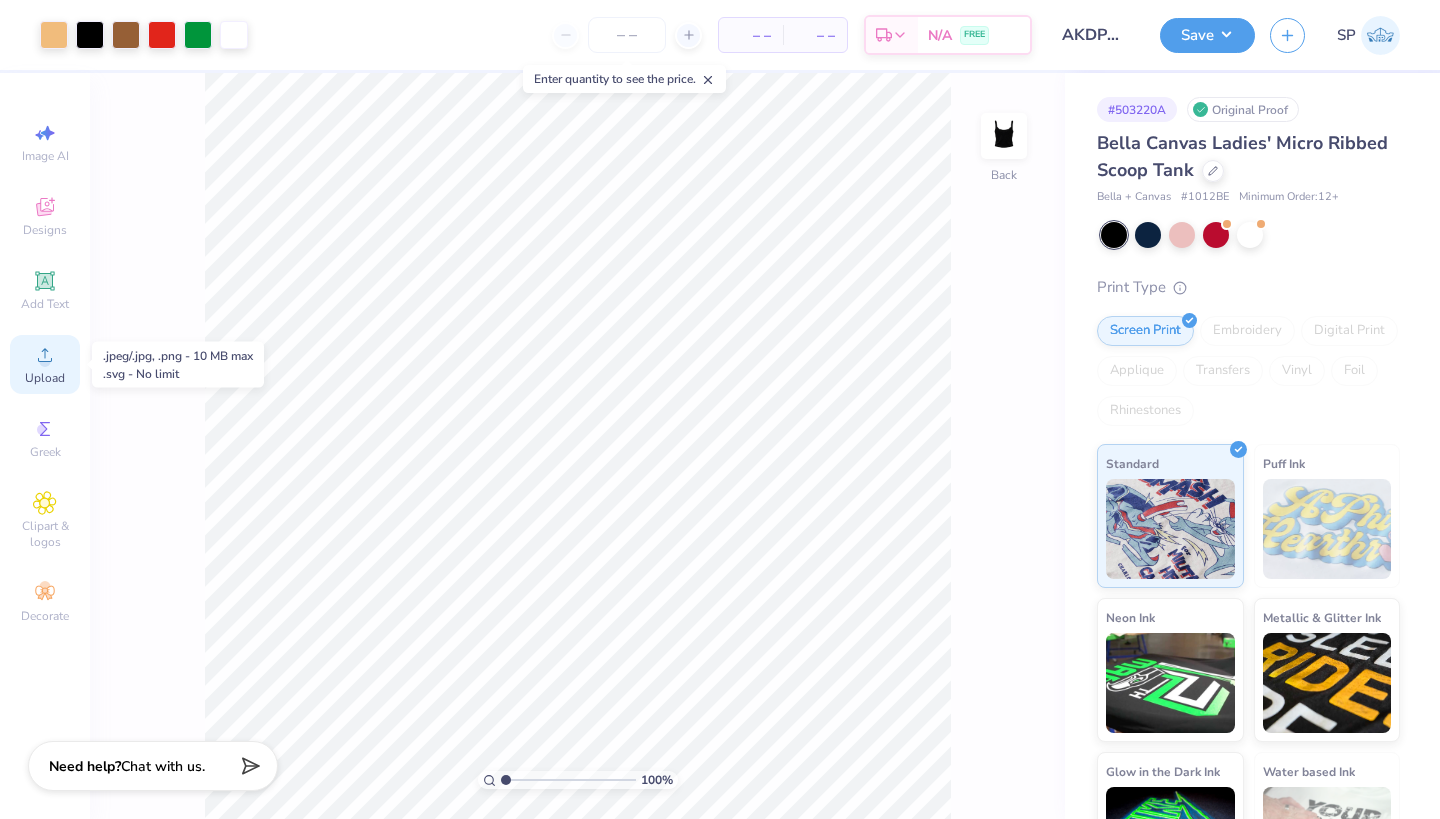 click on "Upload" at bounding box center (45, 364) 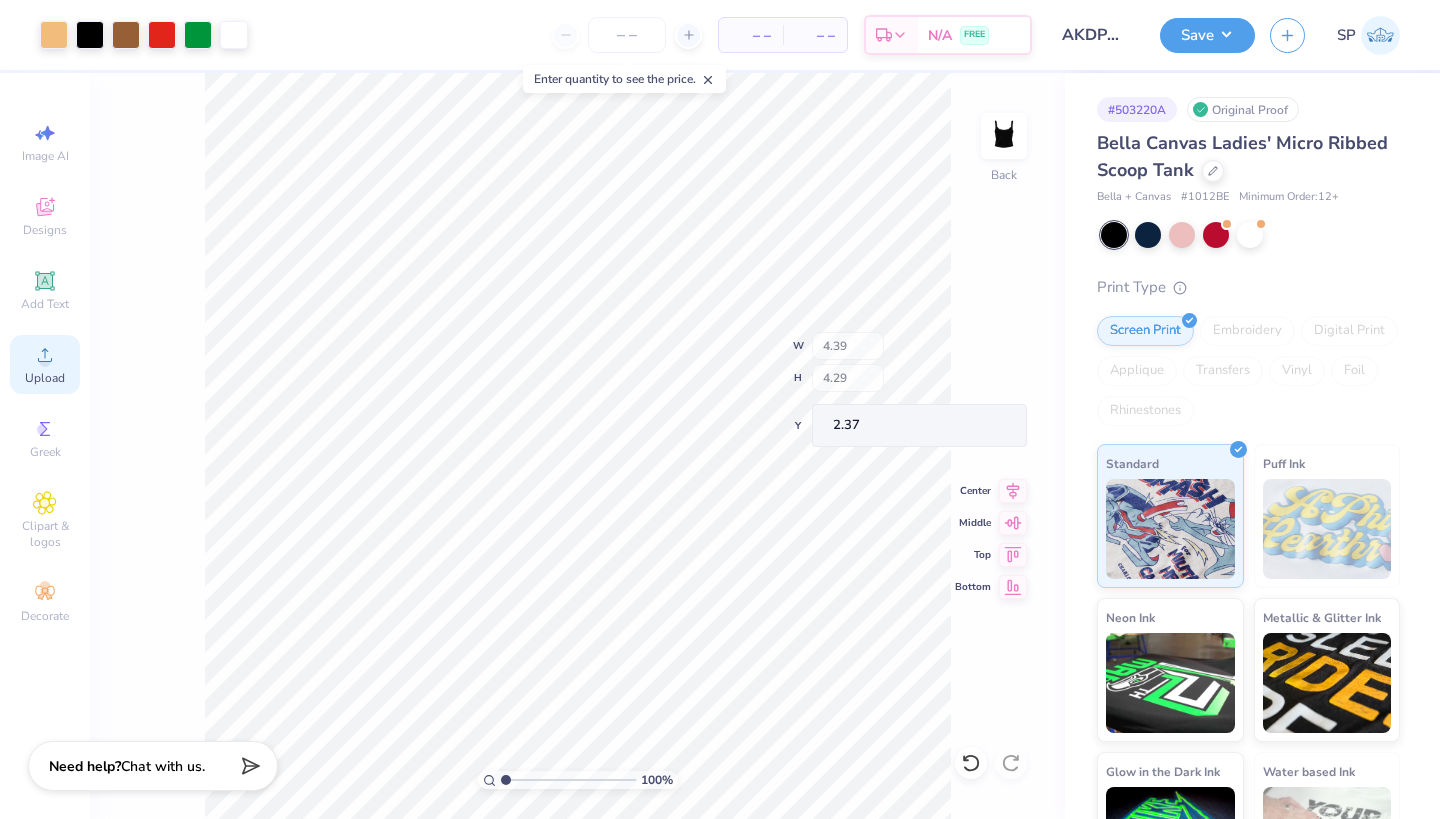 type on "3.29" 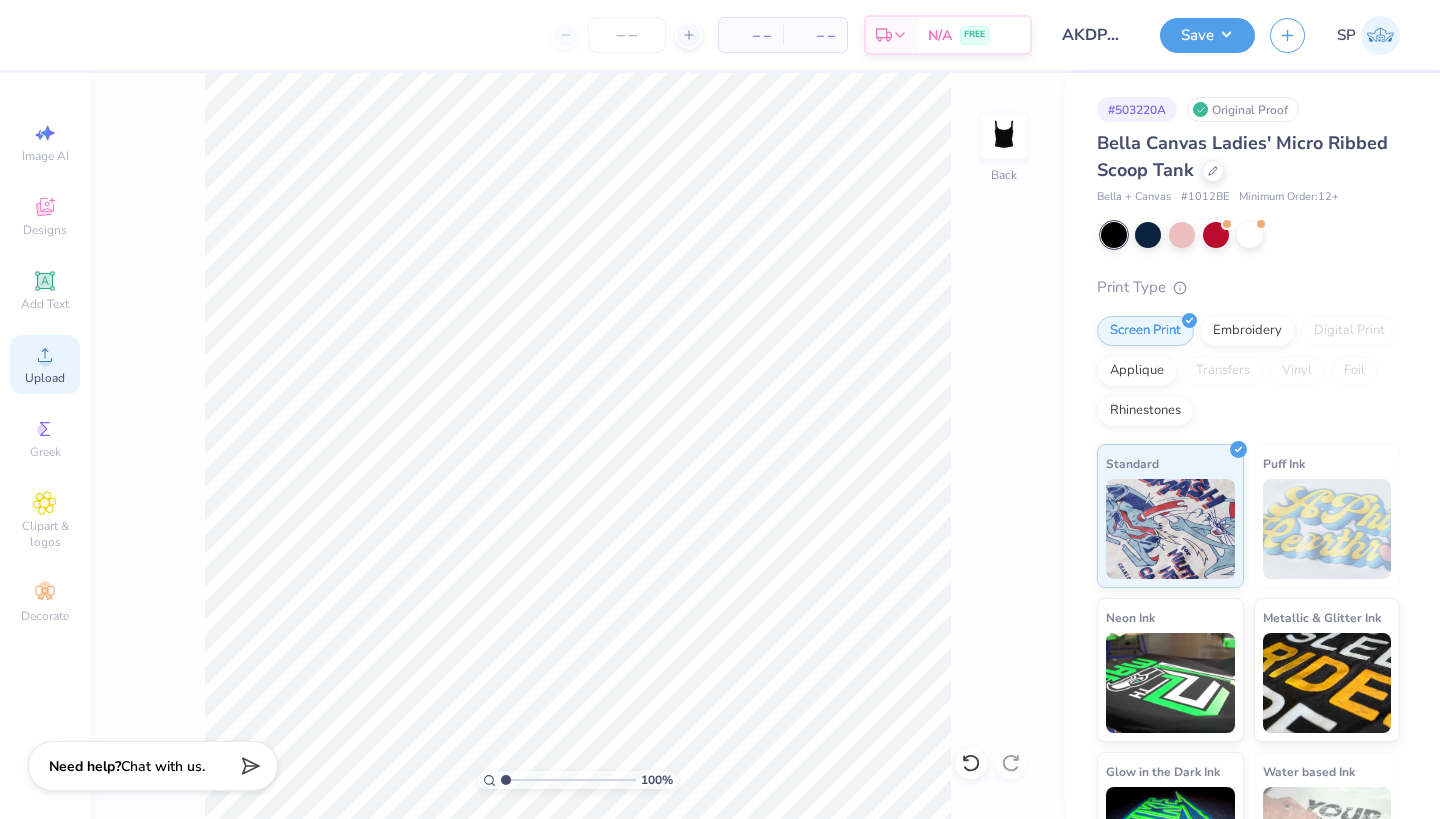 click on "Upload" at bounding box center [45, 364] 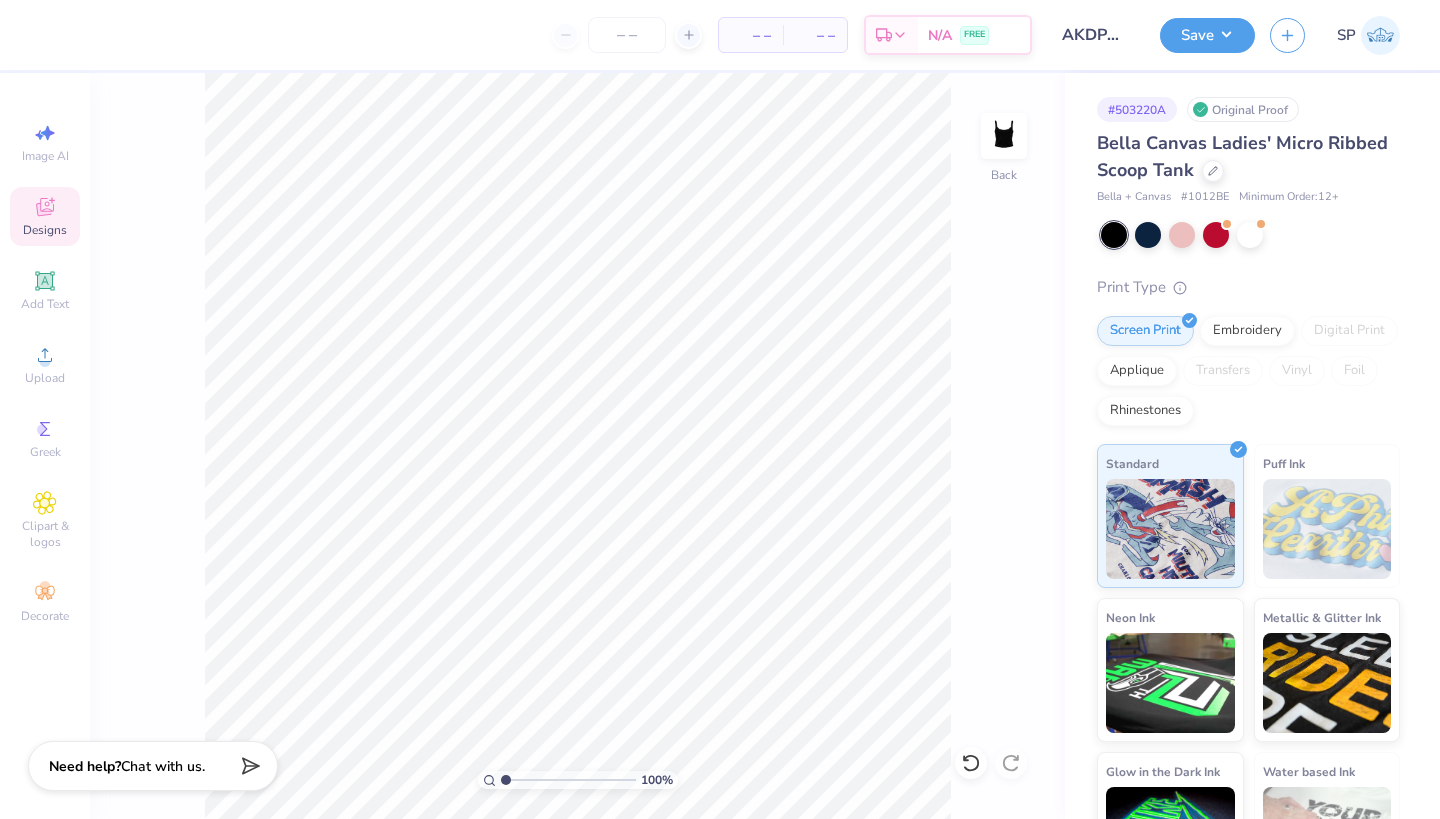 click 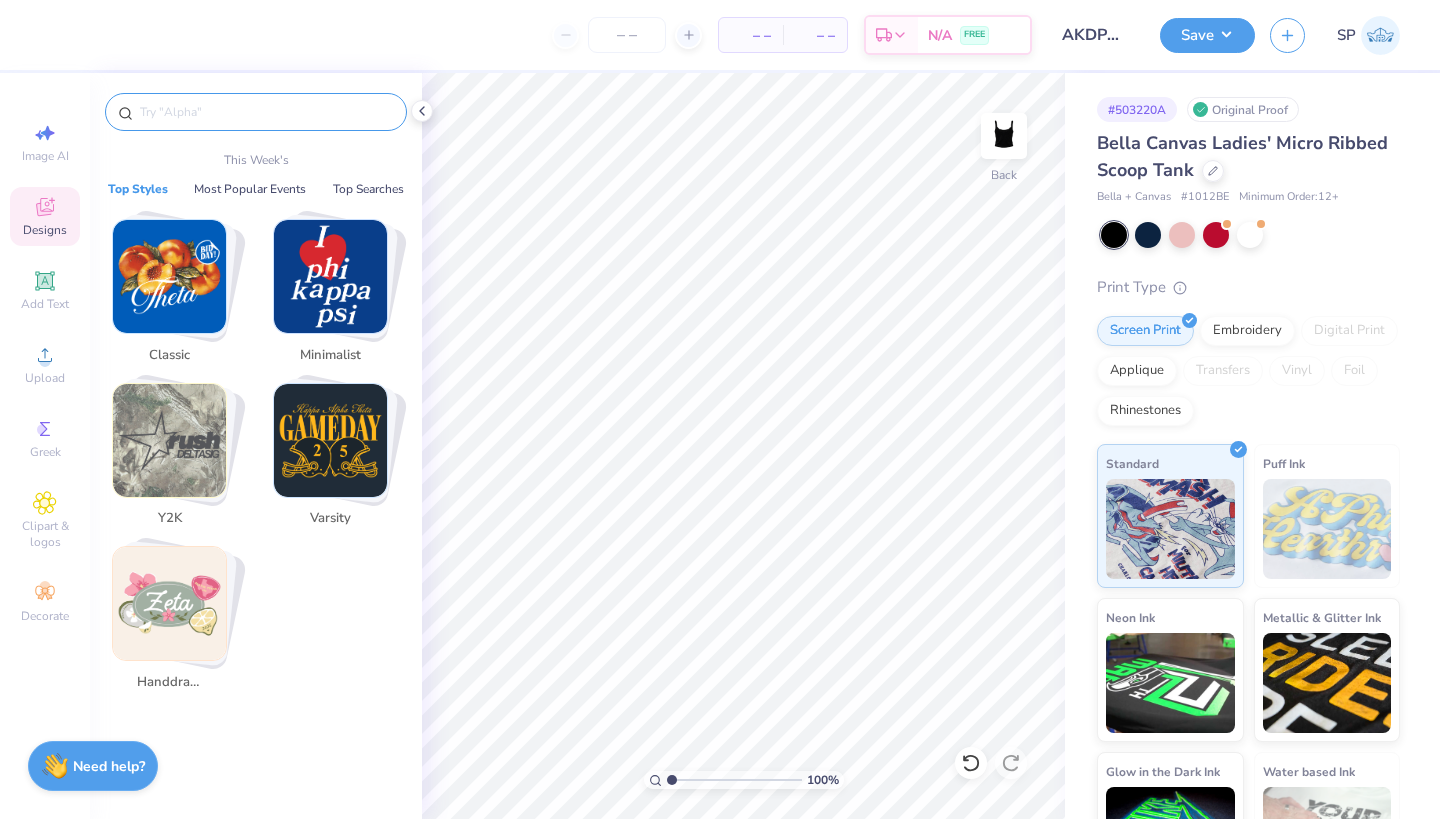 click at bounding box center (266, 112) 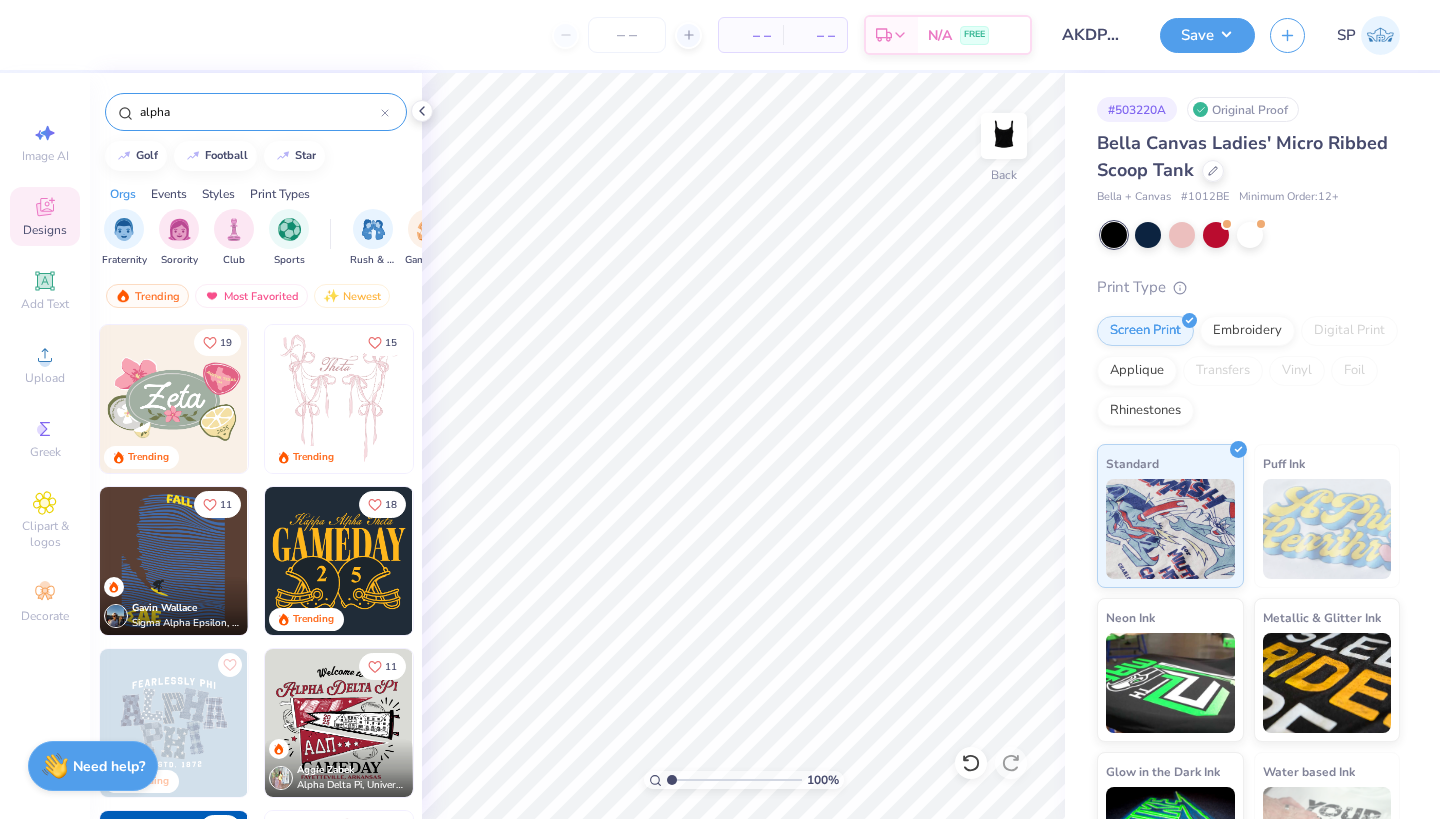scroll, scrollTop: 0, scrollLeft: 0, axis: both 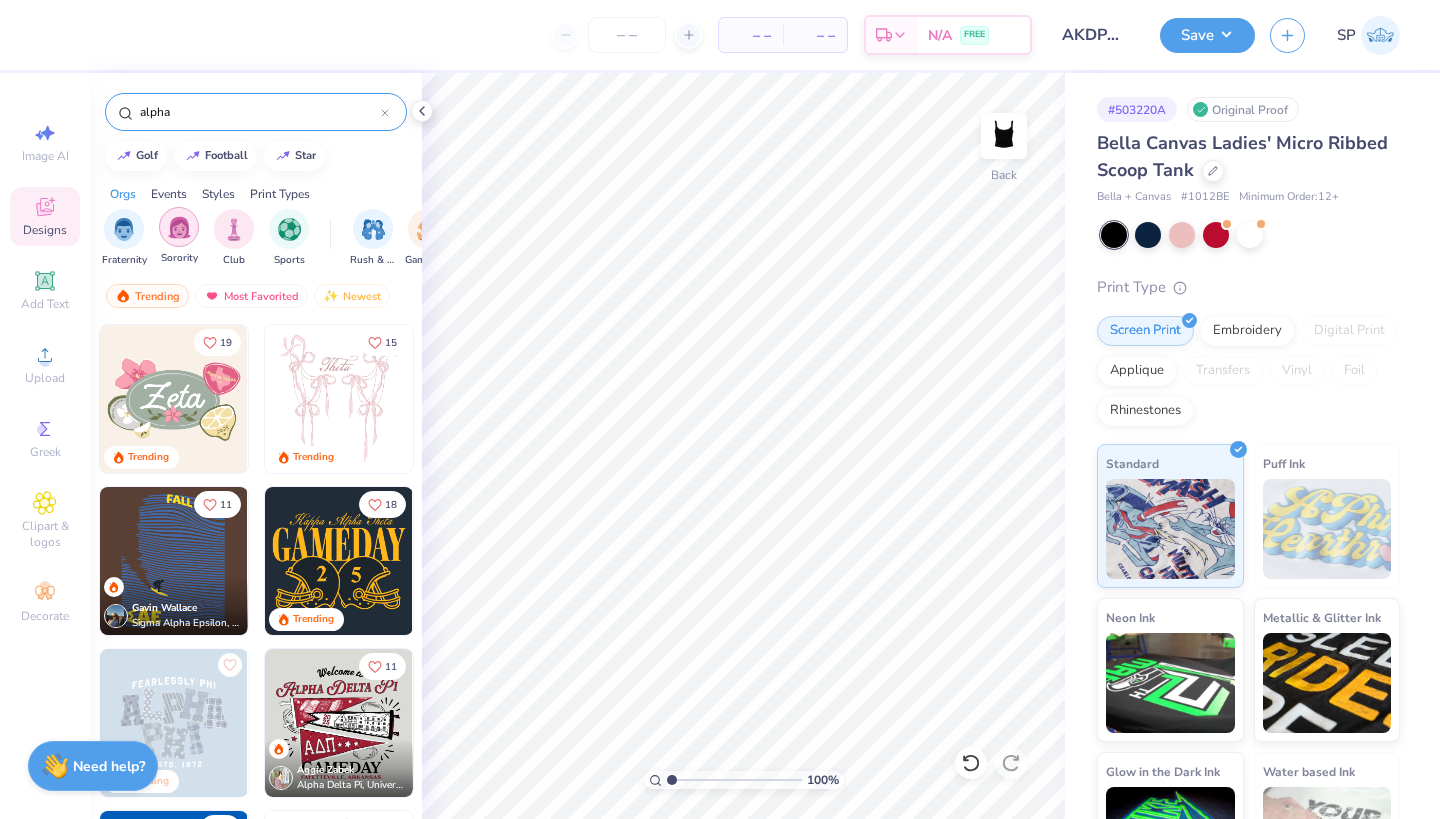 type on "alpha" 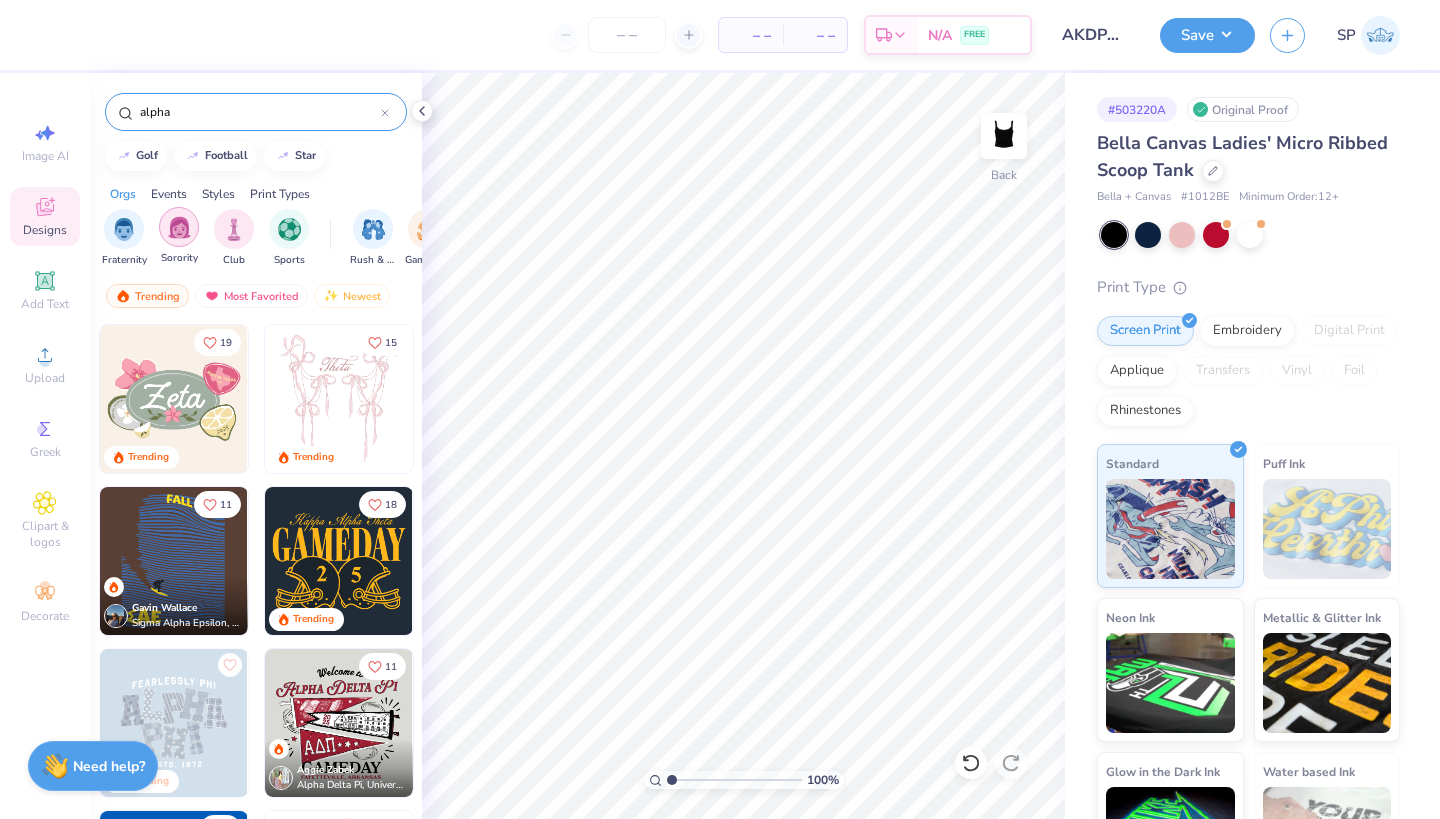 click at bounding box center [179, 227] 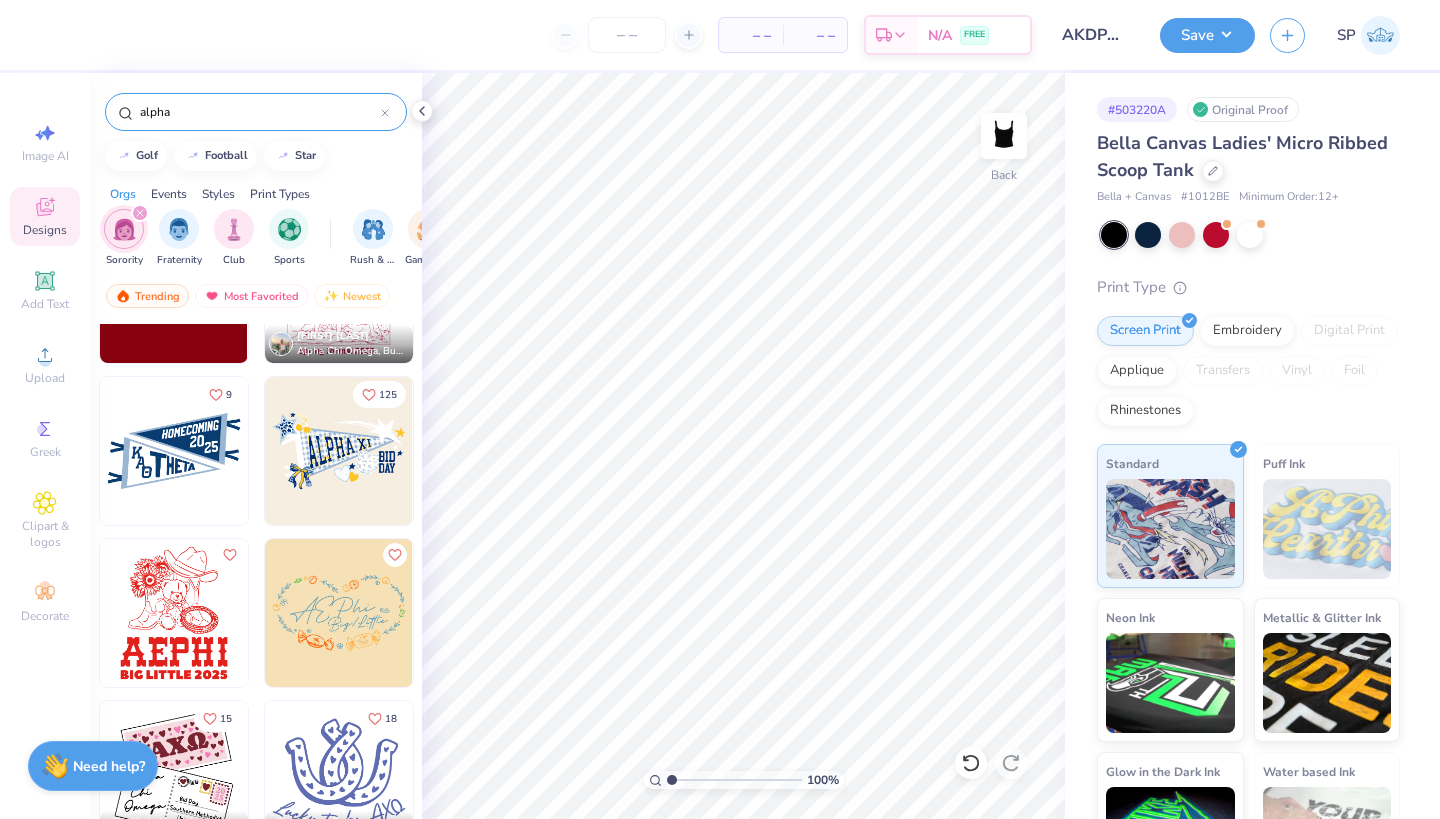 scroll, scrollTop: 3360, scrollLeft: 0, axis: vertical 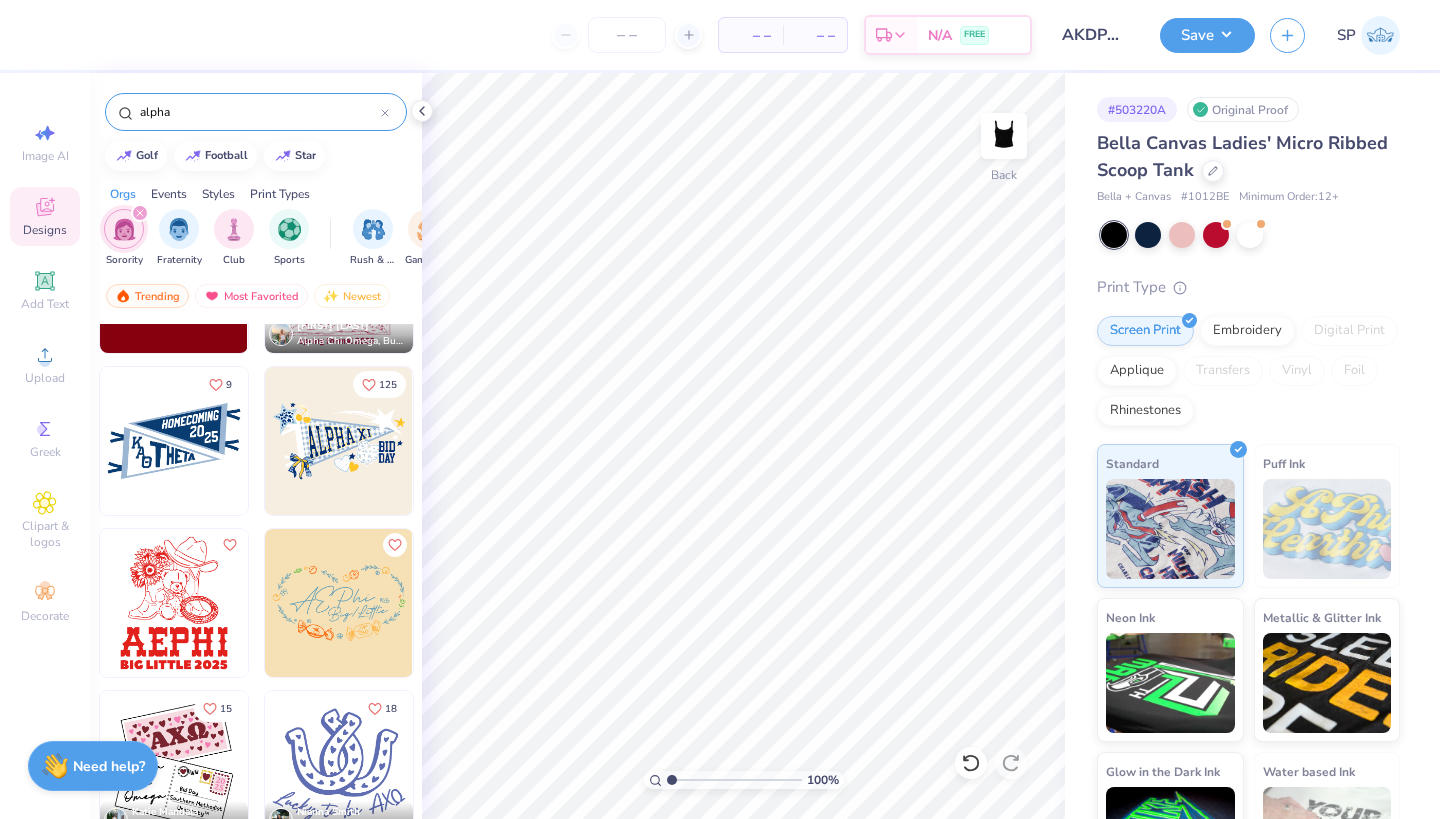 click at bounding box center [385, 112] 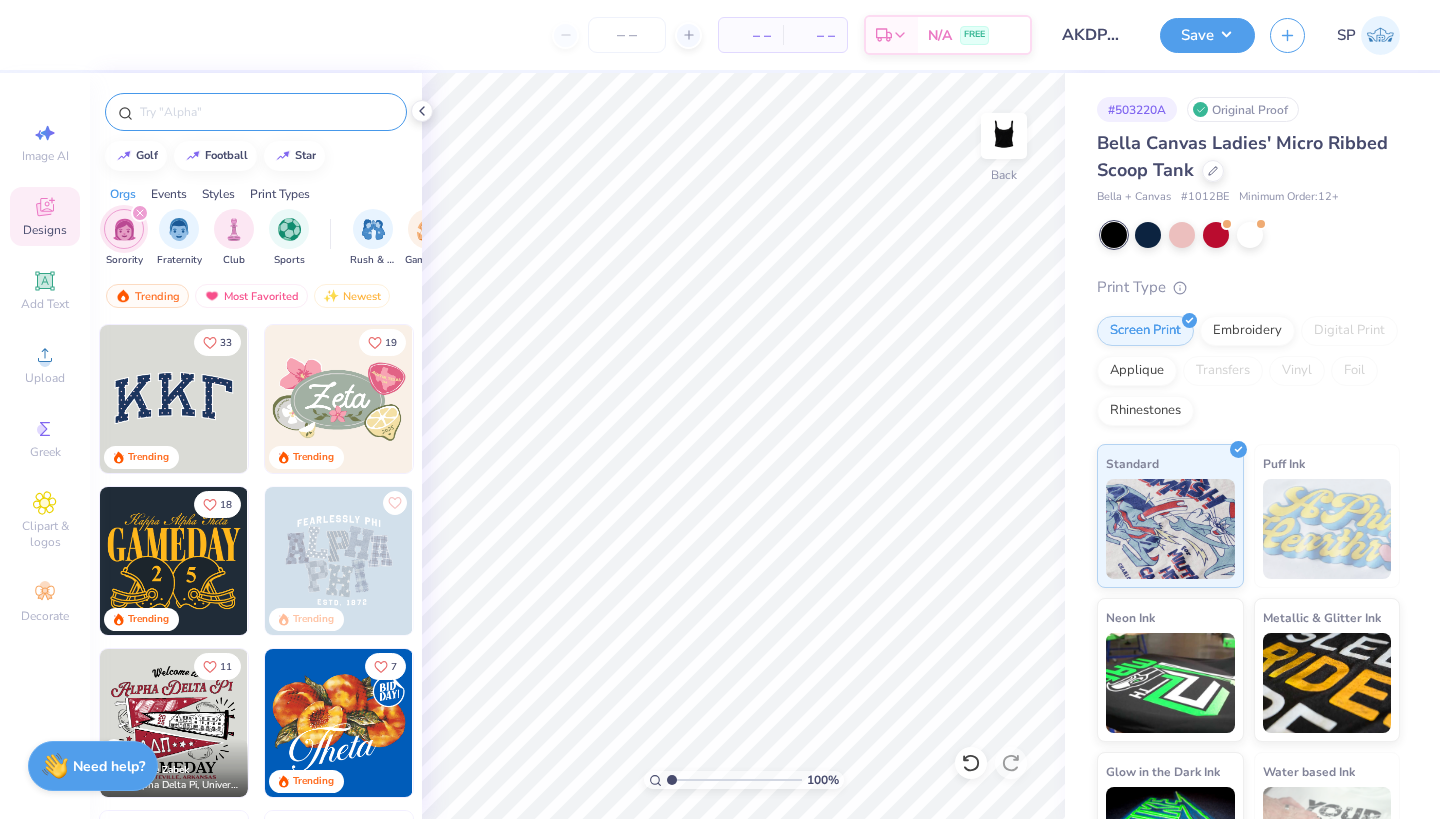 click at bounding box center [266, 112] 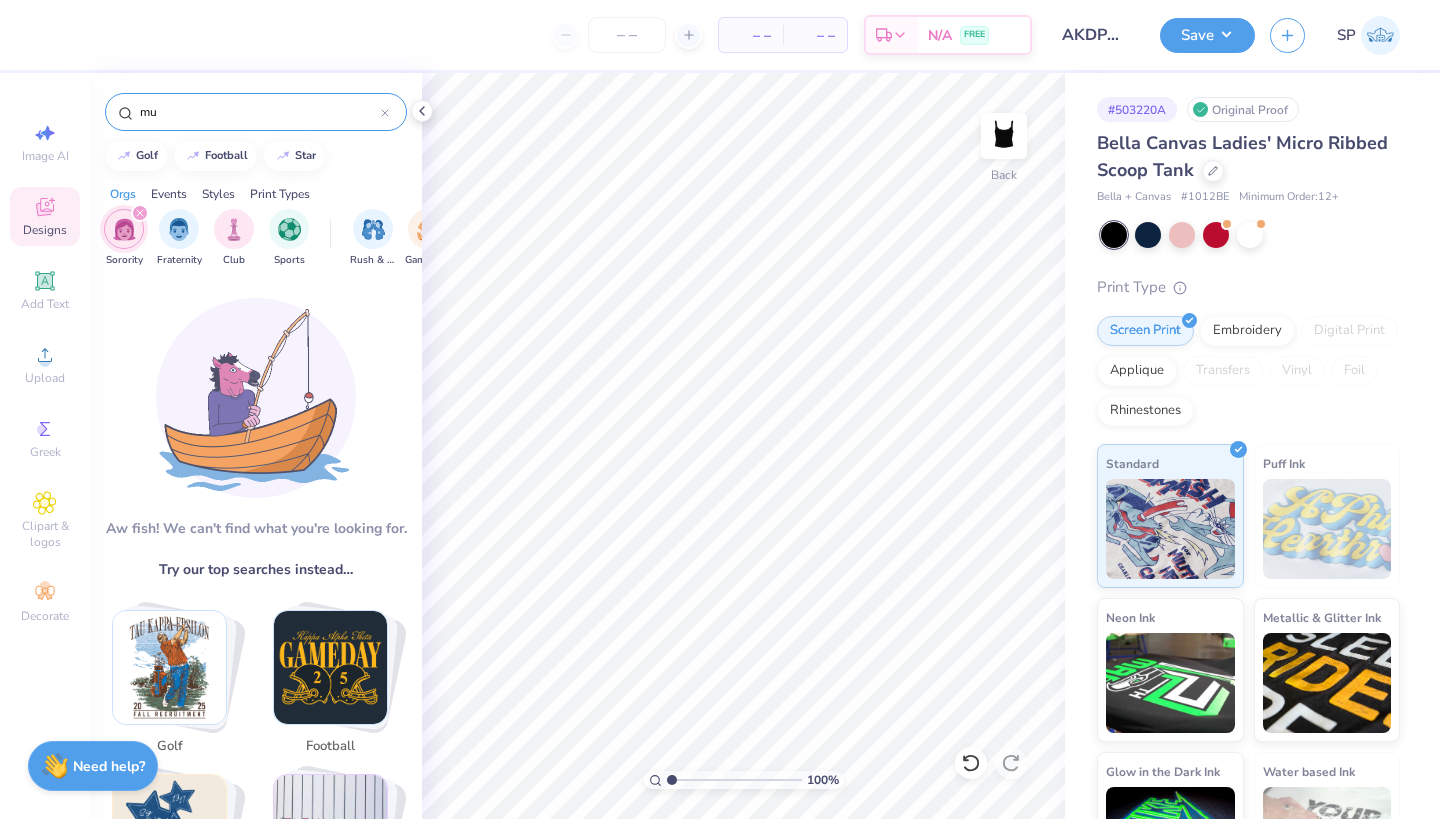 type on "m" 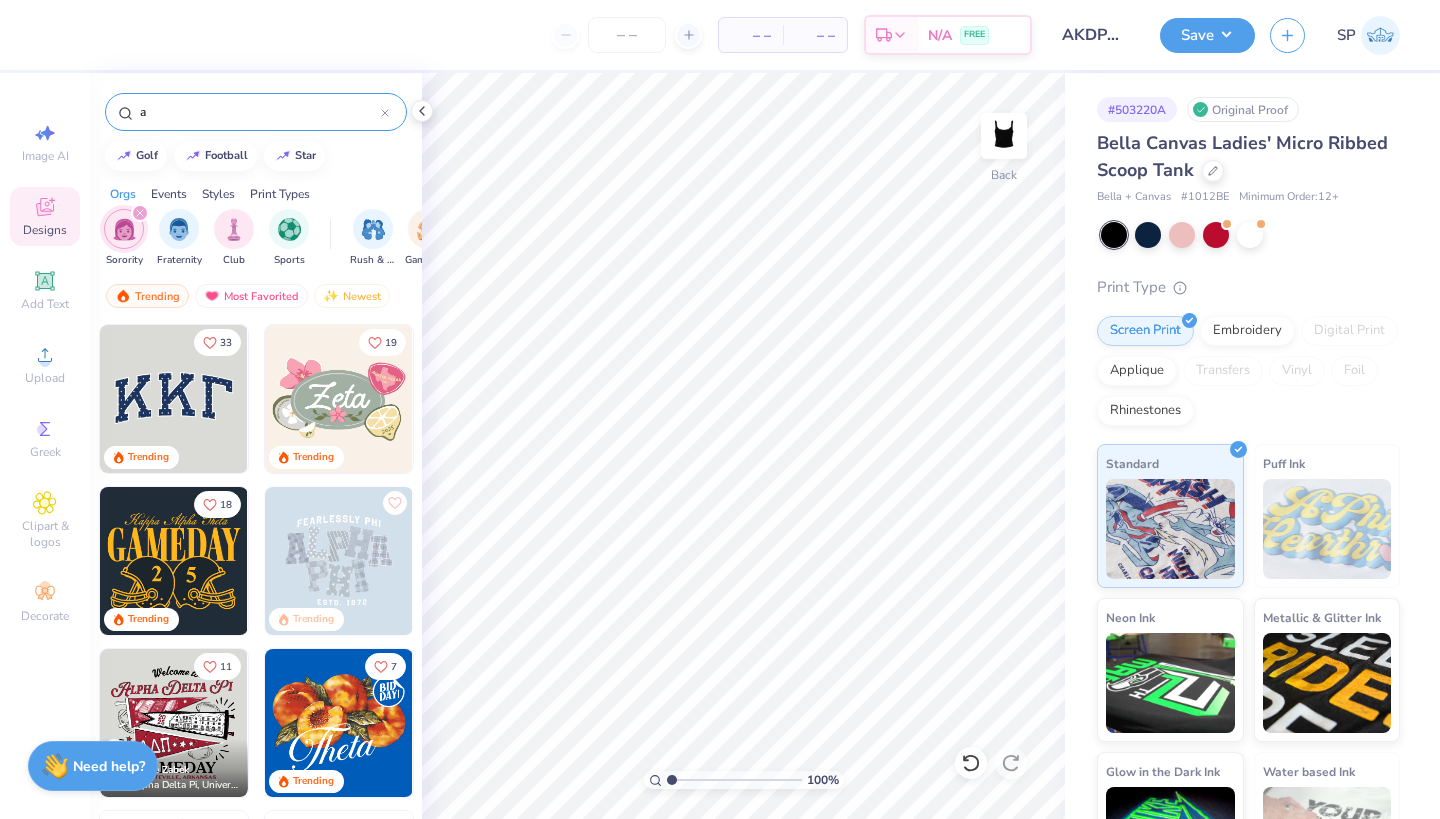 click 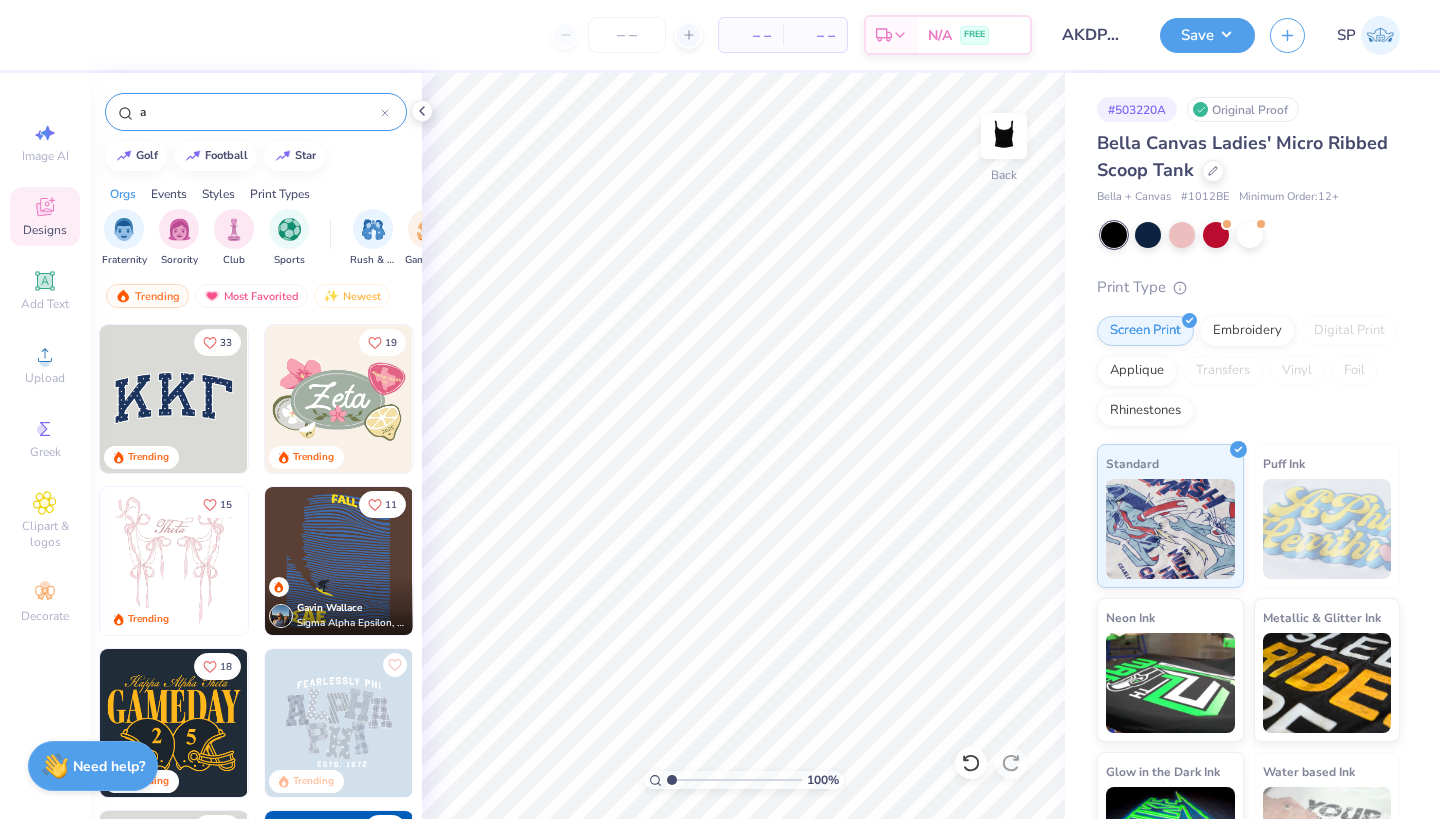 click on "a" at bounding box center (259, 112) 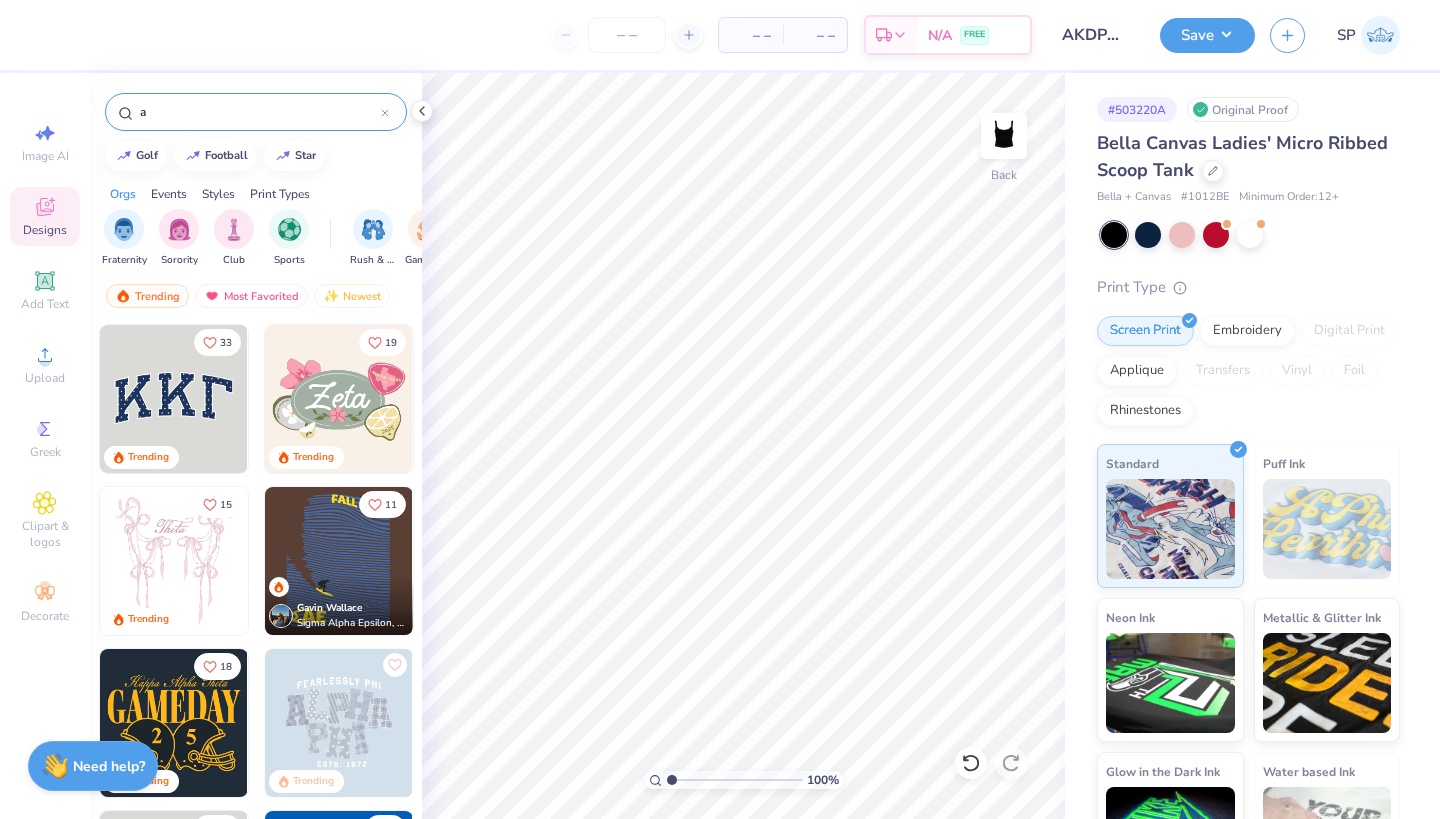 click on "a" at bounding box center (259, 112) 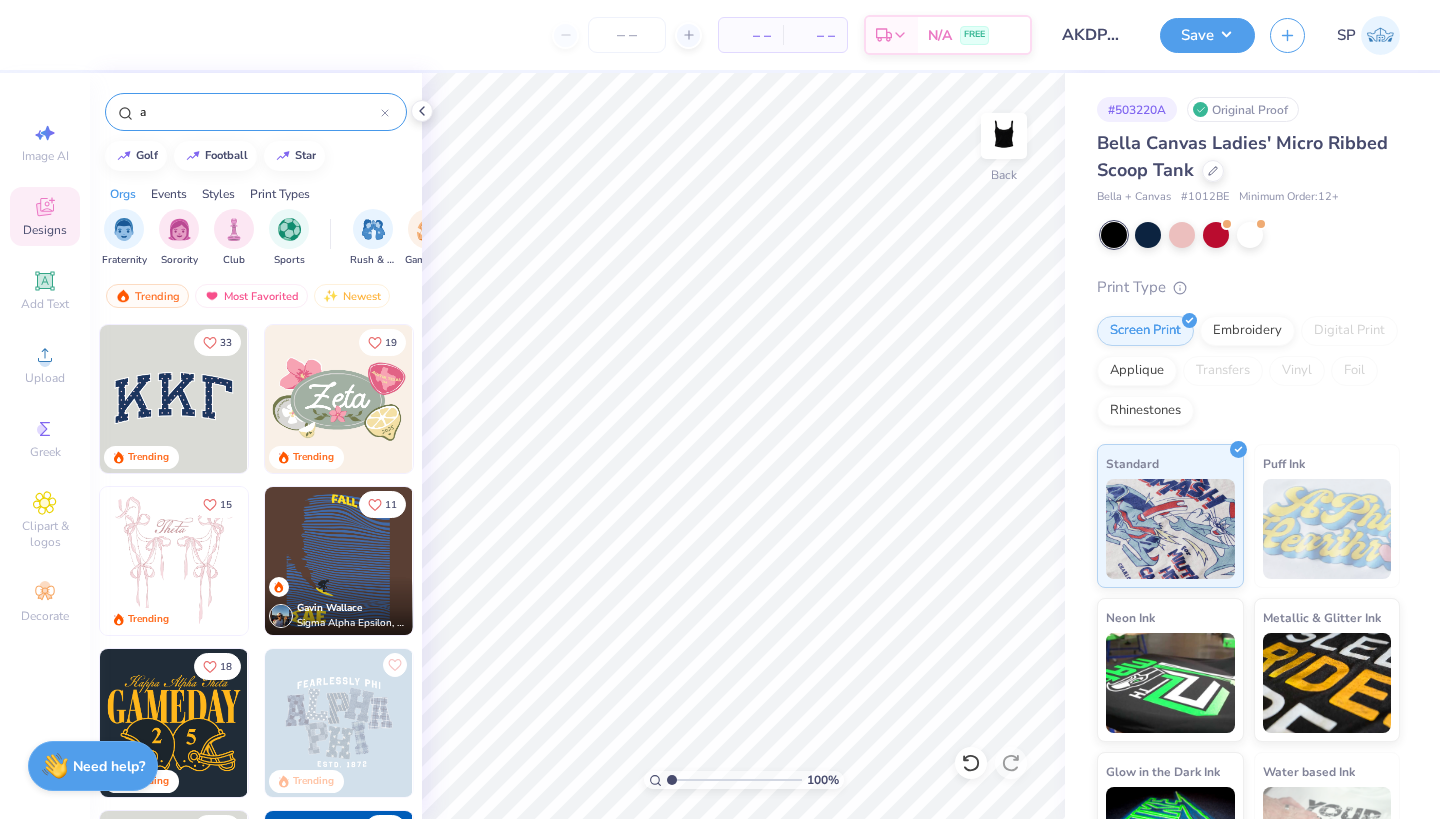 click on "a" at bounding box center (259, 112) 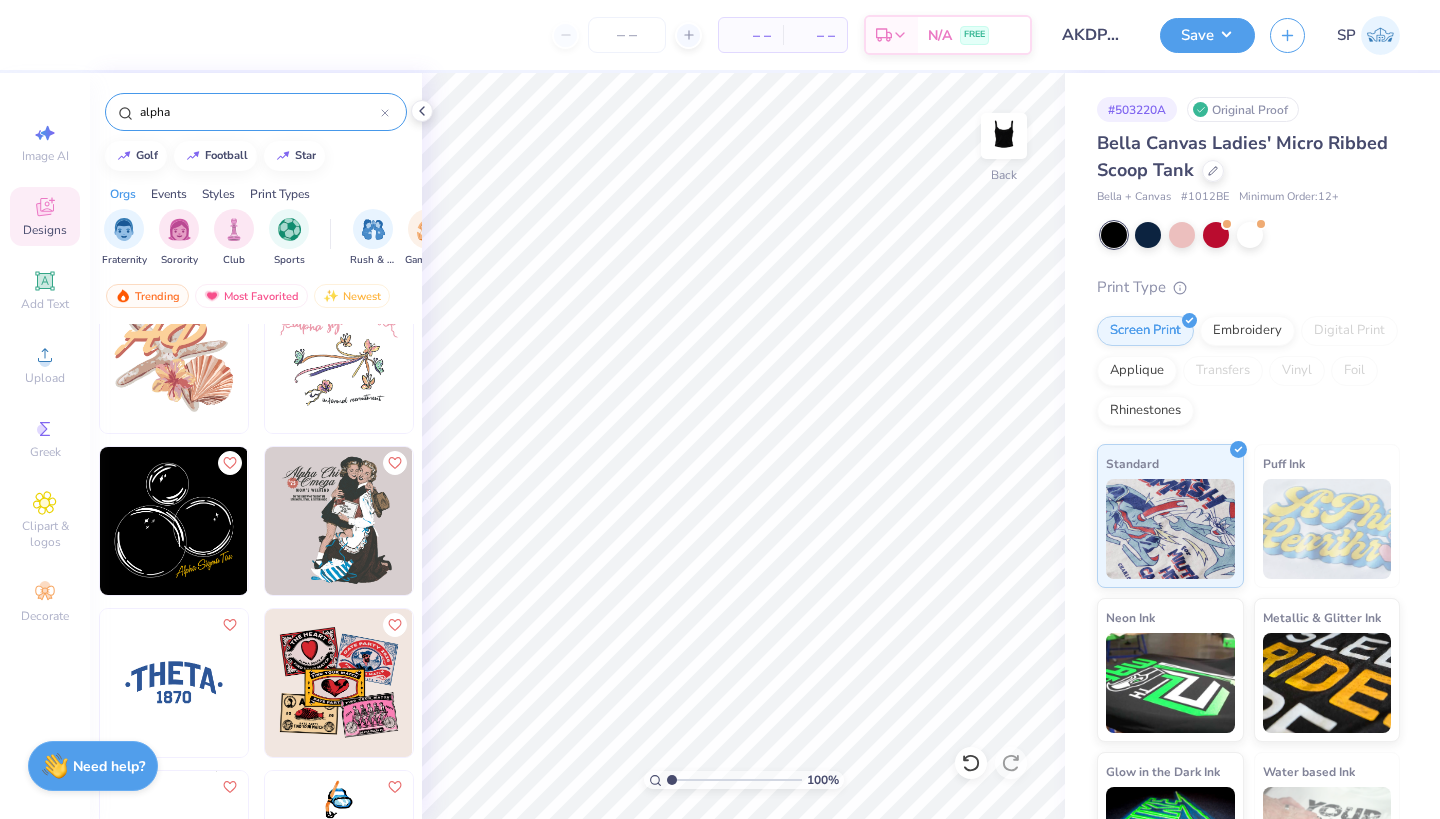 scroll, scrollTop: 16567, scrollLeft: 0, axis: vertical 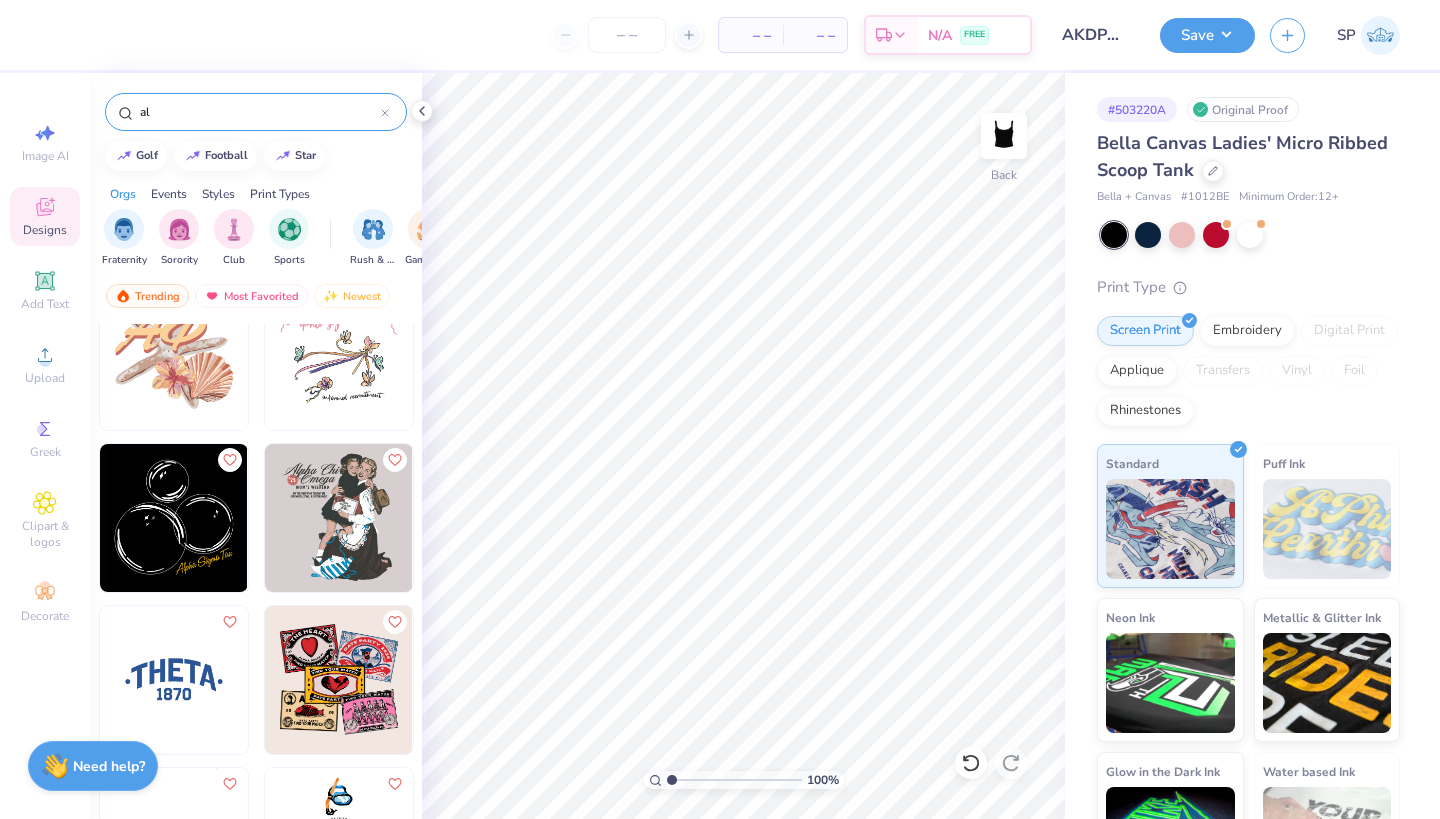 type on "a" 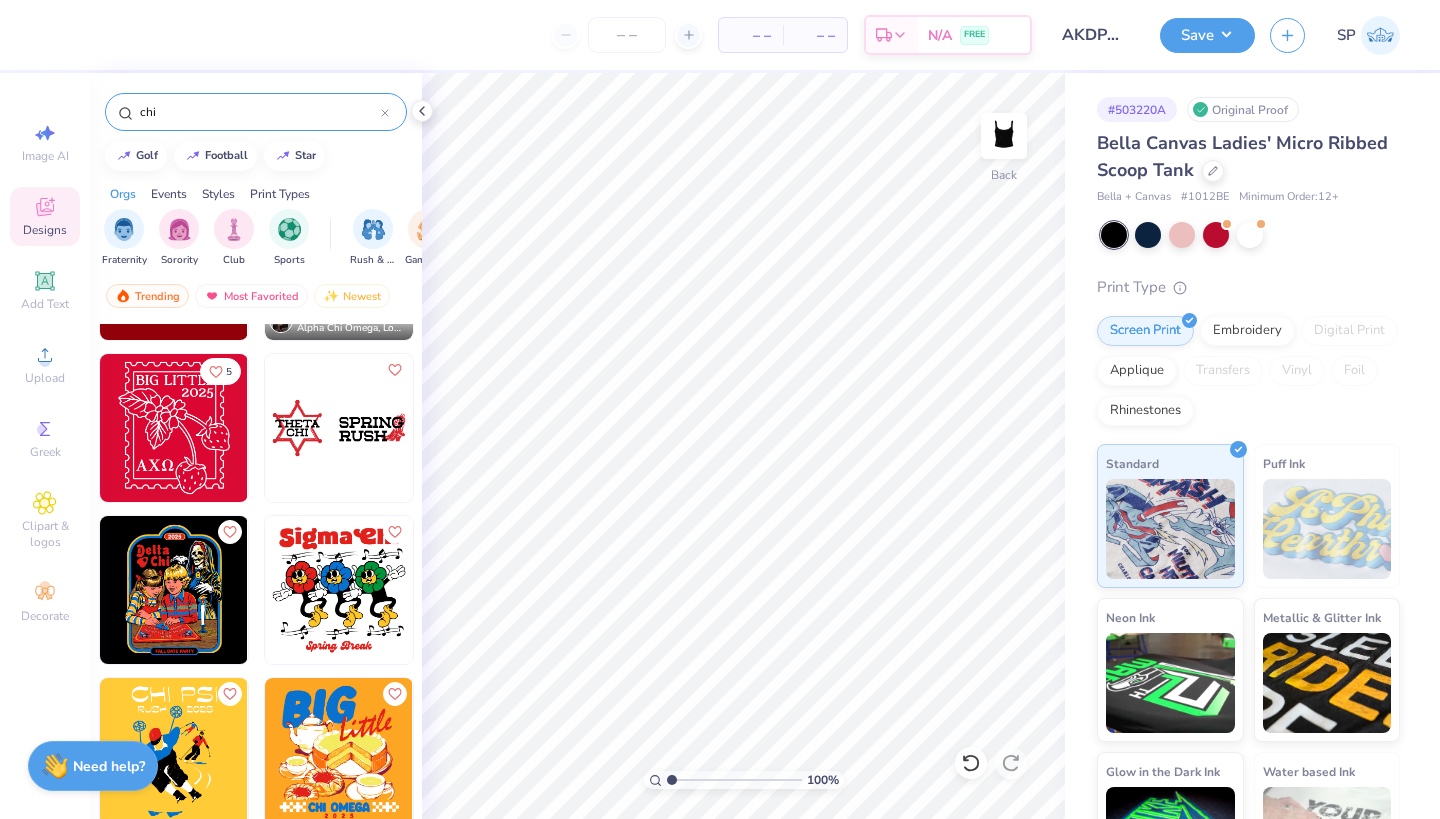 scroll, scrollTop: 2565, scrollLeft: 0, axis: vertical 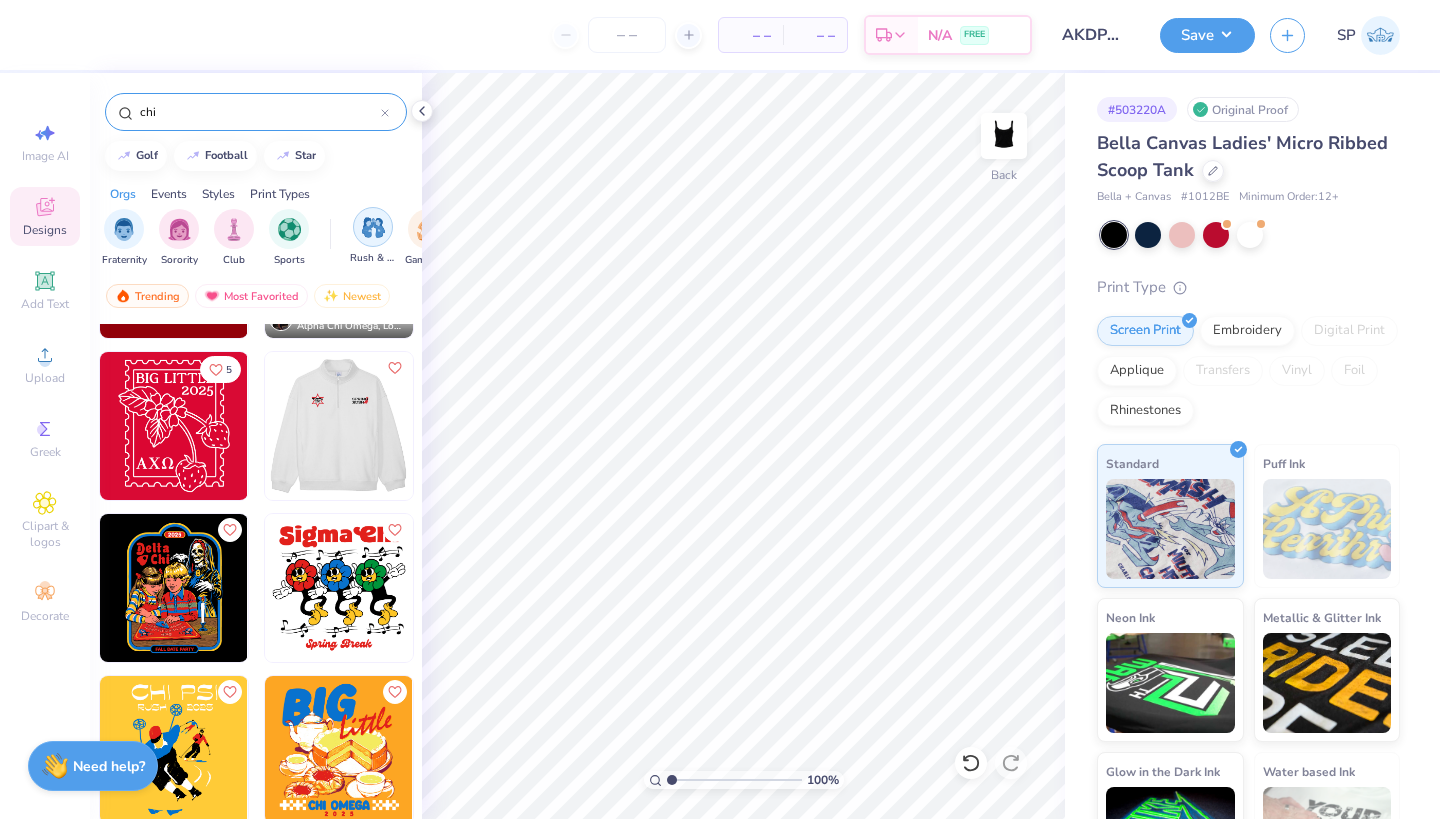 click at bounding box center [373, 227] 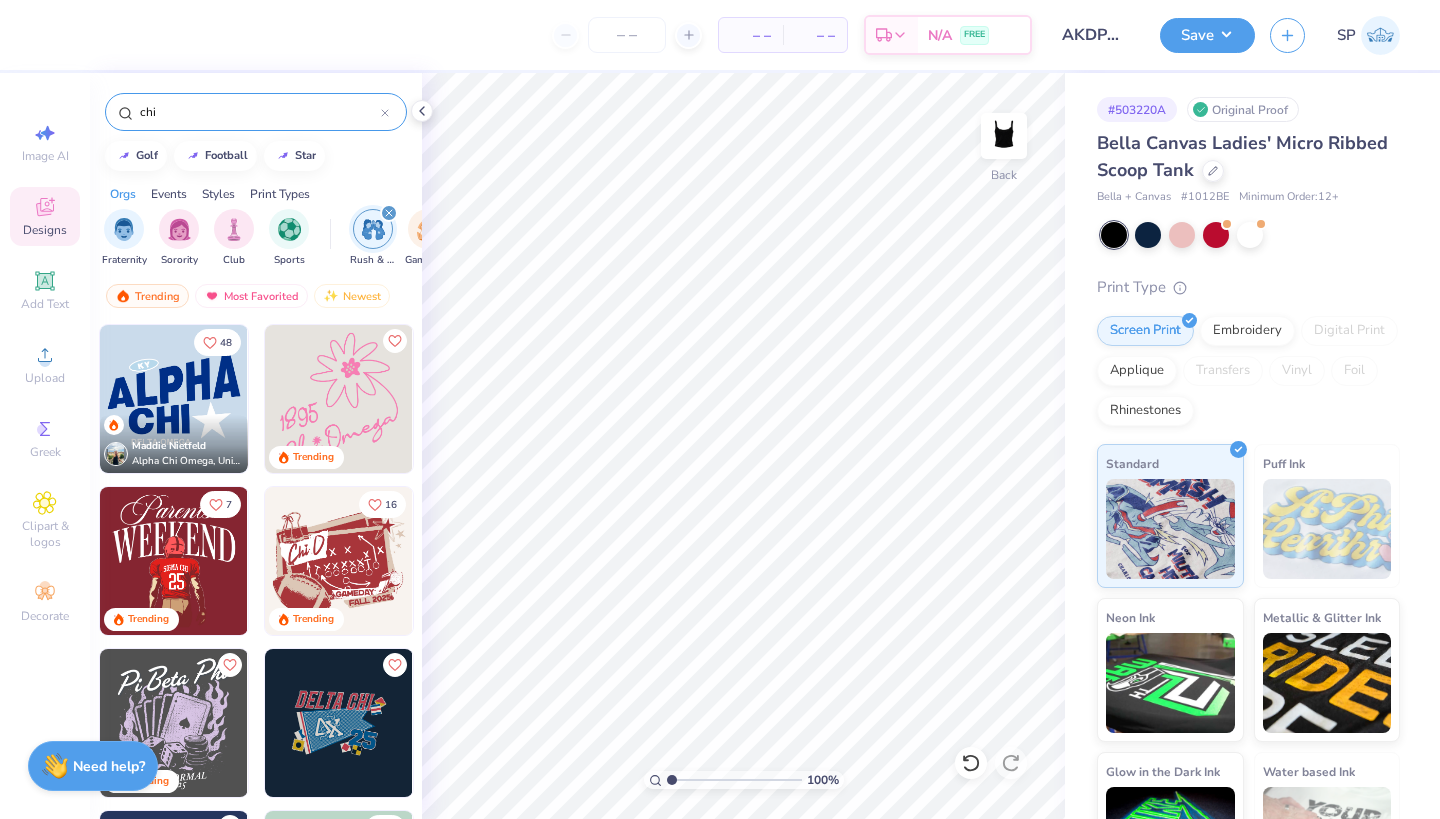 scroll, scrollTop: 0, scrollLeft: 0, axis: both 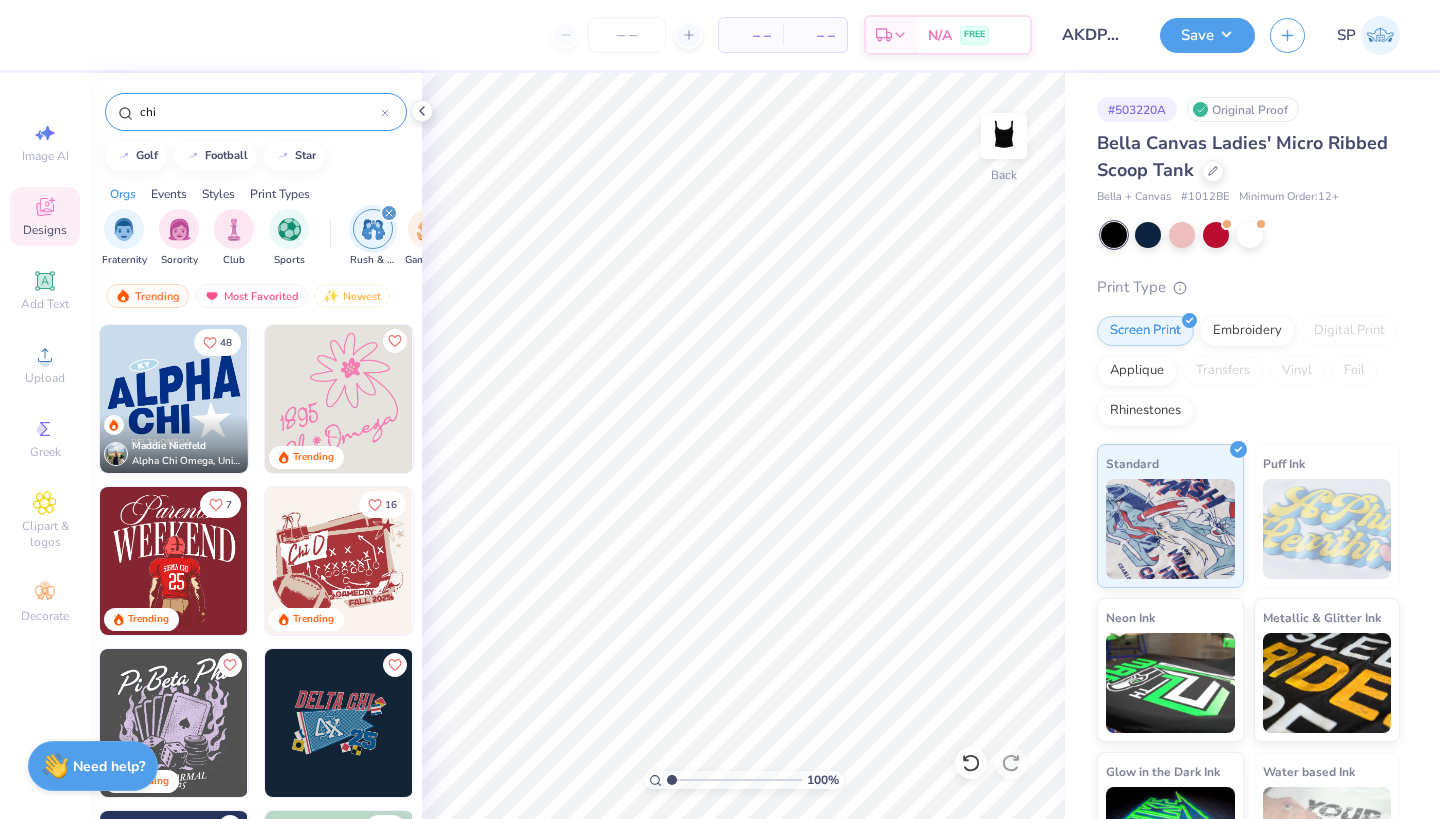 click on "chi" at bounding box center [259, 112] 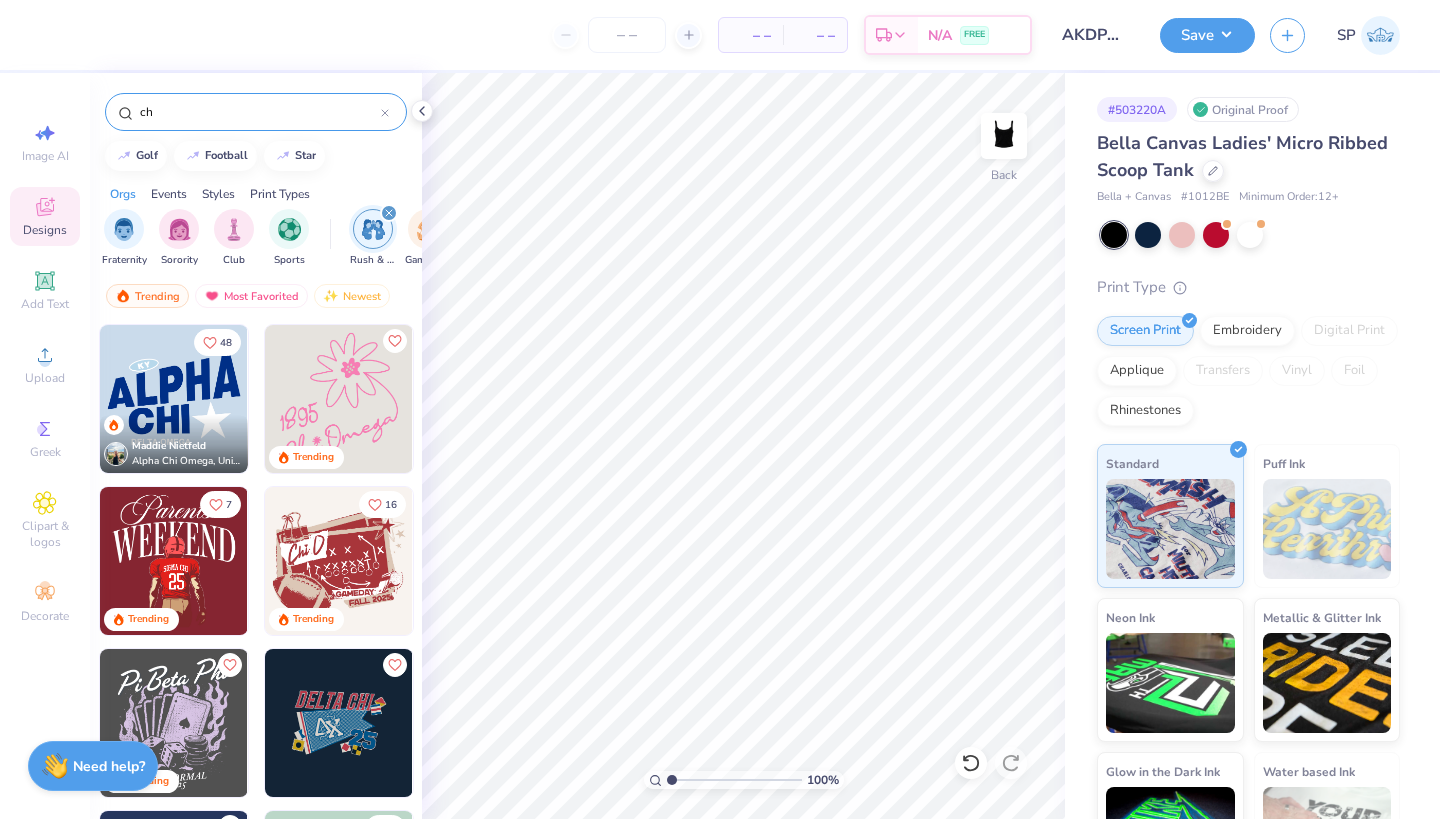 type on "c" 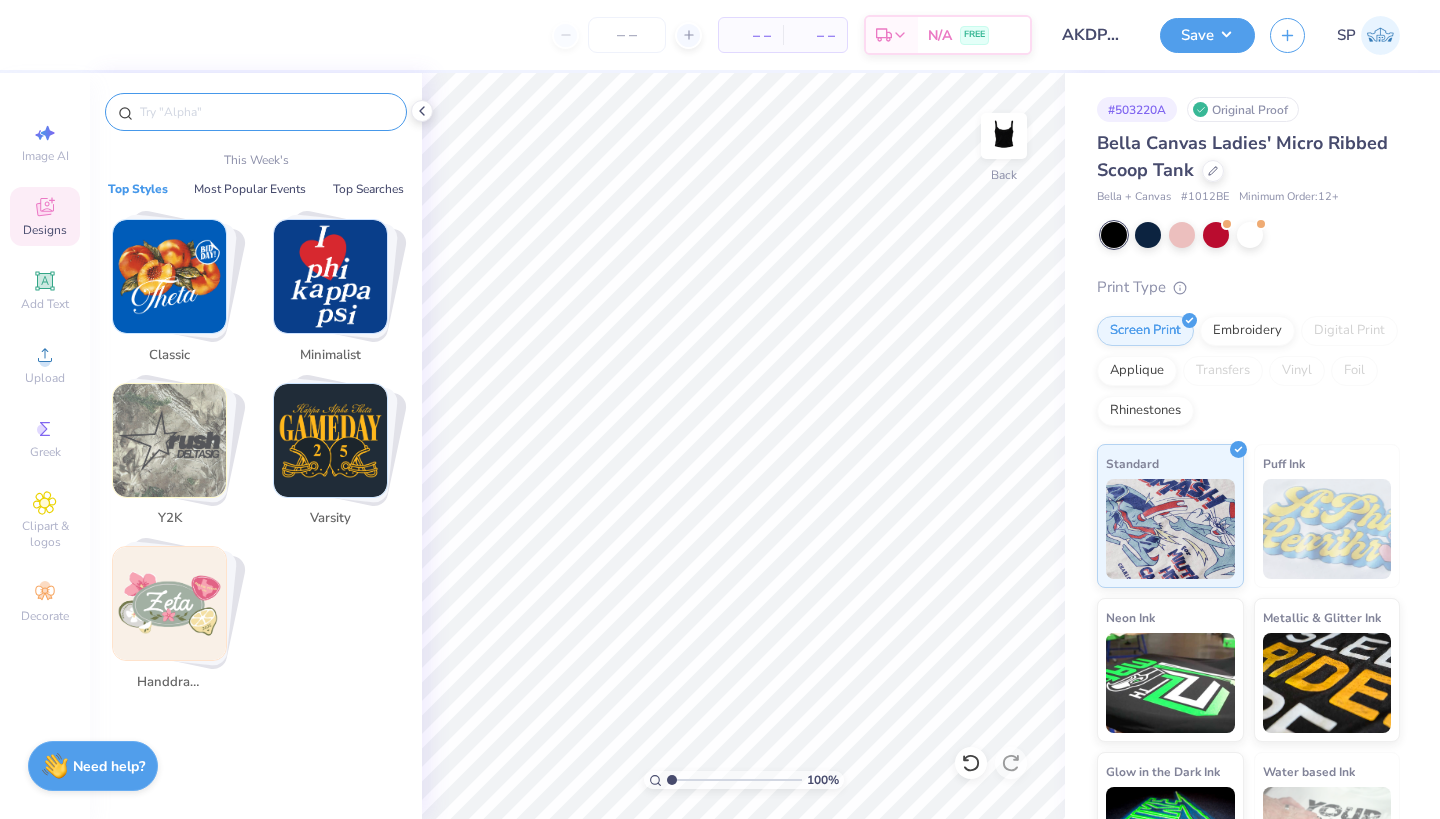 type 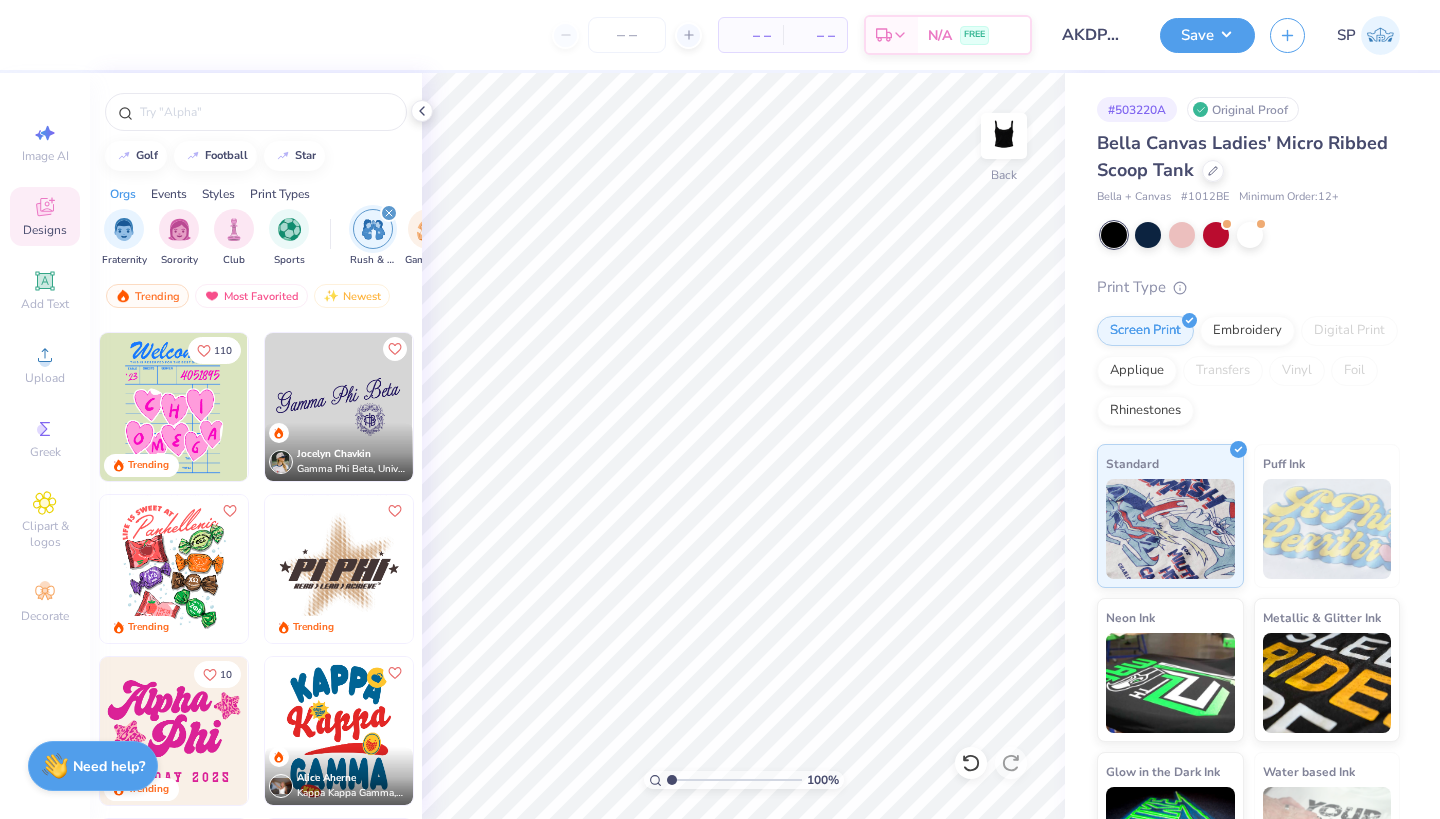 scroll, scrollTop: 5664, scrollLeft: 0, axis: vertical 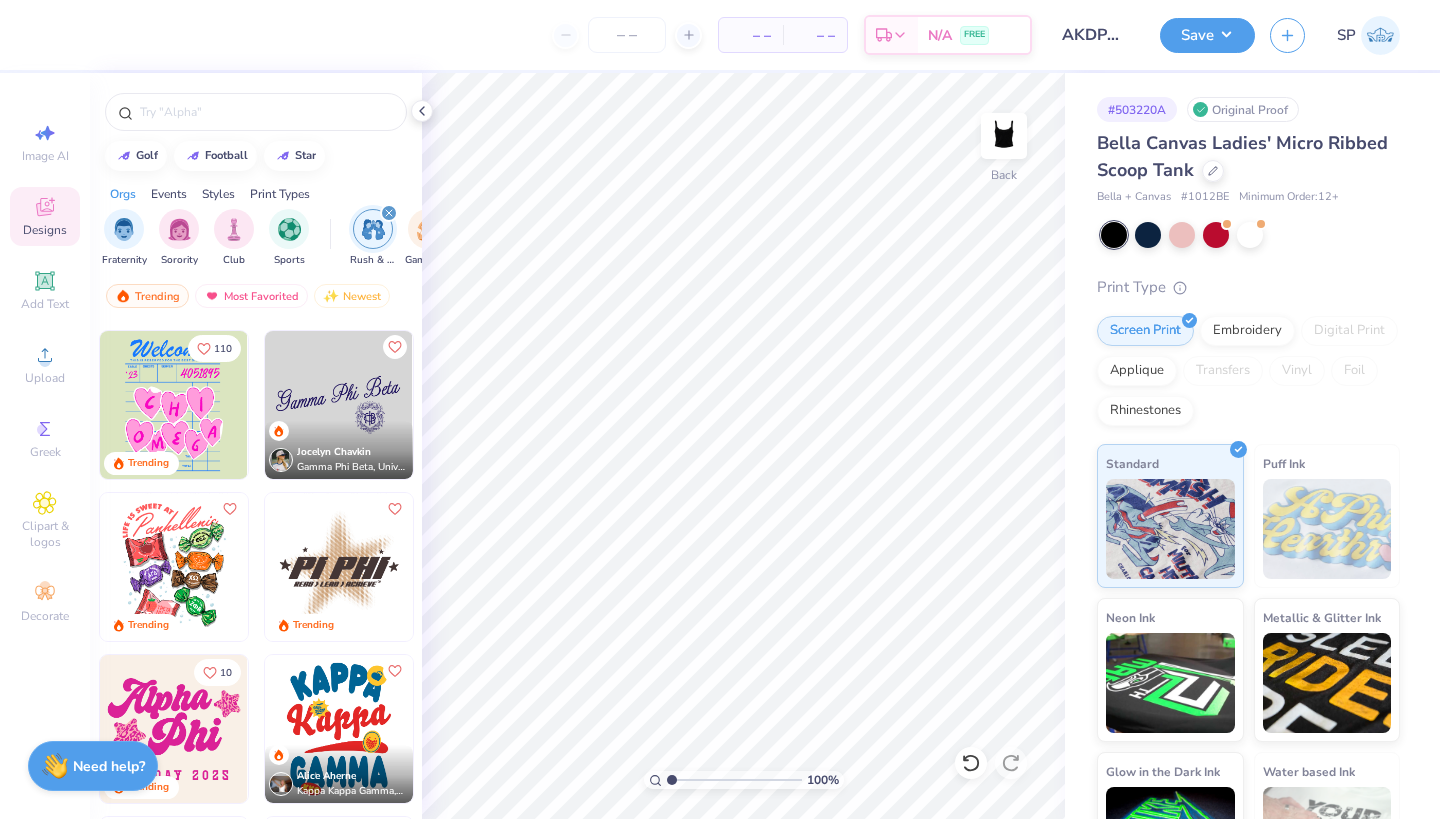 click at bounding box center (339, 405) 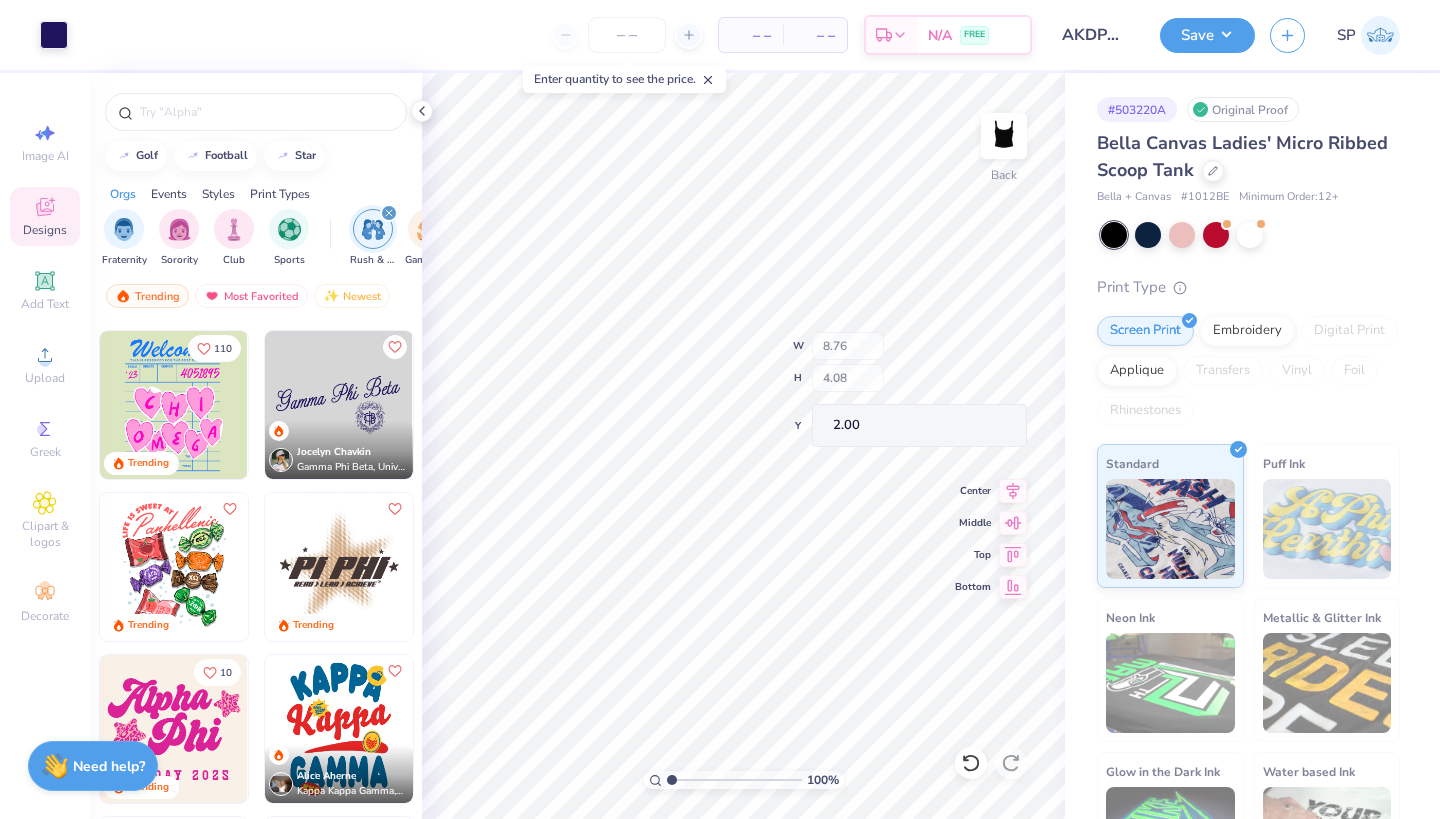 type on "2.48" 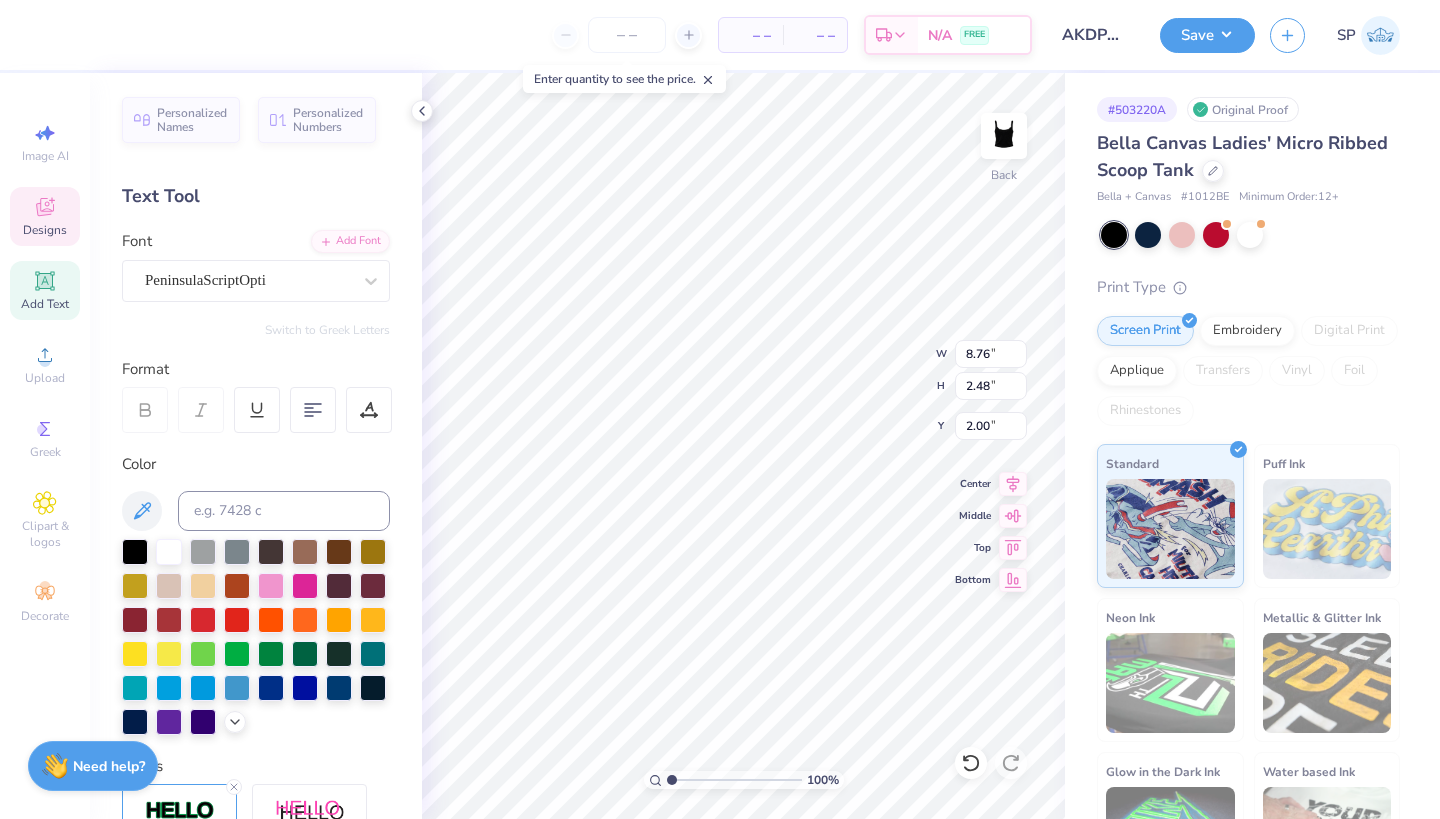 scroll, scrollTop: 0, scrollLeft: 5, axis: horizontal 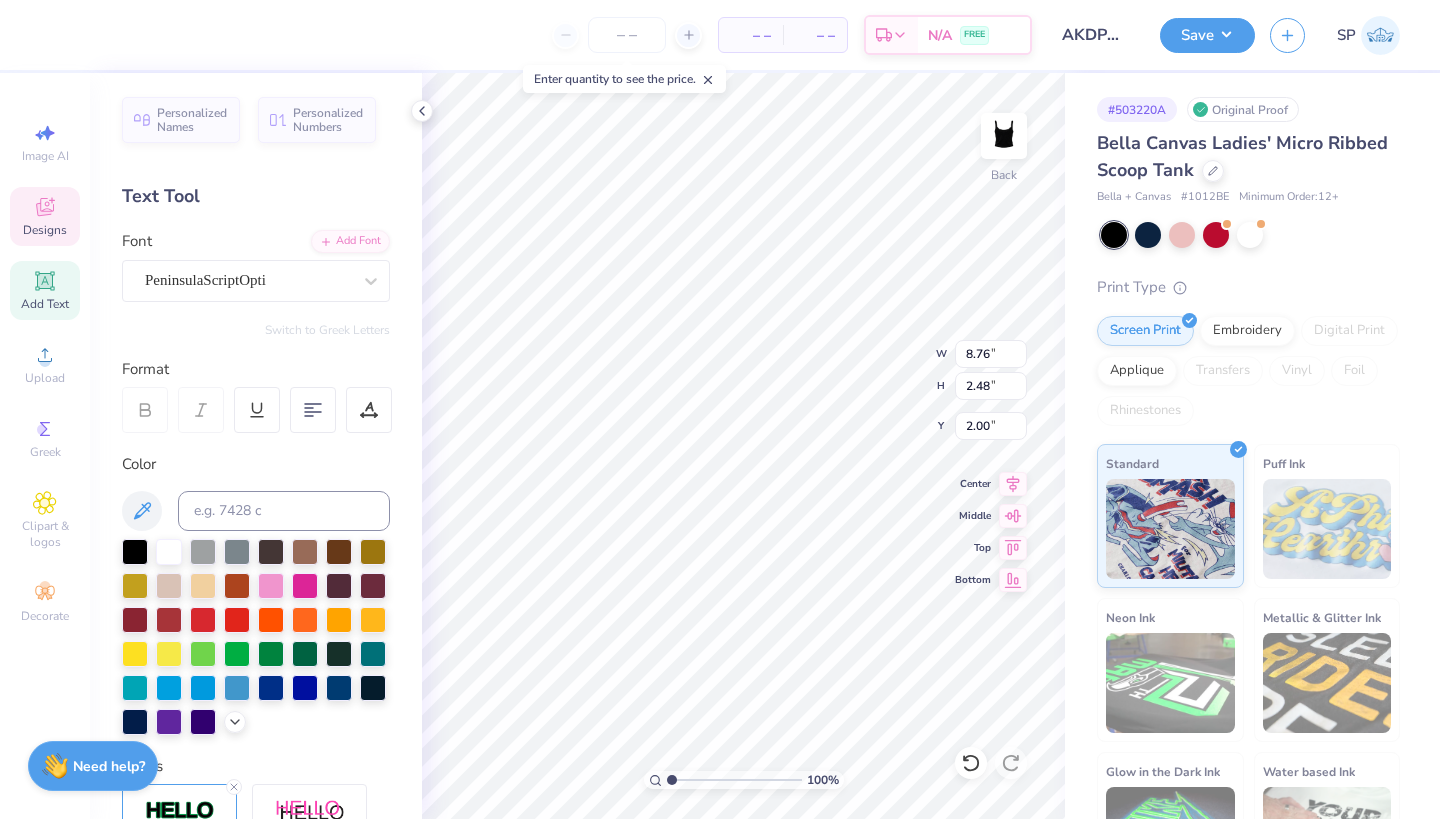 type on "[ORG_NAME]" 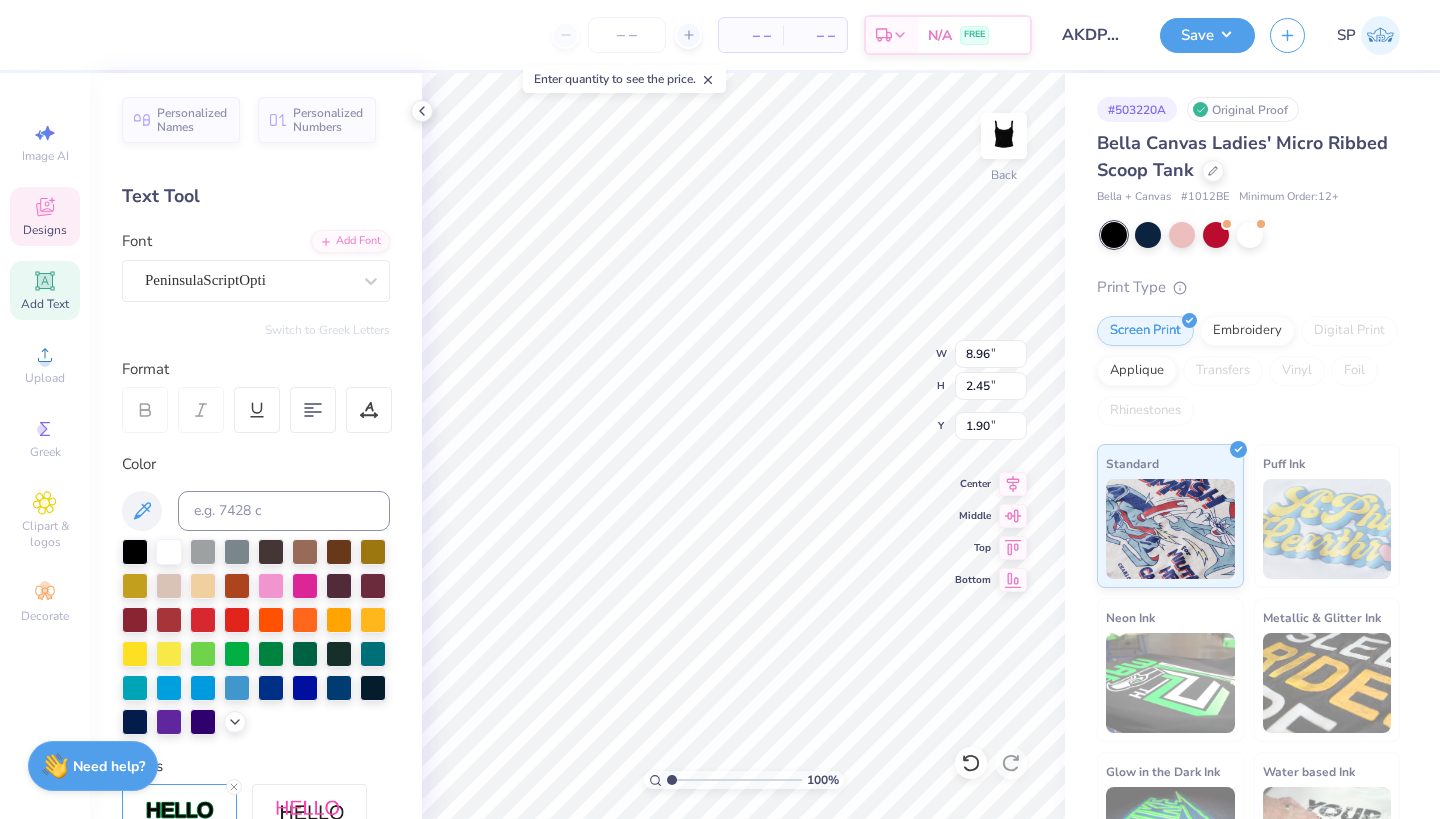type on "6.45" 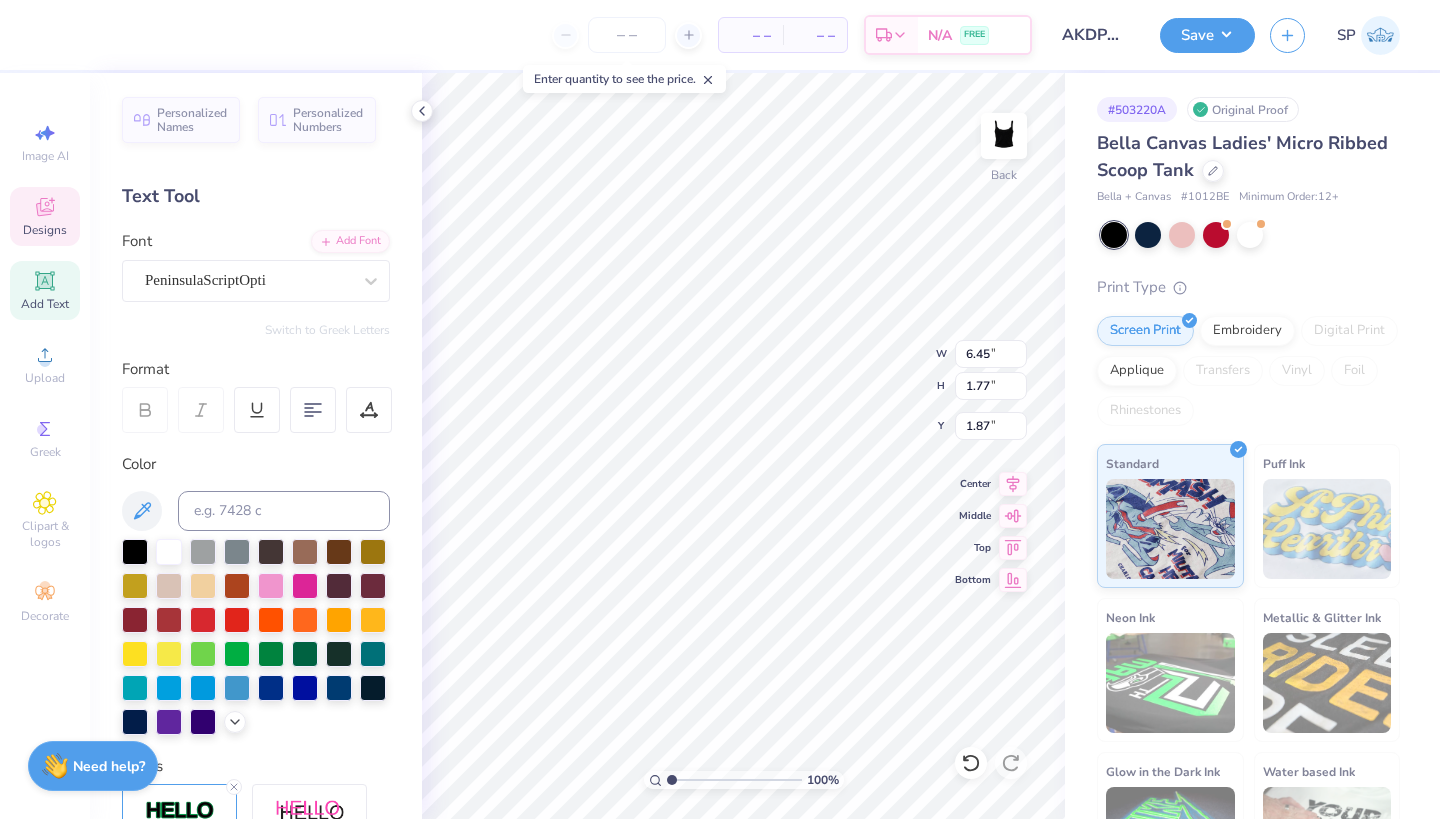 type on "2.00" 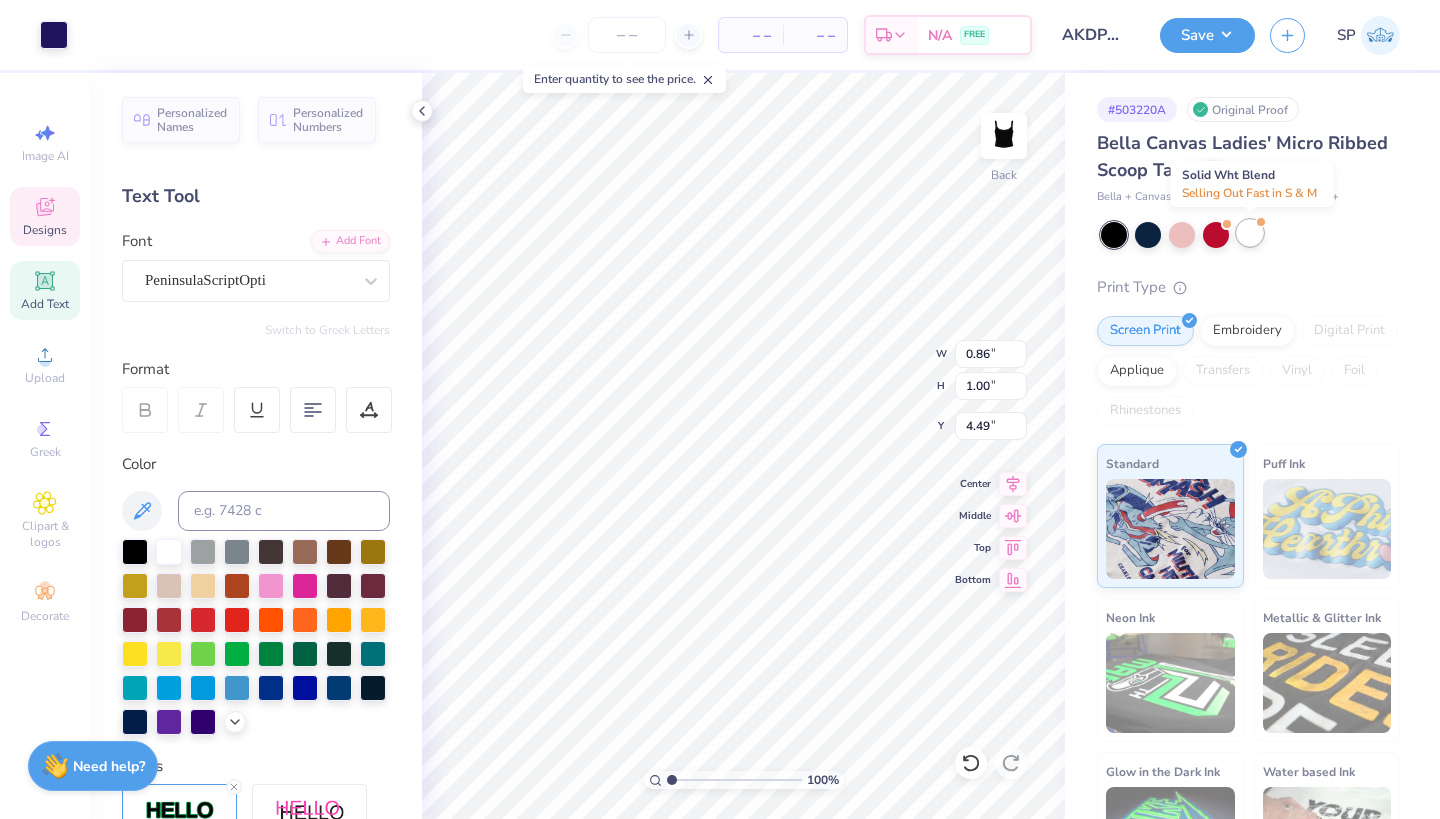 click at bounding box center [1250, 233] 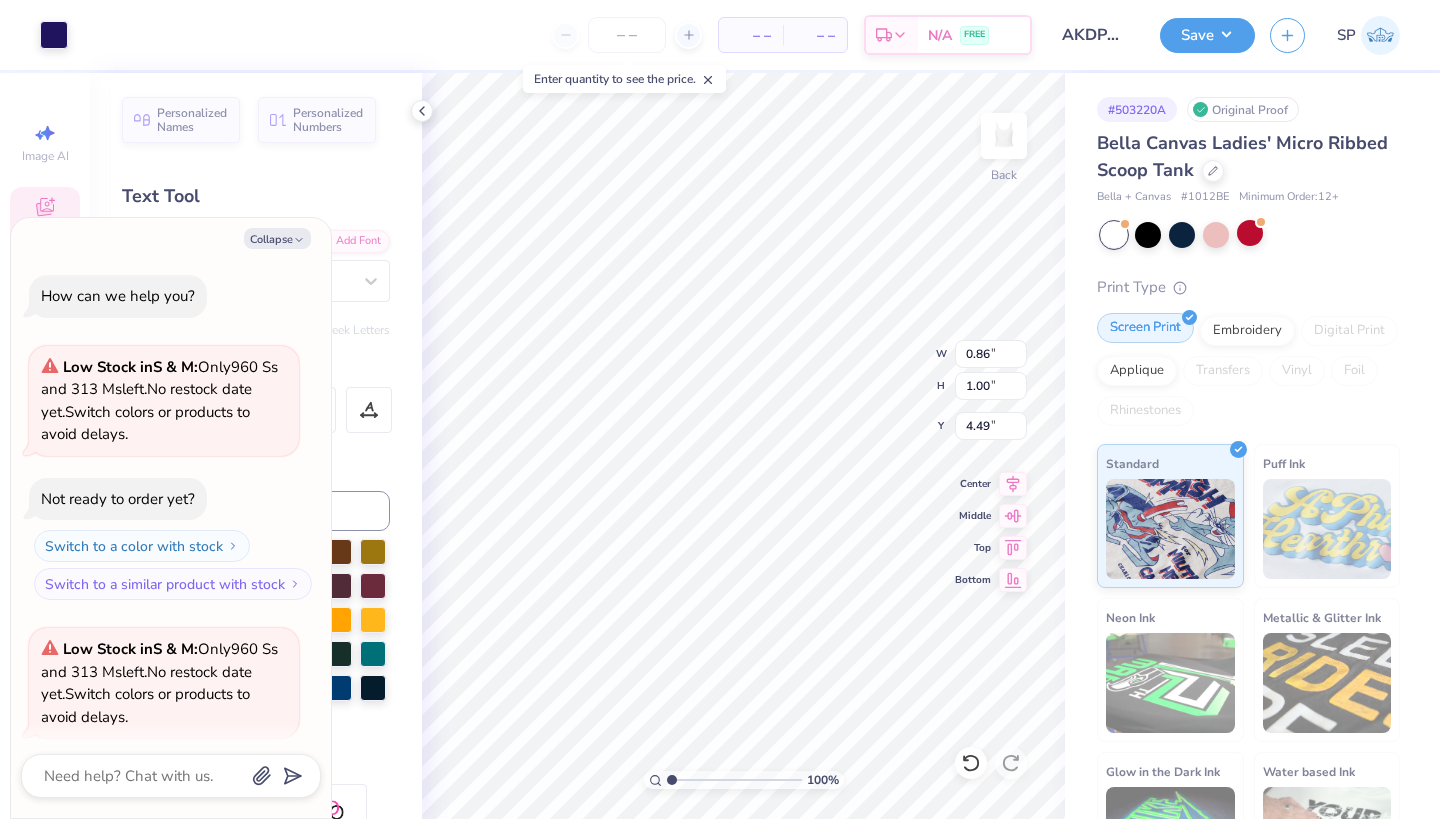 scroll, scrollTop: 149, scrollLeft: 0, axis: vertical 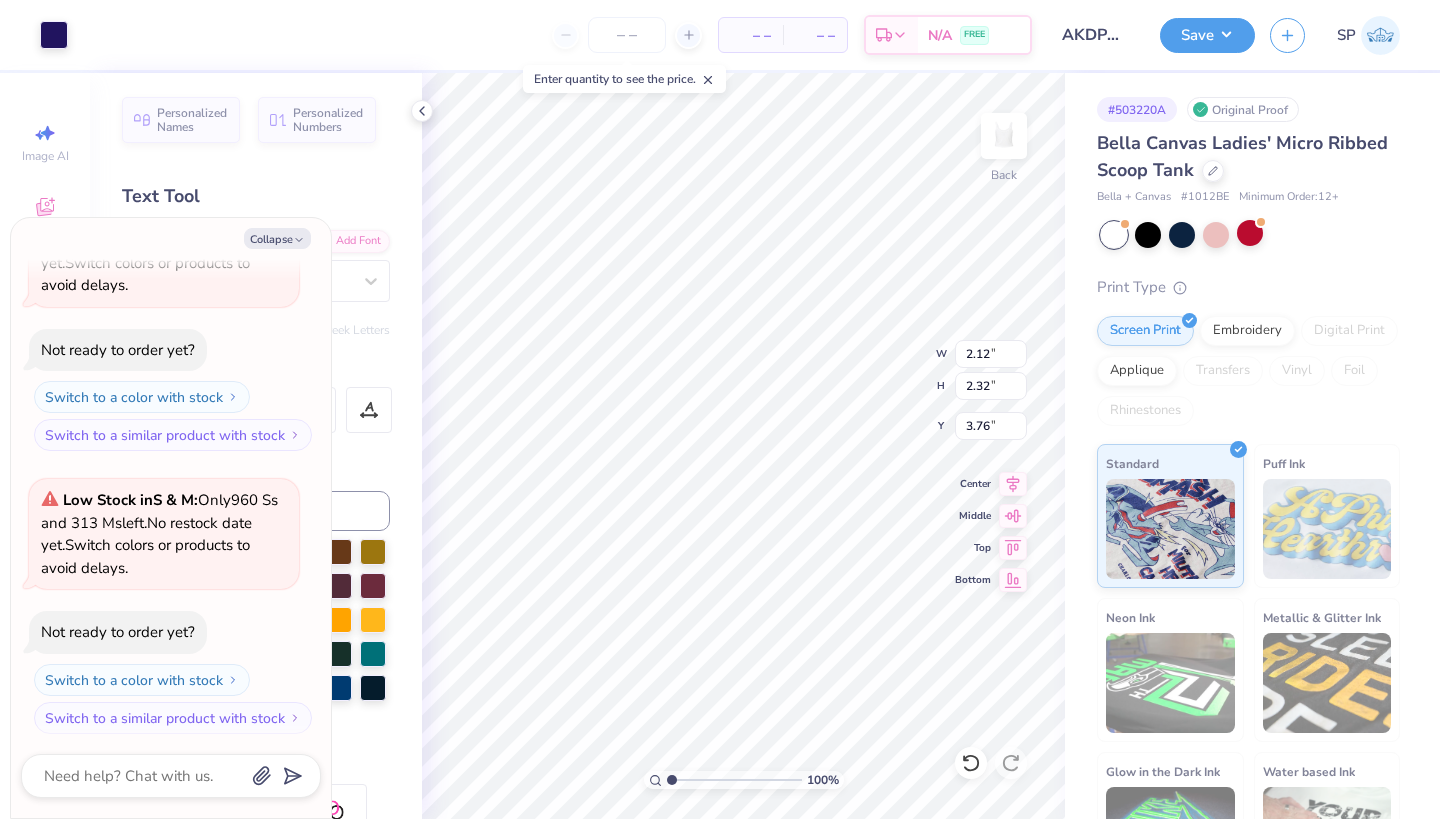 type on "x" 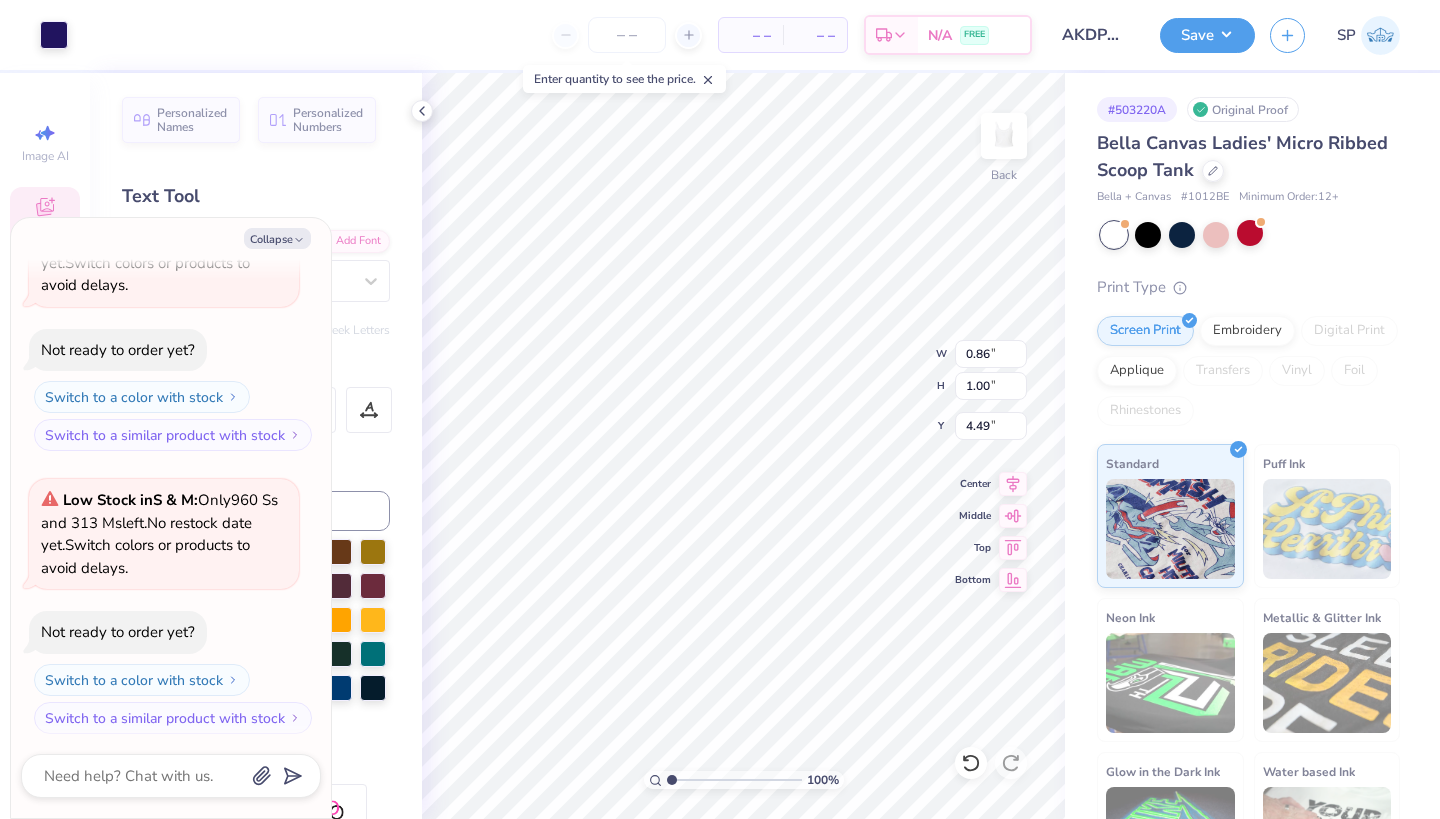 type on "x" 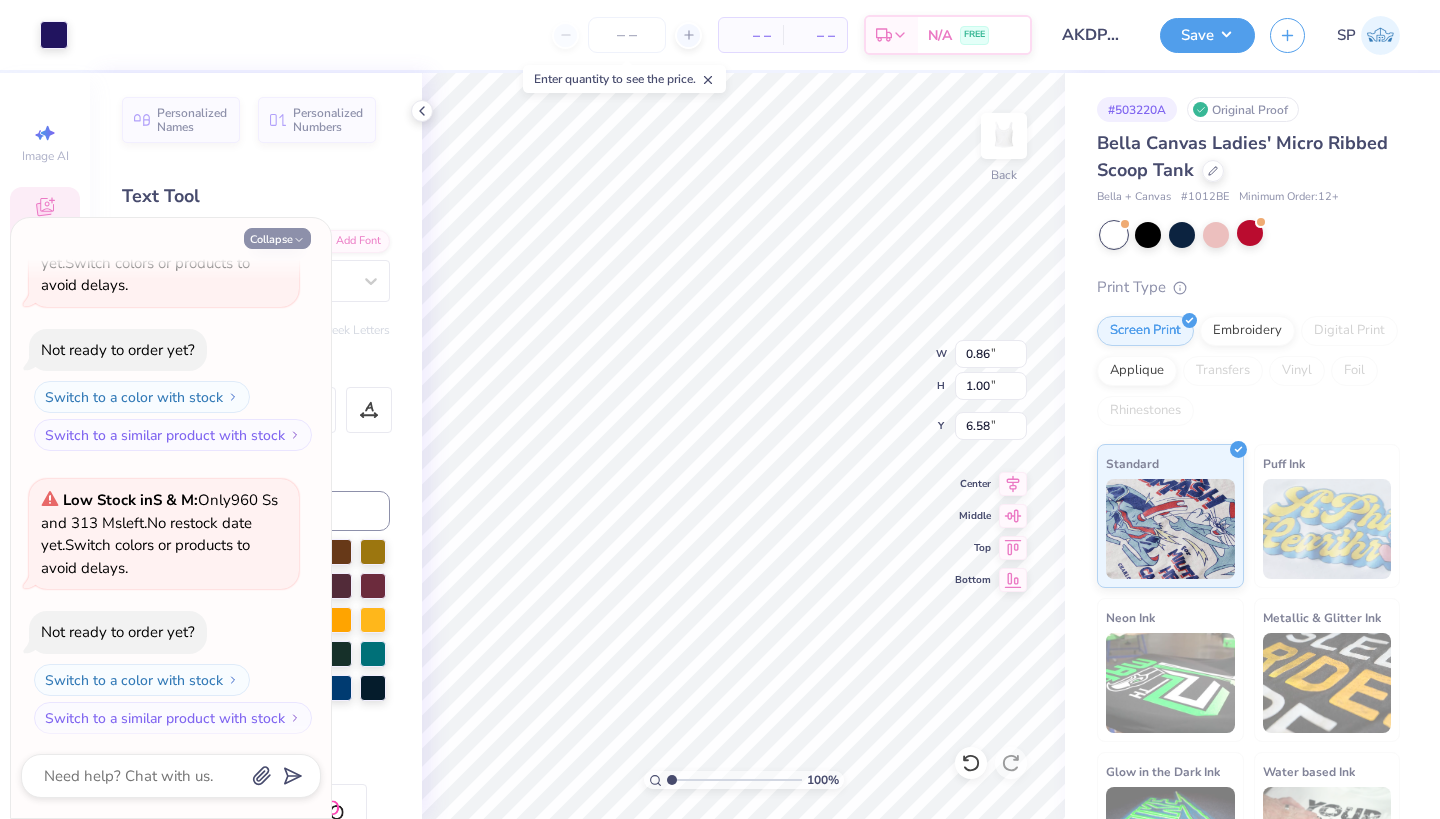 click 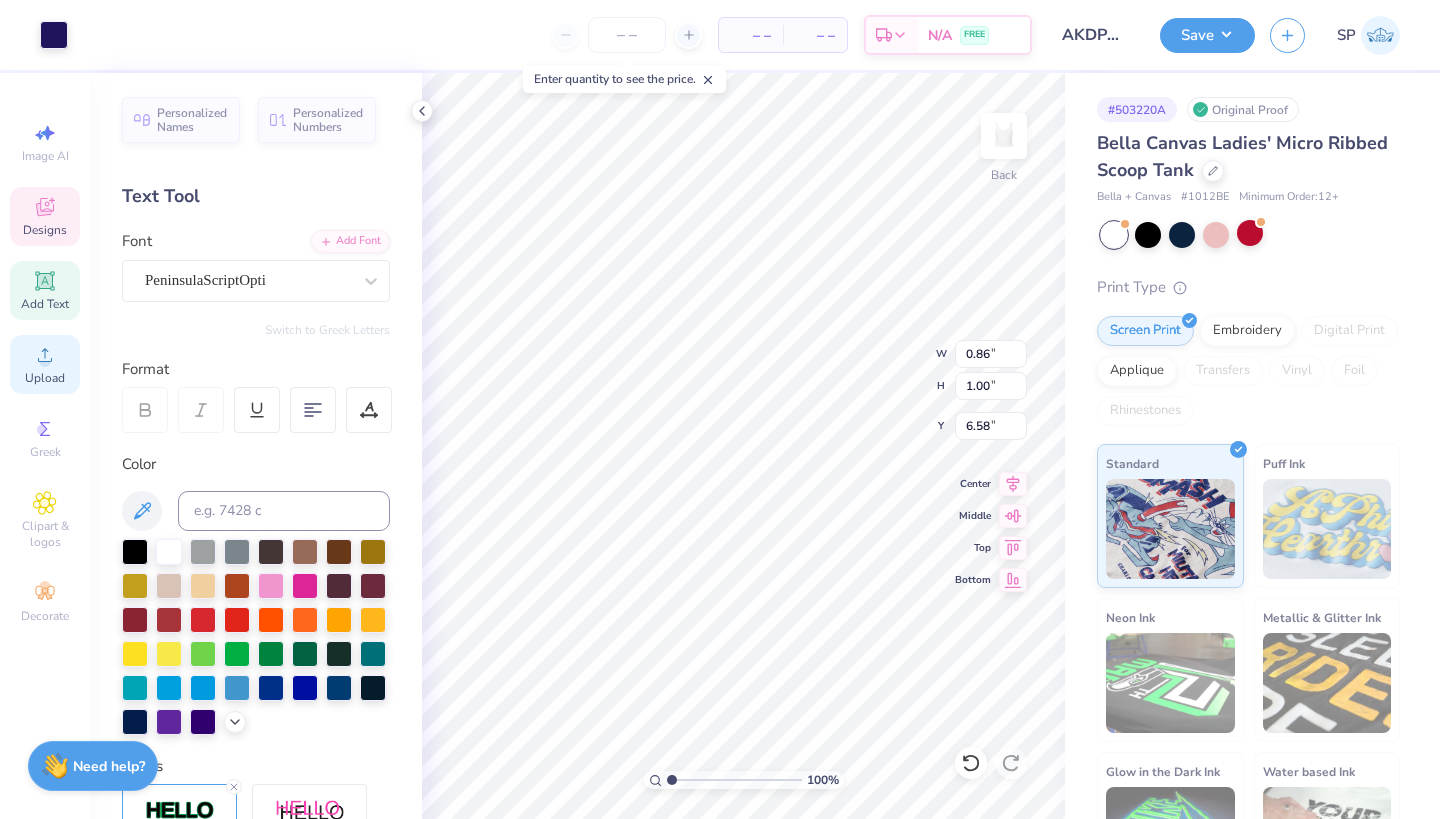 click on "Upload" at bounding box center [45, 364] 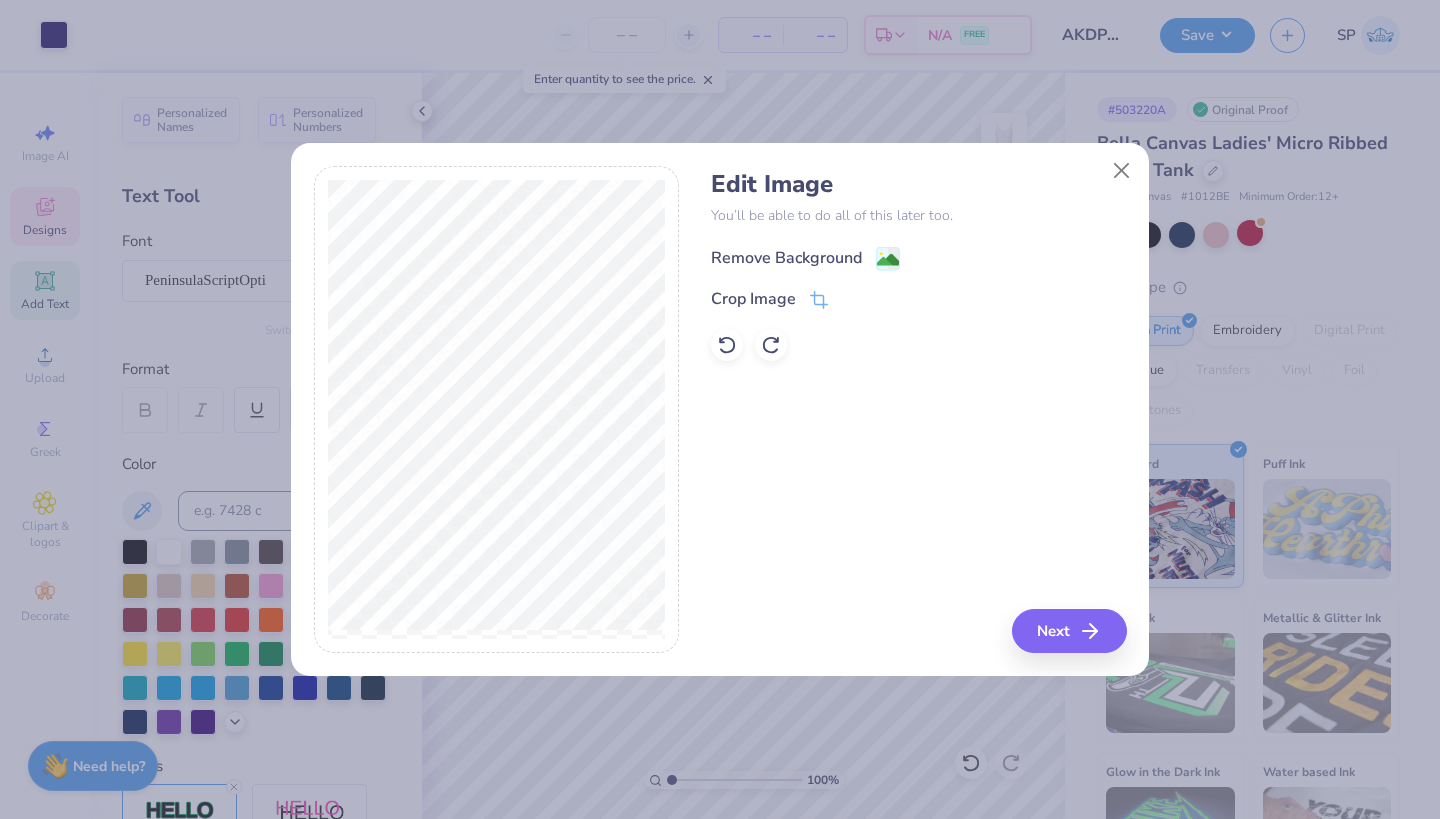 click on "Remove Background" at bounding box center [786, 258] 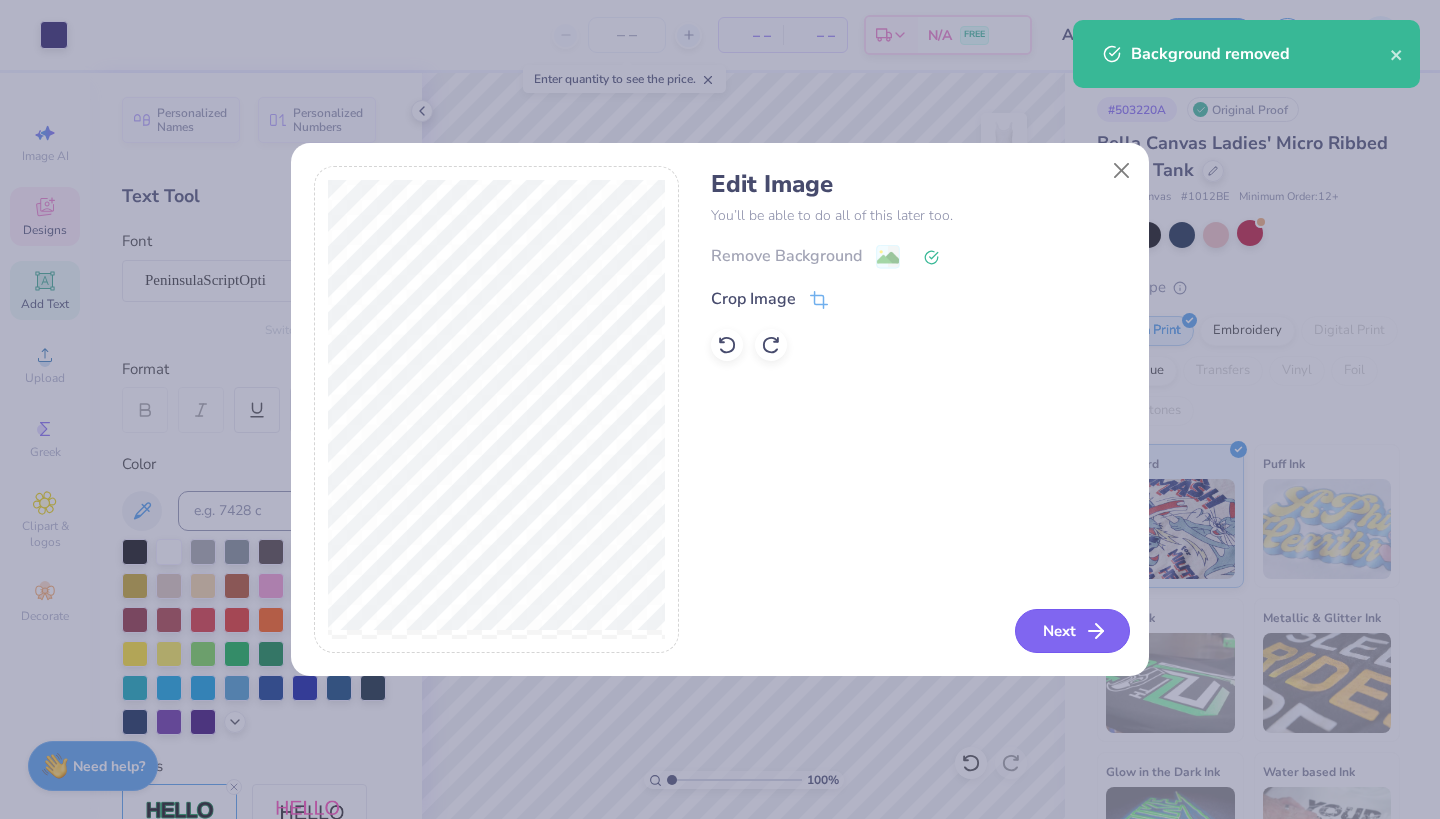 click on "Next" at bounding box center [1072, 631] 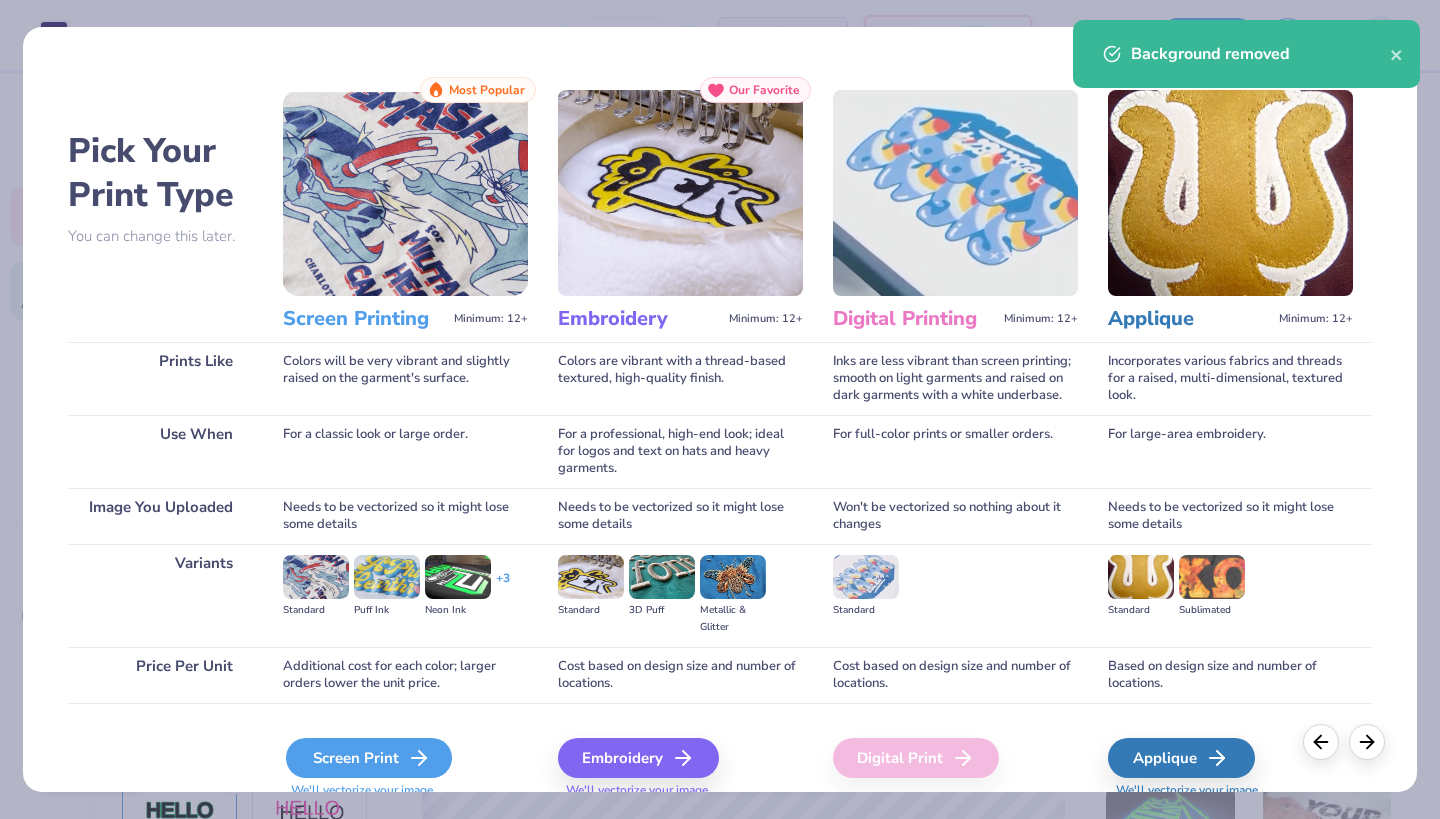 click 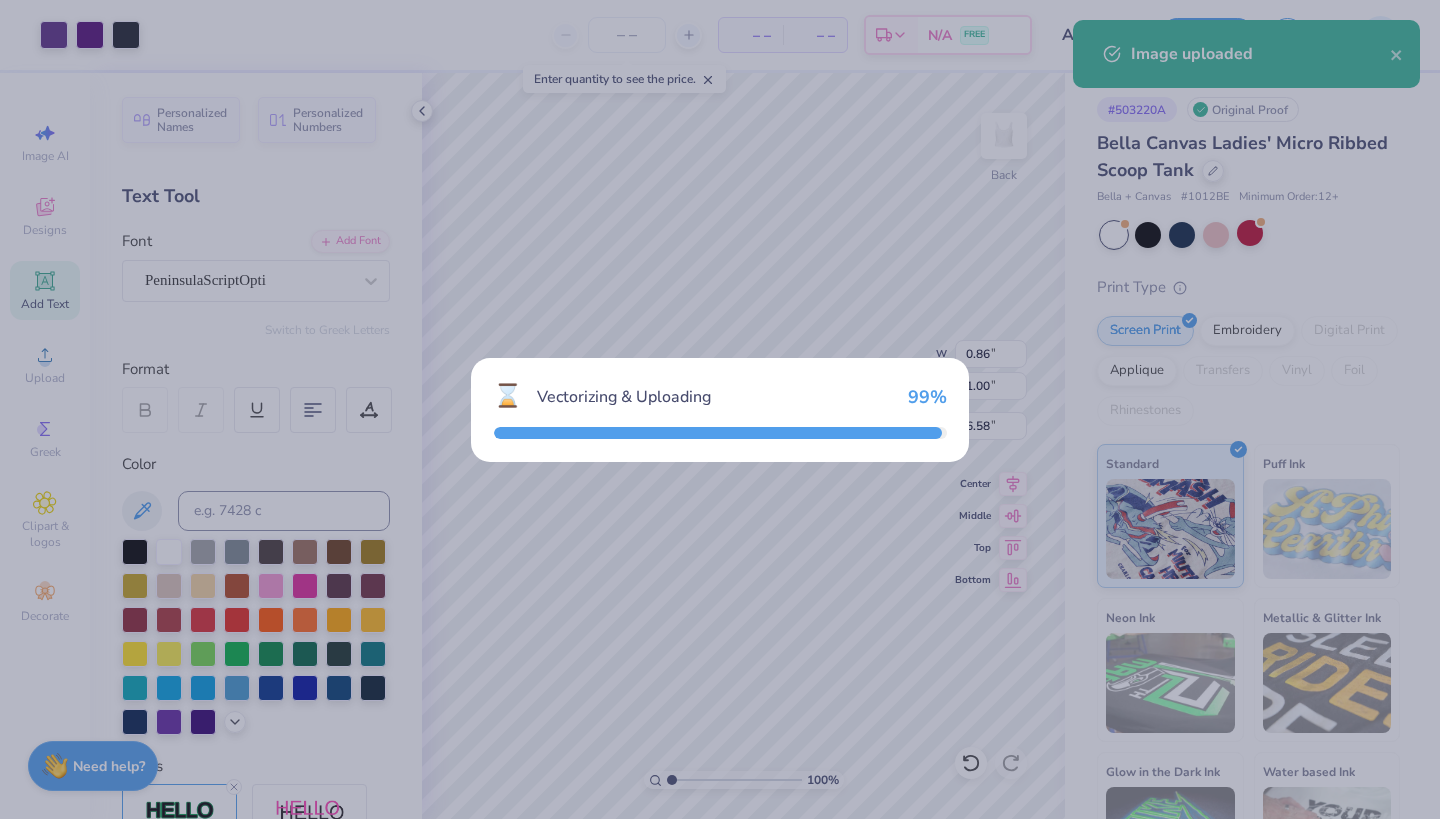 type on "4.89" 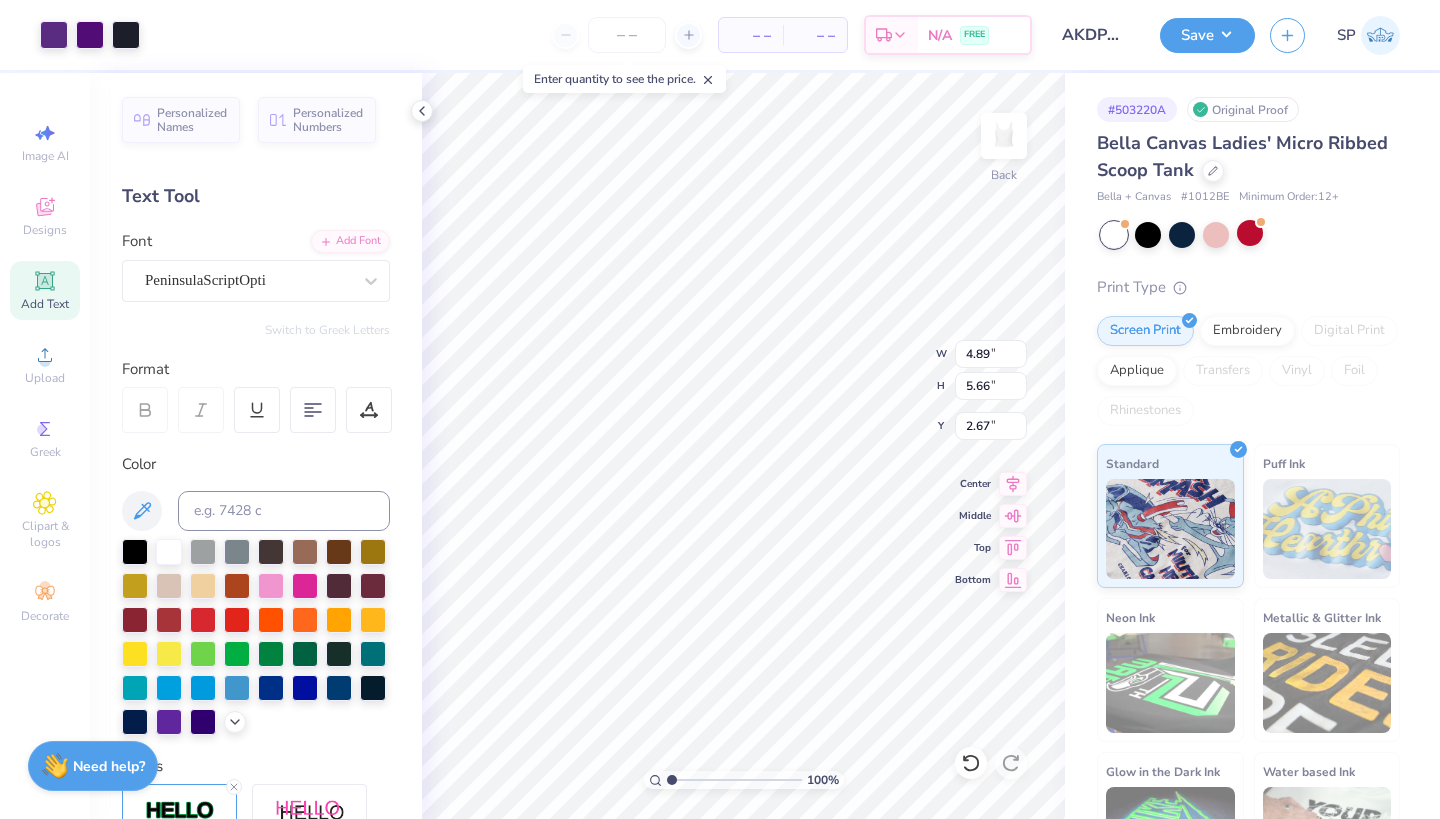 type on "4.25" 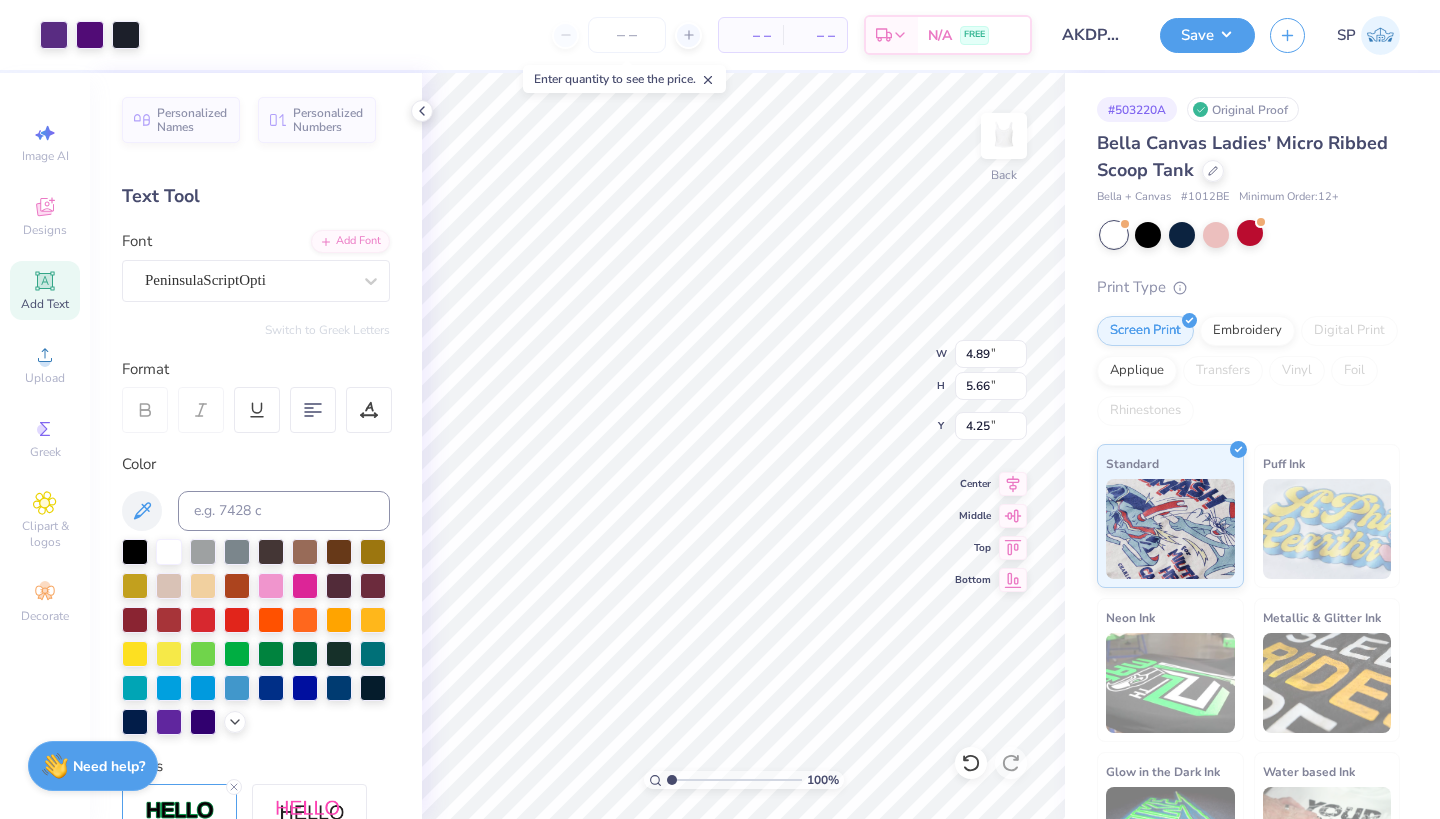 type on "1.35" 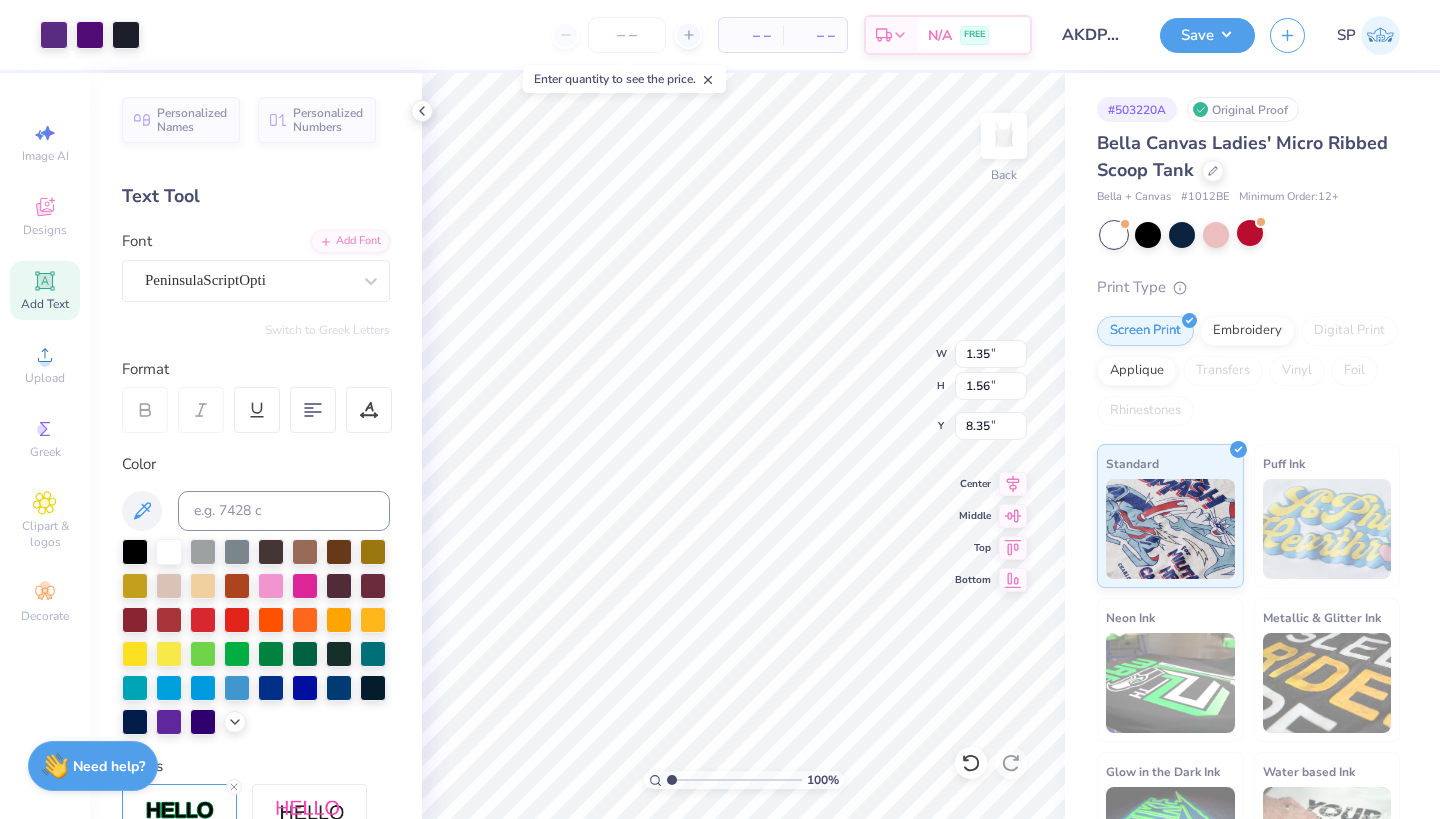 type on "7.58" 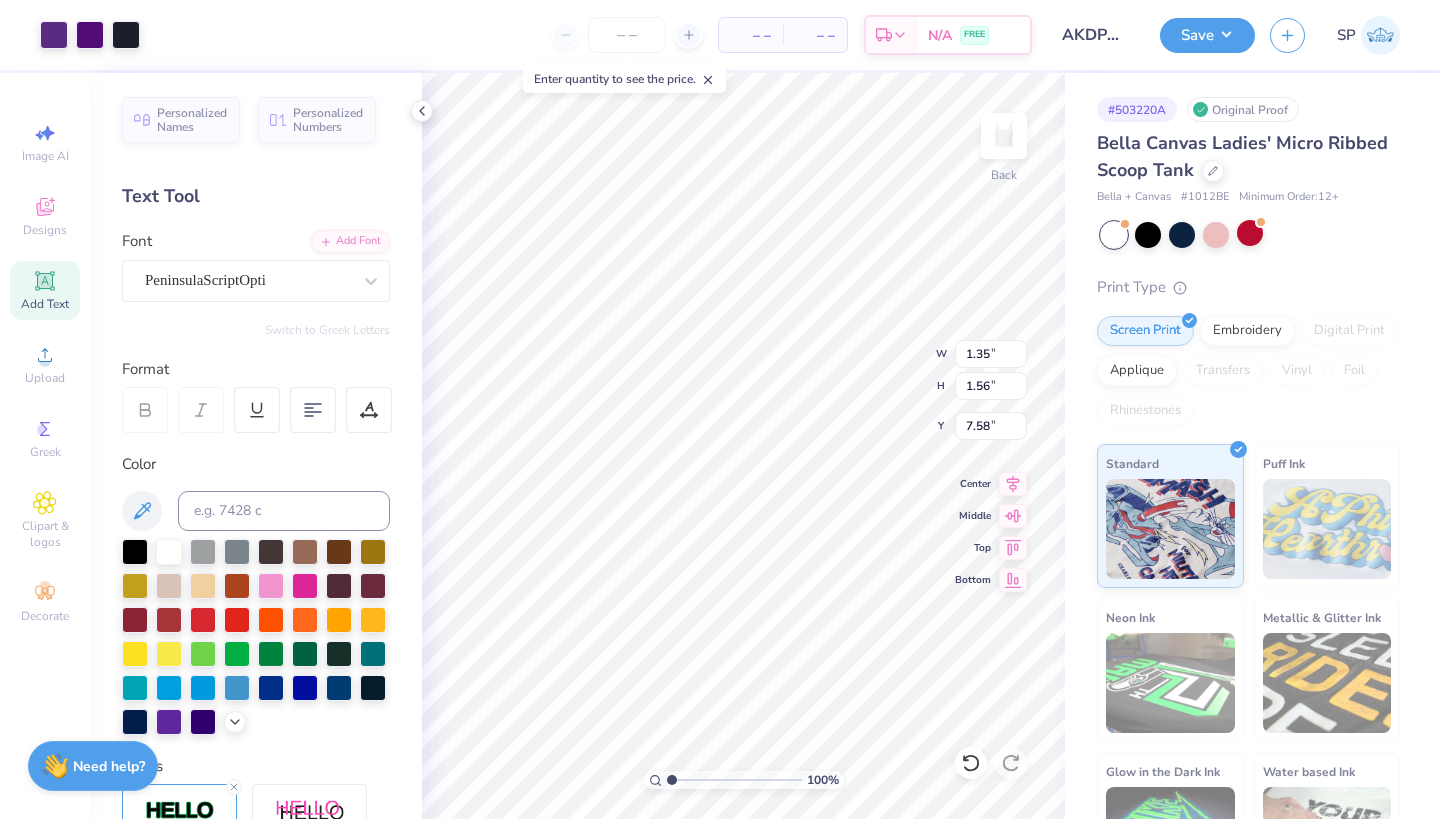type on "1.24" 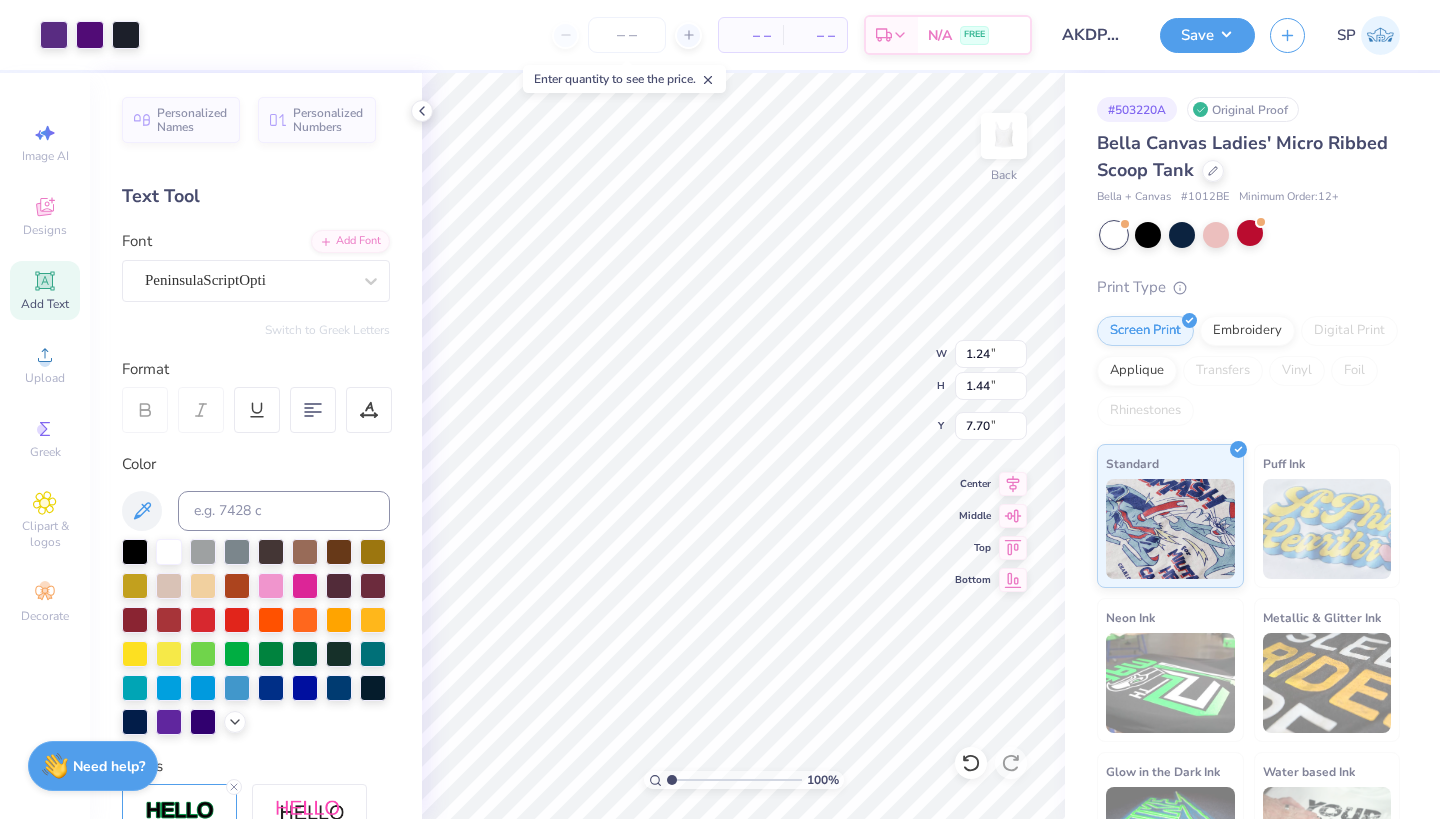 type on "4.37" 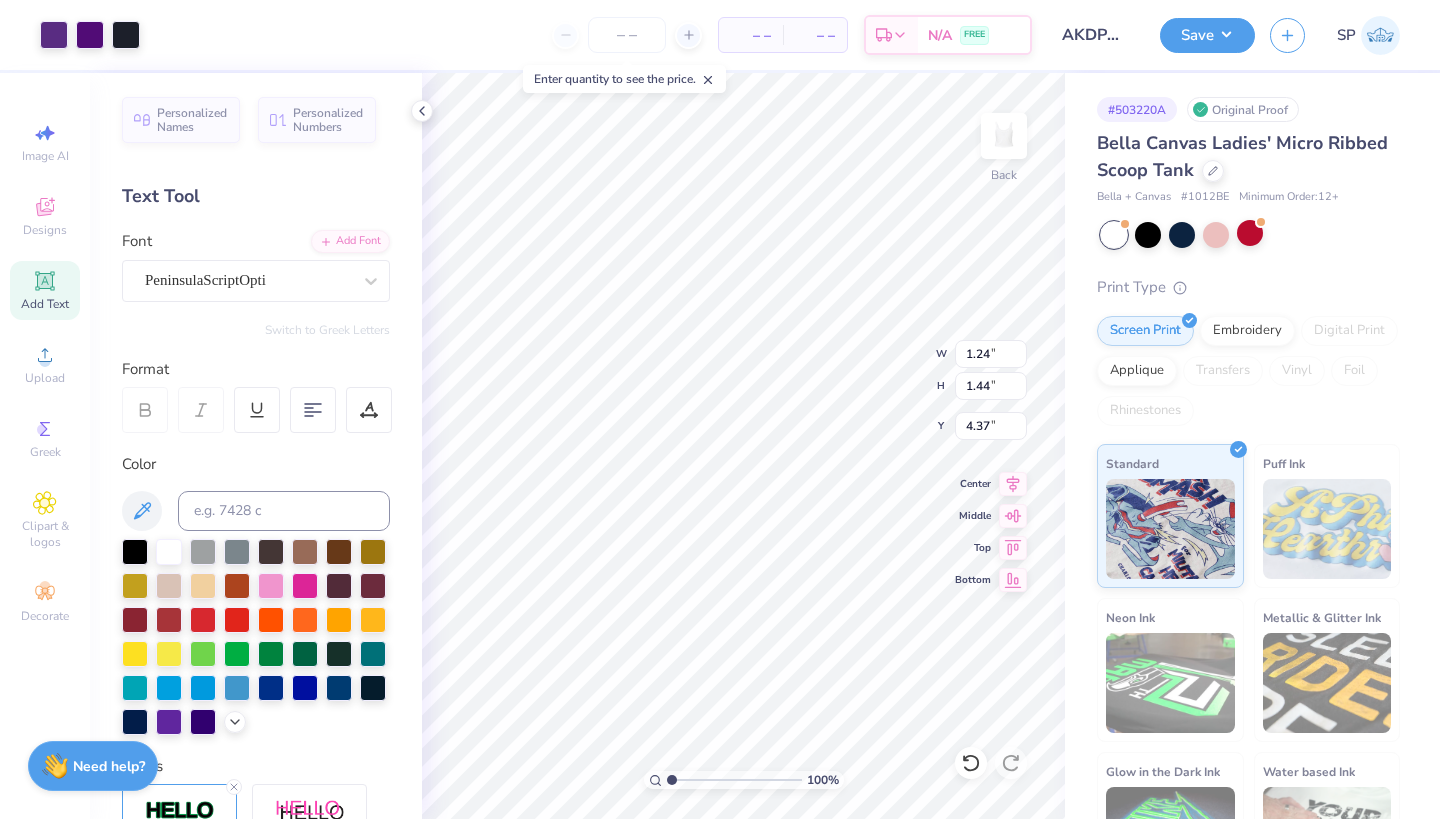 type on "1.33" 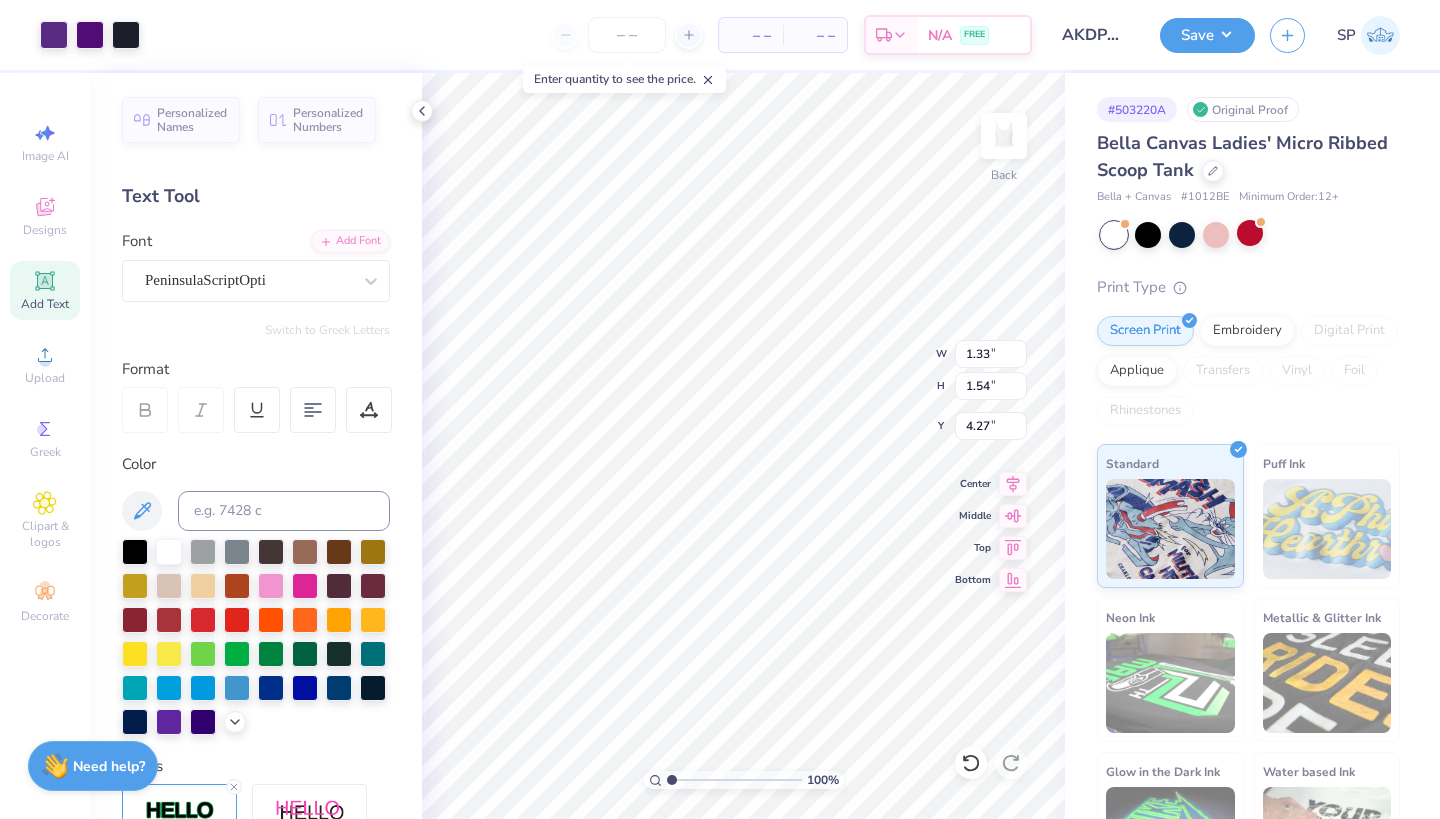 type on "4.16" 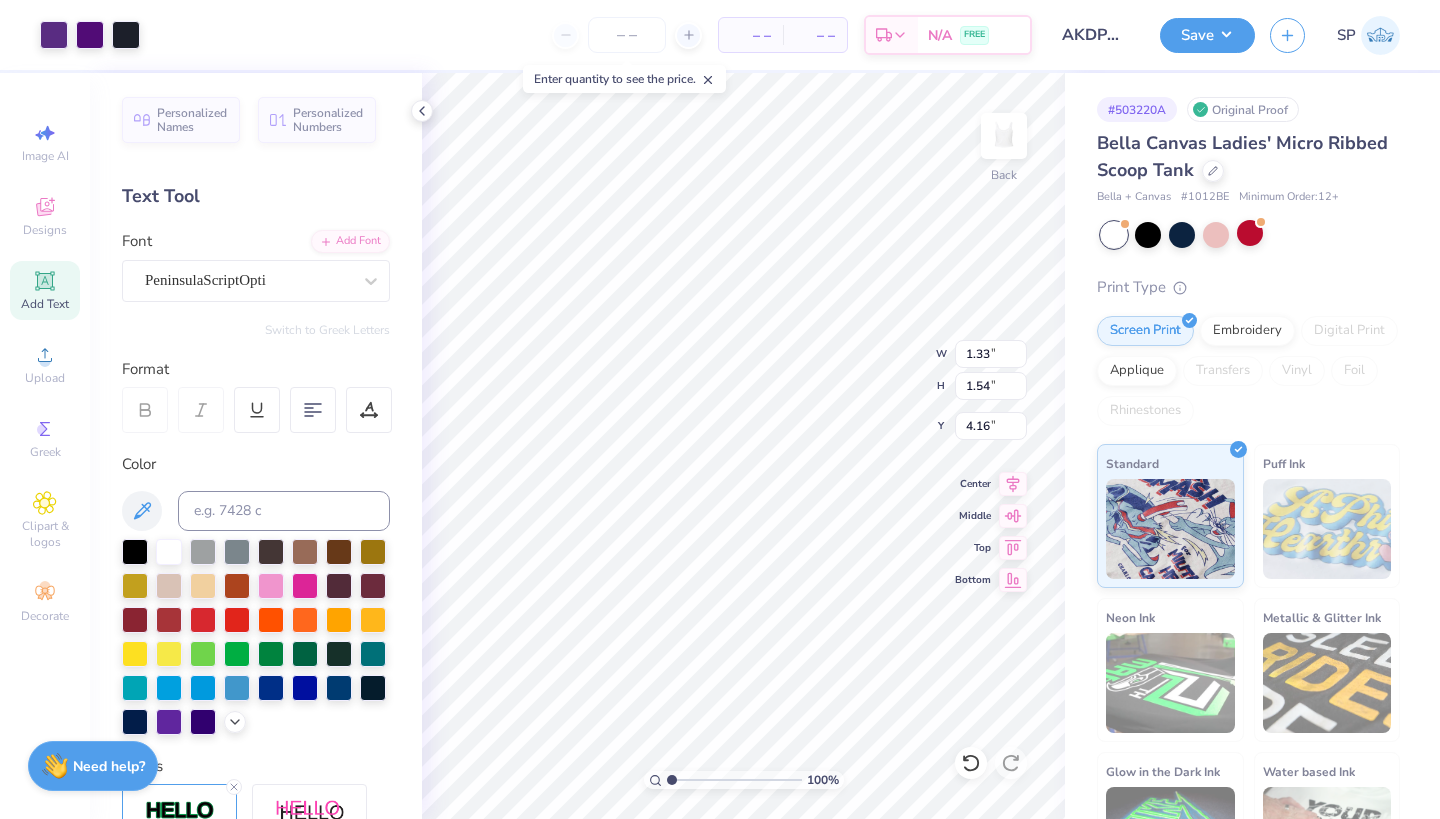 type on "4.54" 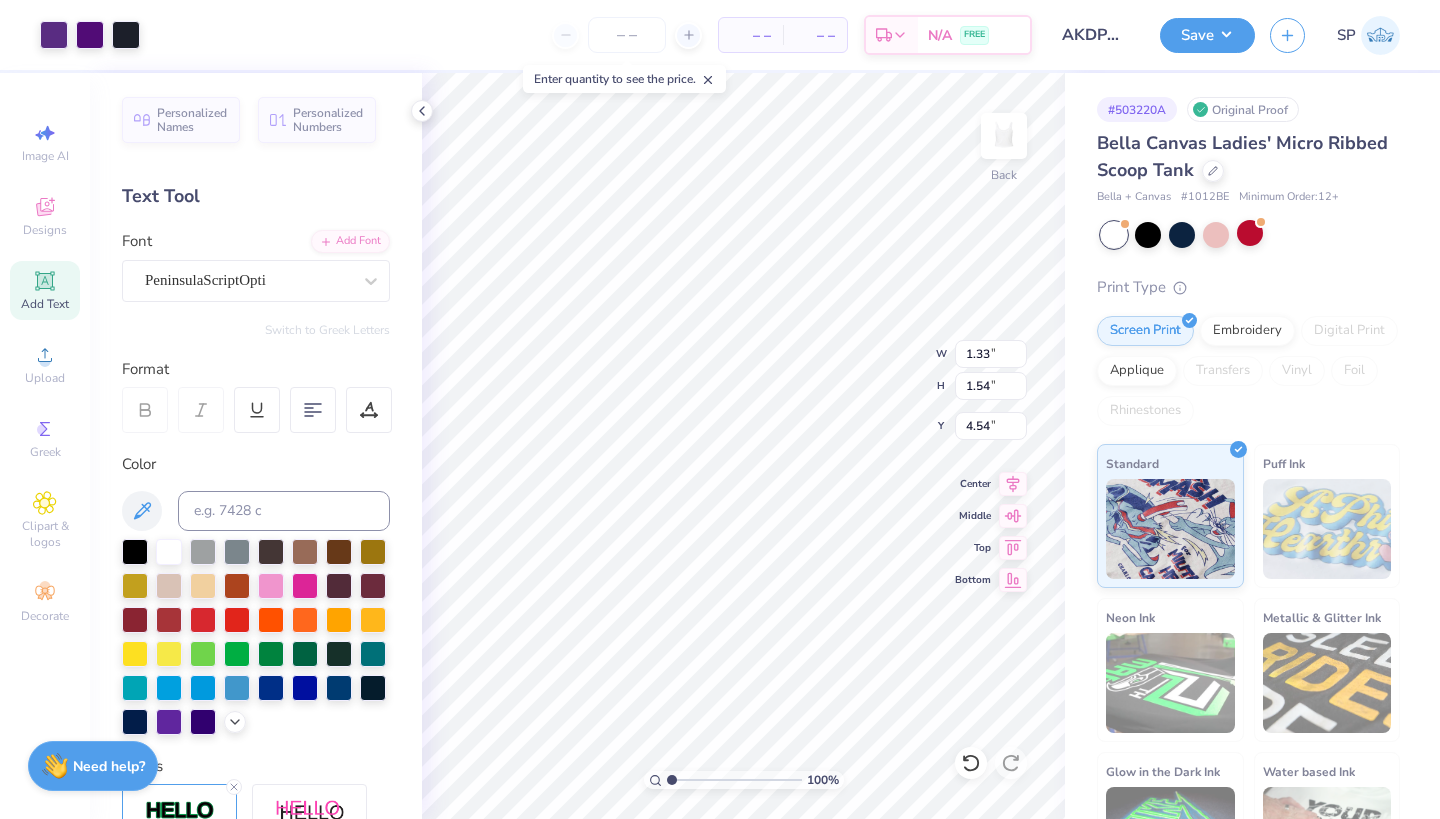type on "1.31" 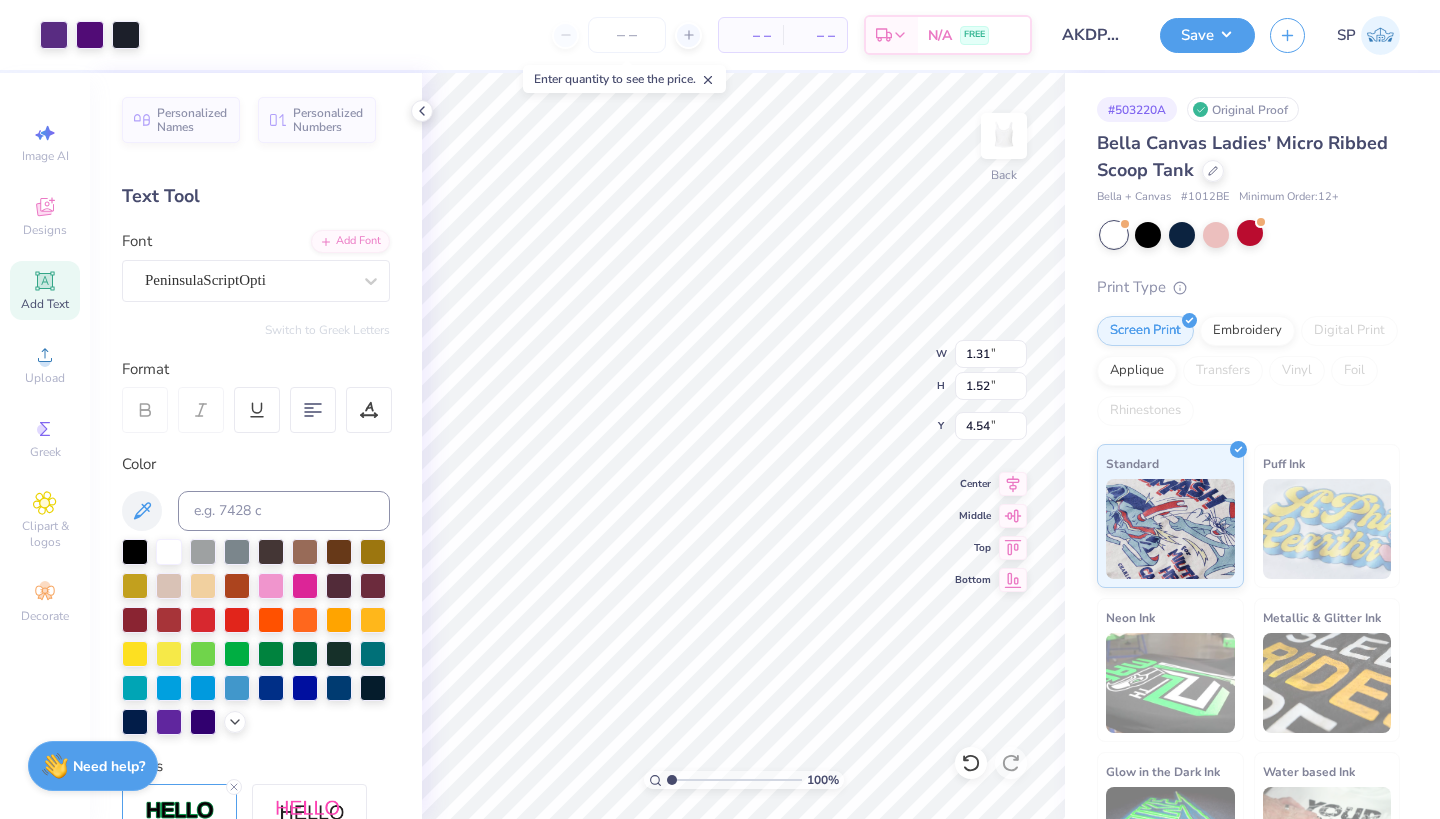 type on "1.76" 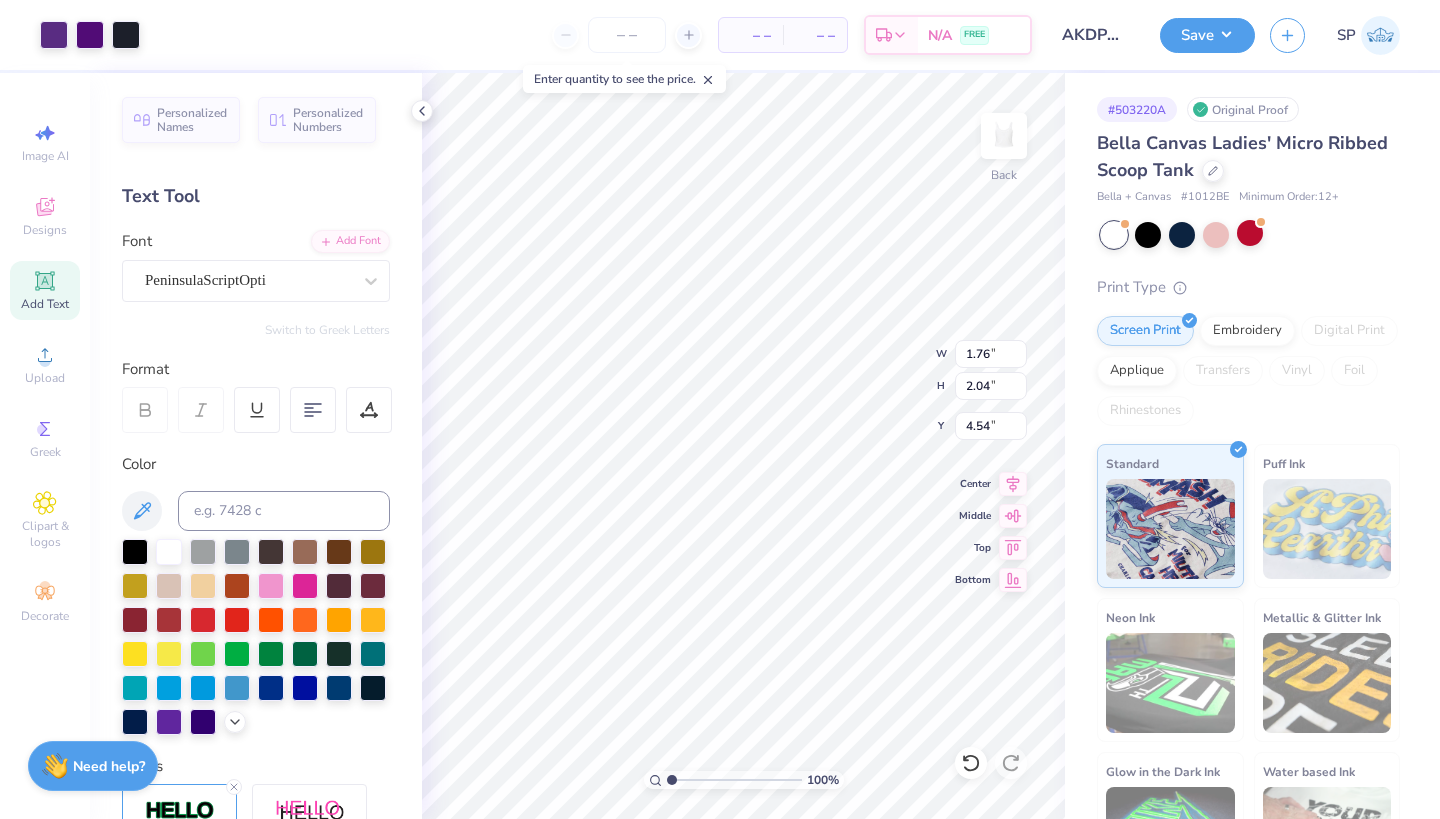 type on "4.05" 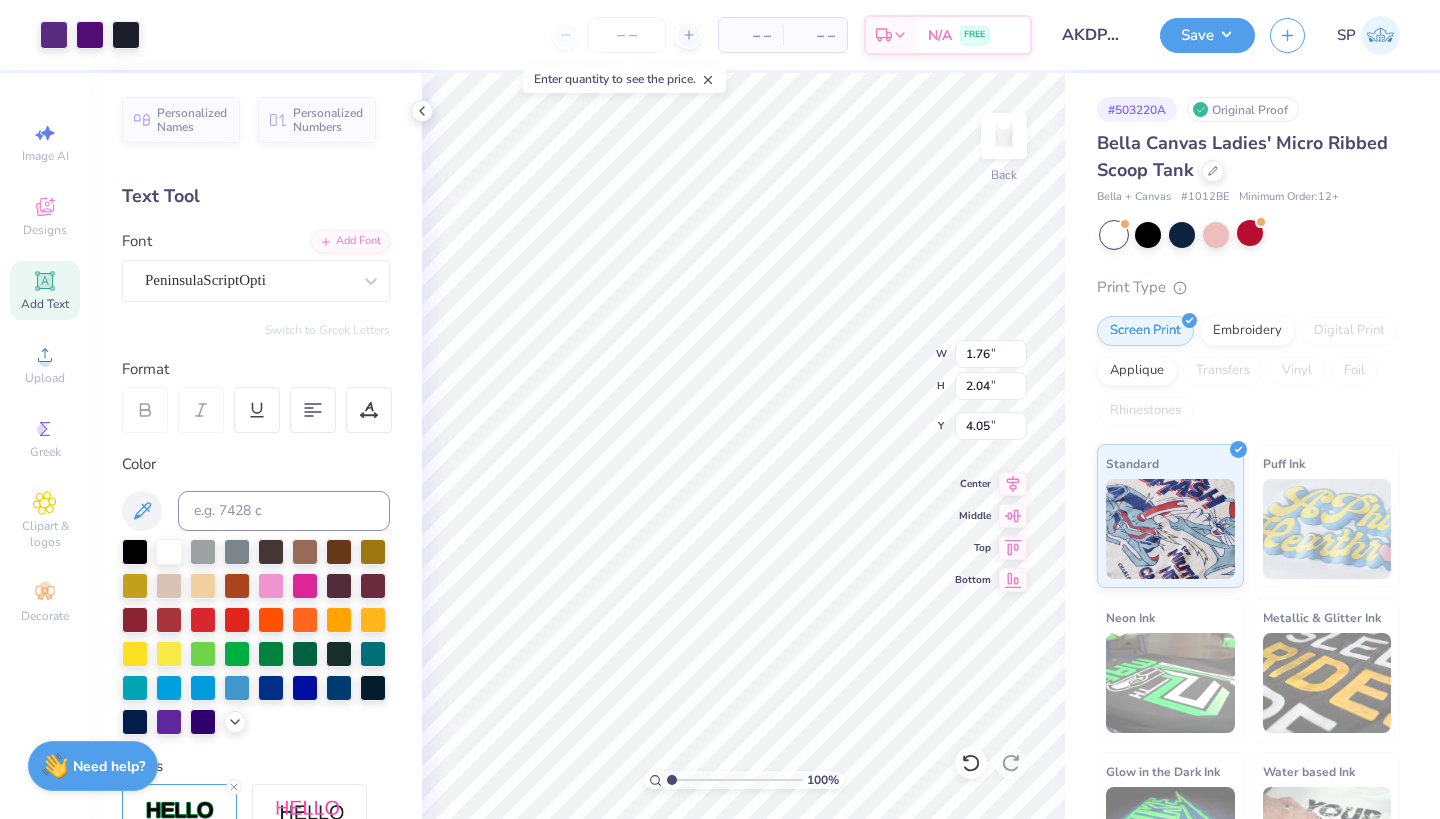 type on "1.68" 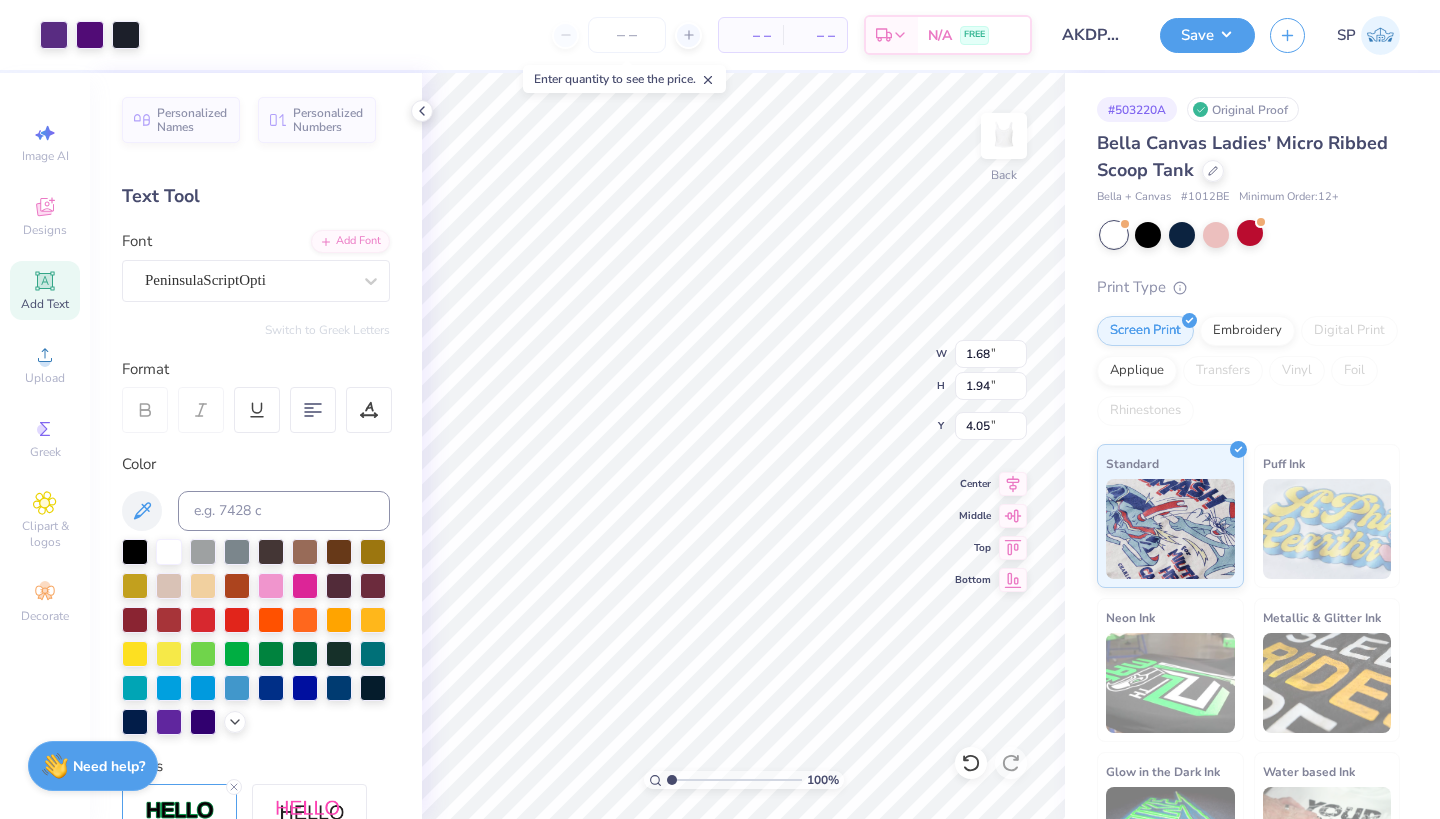 type on "7.08" 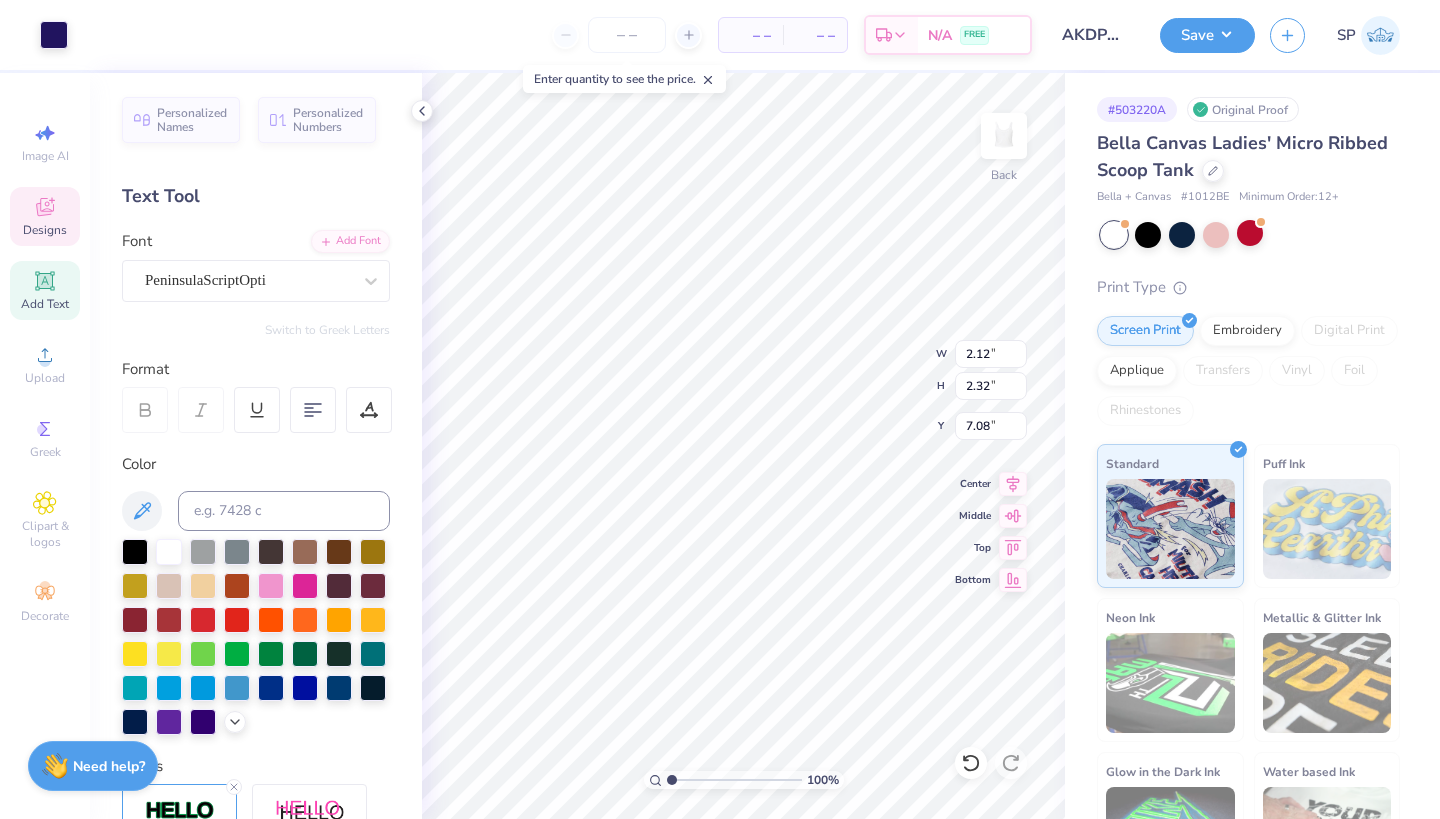type on "2.12" 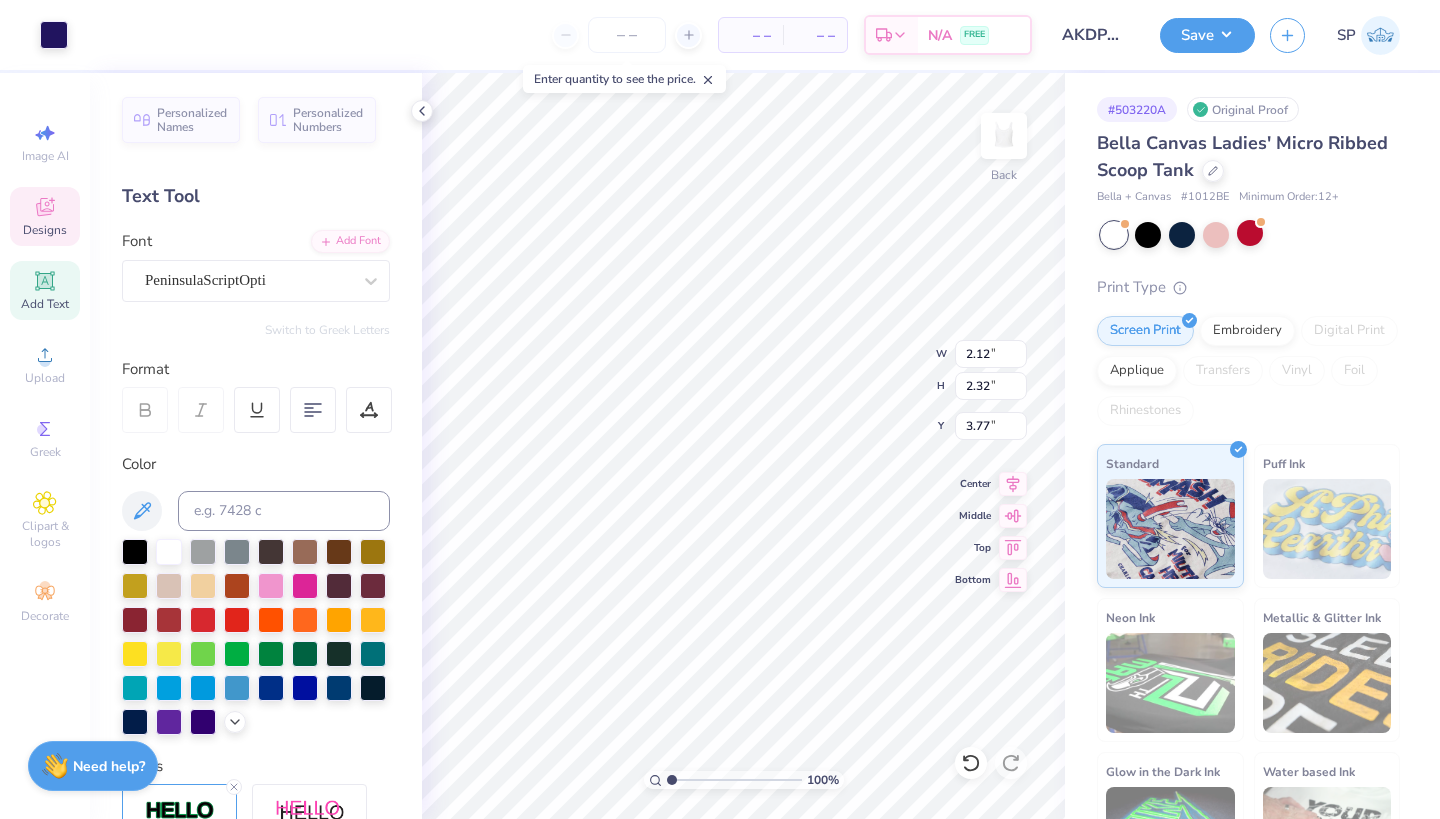 type on "2.48" 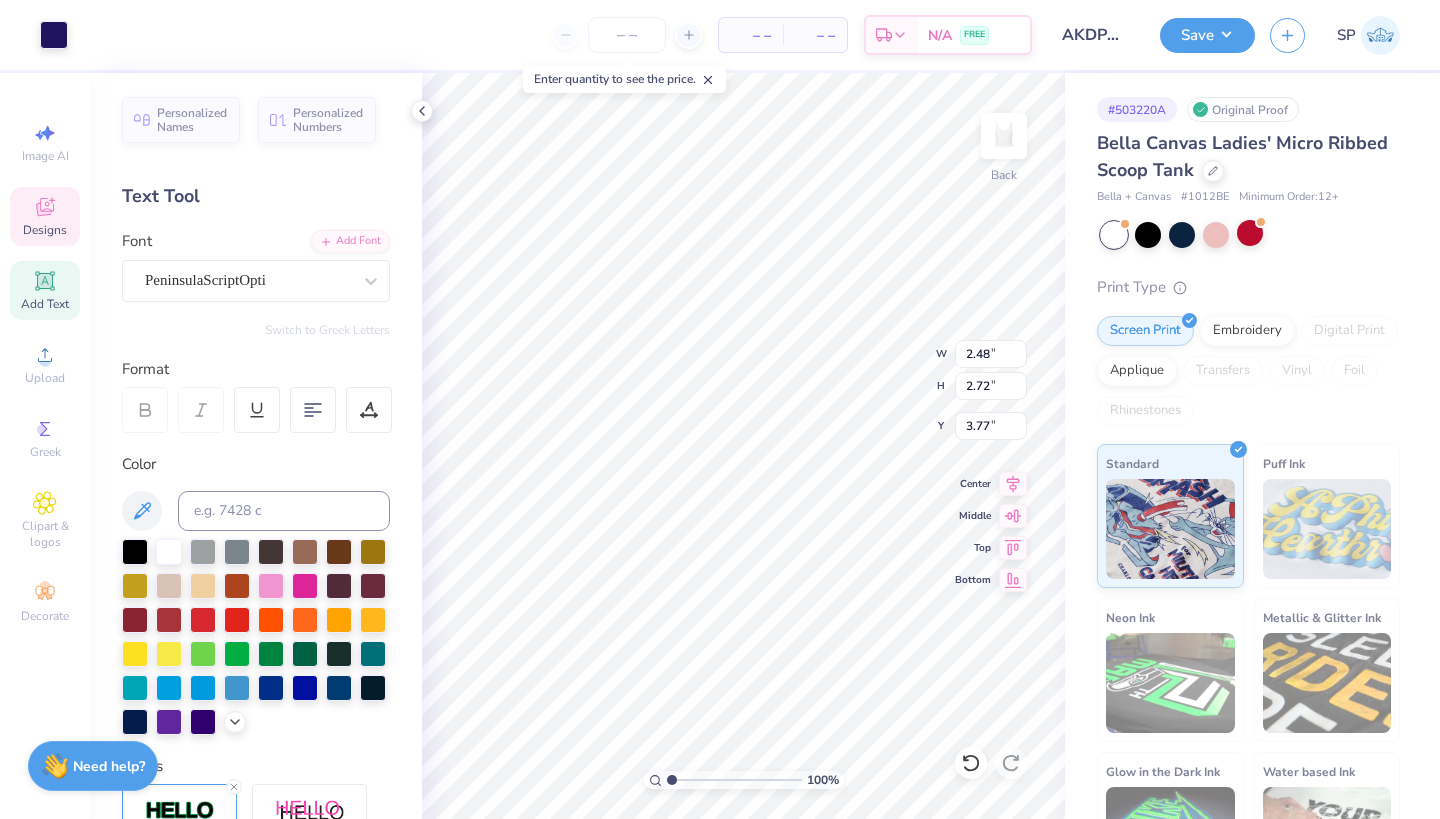 type on "1.68" 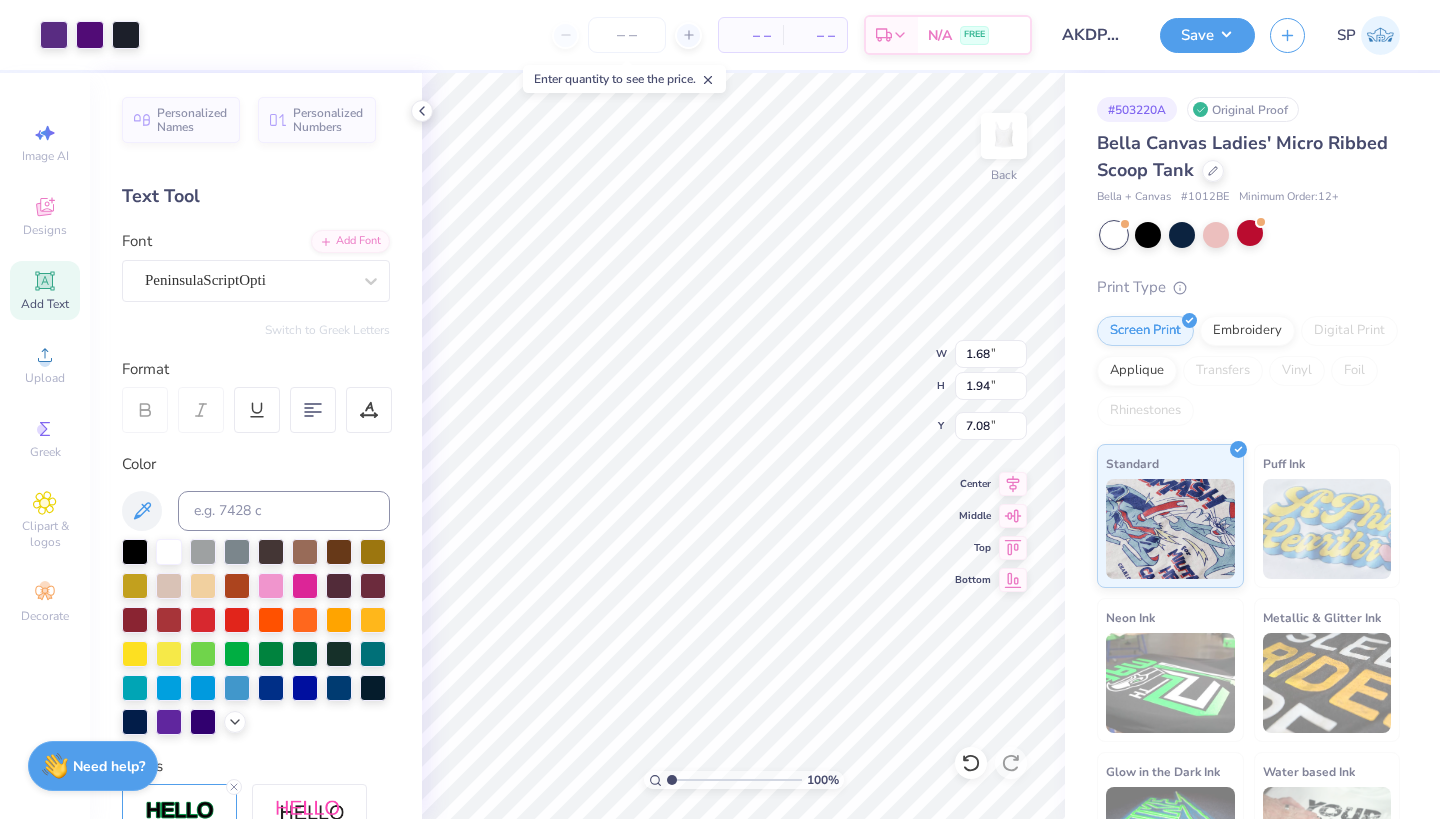 type on "4.16" 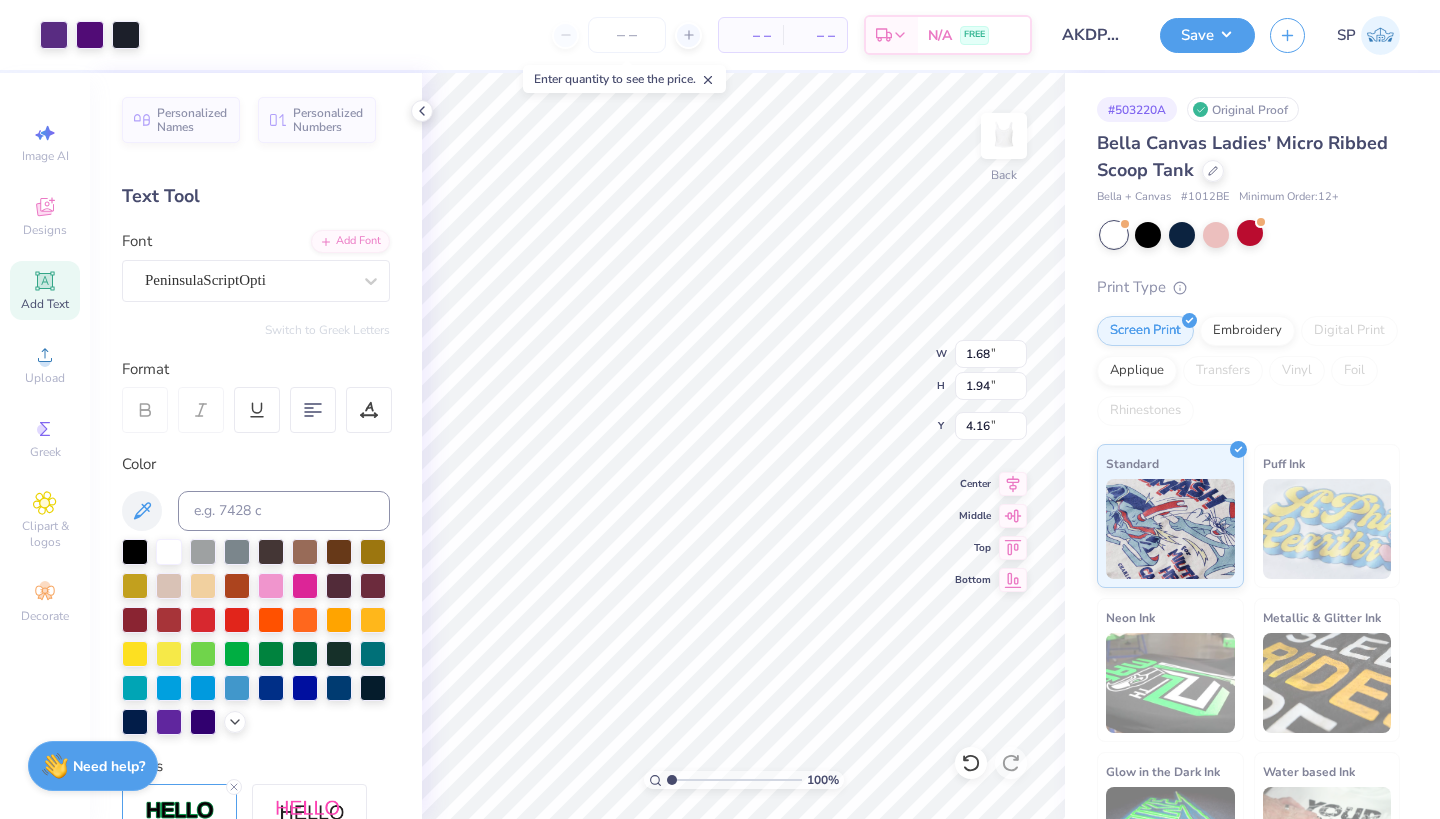 type on "0.86" 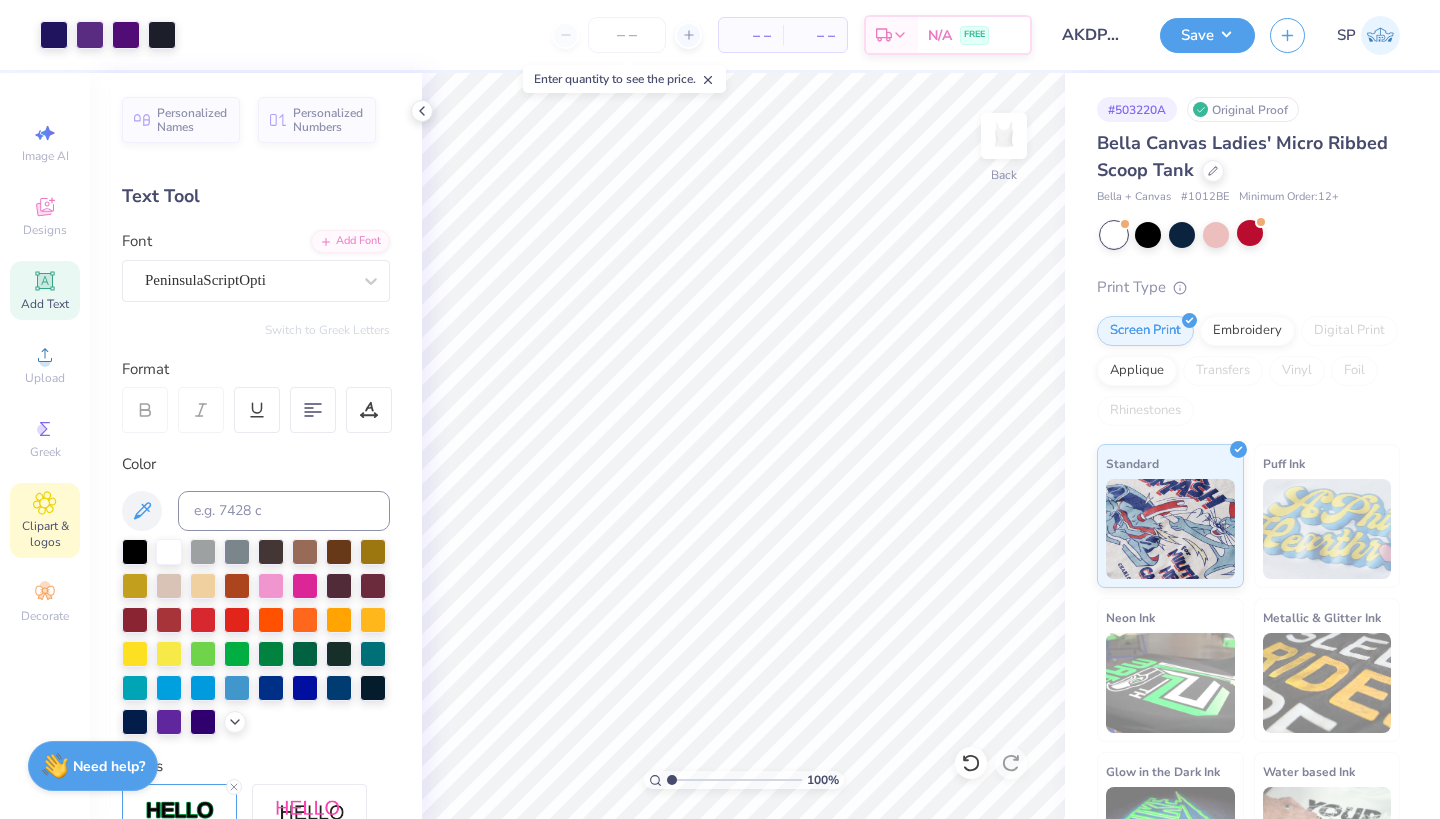 click on "Clipart & logos" at bounding box center (45, 520) 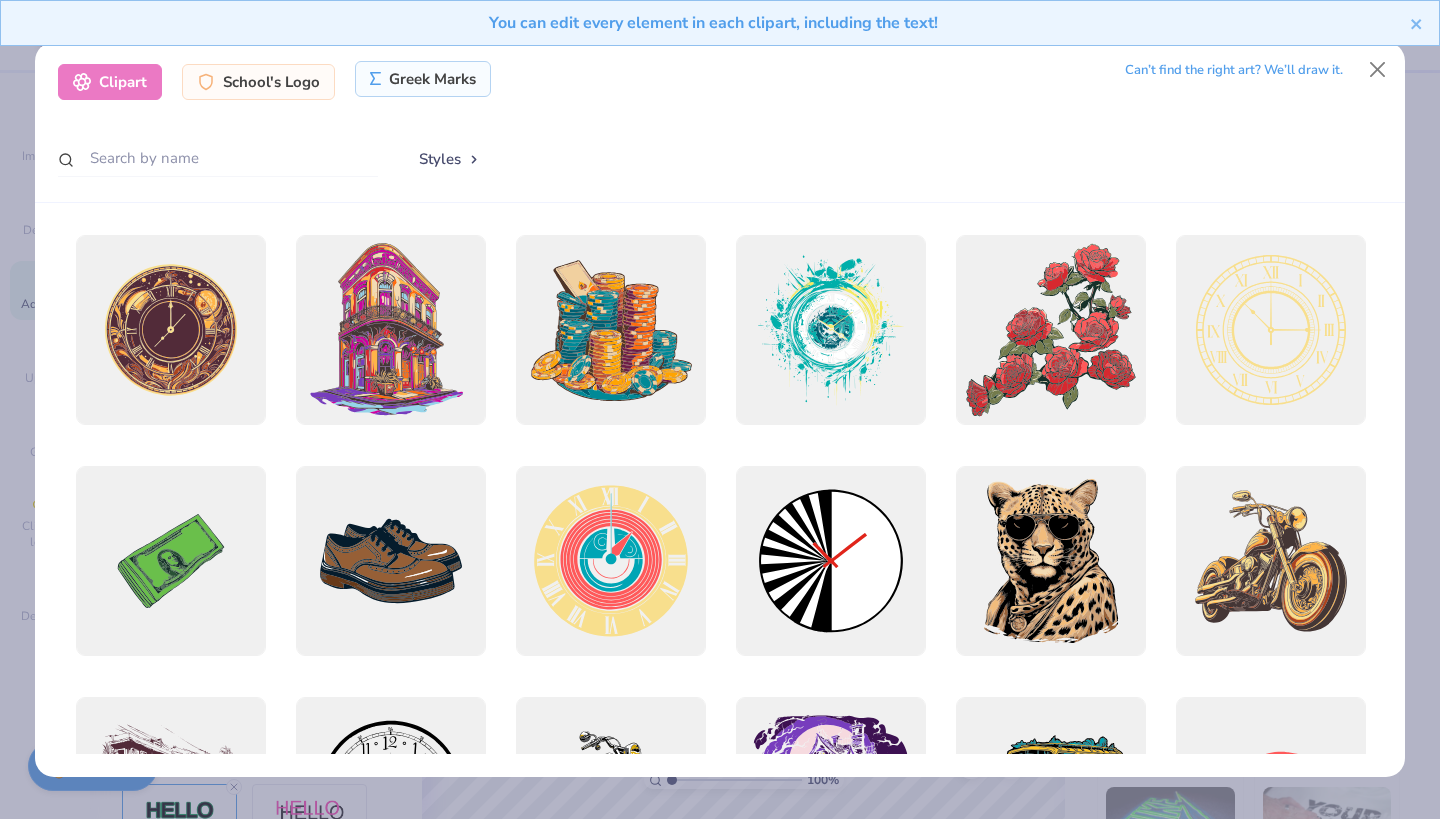 click on "Greek Marks" at bounding box center [423, 79] 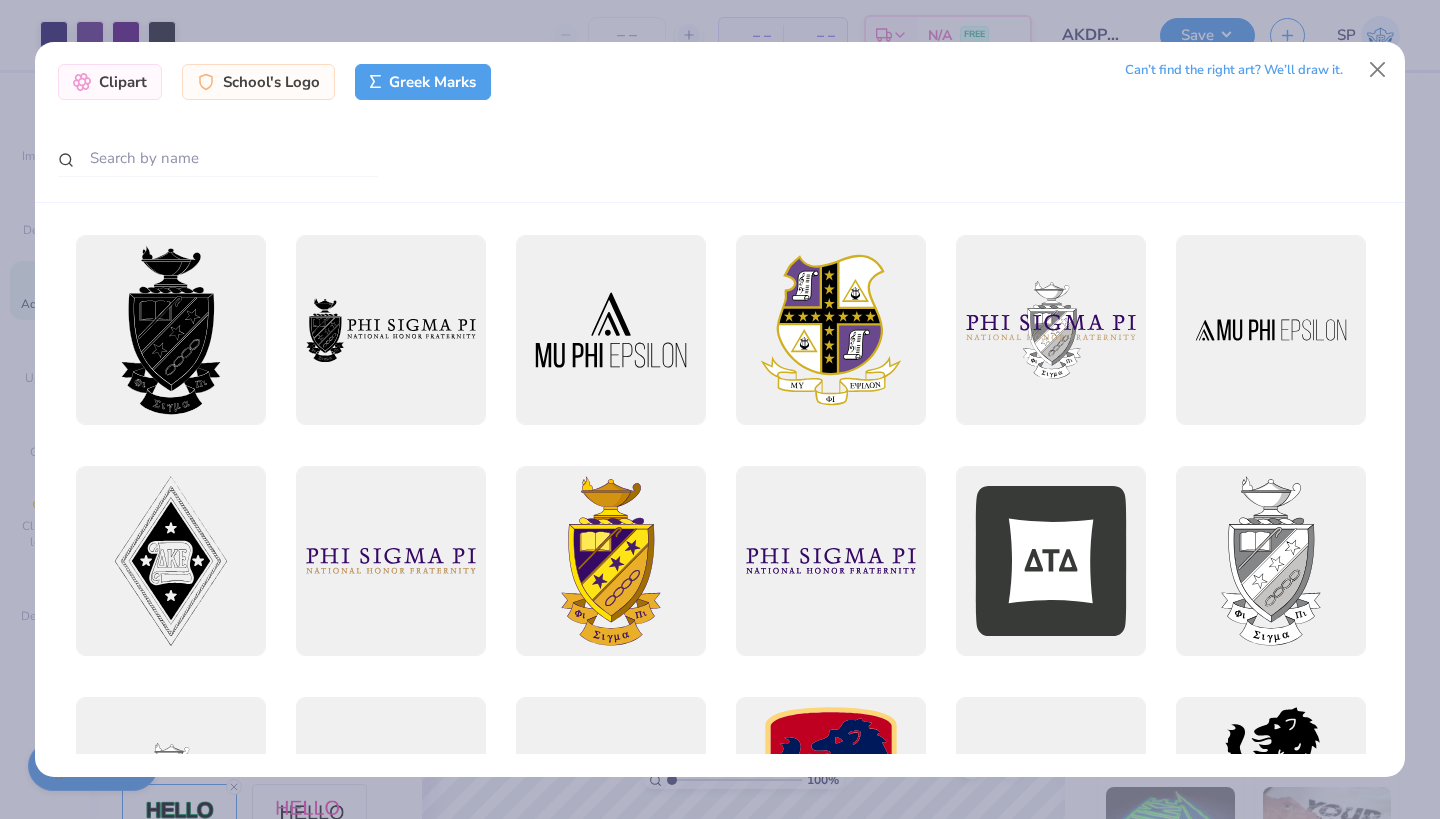 scroll, scrollTop: 0, scrollLeft: 0, axis: both 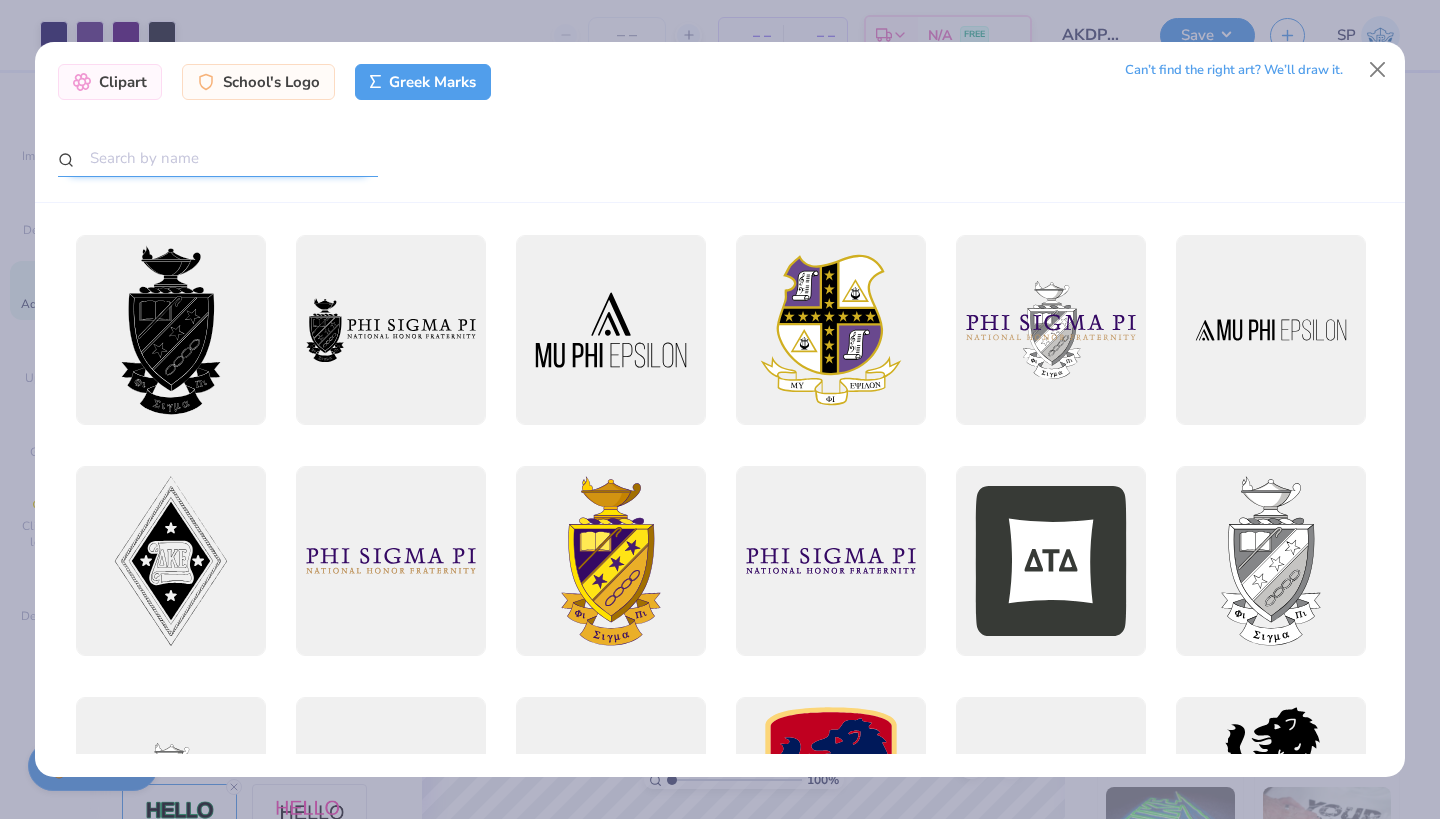 click at bounding box center [218, 158] 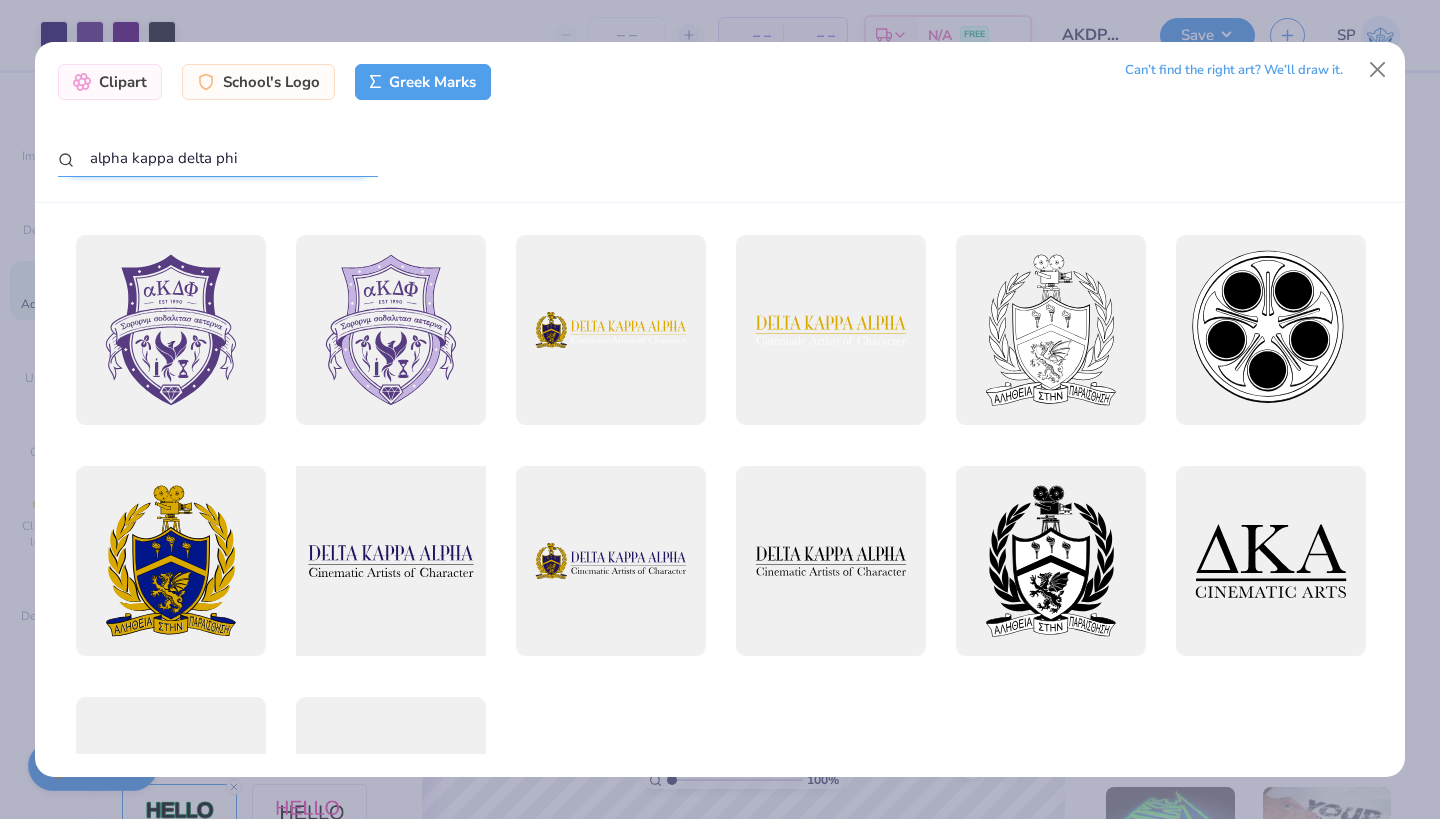 scroll, scrollTop: 0, scrollLeft: 0, axis: both 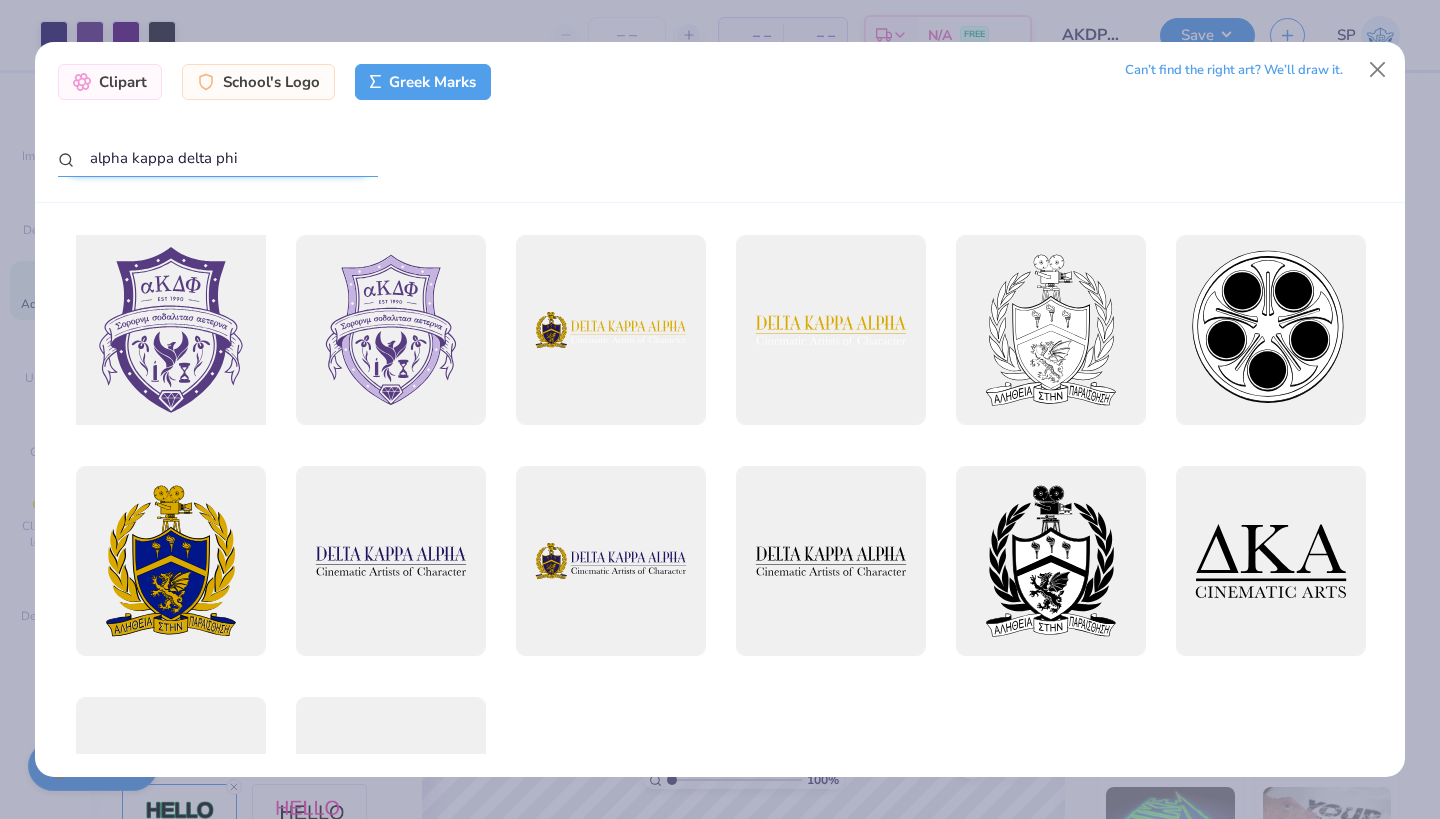 type on "alpha kappa de" 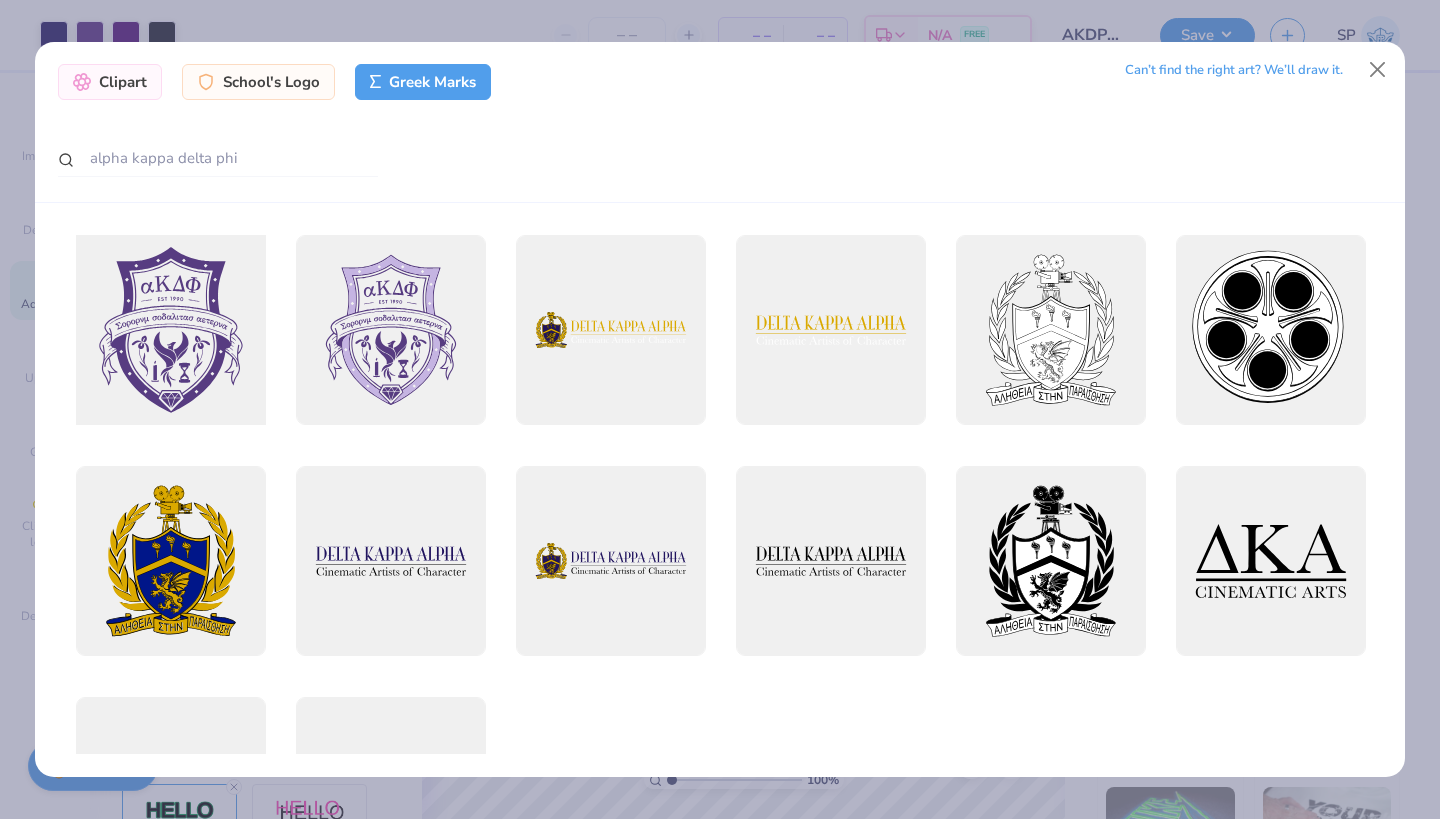 click at bounding box center (170, 330) 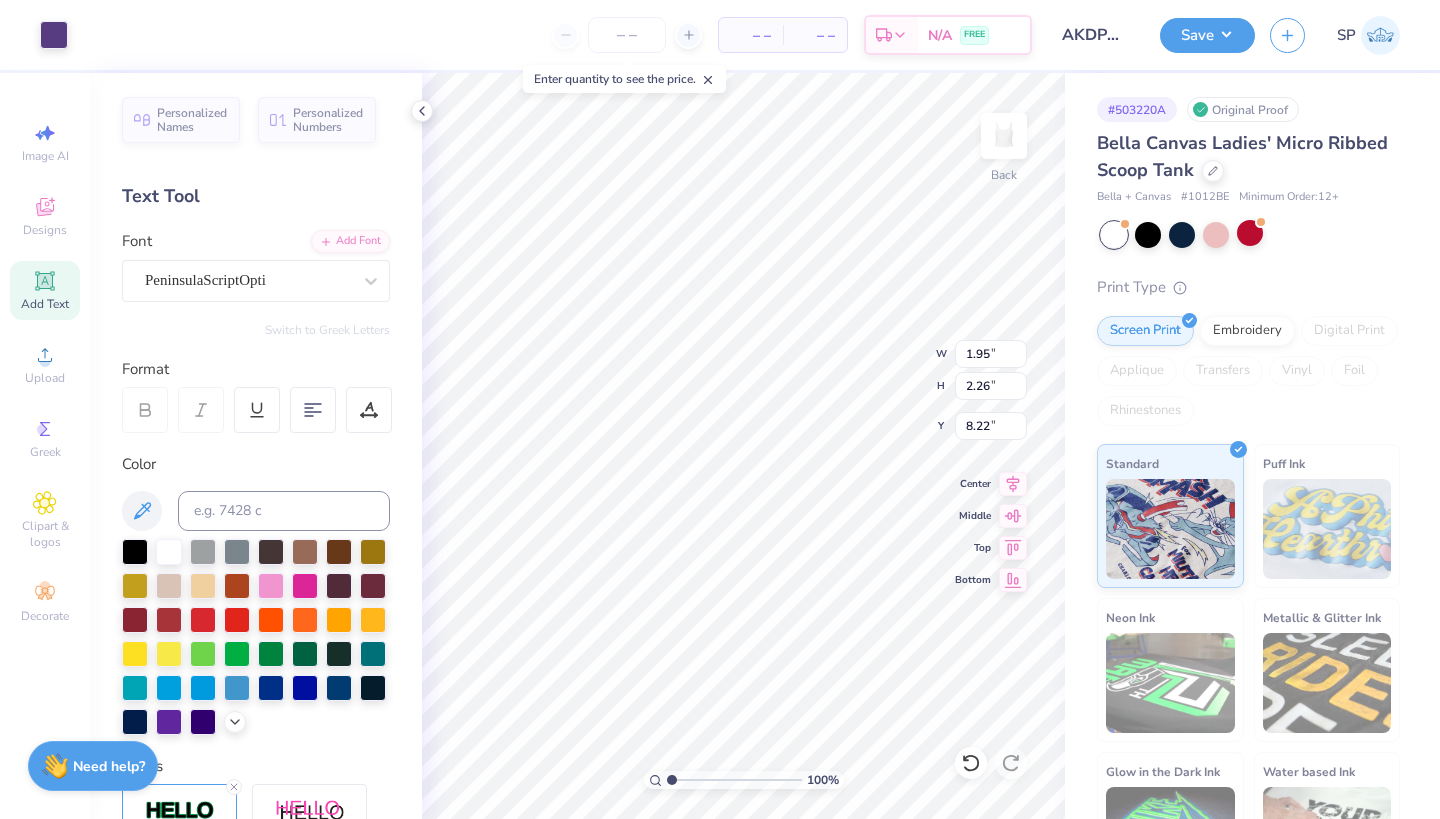 type on "1.95" 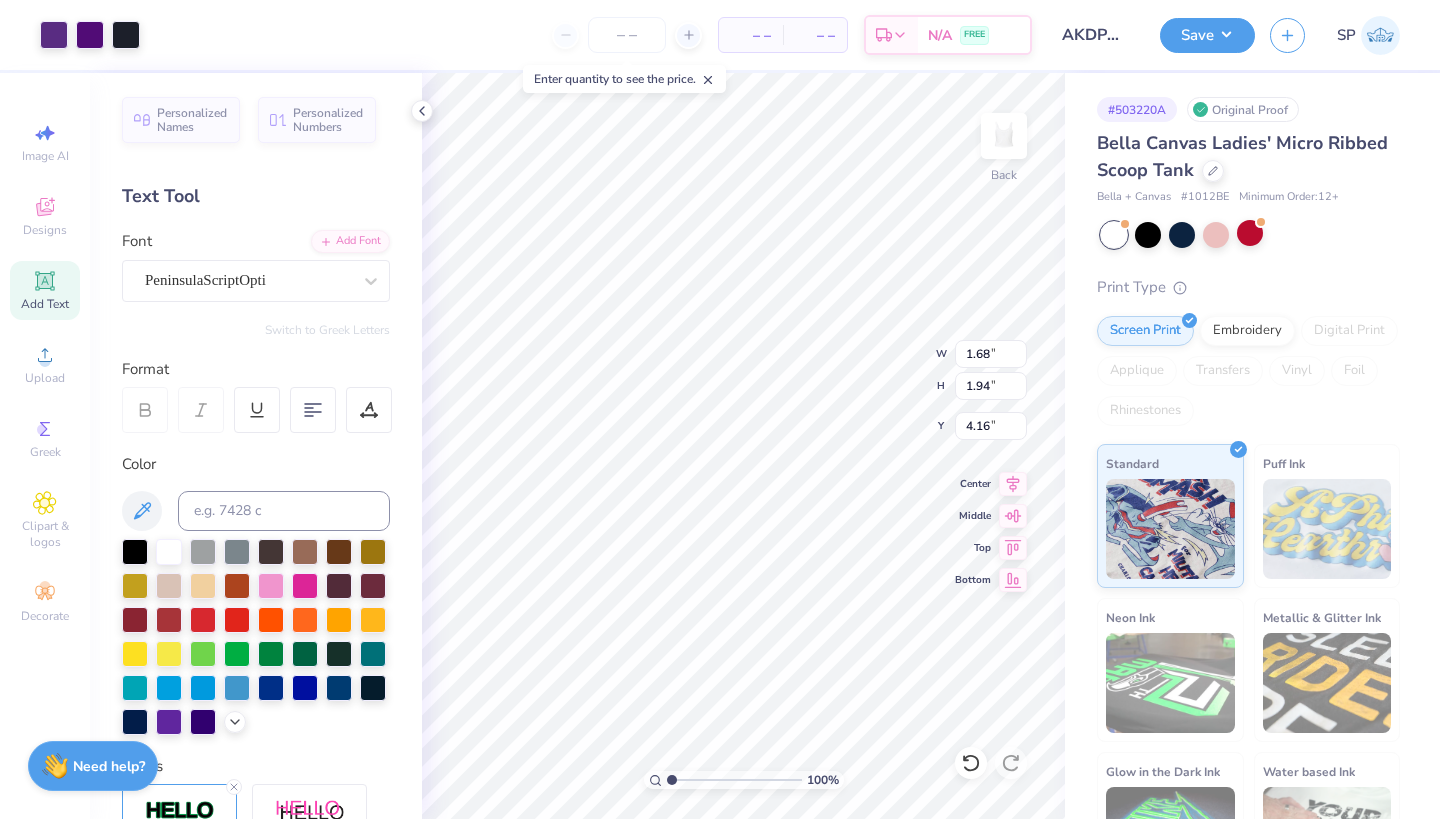 type on "7.25" 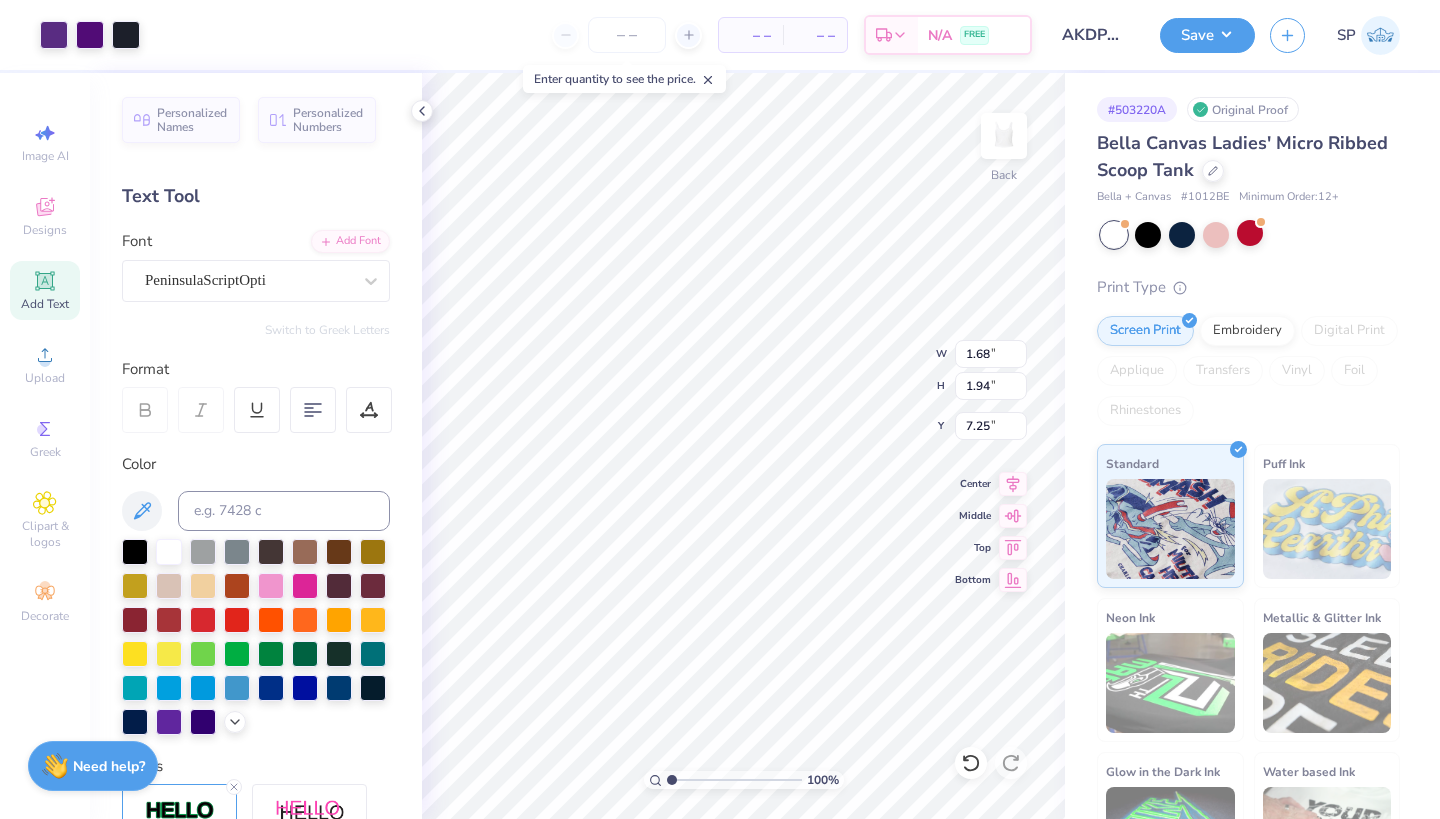 type on "1.95" 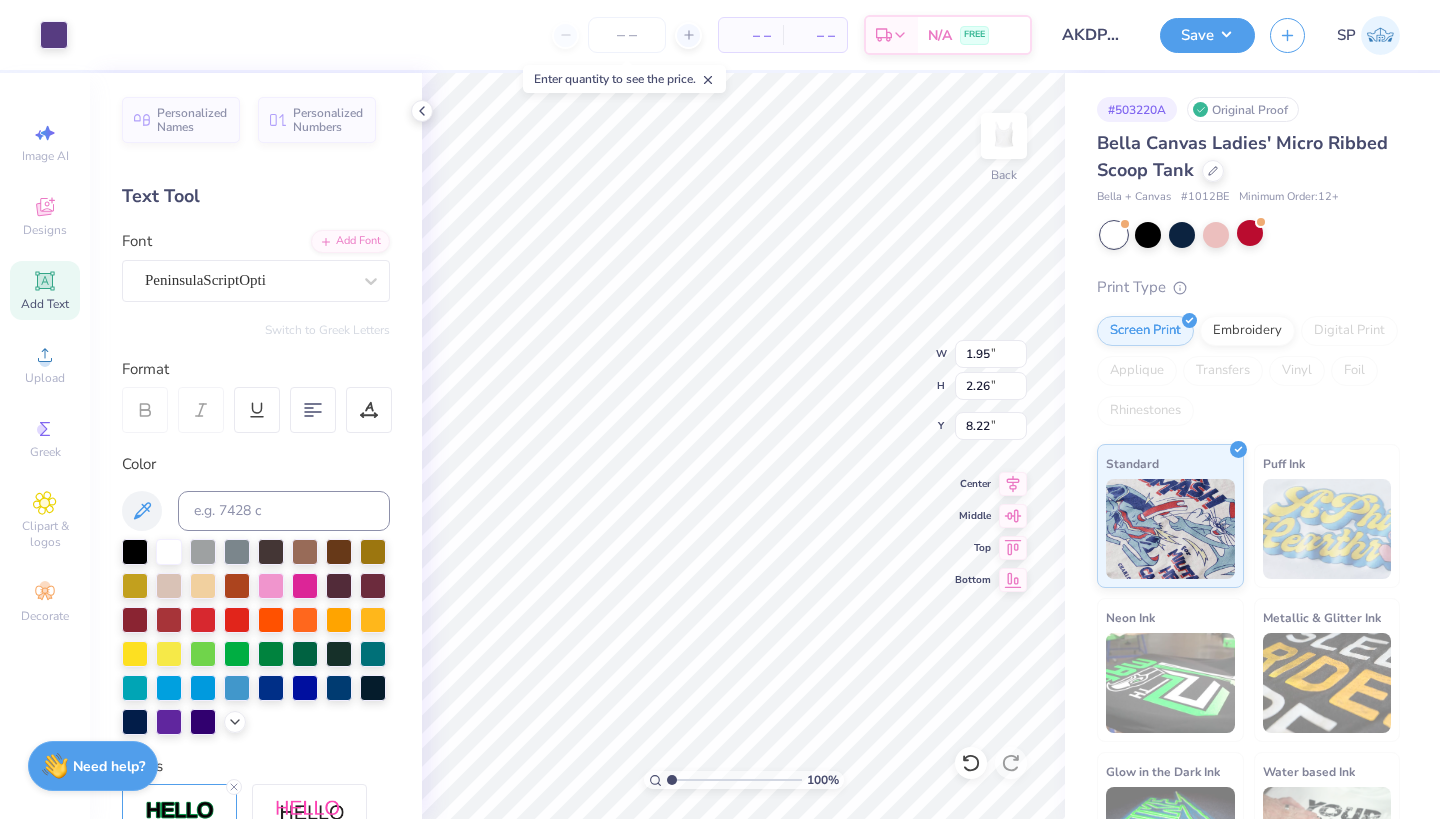 type on "1.33" 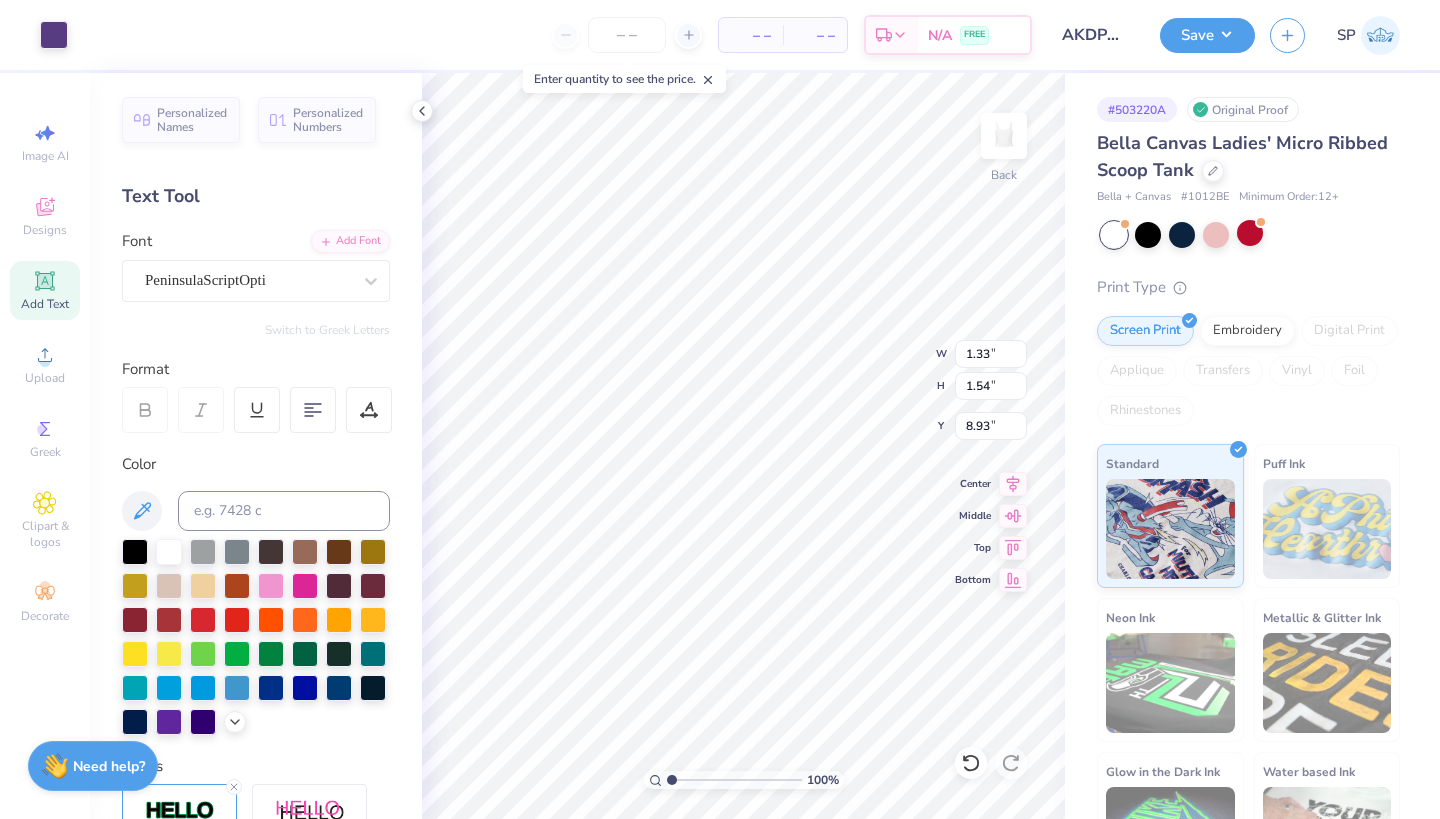 type on "4.36" 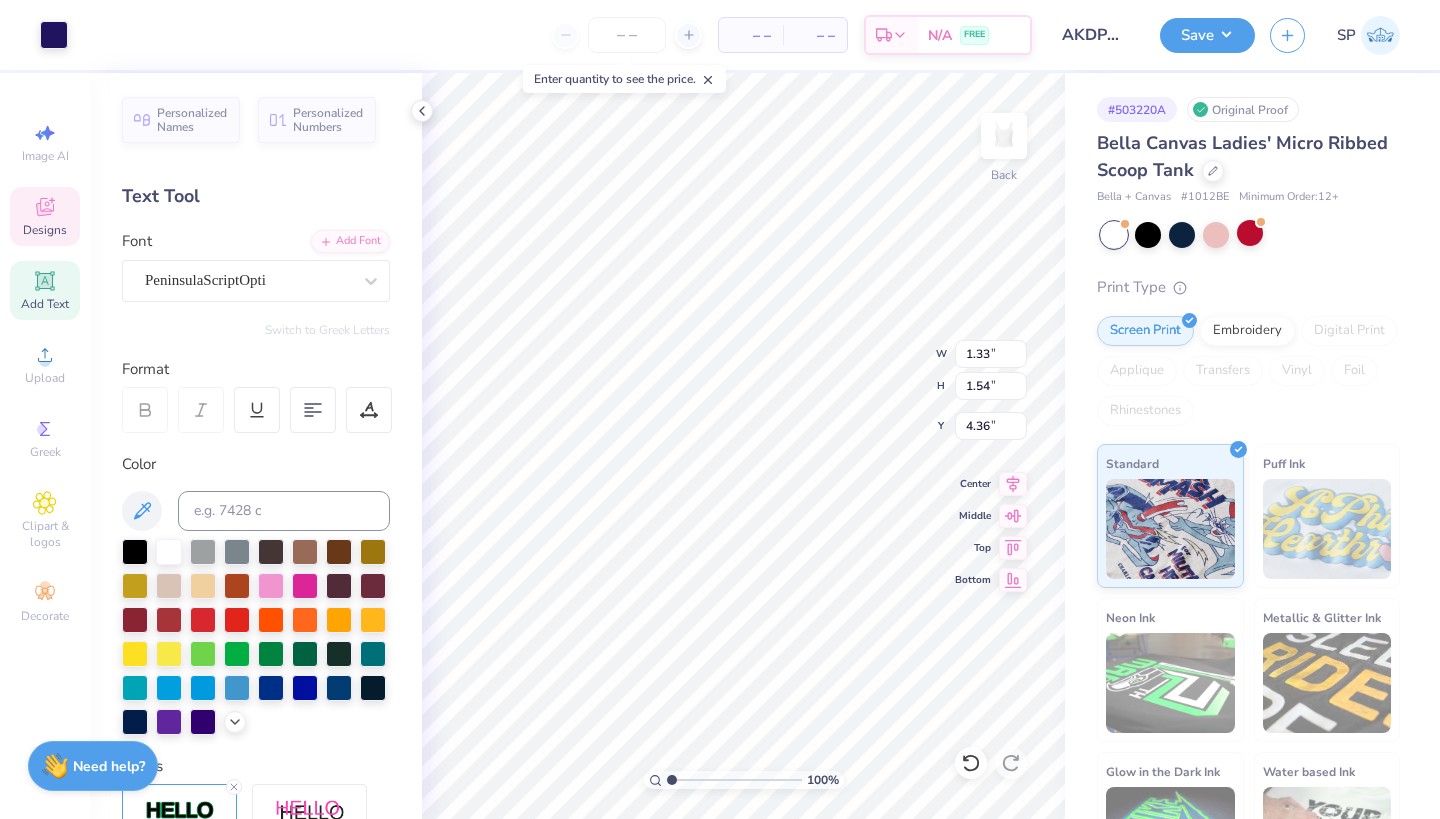 type on "0.86" 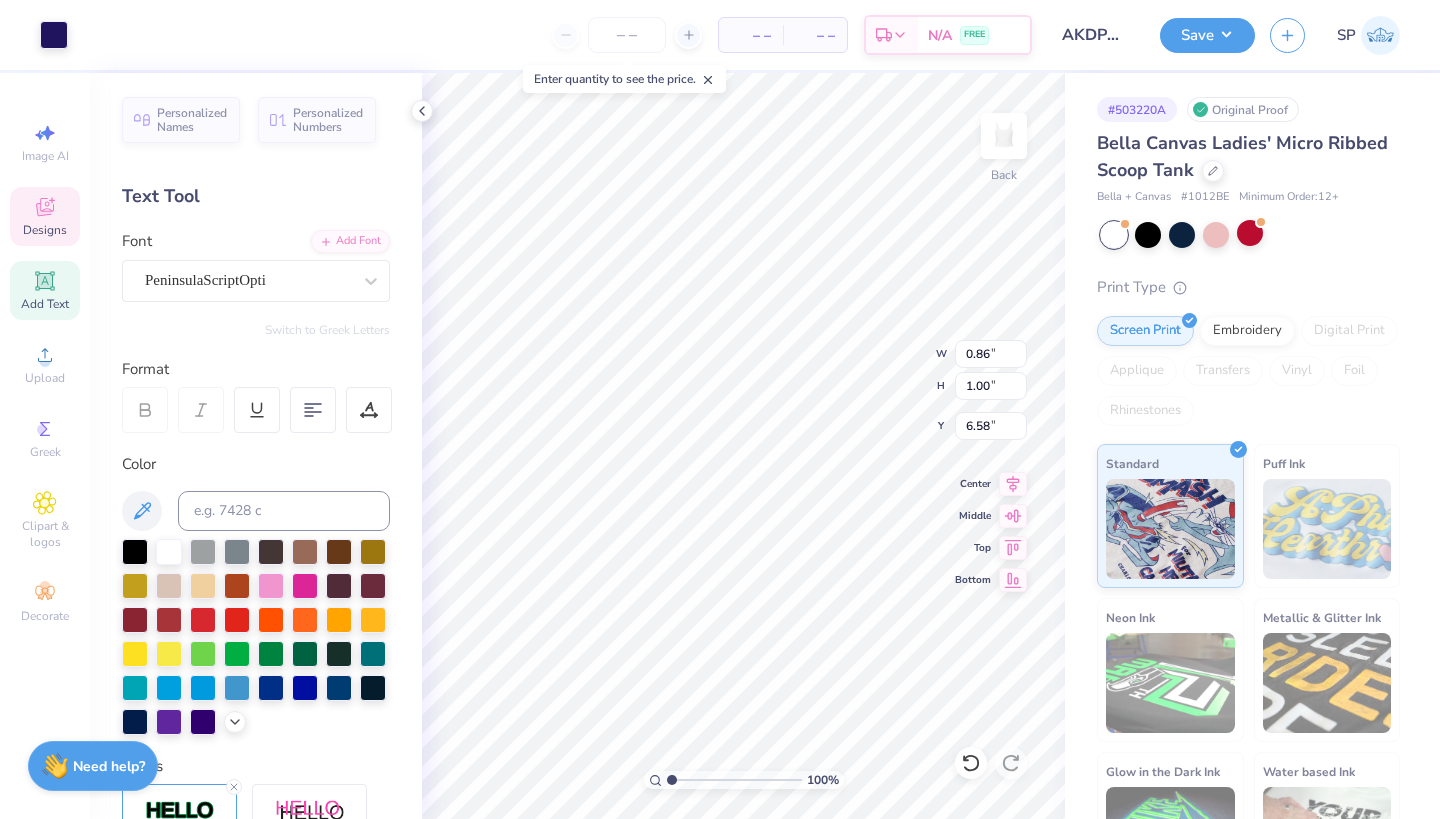 type on "6.74" 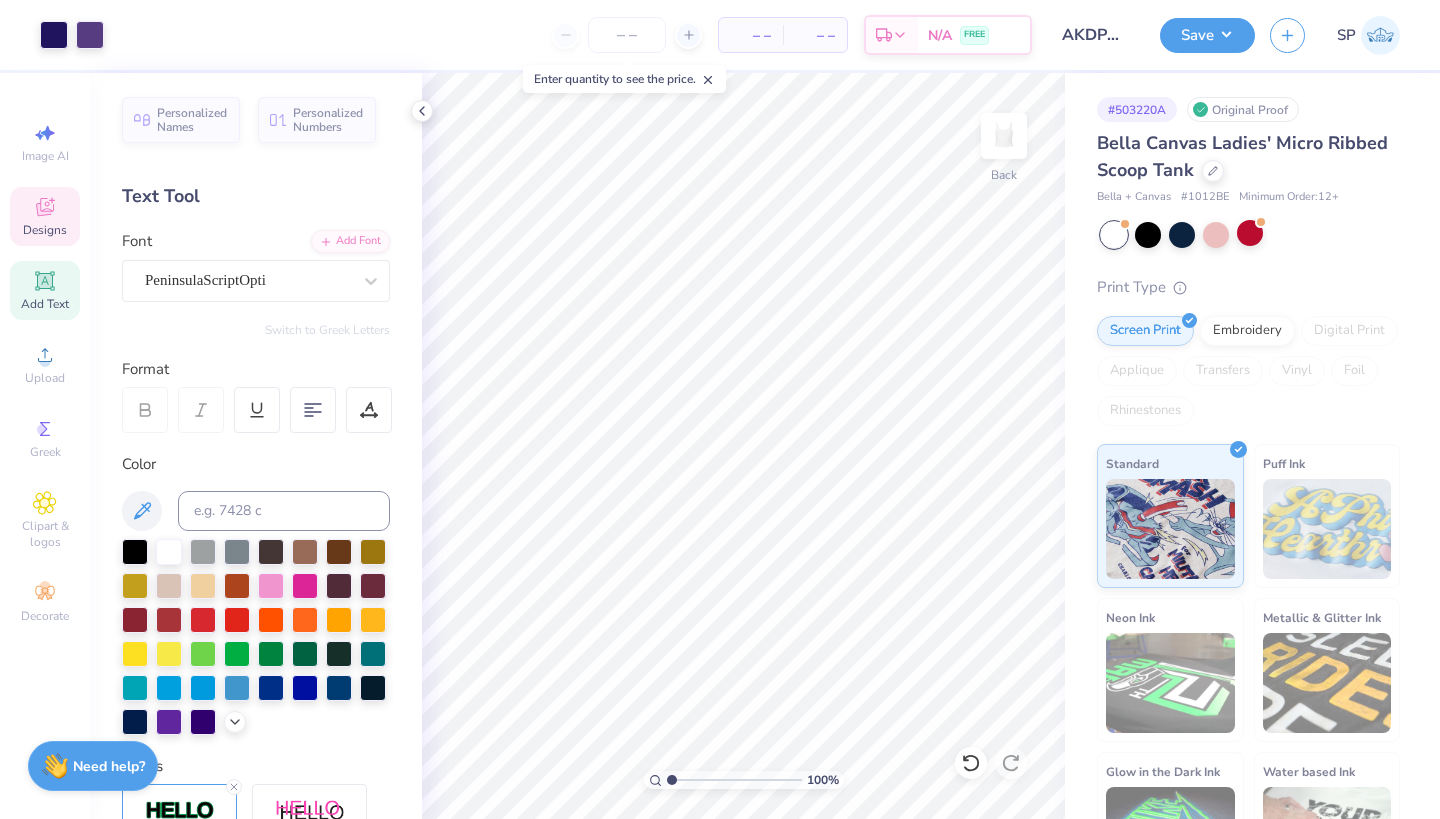 click 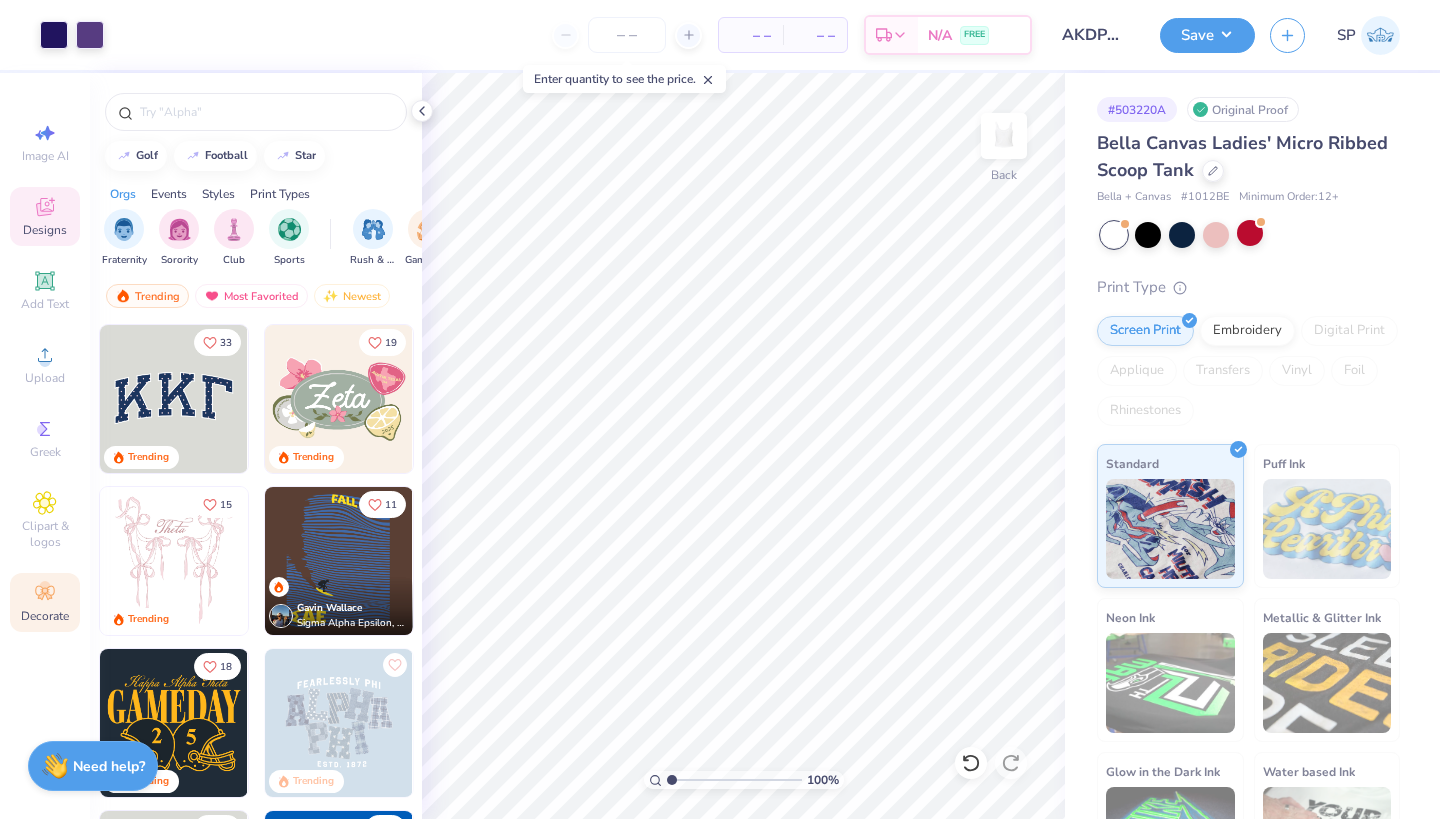 click on "Decorate" at bounding box center (45, 602) 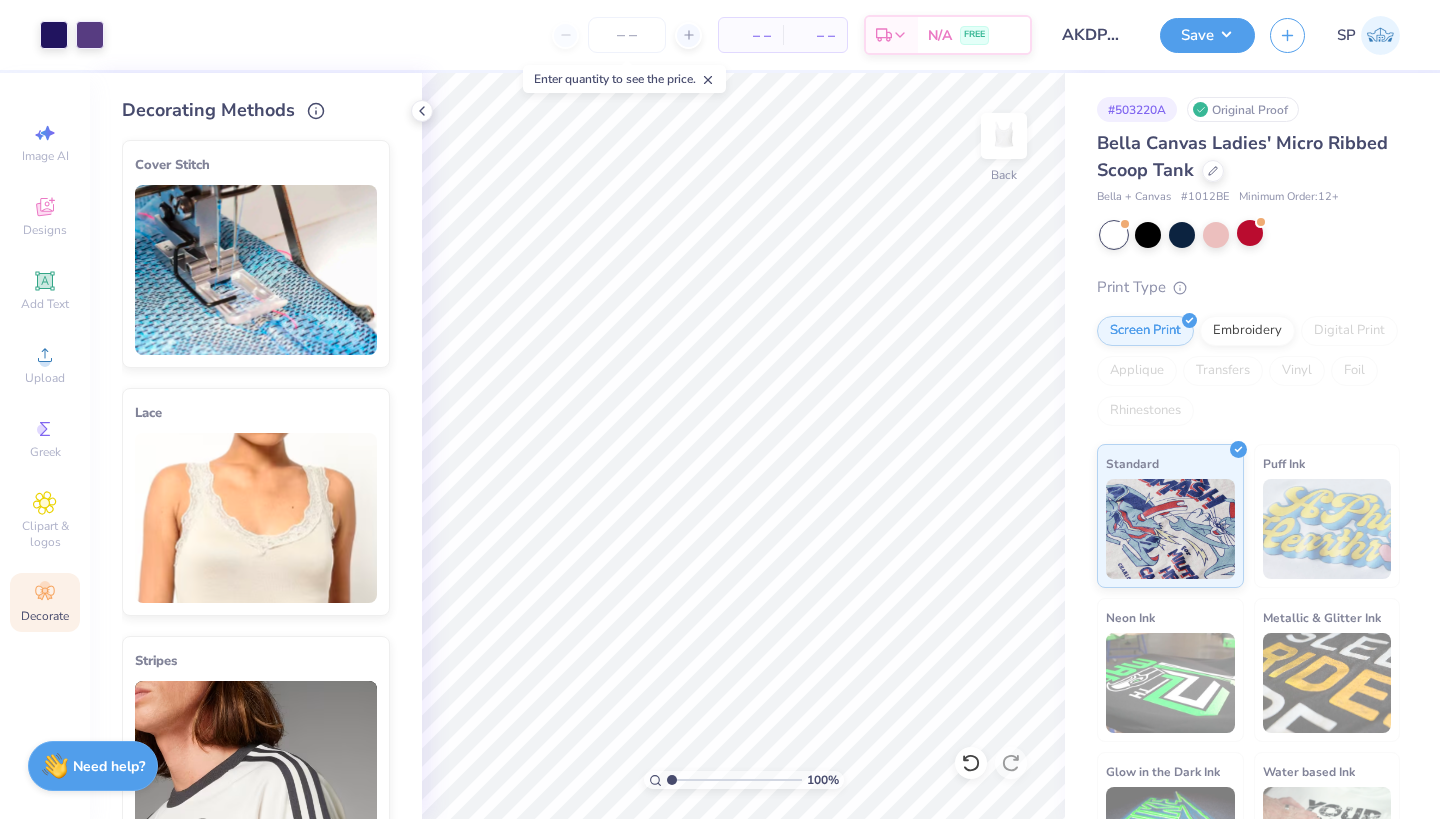 click at bounding box center (256, 518) 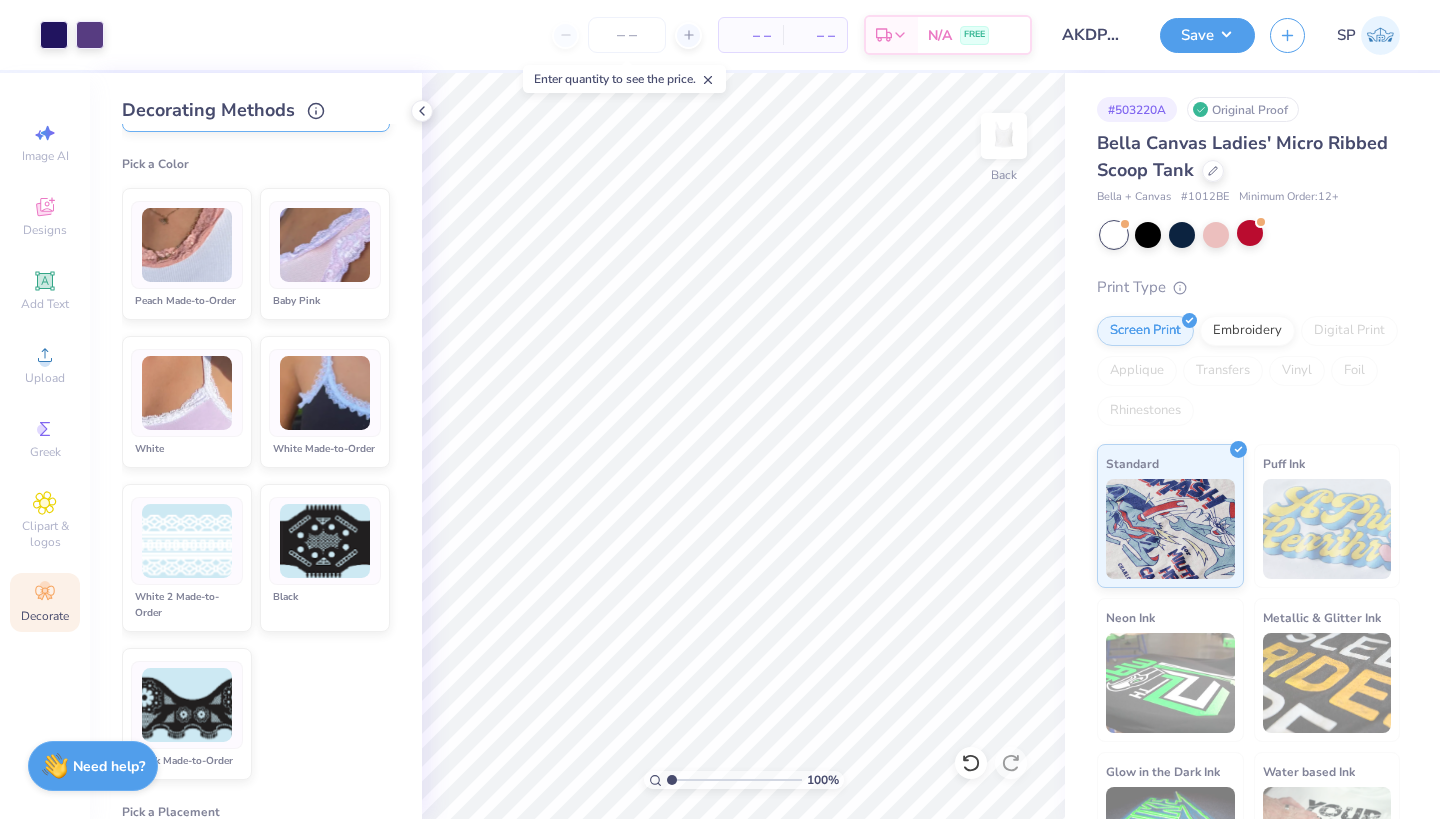 scroll, scrollTop: 530, scrollLeft: 0, axis: vertical 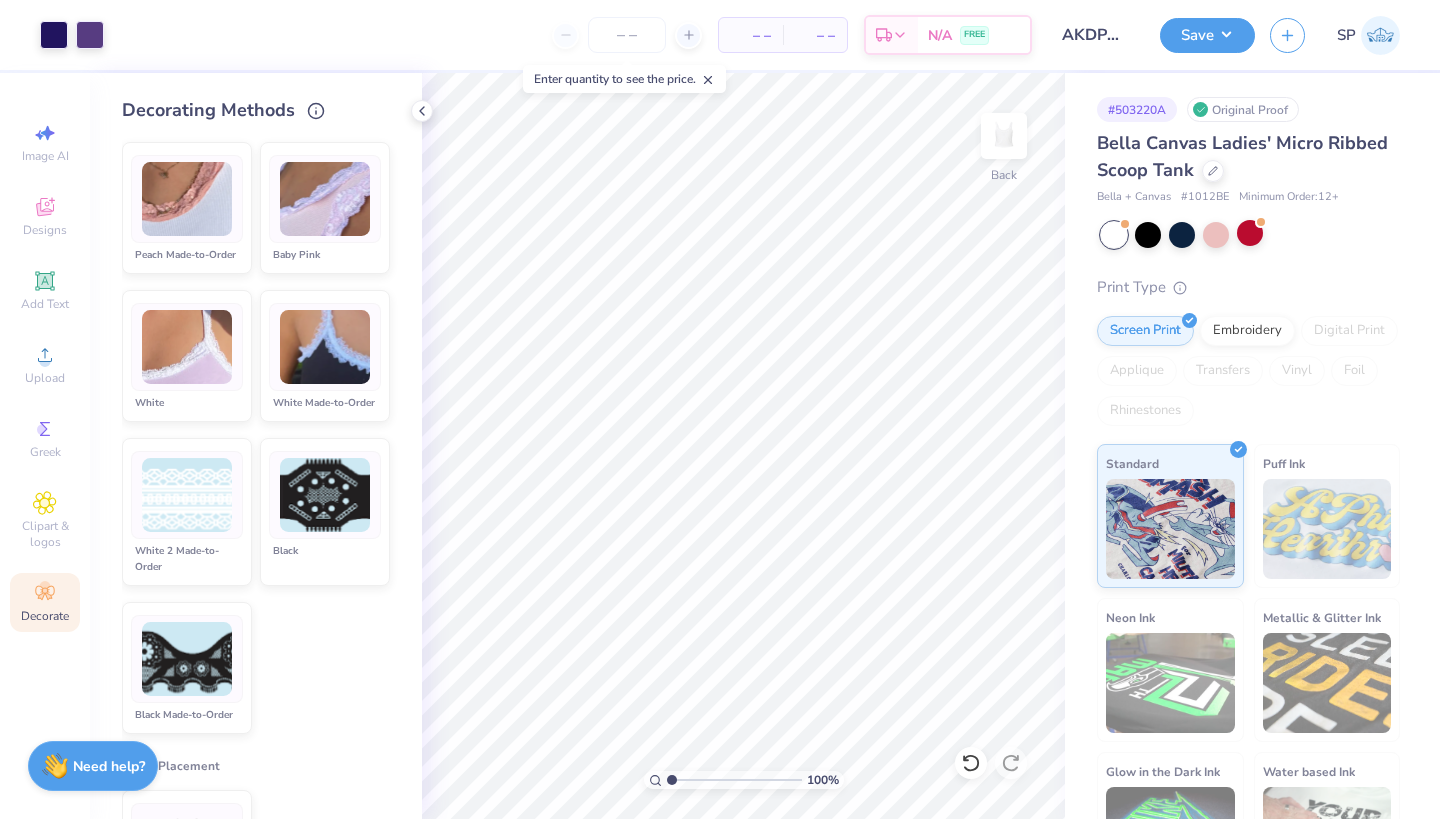 click at bounding box center [187, 347] 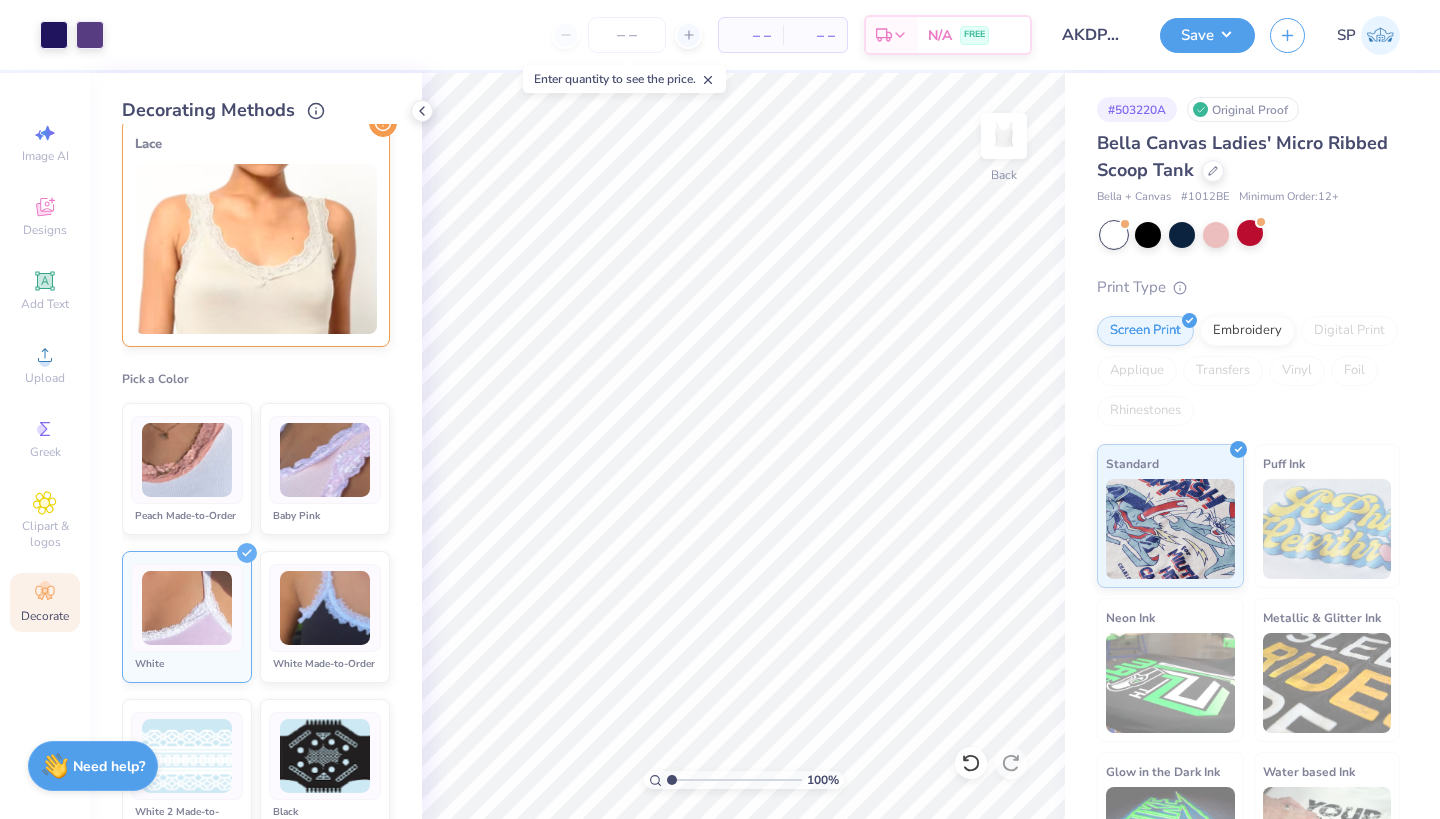 scroll, scrollTop: 249, scrollLeft: 0, axis: vertical 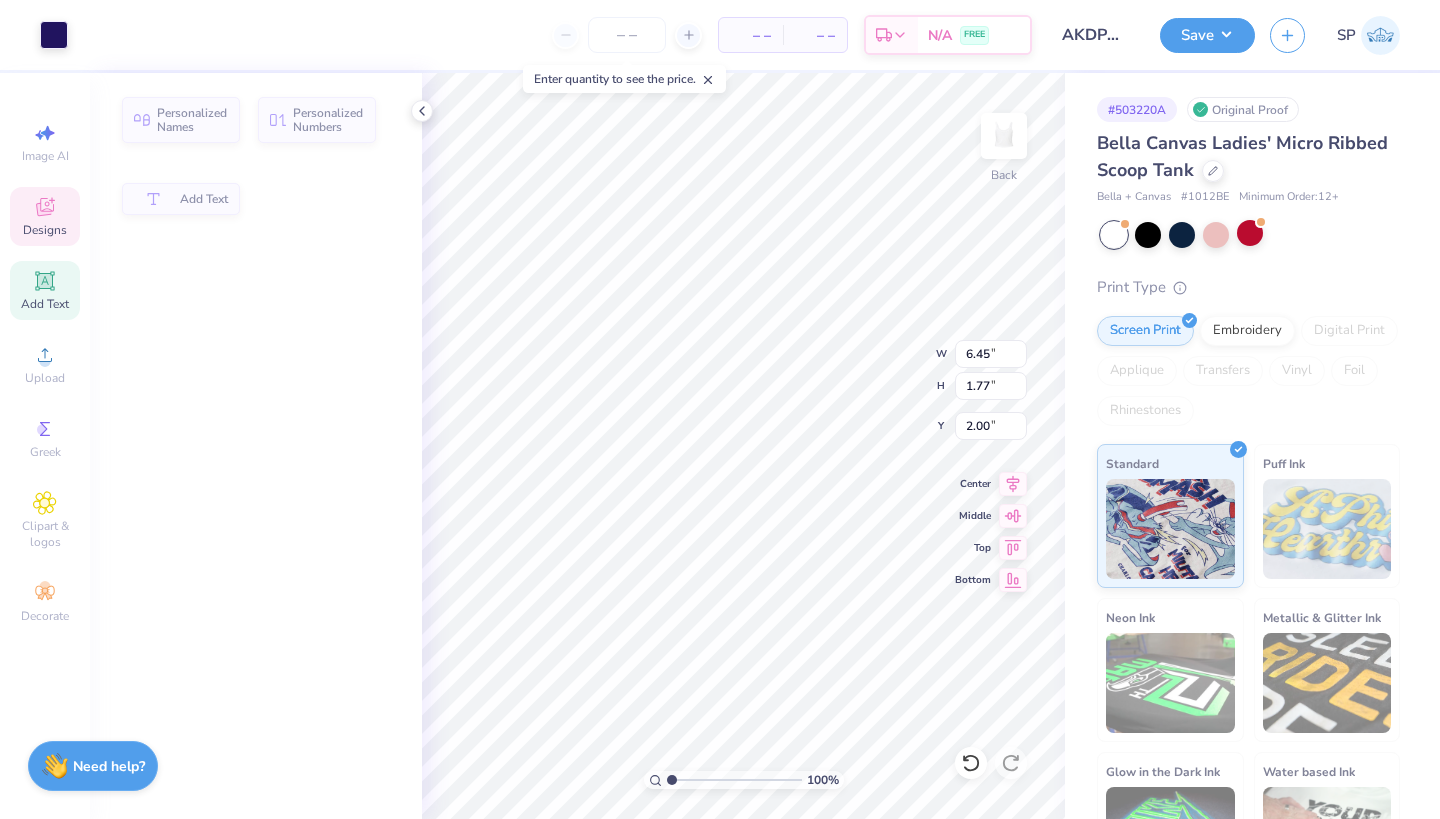 type on "6.45" 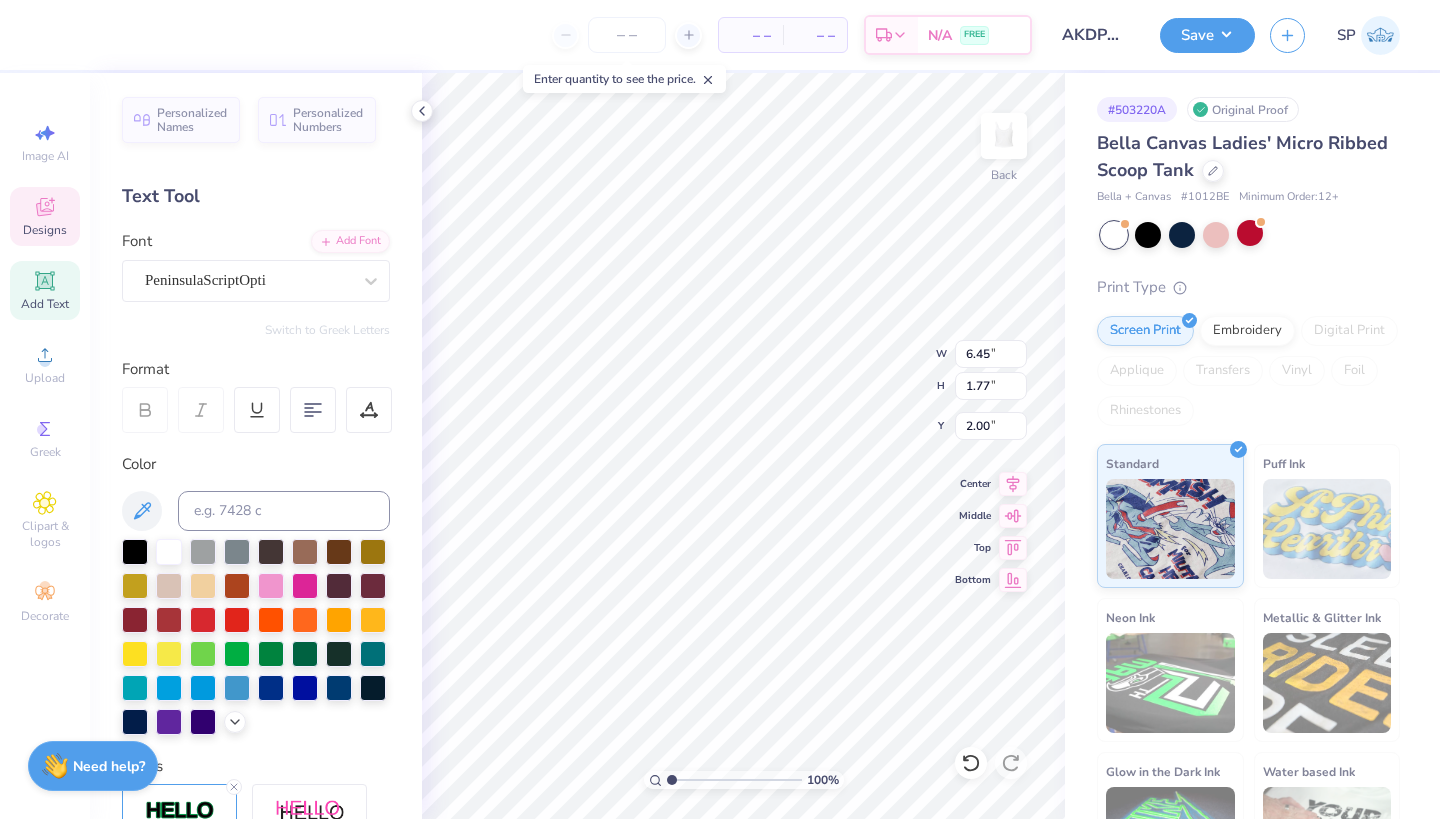 scroll, scrollTop: 1, scrollLeft: 5, axis: both 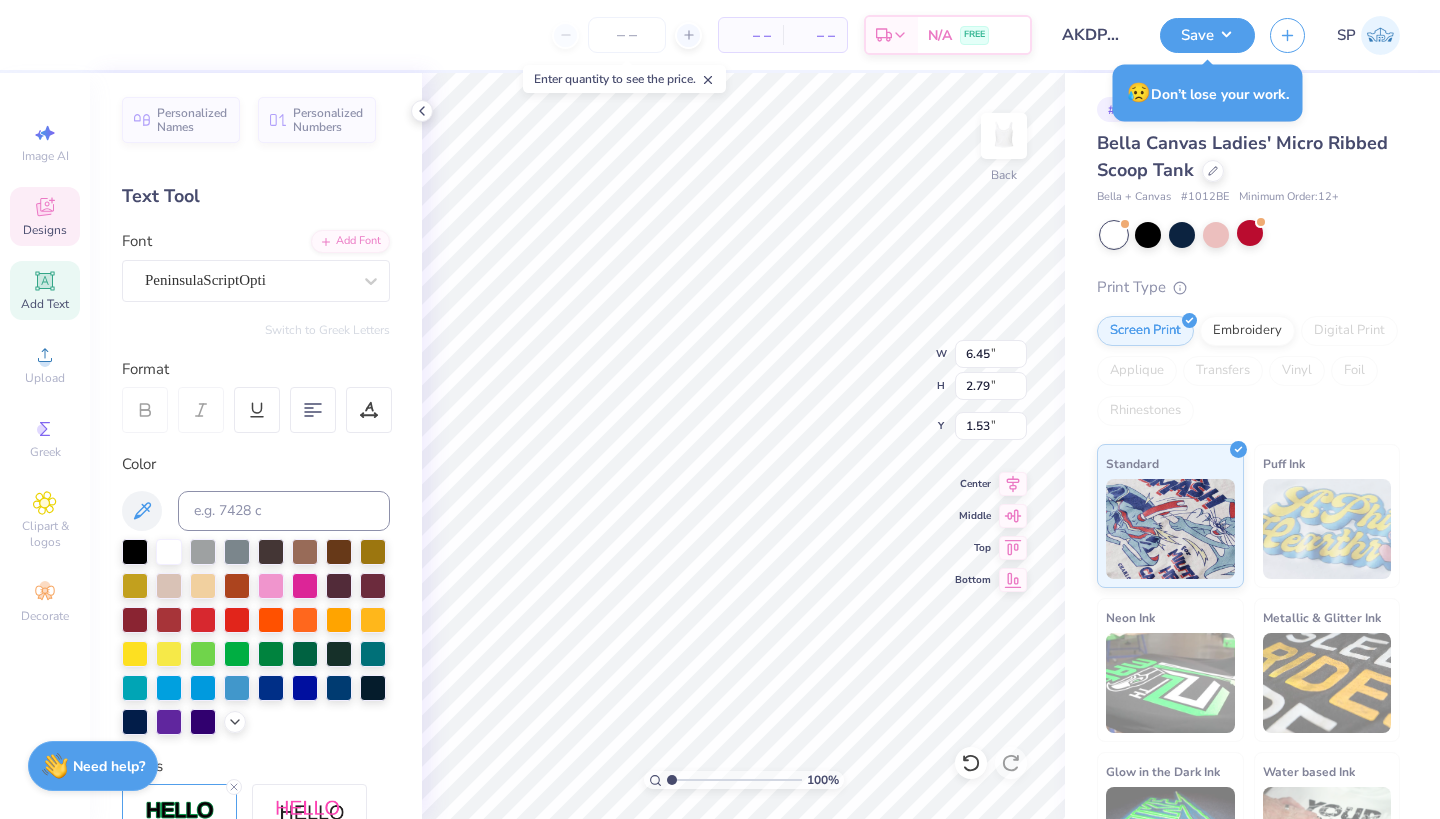 type on "Alpha Kappa Delta Phi
Fall Rush '25" 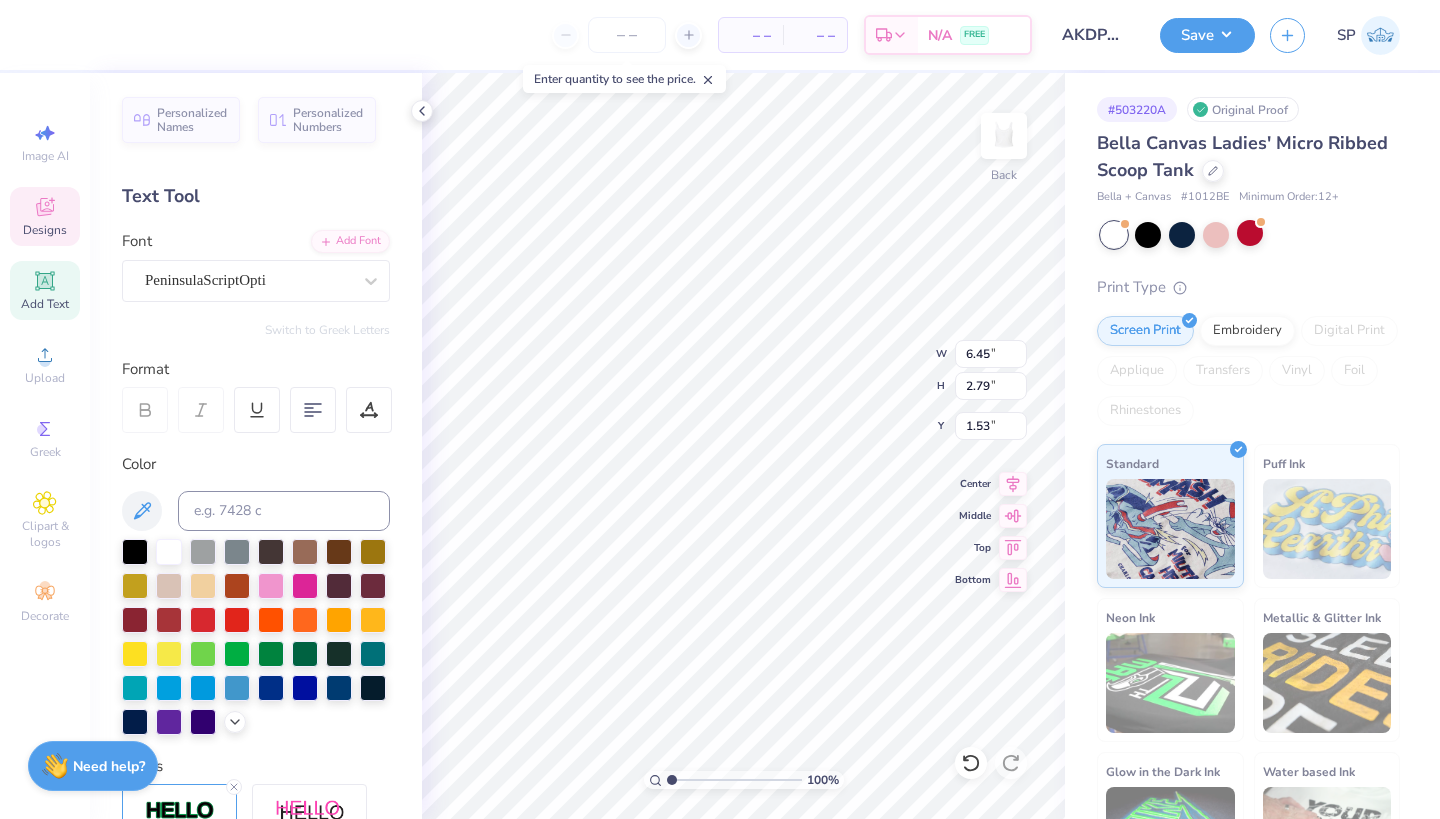 type on "Alpha Kappa Delta Phi
Fall Rush '25" 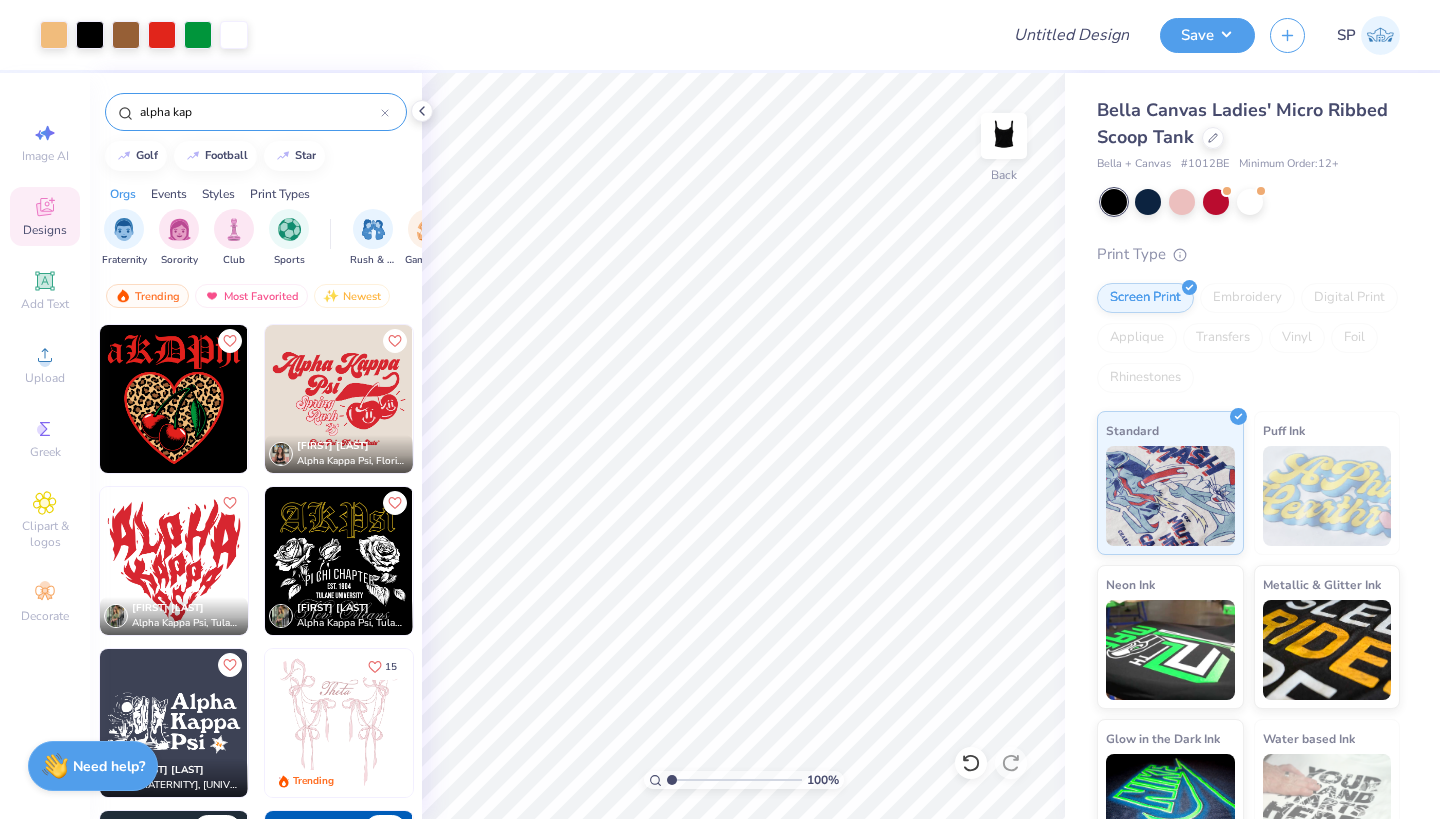 scroll, scrollTop: 0, scrollLeft: 0, axis: both 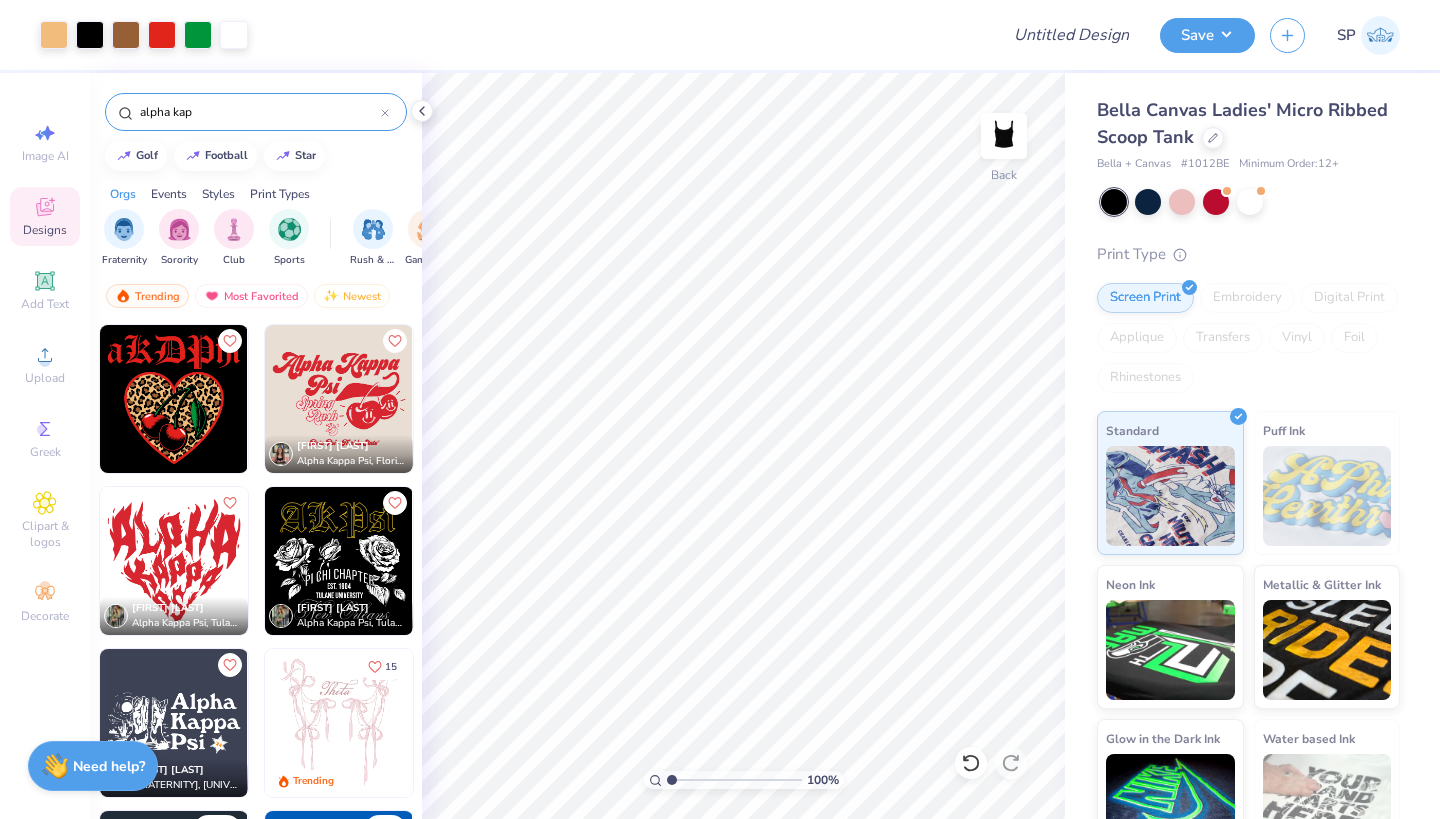 click on "alpha kap" at bounding box center [259, 112] 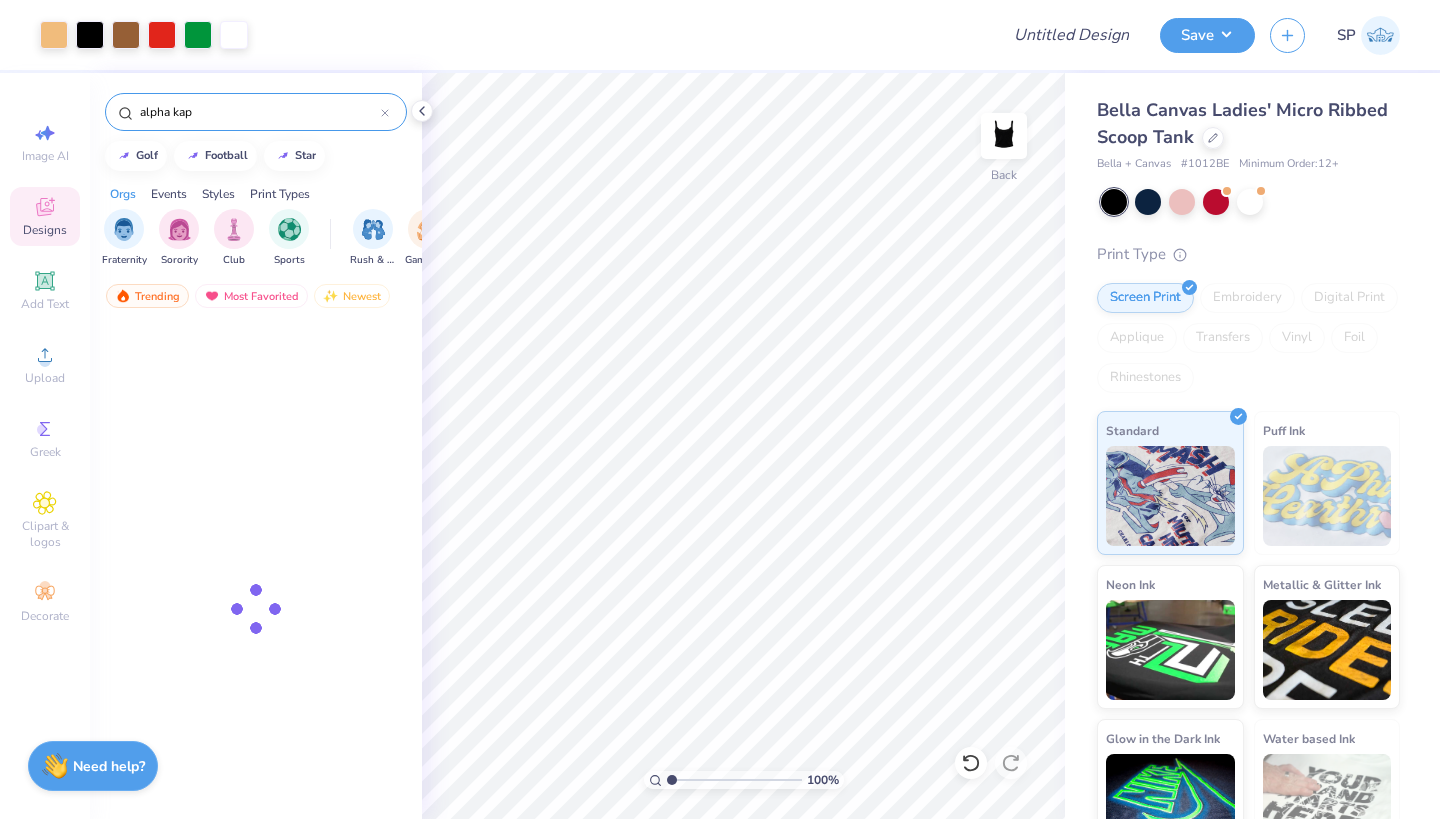 click on "alpha kap" at bounding box center [259, 112] 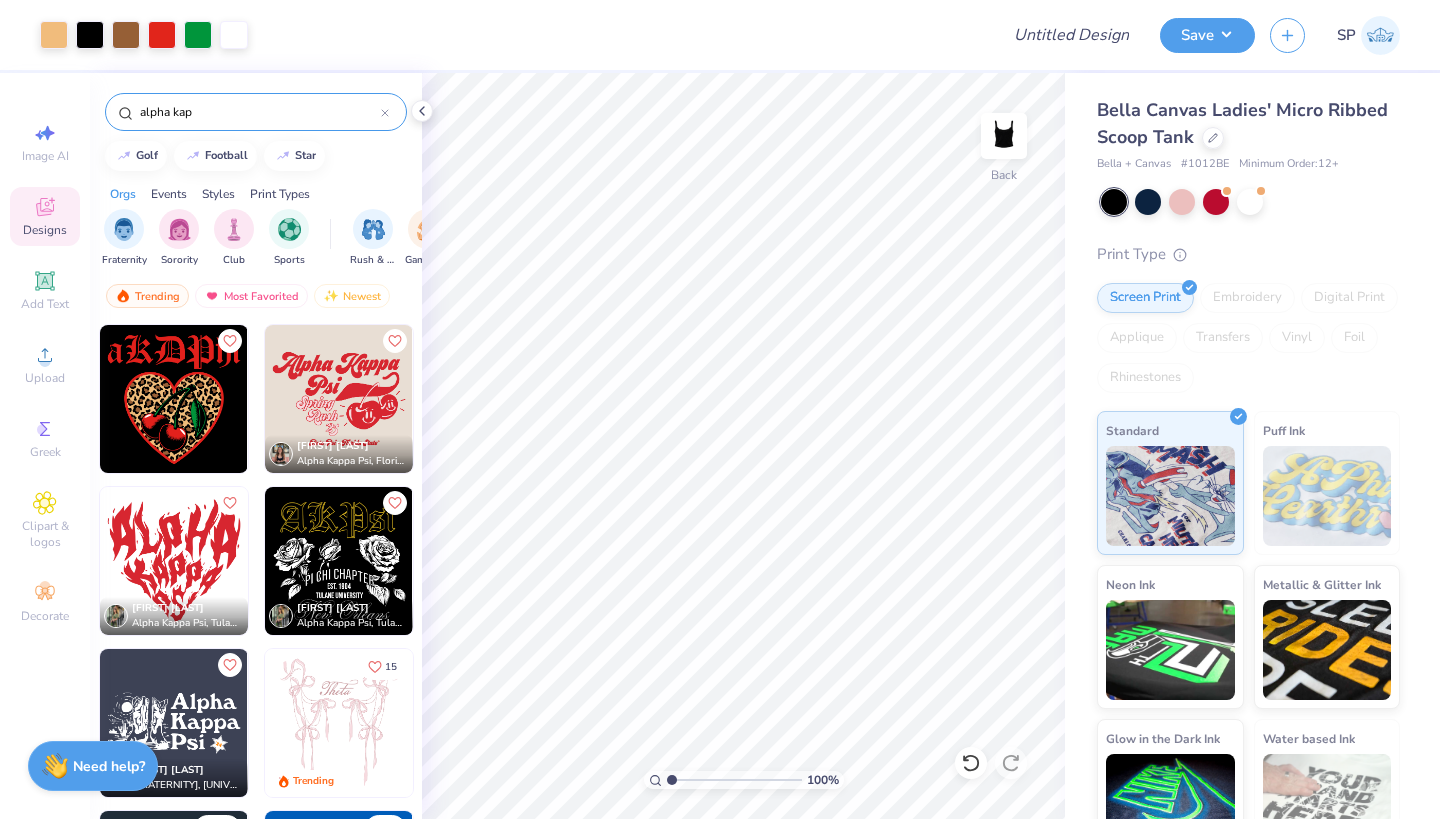 click on "alpha kap" at bounding box center (259, 112) 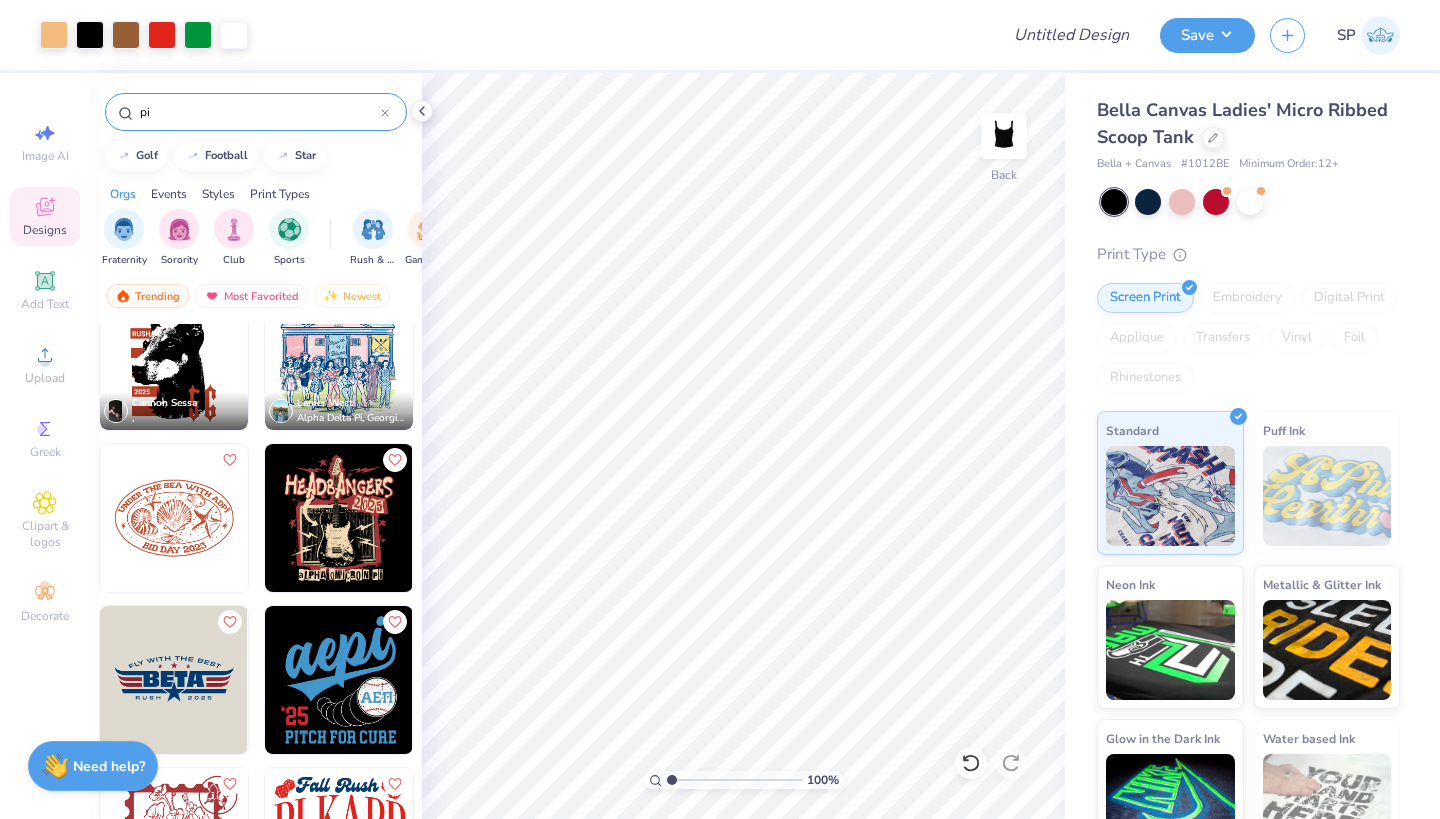 scroll, scrollTop: 2768, scrollLeft: 0, axis: vertical 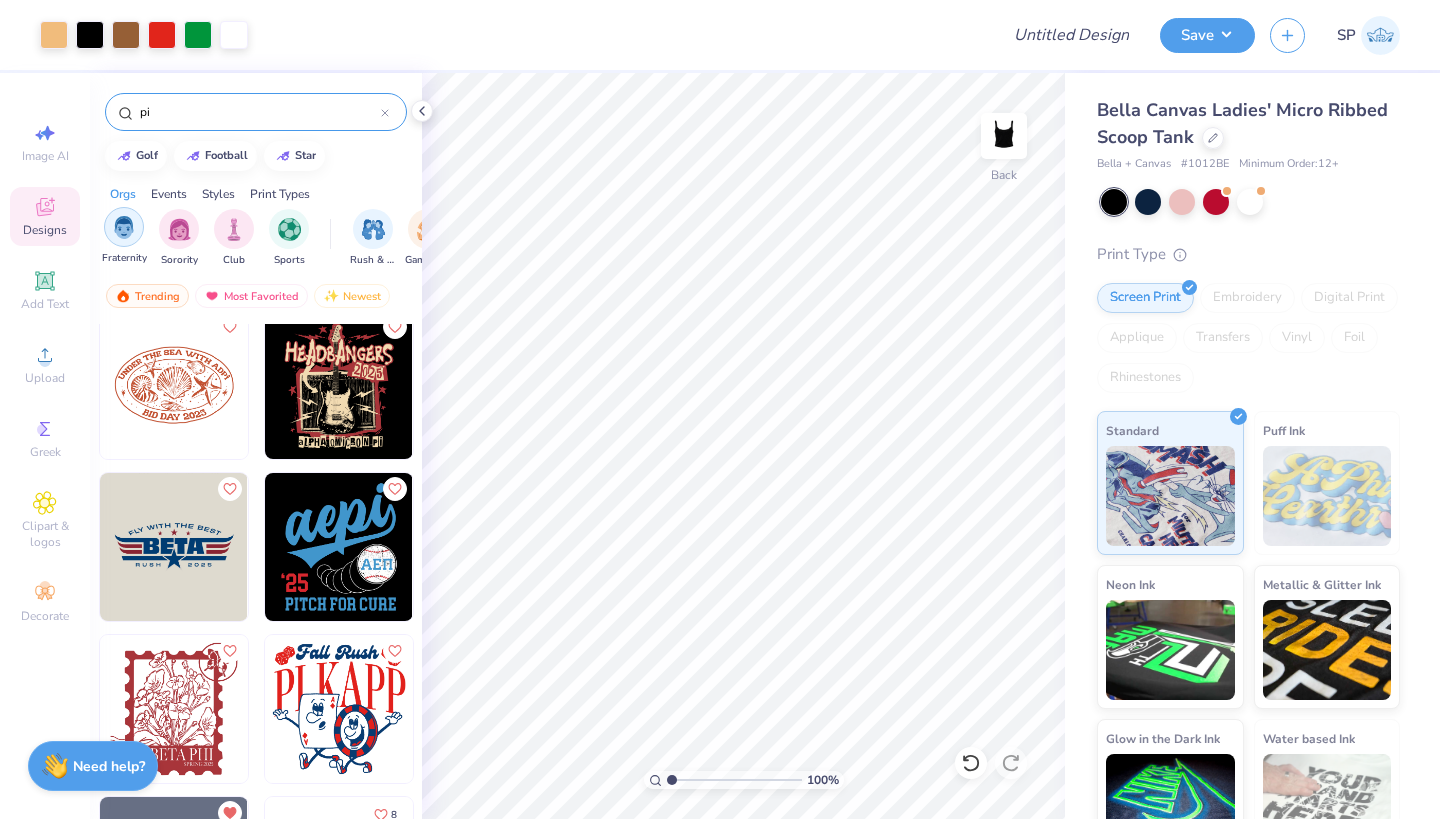 type on "pi" 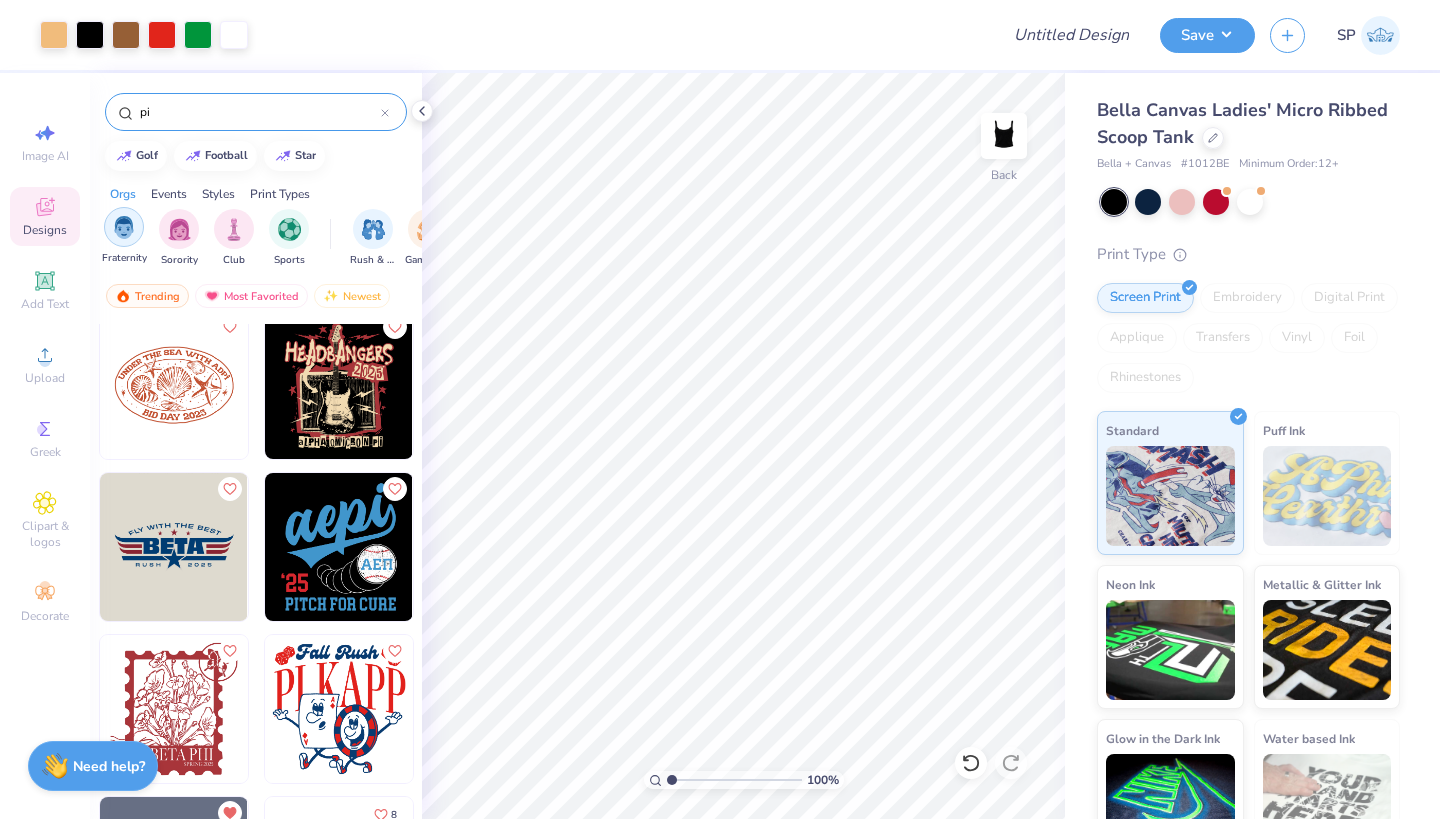 click at bounding box center [124, 227] 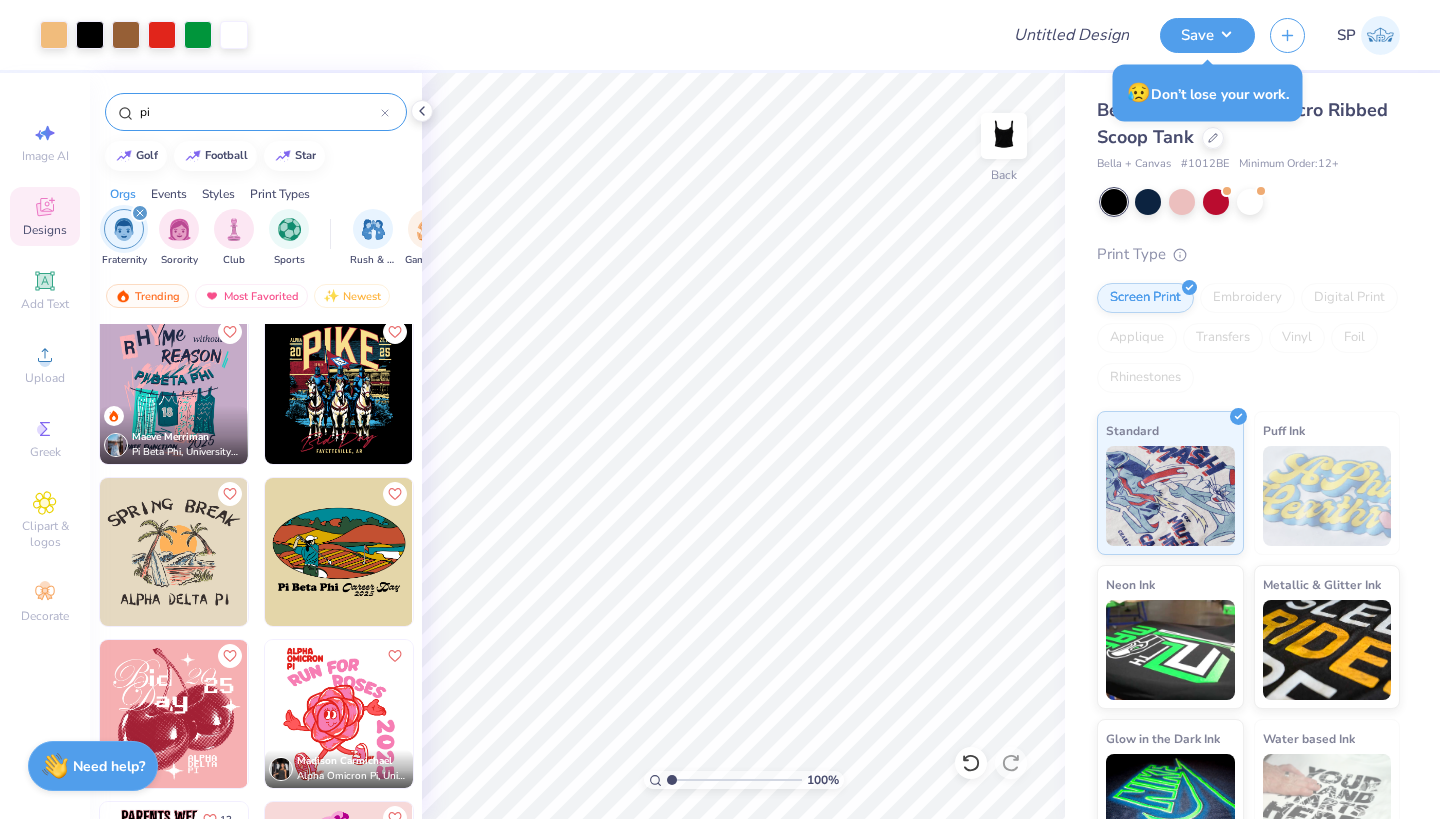 scroll, scrollTop: 664, scrollLeft: 0, axis: vertical 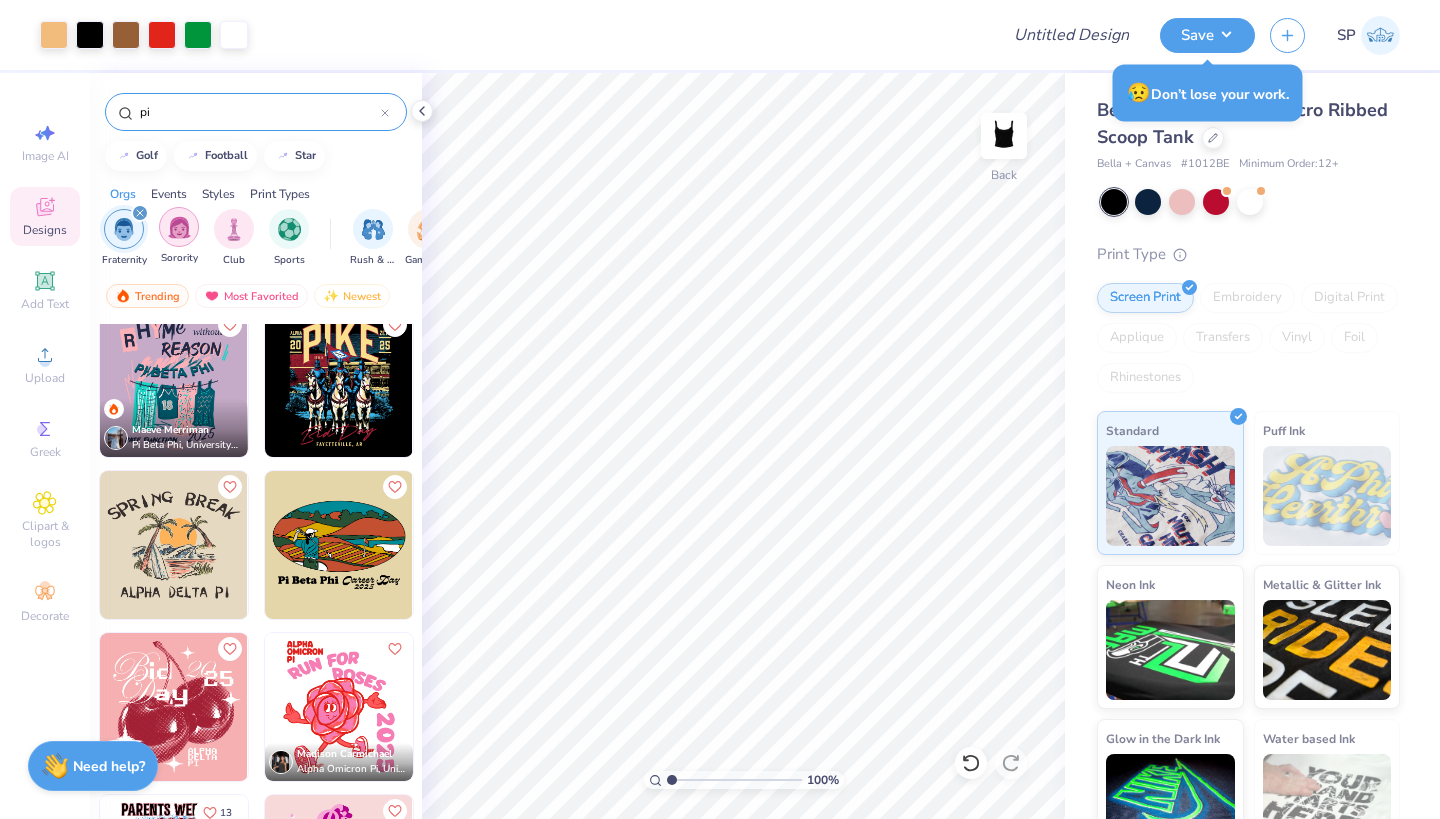 click at bounding box center [179, 227] 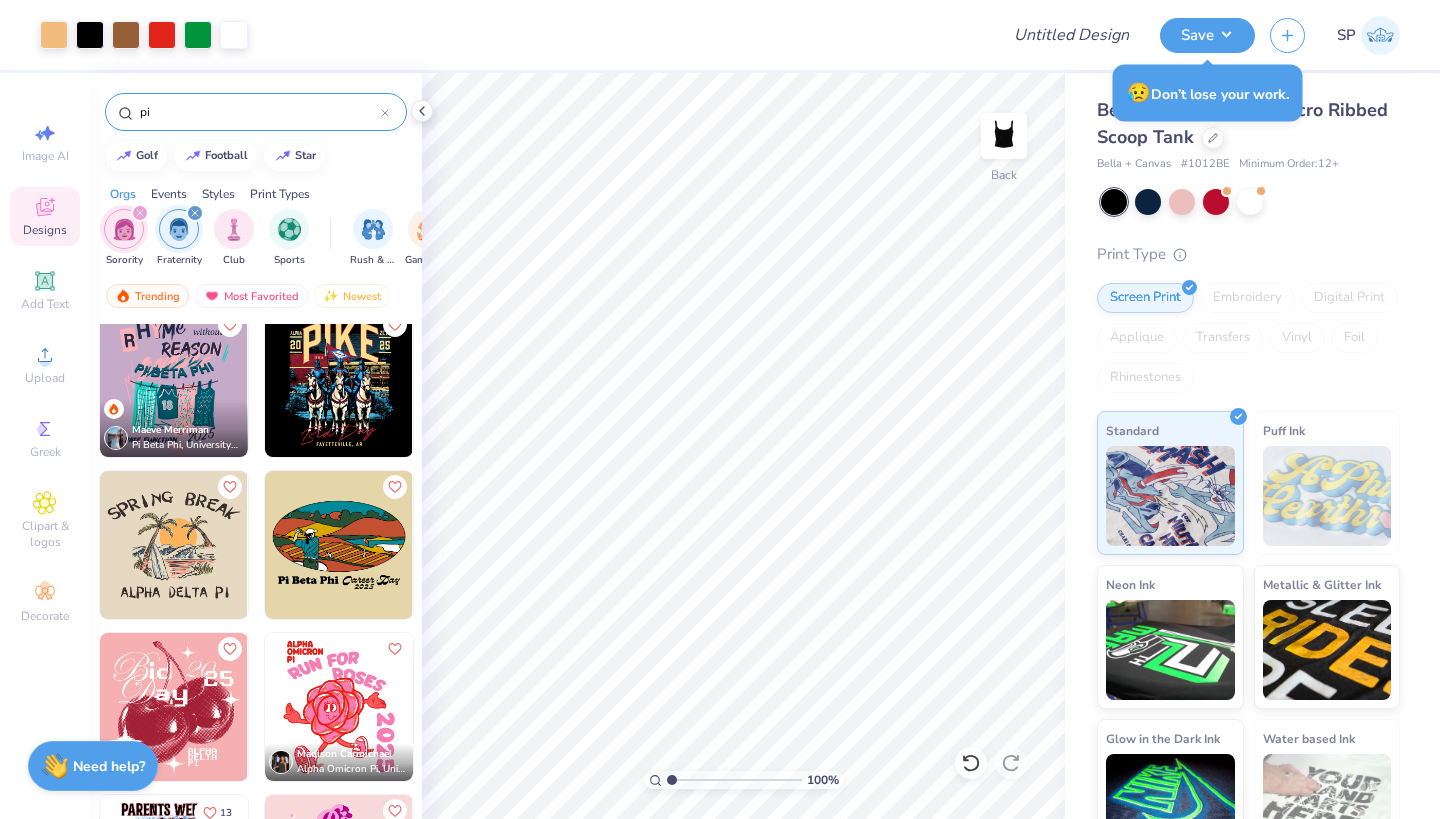 click 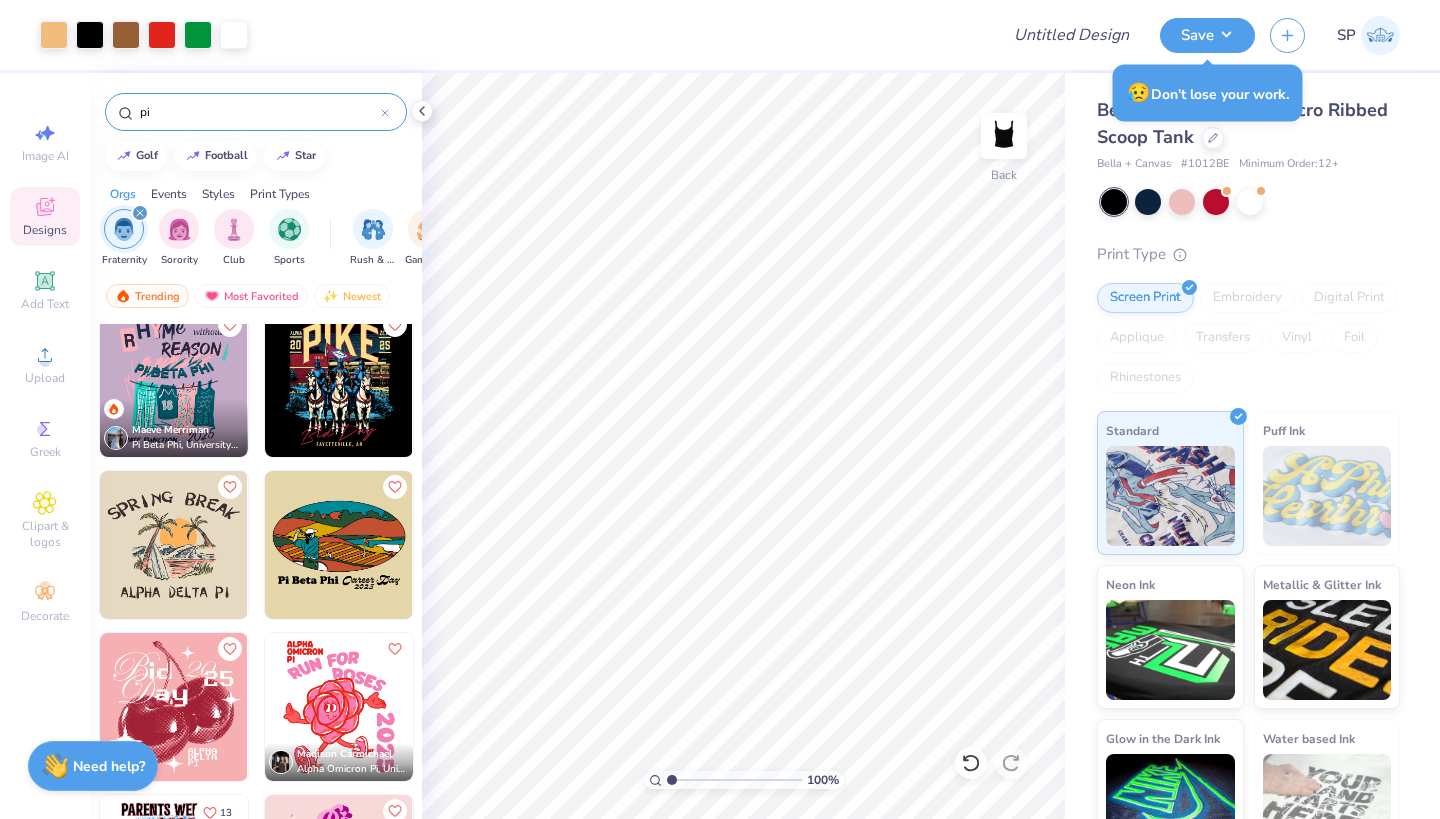 click 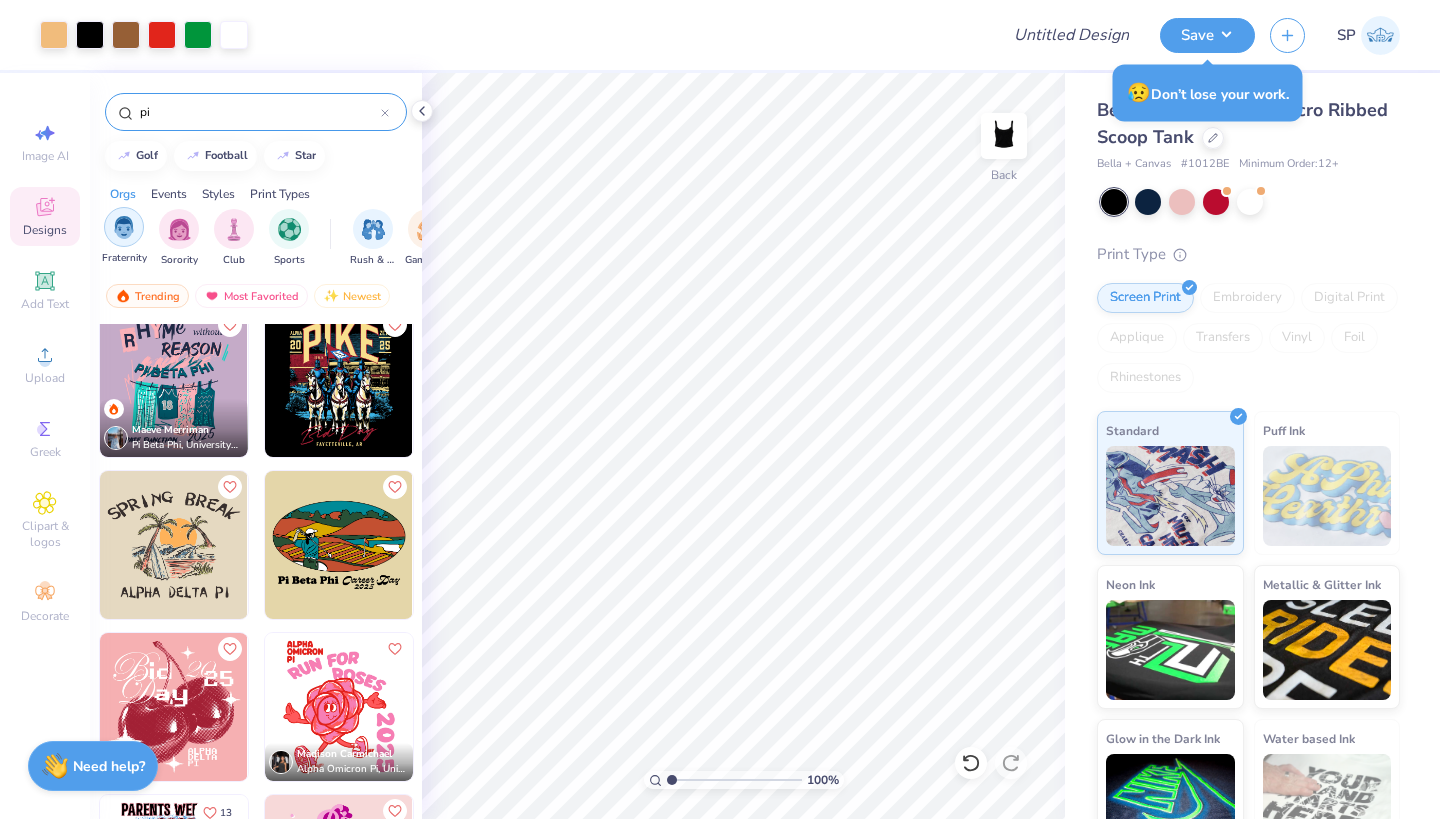 click at bounding box center [124, 227] 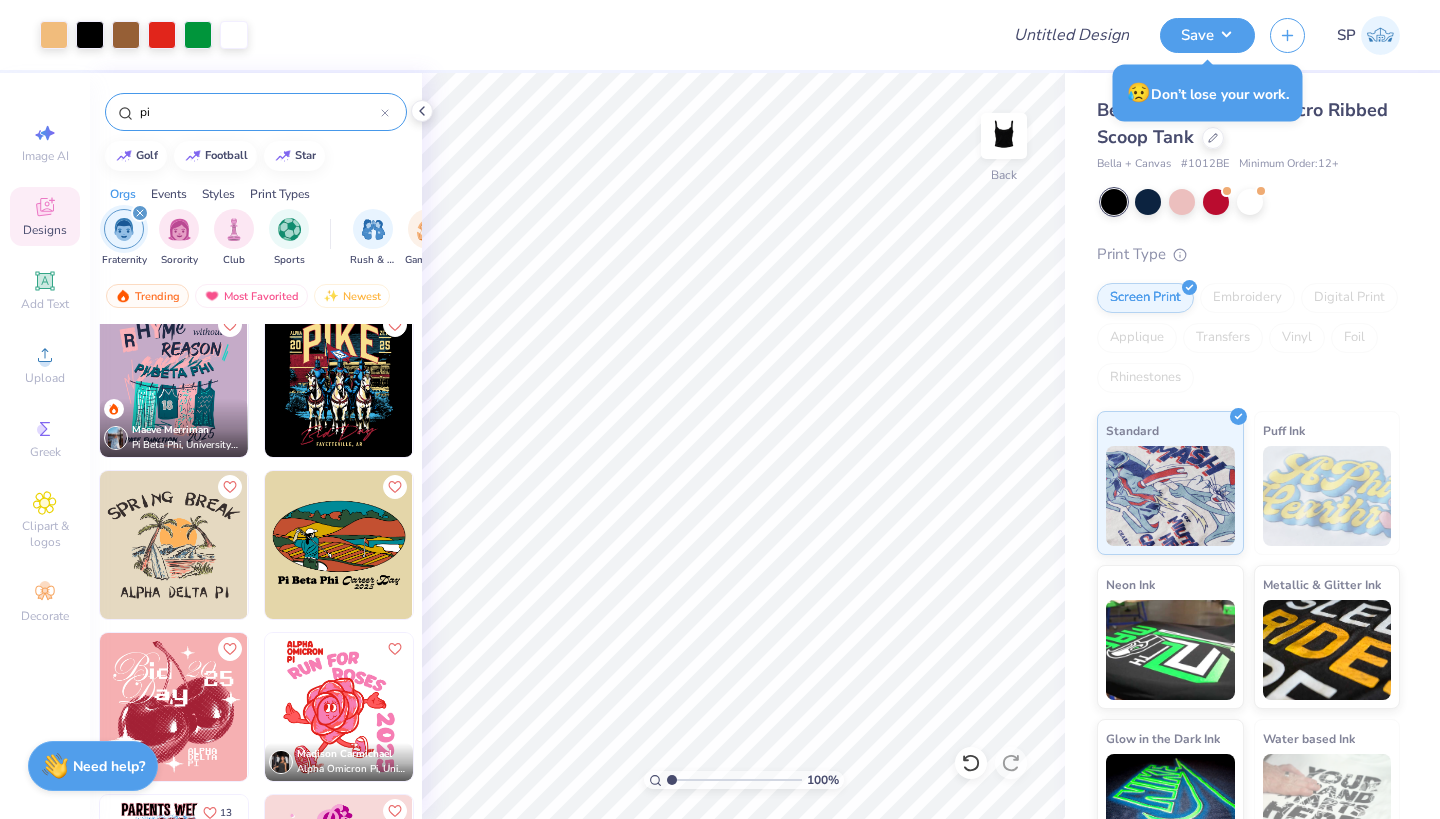 click on "pi" at bounding box center [256, 112] 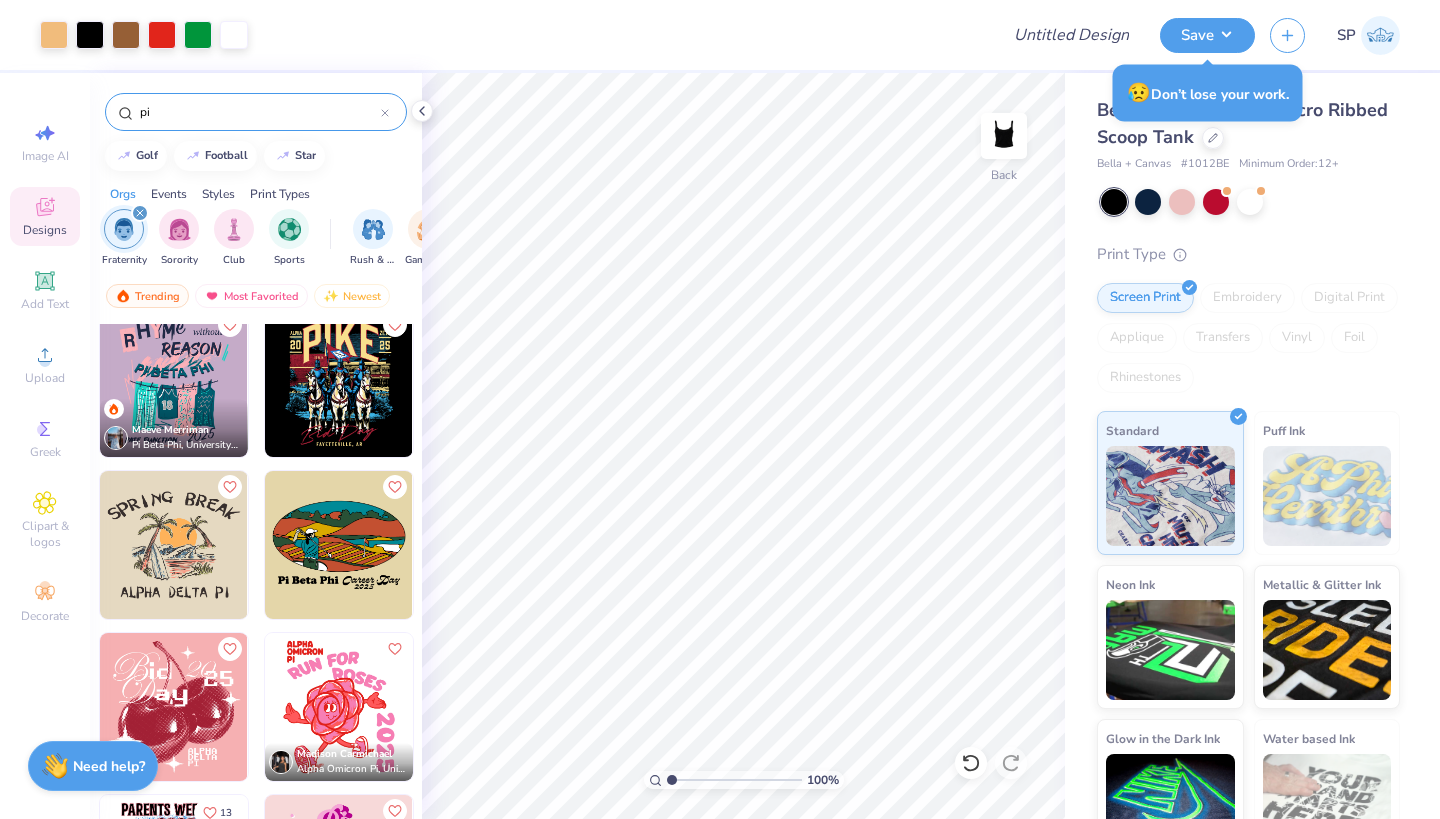 click on "pi" at bounding box center [259, 112] 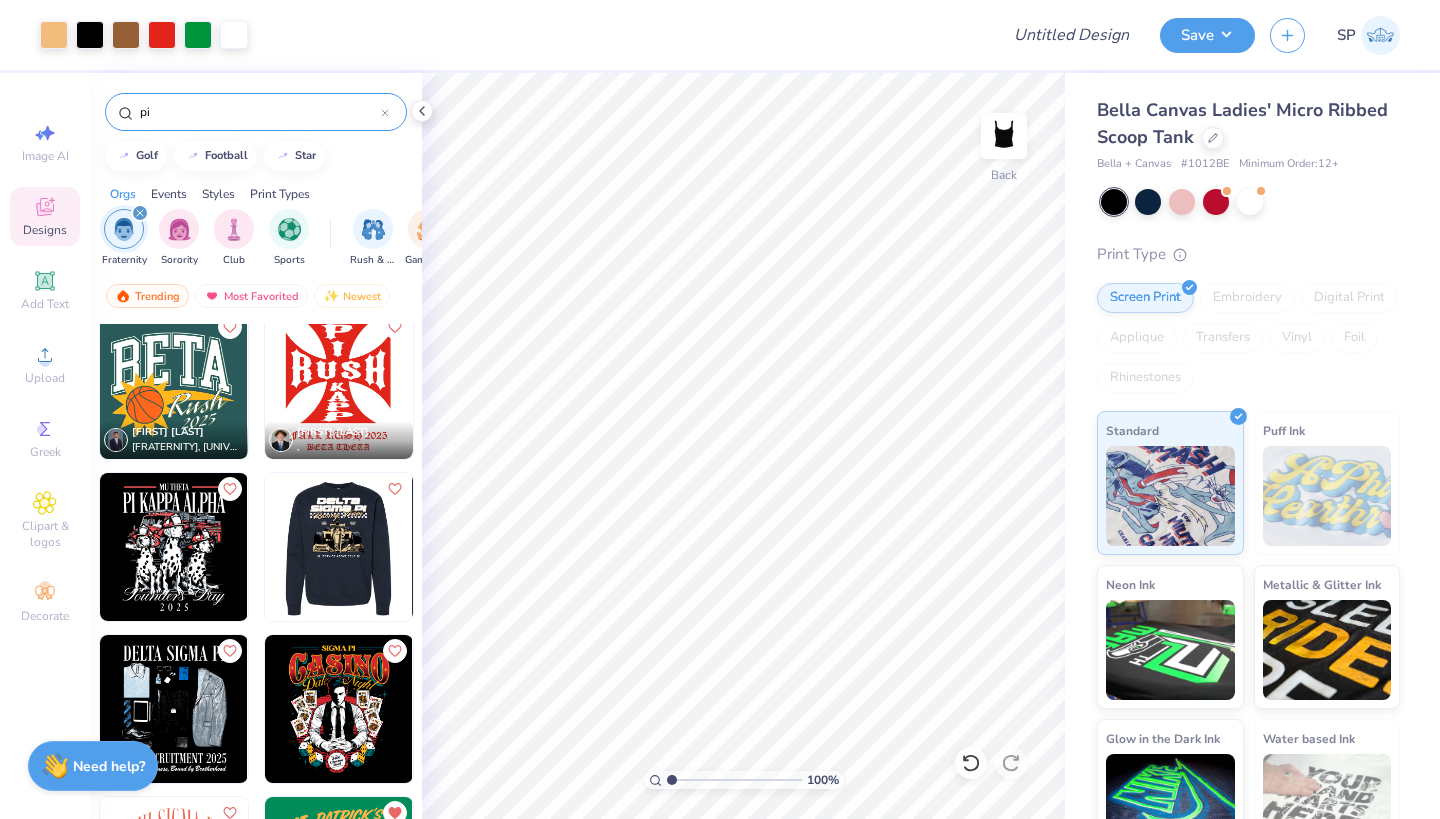 scroll, scrollTop: 2447, scrollLeft: 0, axis: vertical 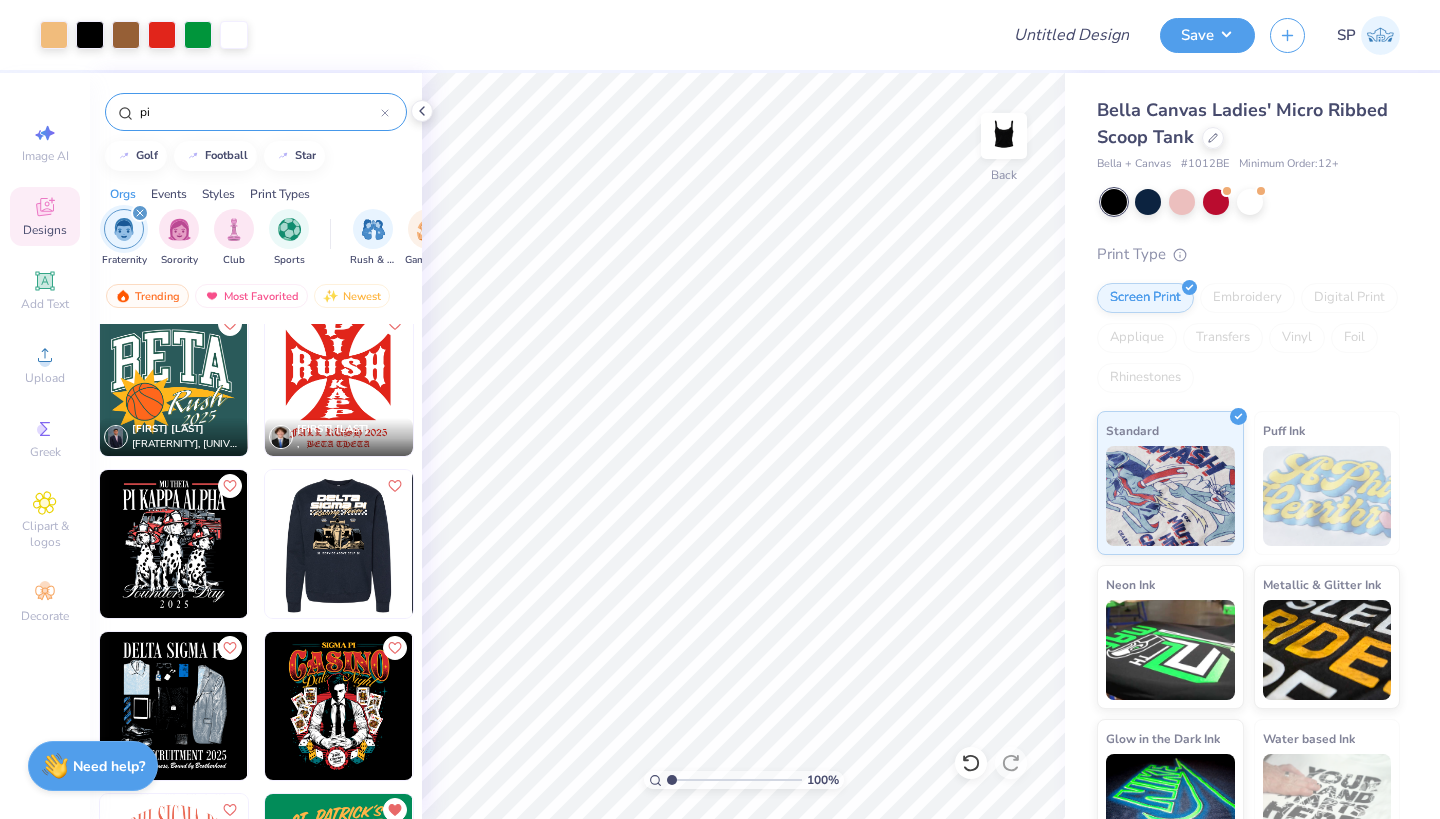 click at bounding box center (338, 544) 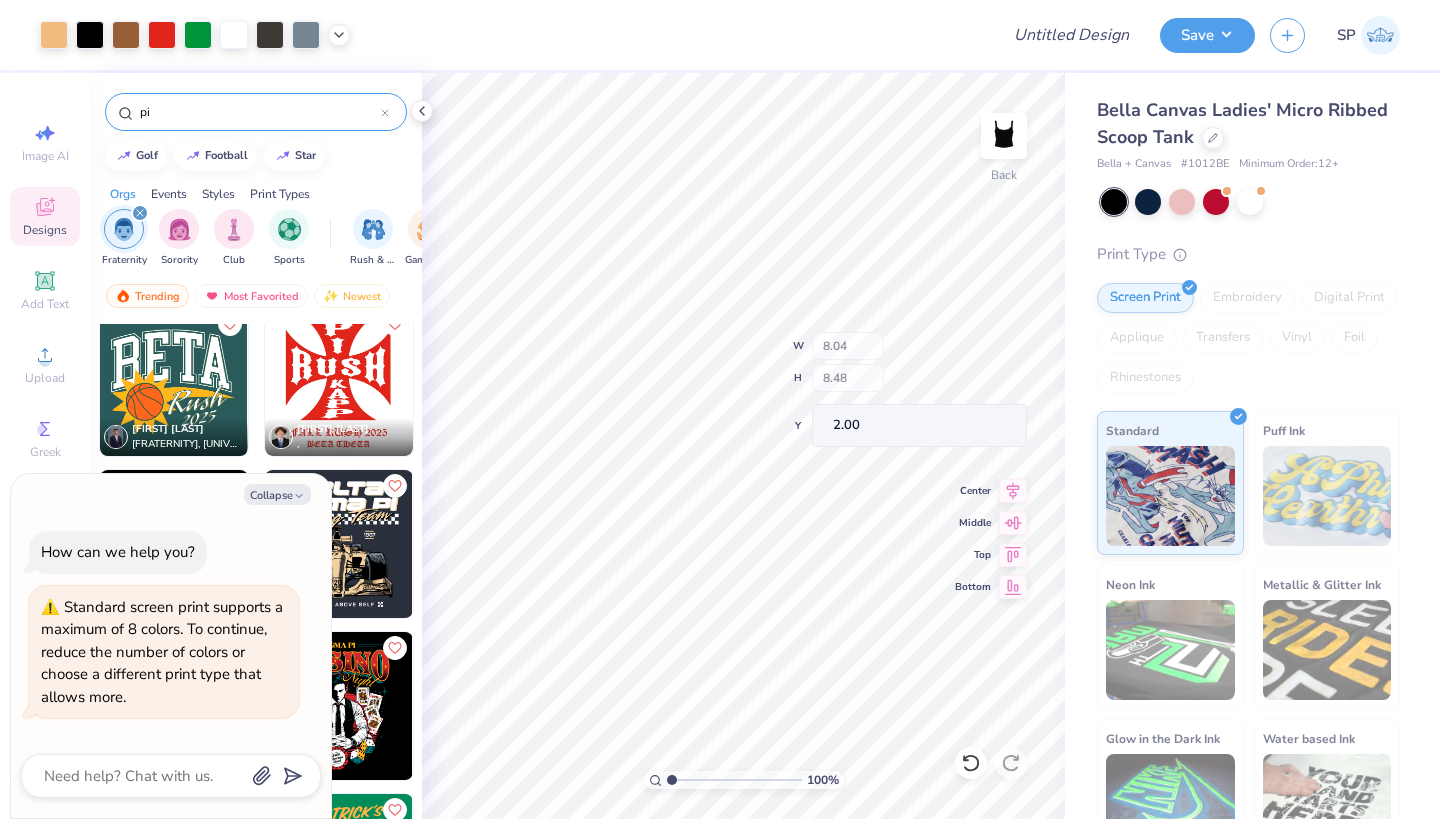 type on "x" 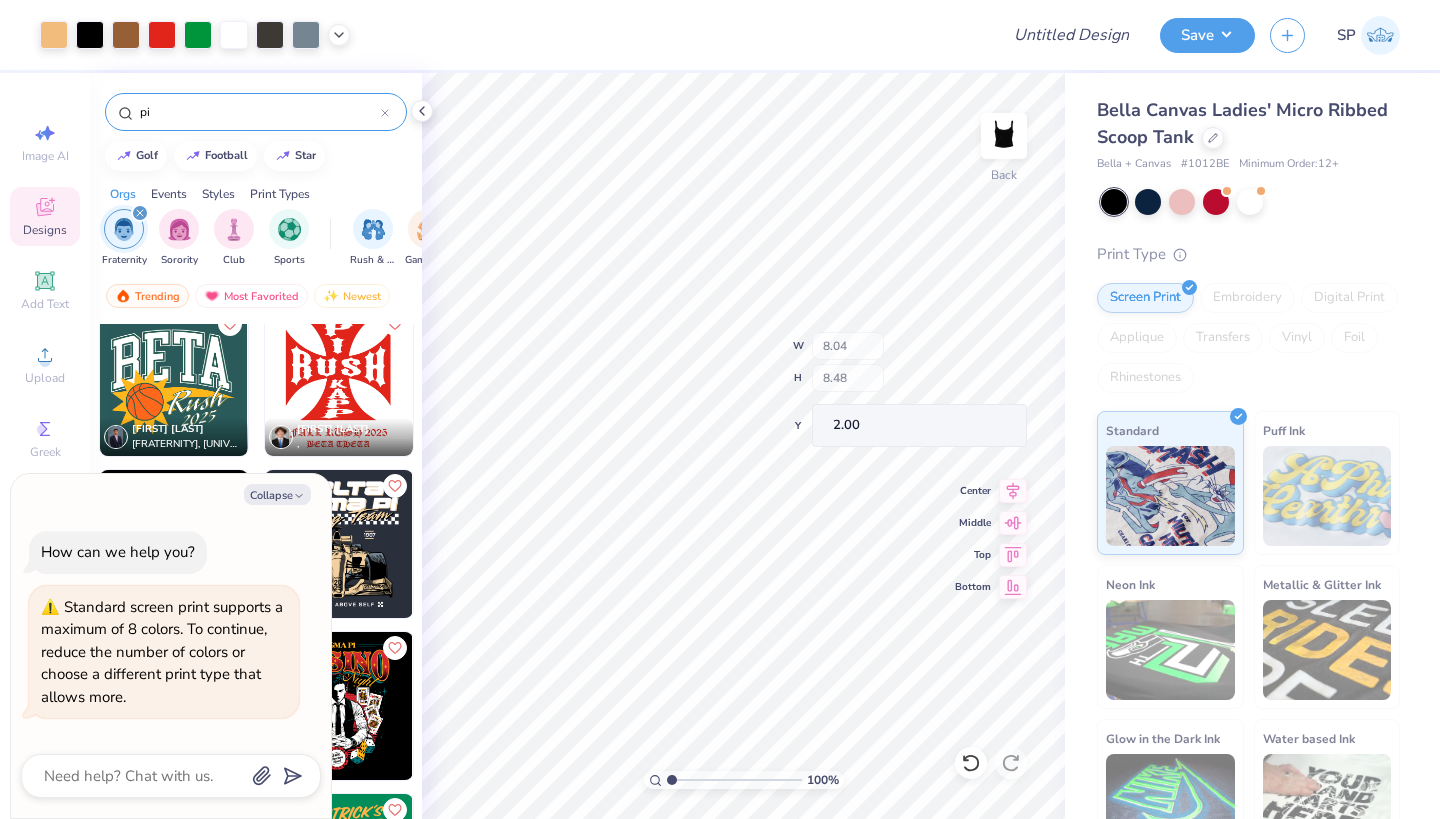 type on "8.03" 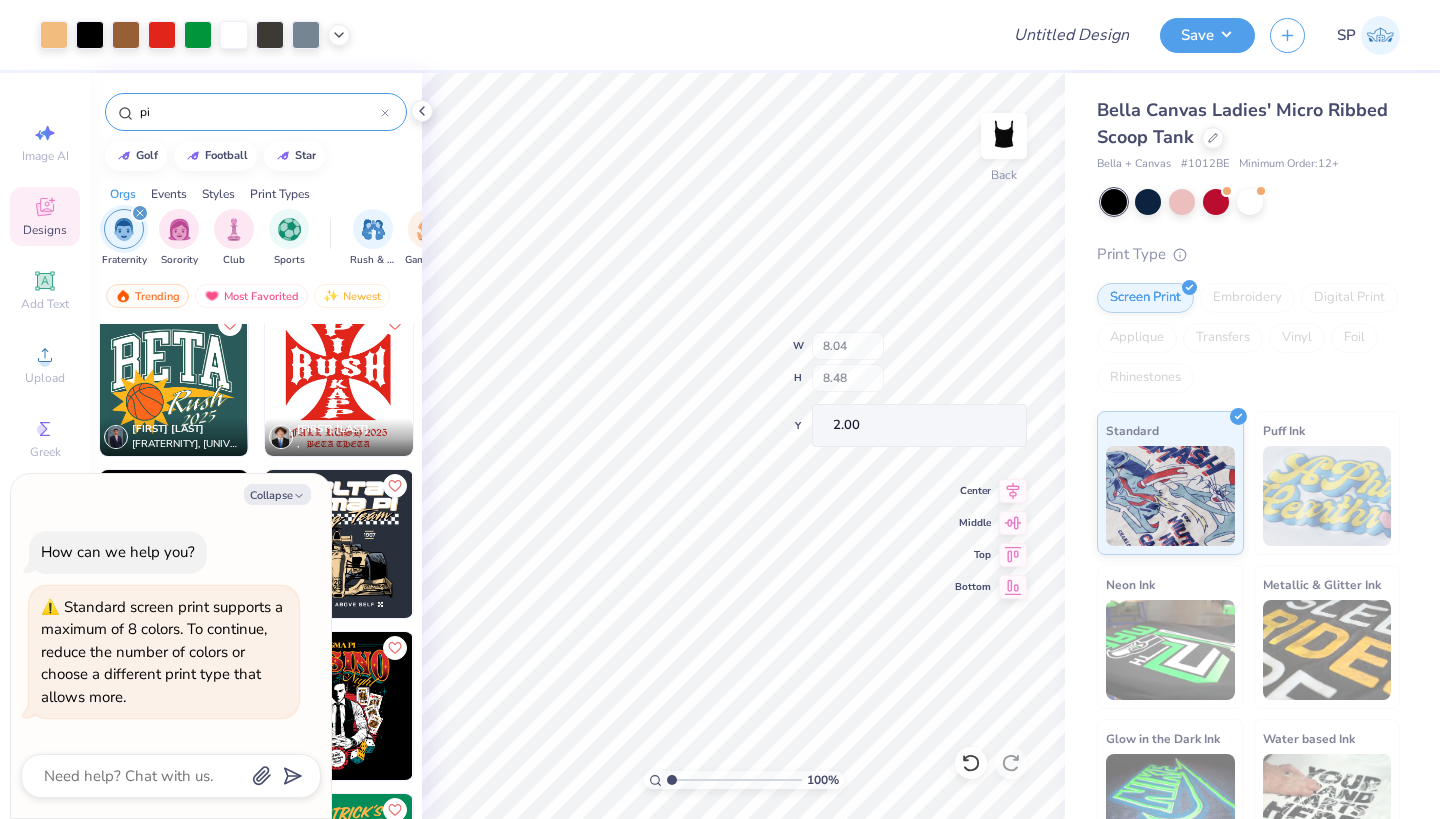type on "0.90" 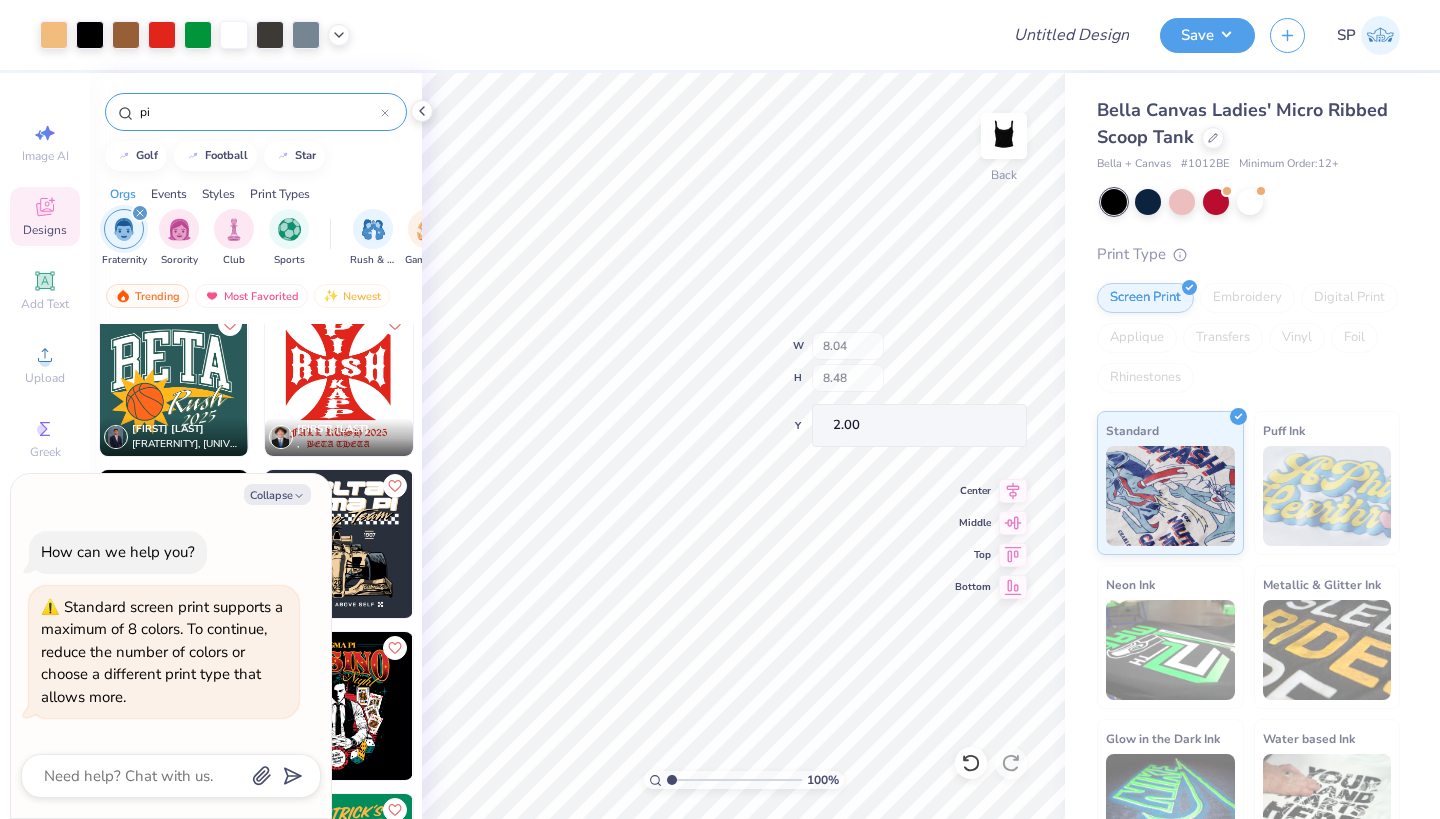 type on "3.10" 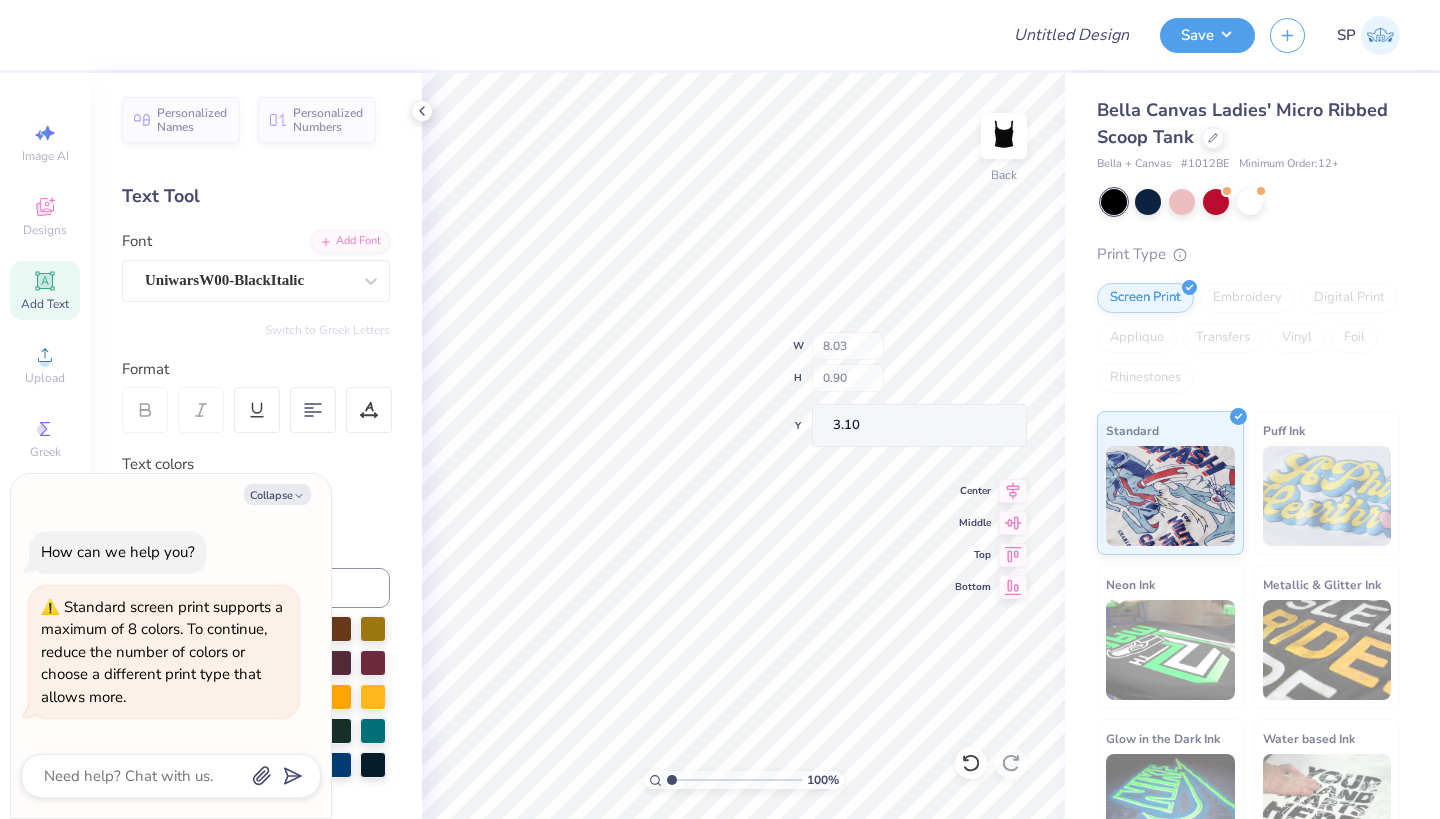 type on "x" 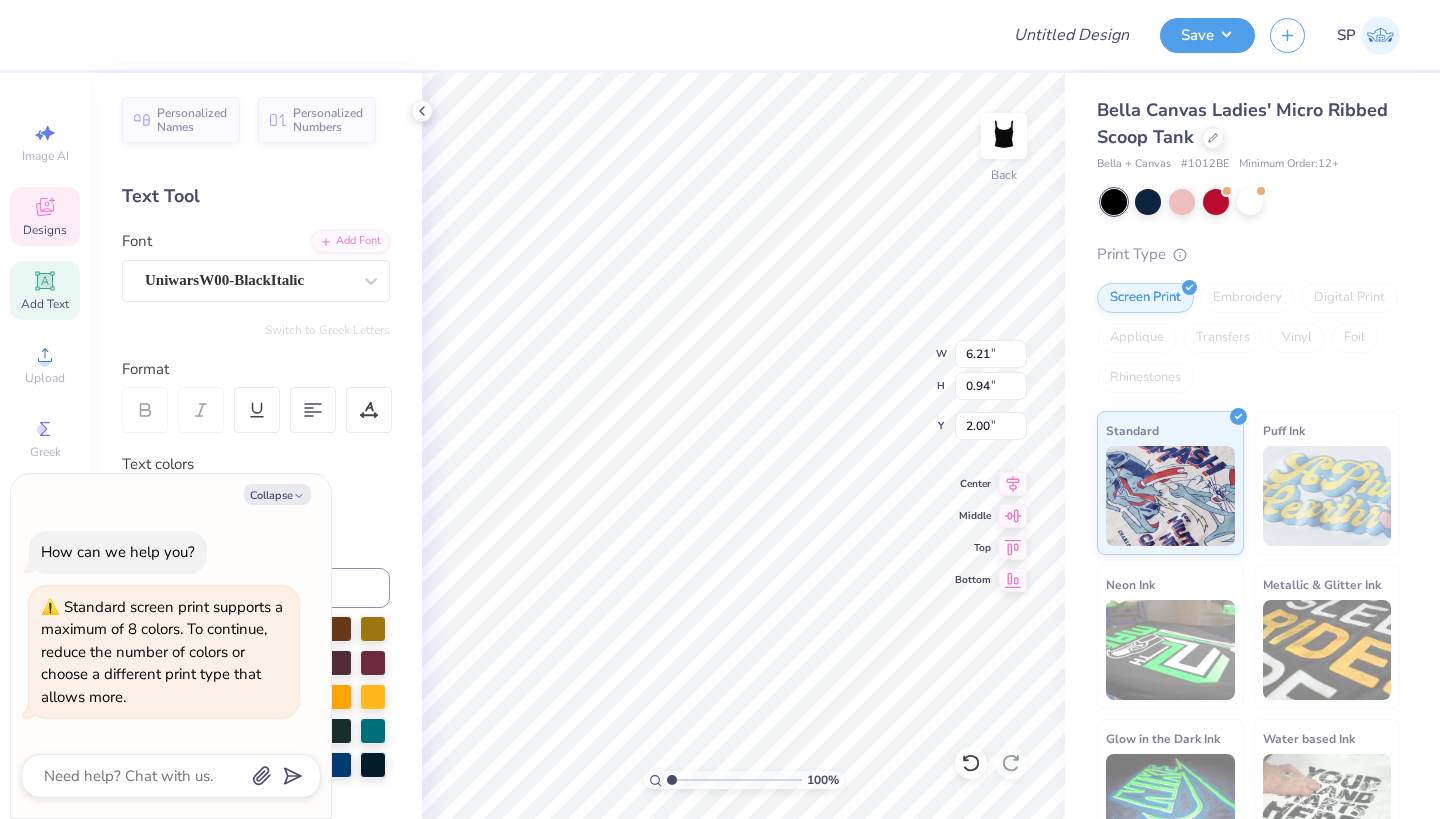 scroll, scrollTop: 0, scrollLeft: 1, axis: horizontal 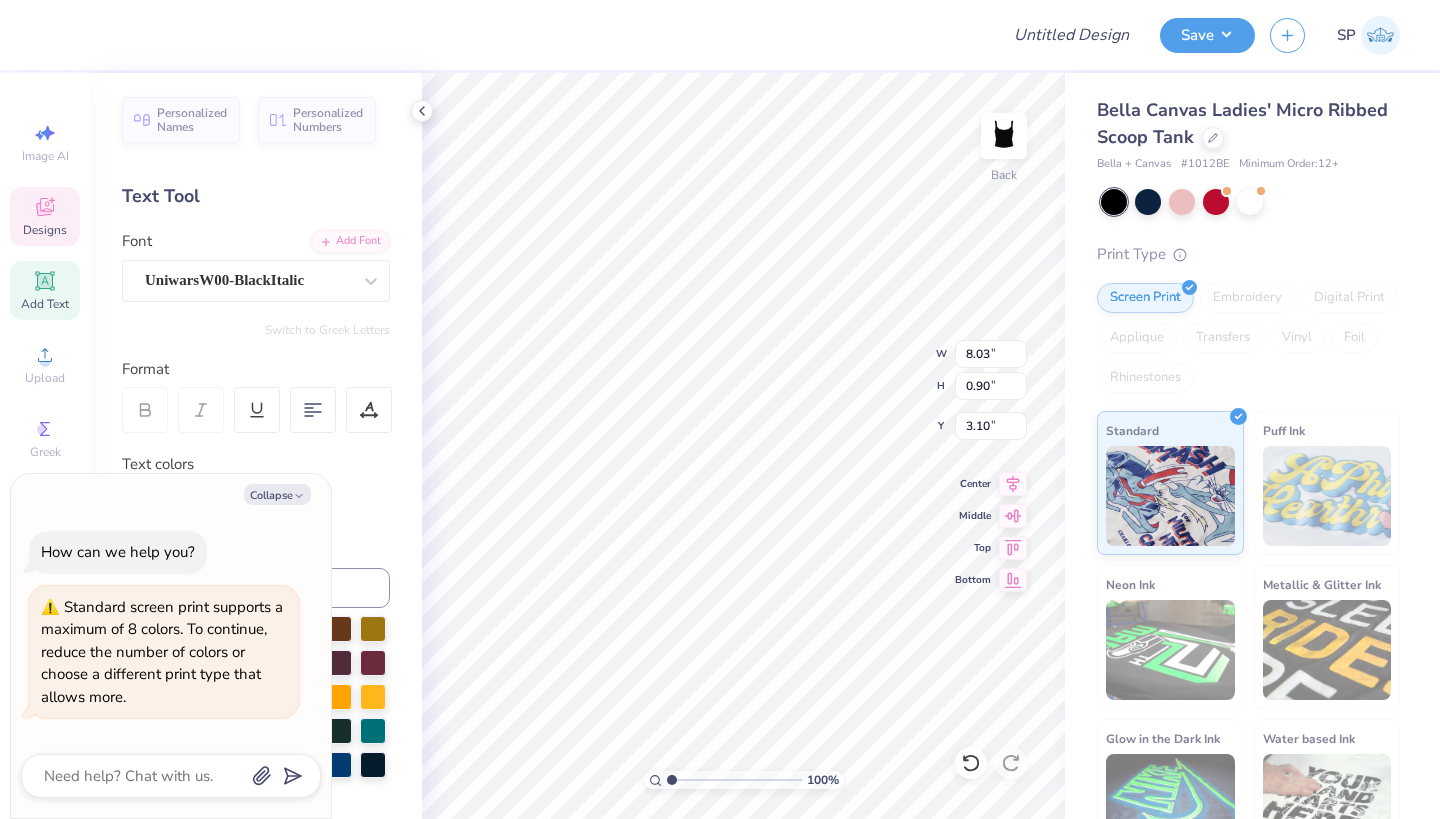 type on "x" 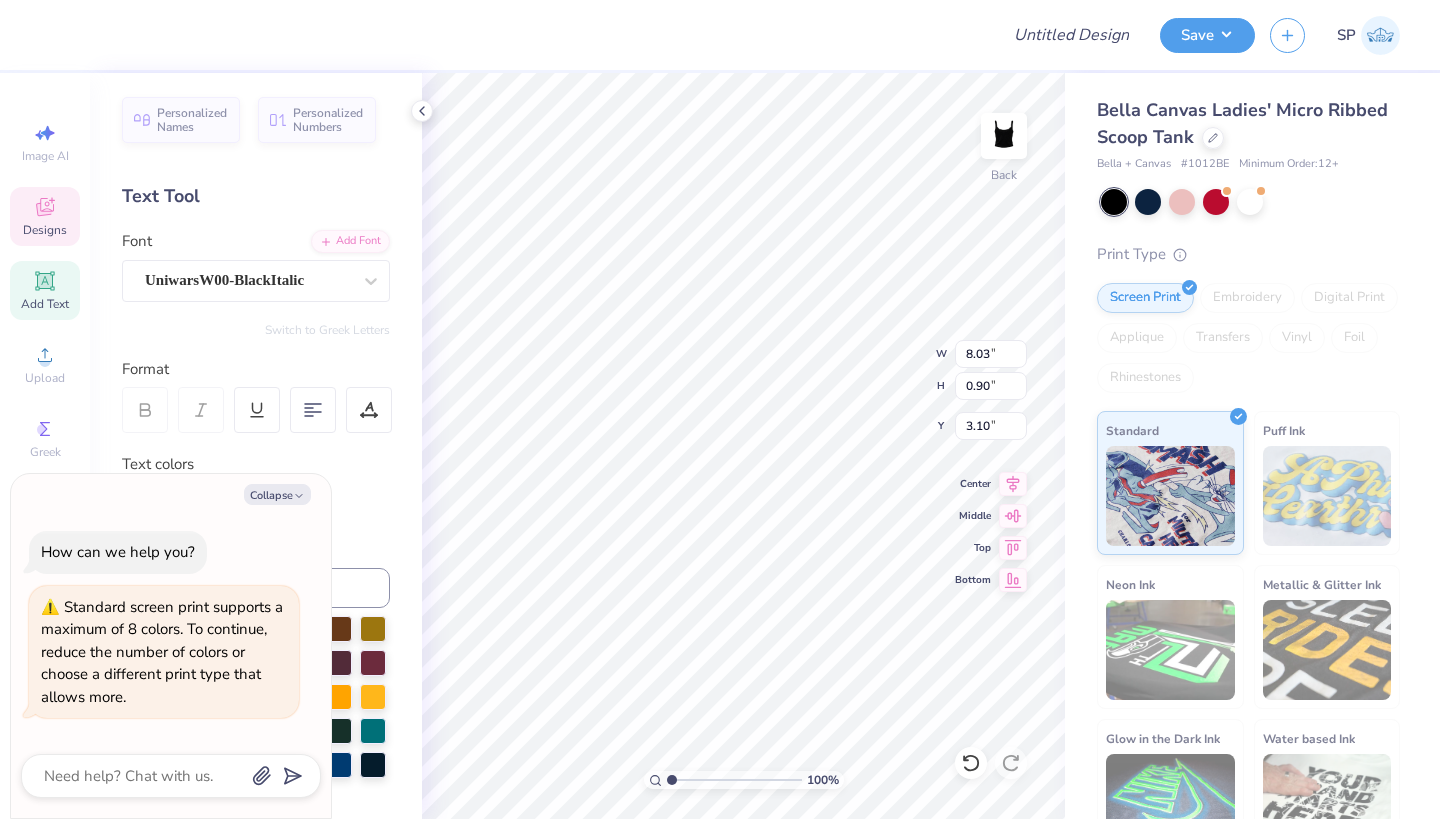 type on "x" 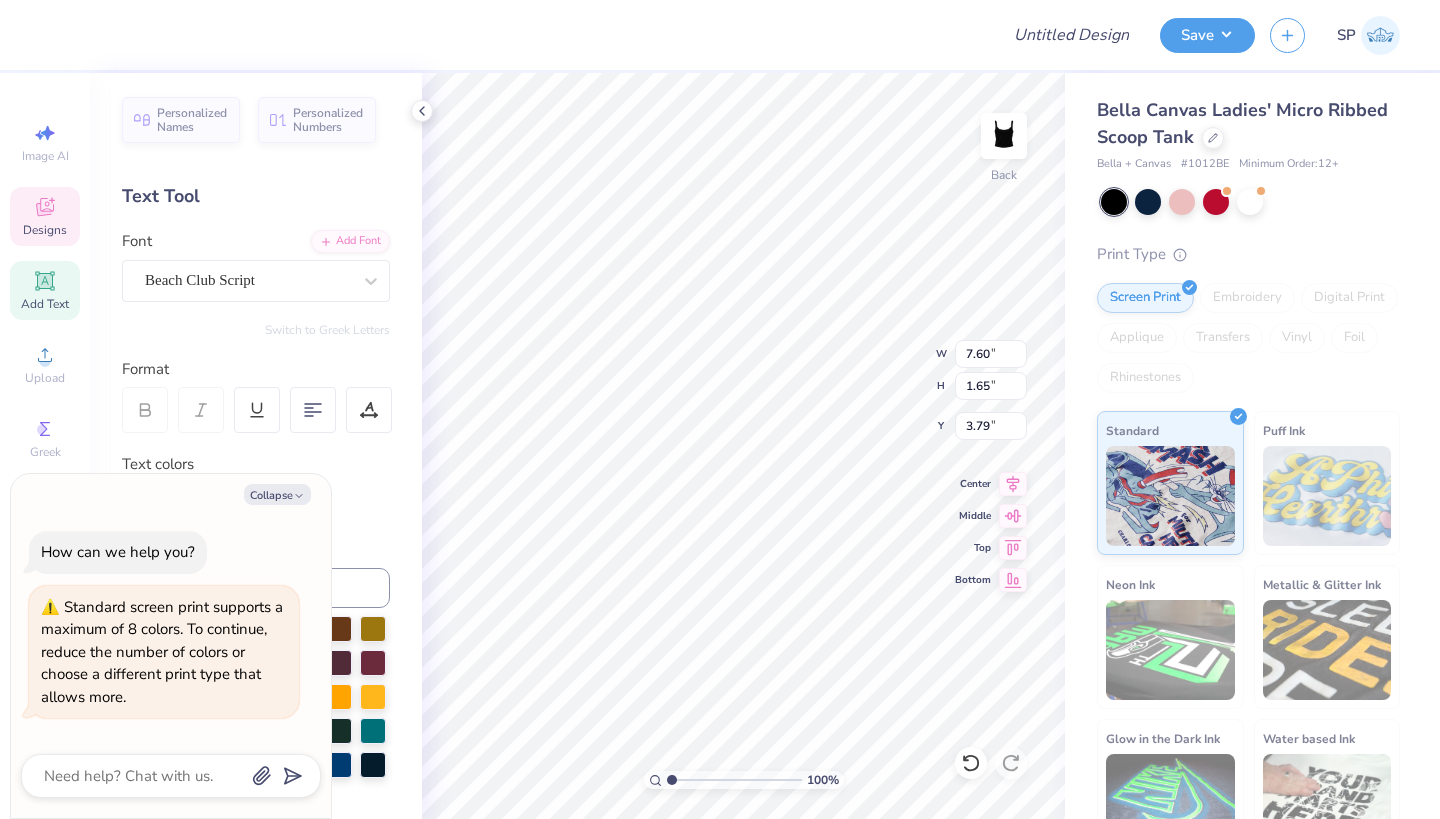 type on "x" 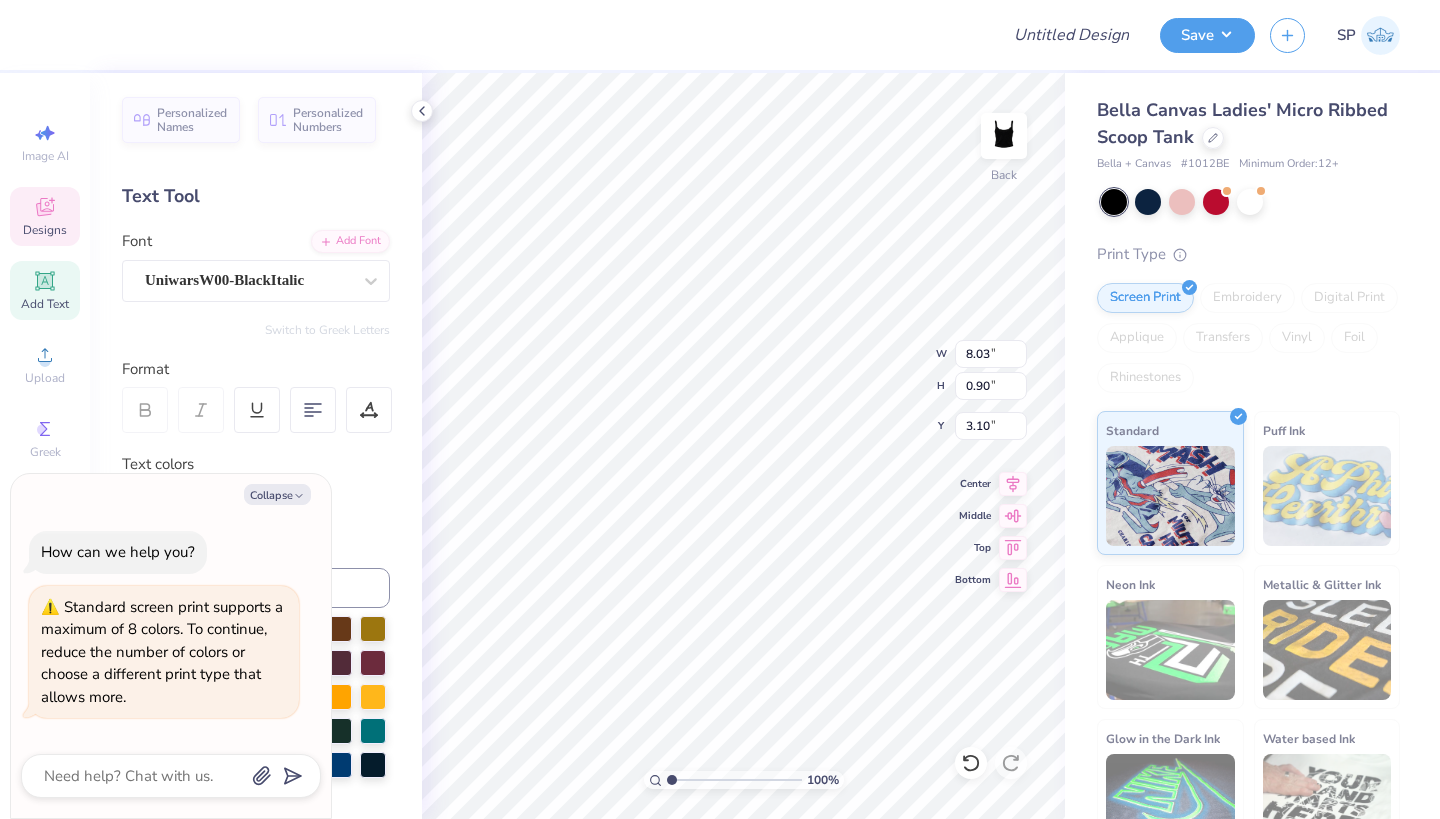 scroll, scrollTop: 0, scrollLeft: 2, axis: horizontal 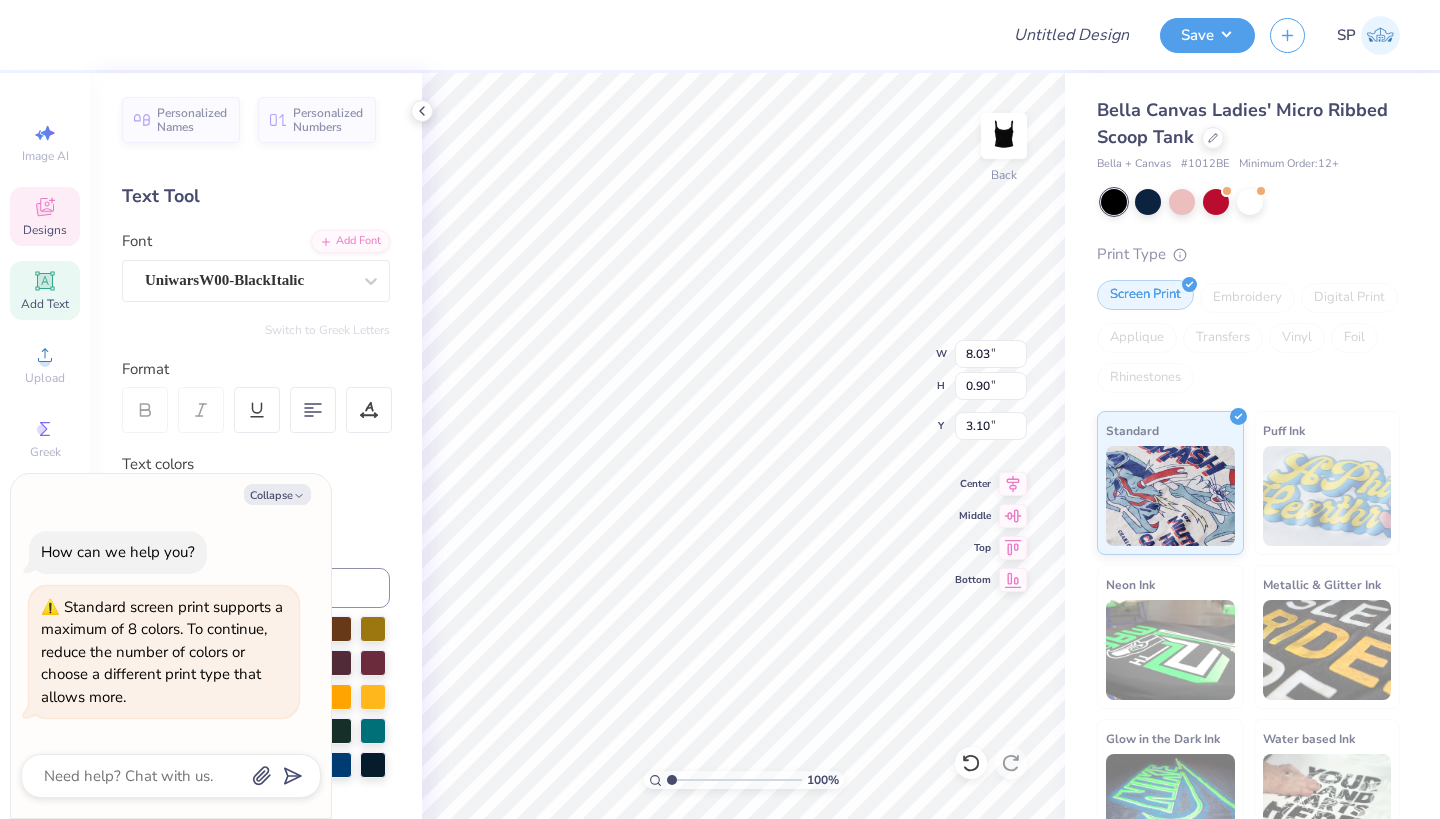 type on "x" 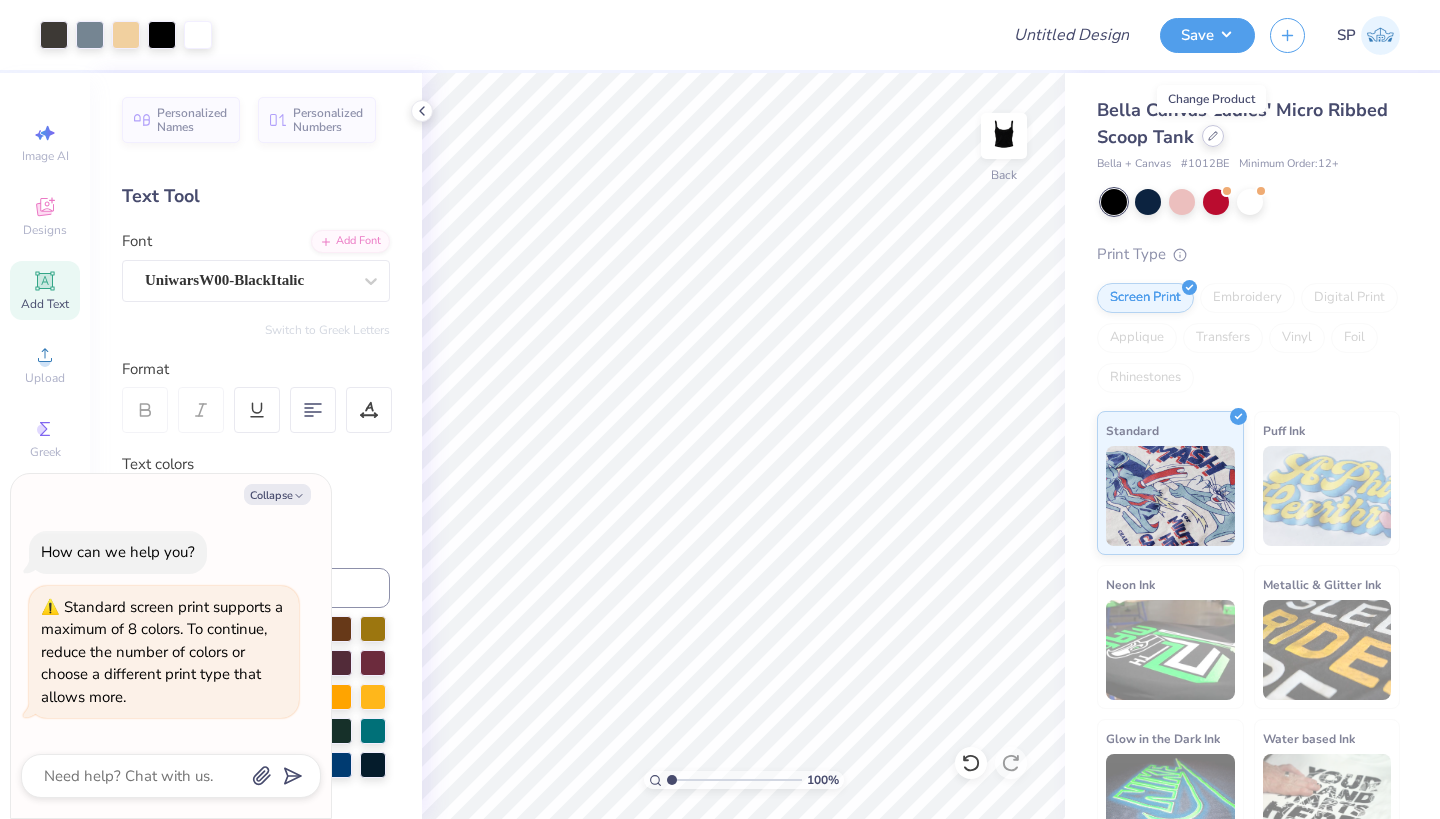 click at bounding box center (1213, 136) 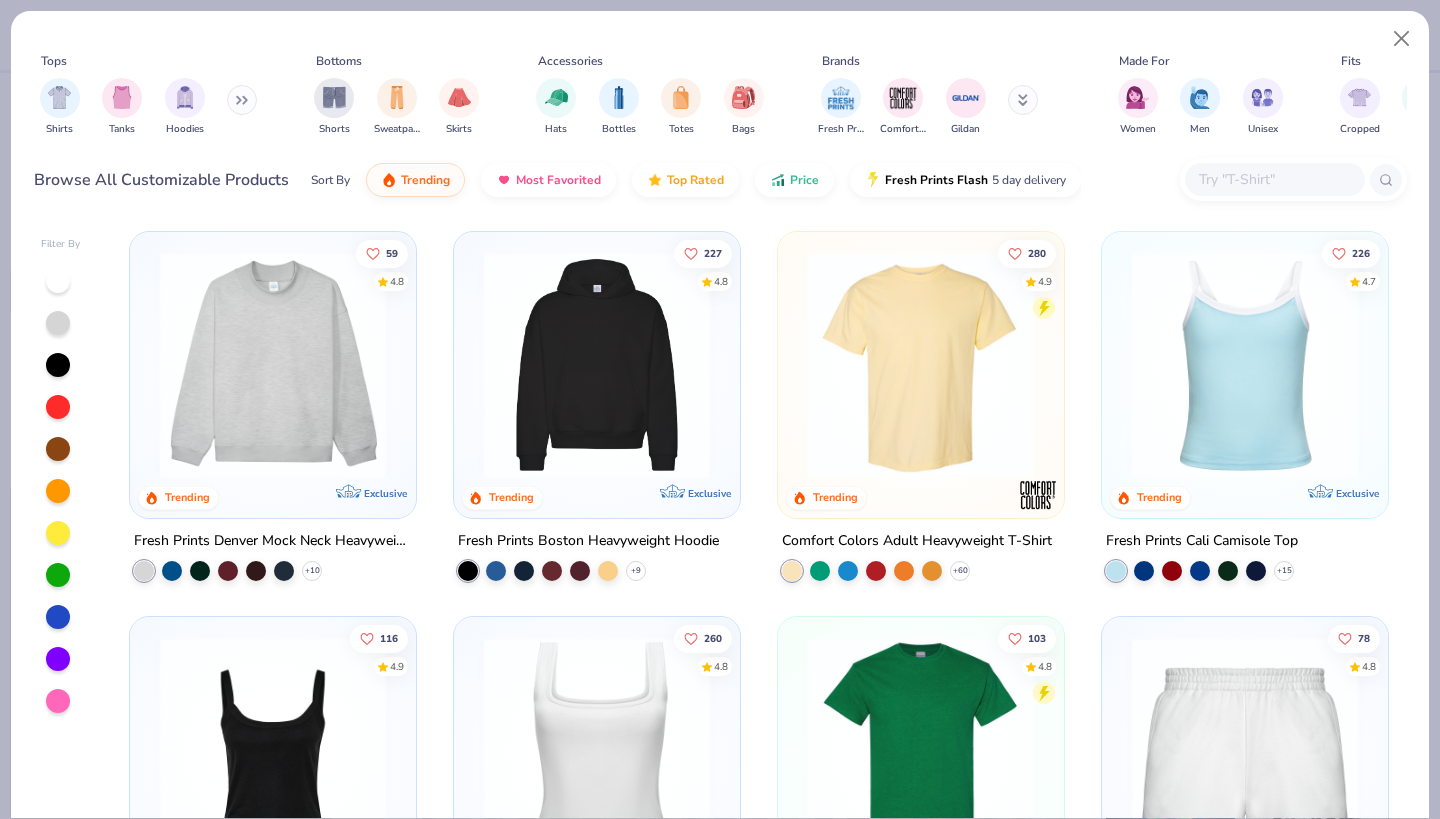 click at bounding box center (921, 365) 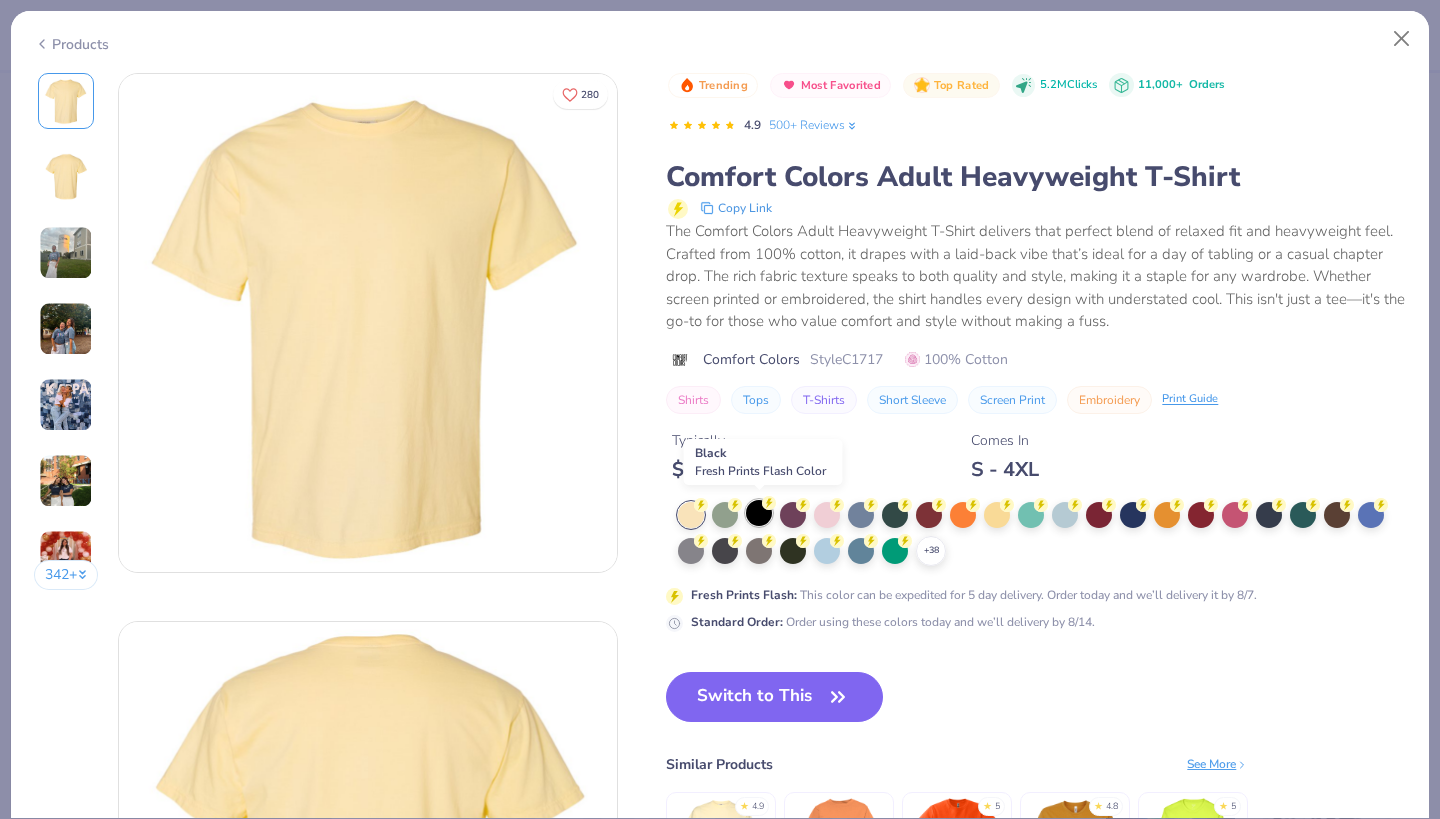 click at bounding box center (759, 513) 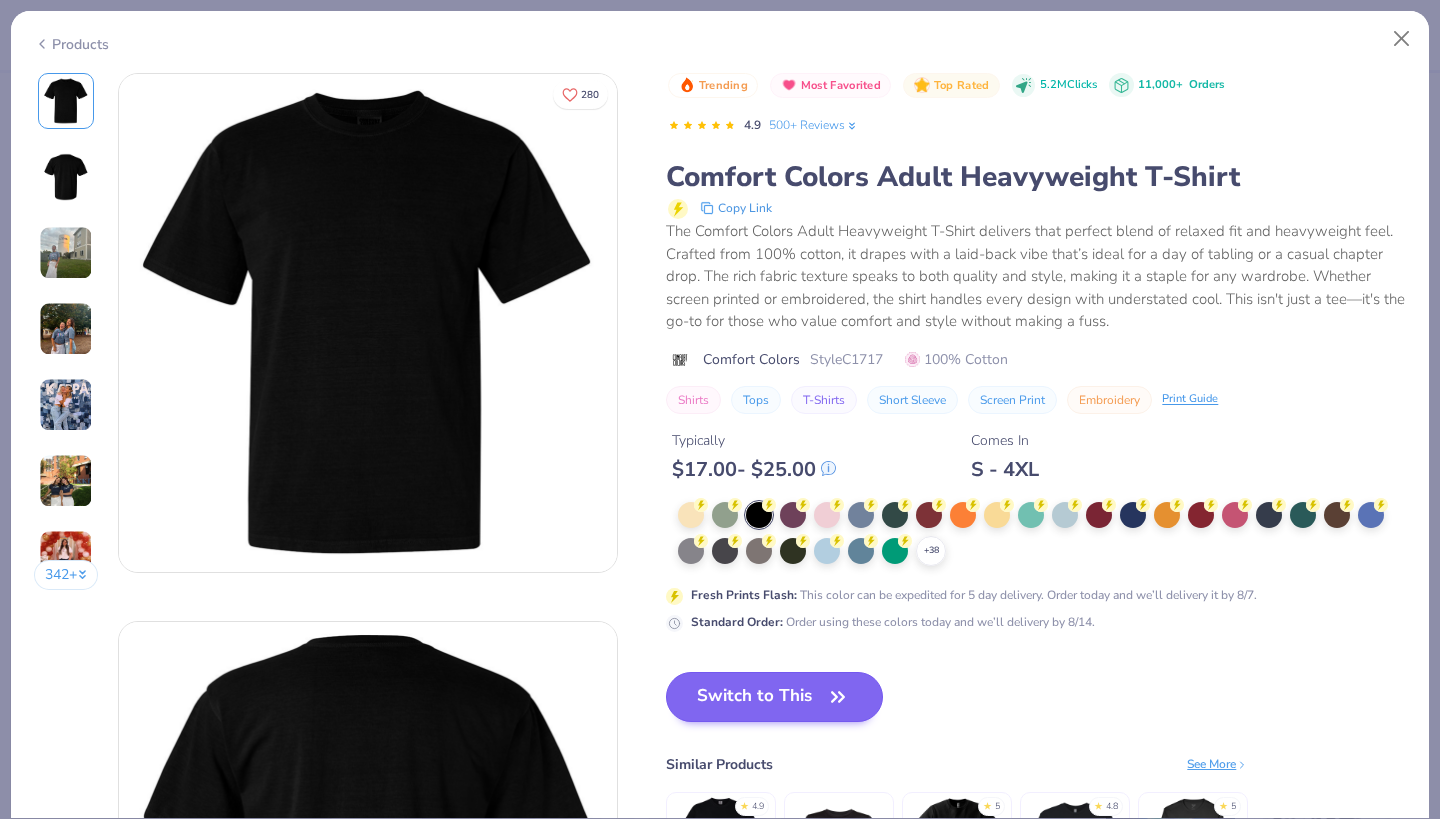 click on "Switch to This" at bounding box center [774, 697] 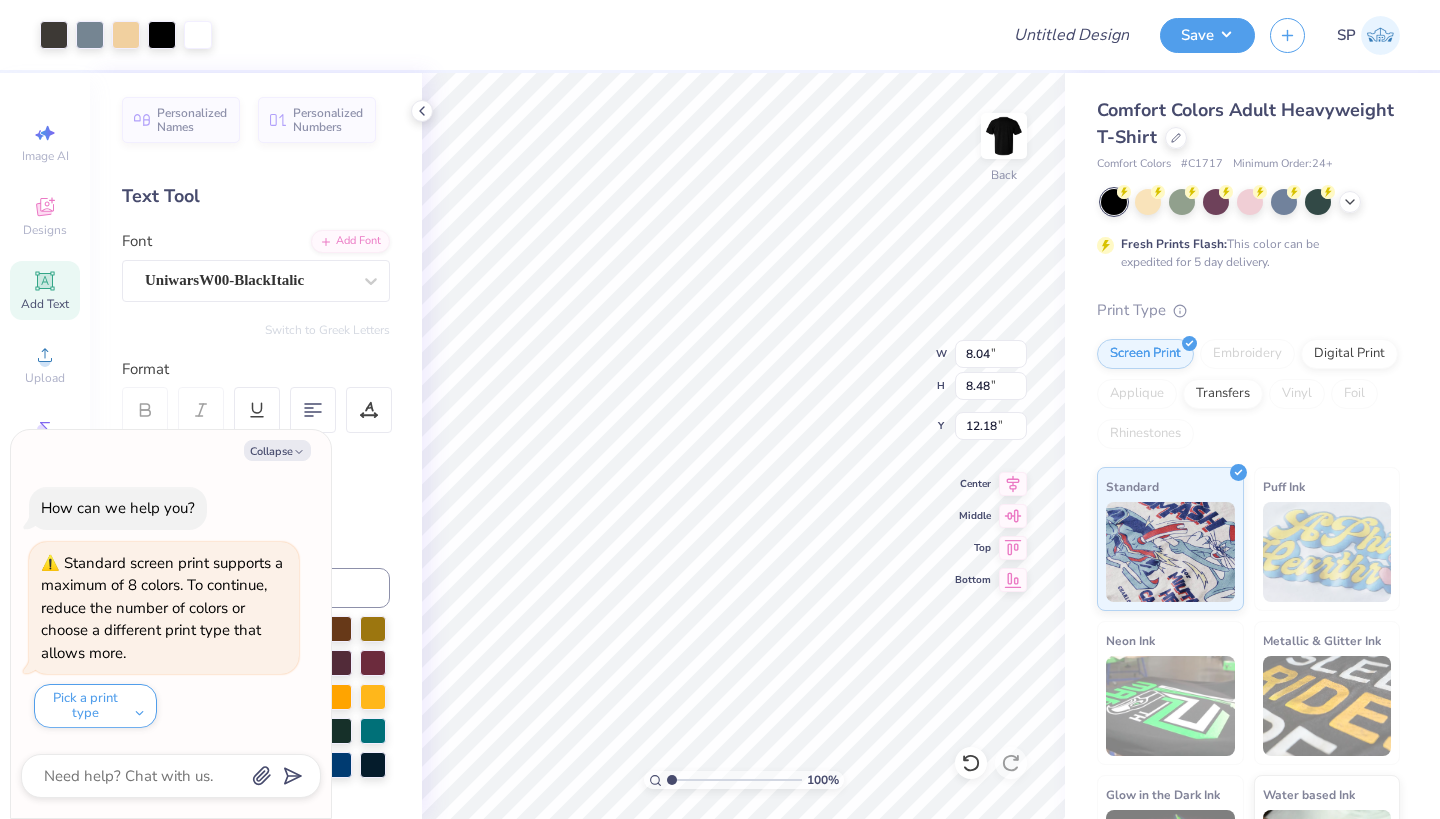 type on "x" 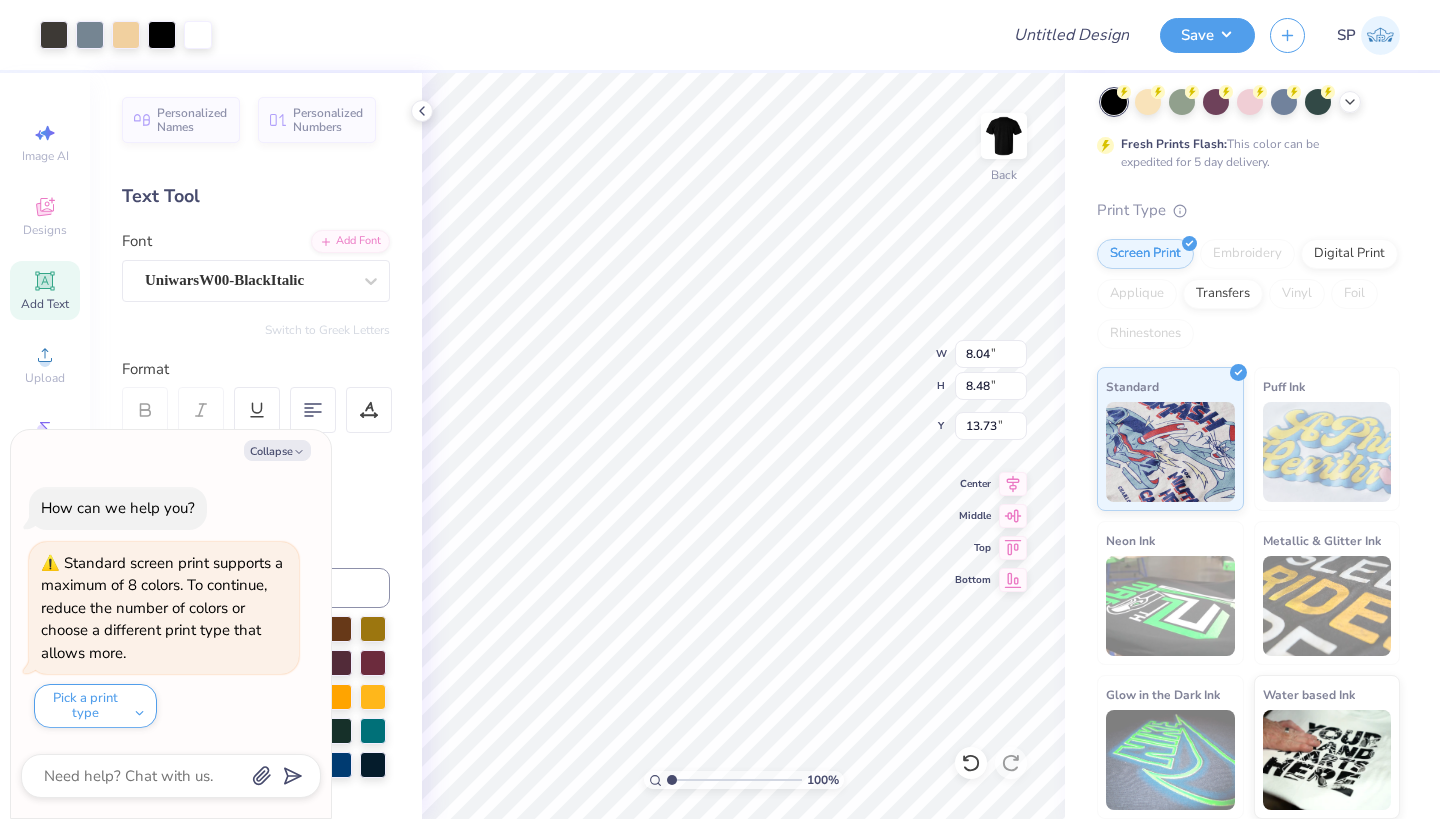 scroll, scrollTop: 99, scrollLeft: 0, axis: vertical 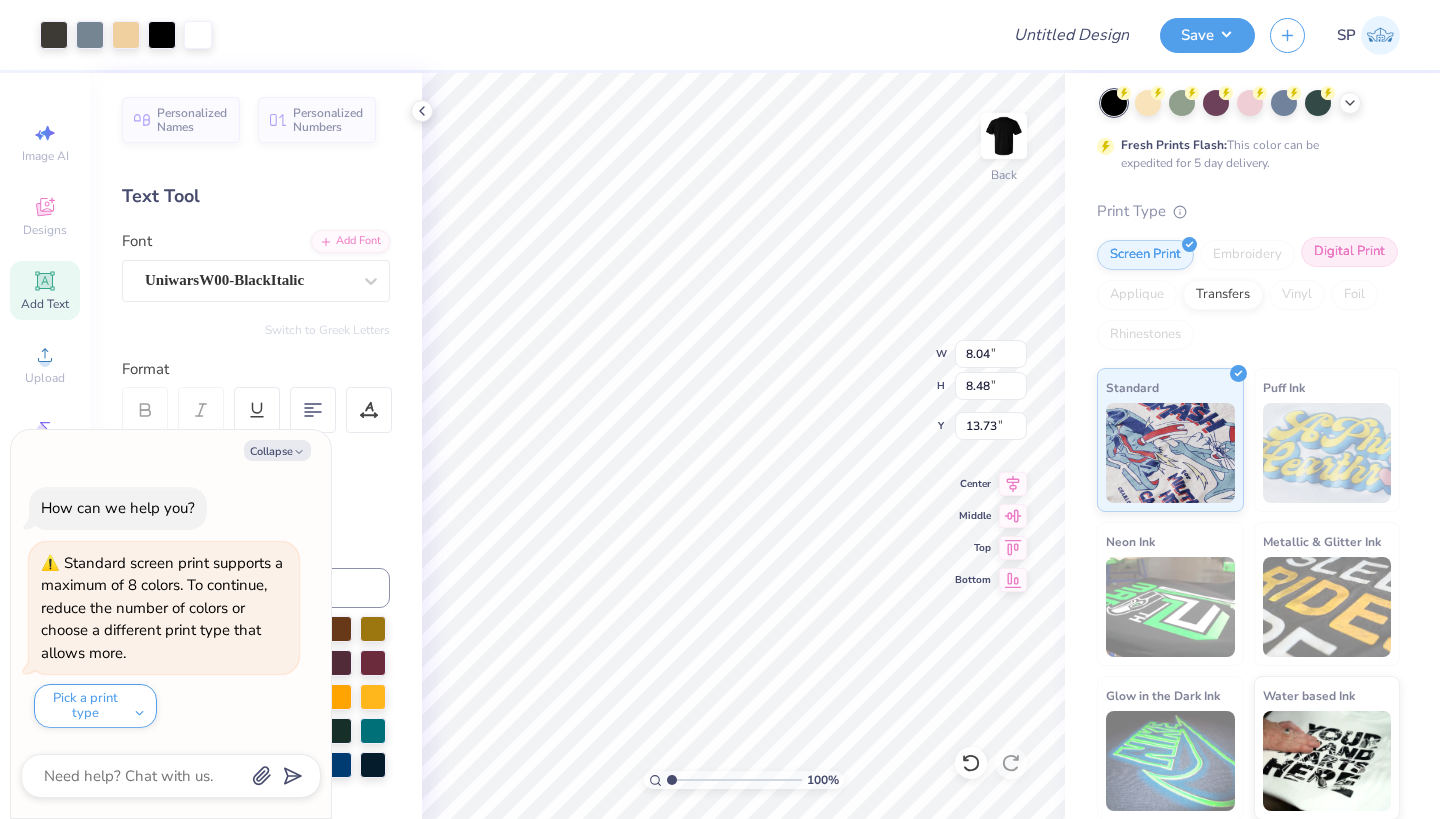 click on "Digital Print" at bounding box center [1349, 252] 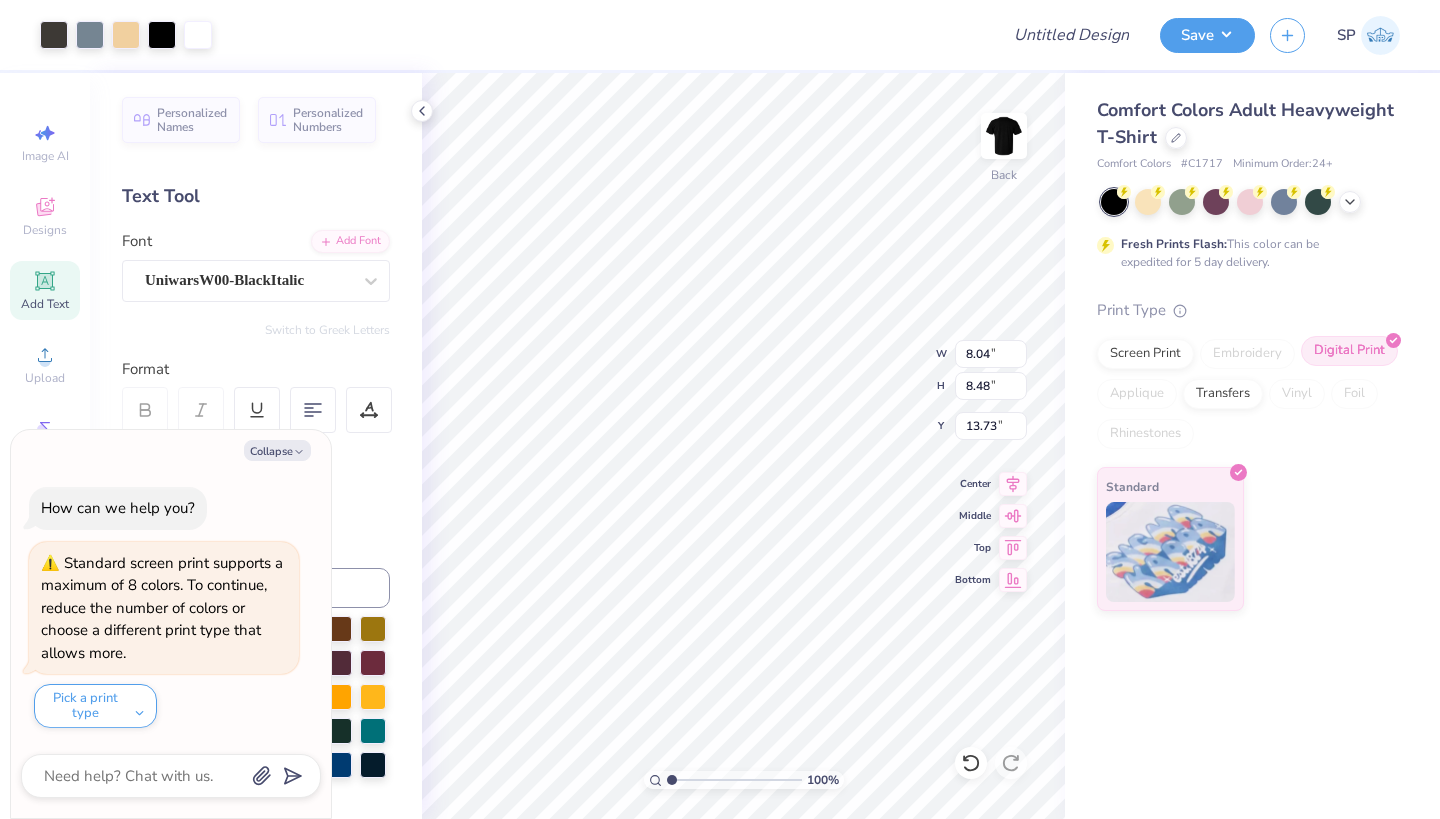 scroll, scrollTop: 0, scrollLeft: 0, axis: both 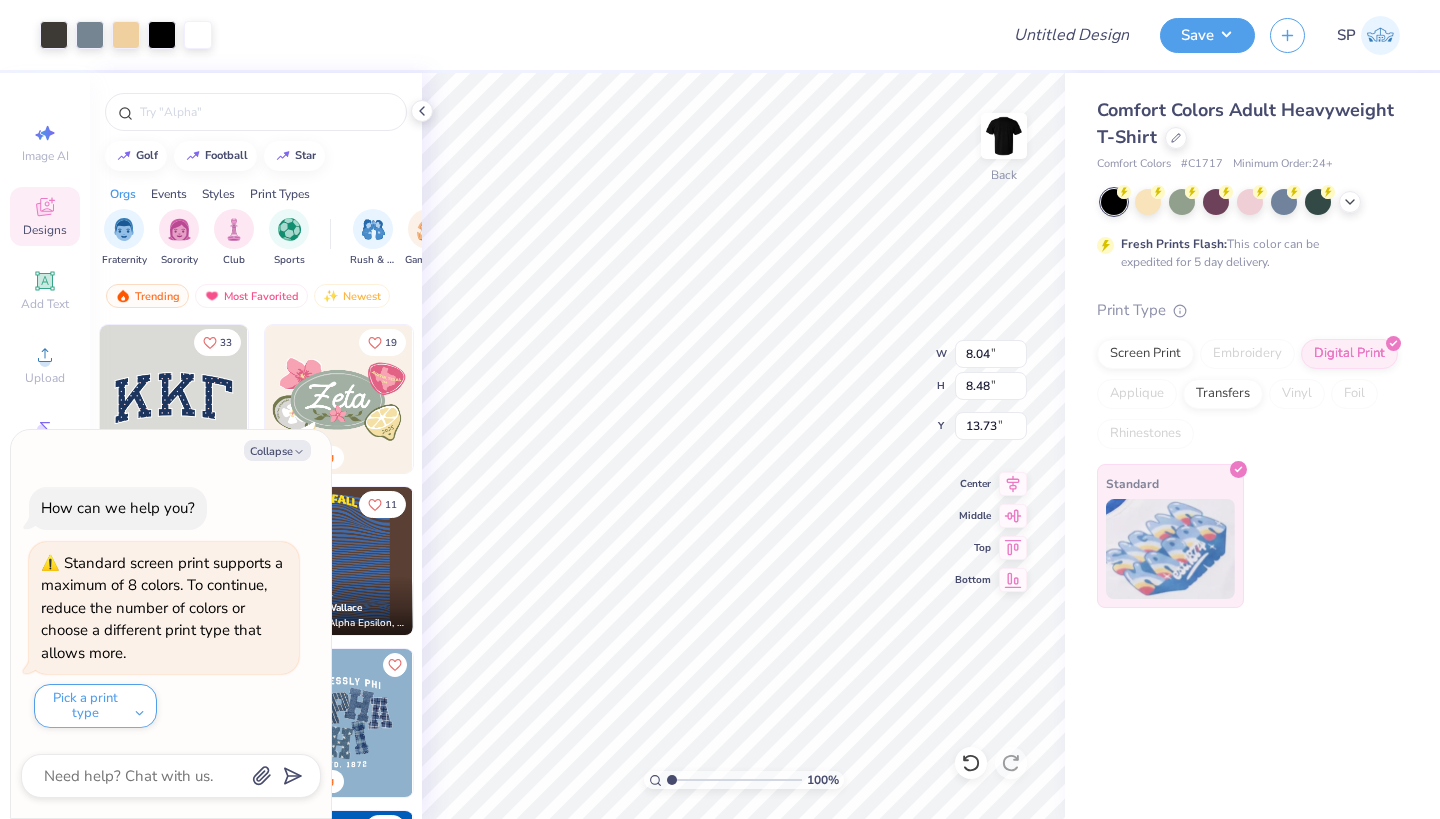 click at bounding box center [1170, 549] 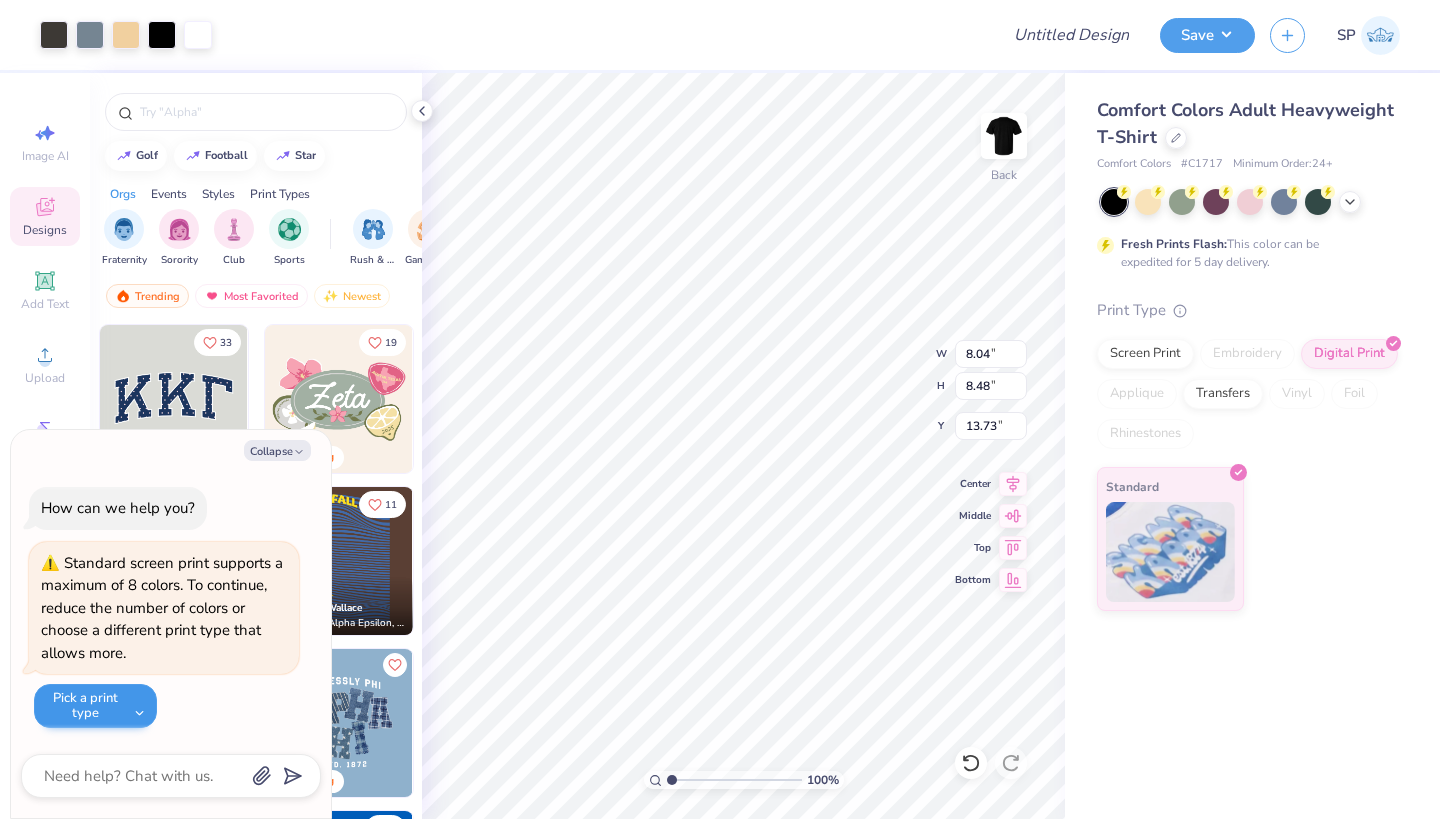 click on "Pick a print type" at bounding box center [95, 706] 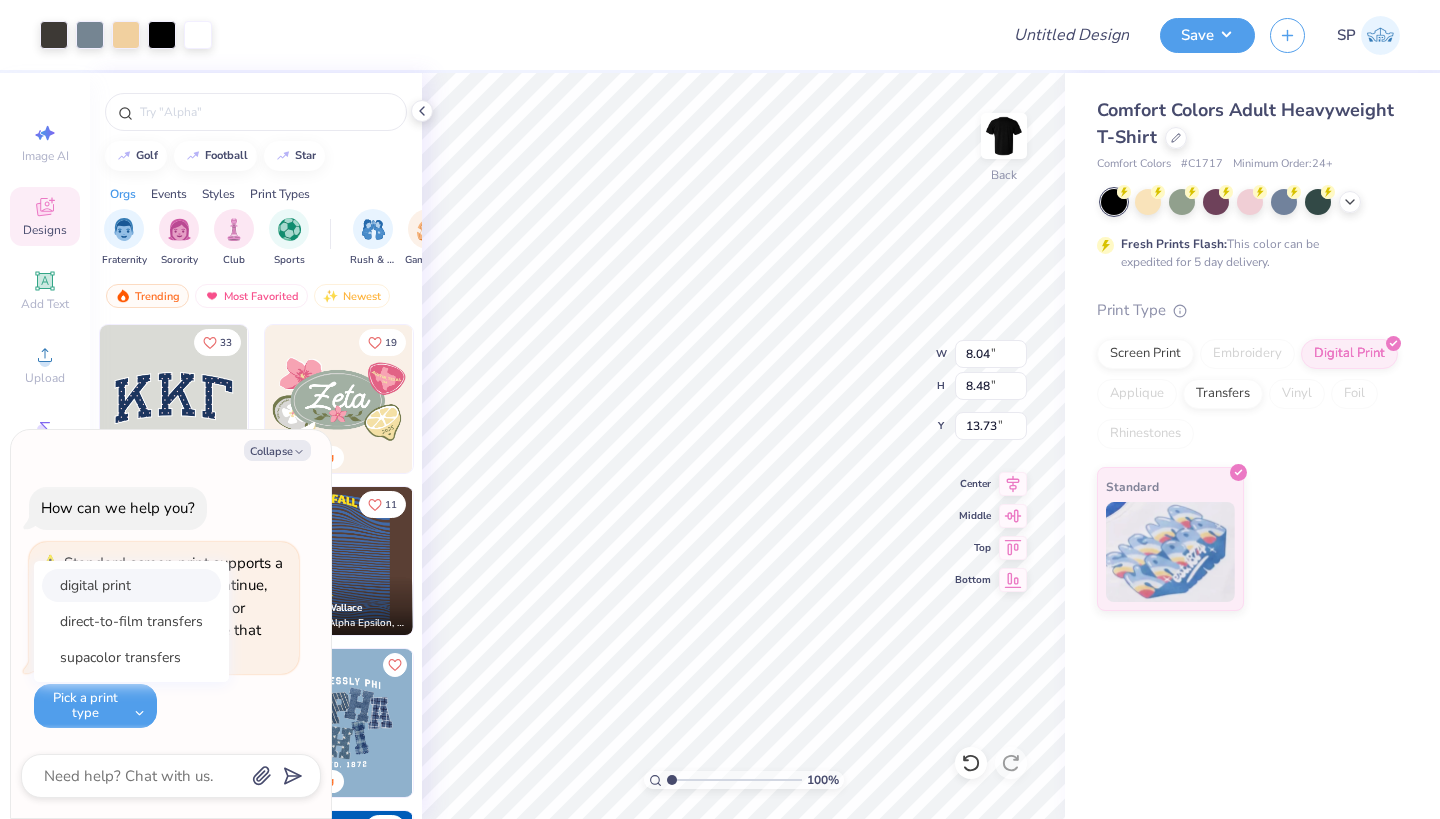 click on "digital print" at bounding box center [131, 585] 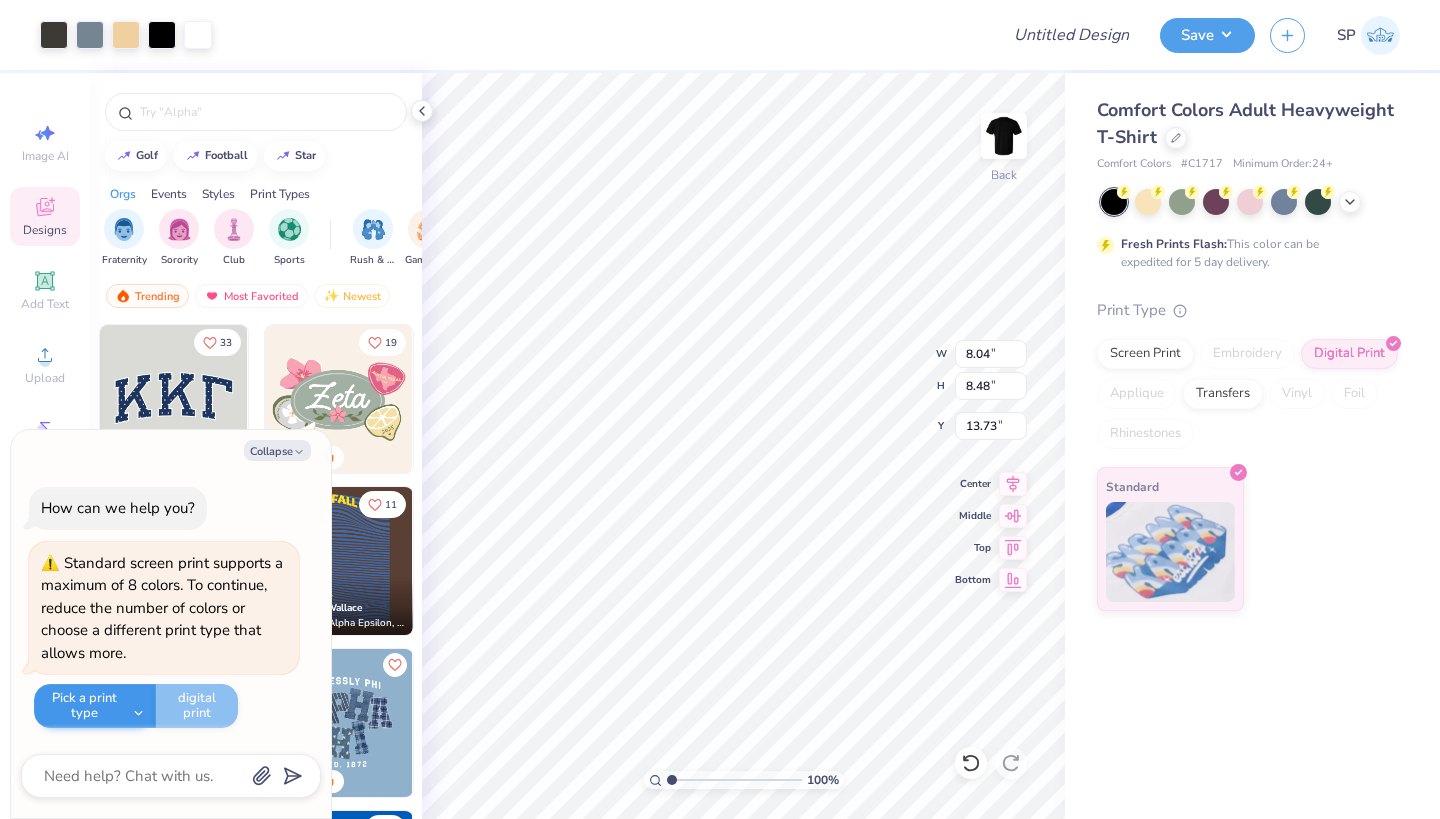 click on "Pick a print type" at bounding box center (95, 706) 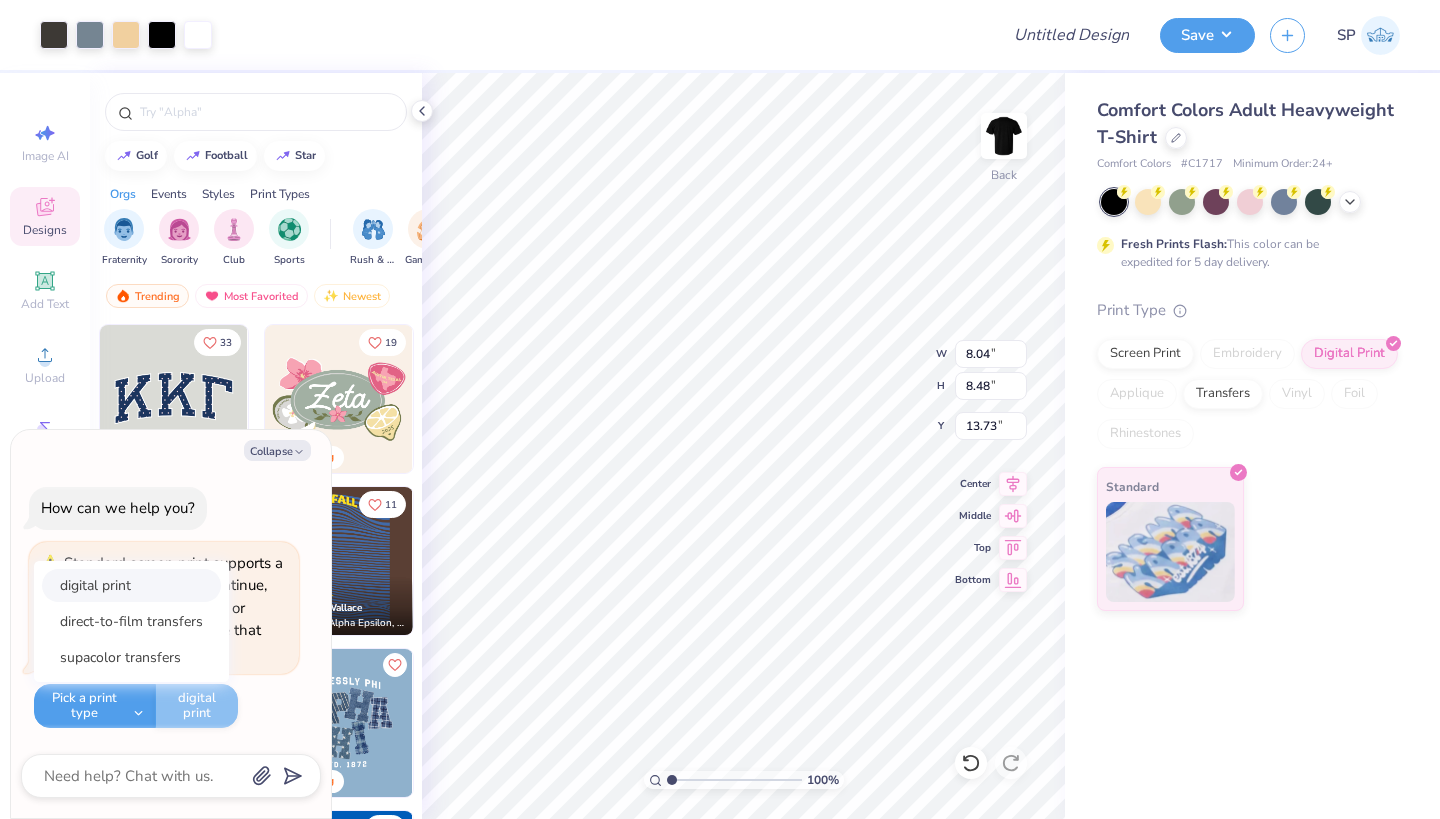 click on "digital print" at bounding box center [131, 585] 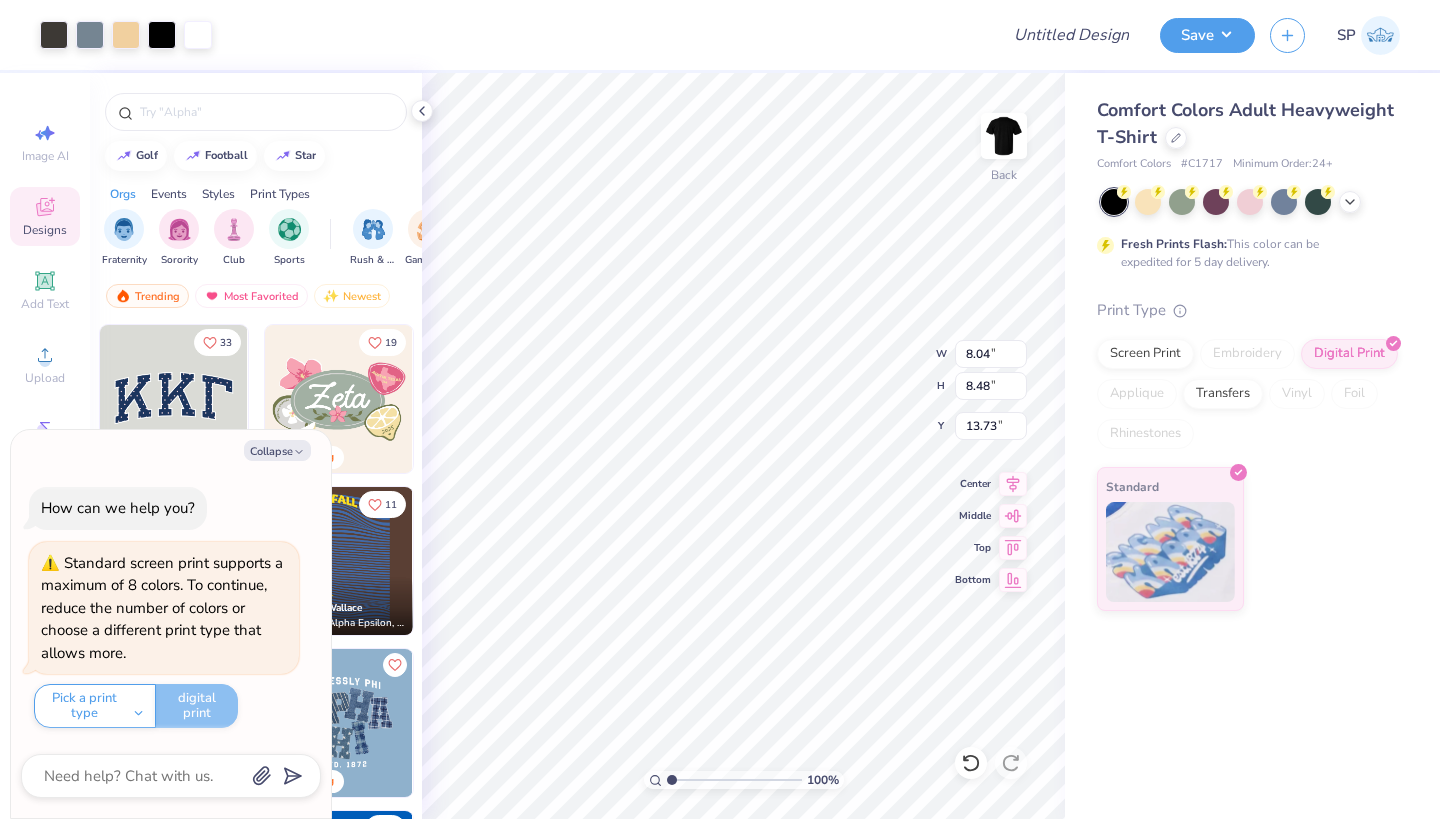 click on "Pick a print type digital print direct-to-film transfers supacolor transfers digital print" at bounding box center [136, 706] 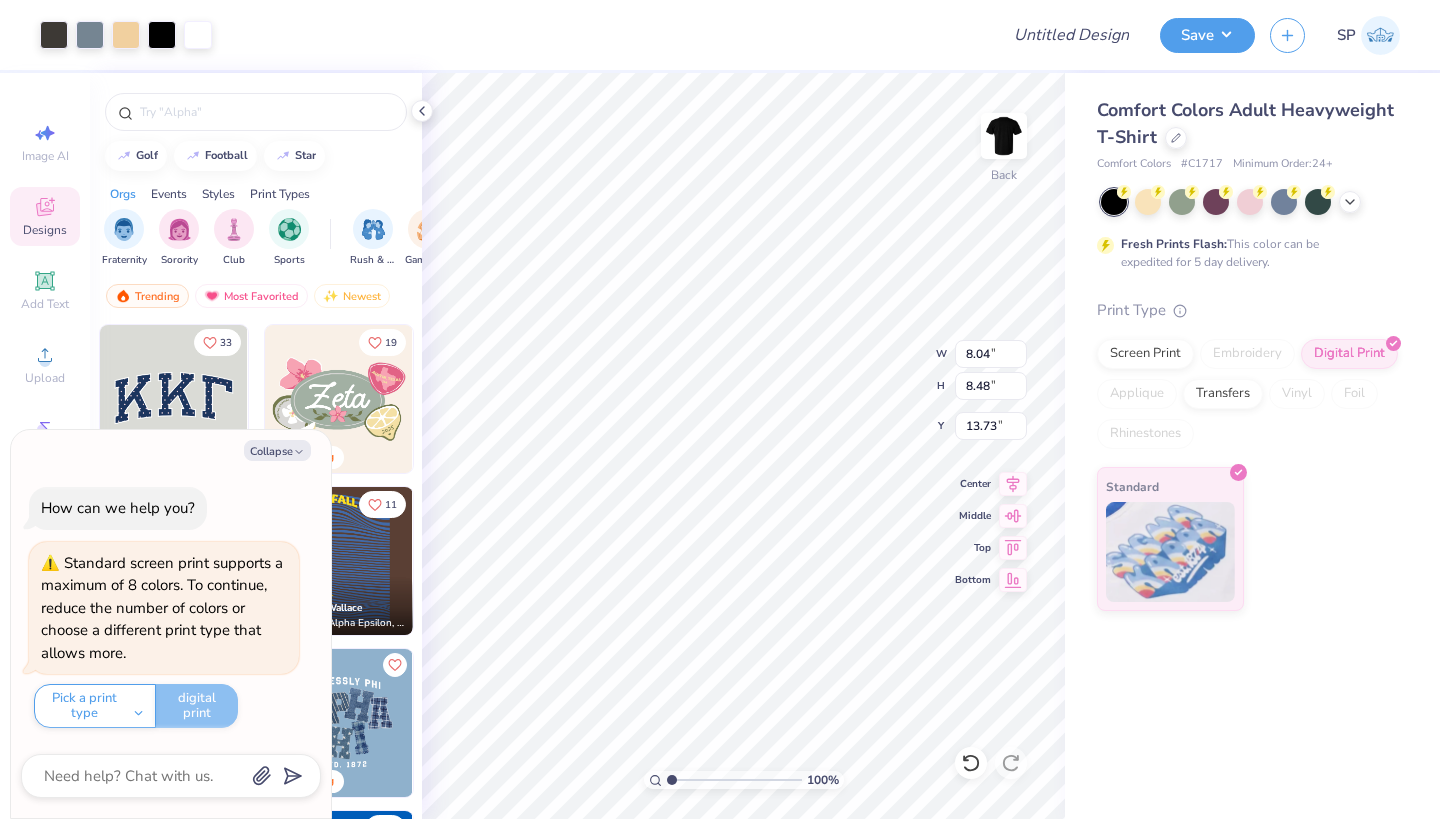 click 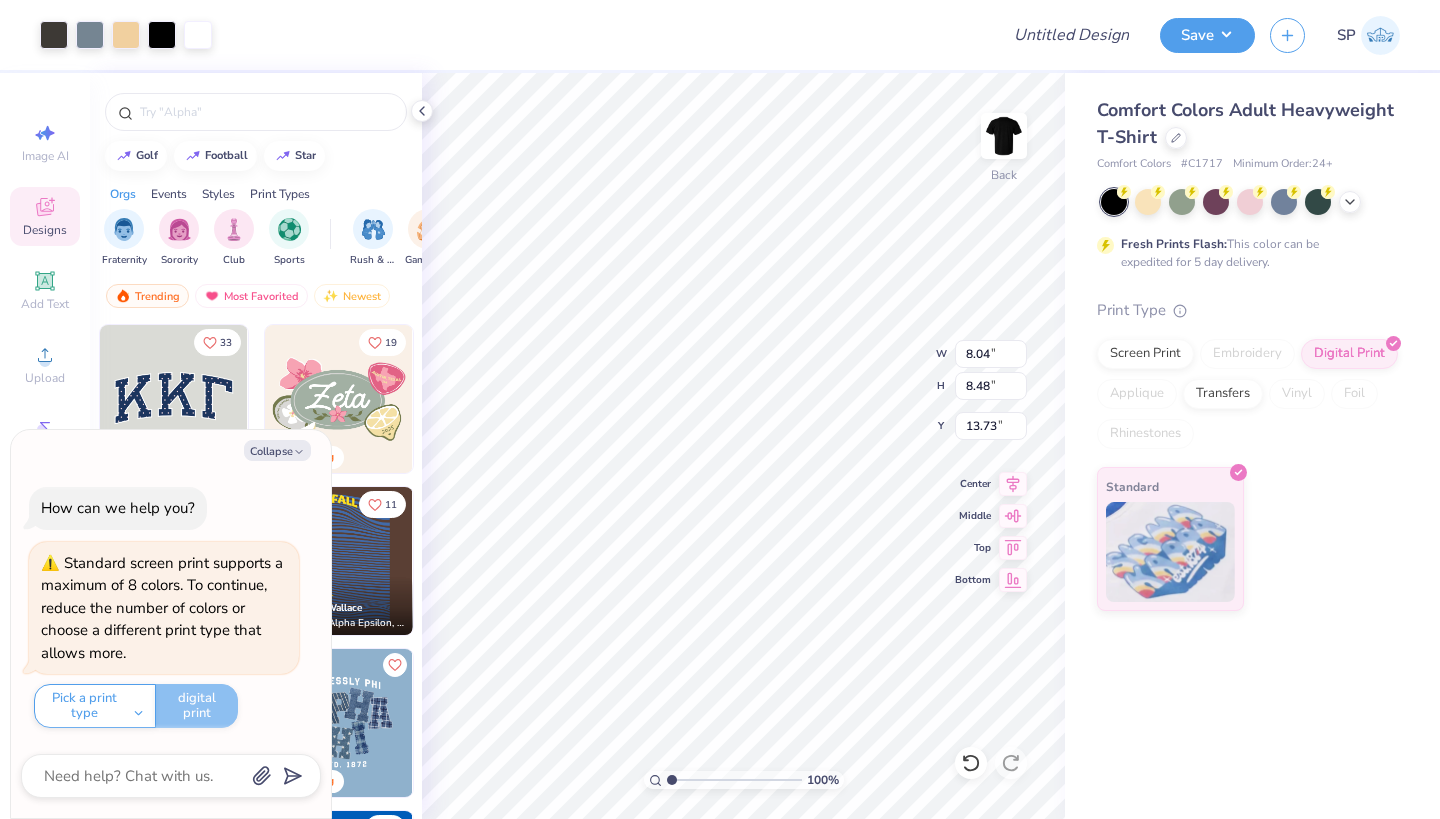 click 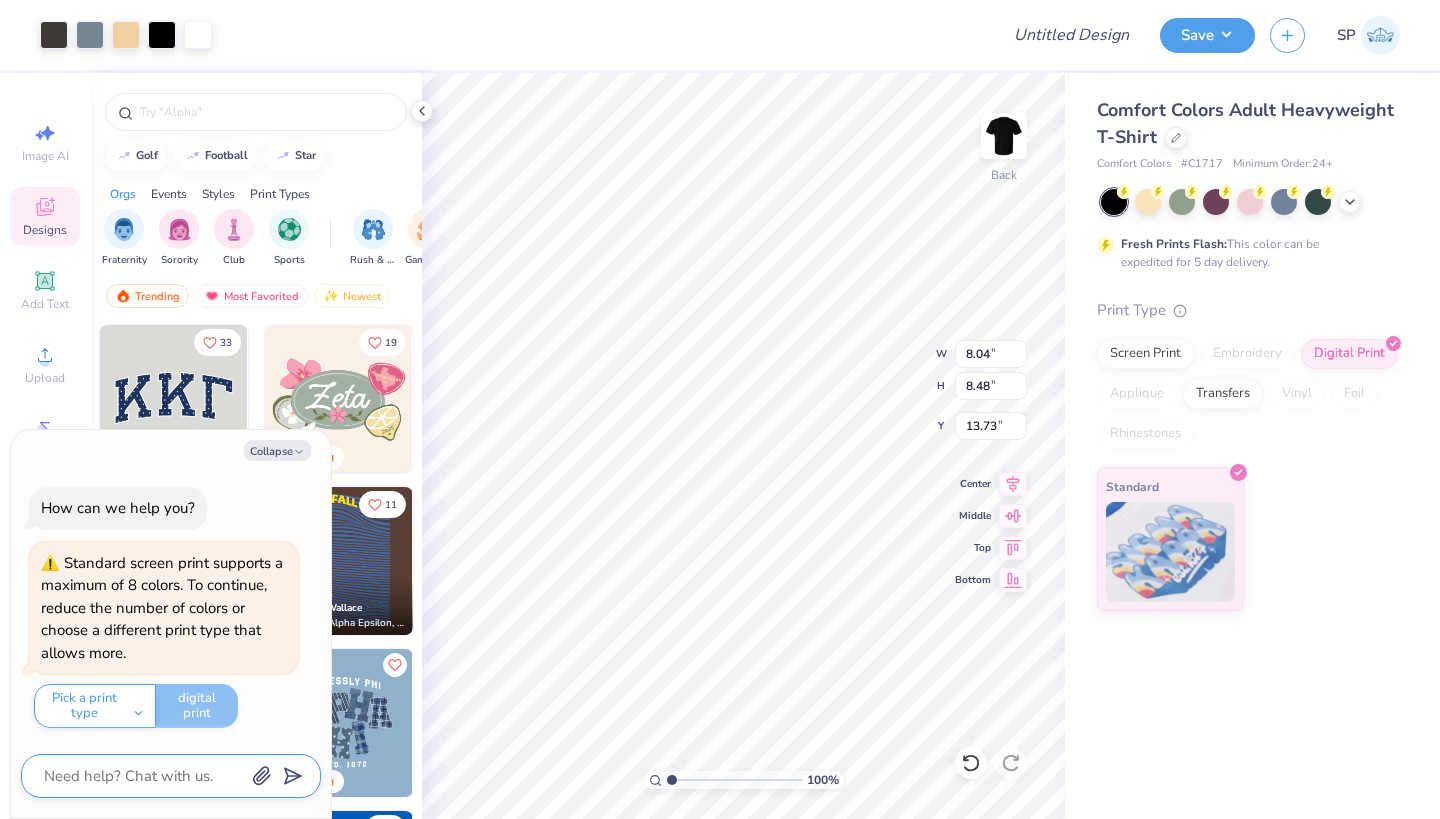 click at bounding box center [143, 776] 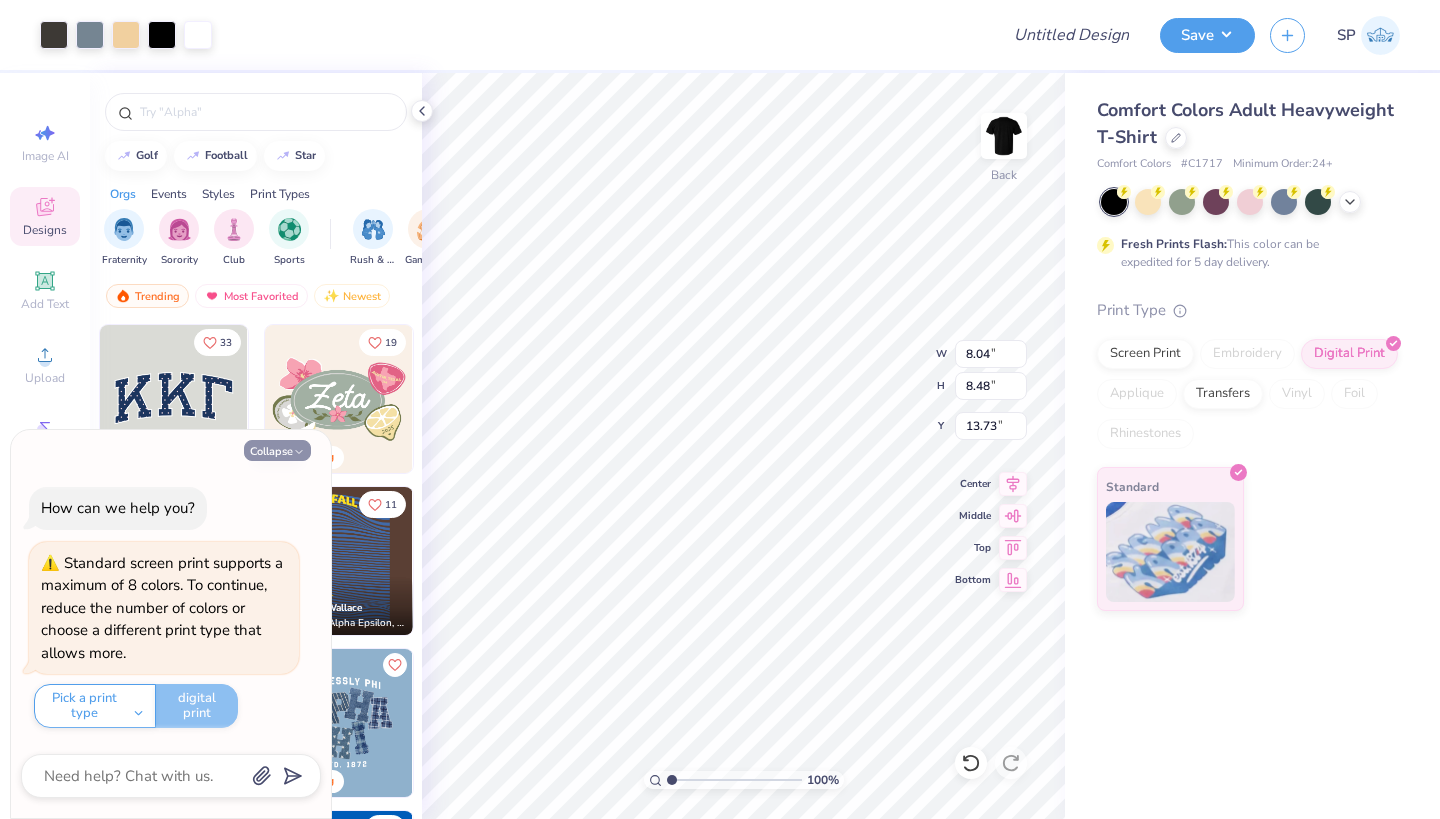 click 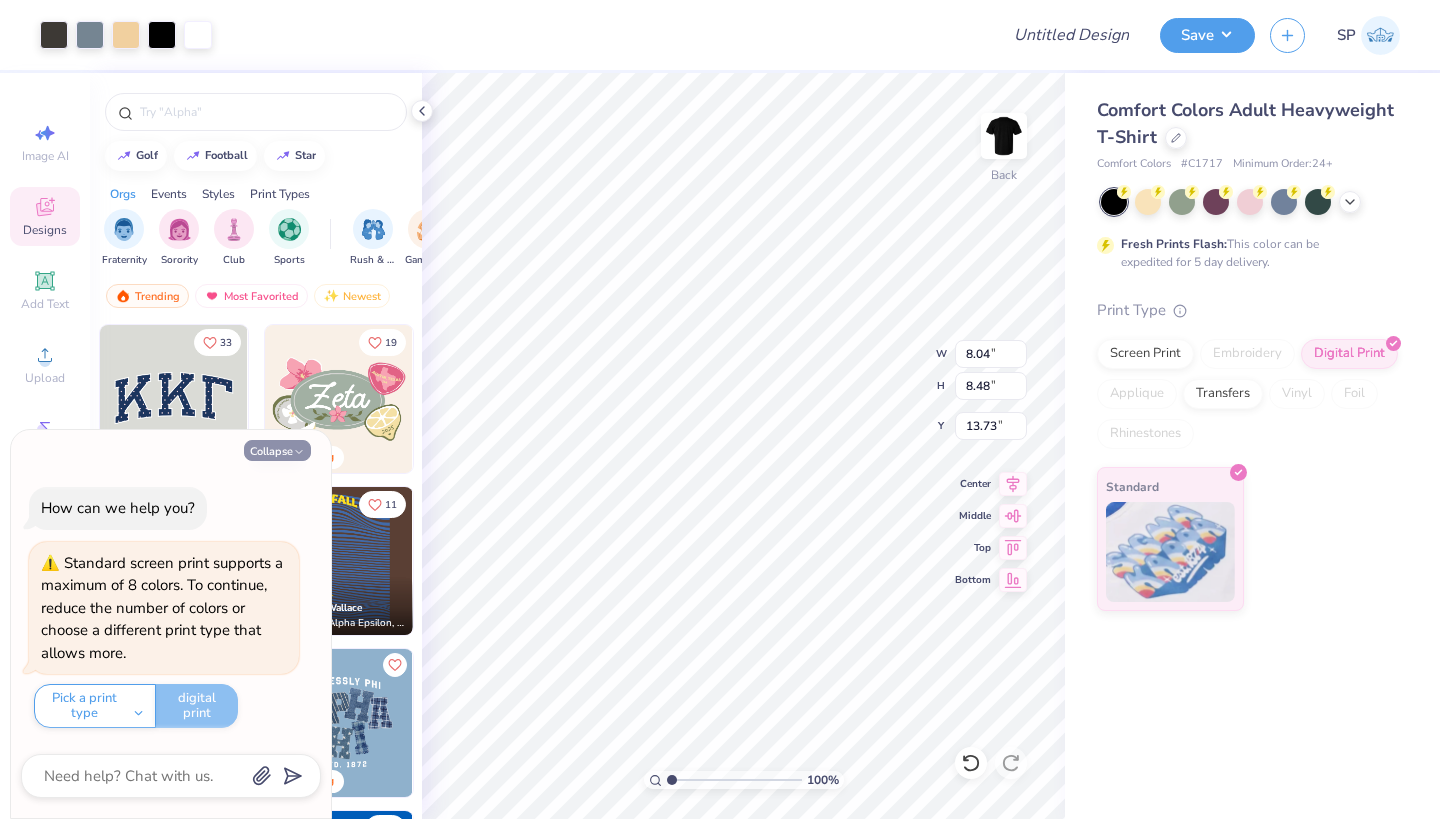 type on "x" 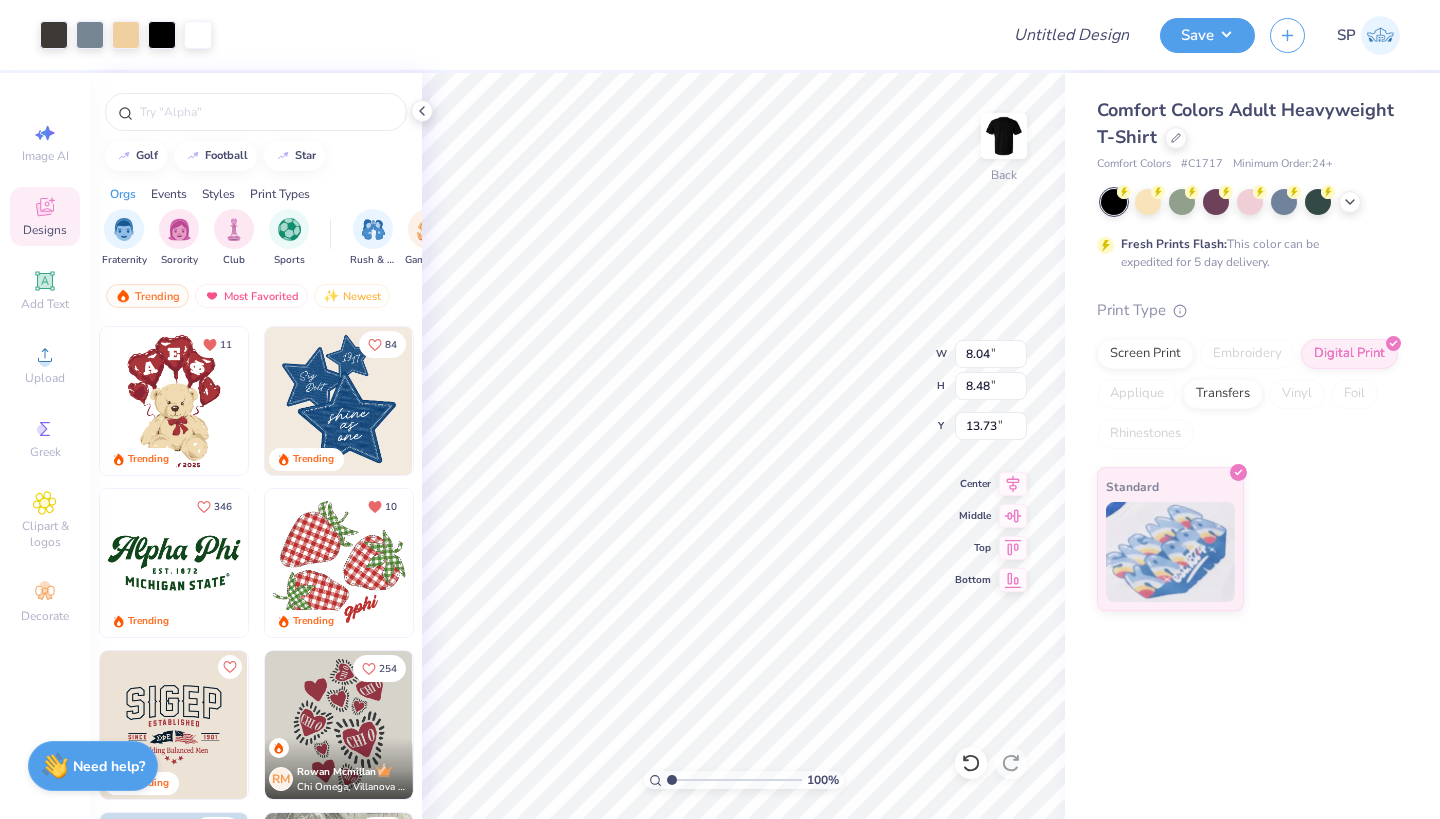 scroll, scrollTop: 629, scrollLeft: 0, axis: vertical 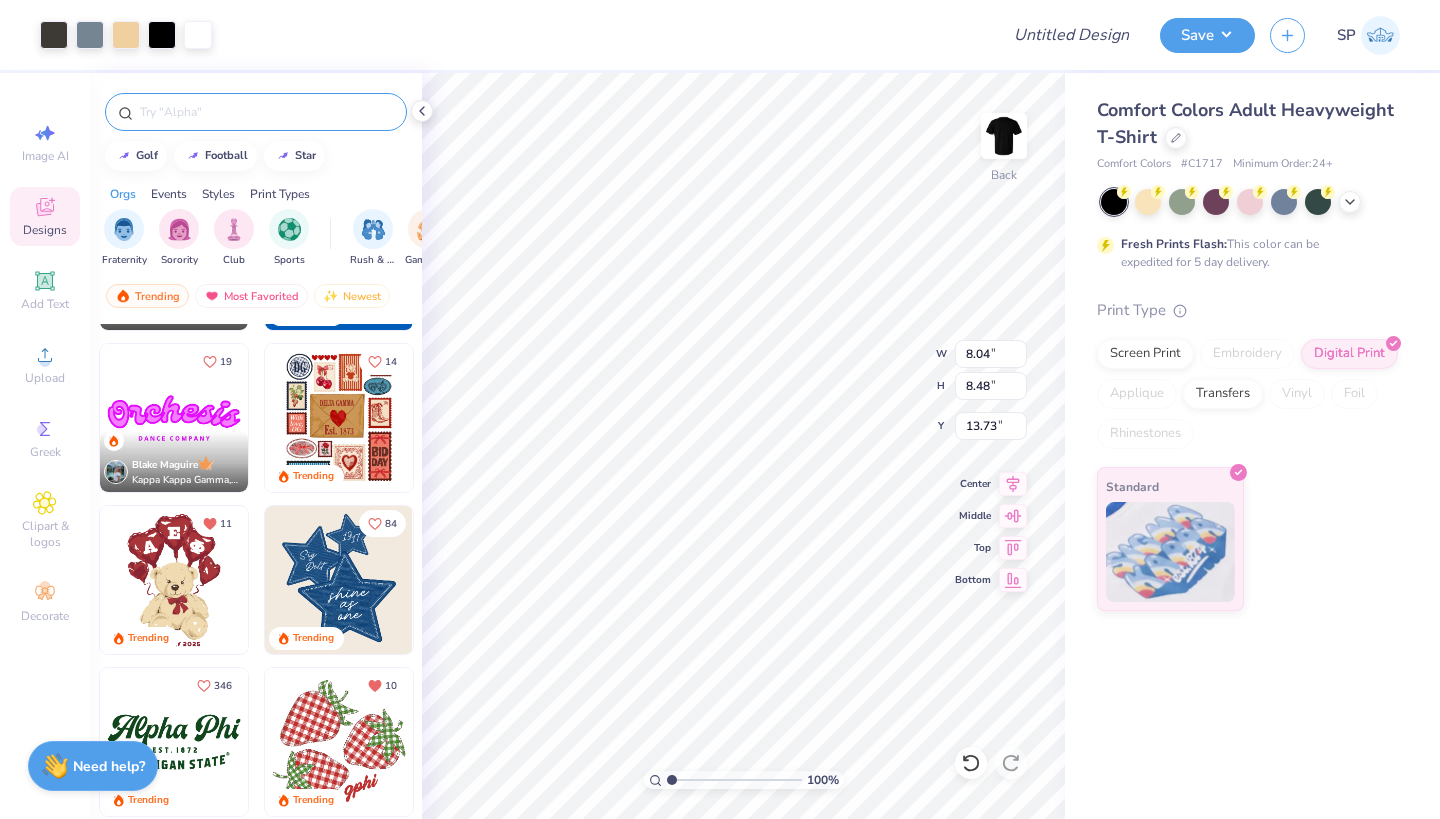 click at bounding box center [266, 112] 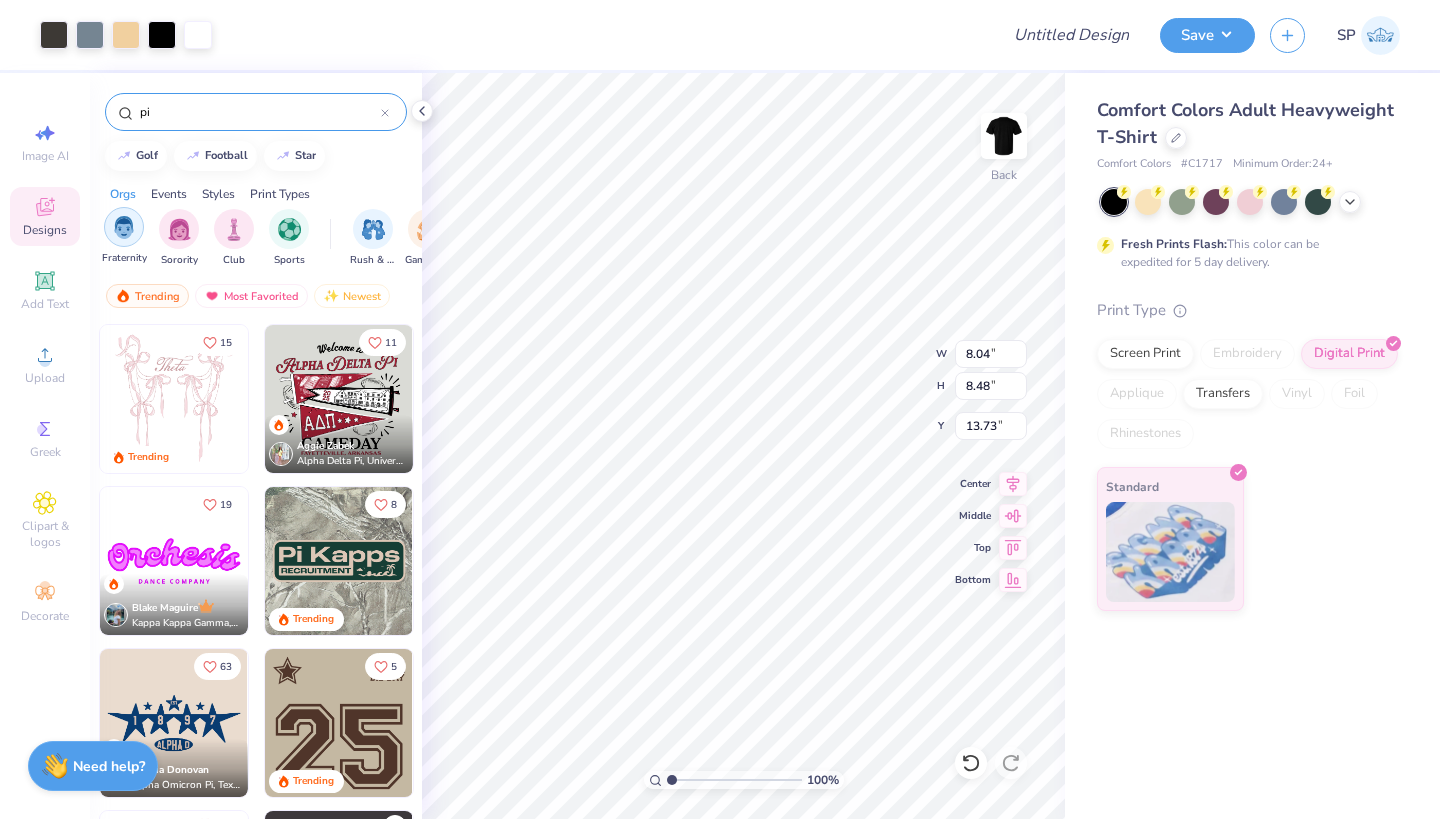 type on "pi" 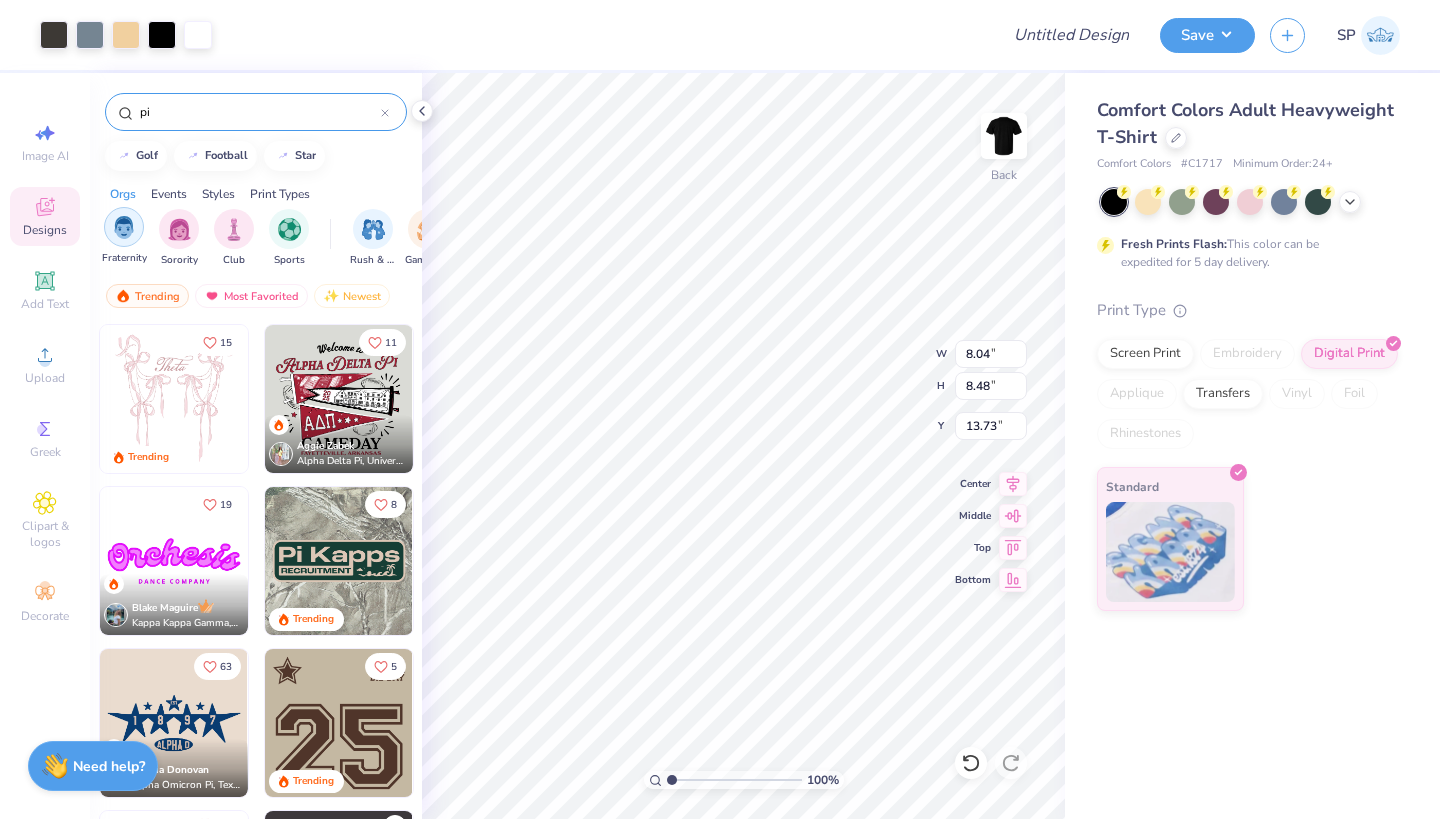 click at bounding box center (124, 227) 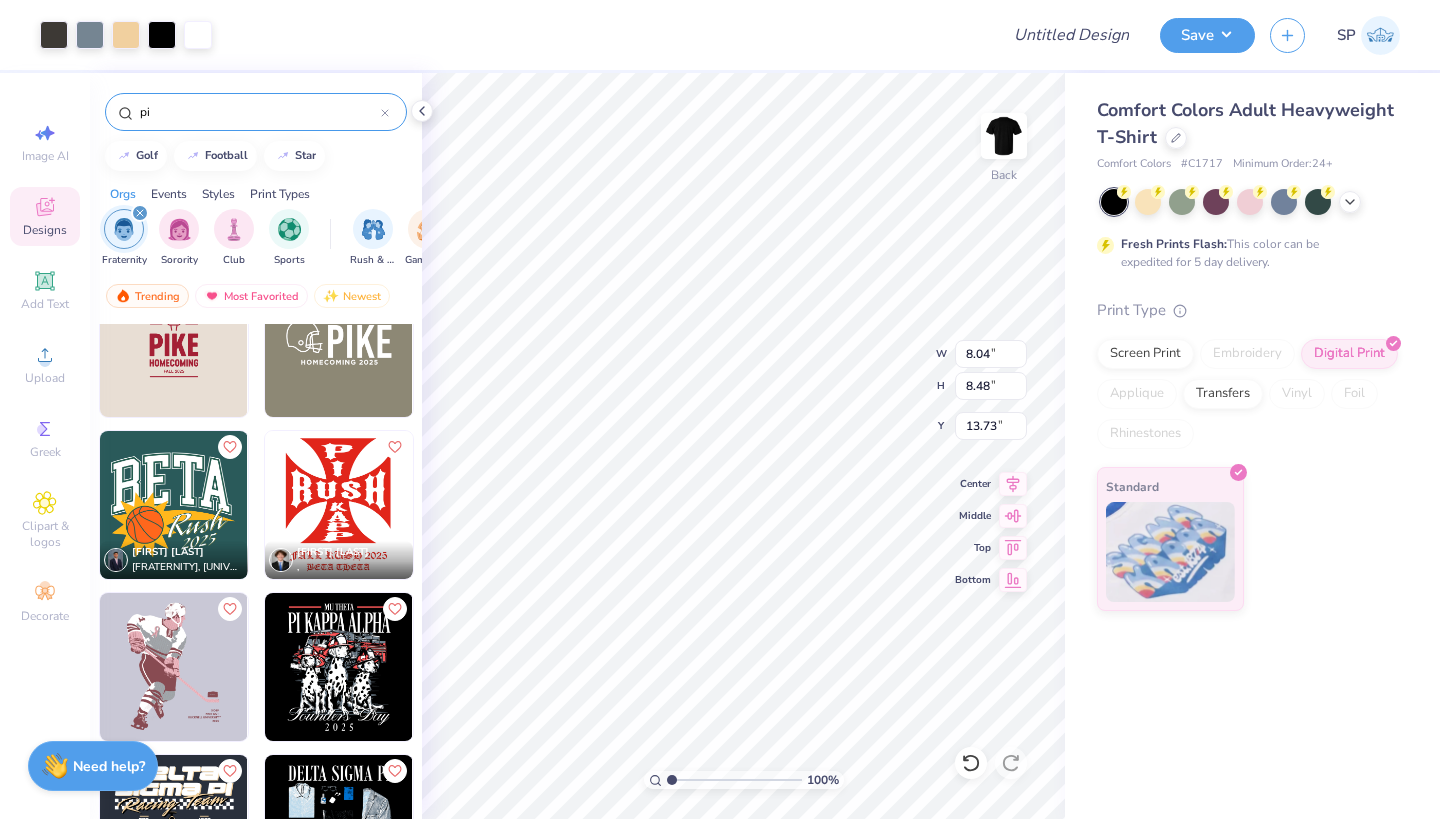 scroll, scrollTop: 2685, scrollLeft: 0, axis: vertical 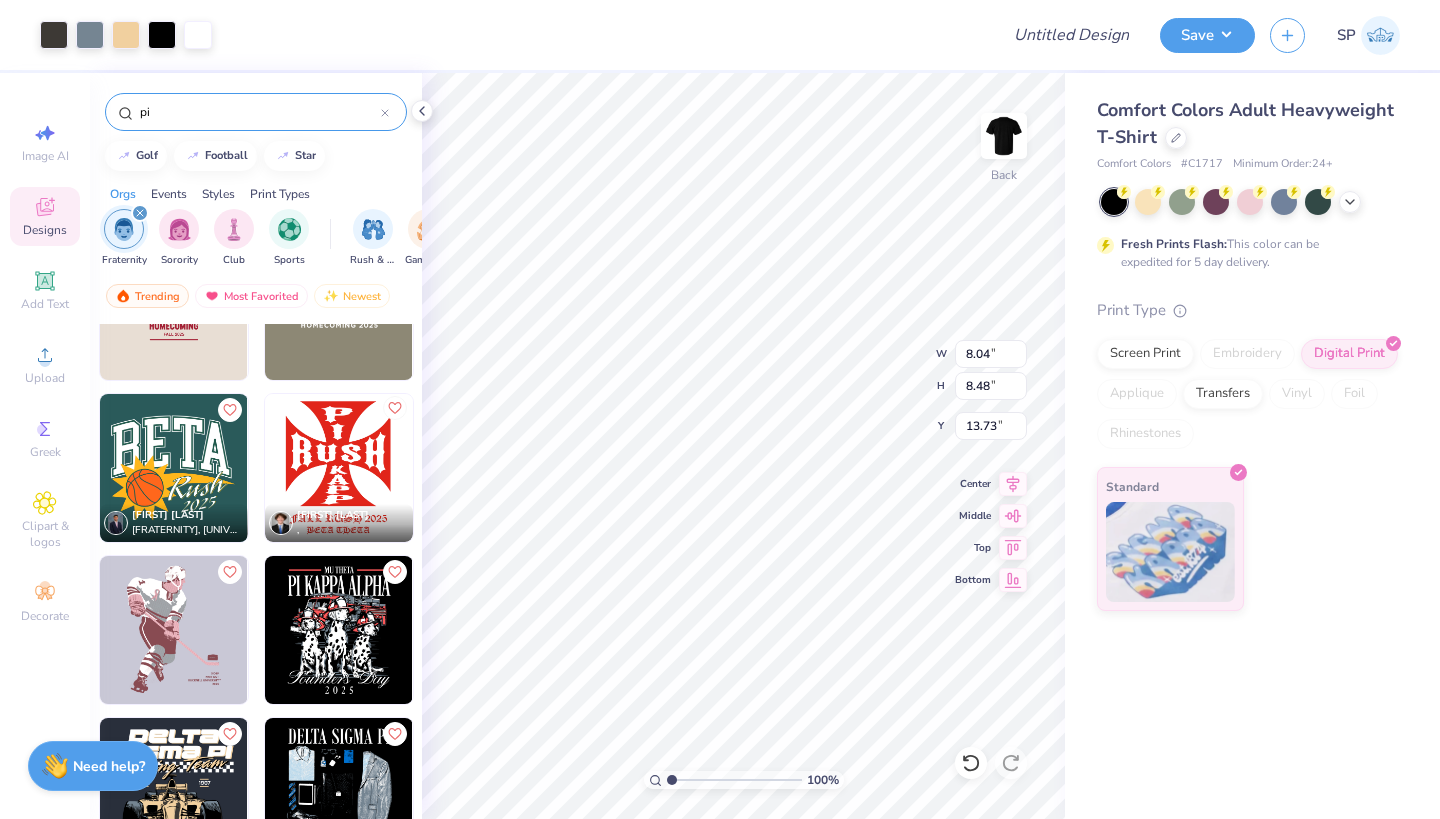 click 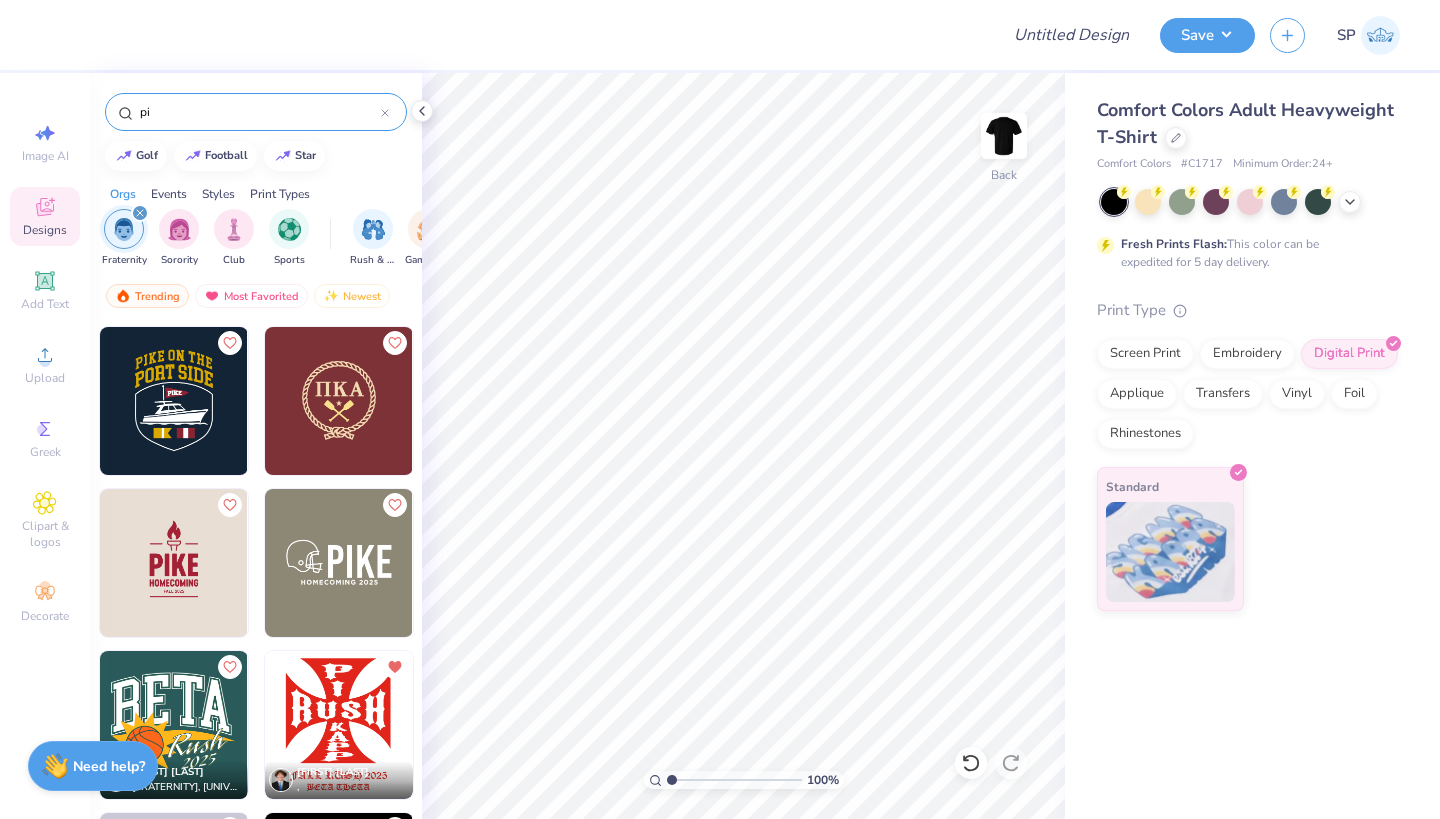scroll, scrollTop: 2413, scrollLeft: 0, axis: vertical 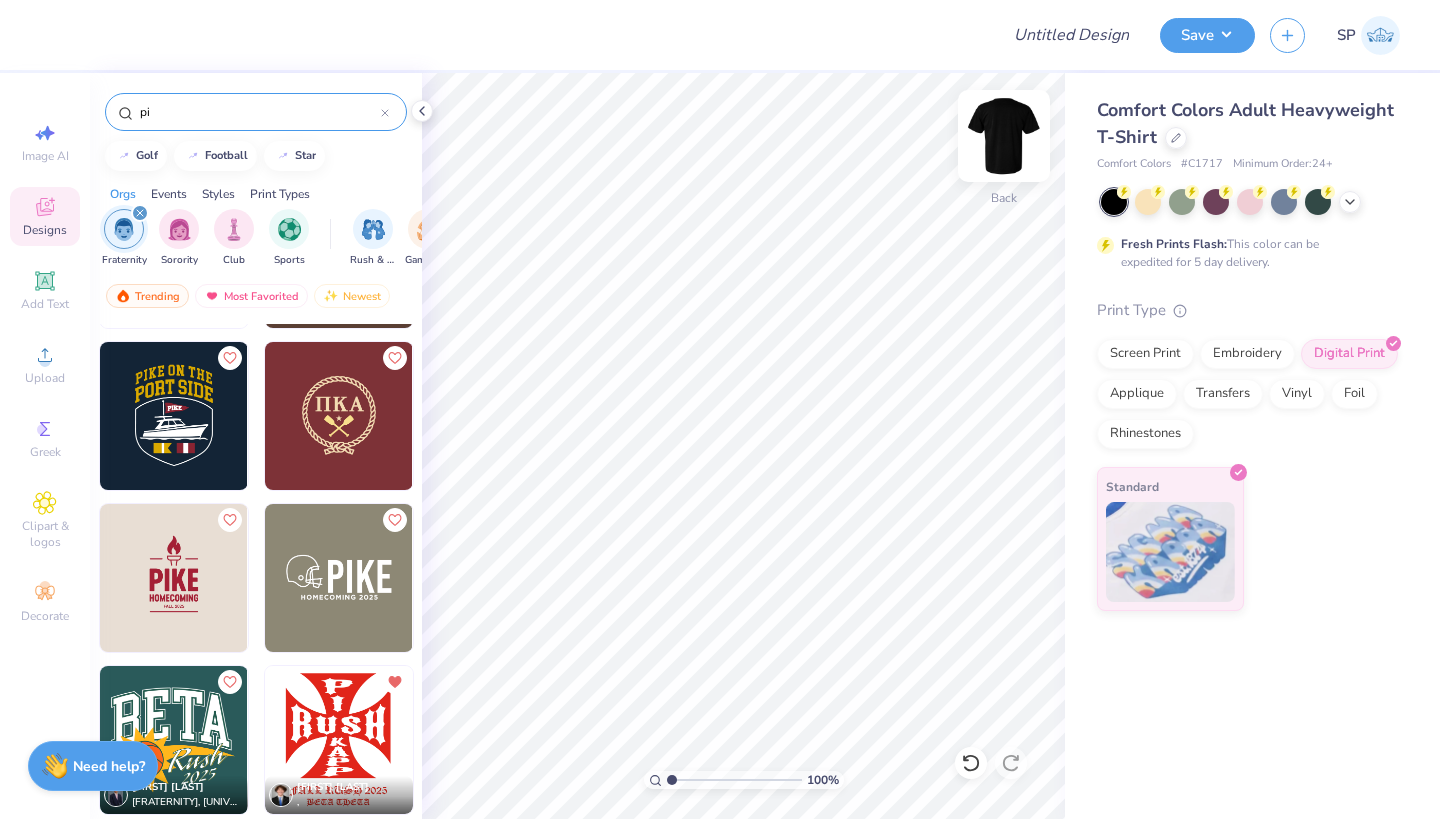 click at bounding box center (1004, 136) 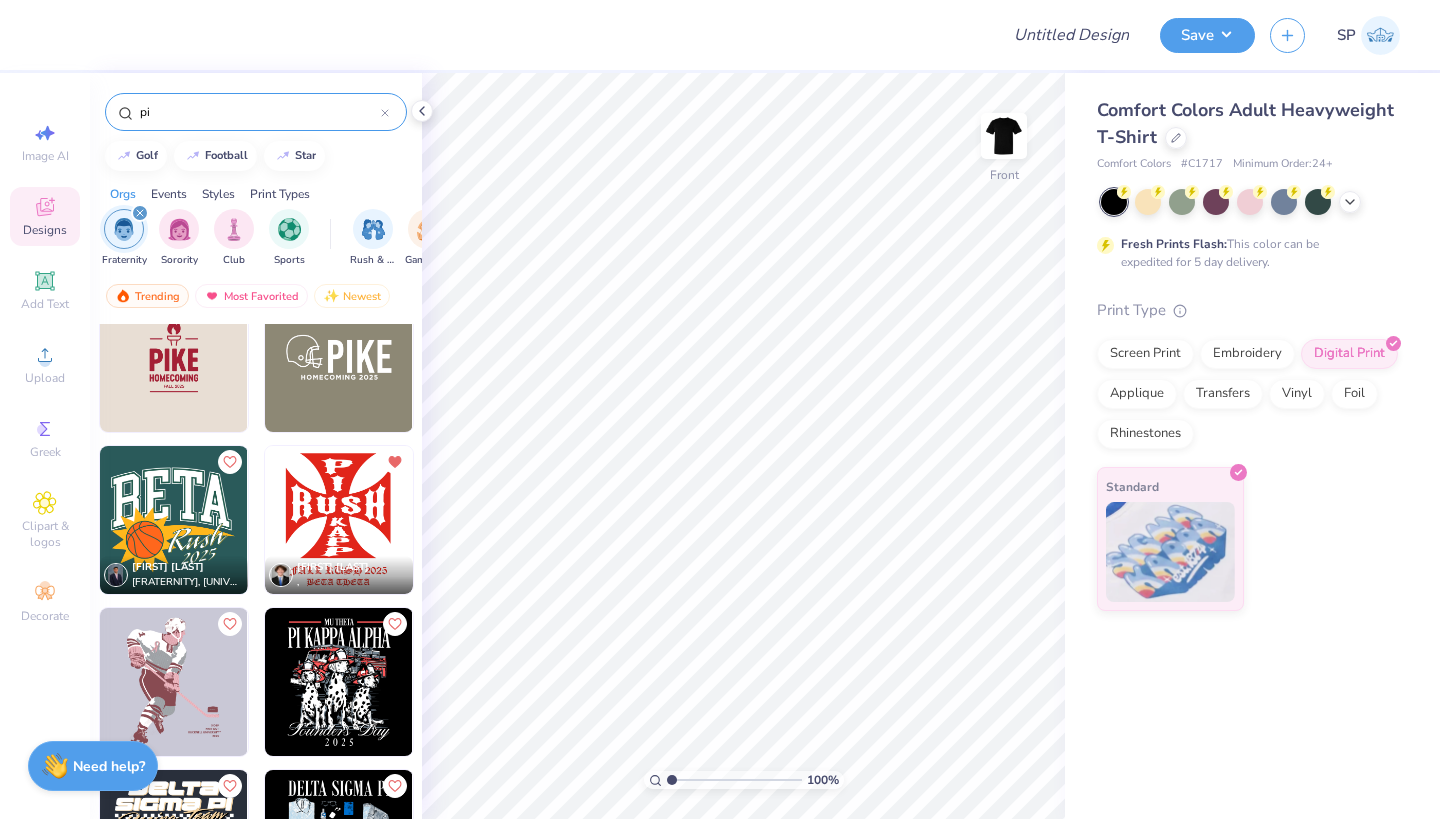 scroll, scrollTop: 2634, scrollLeft: 0, axis: vertical 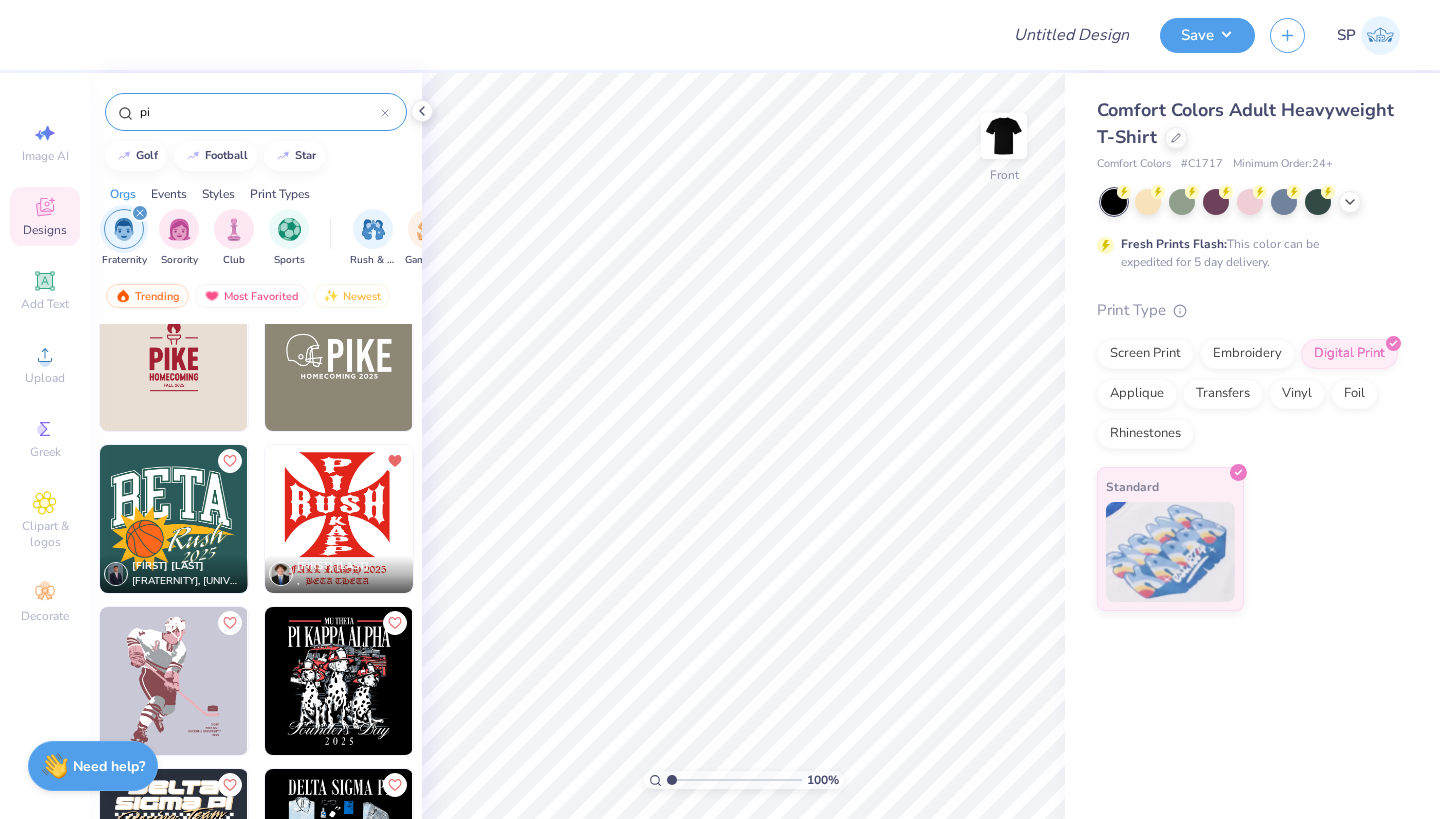 click at bounding box center (338, 519) 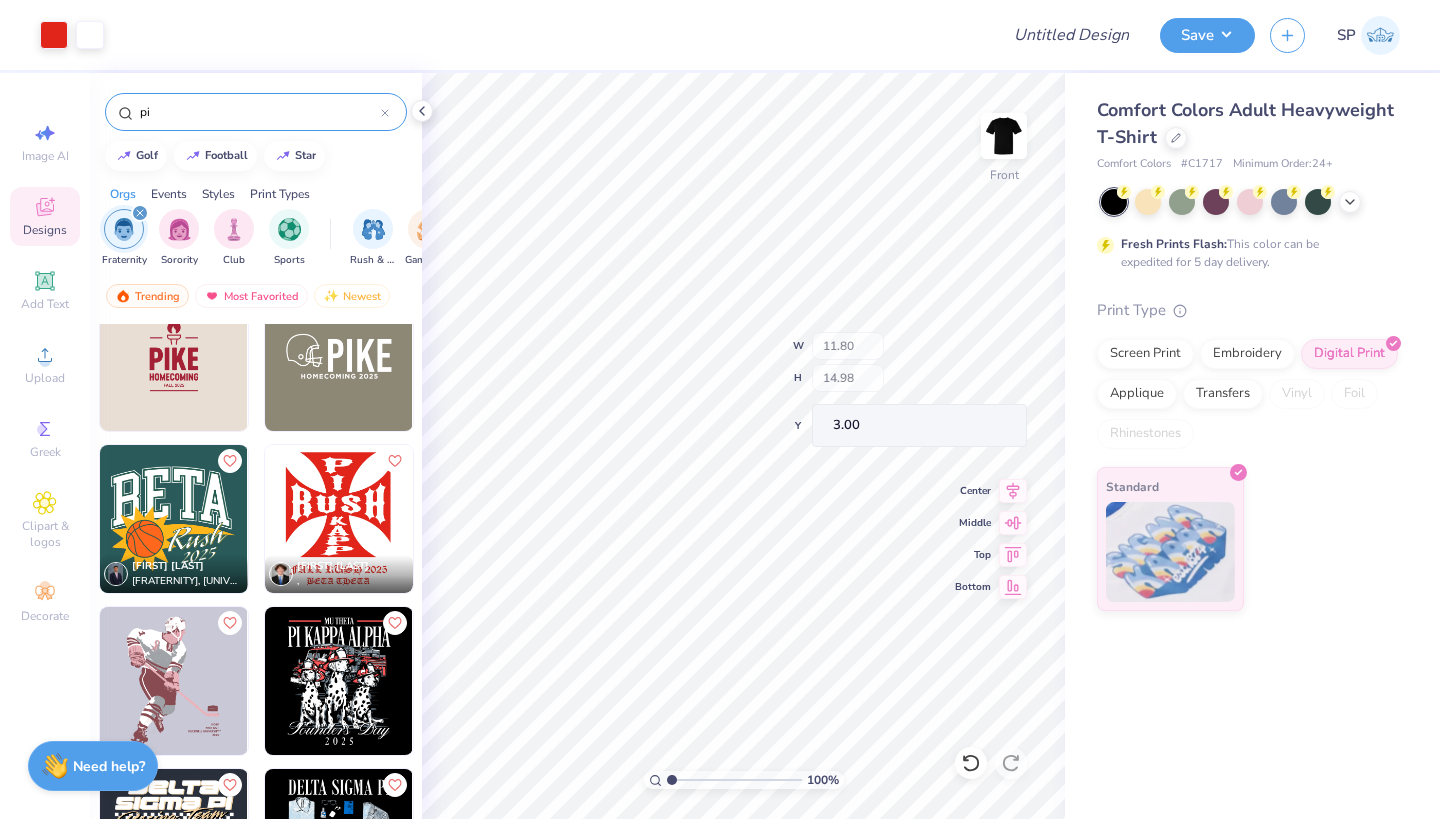 type on "3.61" 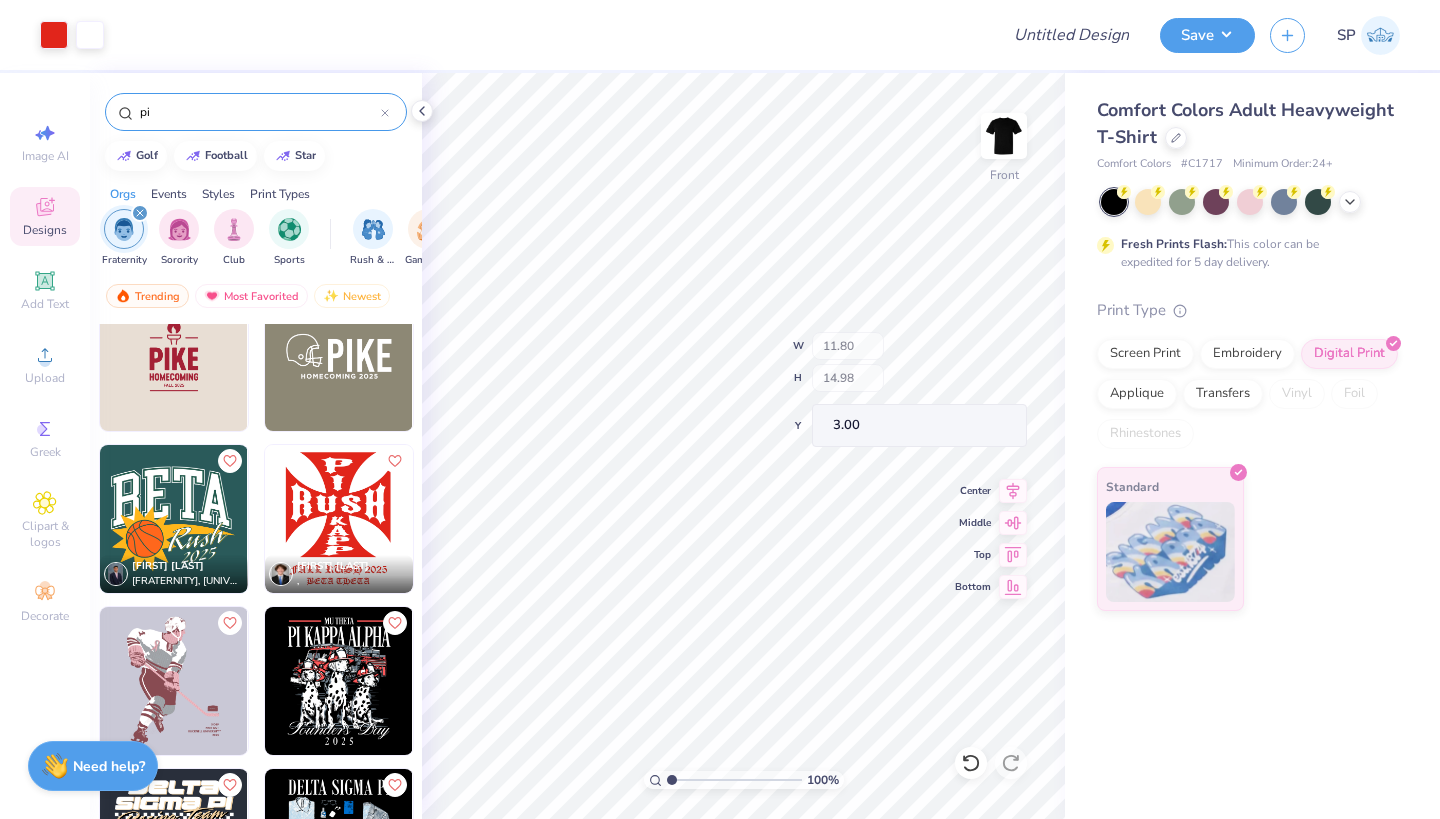 type on "1.88" 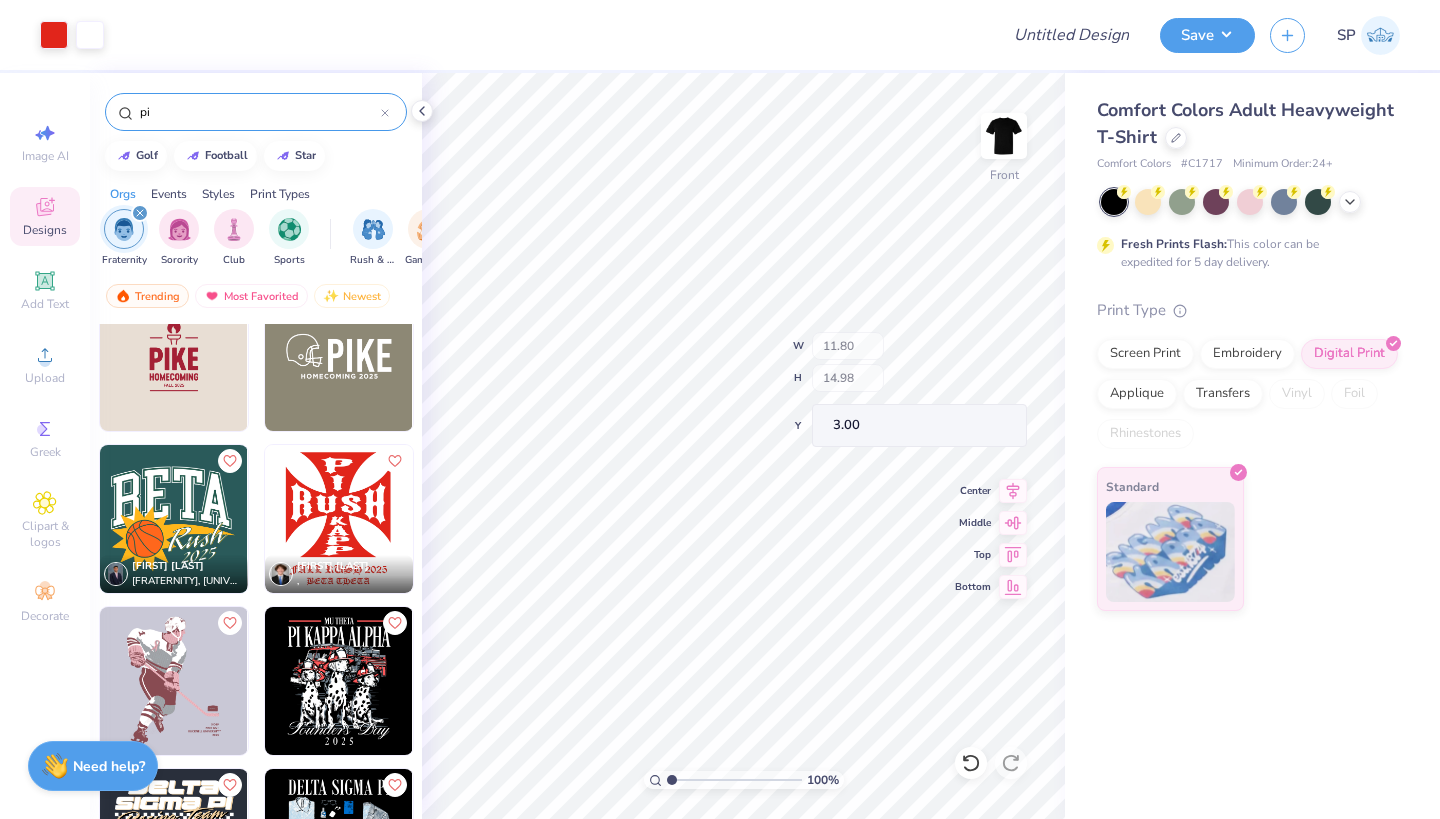 type on "3.55" 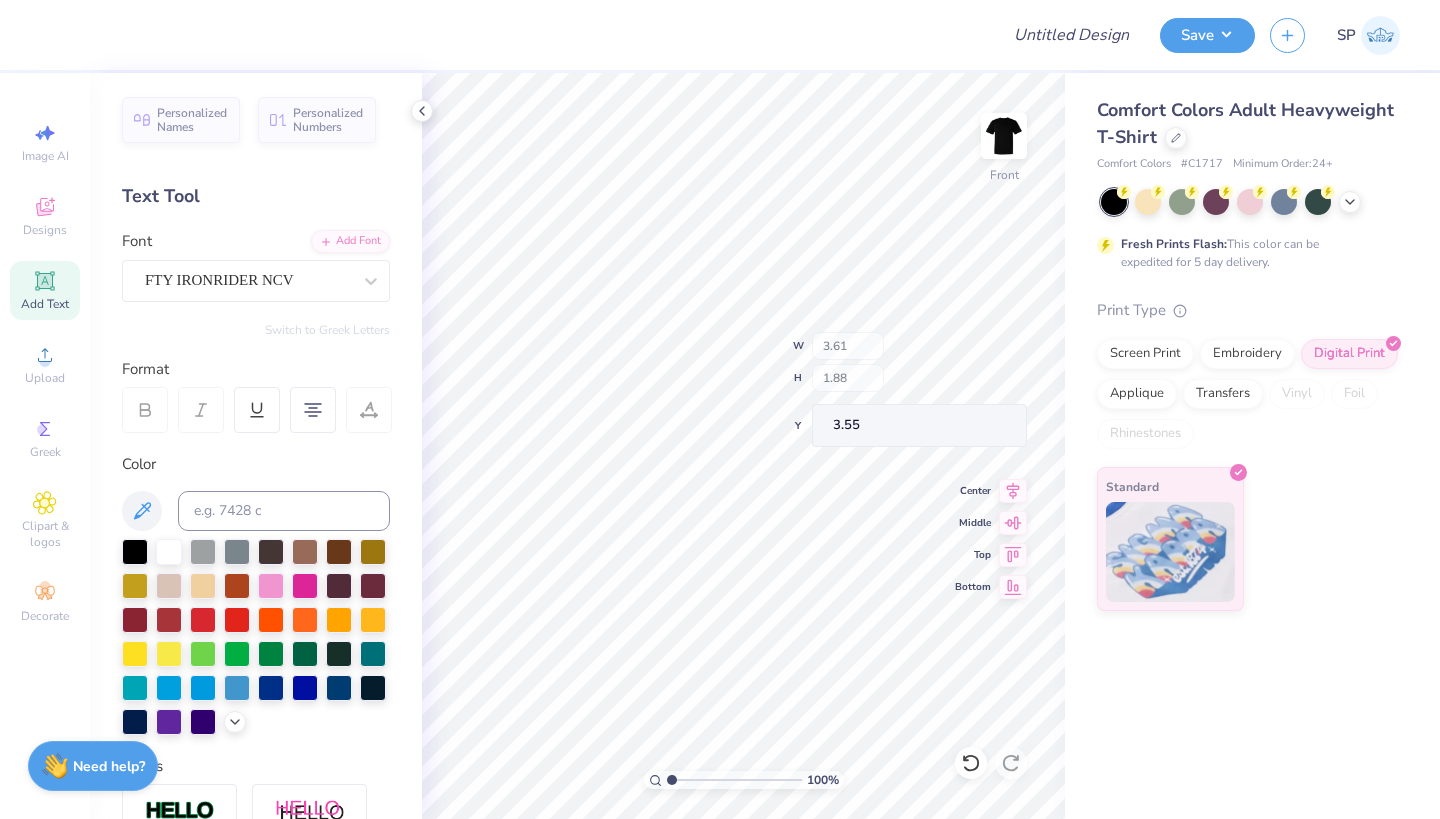type on "2.55" 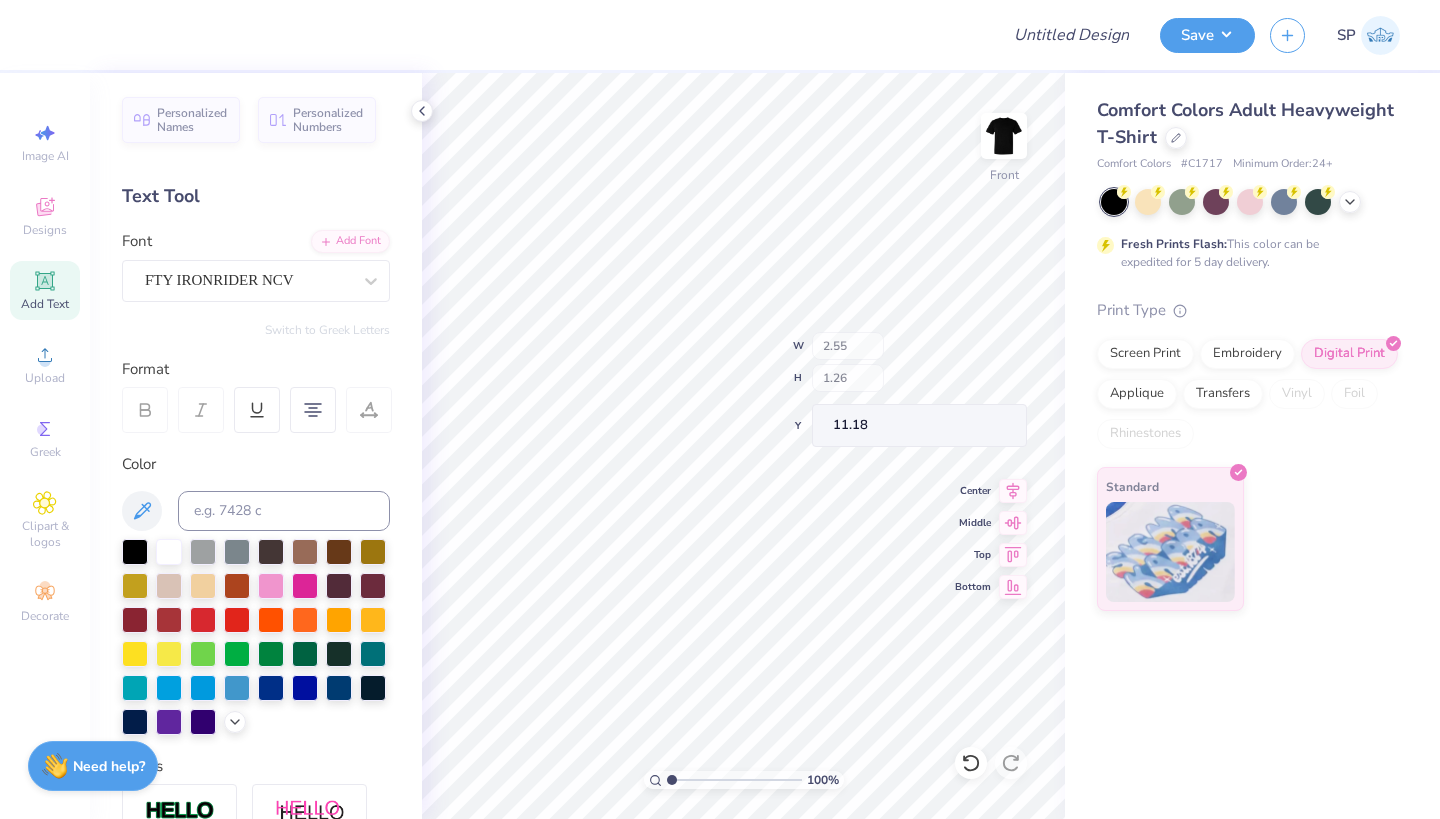 type on "2.15" 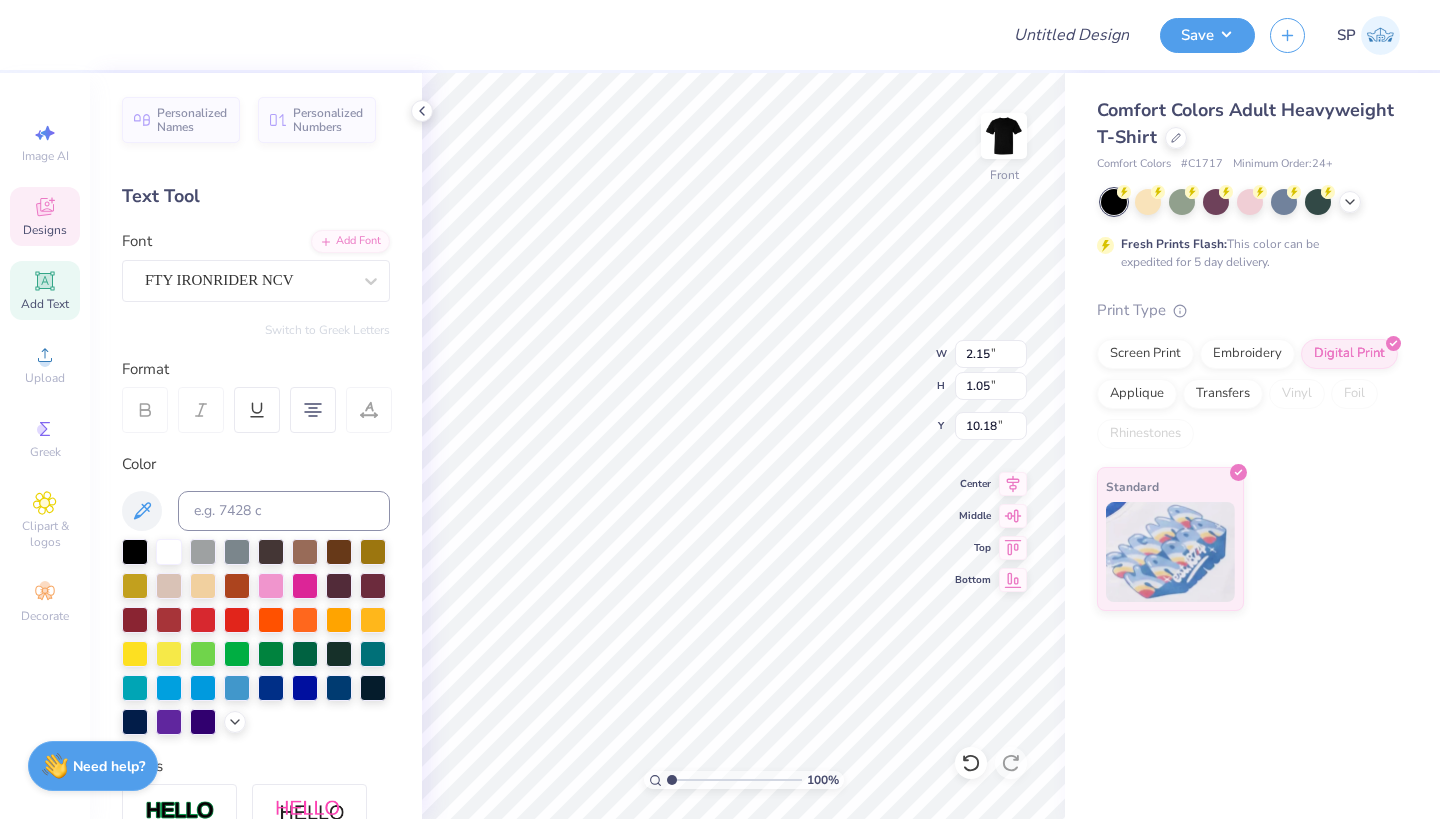 type on "k" 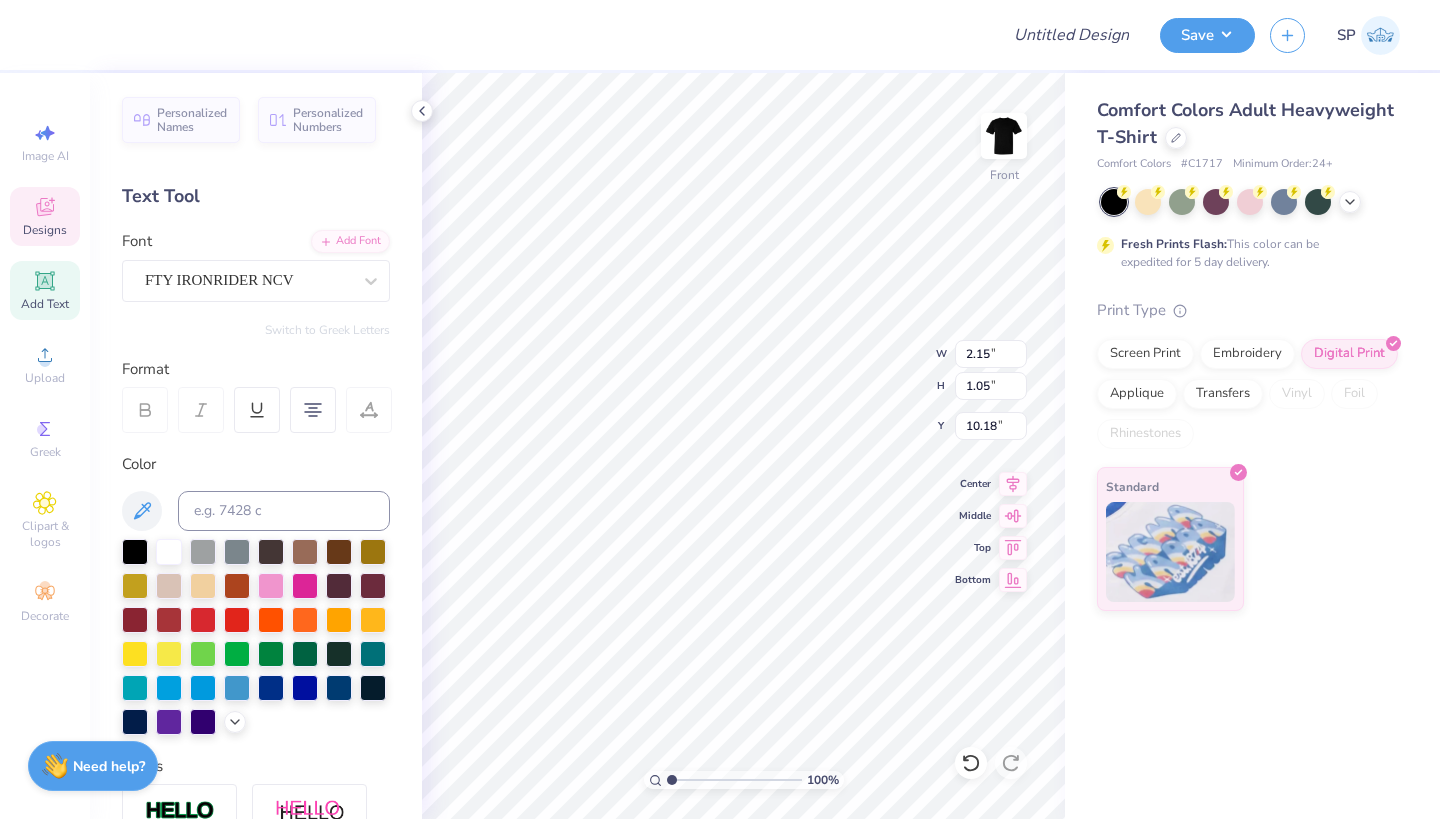 type on "L" 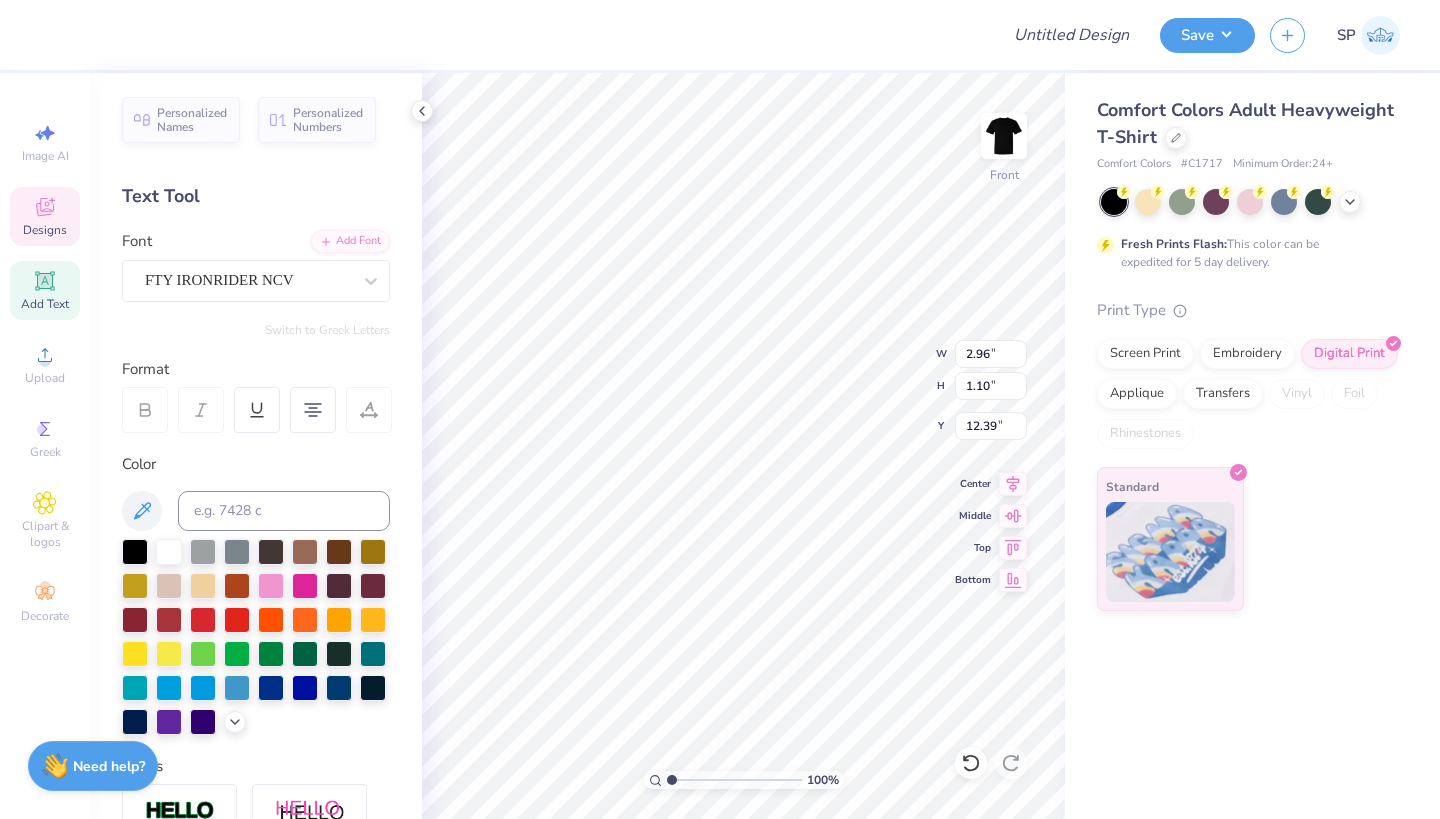 type on "p" 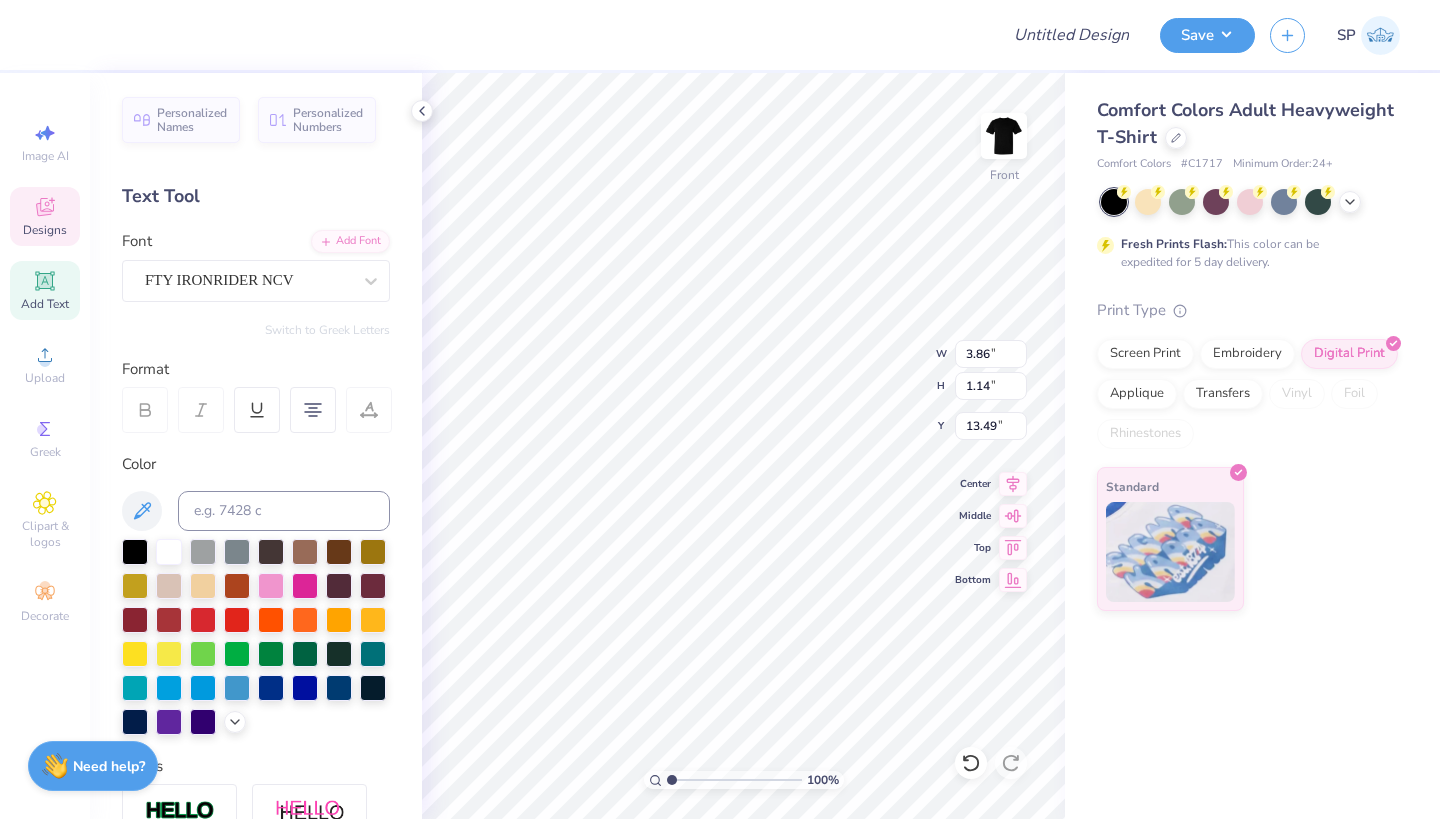 type on "20.41" 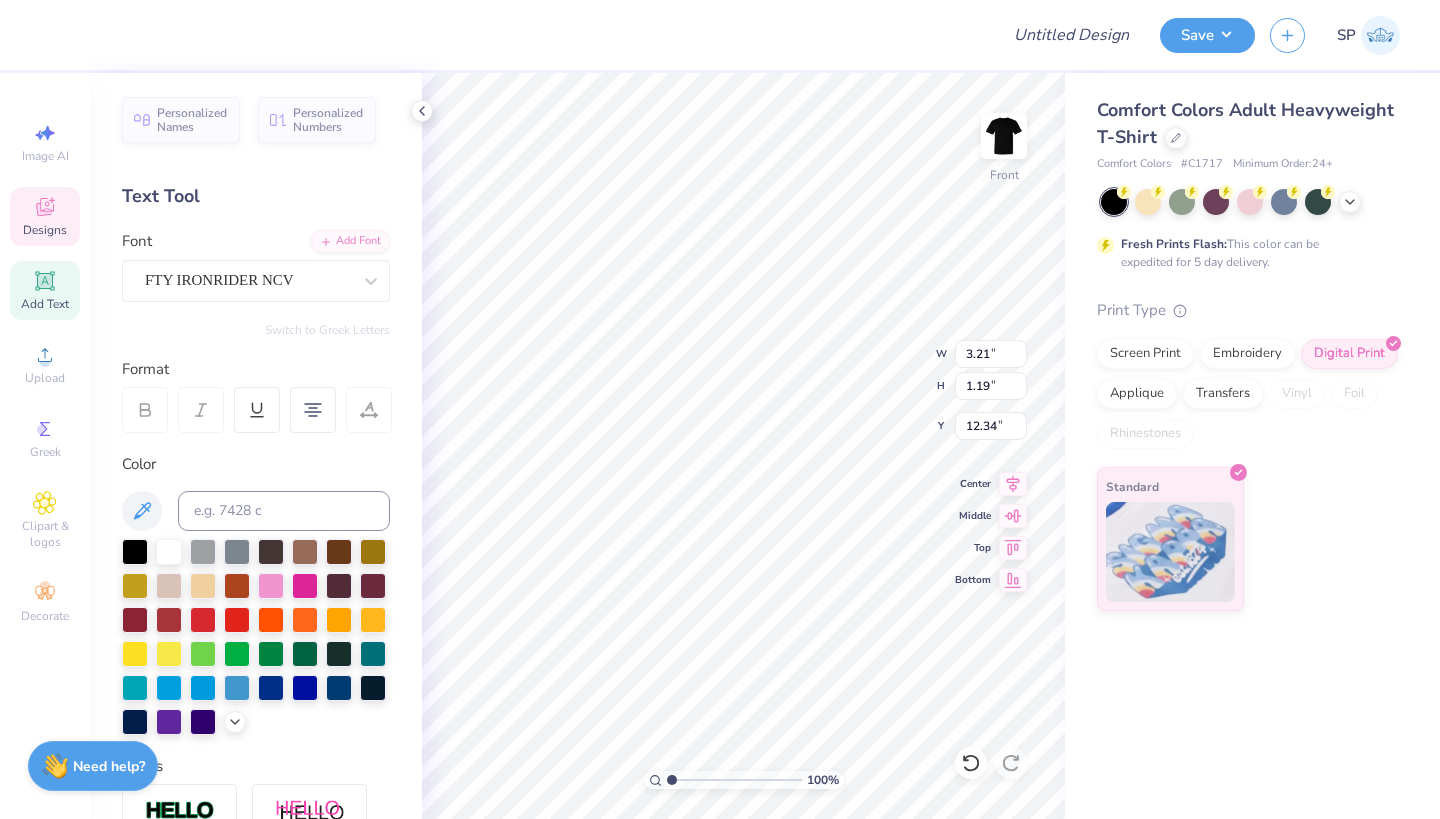 type on "13.16" 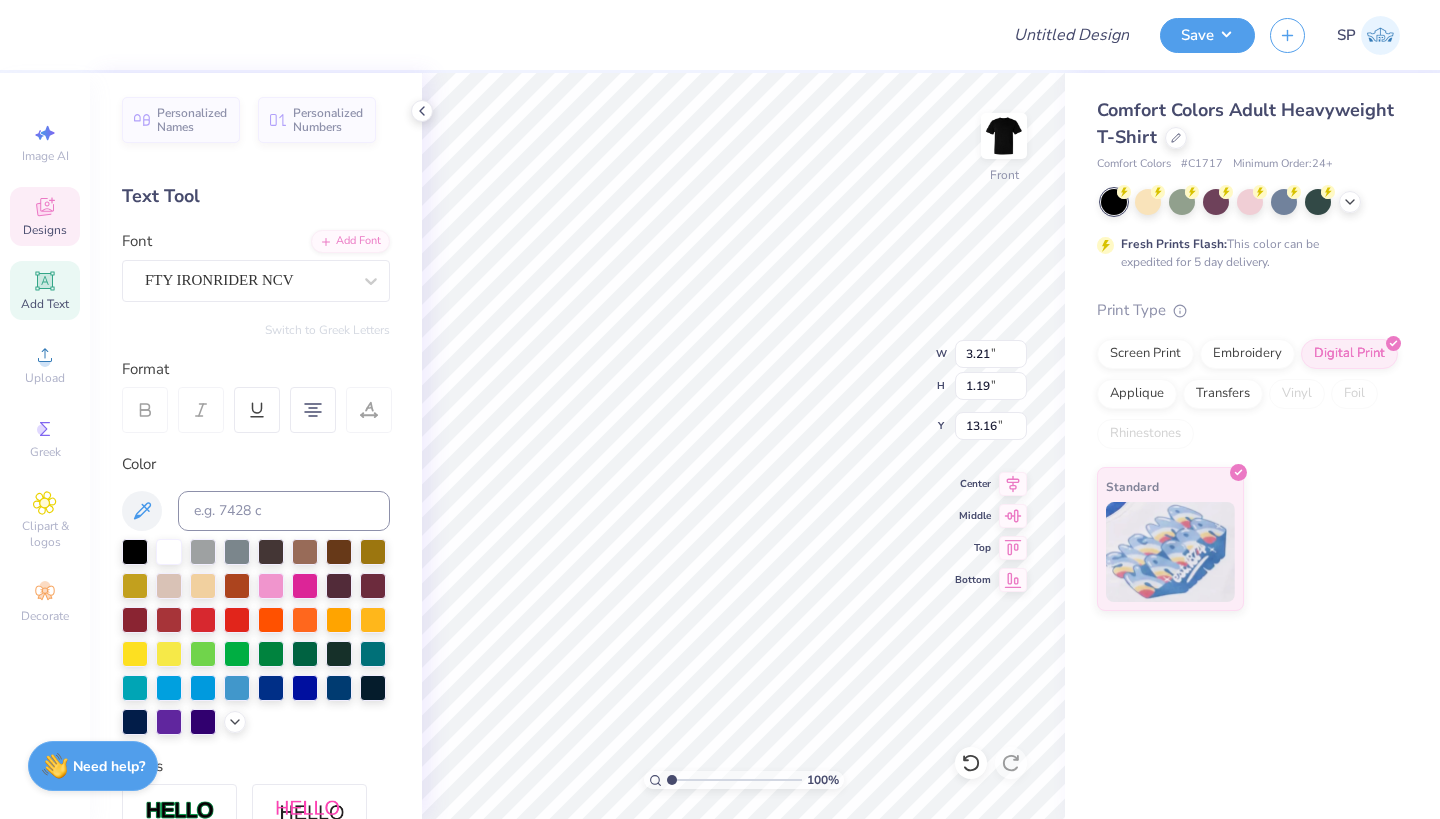 type on "2.55" 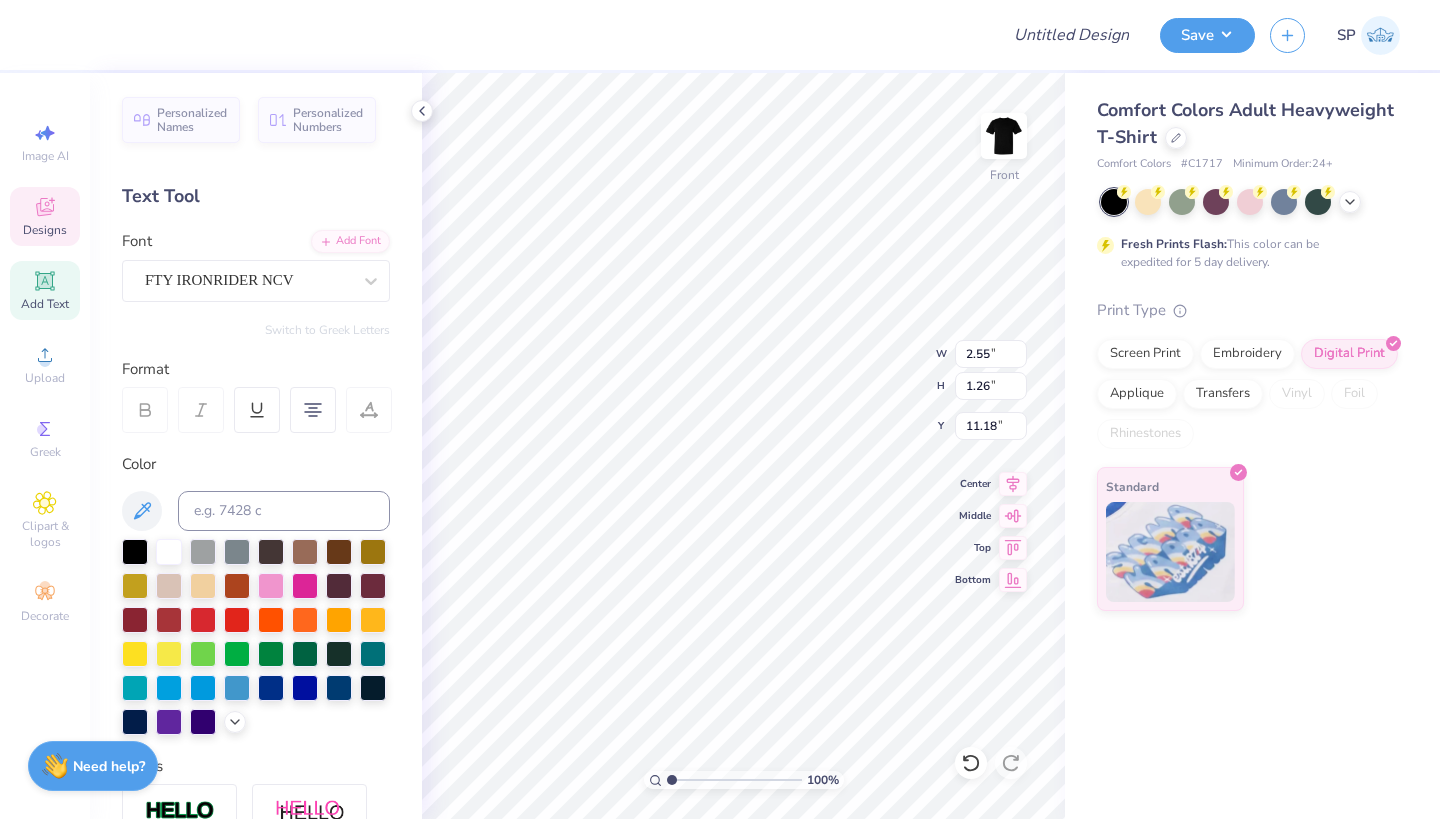 type on "11.63" 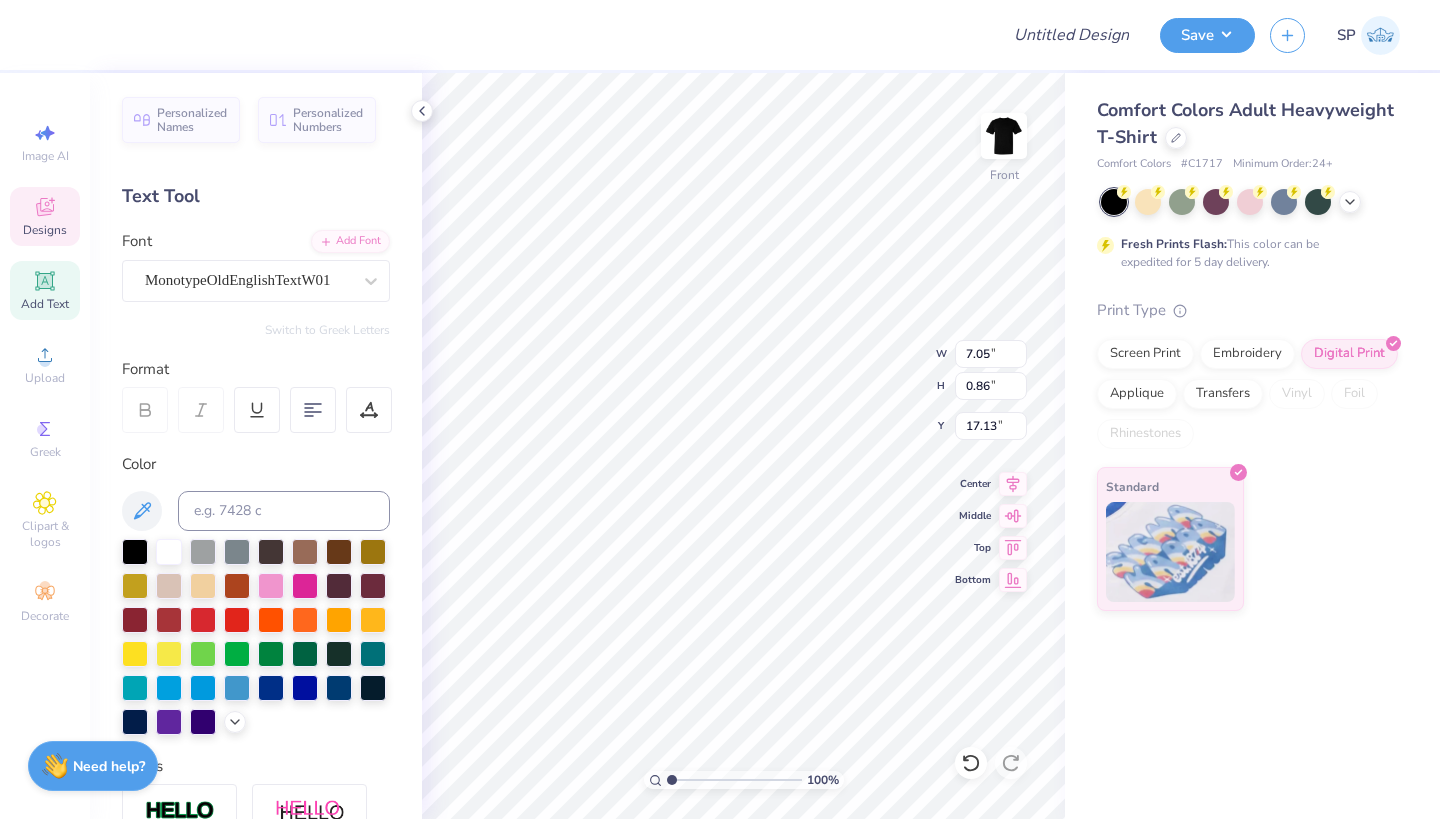 scroll, scrollTop: 0, scrollLeft: 4, axis: horizontal 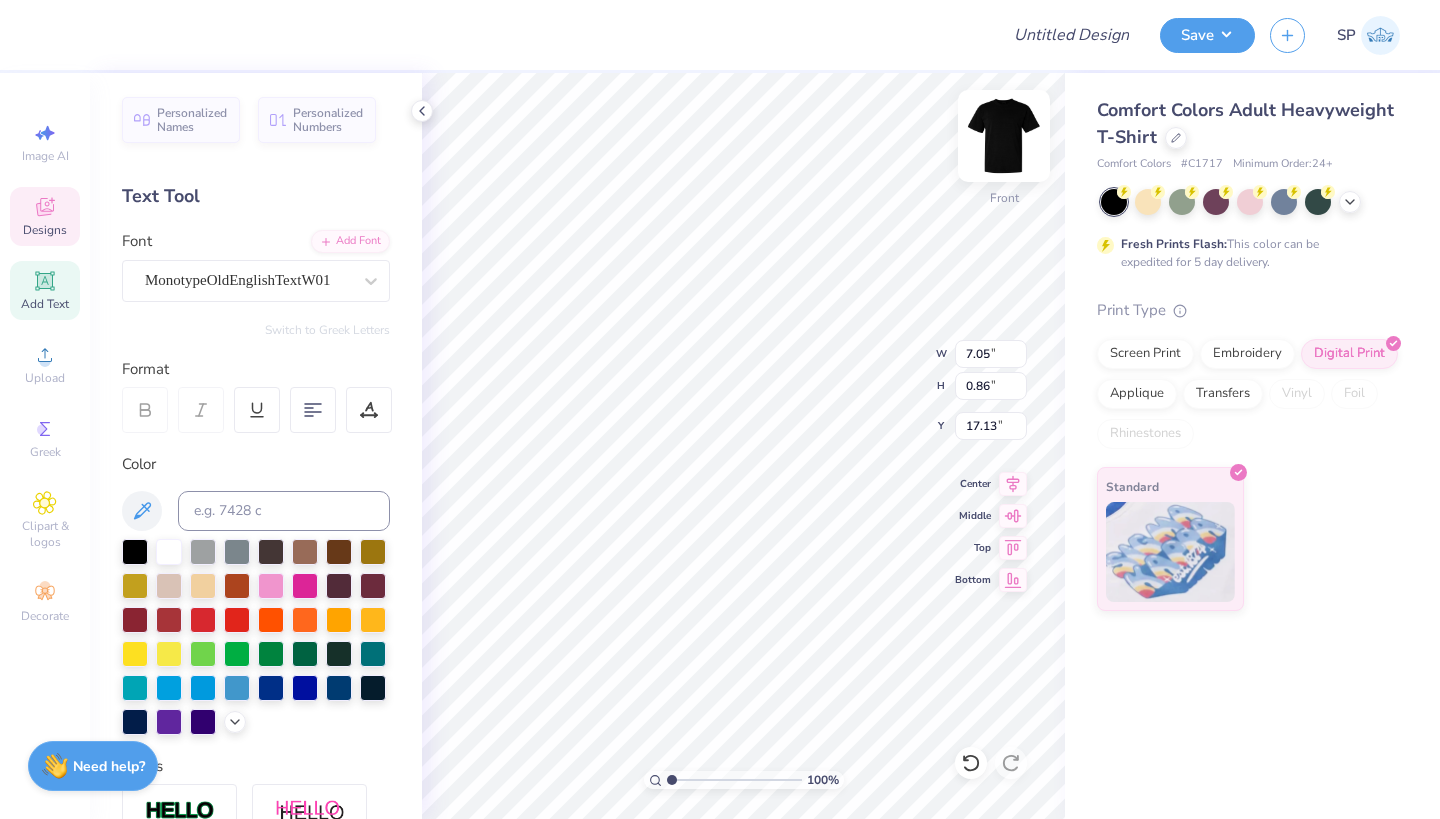 type 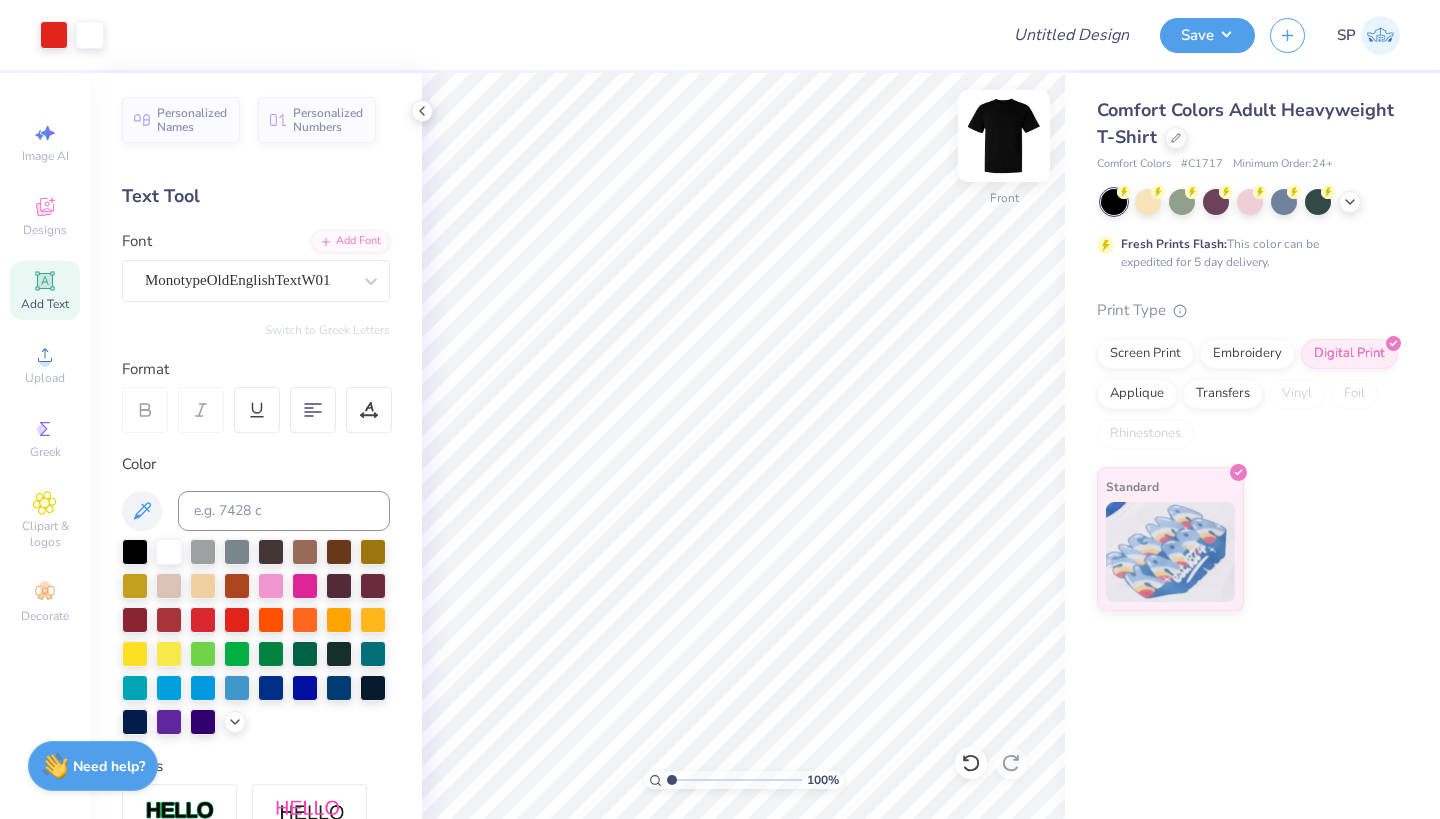 click at bounding box center (1004, 136) 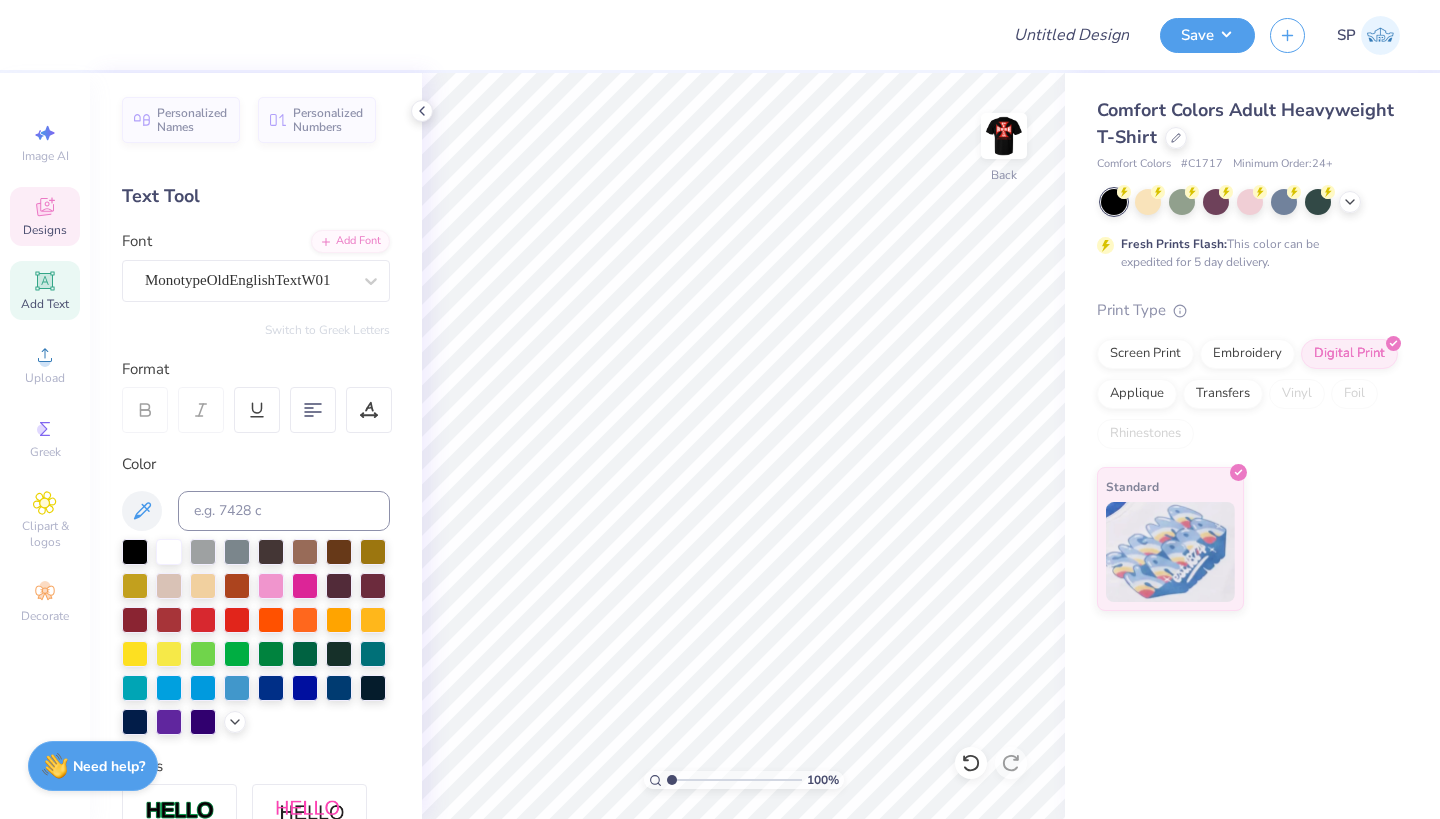 click on "Designs" at bounding box center [45, 216] 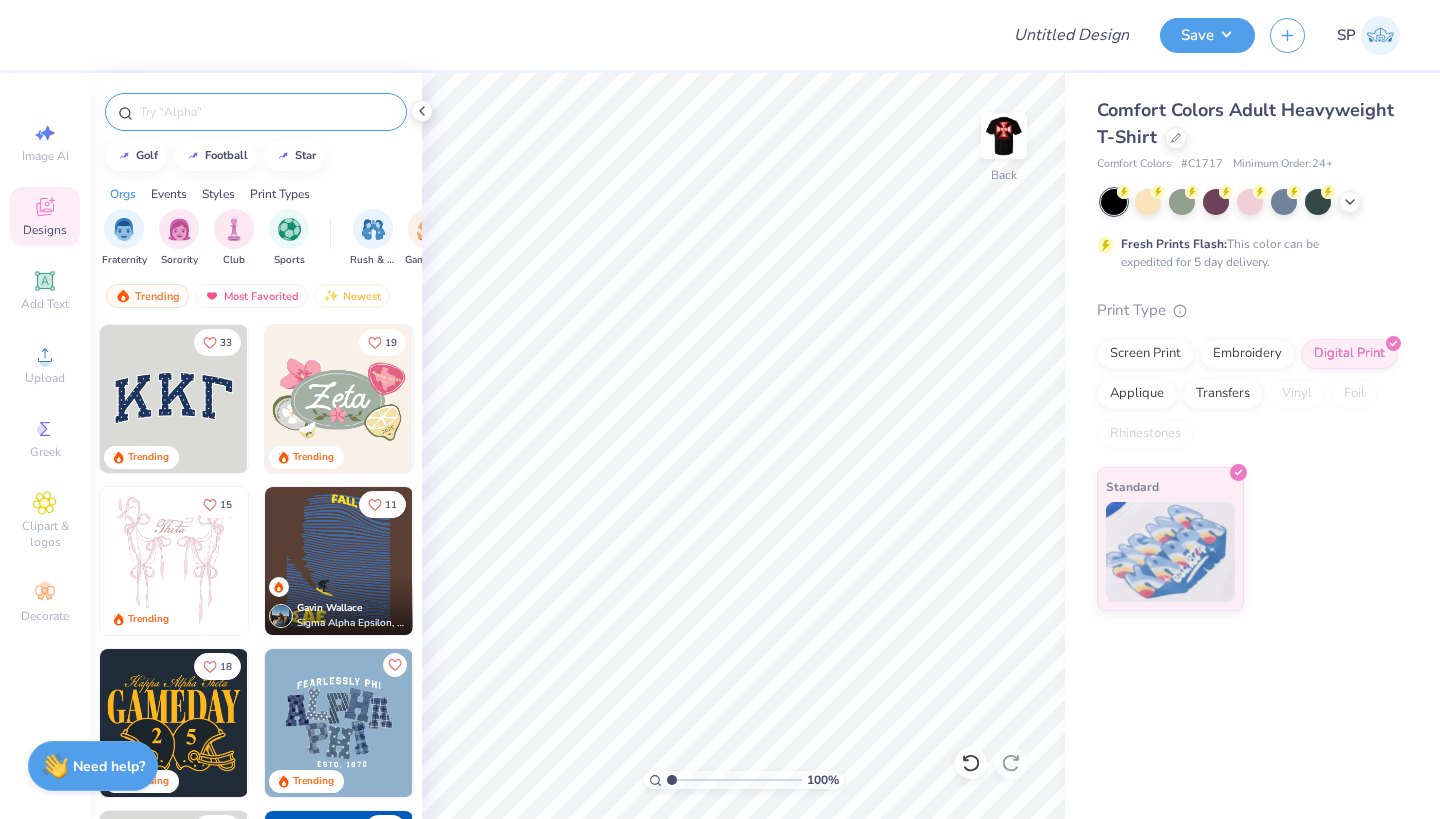 click at bounding box center (266, 112) 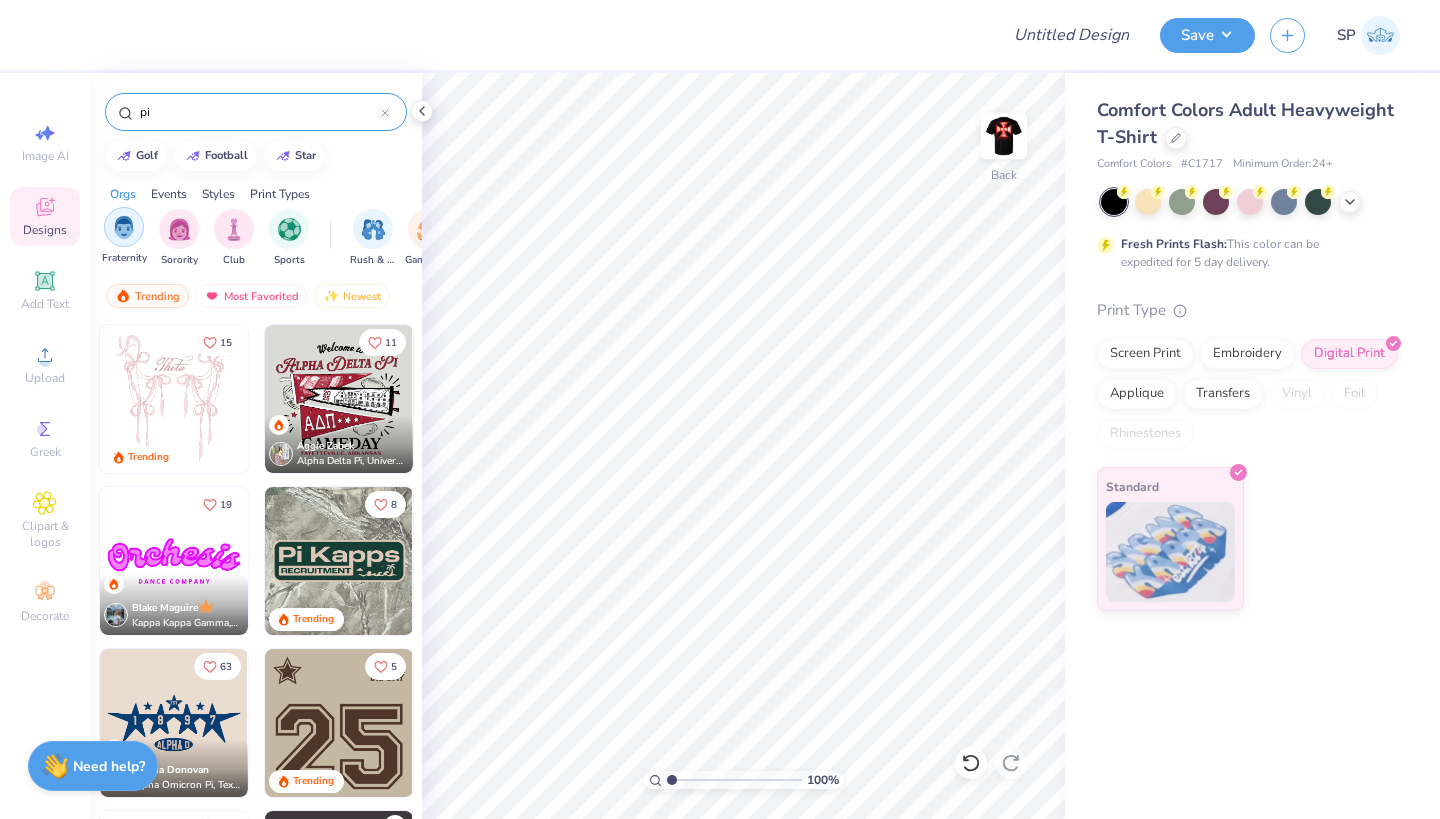 type on "pi" 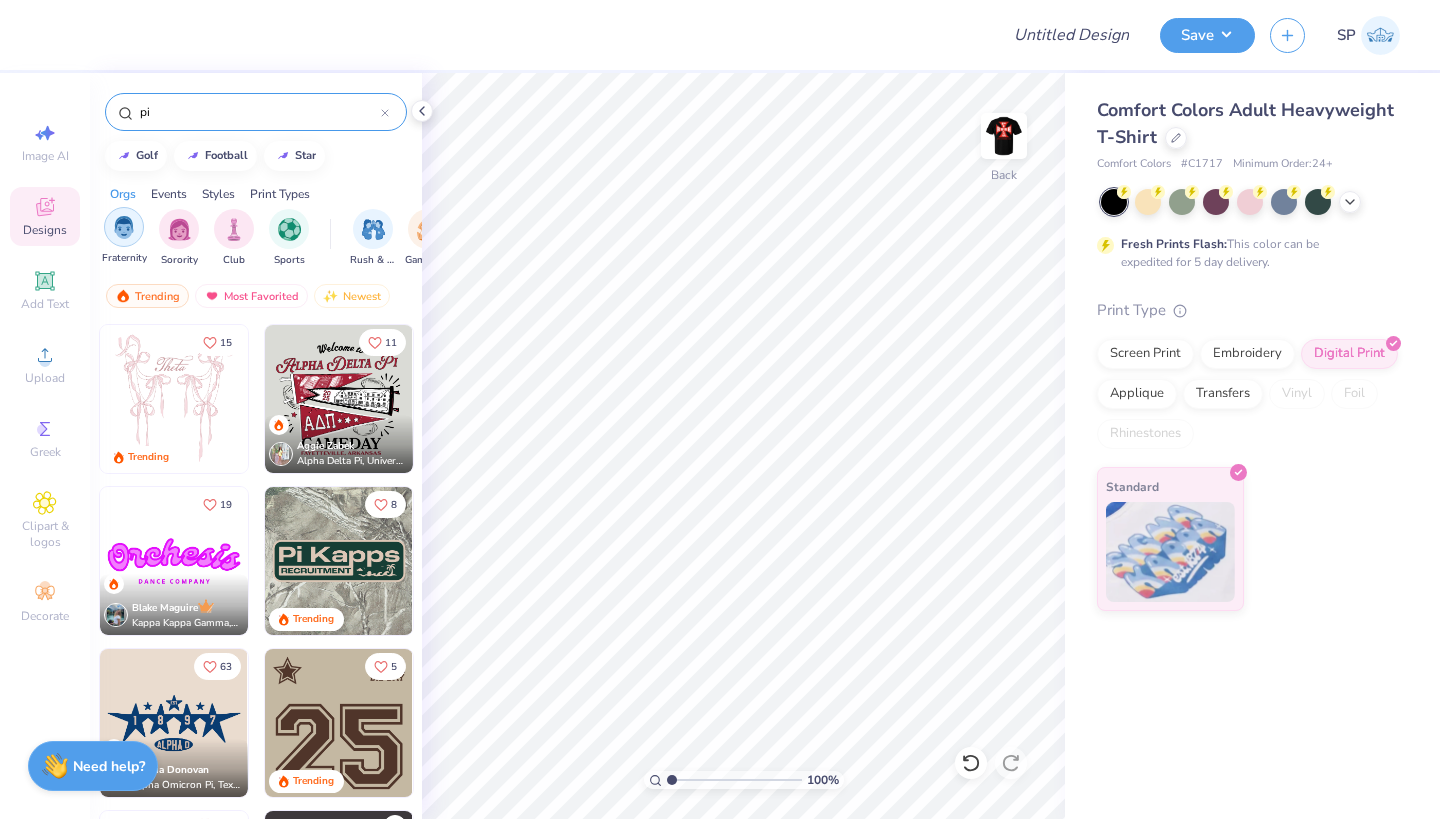 click at bounding box center [124, 227] 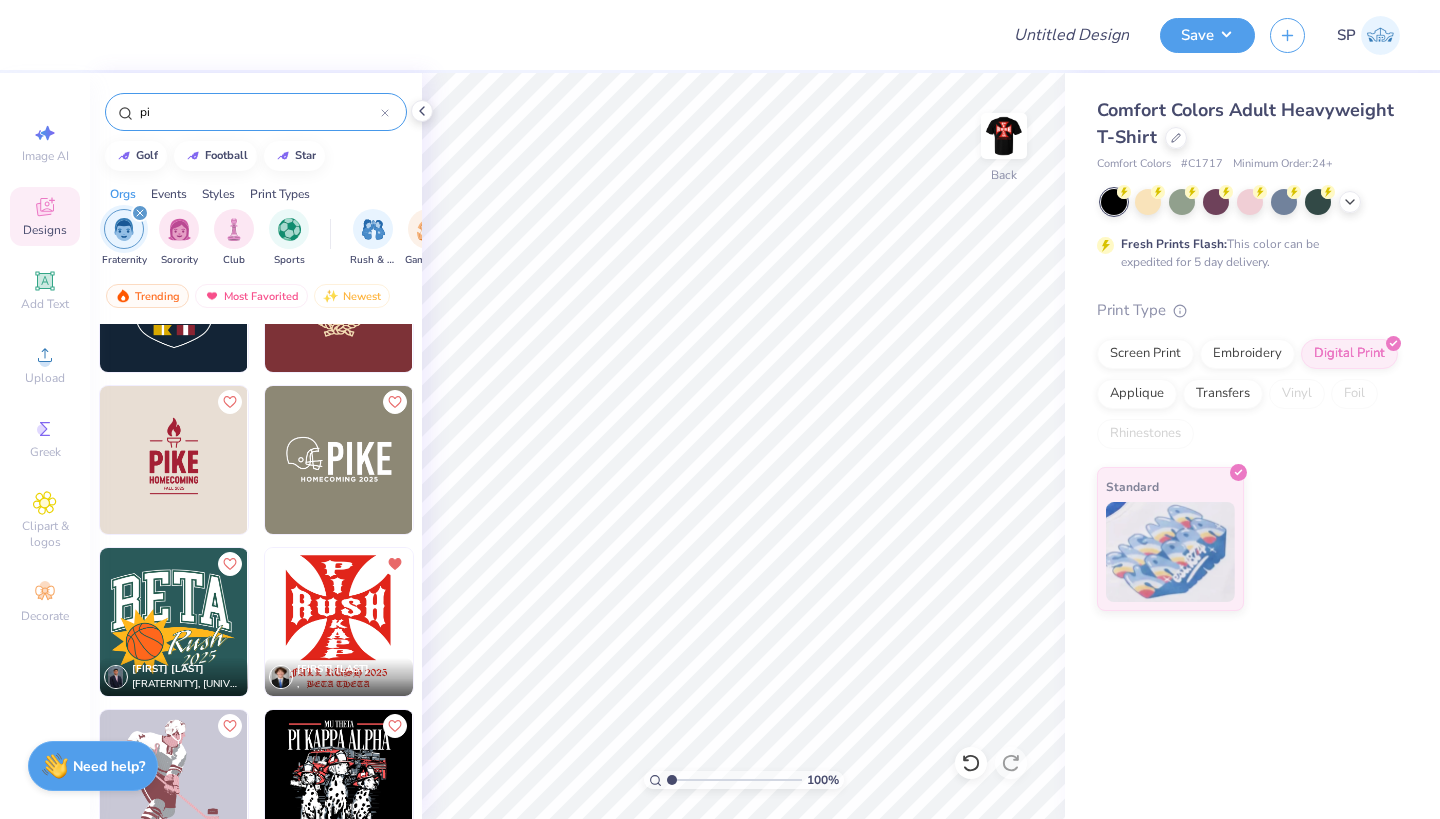scroll, scrollTop: 2507, scrollLeft: 0, axis: vertical 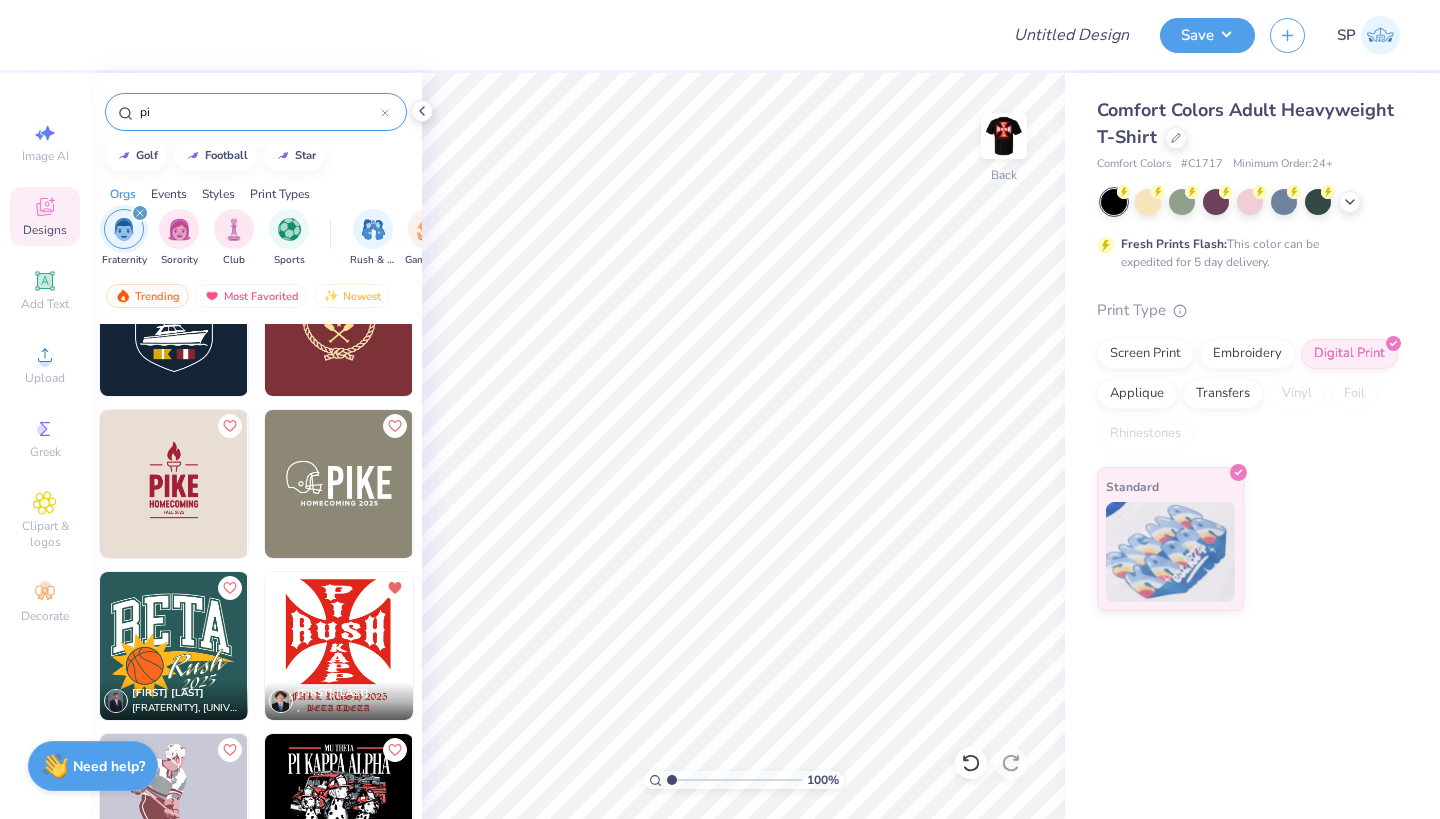 click at bounding box center (339, 646) 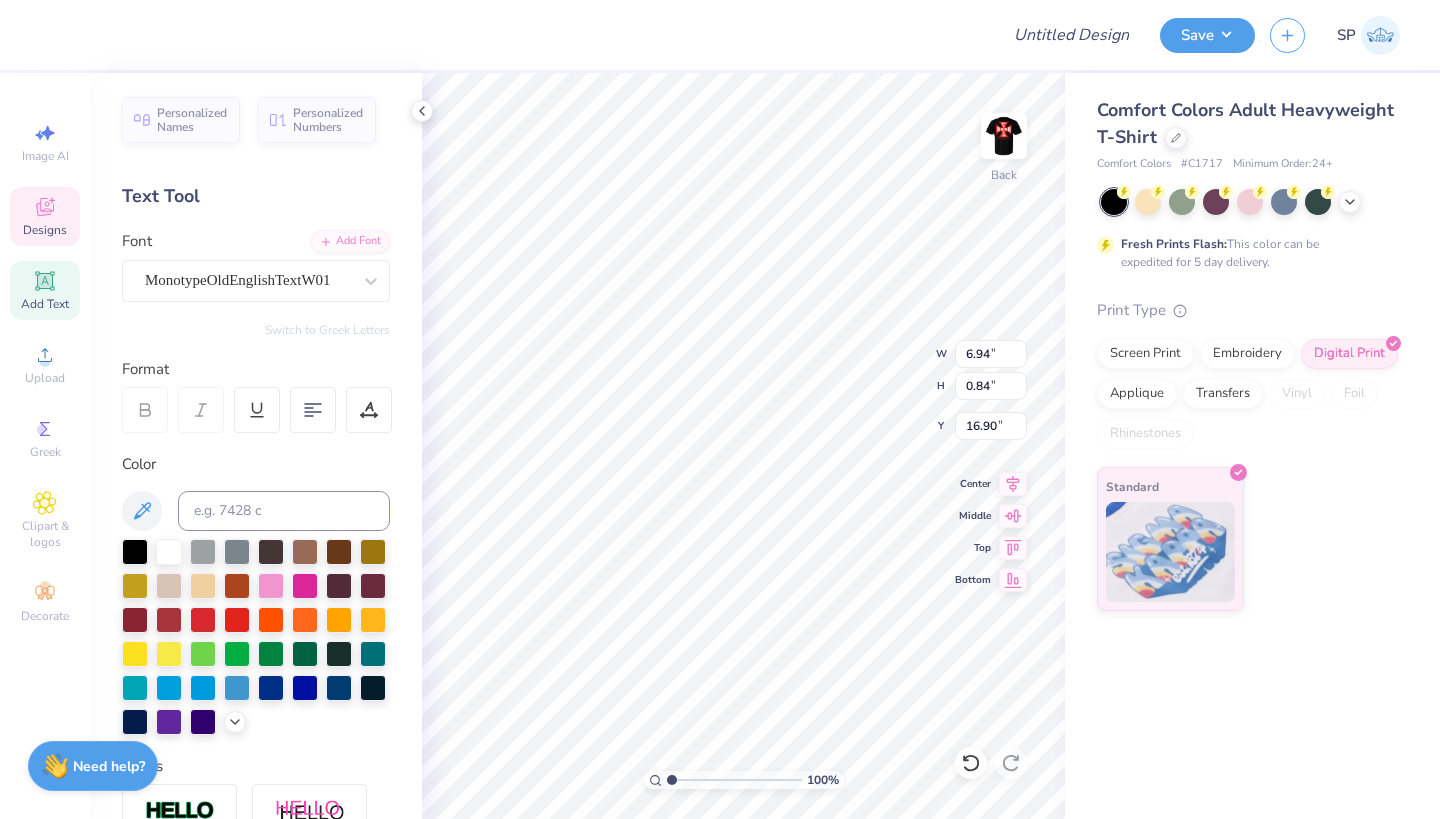 type on "BETA THET" 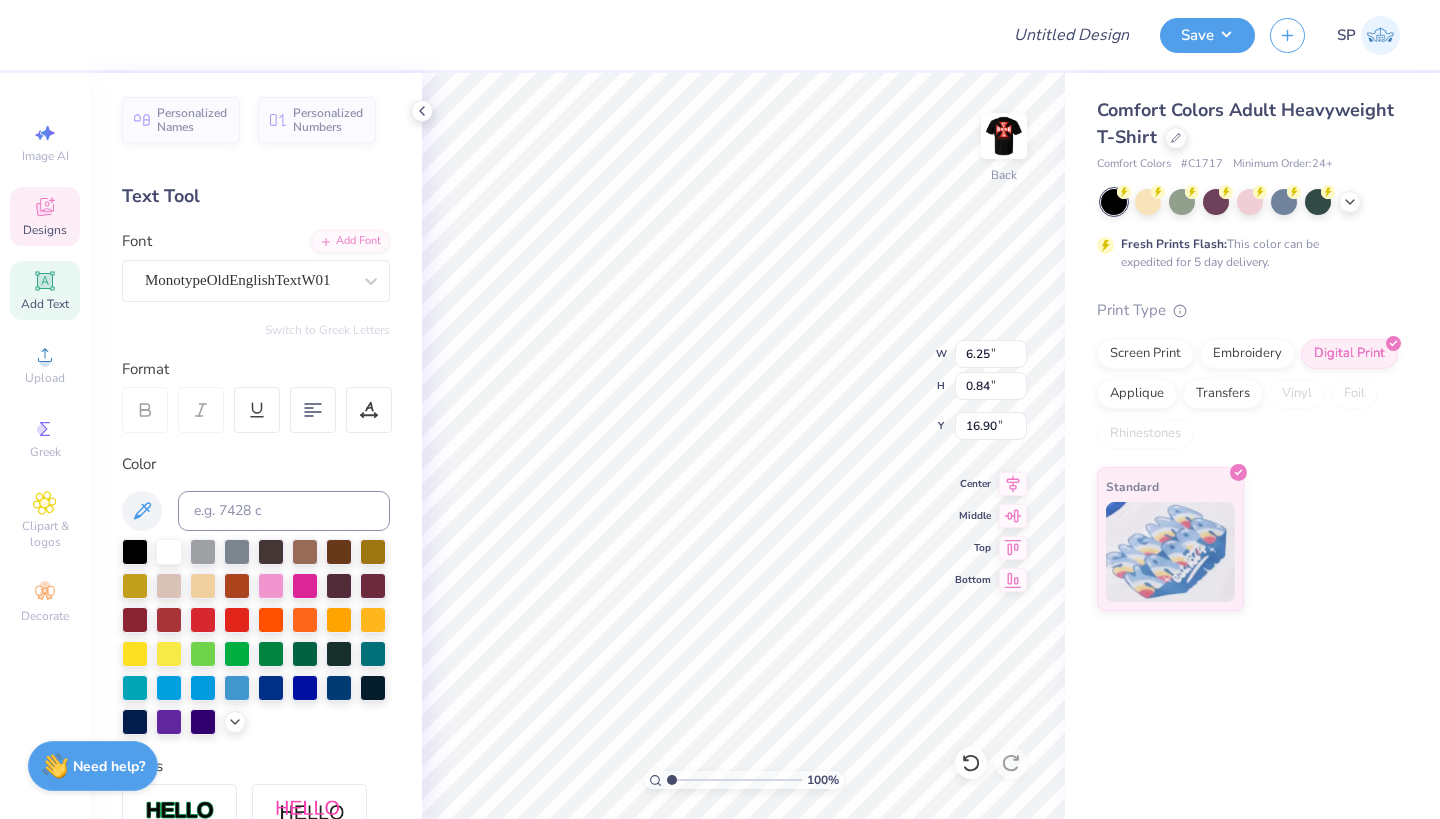 scroll, scrollTop: 0, scrollLeft: 3, axis: horizontal 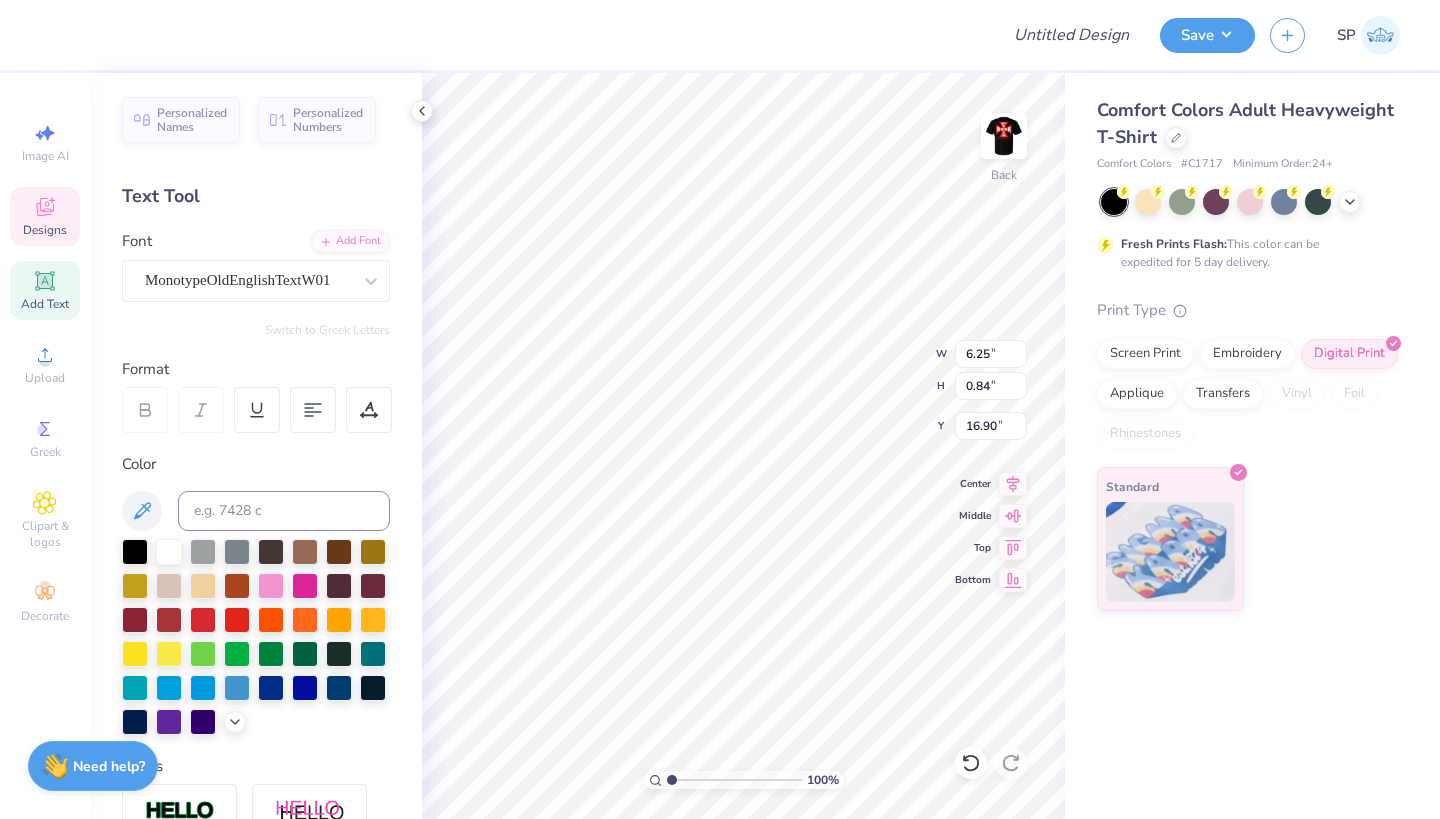 type on "10.81" 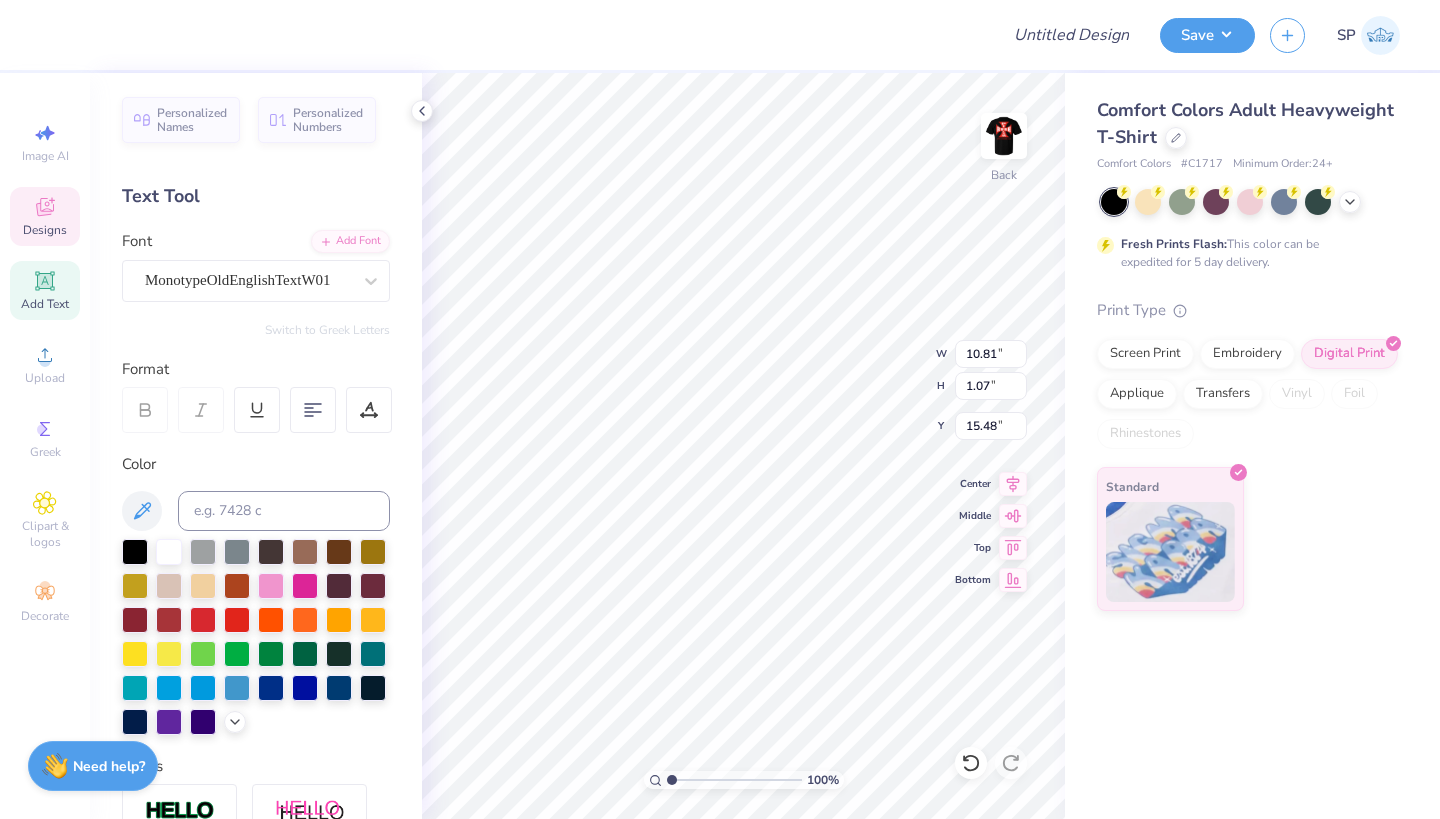 scroll, scrollTop: 0, scrollLeft: 4, axis: horizontal 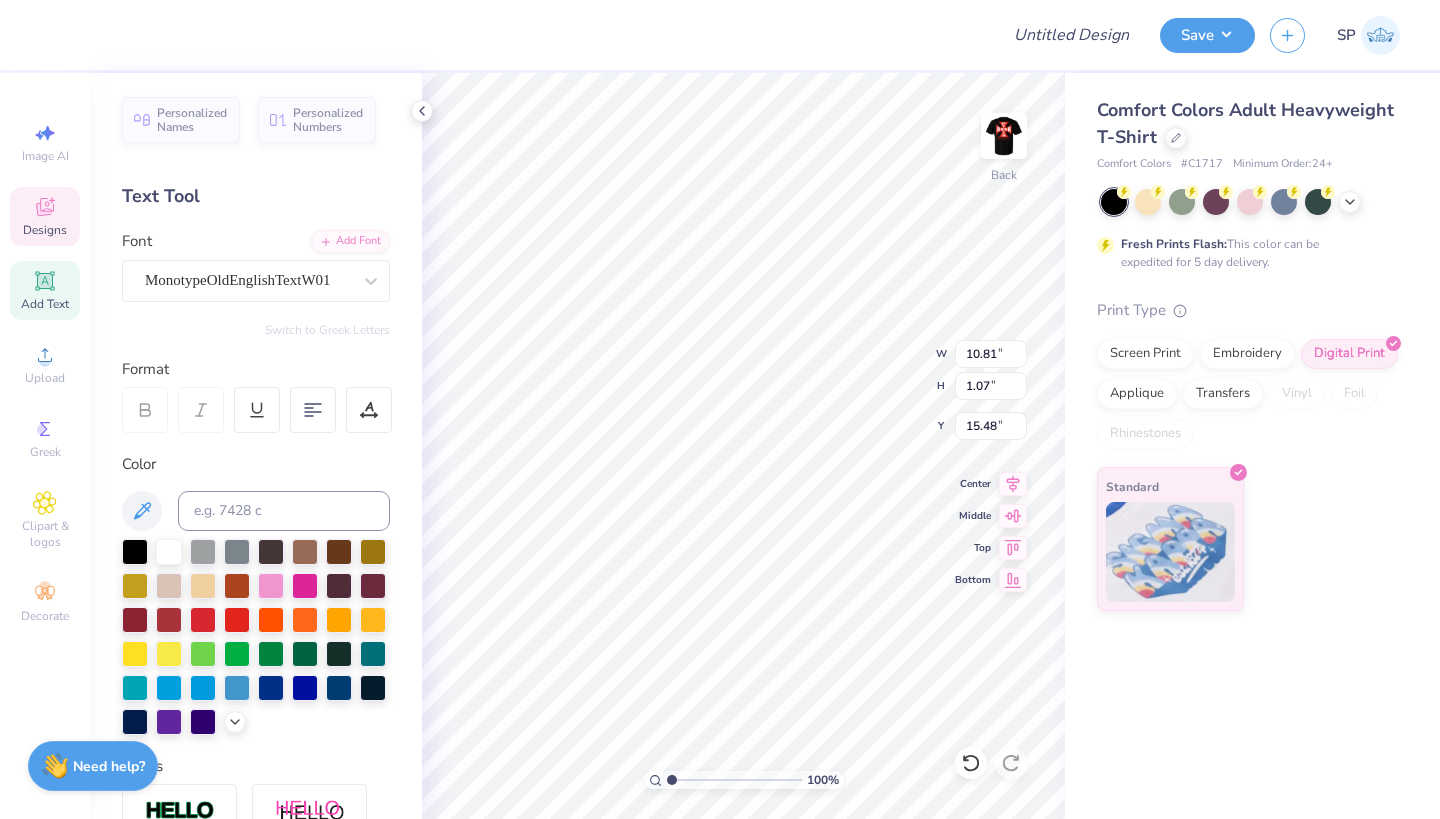 type 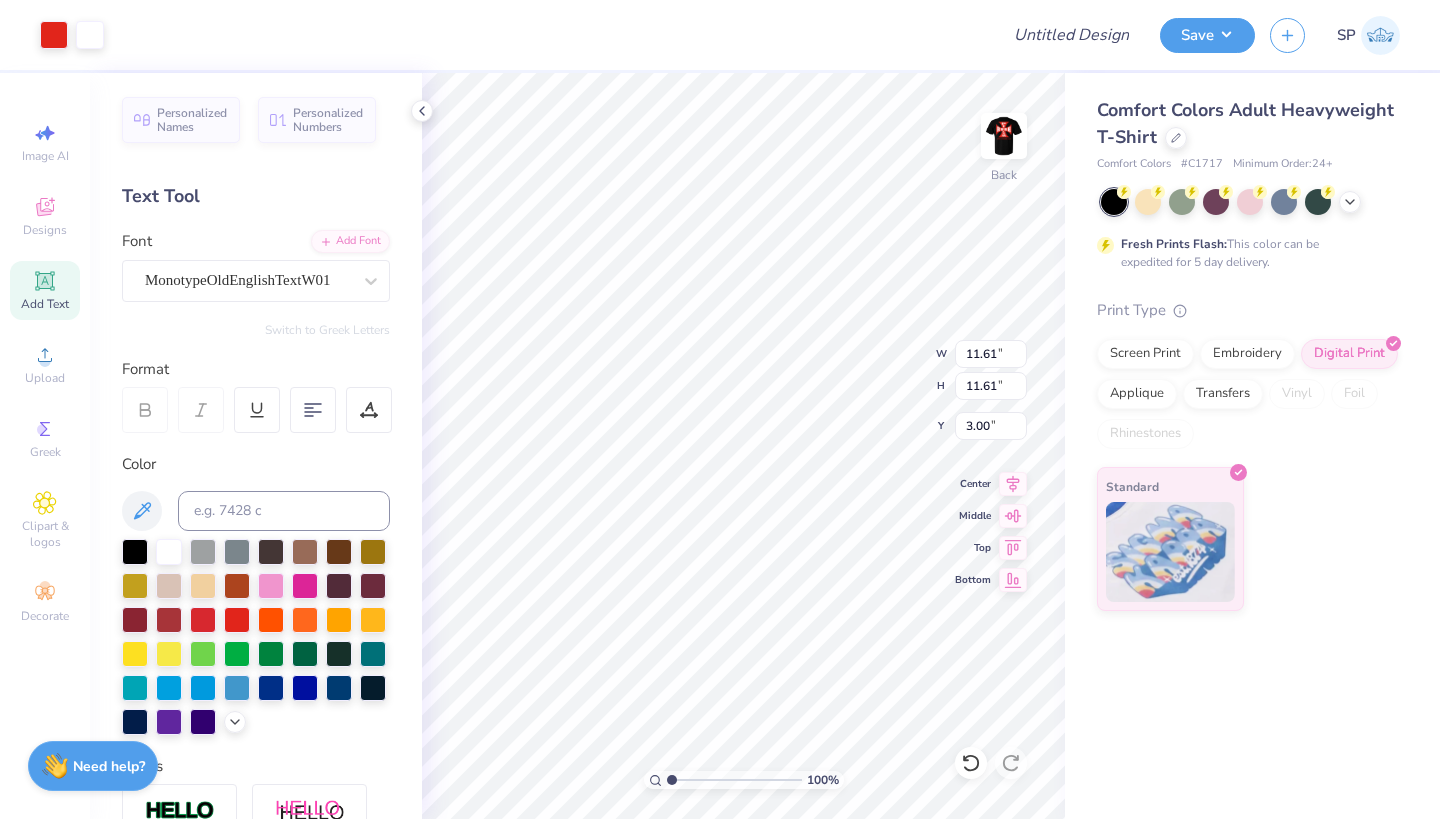 type on "5.79" 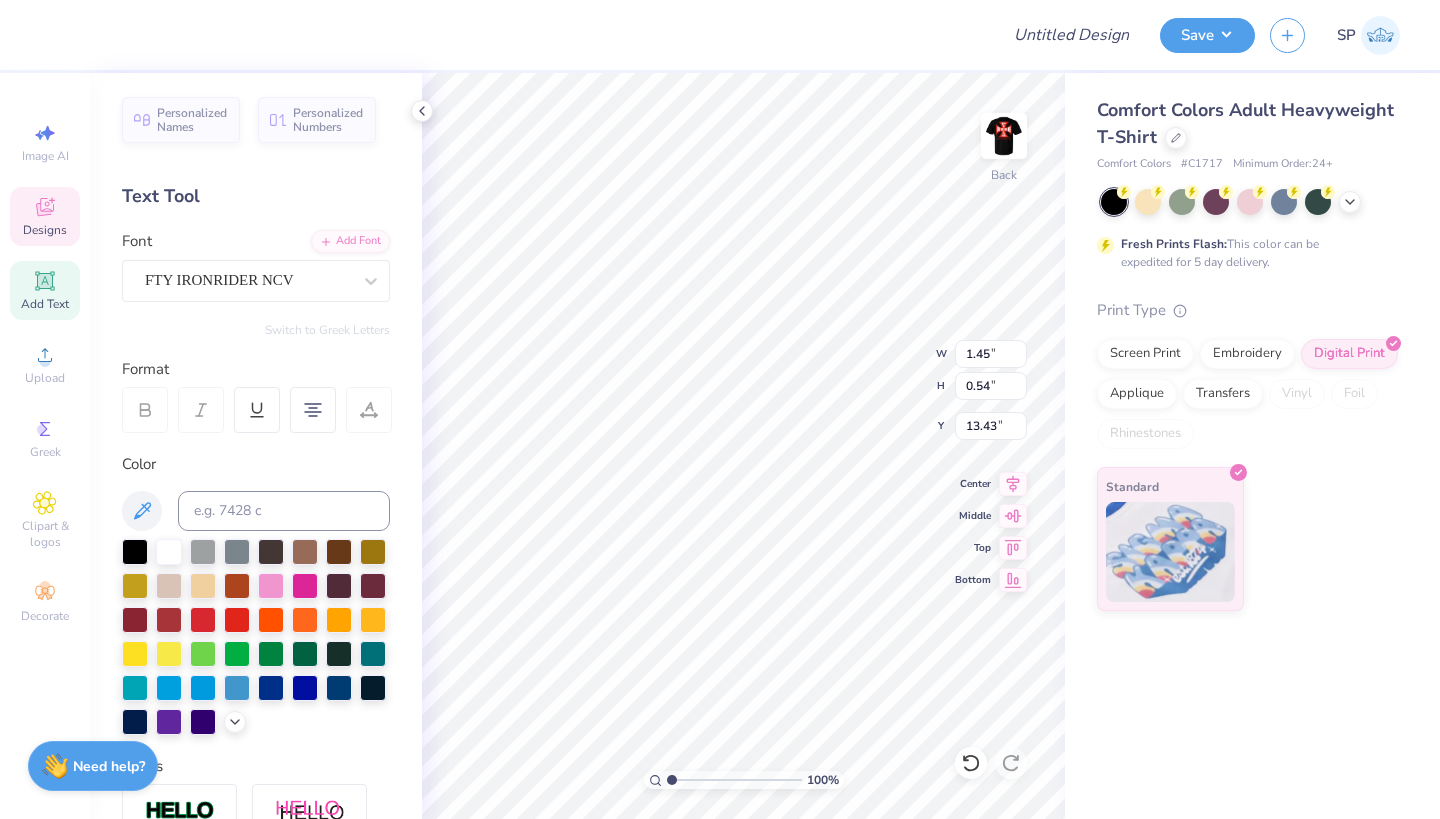 type on "13.99" 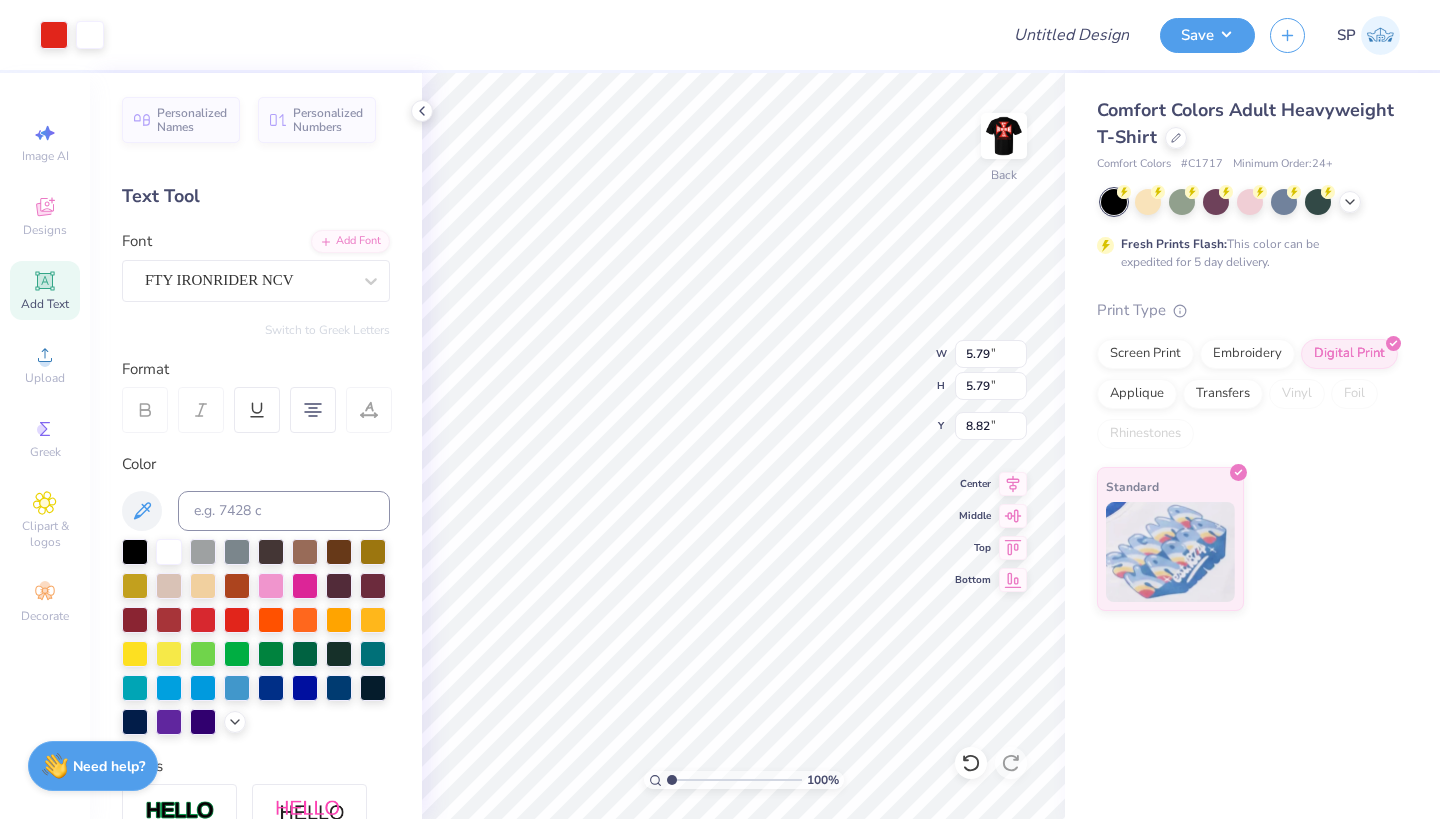 type on "3.00" 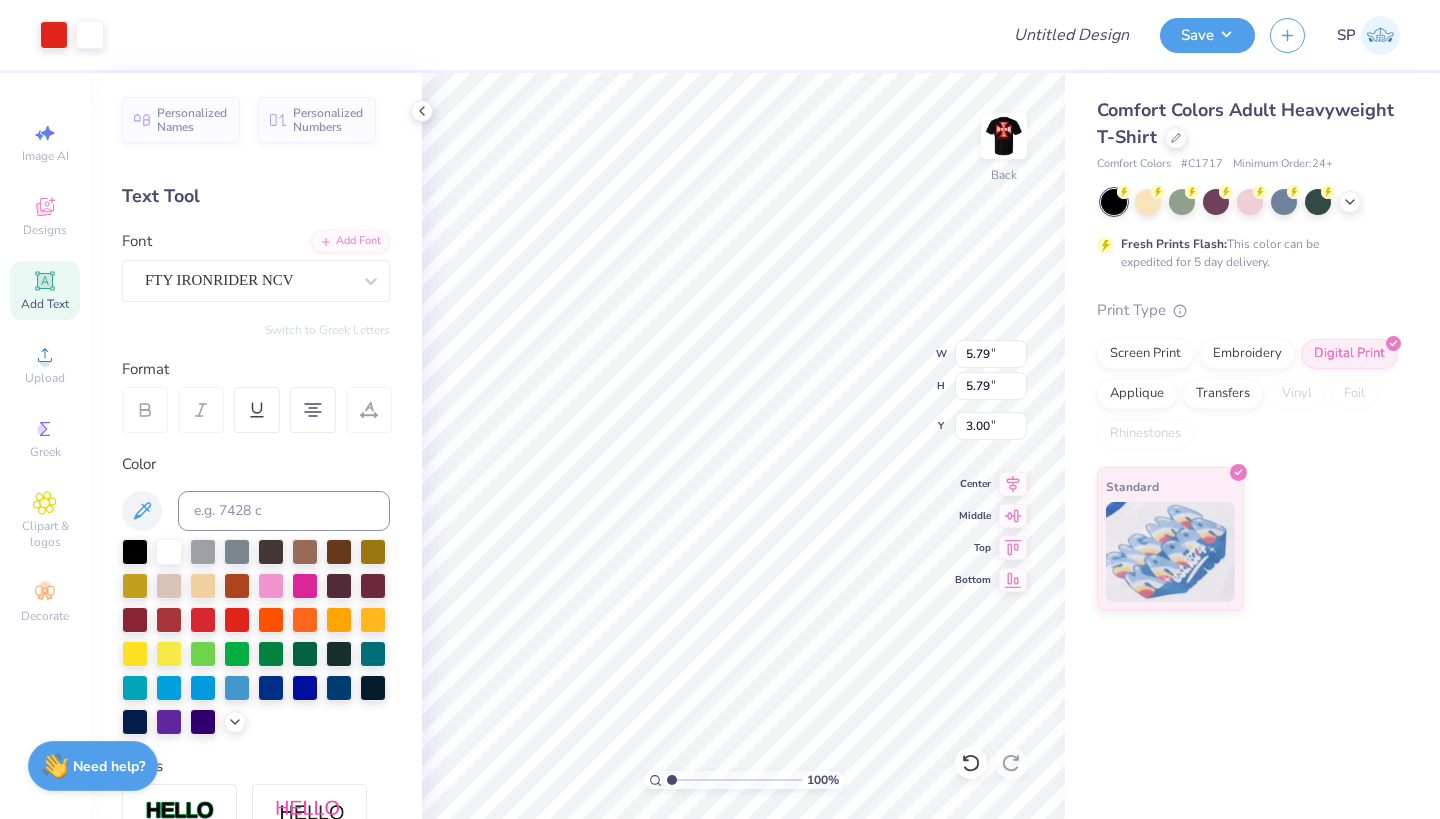 type on "3.75" 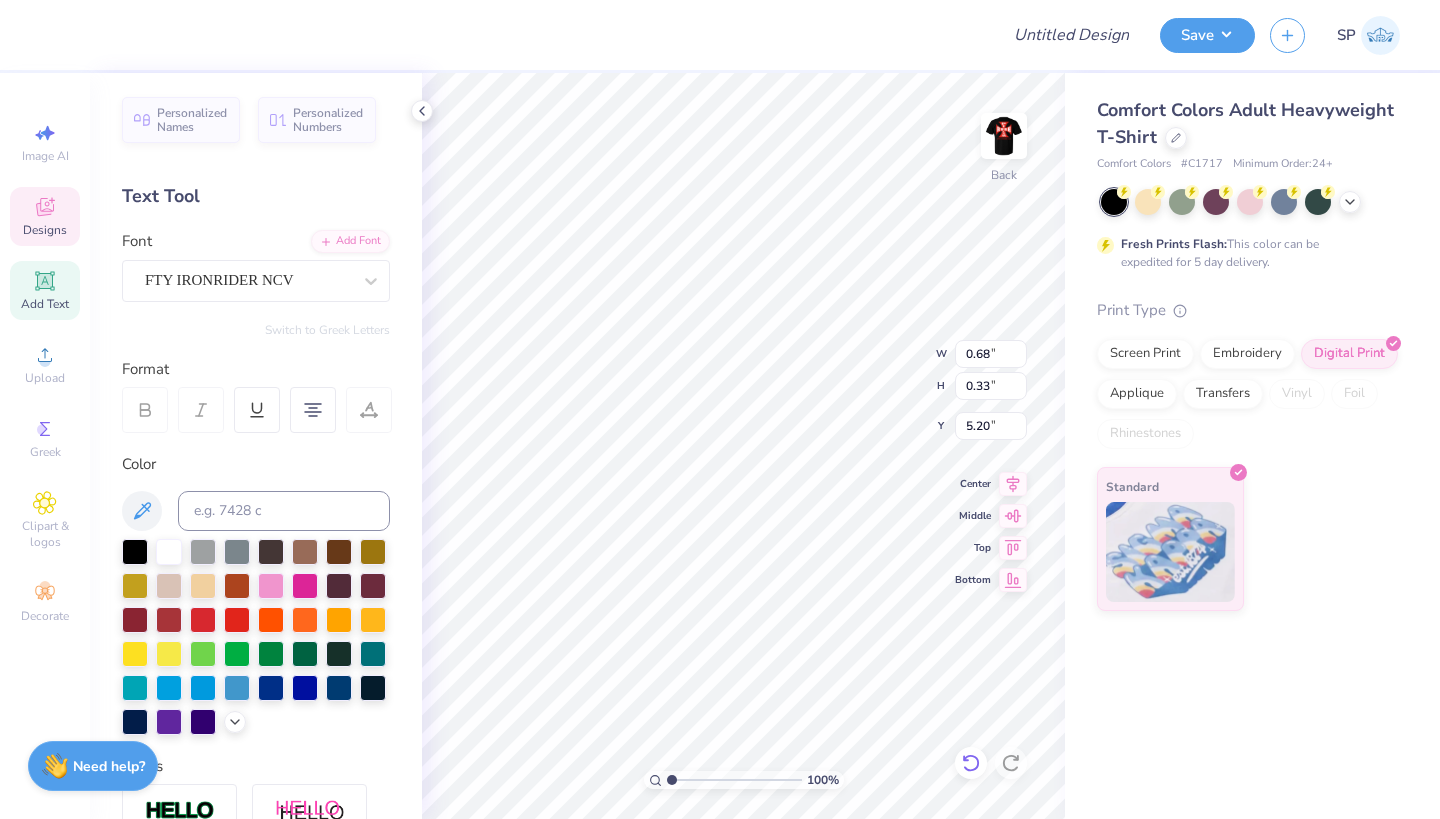 click 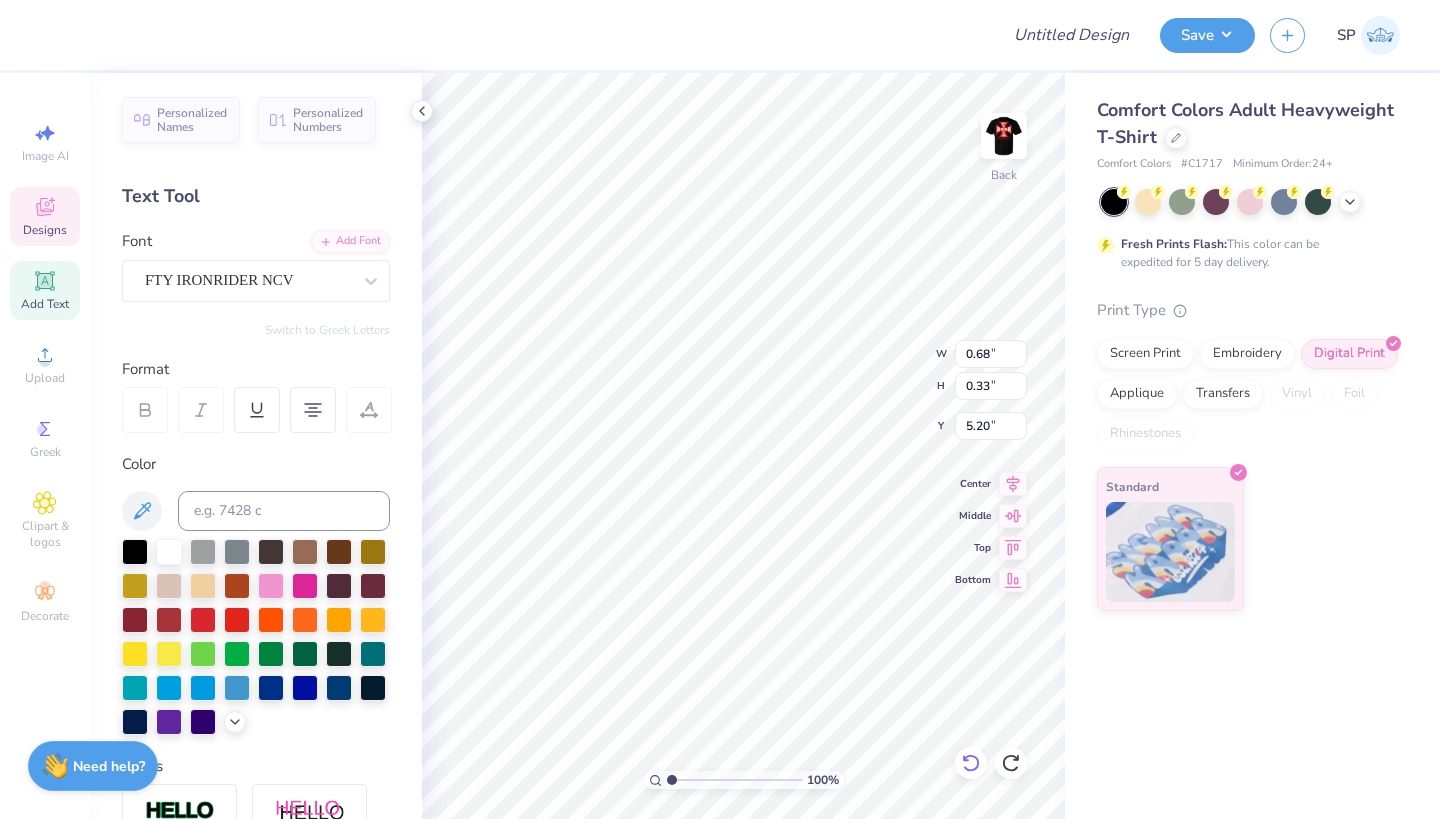 type on "5.28" 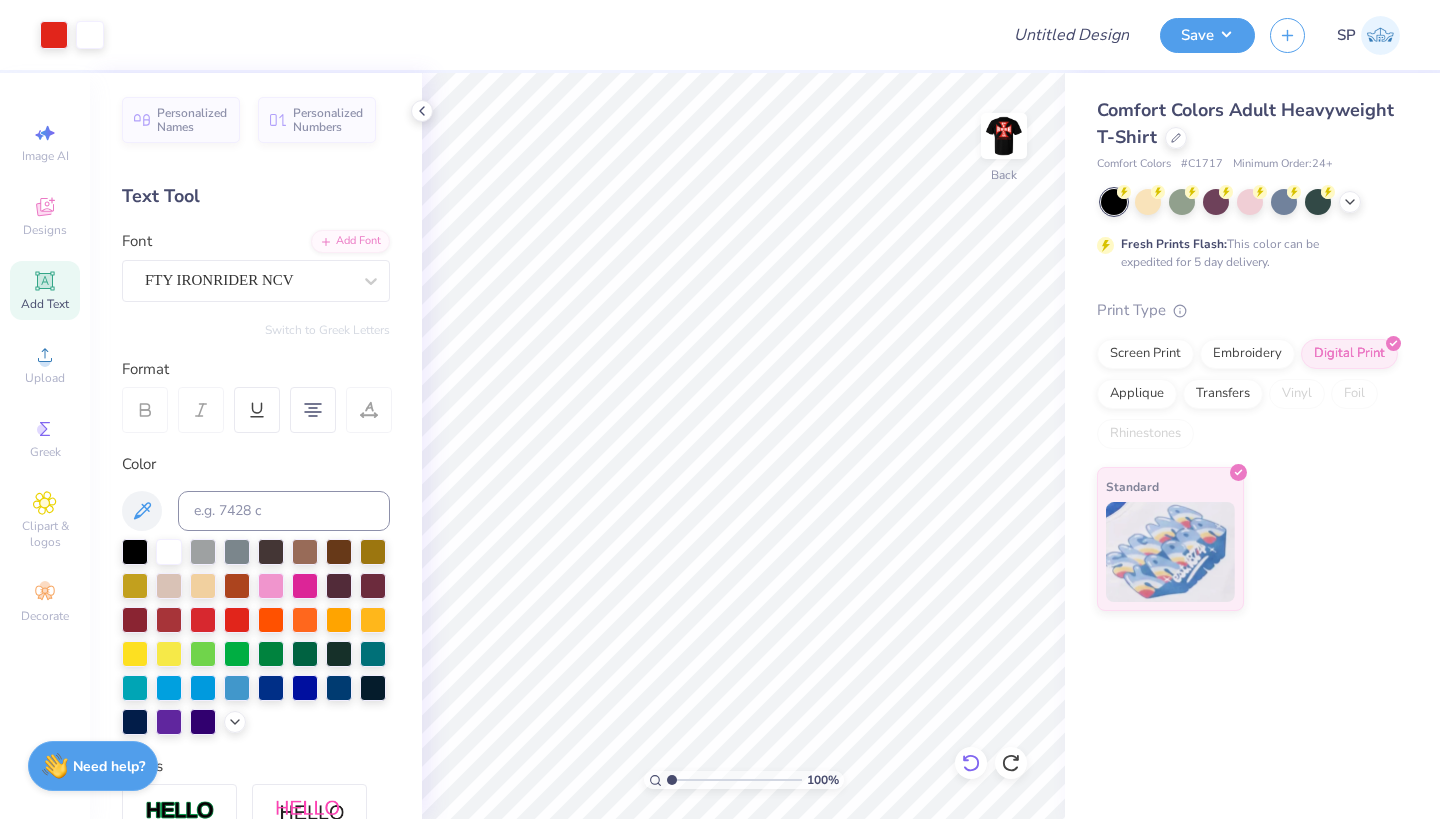 click 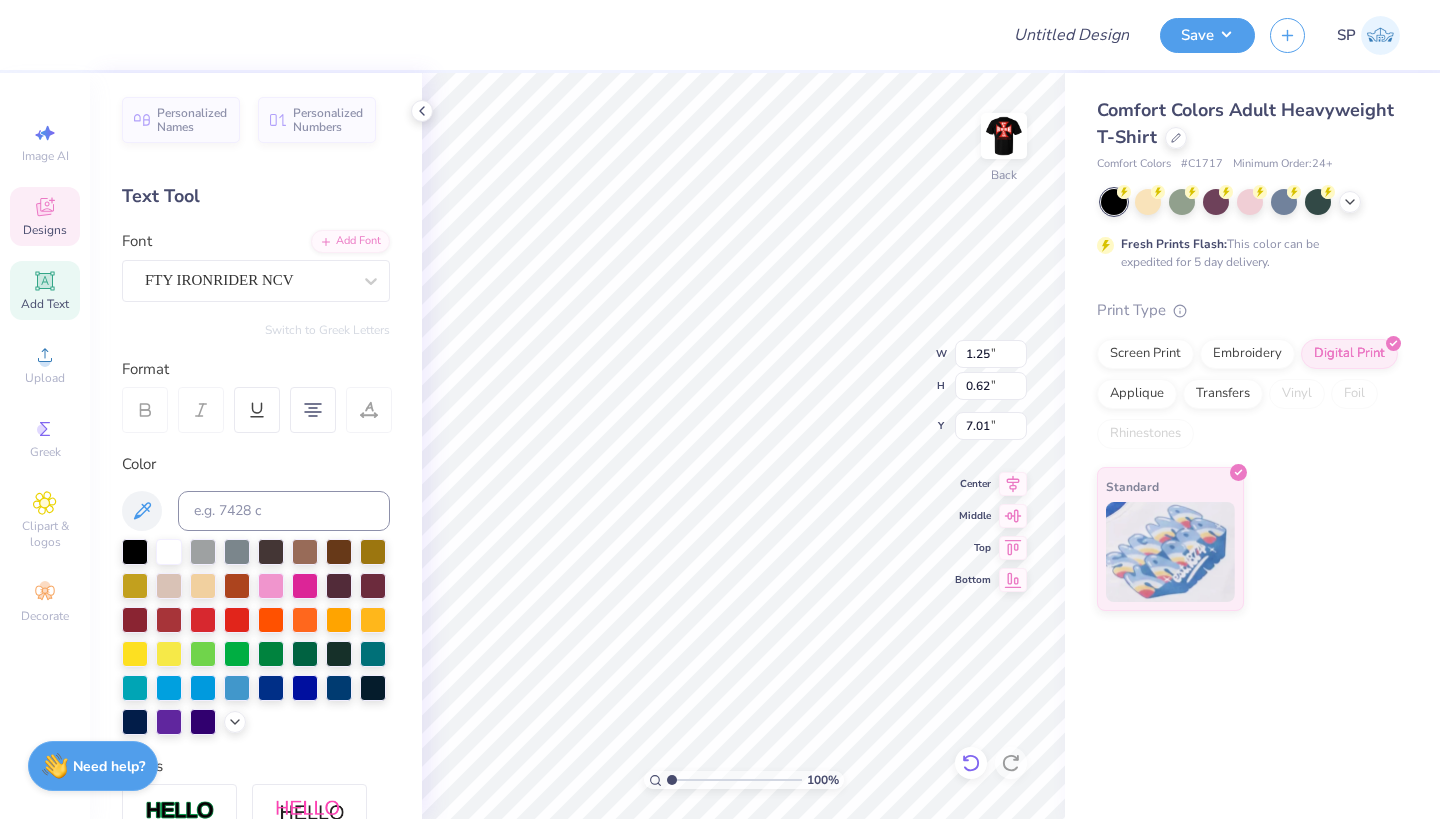 type on "7.25" 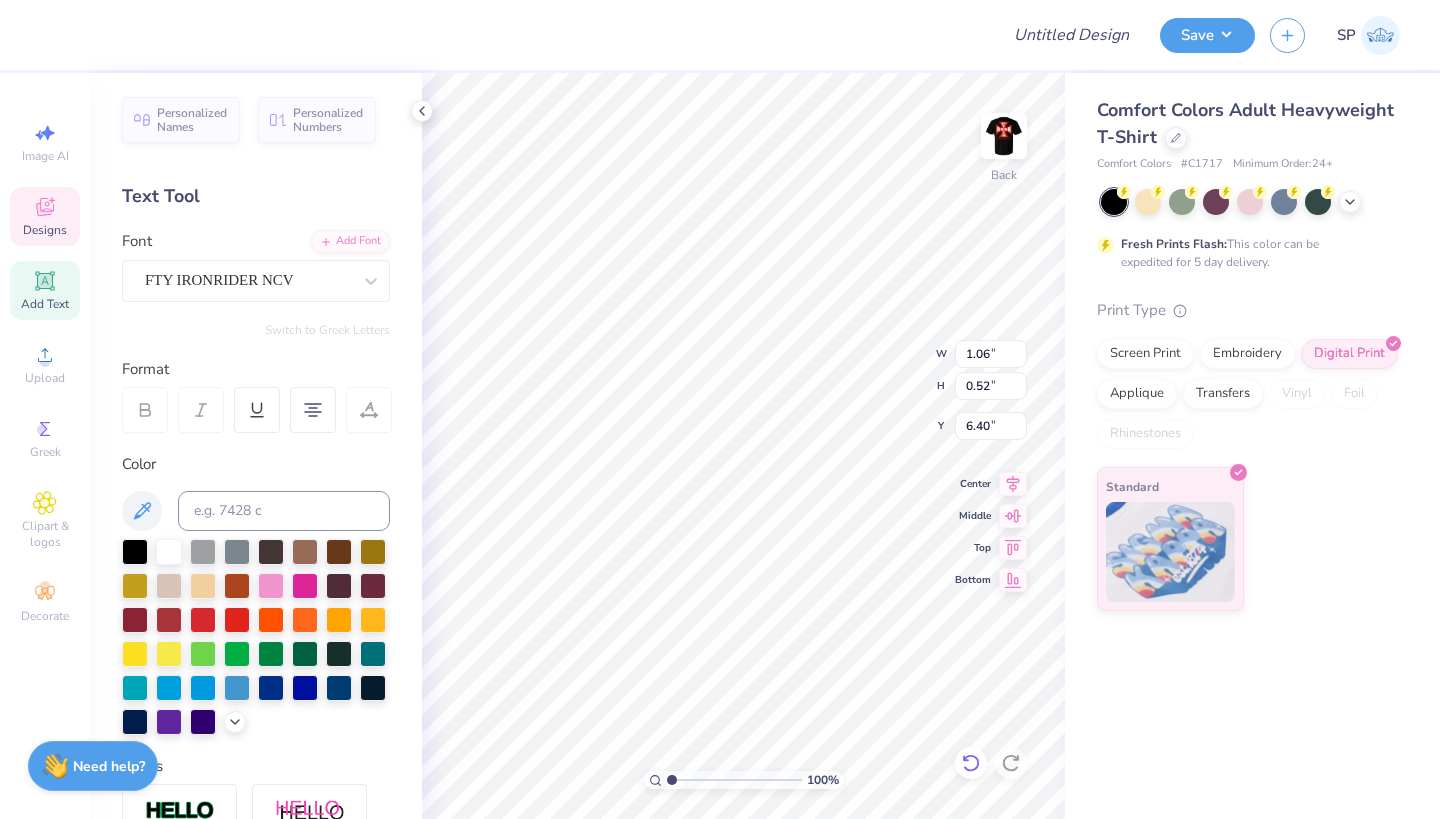 type on "k" 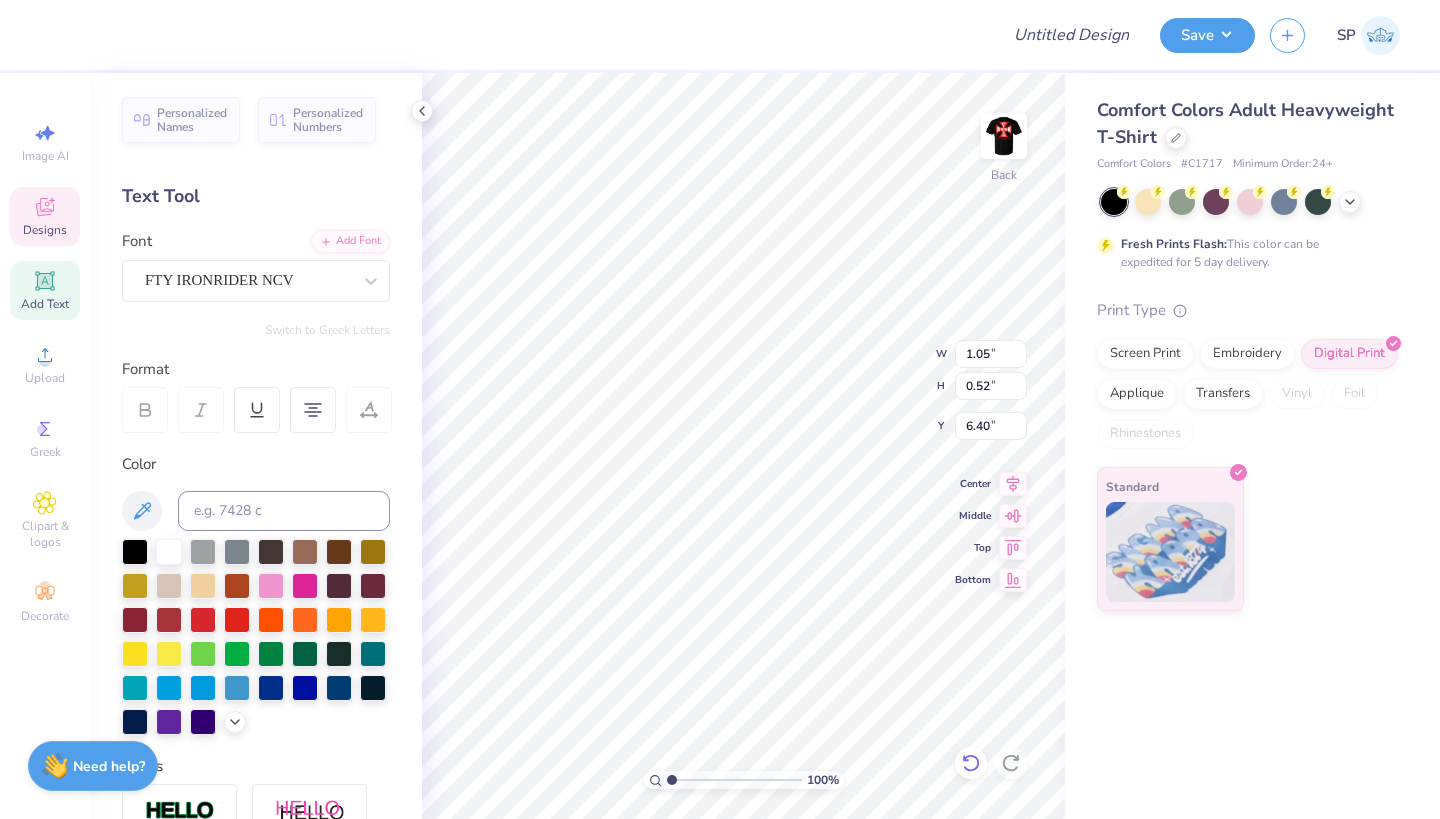 type on "1.89" 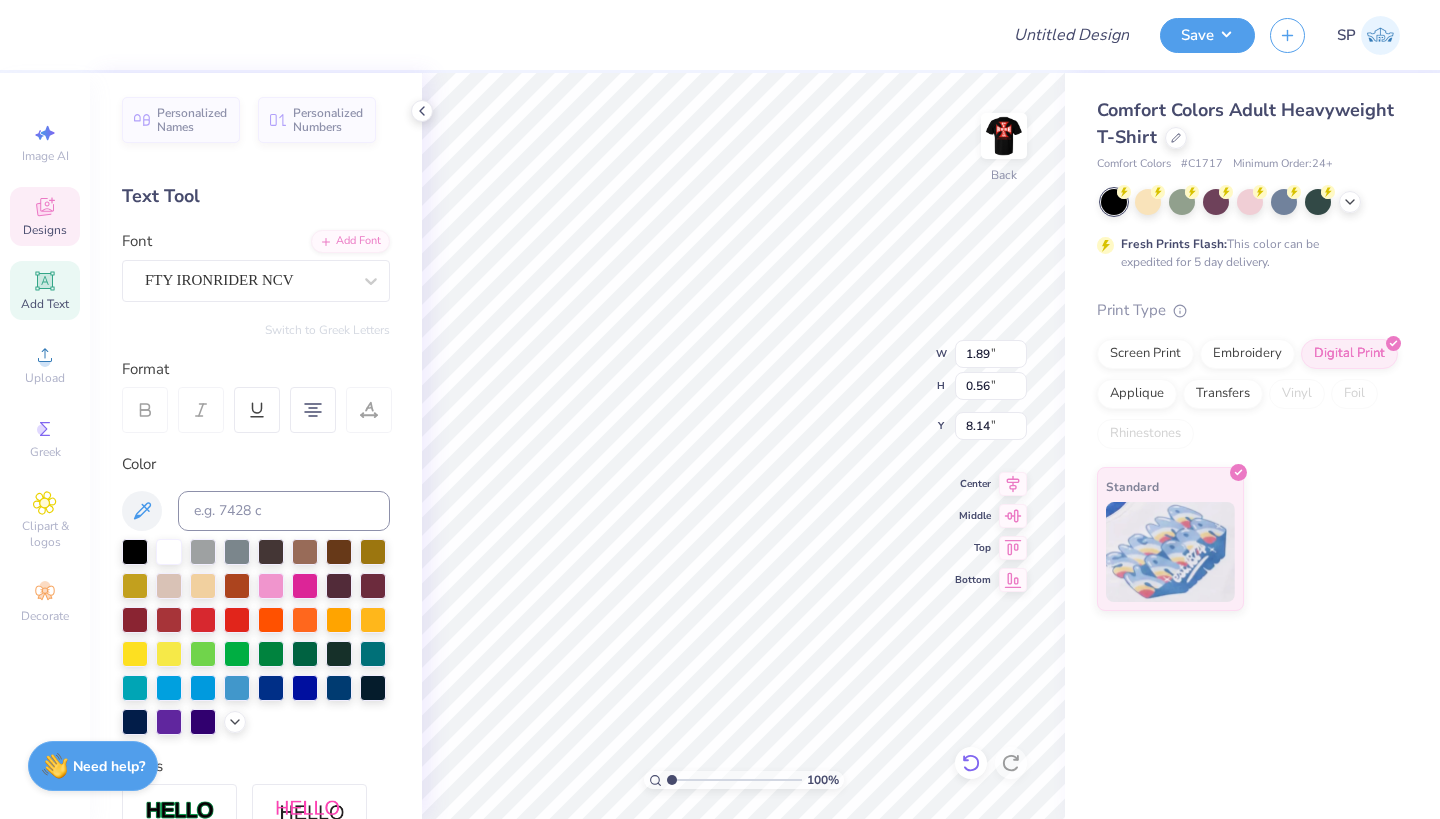type on "p" 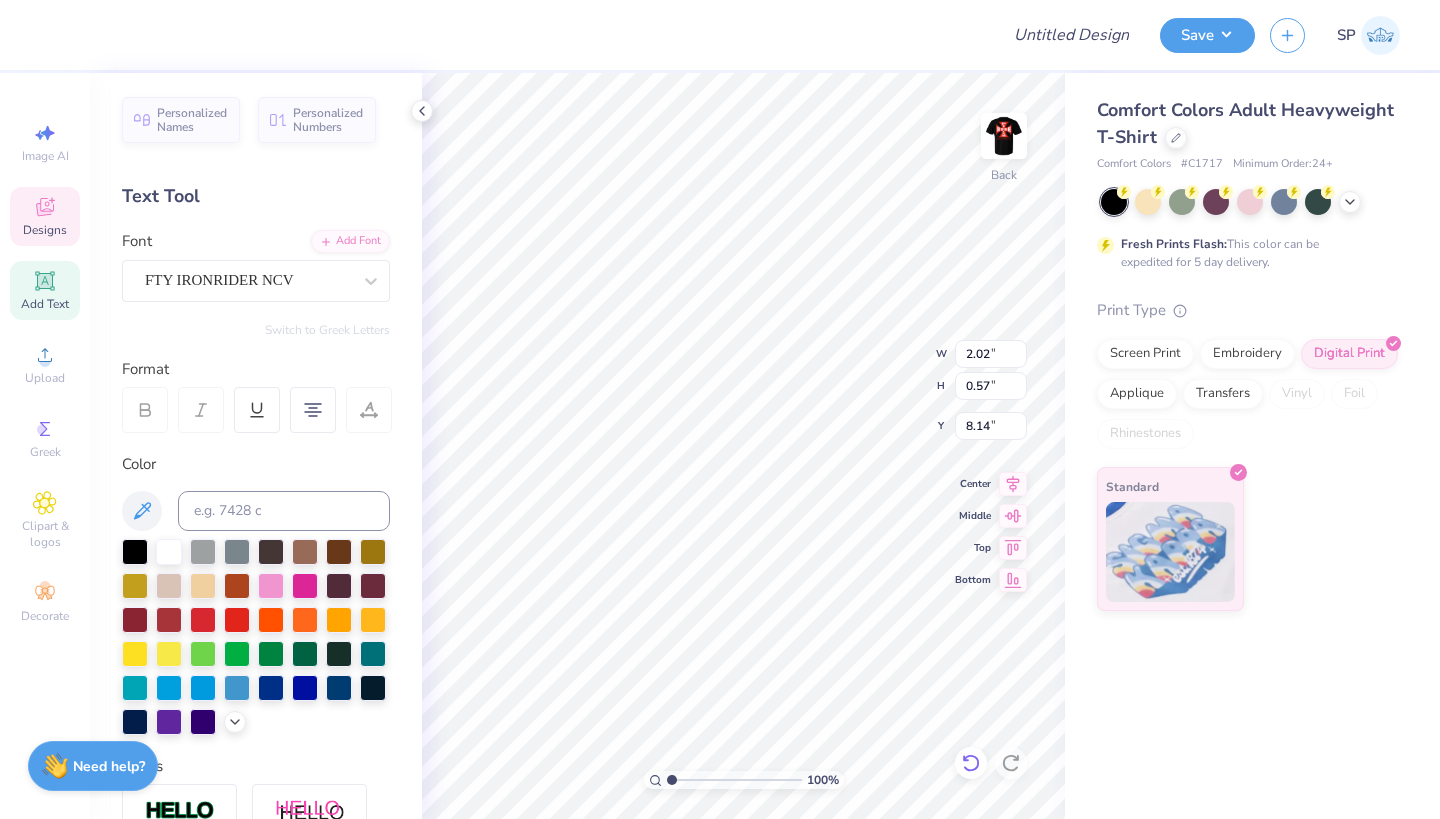 type on "5.79" 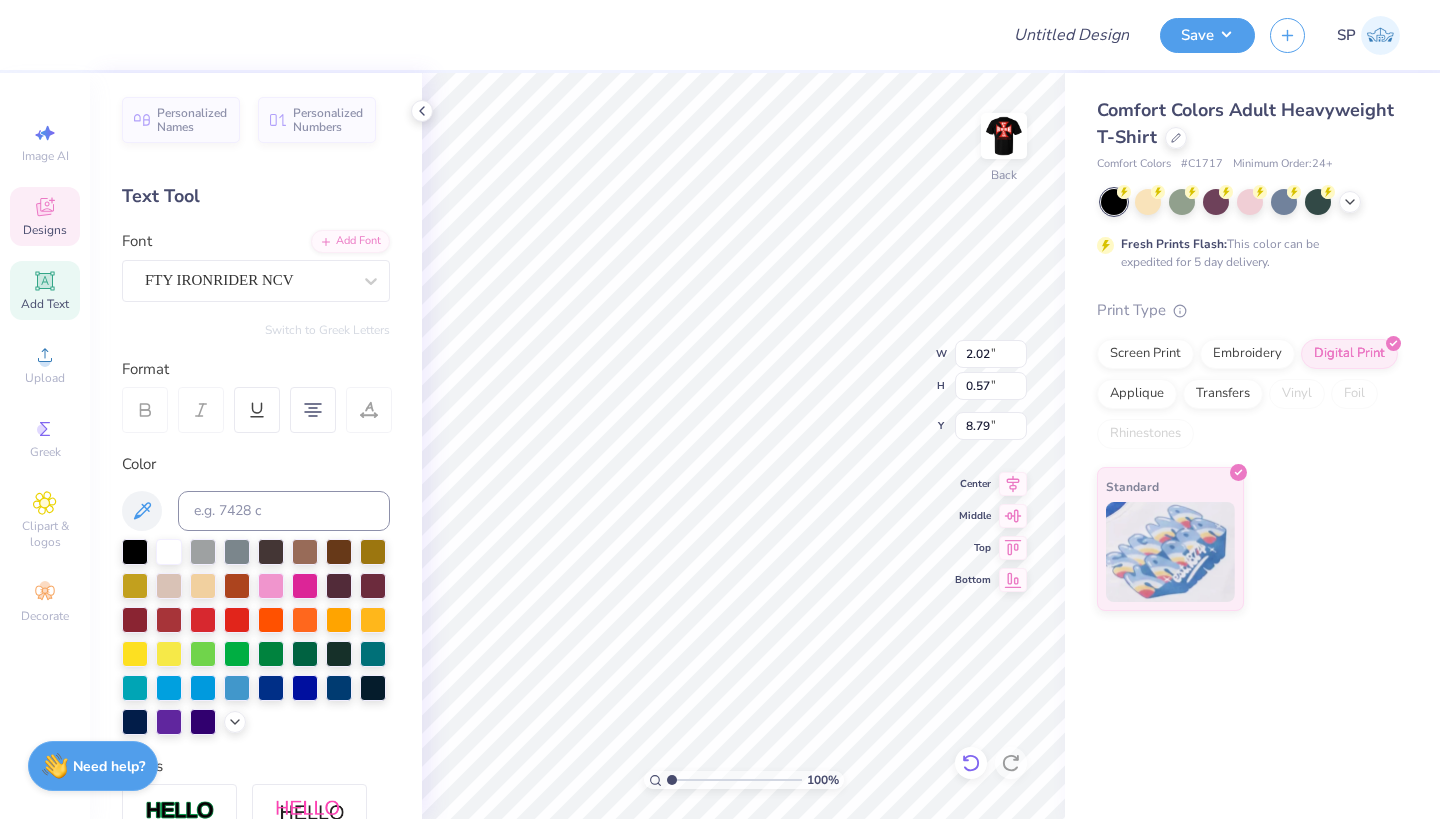 type on "1.45" 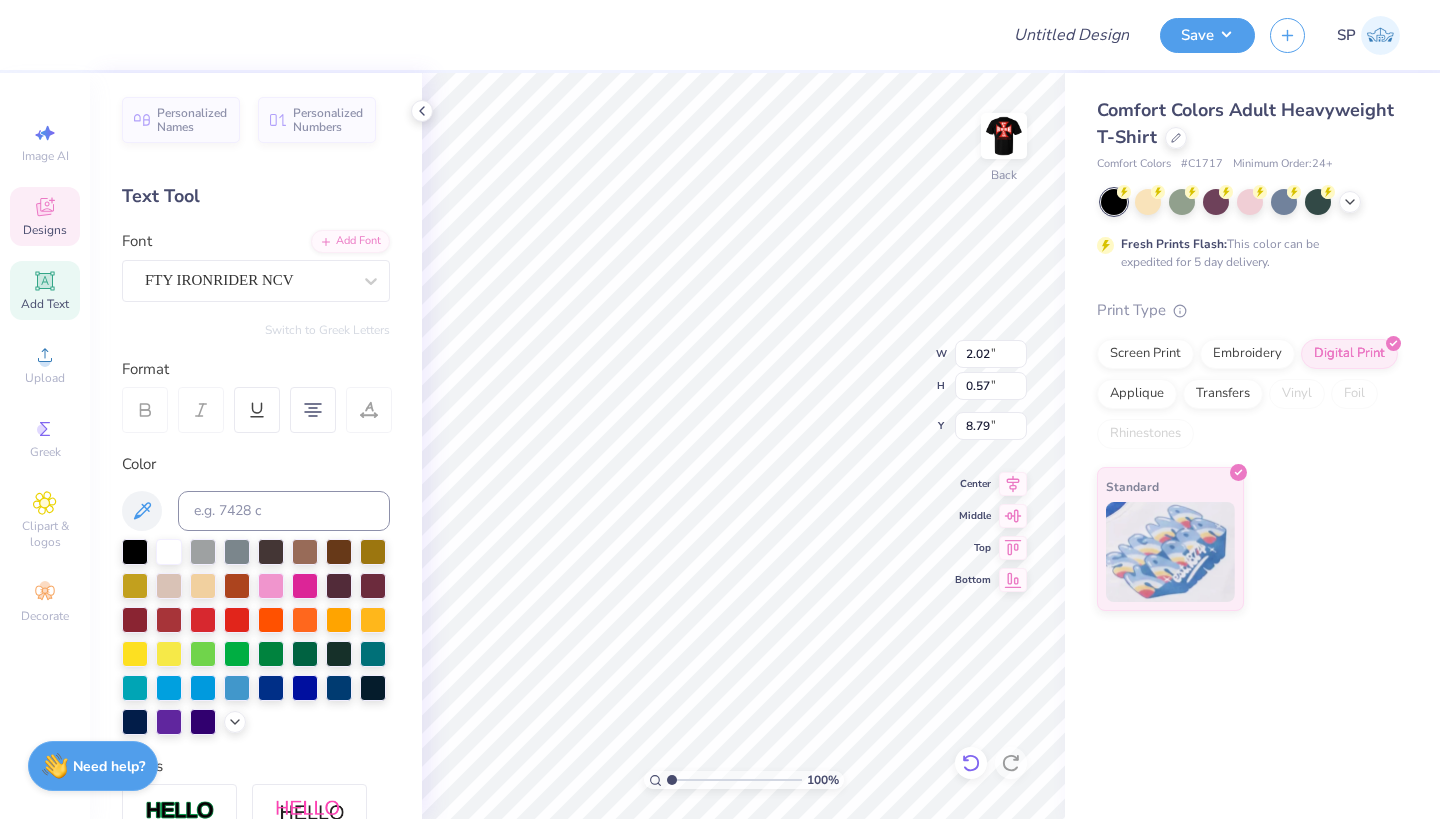type on "8.21" 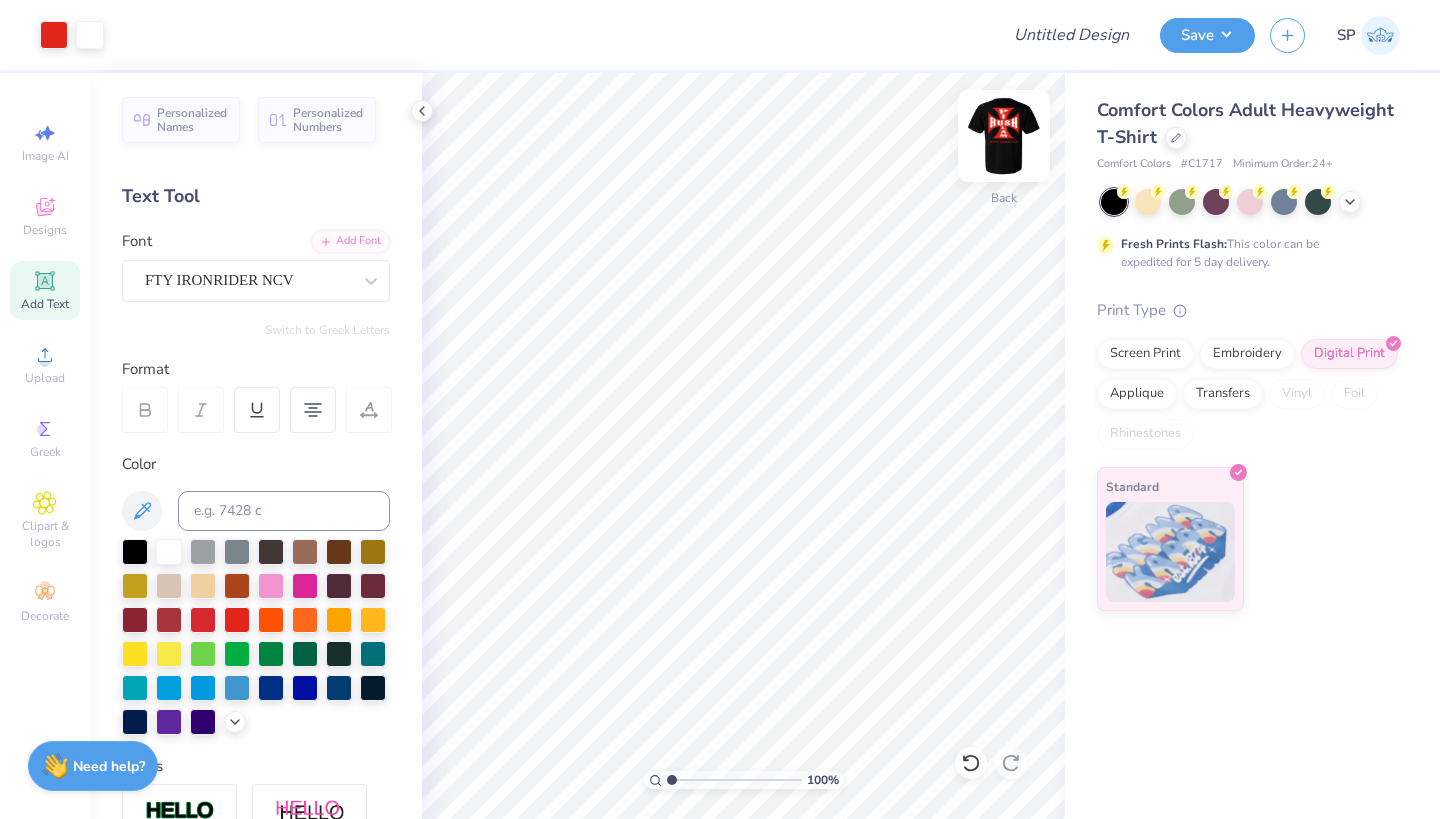 click at bounding box center [1004, 136] 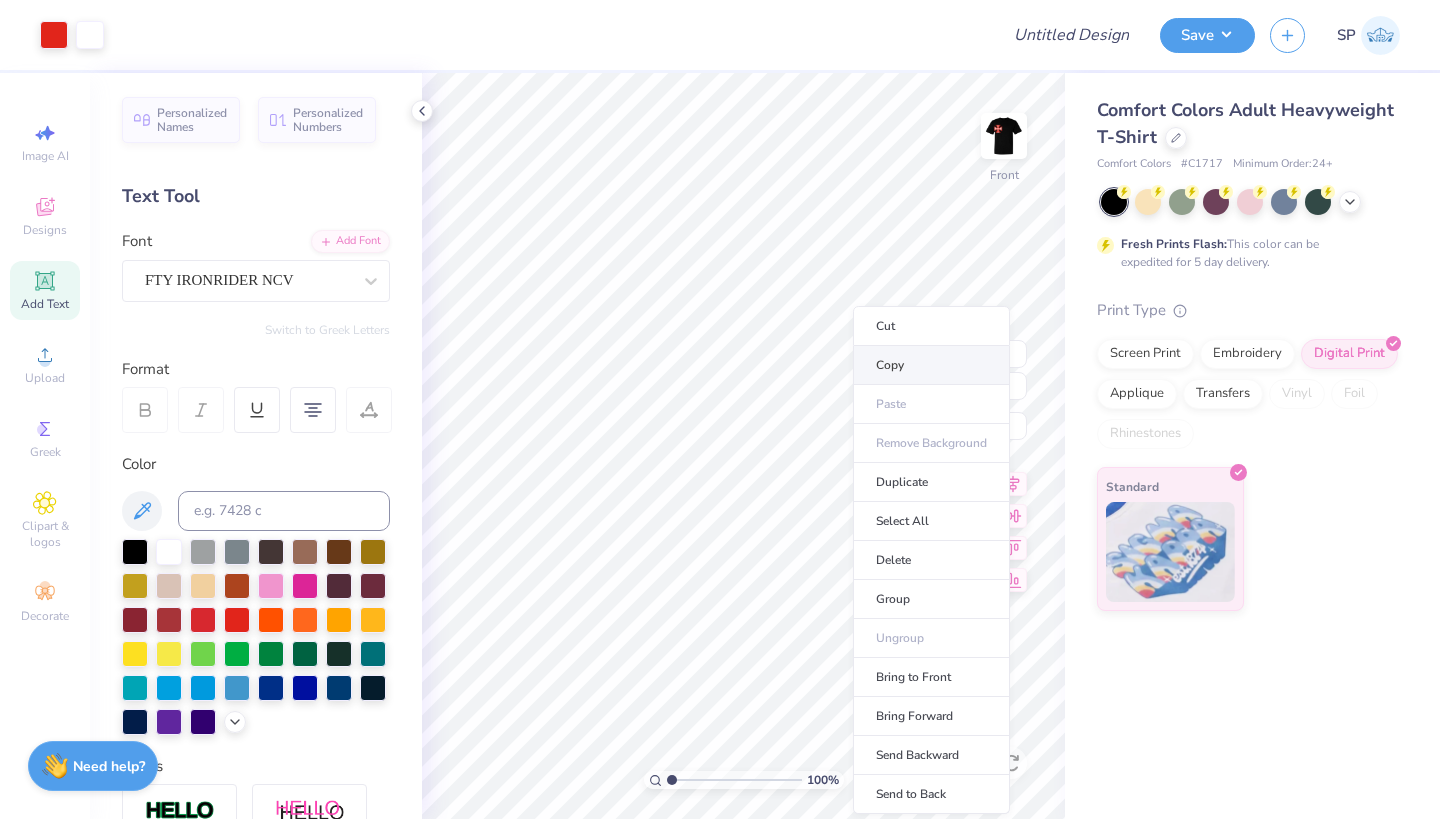 click on "Copy" at bounding box center [931, 365] 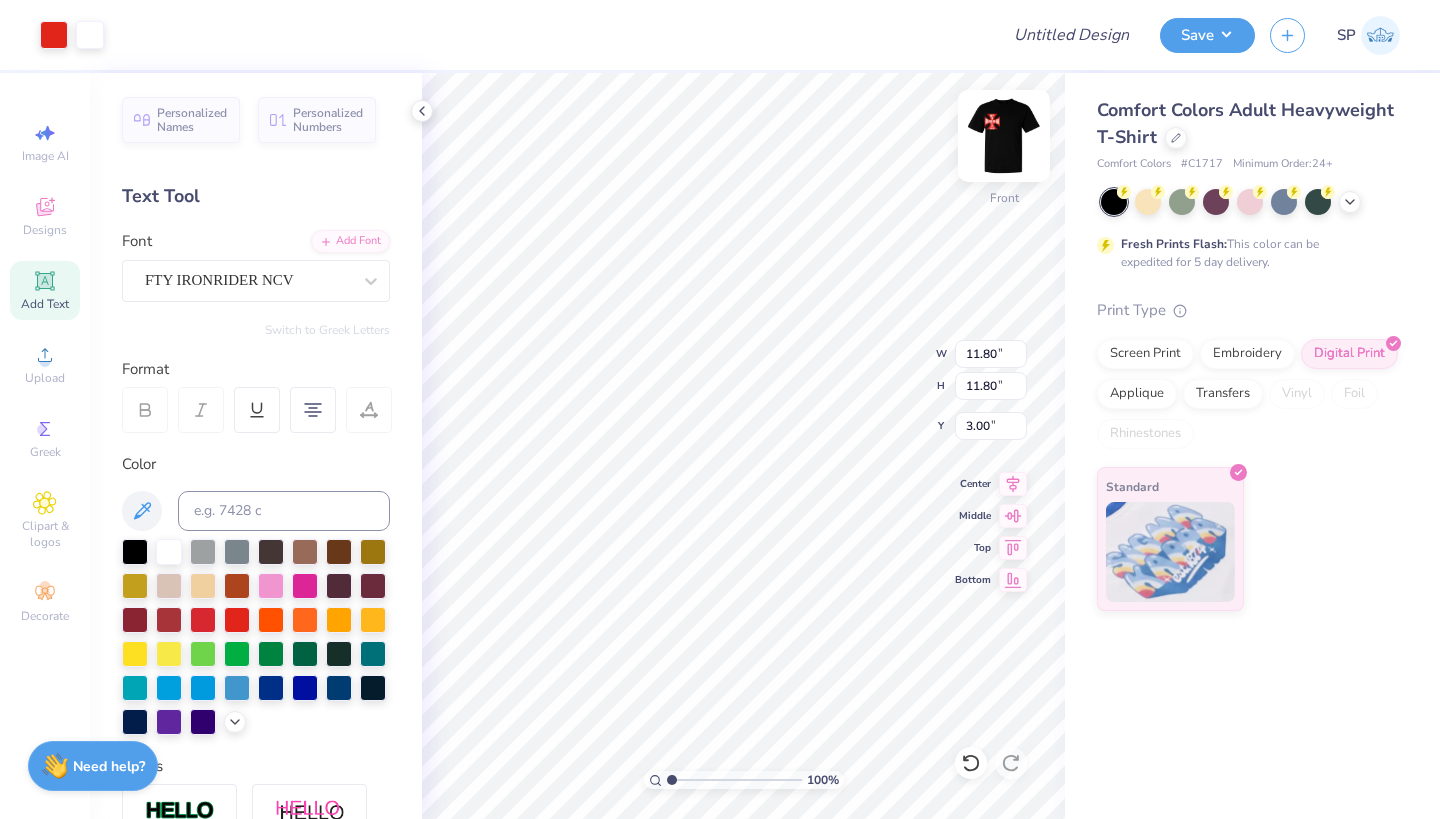 click at bounding box center (1004, 136) 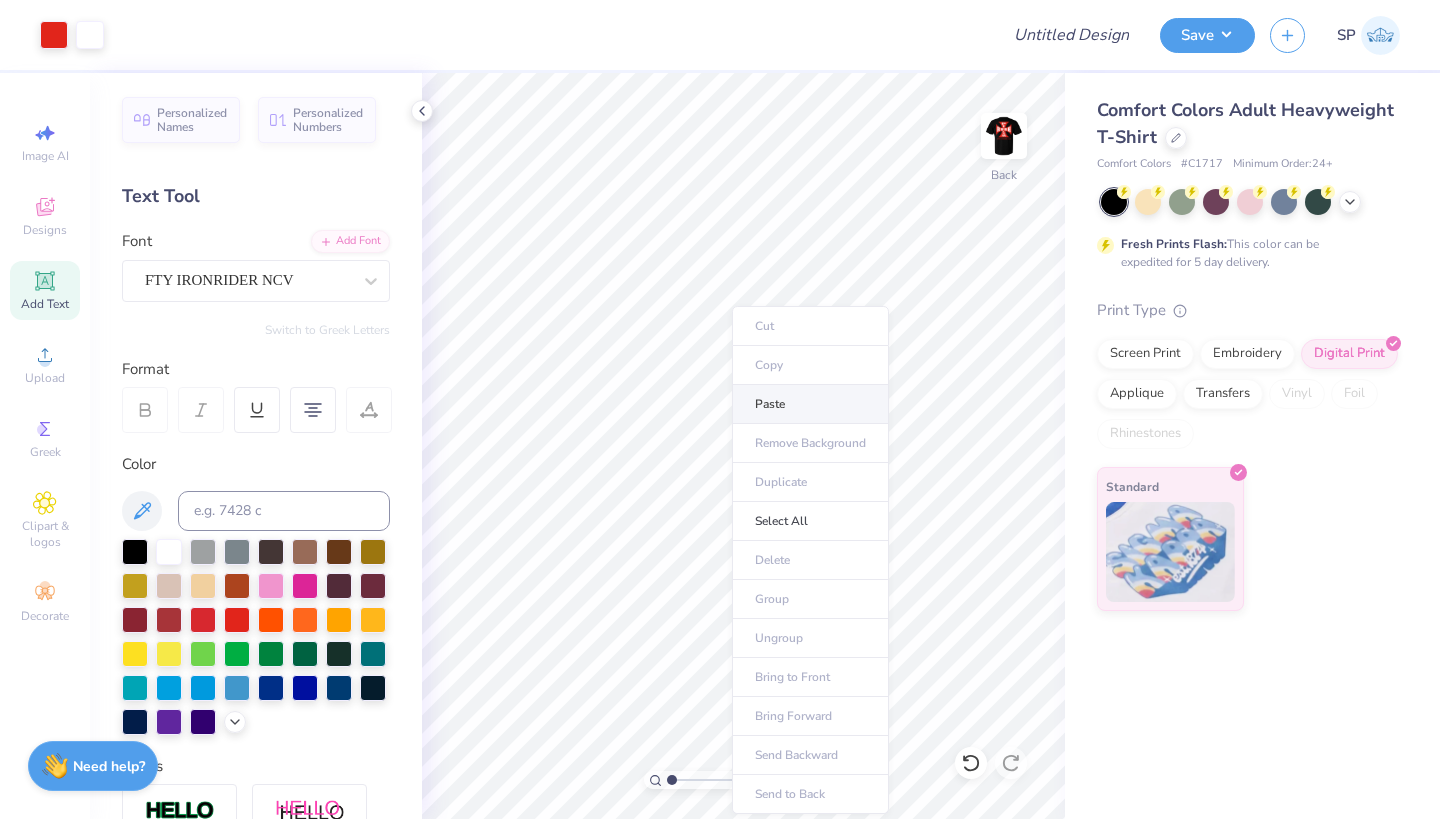 click on "Paste" at bounding box center [810, 404] 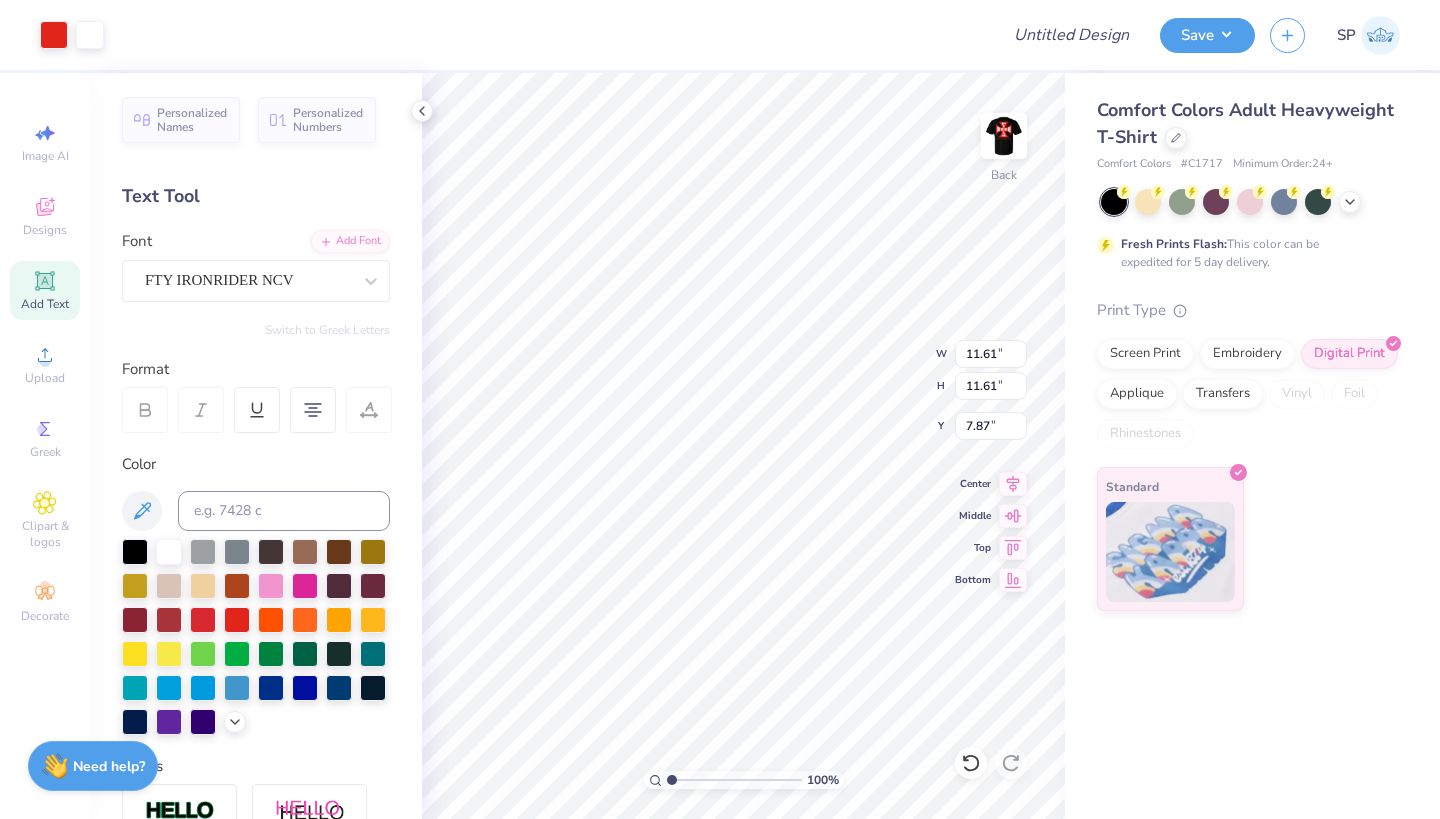 type on "6.56" 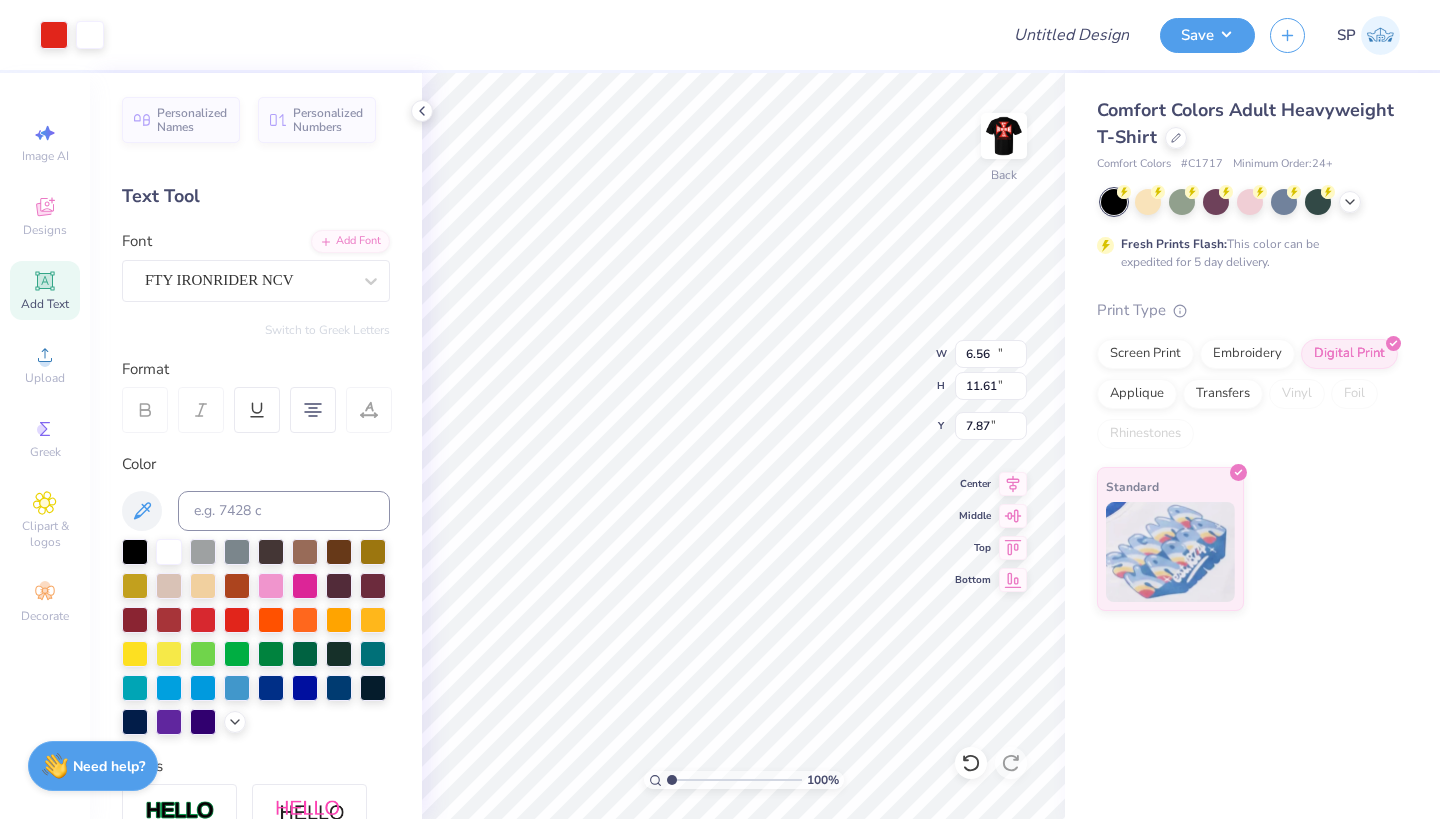 type on "6.56" 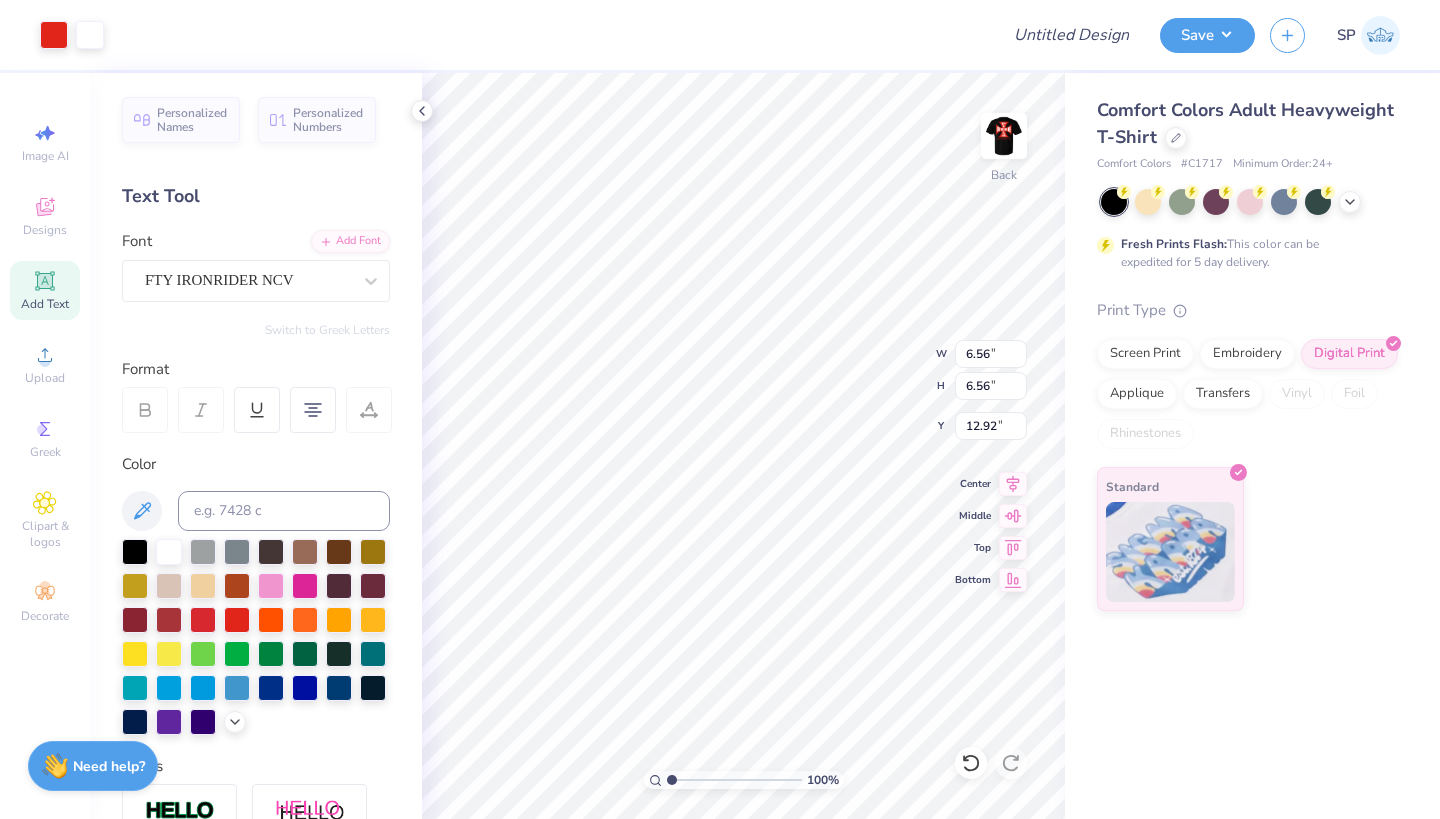 type on "3.00" 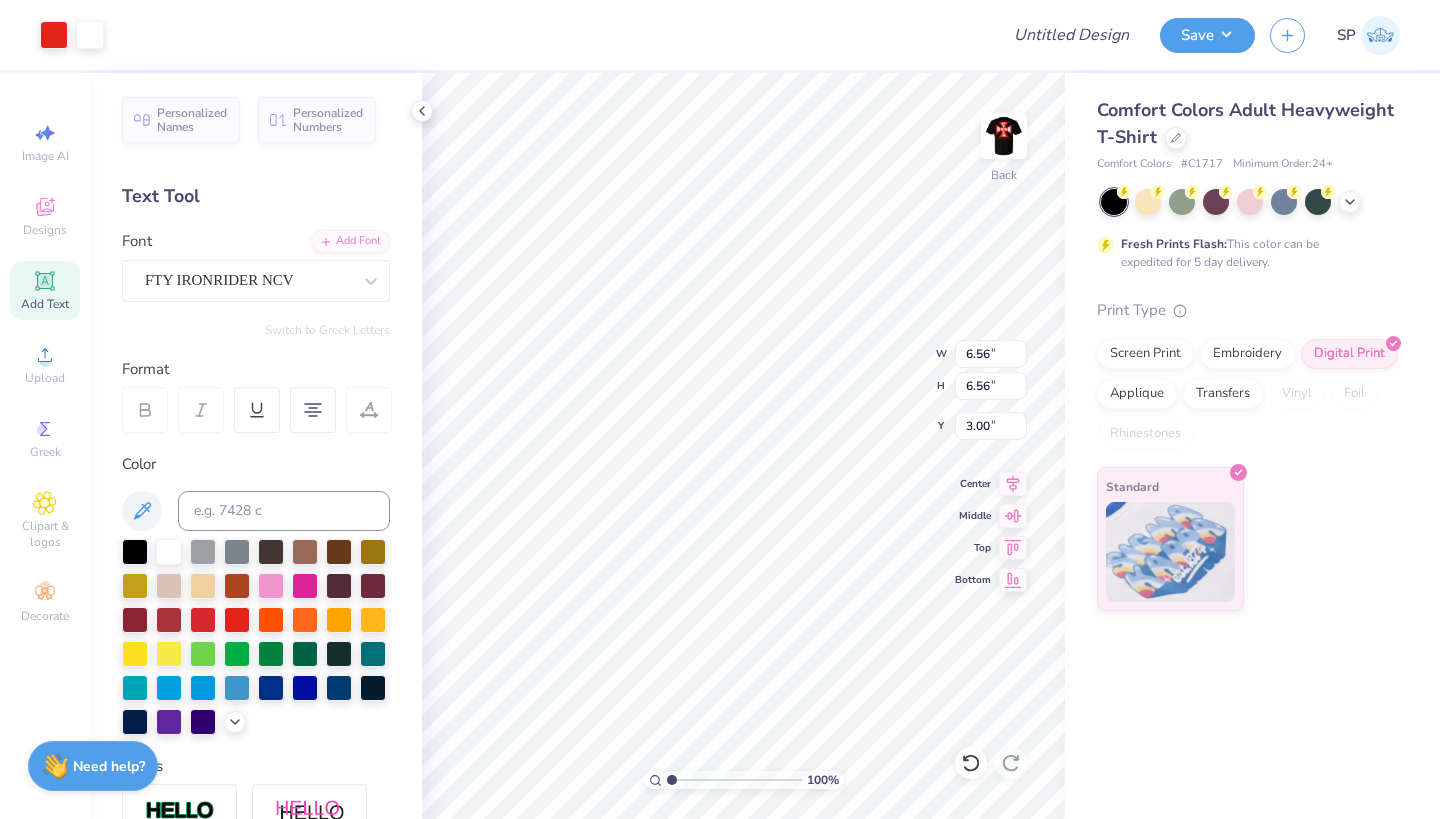 type on "3.51" 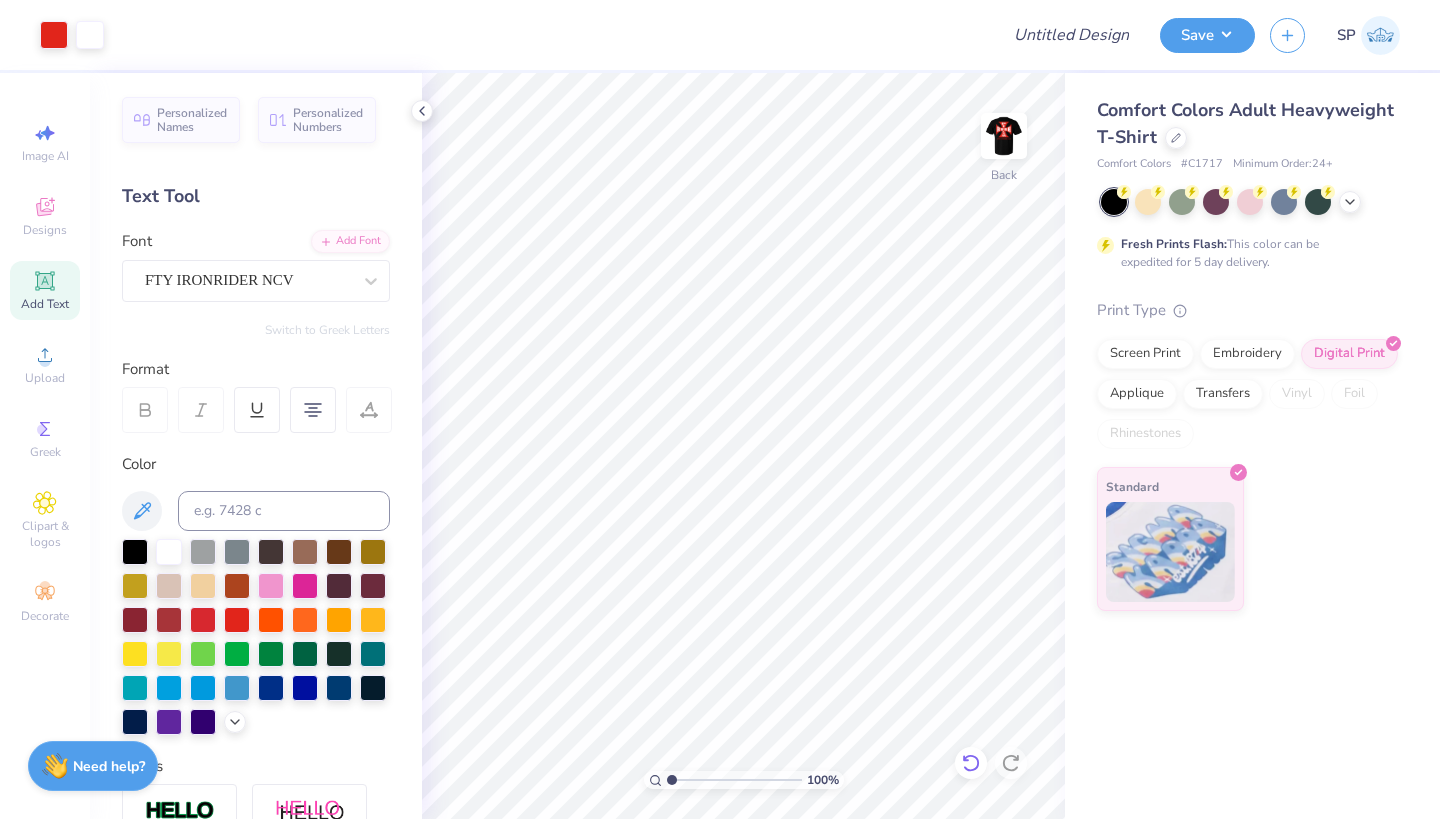 click 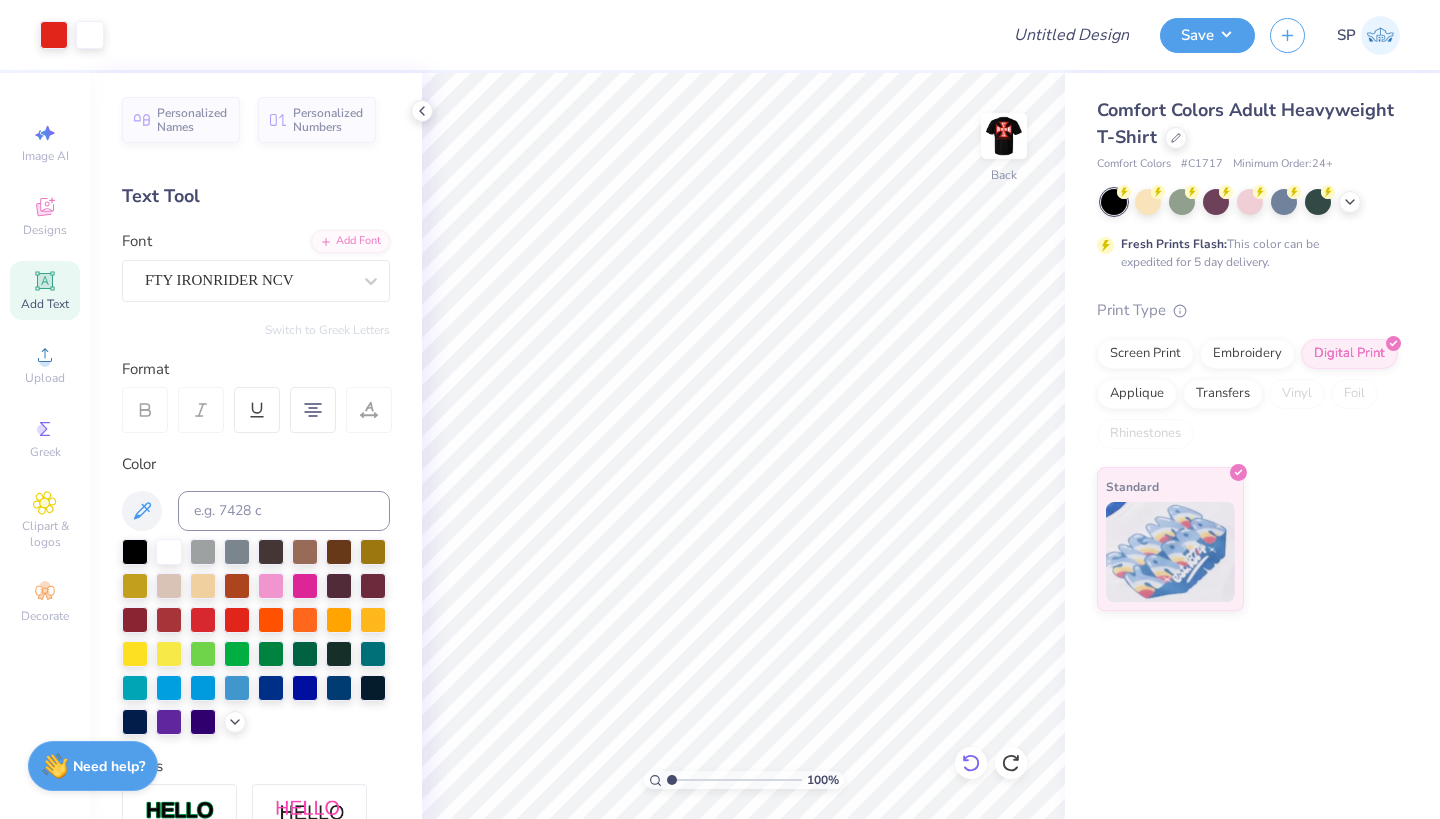 click 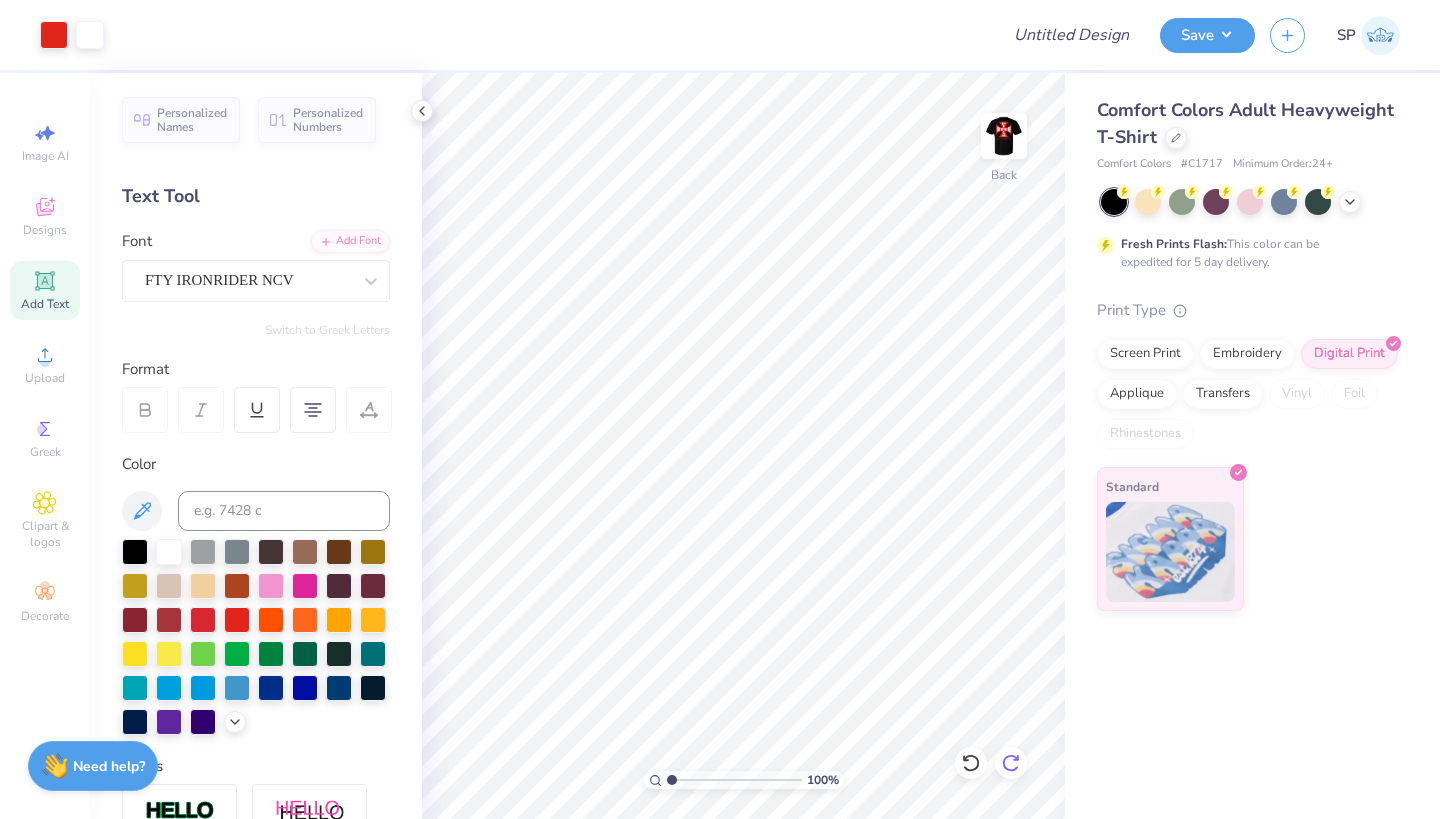 click 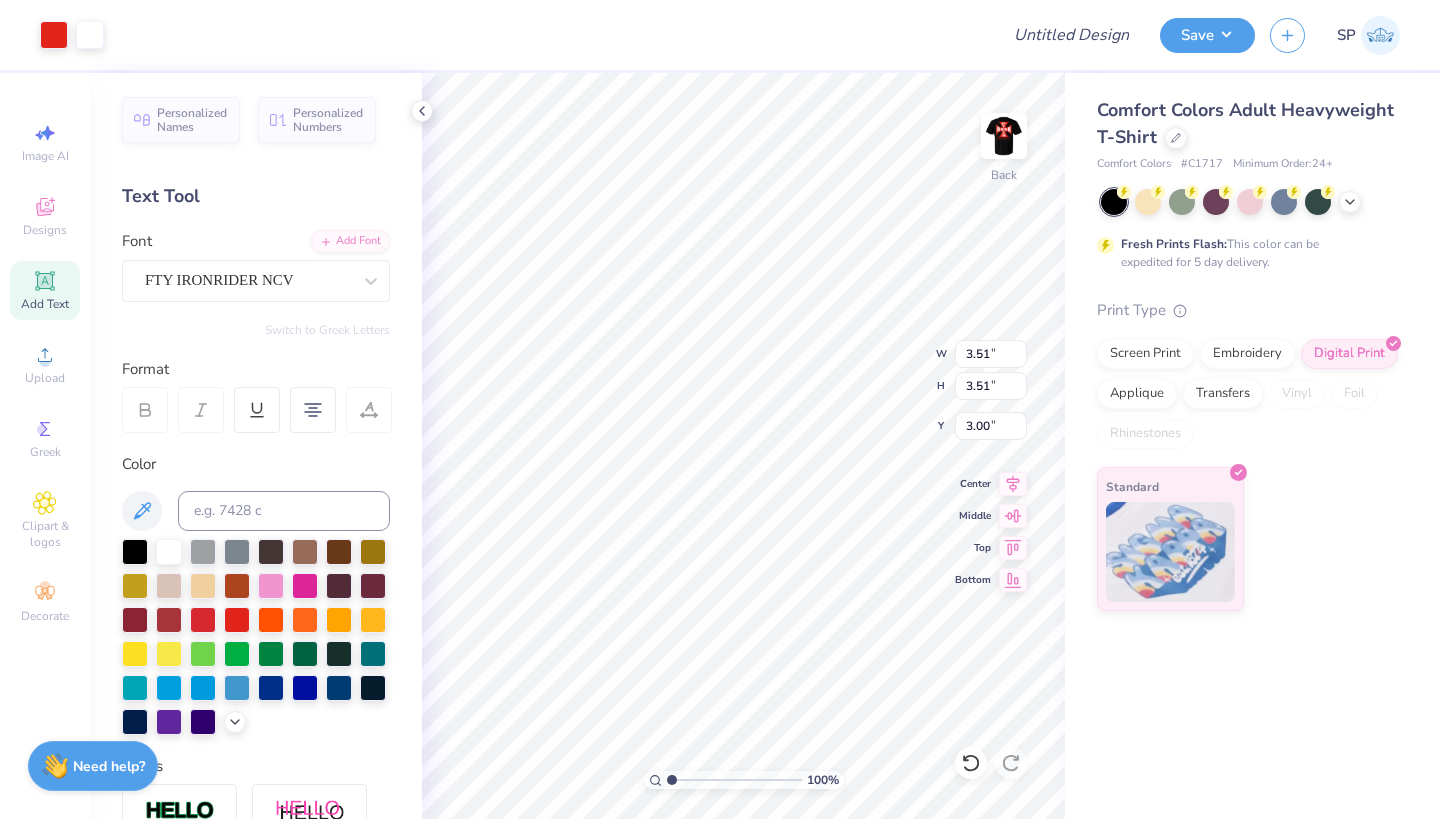 type on "3.65" 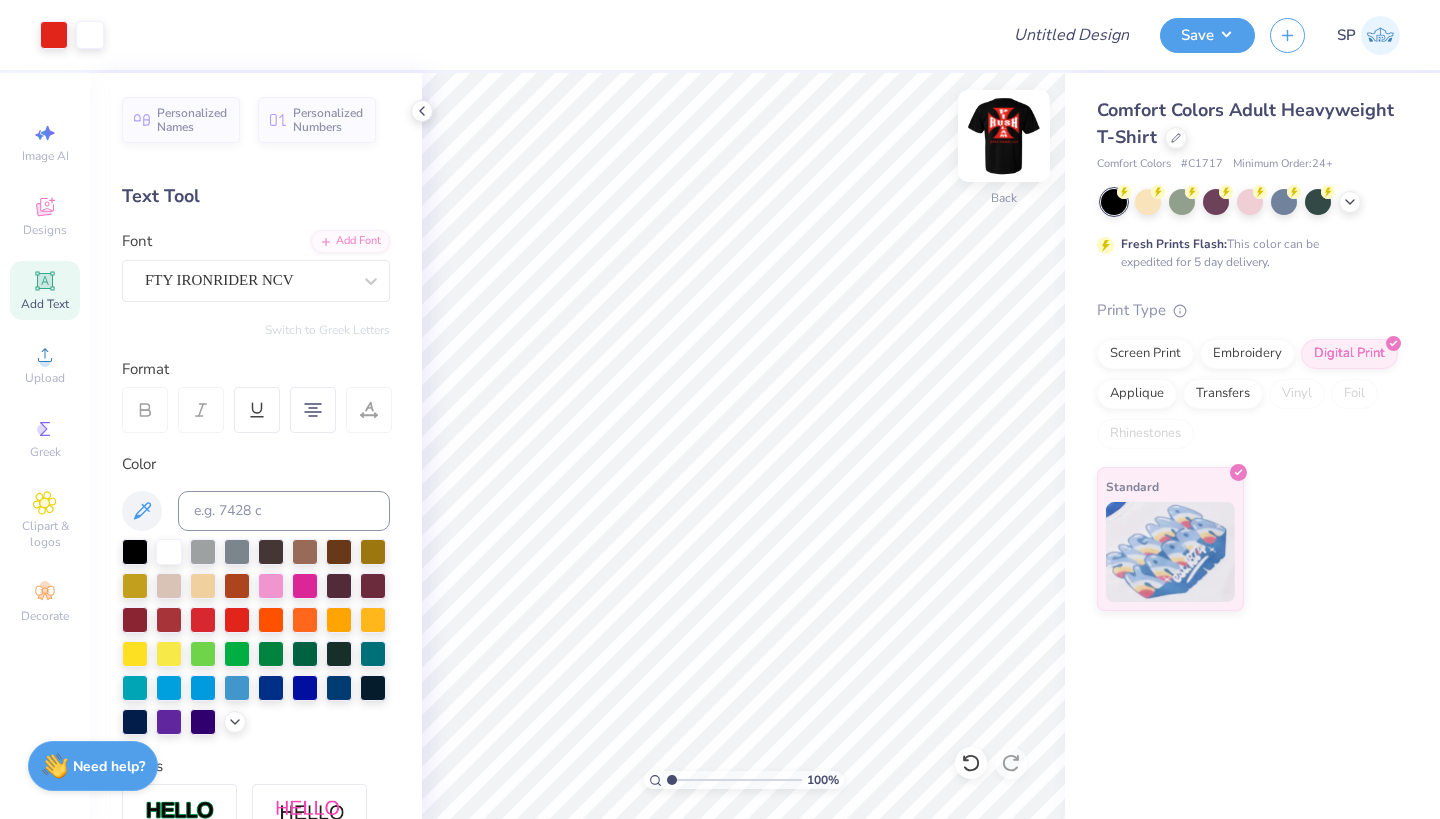 click at bounding box center [1004, 136] 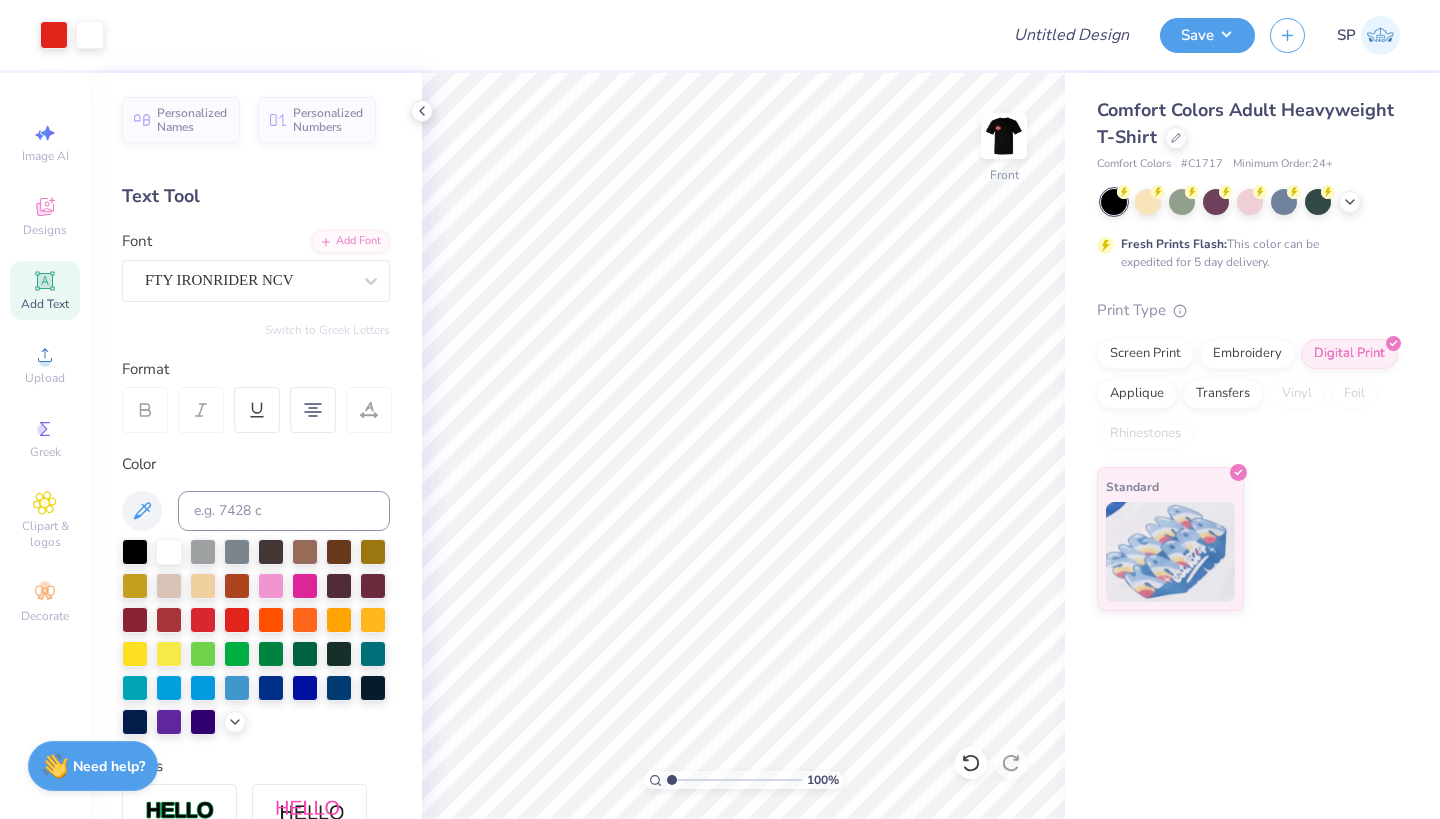 click at bounding box center (1004, 136) 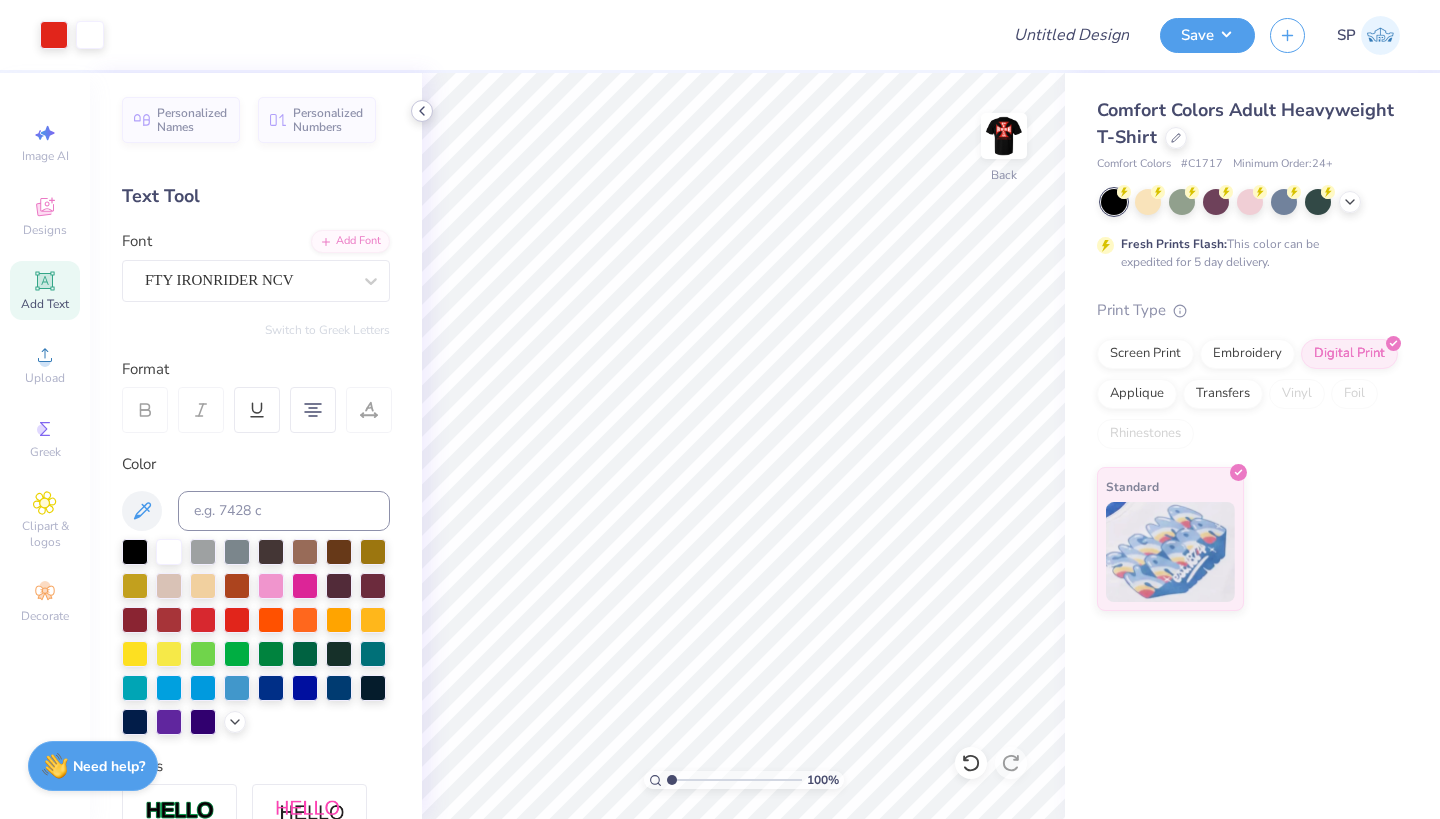 click 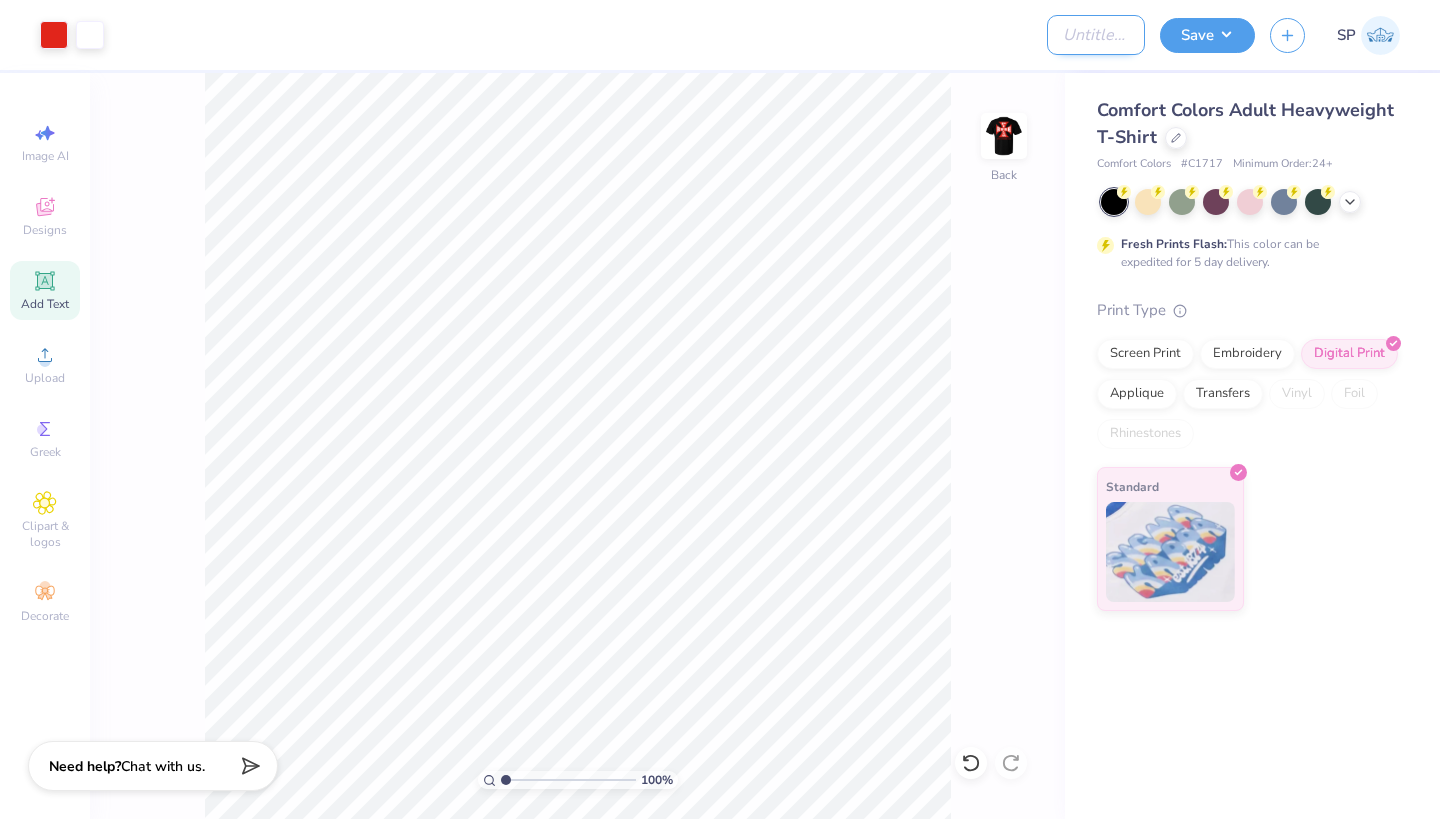 click on "Design Title" at bounding box center [1096, 35] 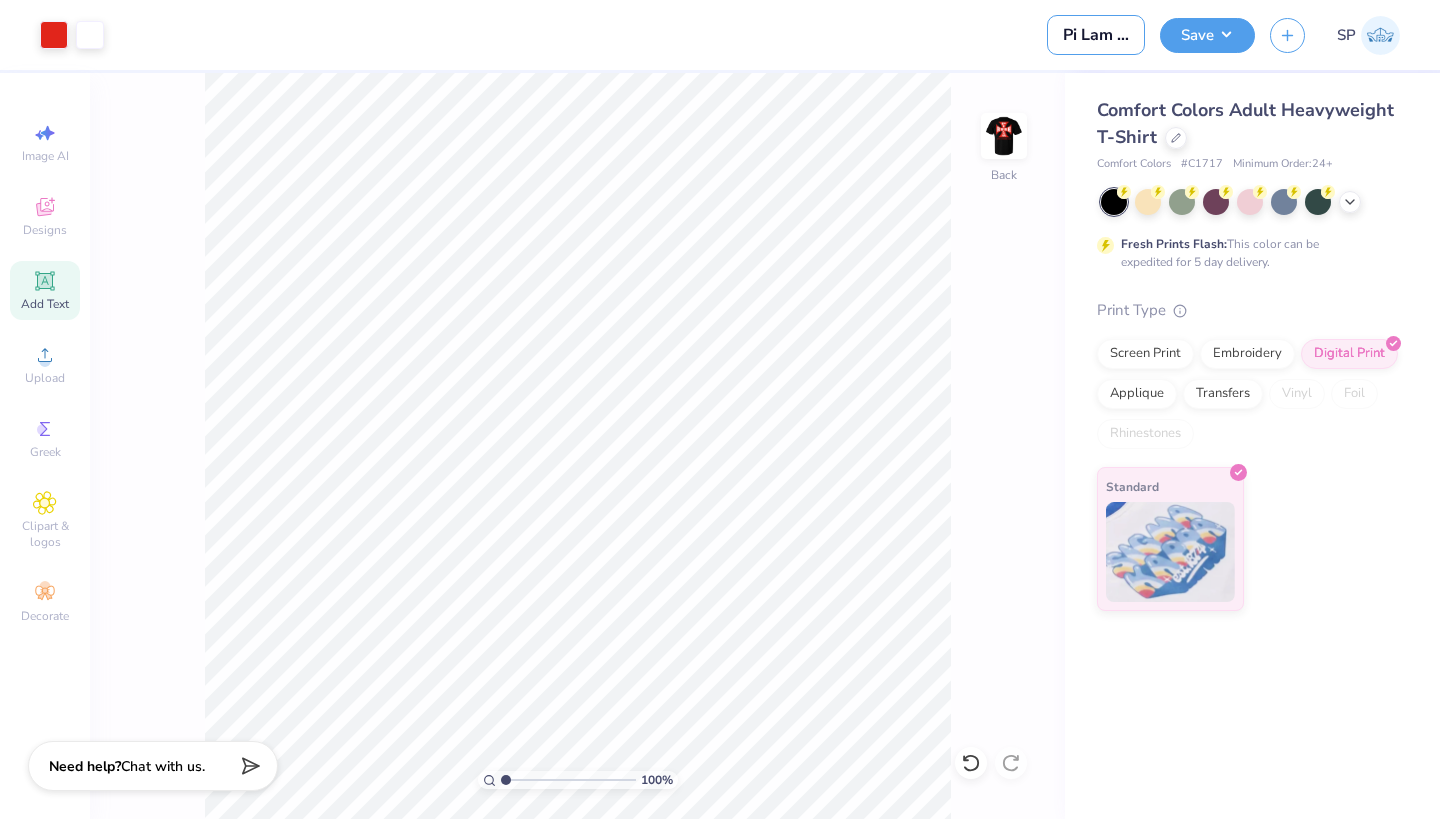 type on "Pi Lam Rush Shirt" 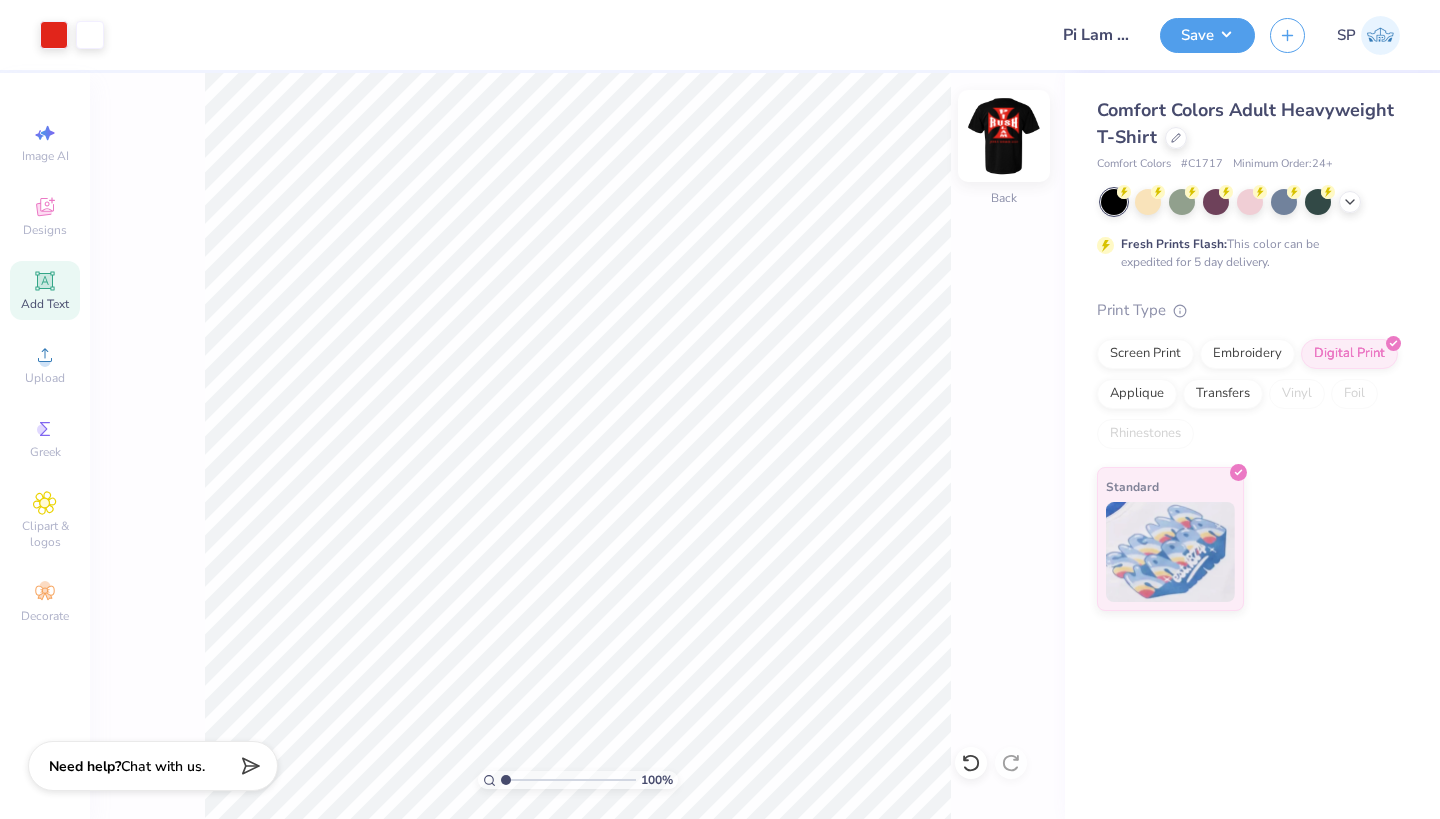 click at bounding box center [1004, 136] 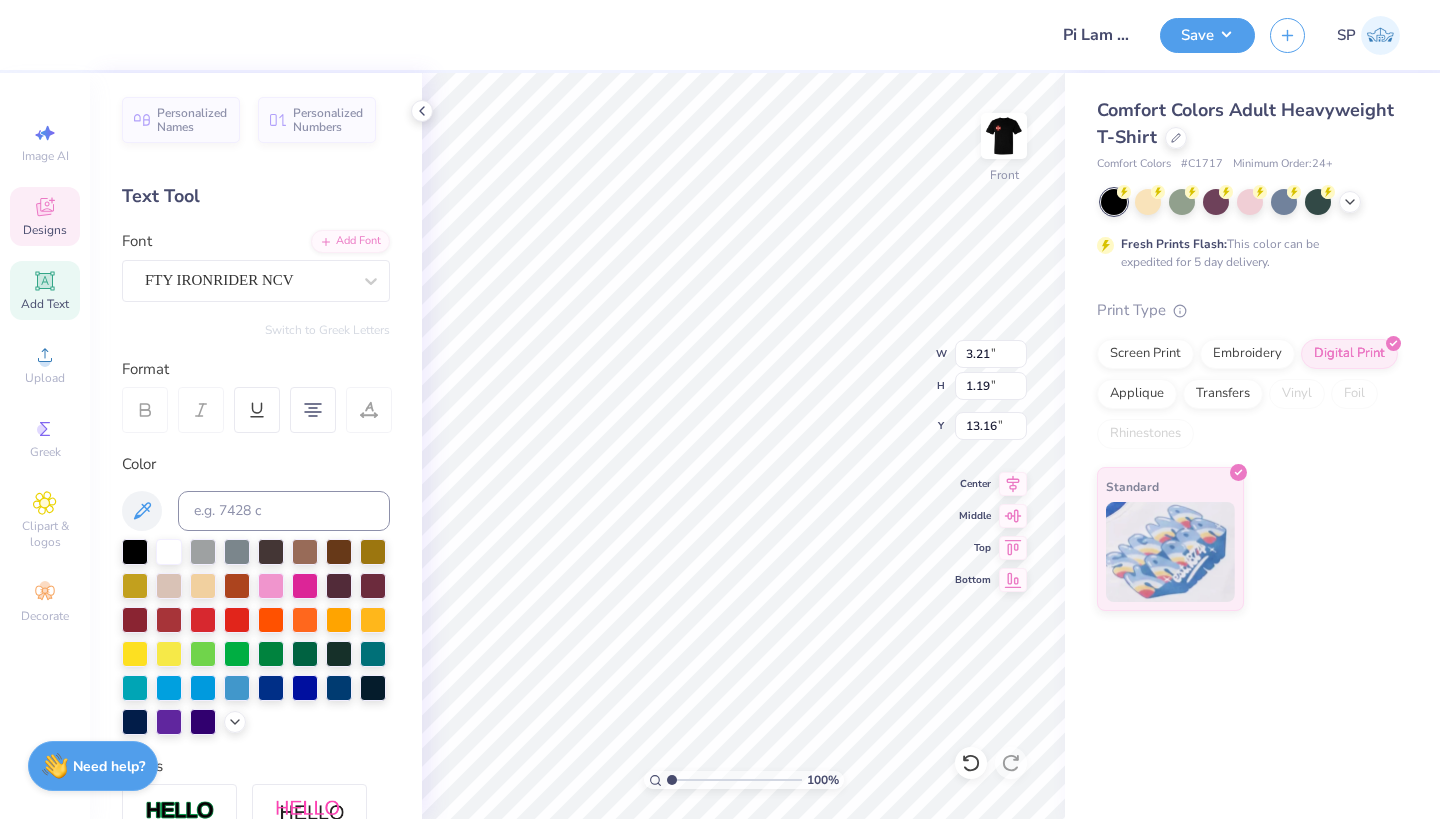 type on "3.77" 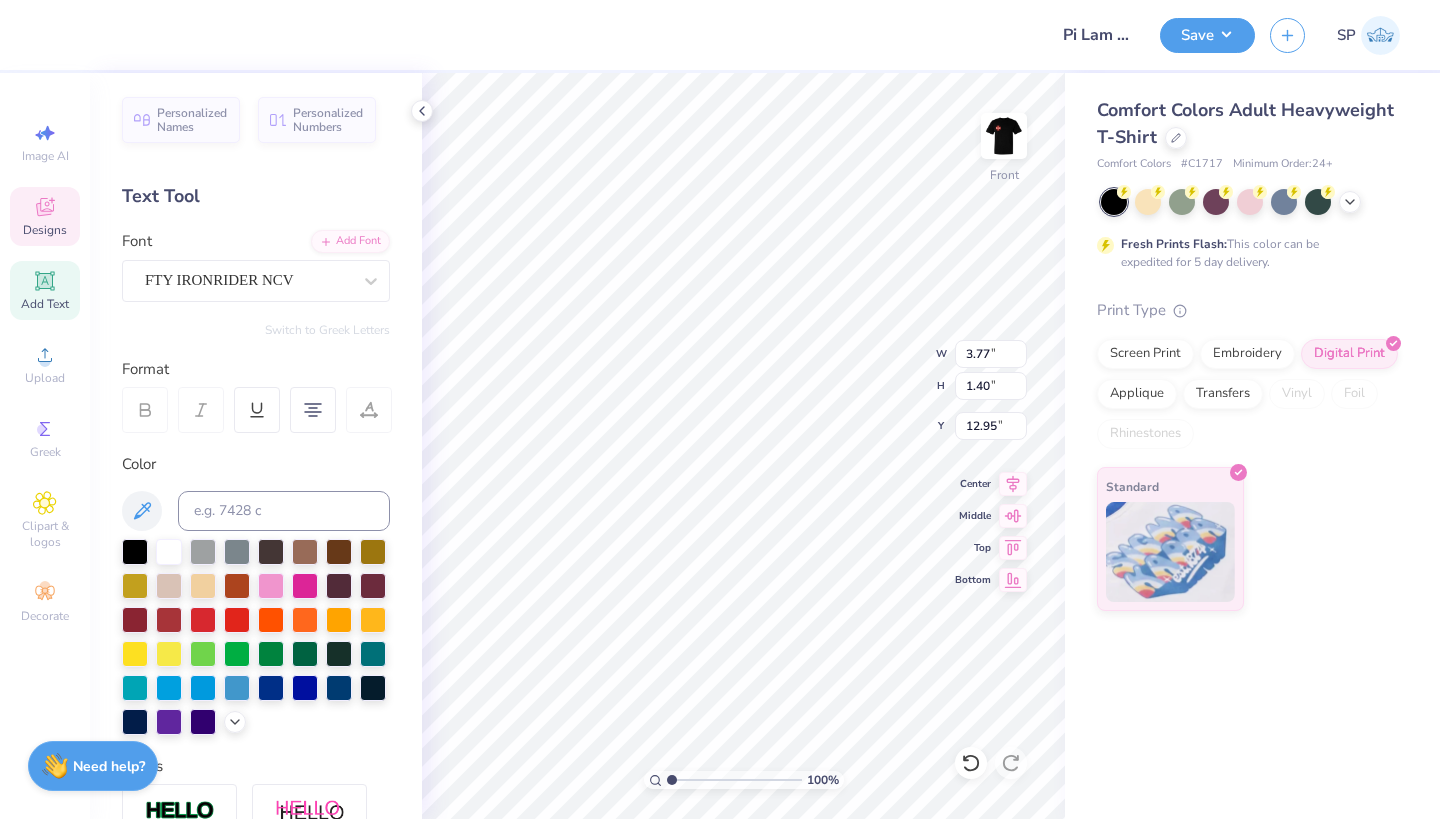 type on "13.05" 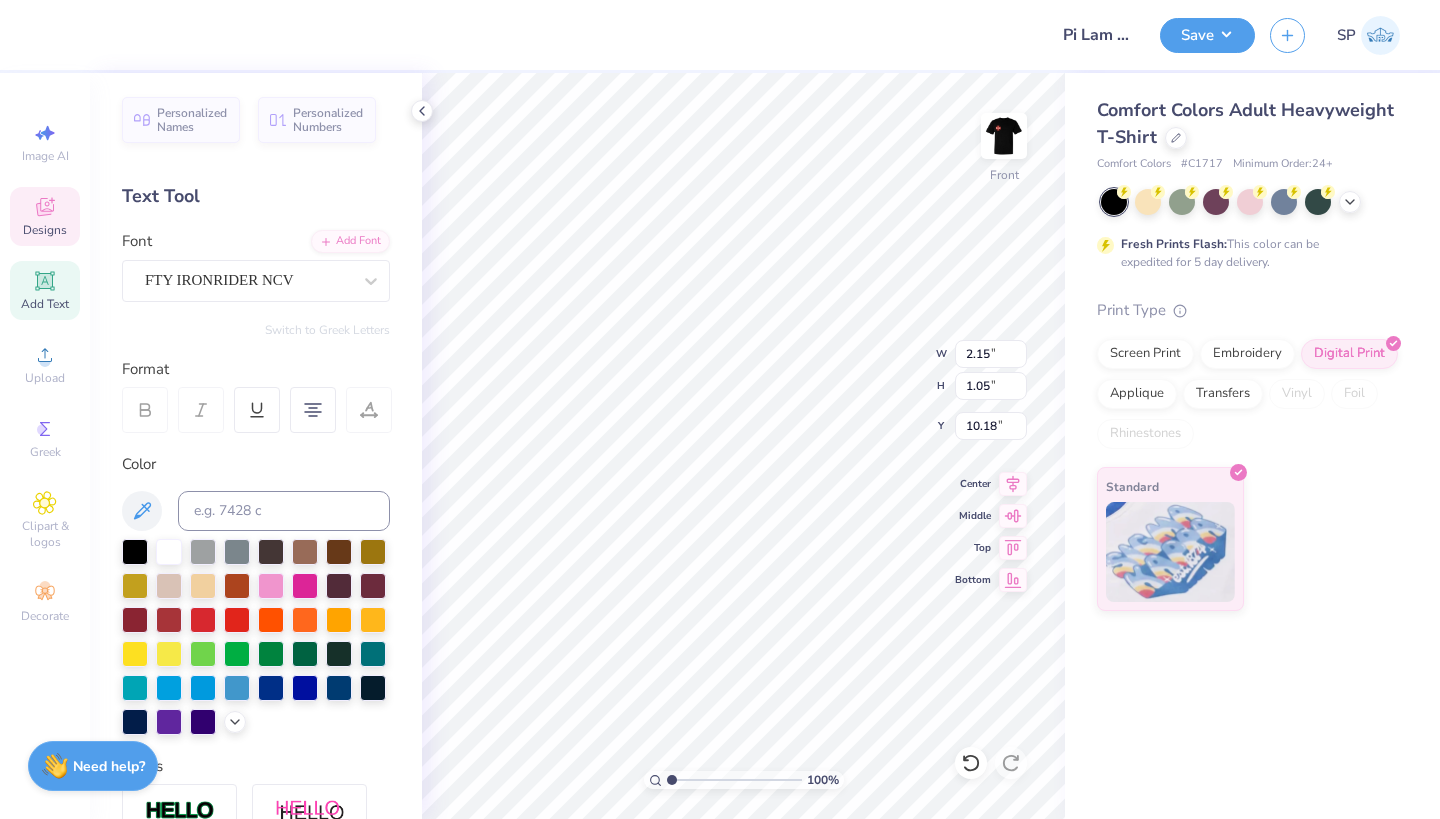 type on "10.35" 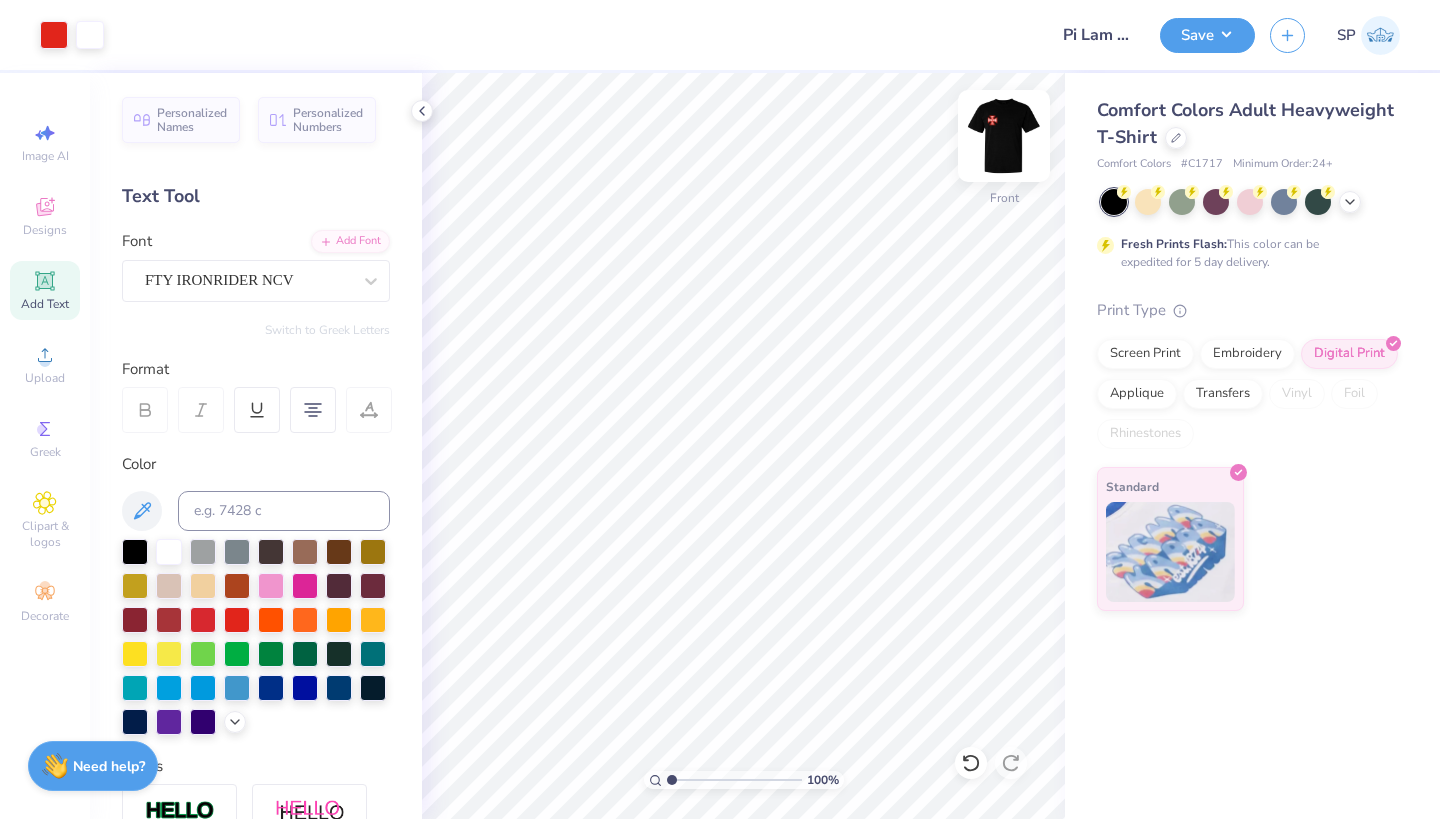click at bounding box center [1004, 136] 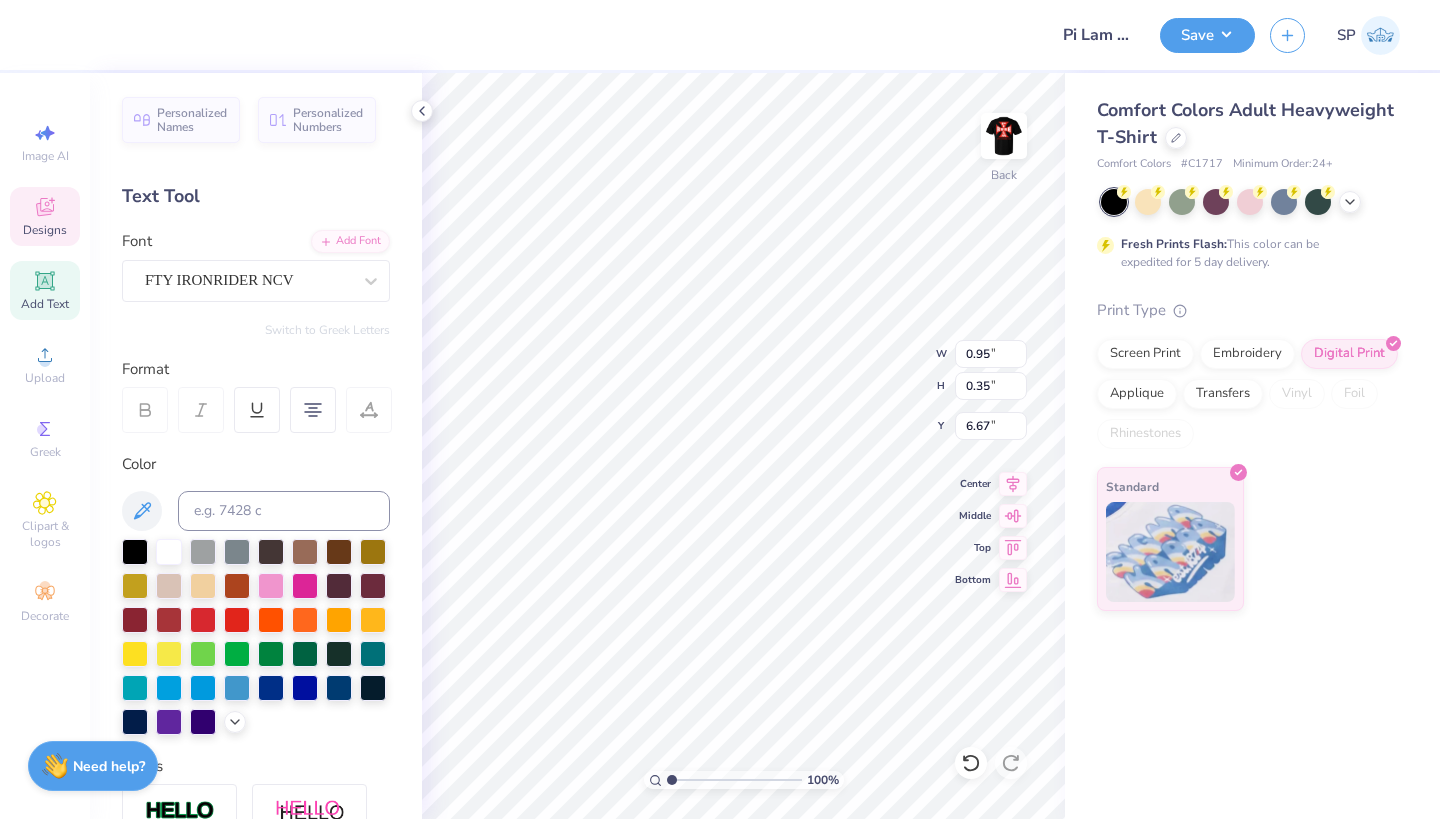 type on "1.05" 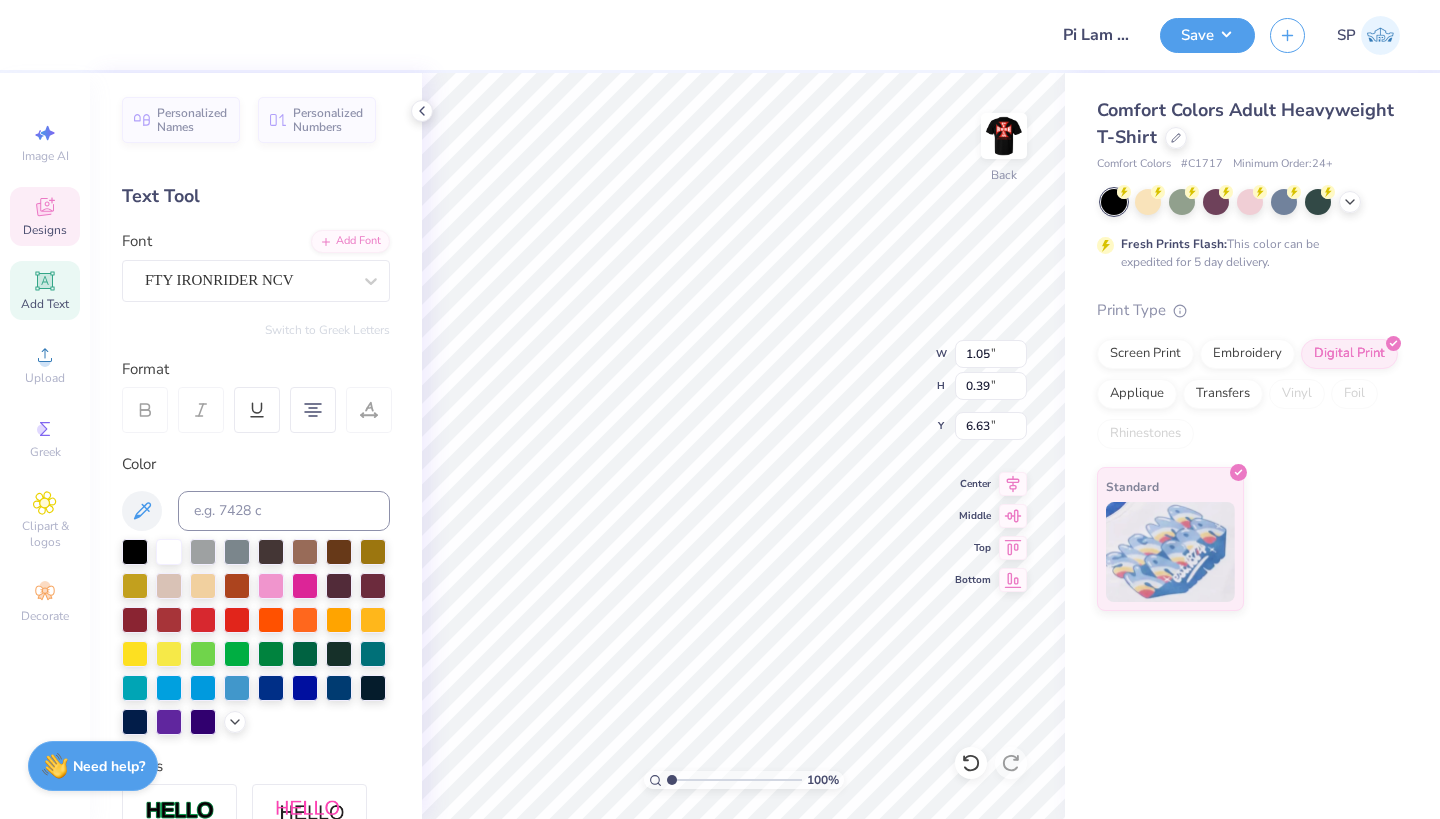 type on "6.59" 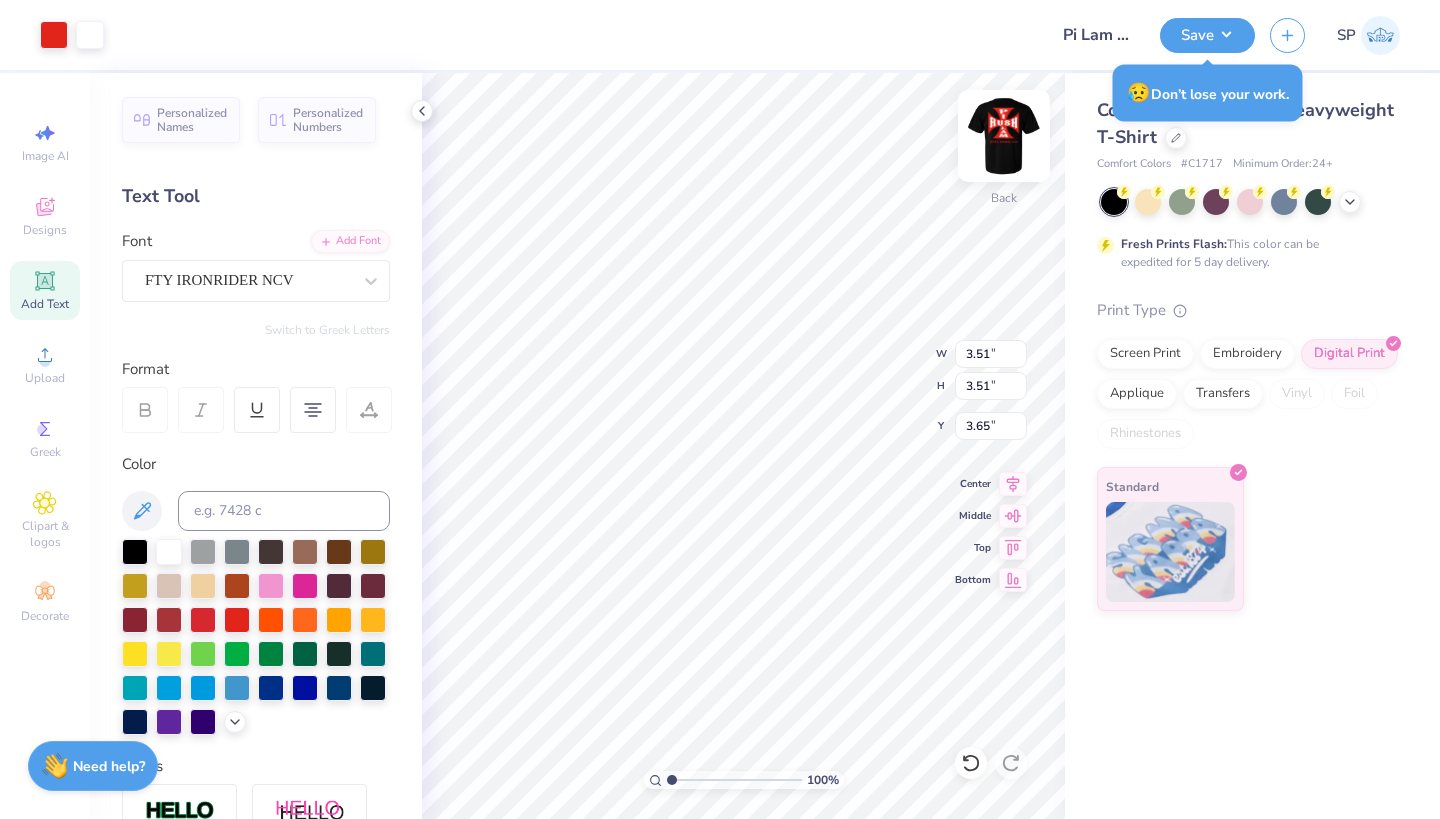 click at bounding box center [1004, 136] 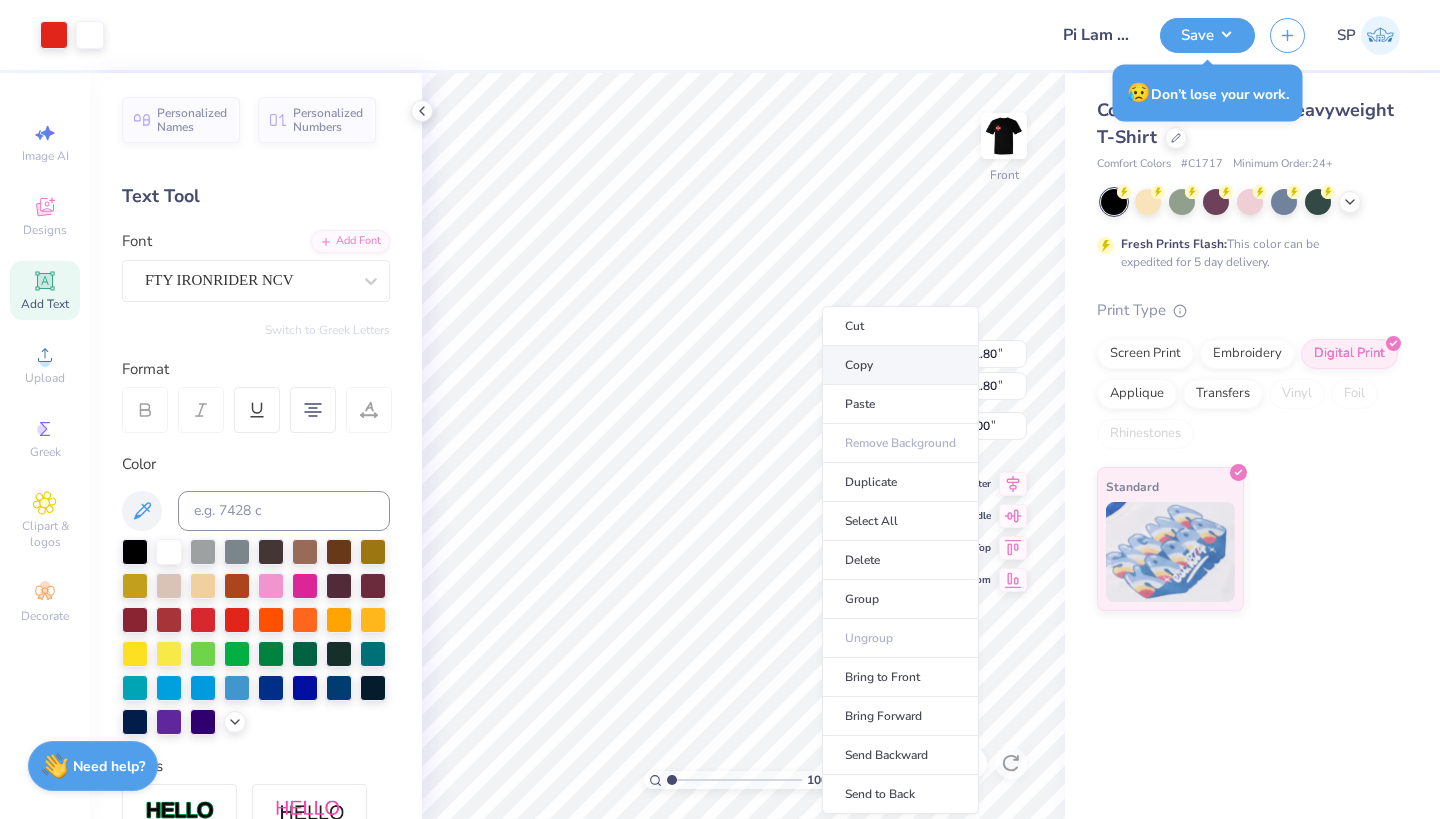 click on "Copy" at bounding box center (900, 365) 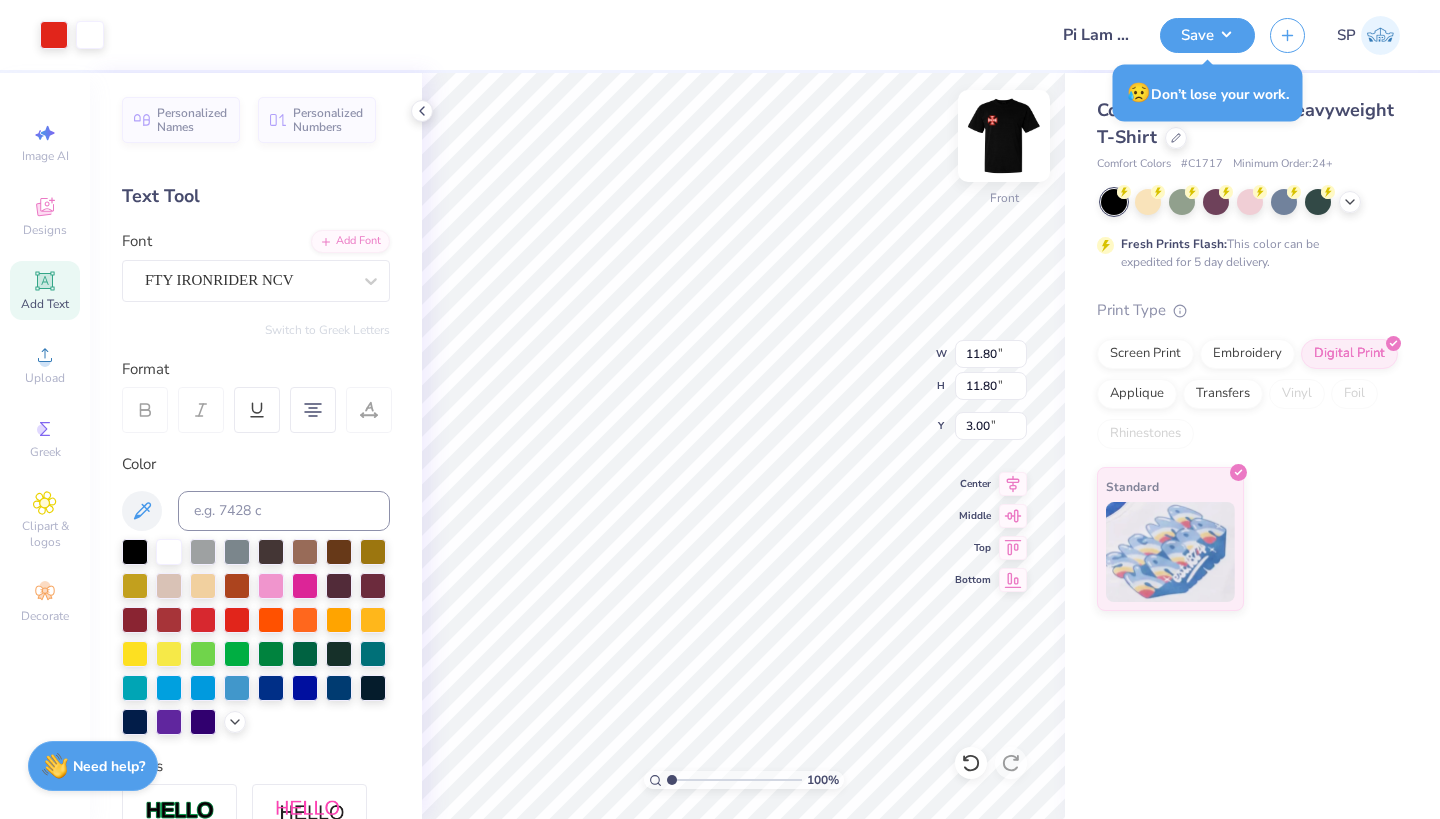 click at bounding box center [1004, 136] 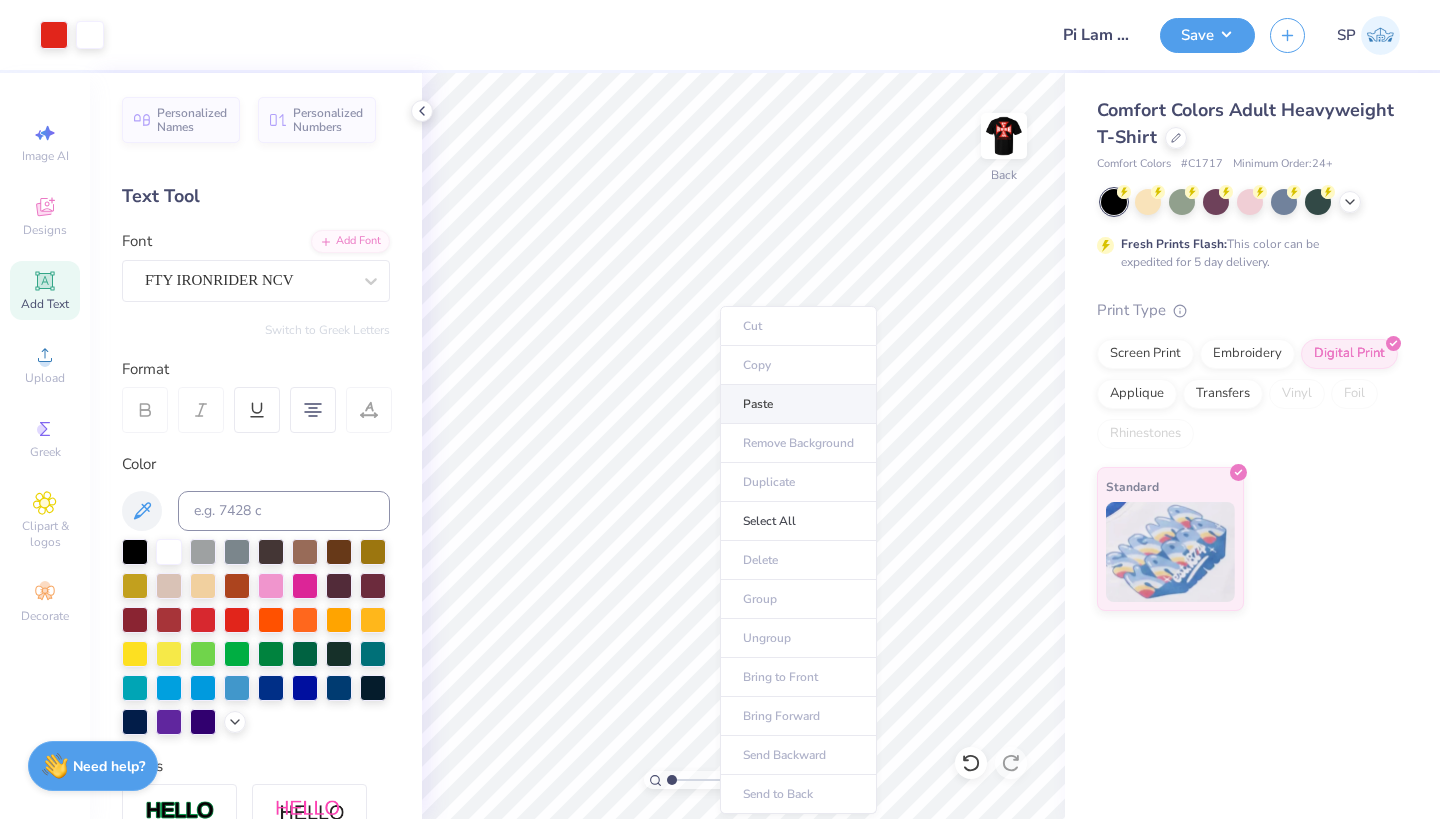 click on "Paste" at bounding box center (798, 404) 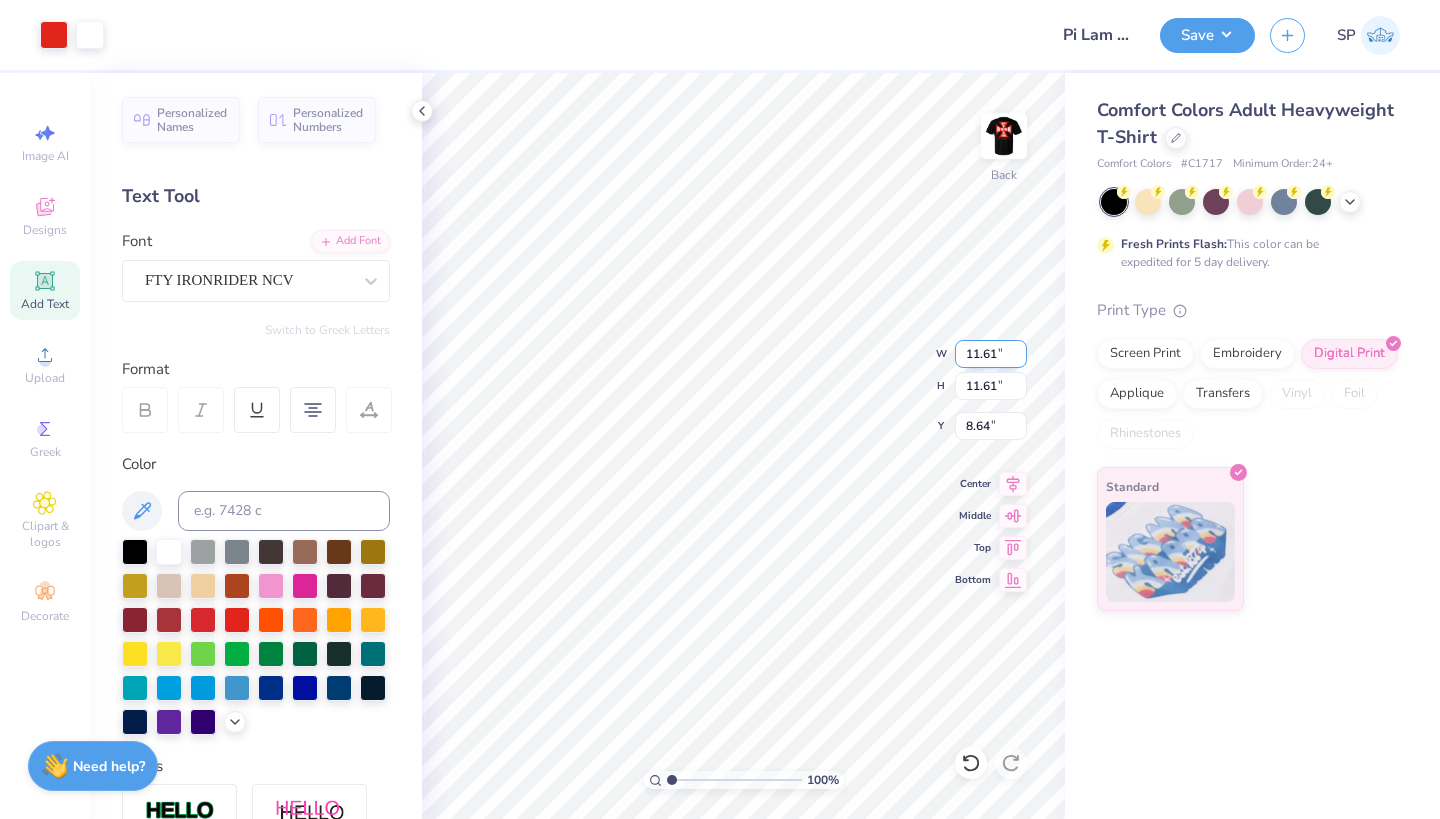 click on "11.61" at bounding box center (991, 354) 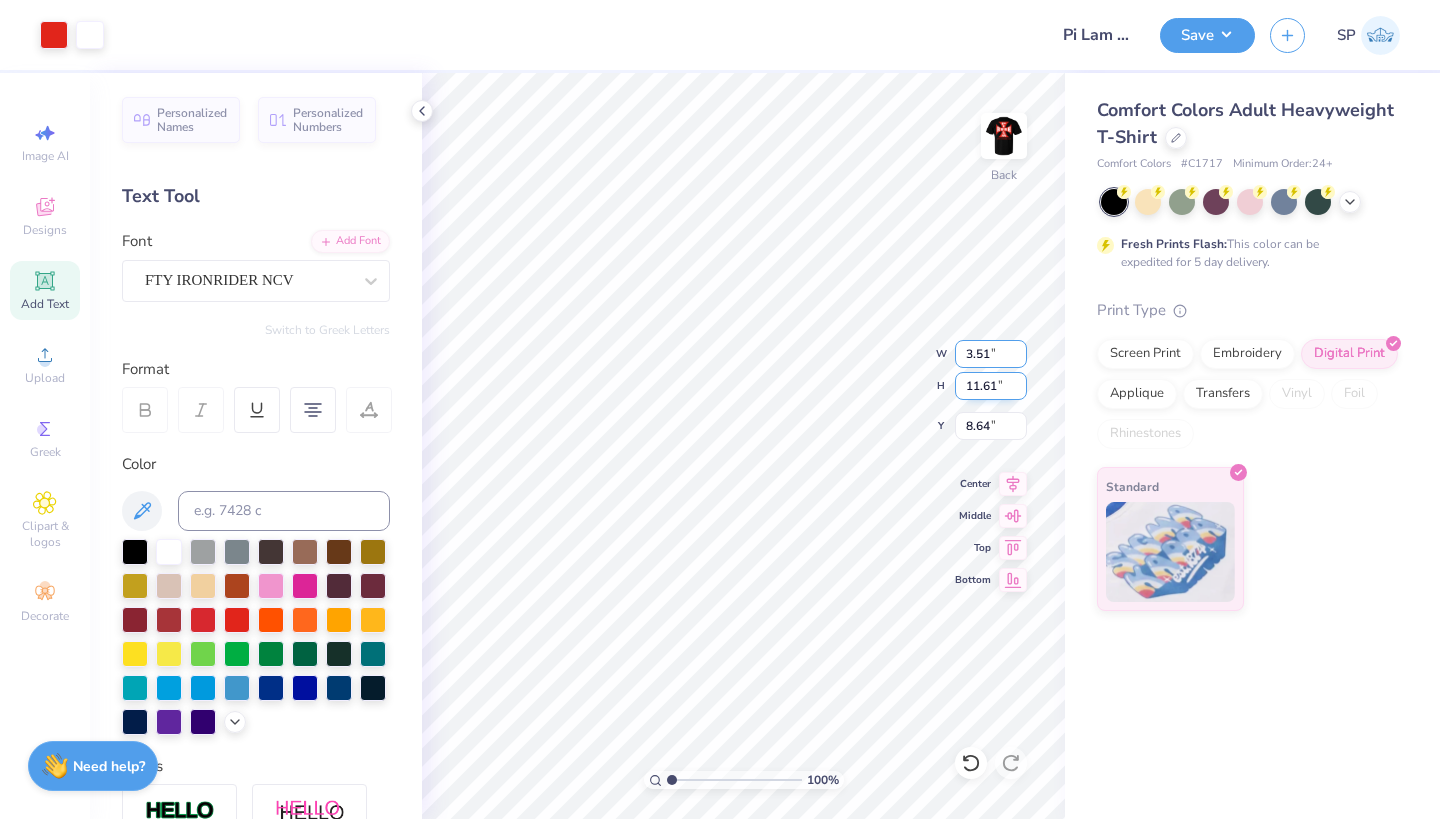 type on "3.51" 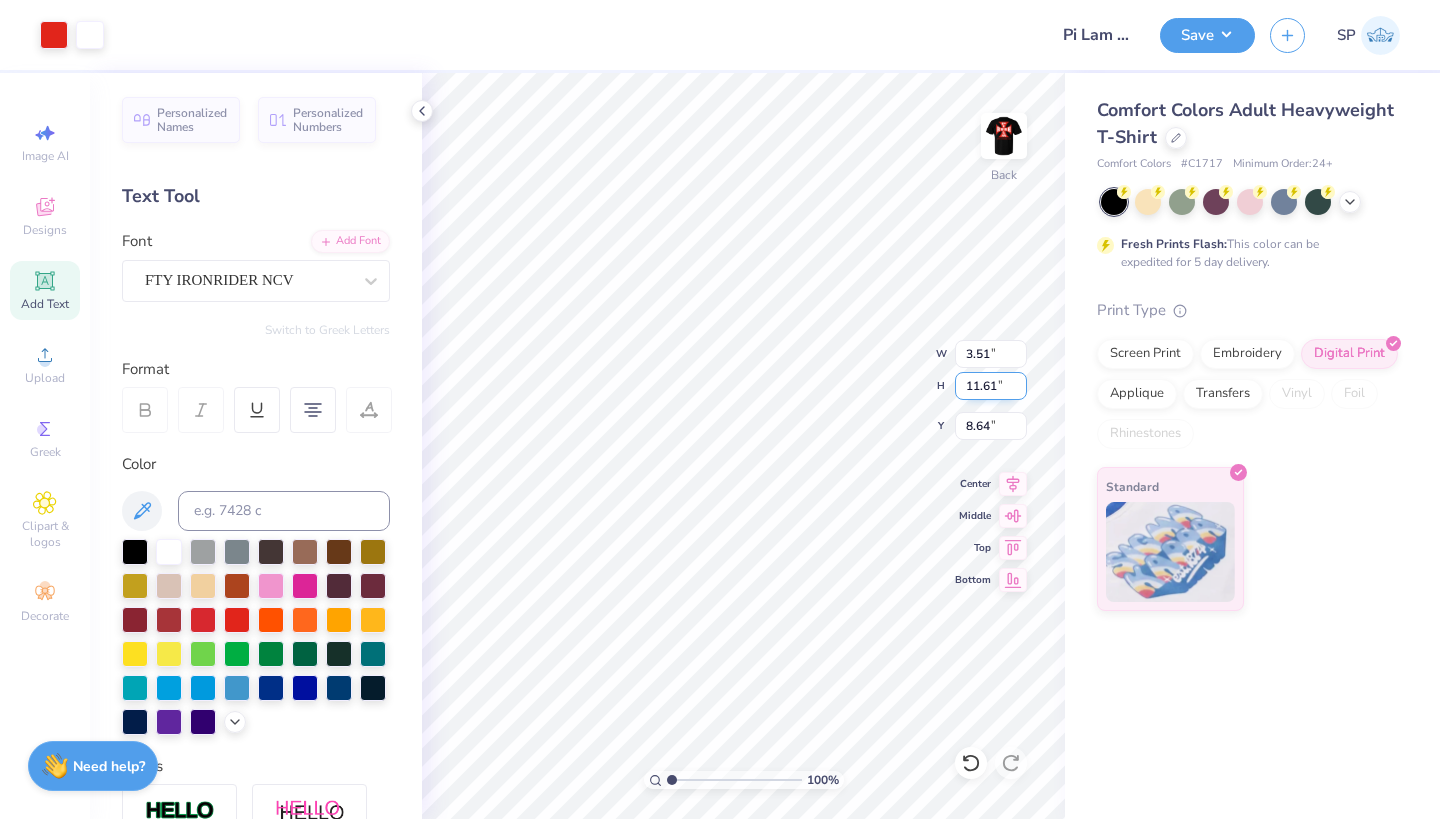 click on "11.61" at bounding box center (991, 386) 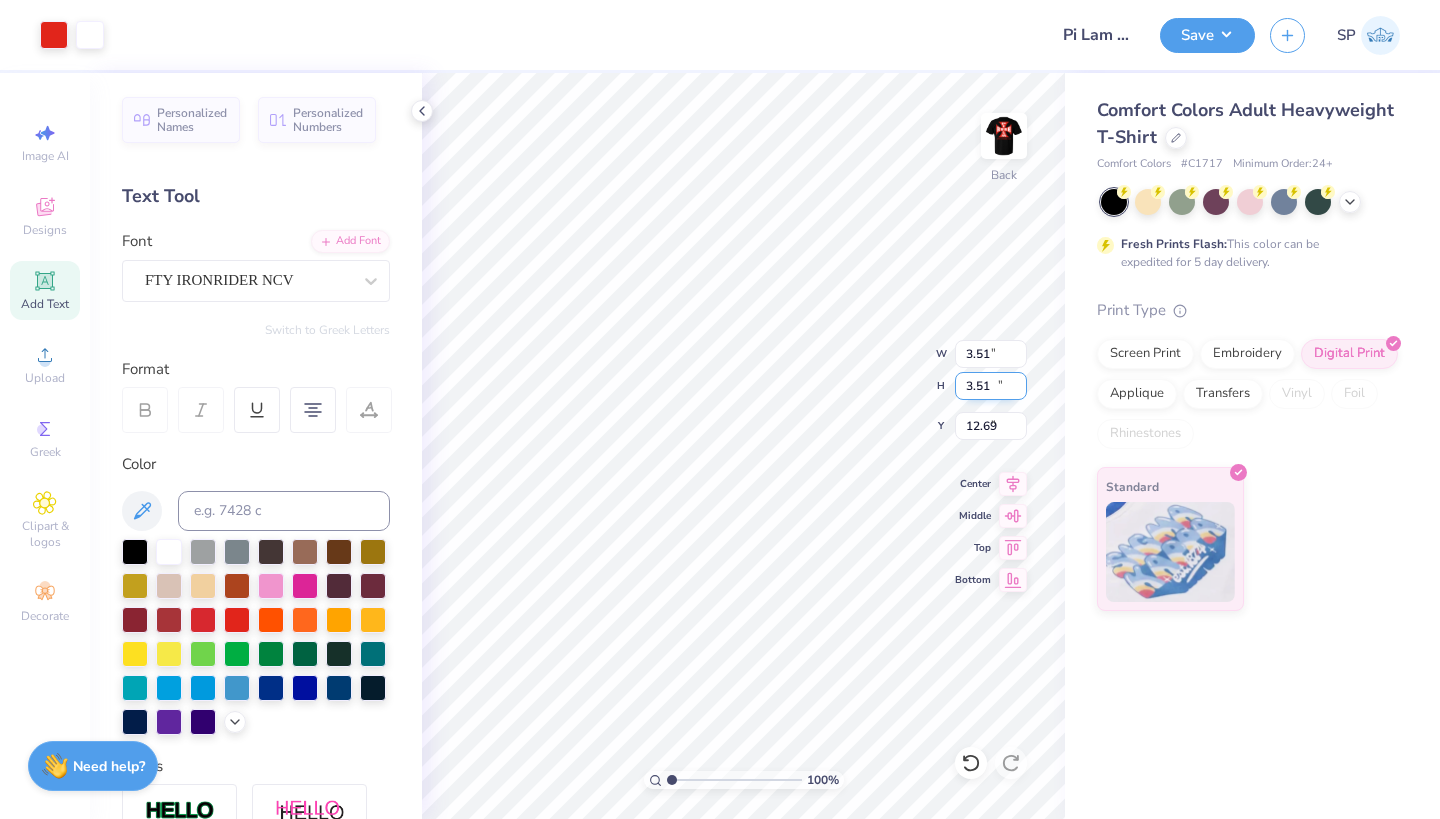 click on "3.51" at bounding box center (991, 386) 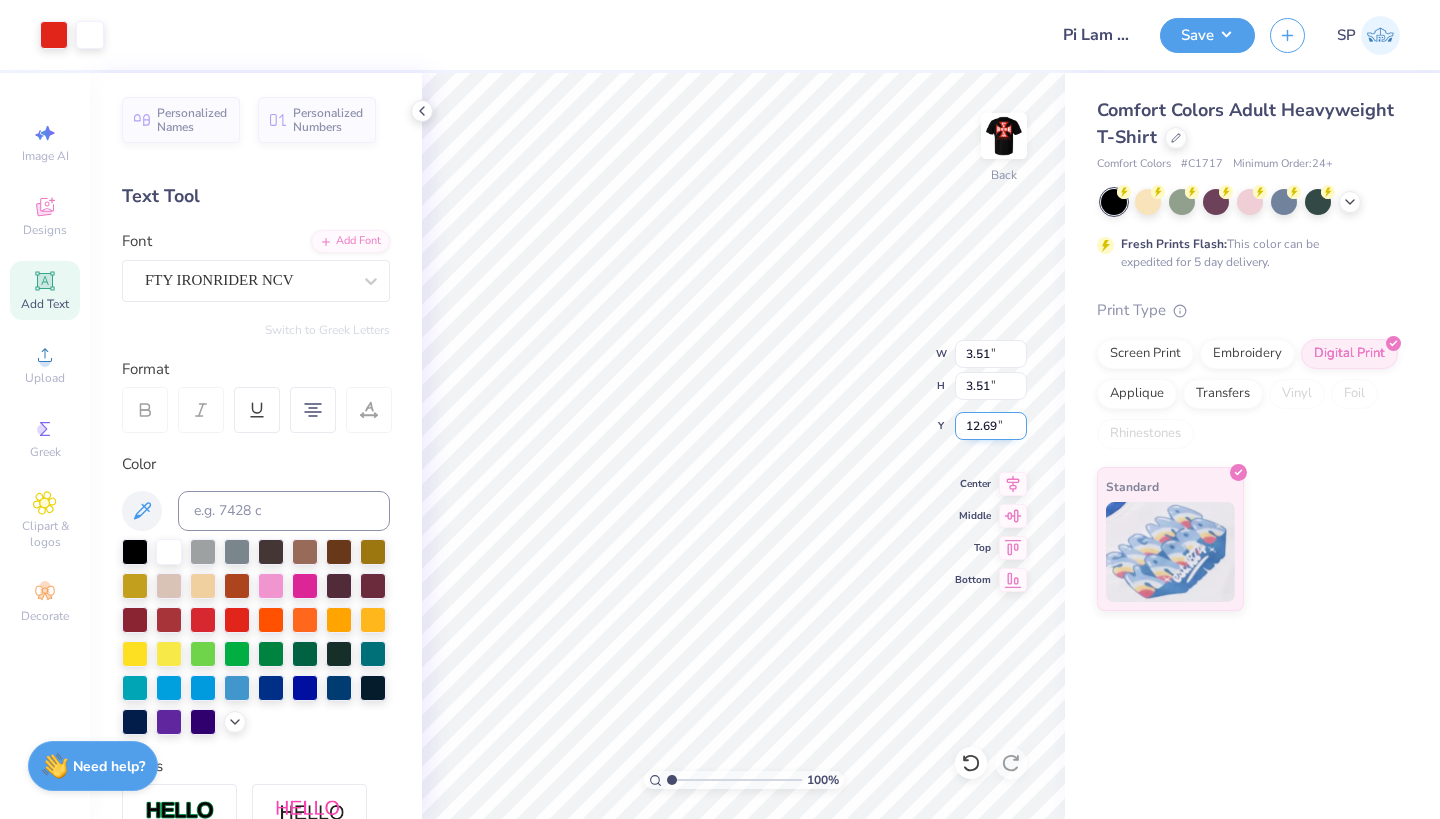 click on "12.69" at bounding box center (991, 426) 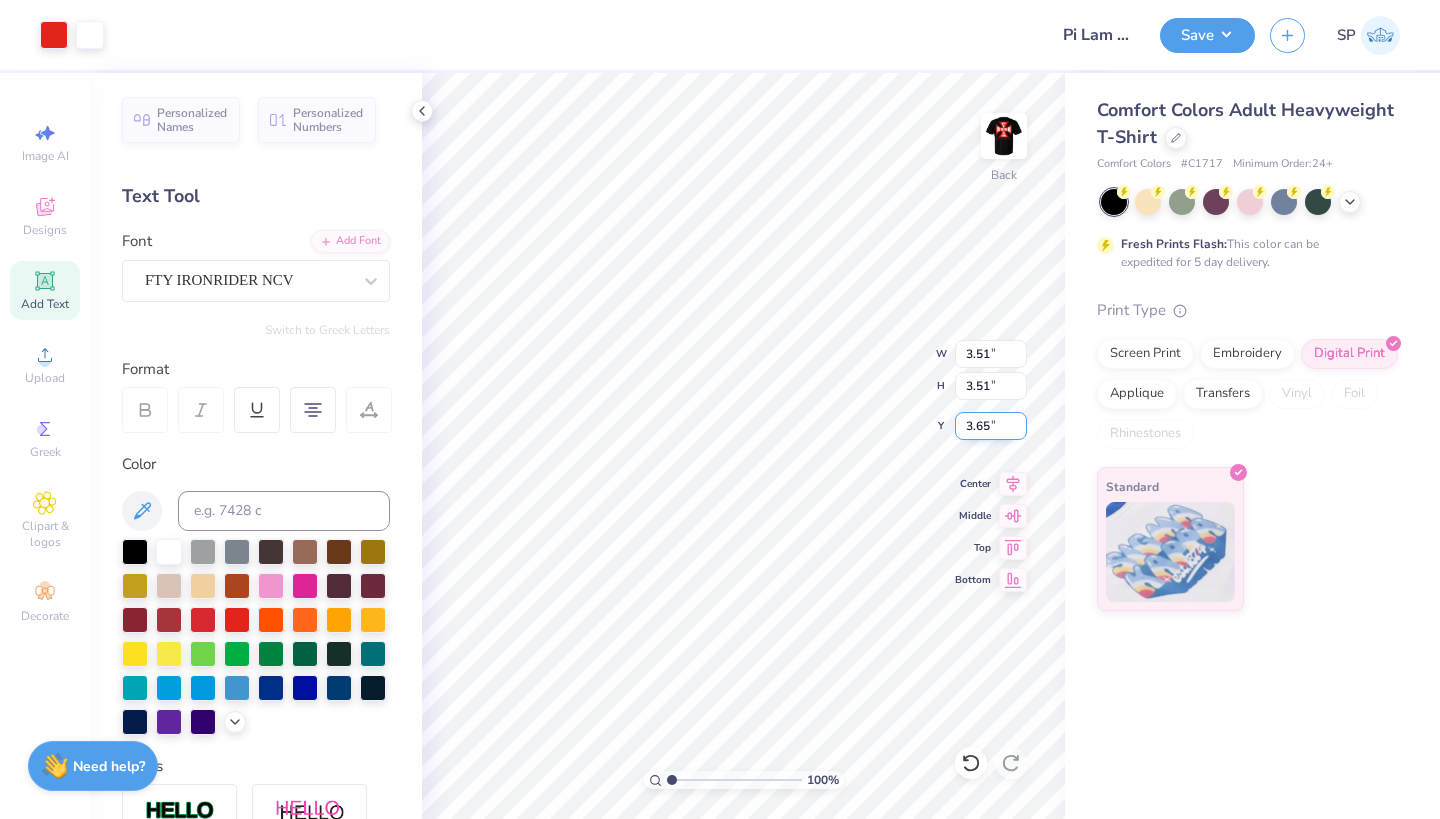 type on "3.65" 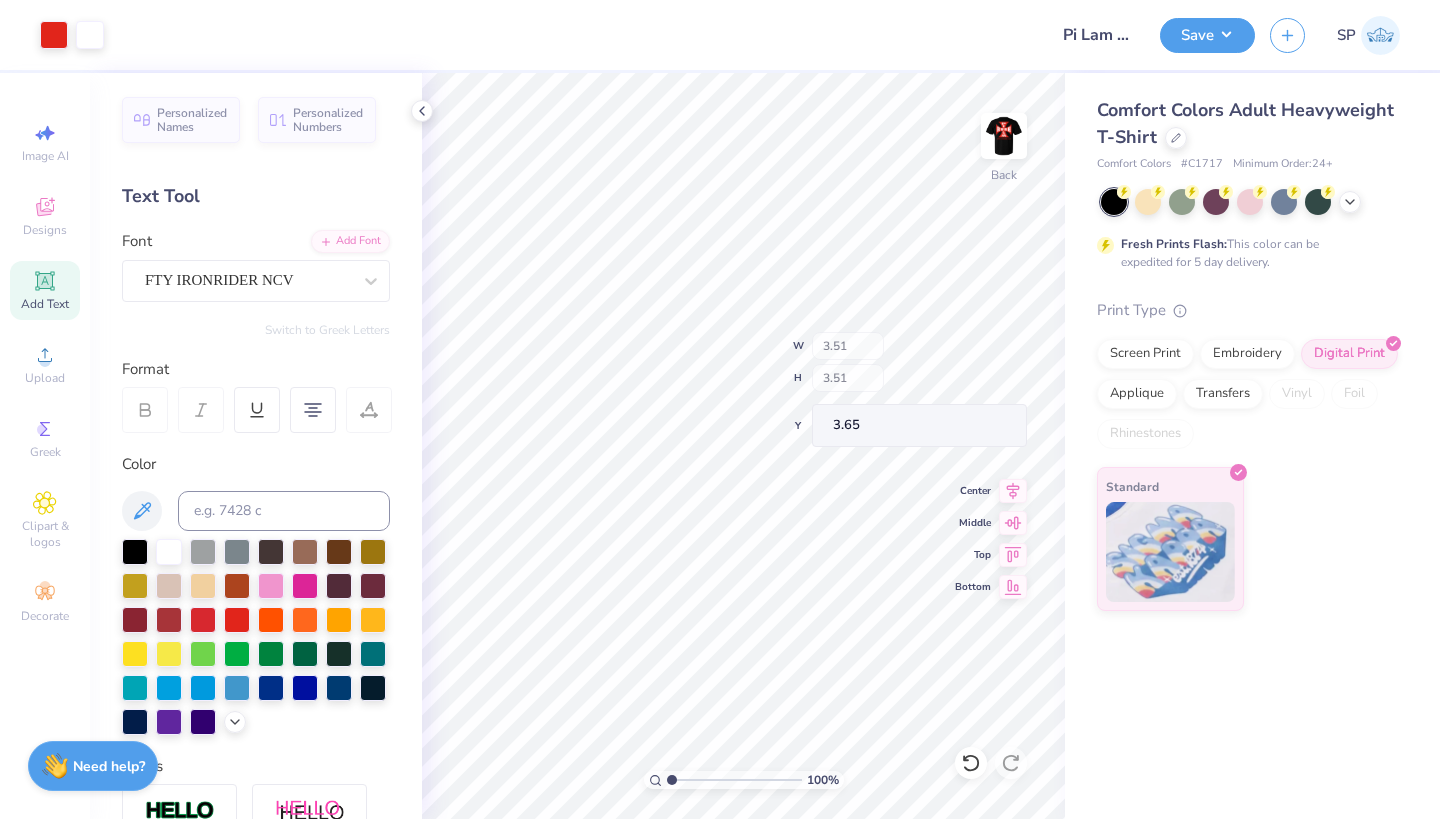 scroll, scrollTop: 0, scrollLeft: 52, axis: horizontal 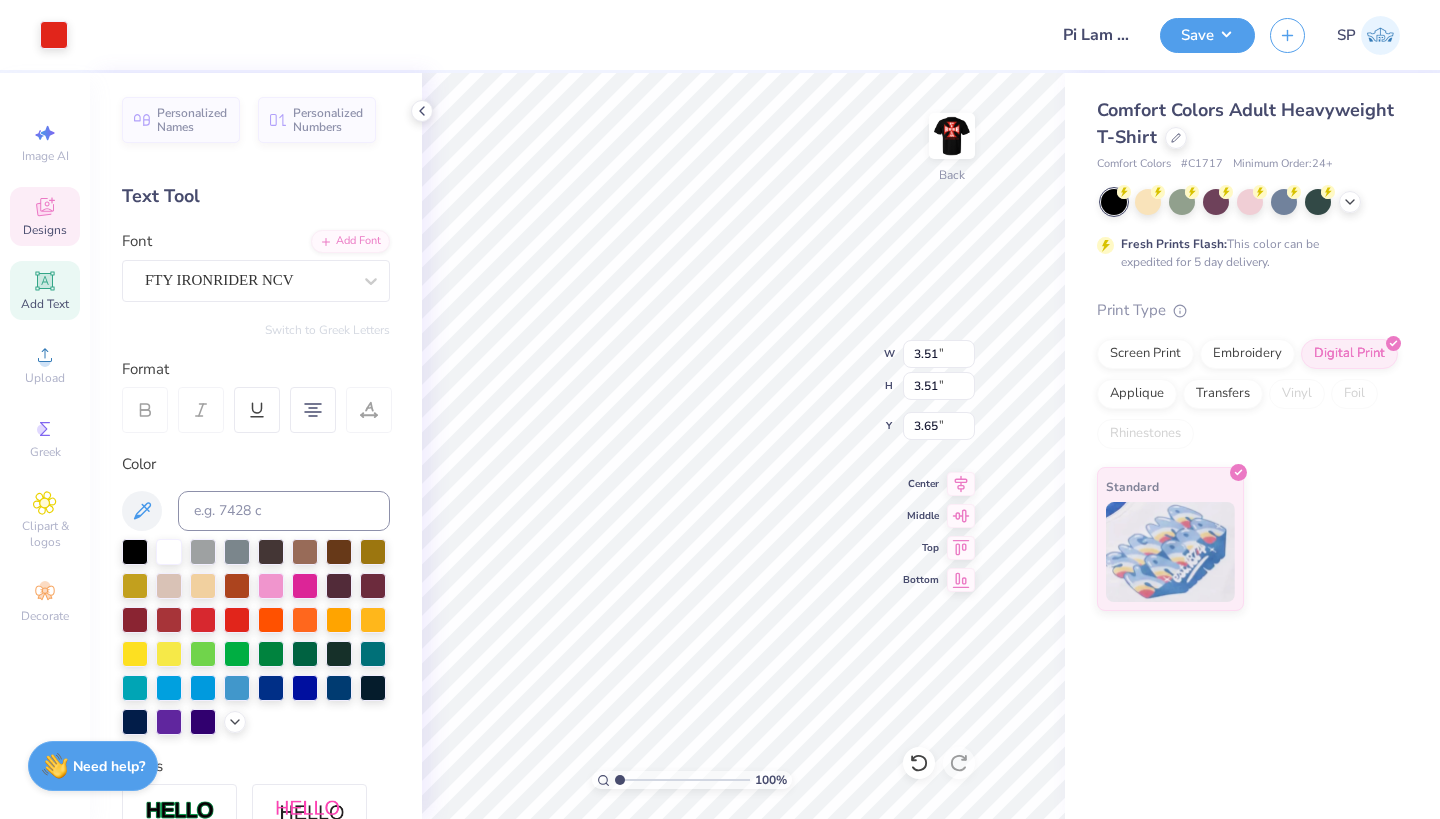 type on "3.63" 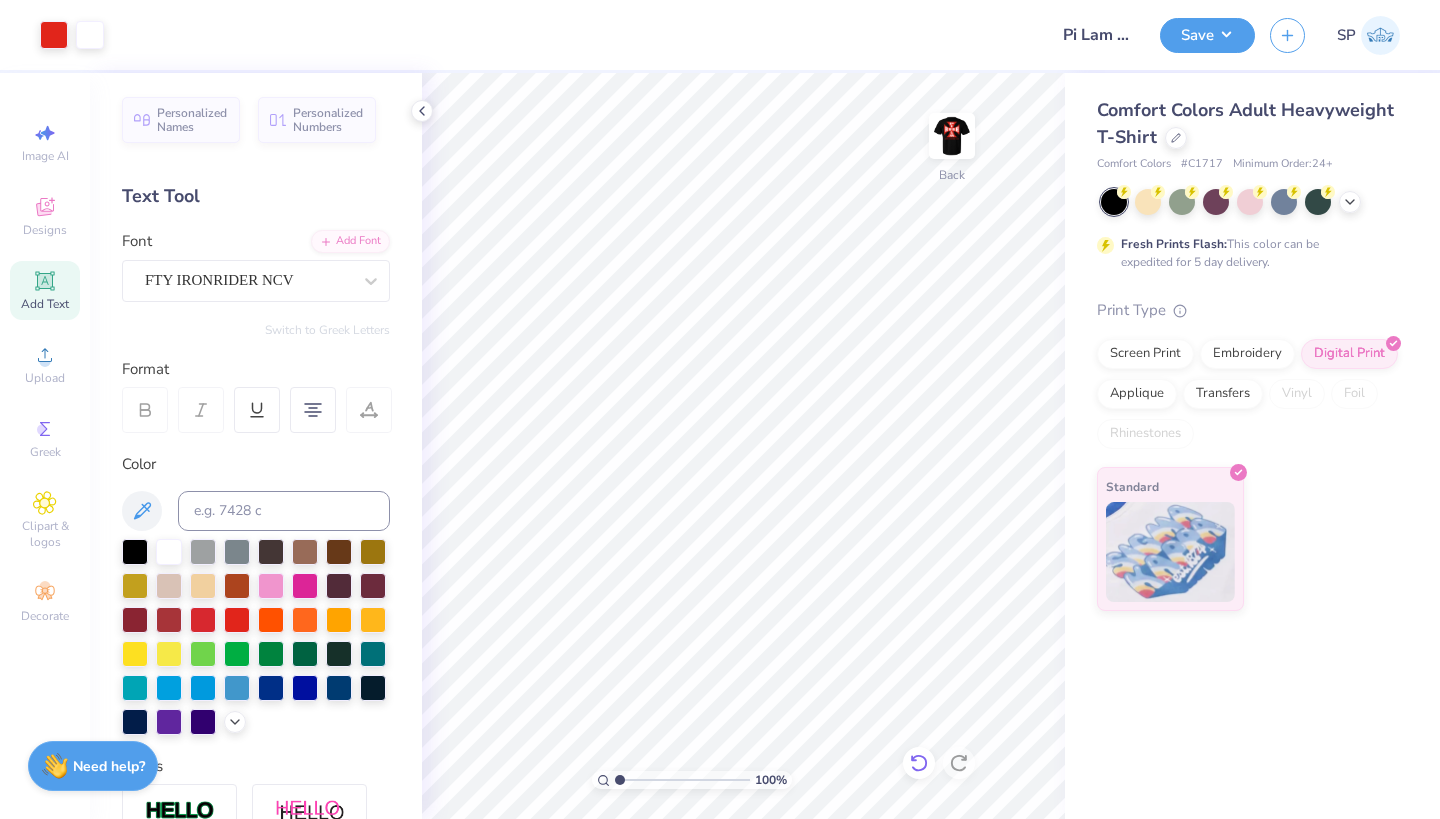click 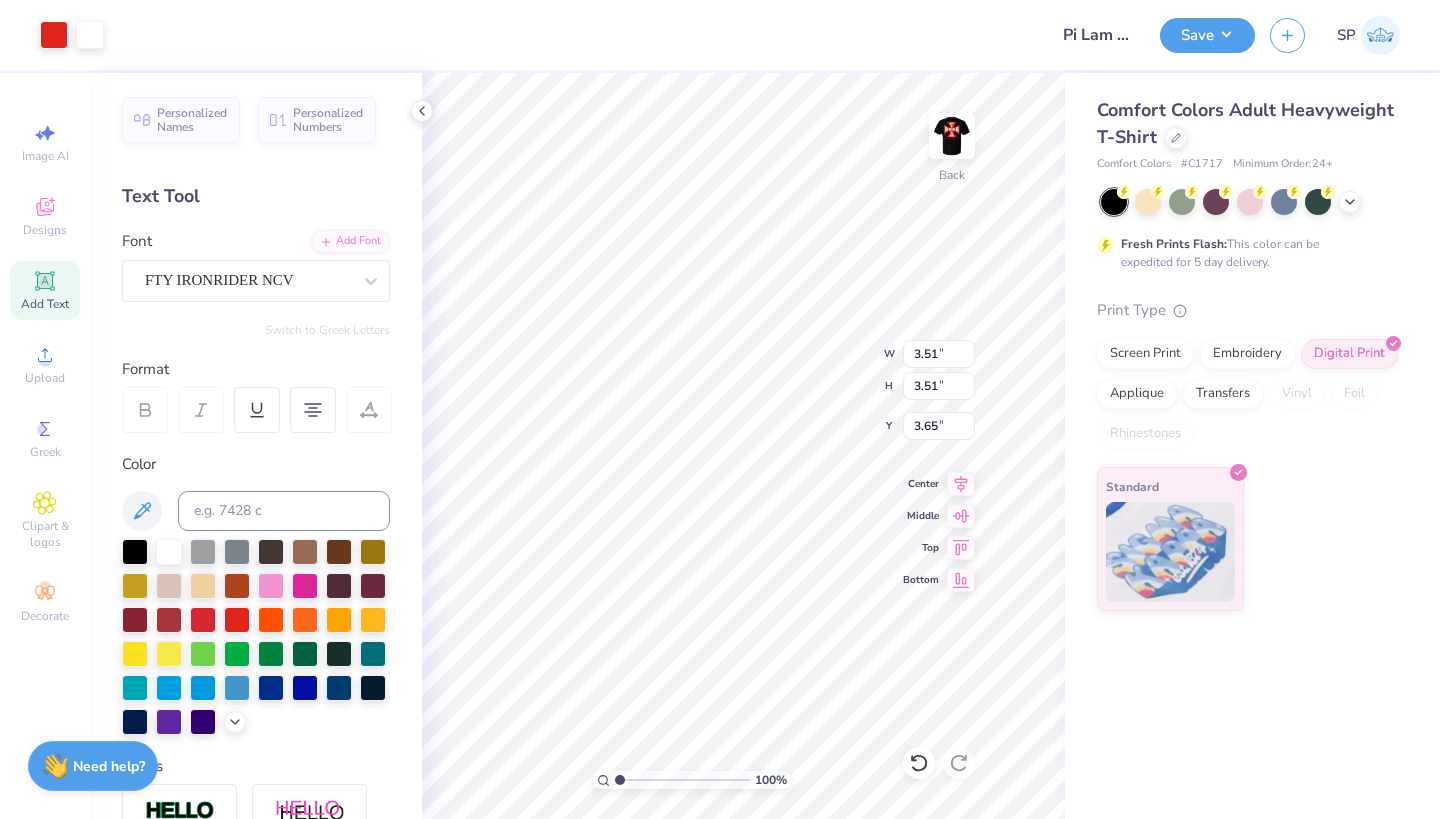 type on "3.94" 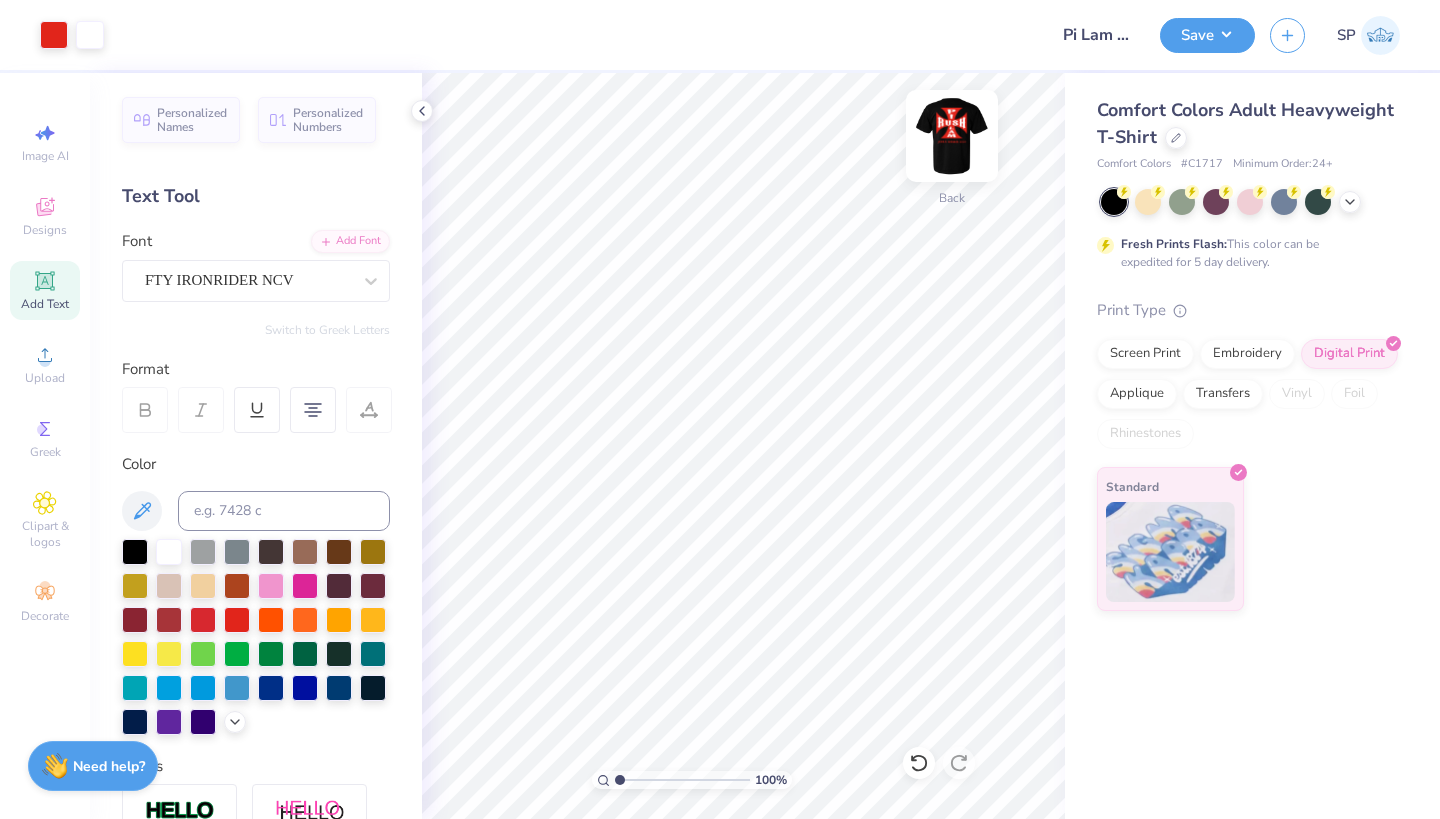 click at bounding box center [952, 136] 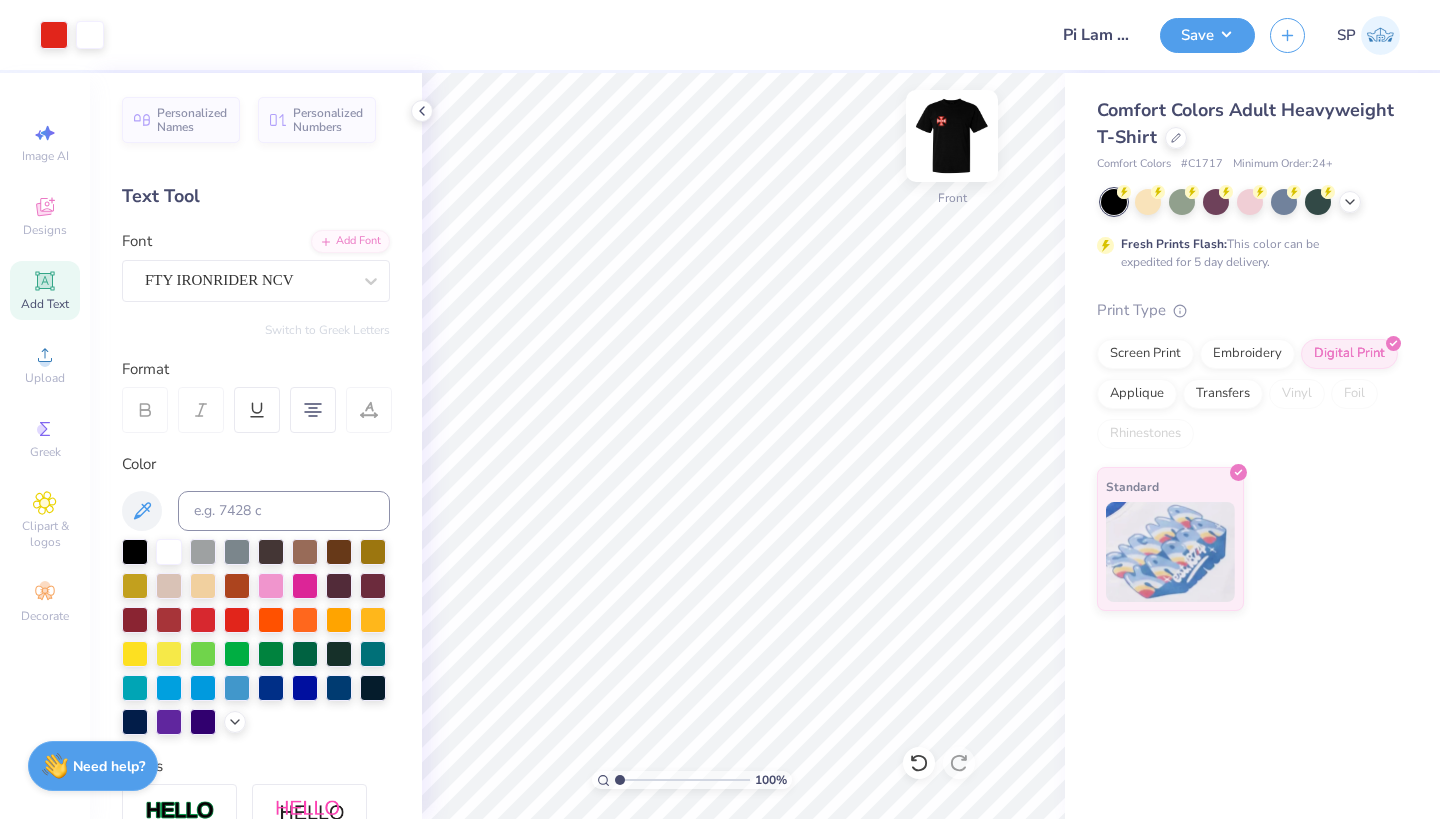 click at bounding box center [952, 136] 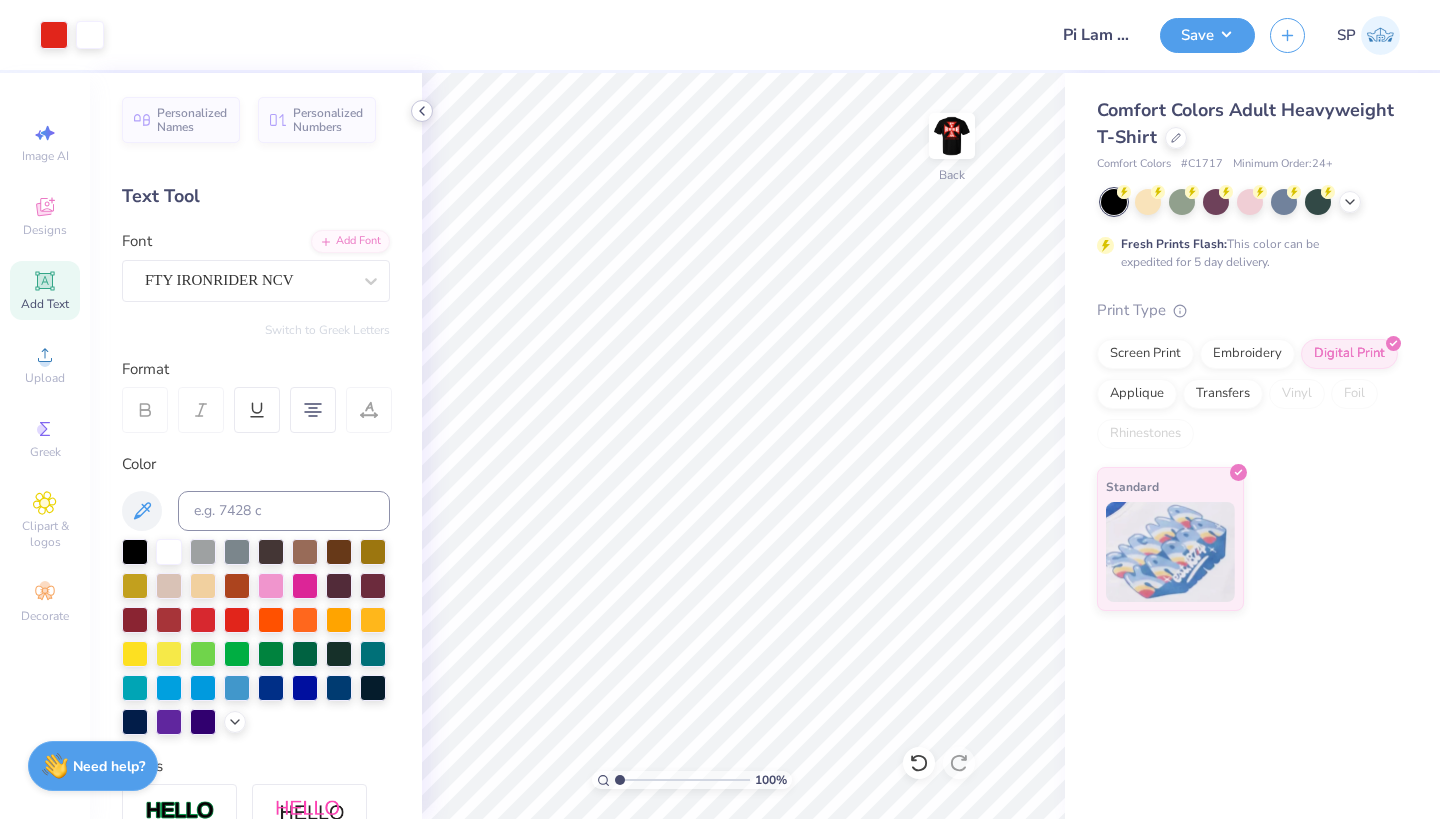 click 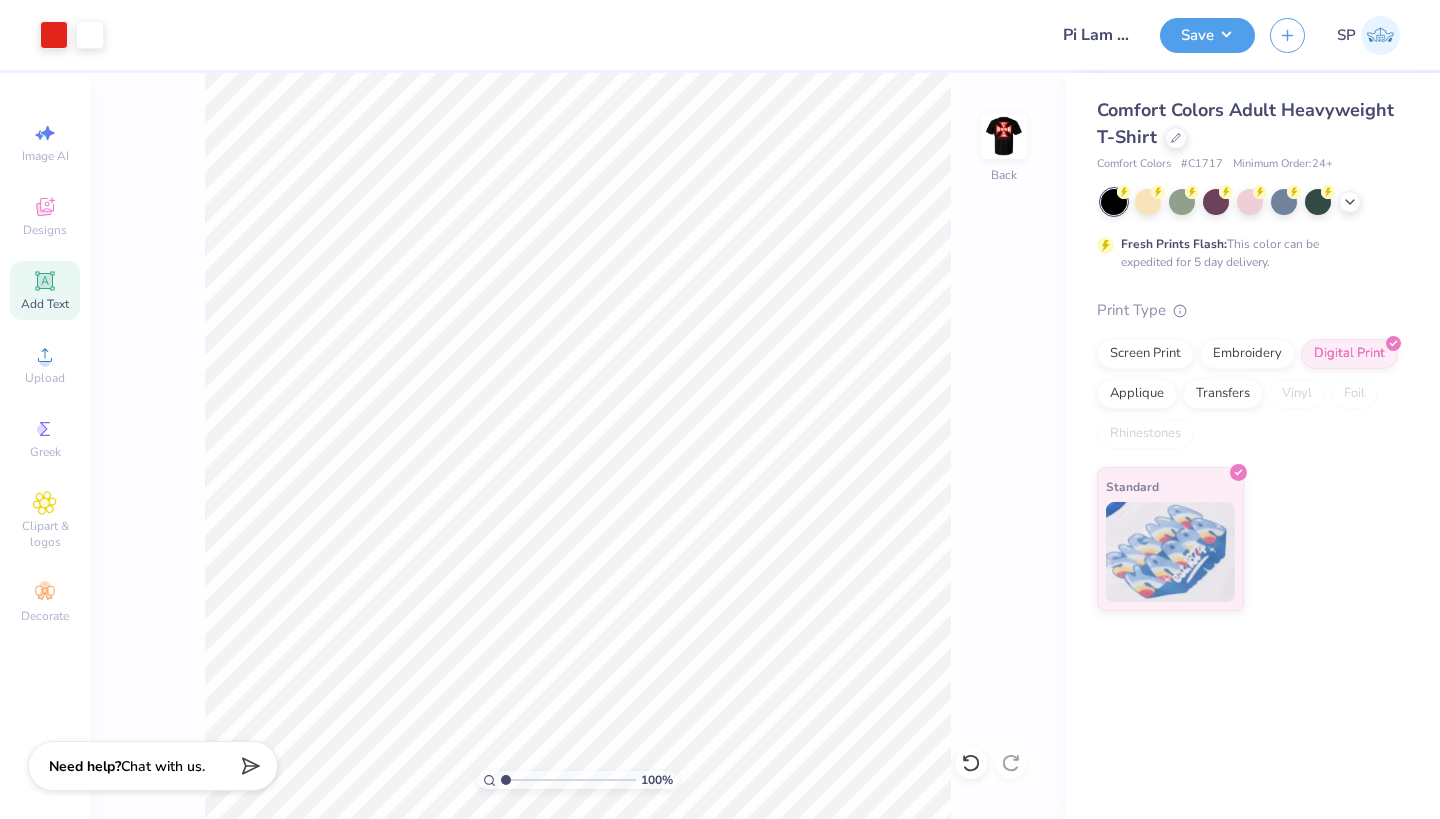 scroll, scrollTop: 0, scrollLeft: 0, axis: both 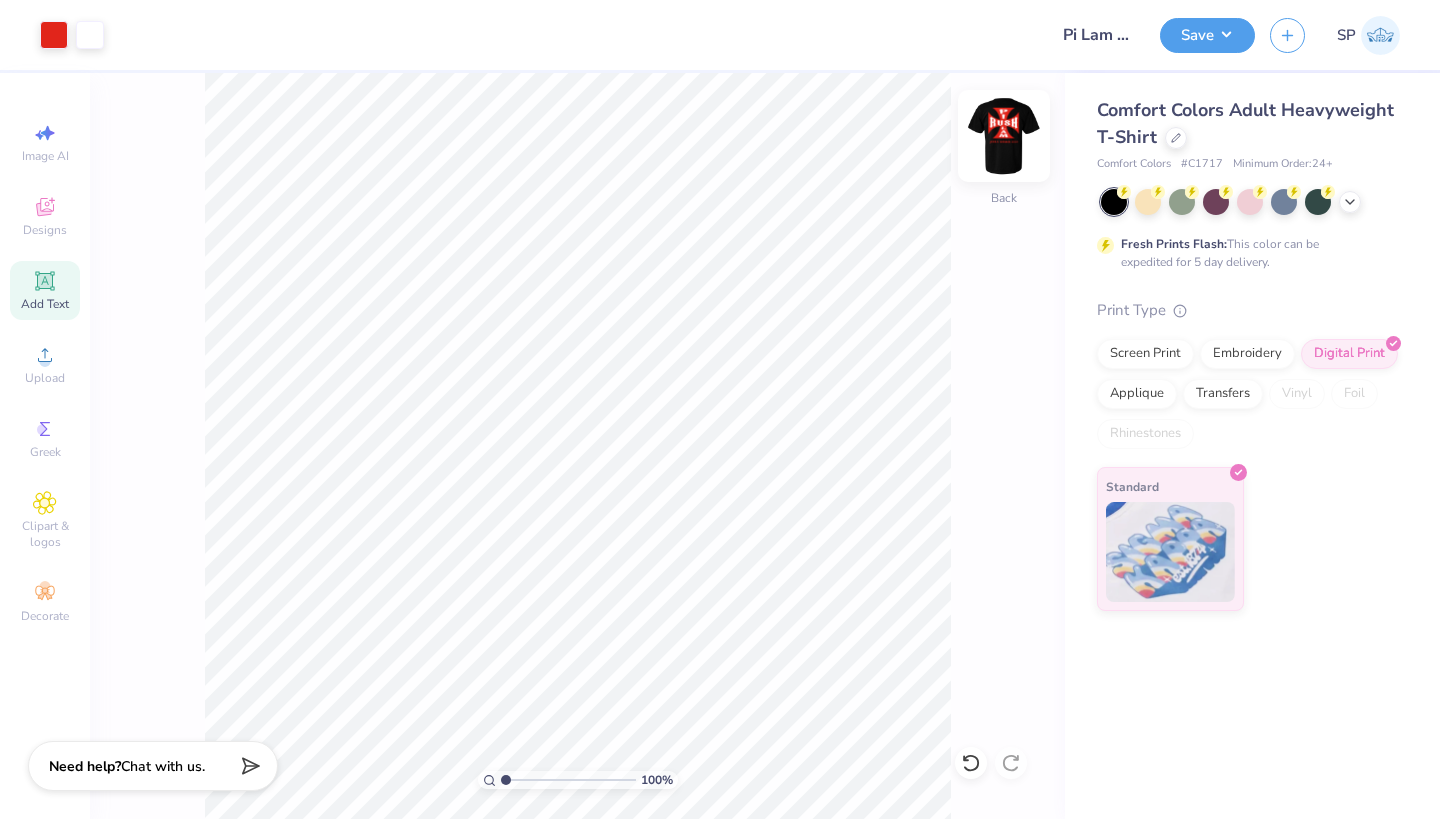 click at bounding box center [1004, 136] 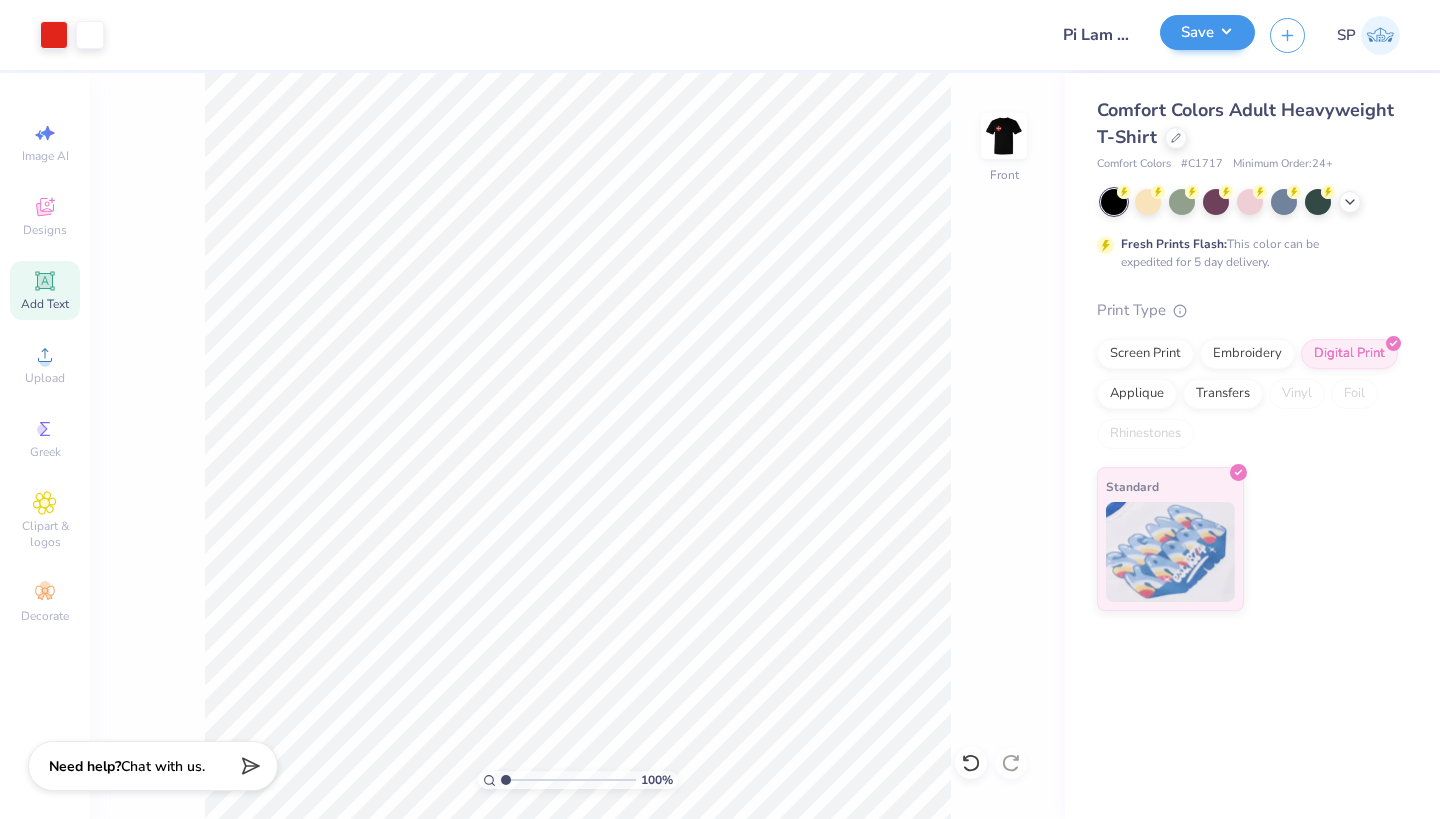 click on "Save" at bounding box center (1207, 32) 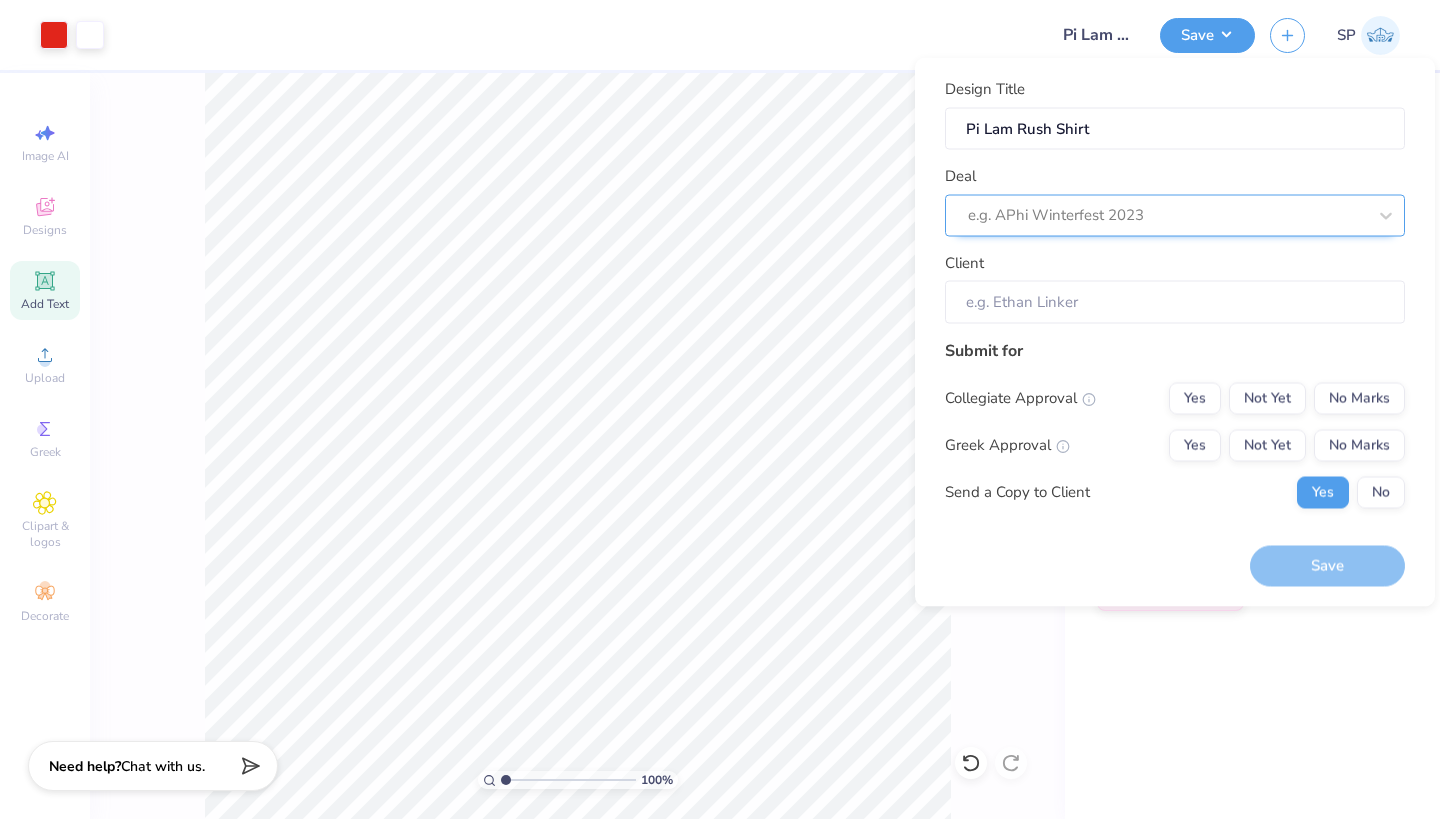 click on "e.g. APhi Winterfest 2023" at bounding box center (1167, 215) 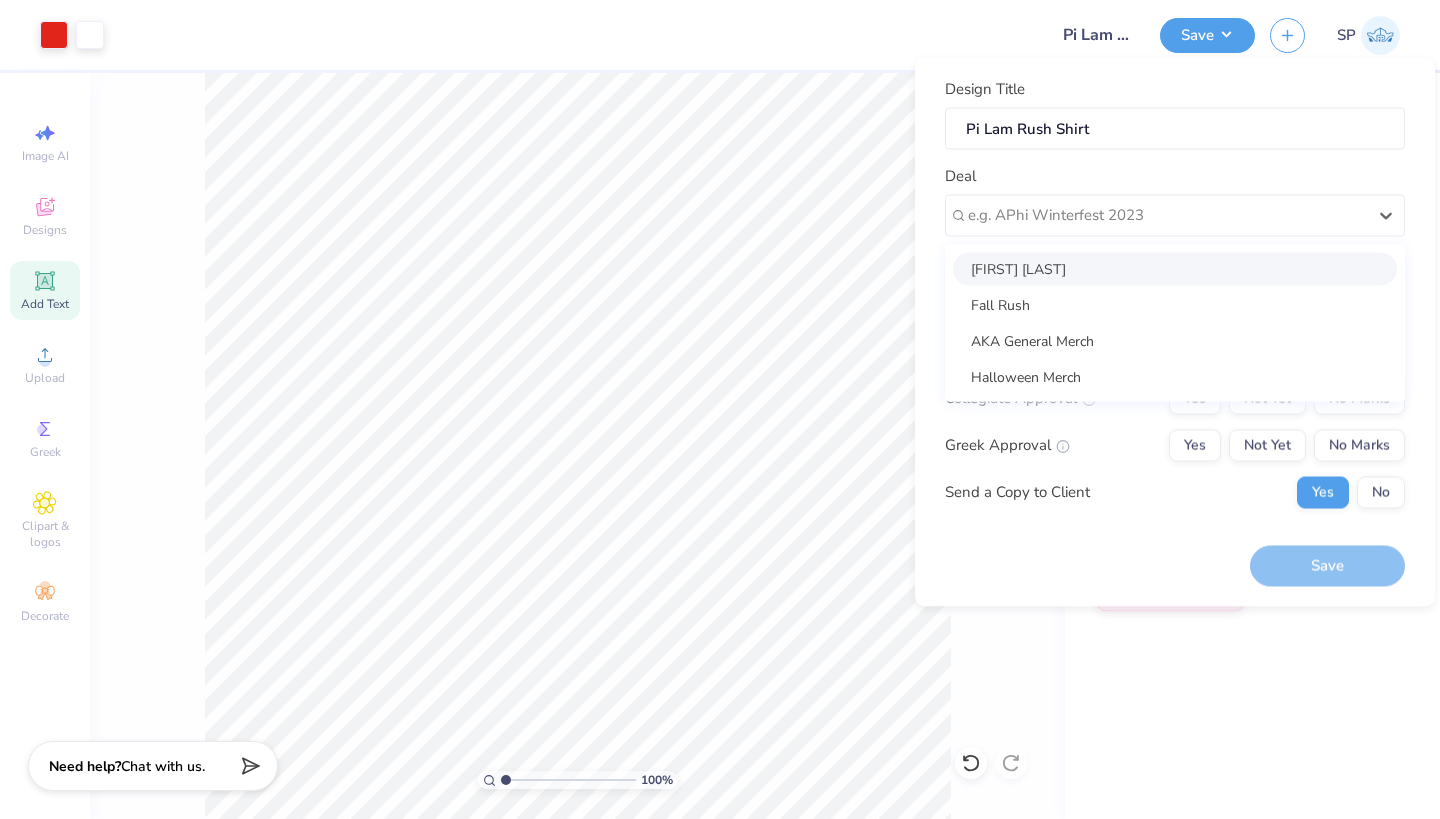 click on "[FIRST] [LAST]" at bounding box center [1175, 268] 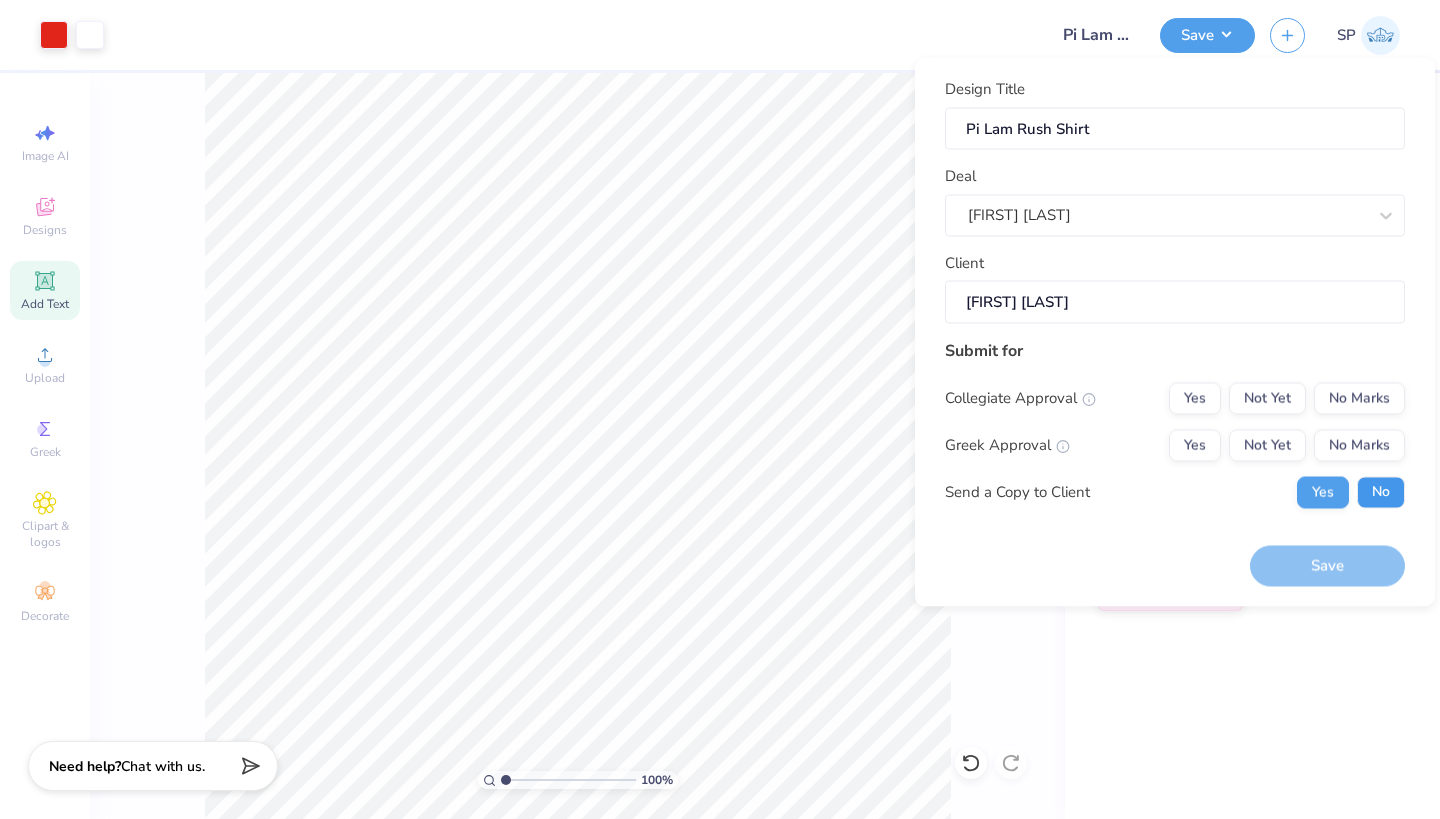 click on "No" at bounding box center [1381, 492] 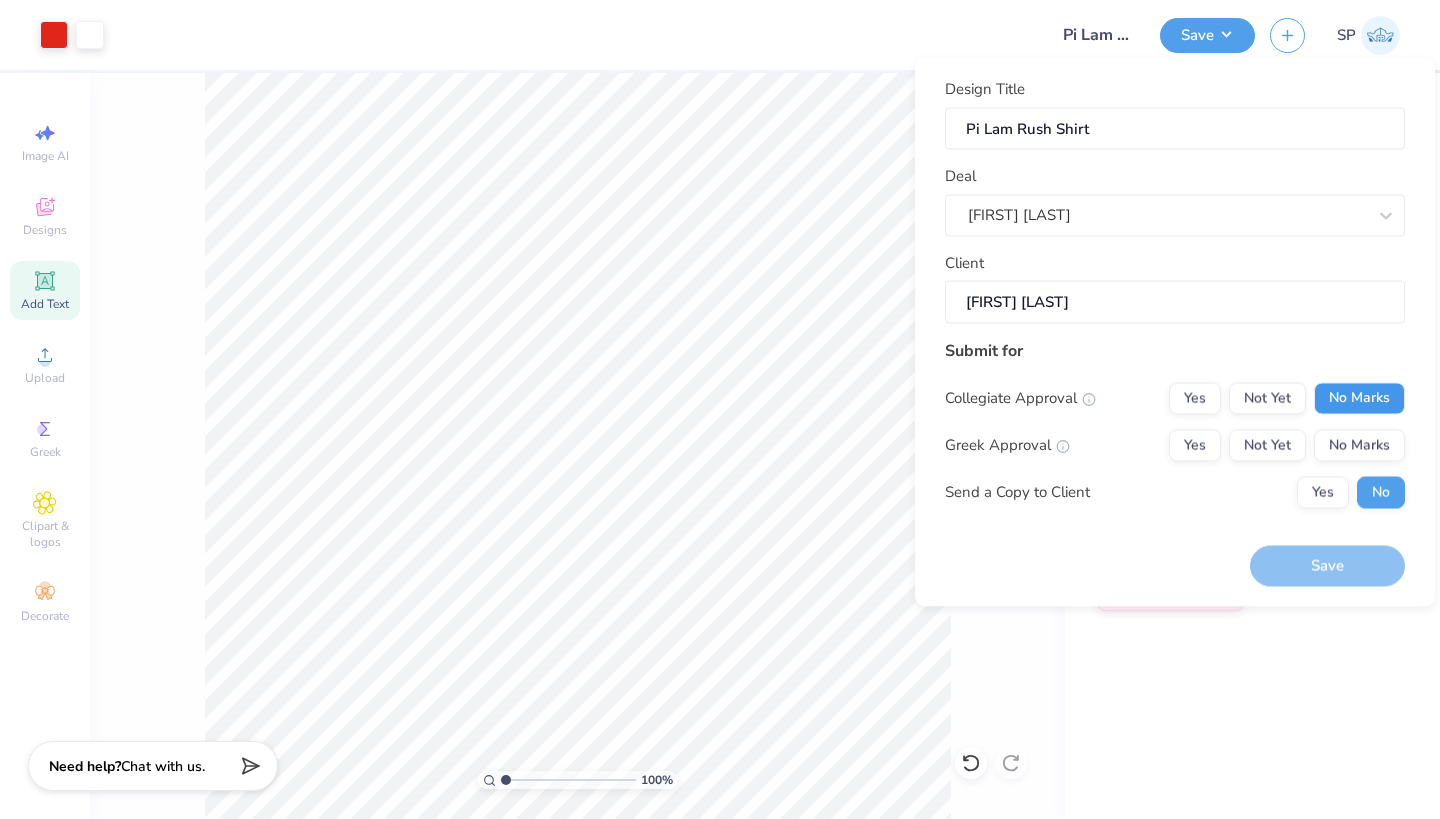 click on "No Marks" at bounding box center (1359, 398) 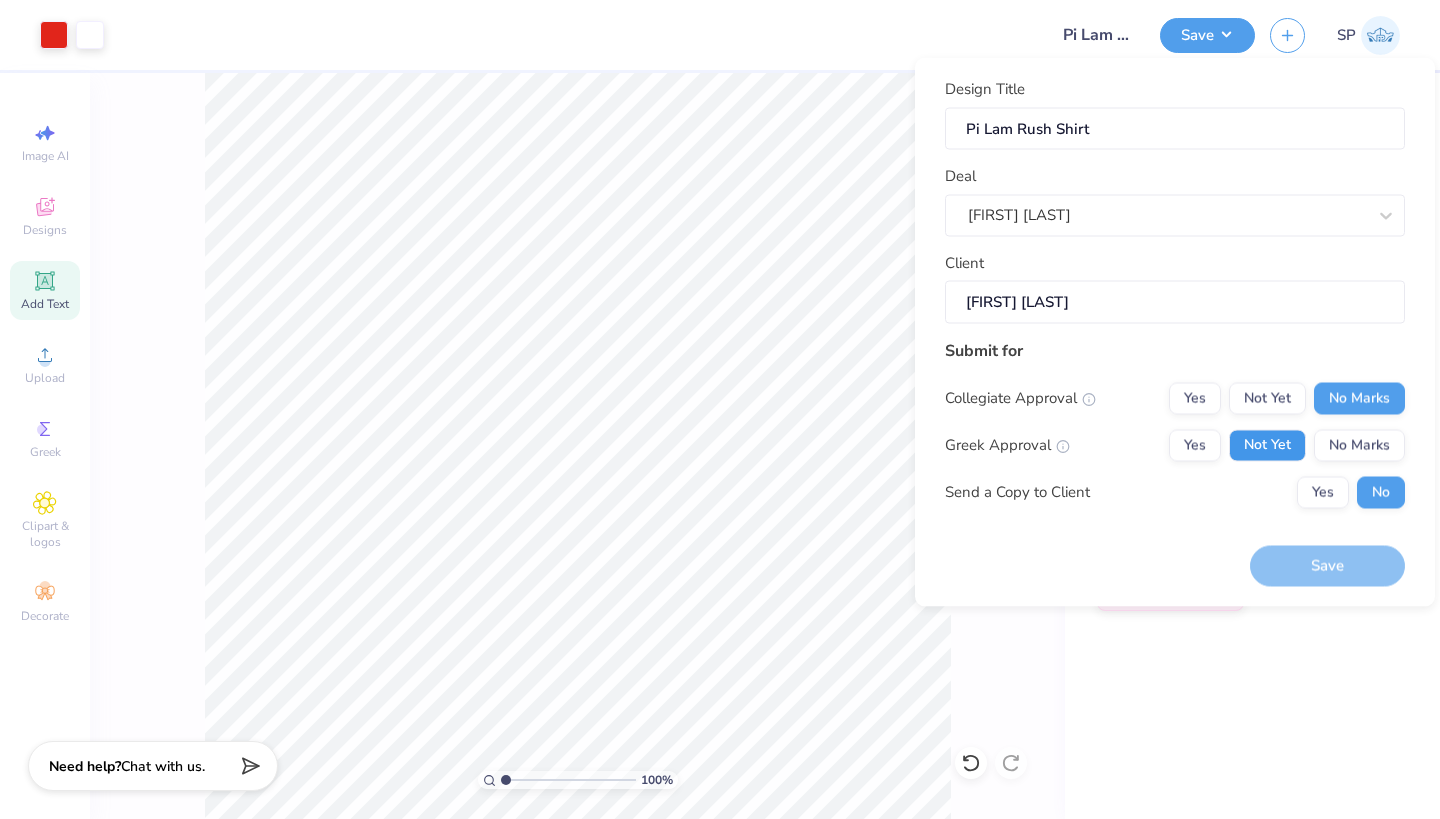 click on "Not Yet" at bounding box center [1267, 445] 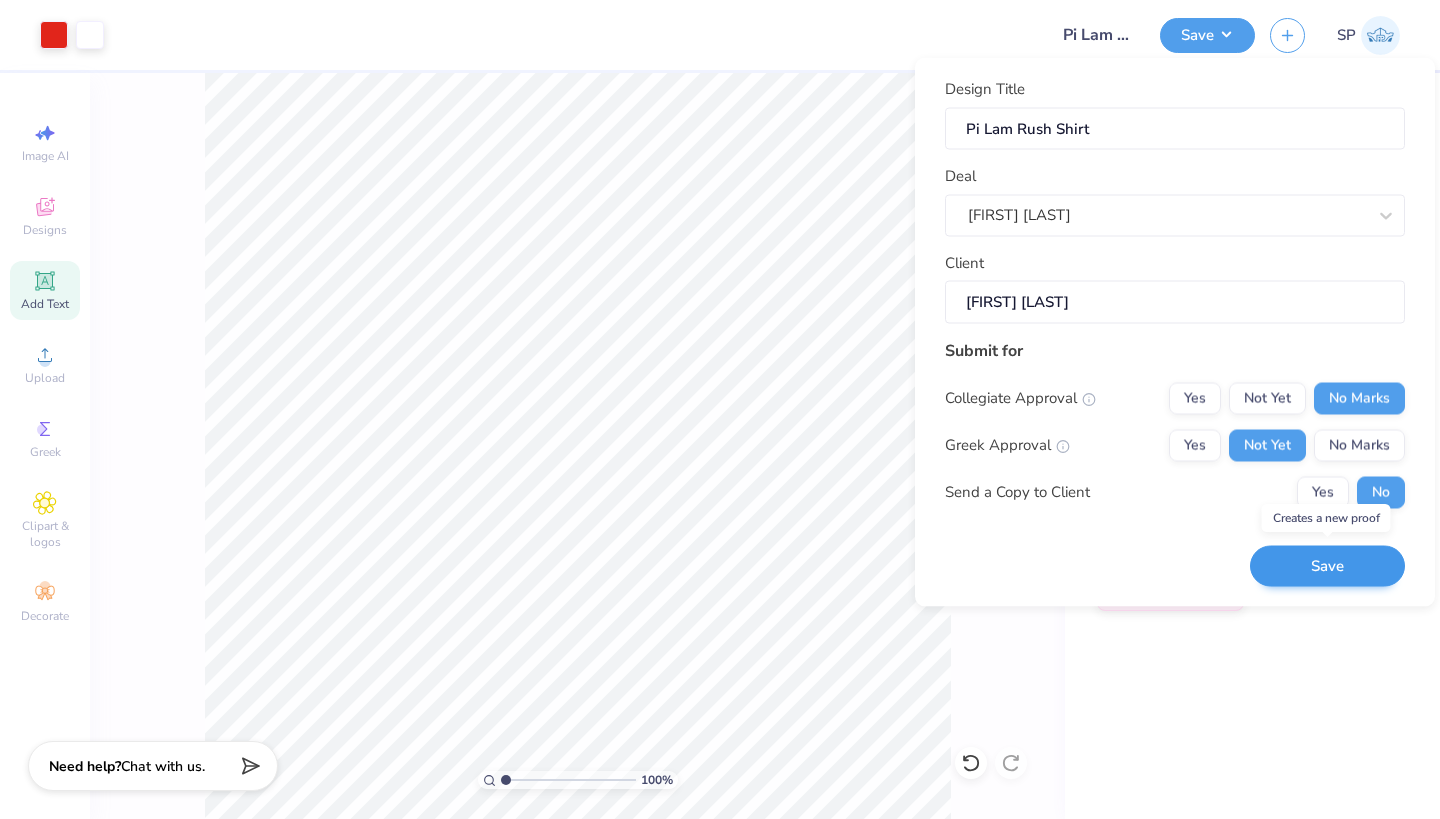 click on "Save" at bounding box center [1327, 566] 